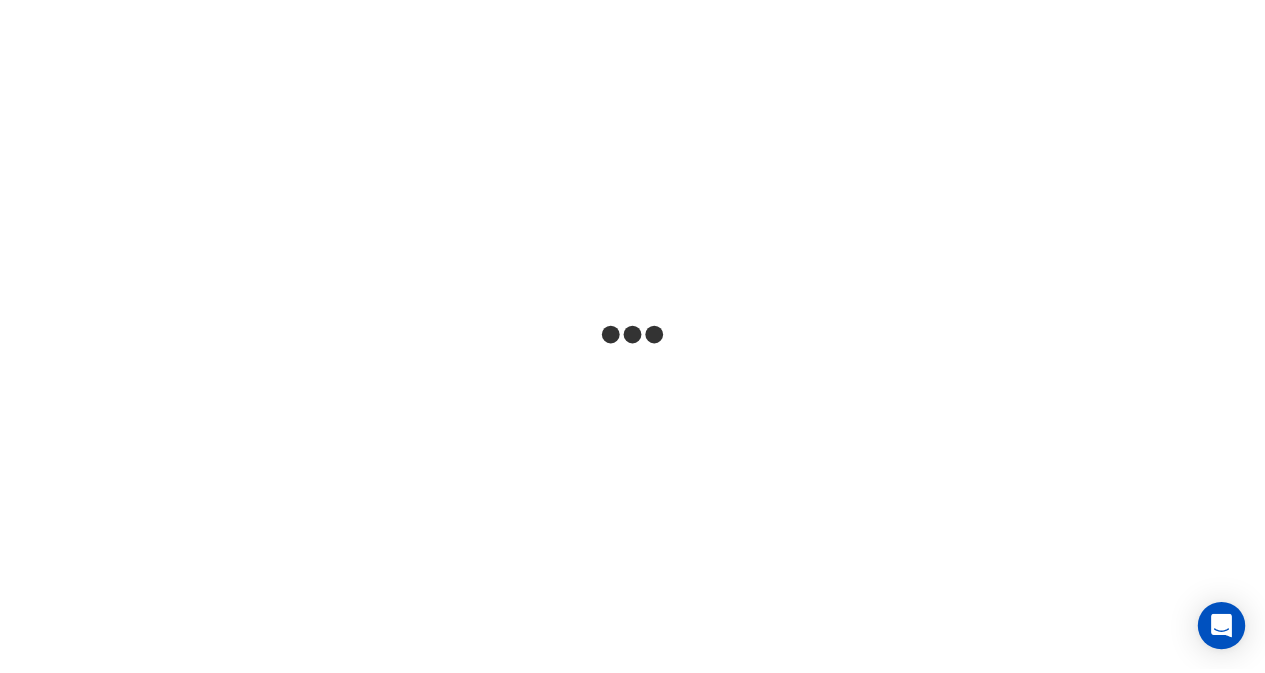 scroll, scrollTop: 0, scrollLeft: 0, axis: both 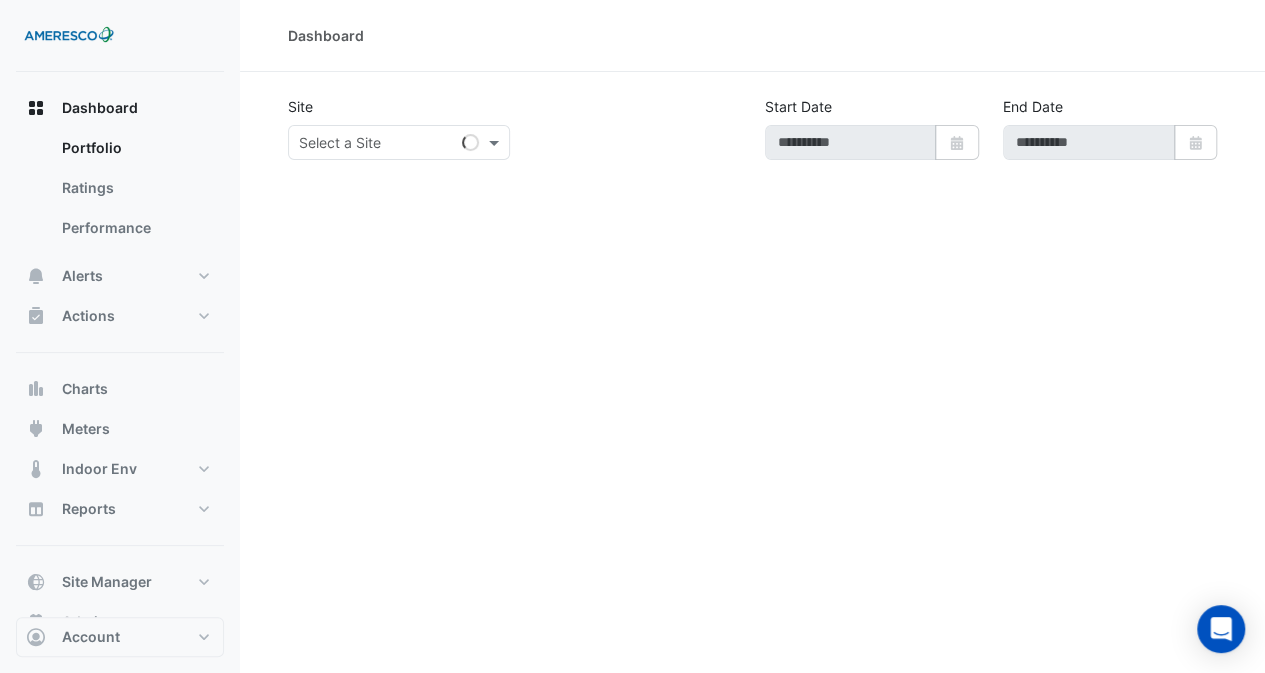 type on "**********" 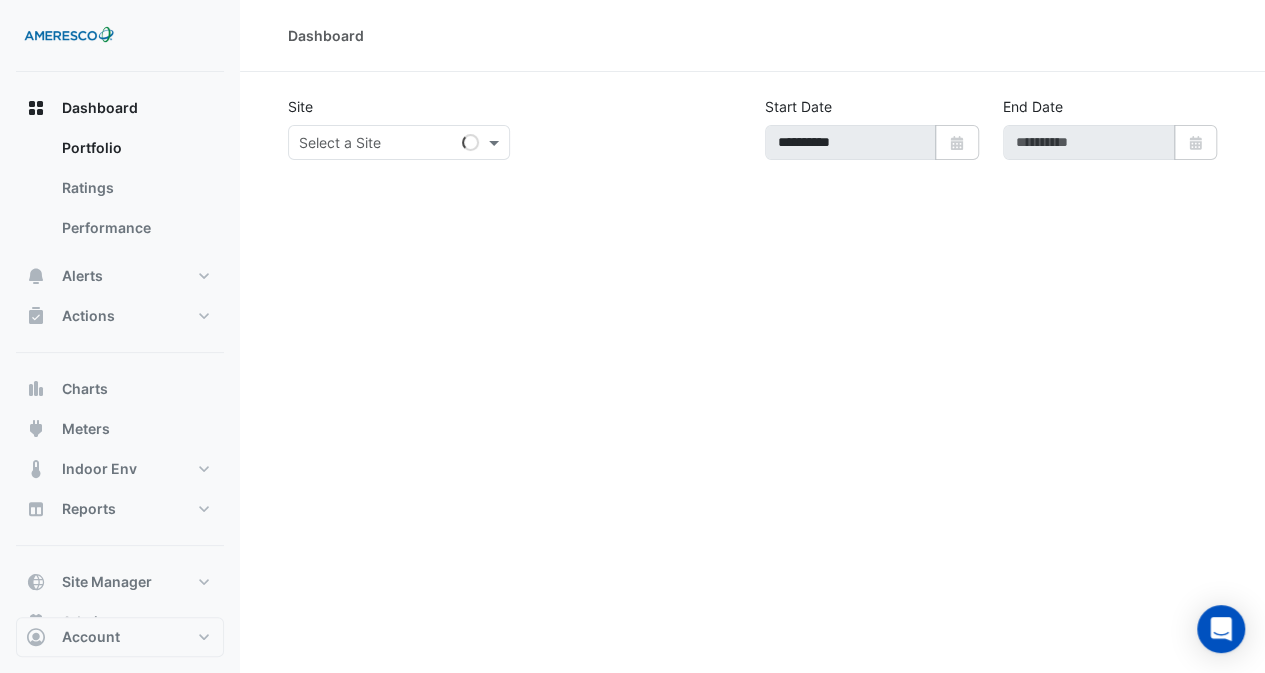 type on "**********" 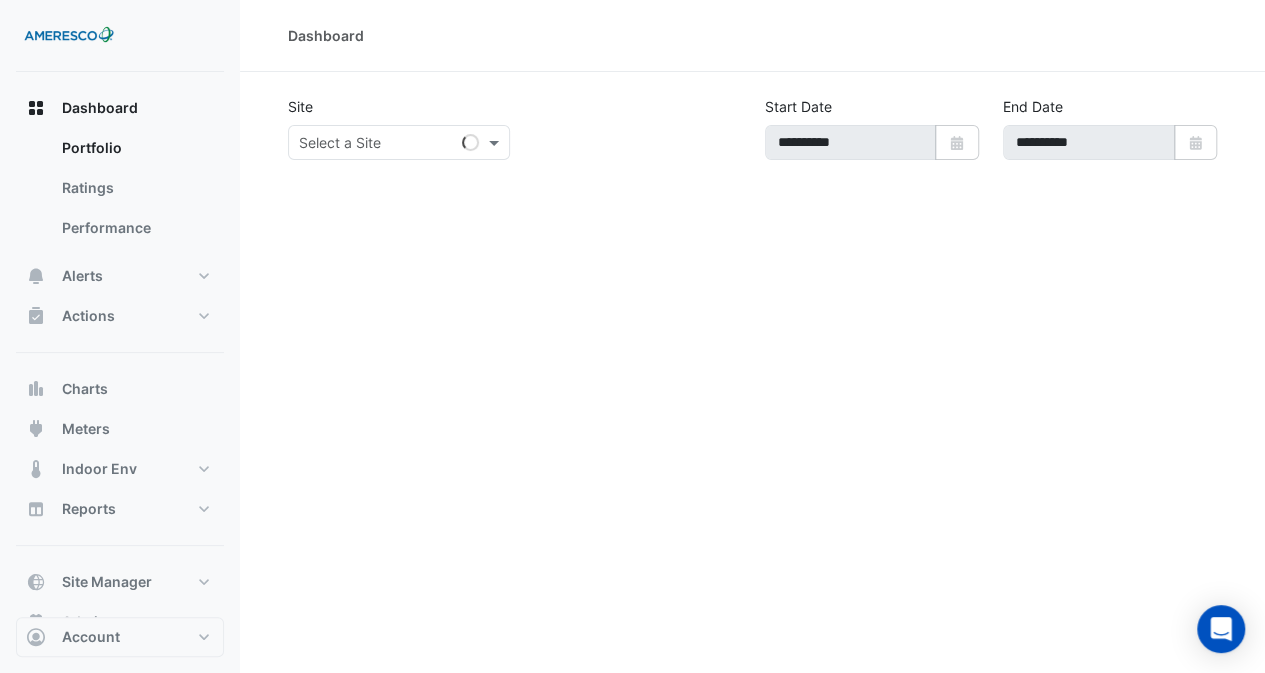 select on "**" 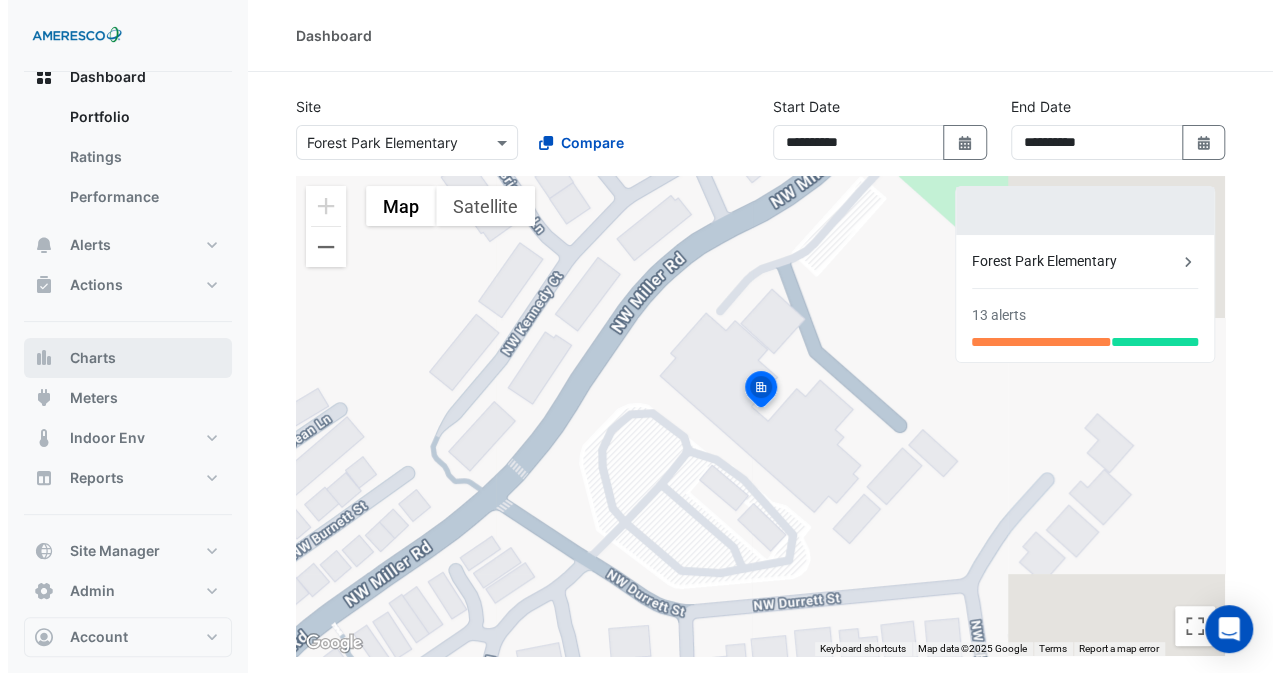 scroll, scrollTop: 47, scrollLeft: 0, axis: vertical 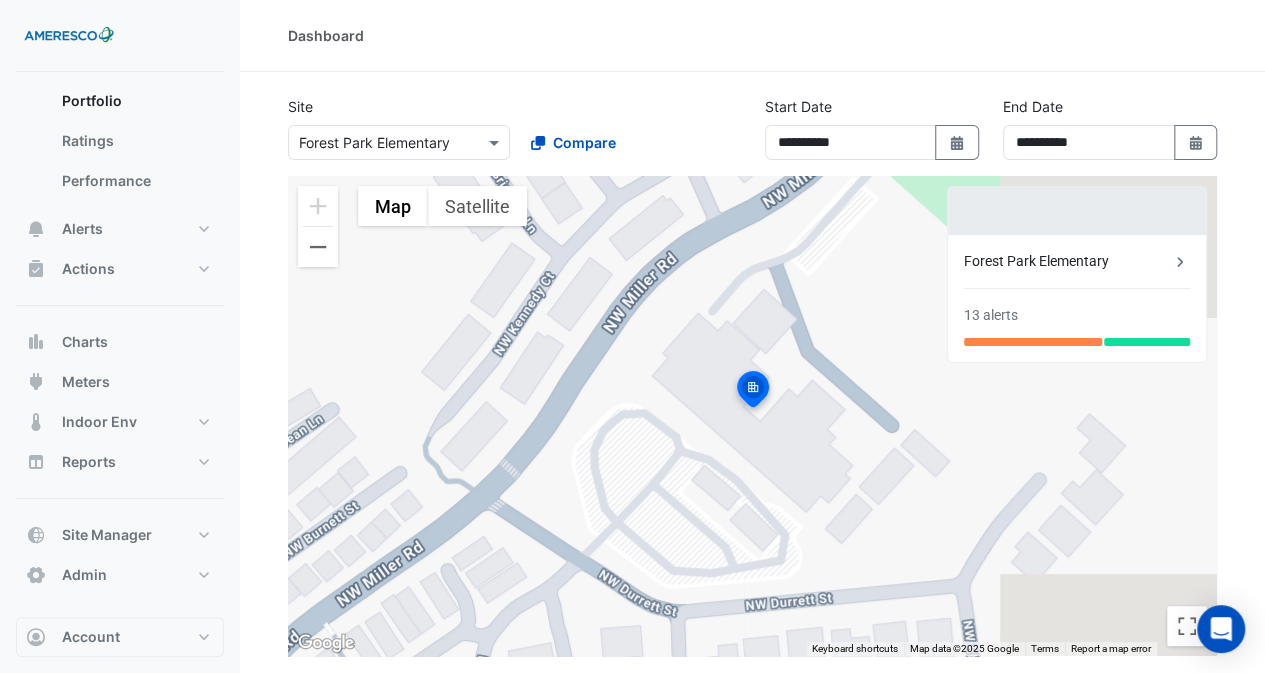 click on "**********" 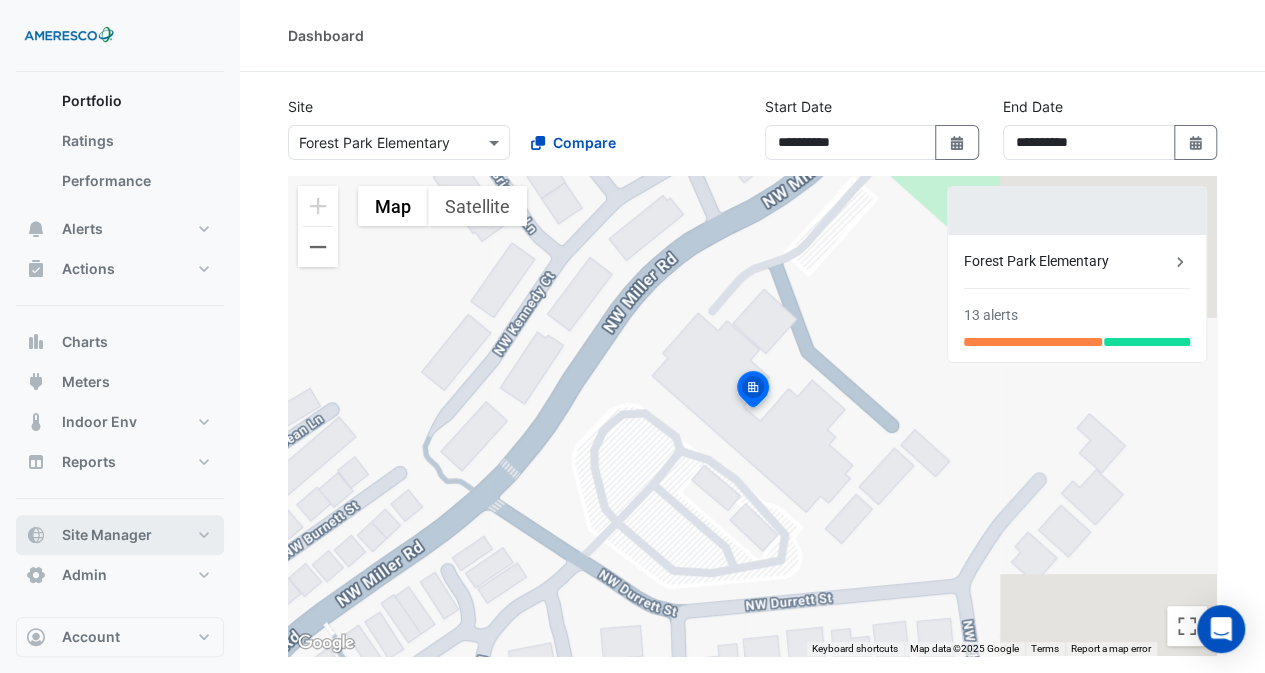 click on "Site Manager" at bounding box center (107, 535) 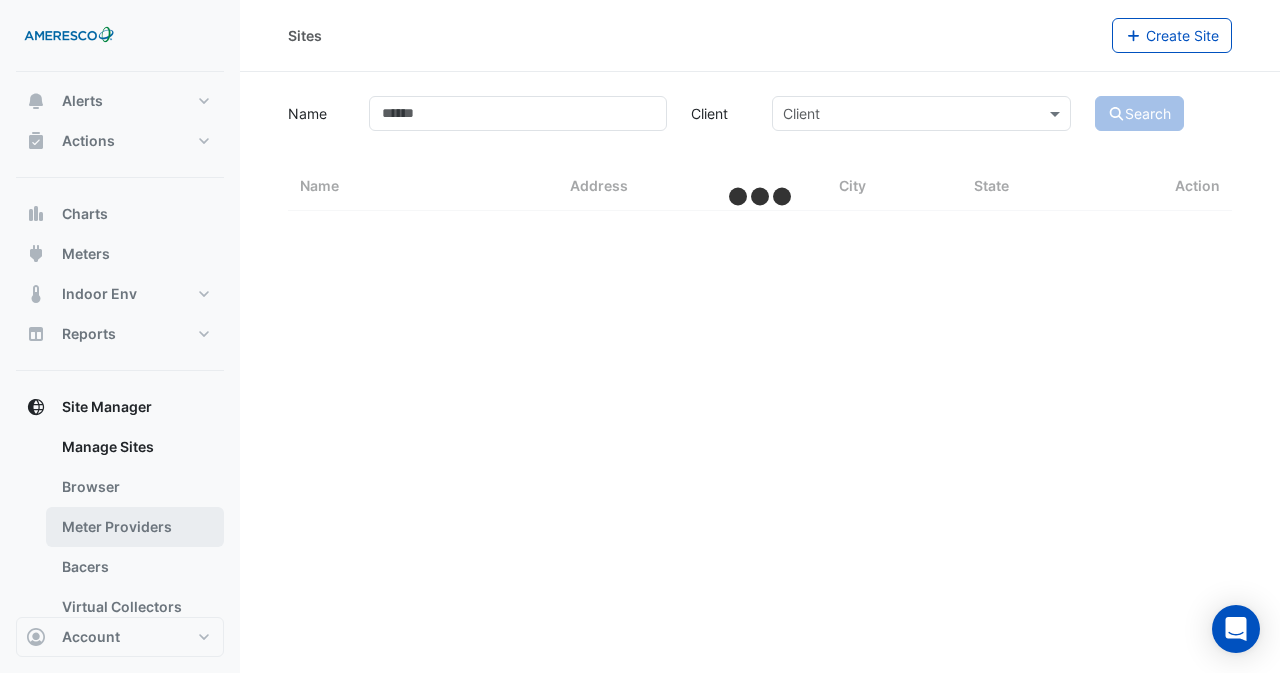 select on "**" 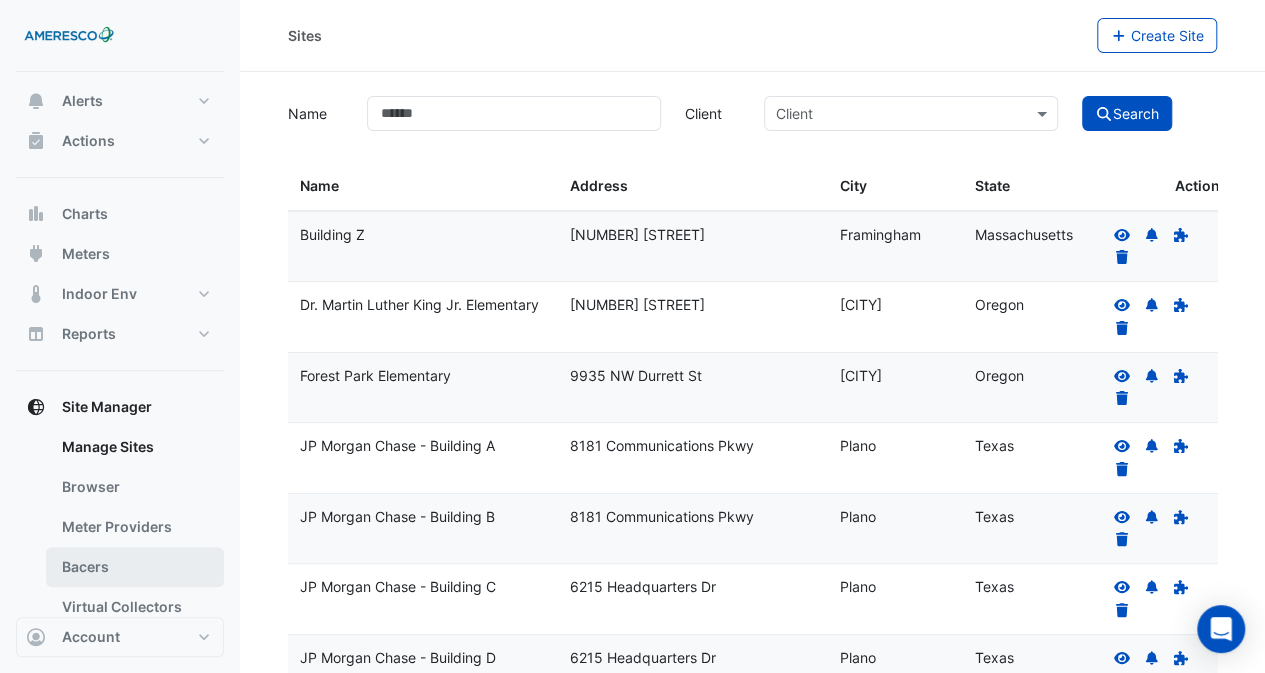 click on "Bacers" at bounding box center [135, 567] 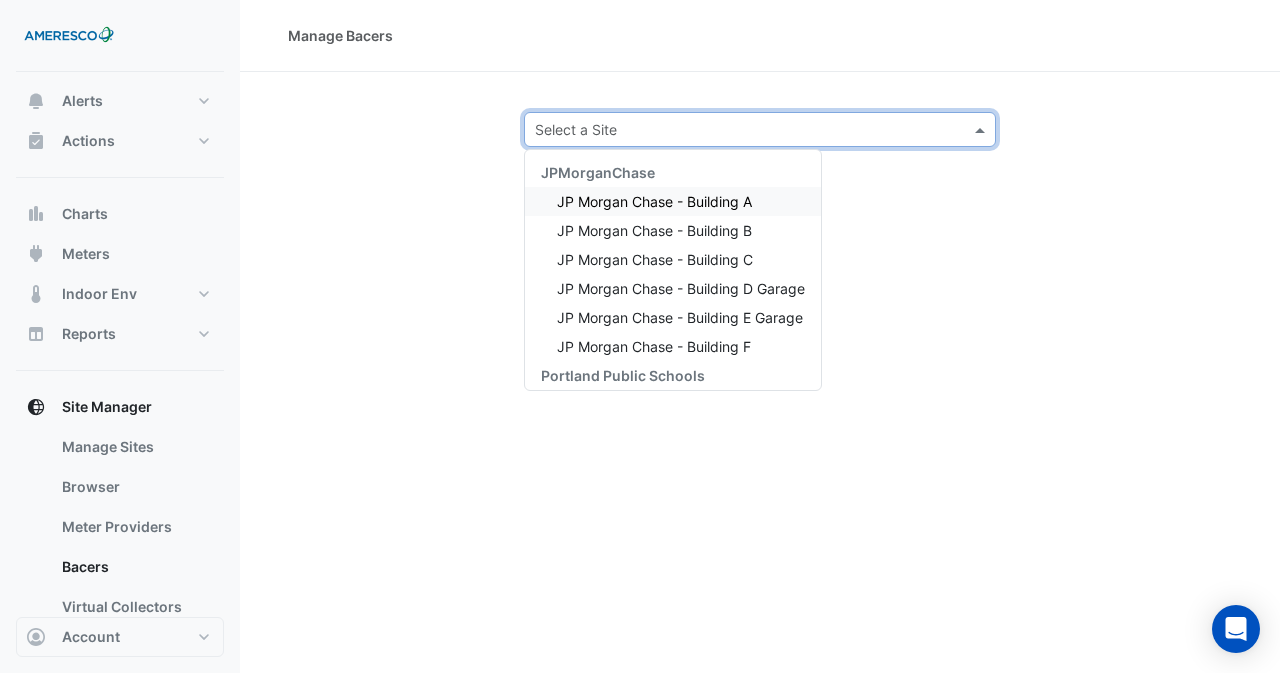 click 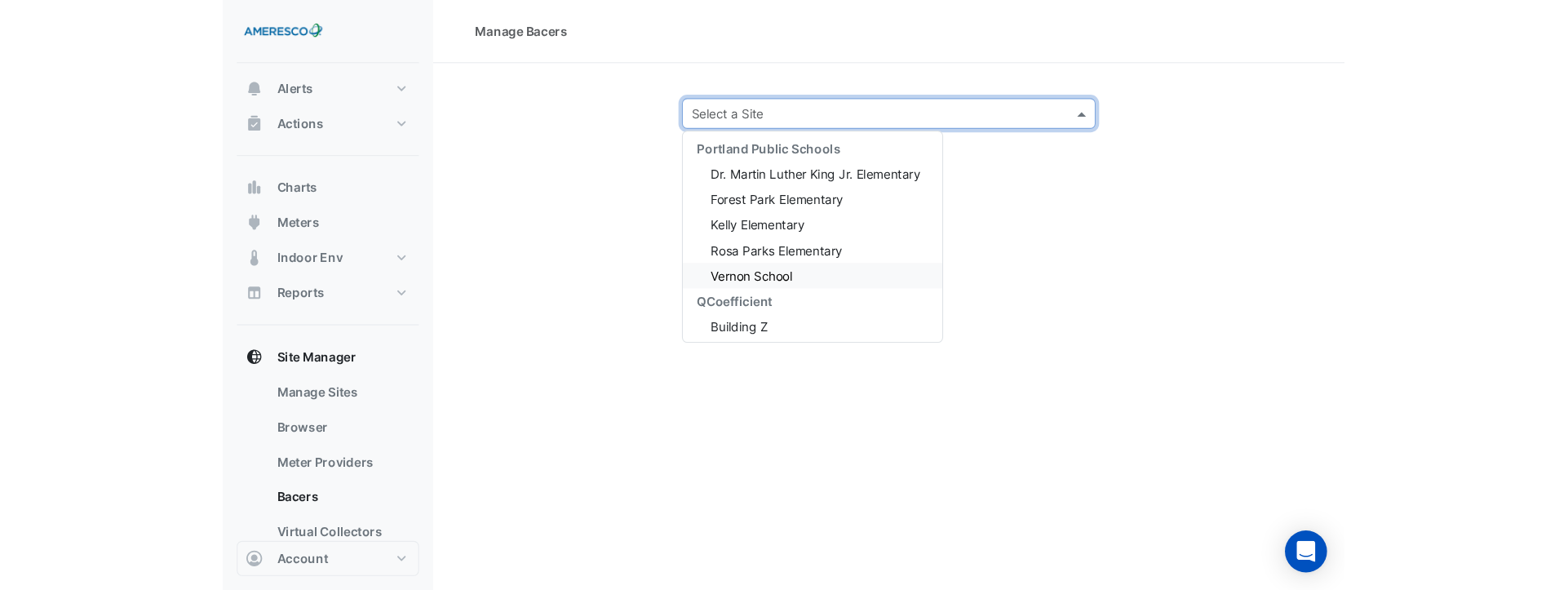 scroll, scrollTop: 219, scrollLeft: 0, axis: vertical 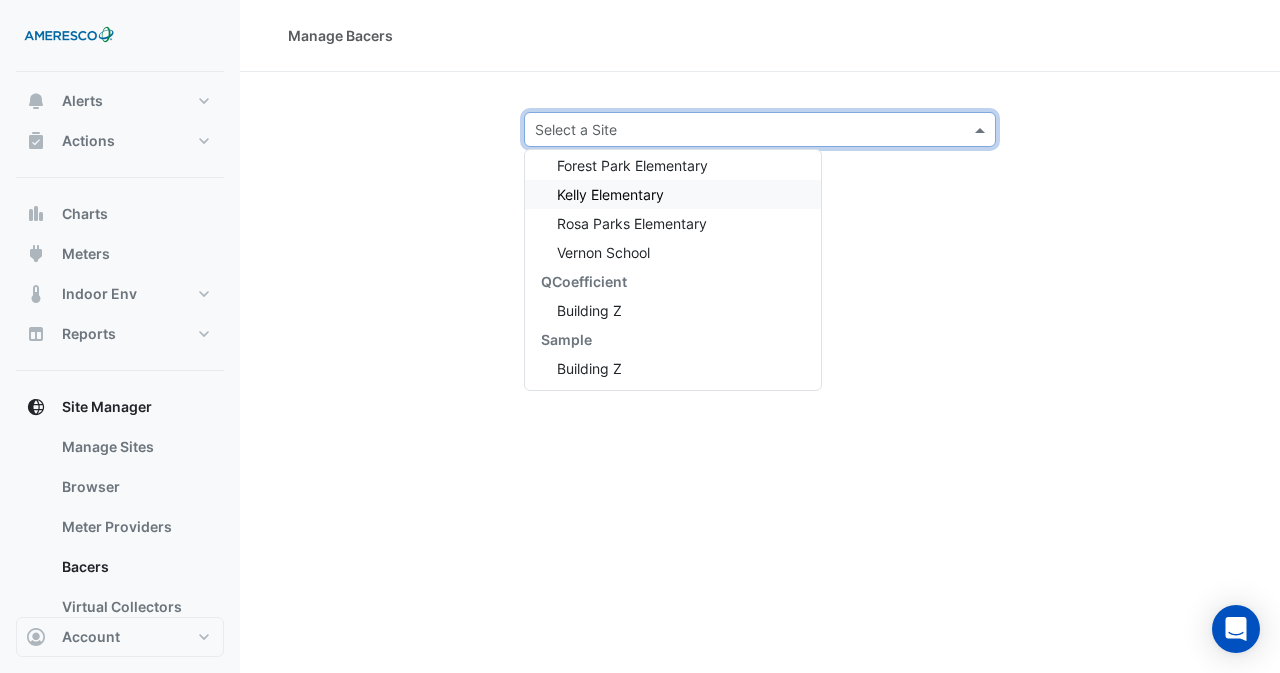 click on "Kelly Elementary" at bounding box center (610, 194) 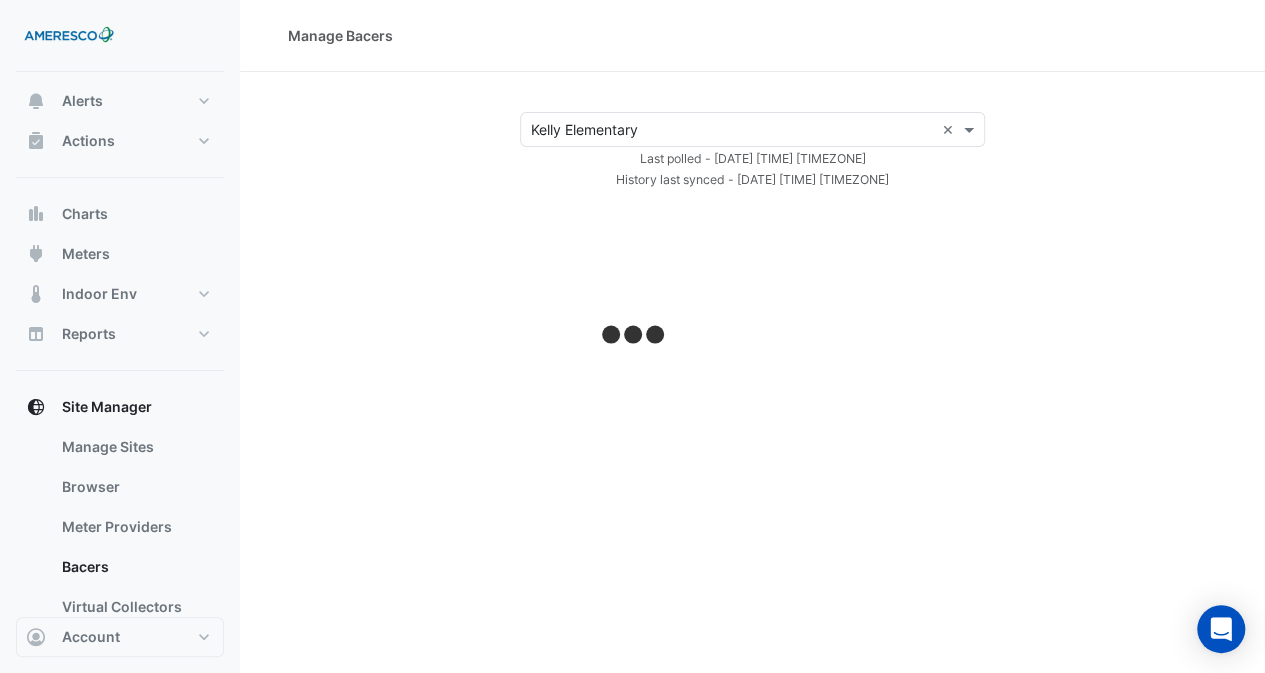 select on "**" 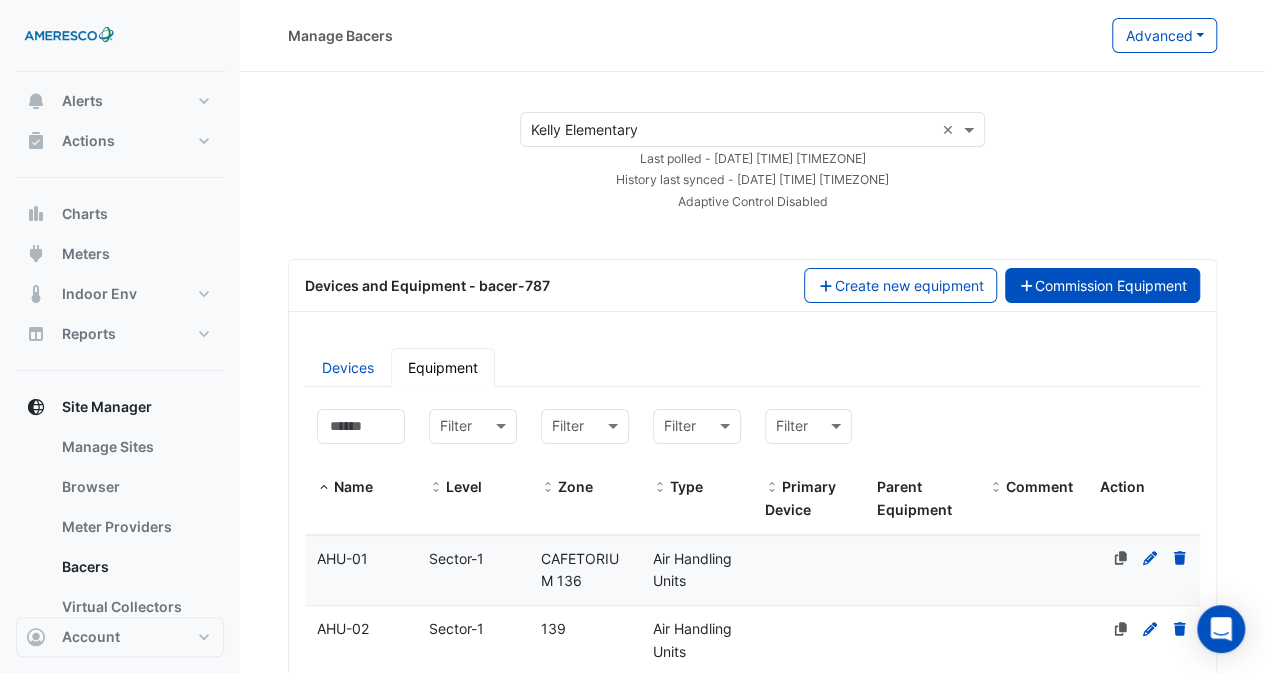 click on "Commission Equipment" 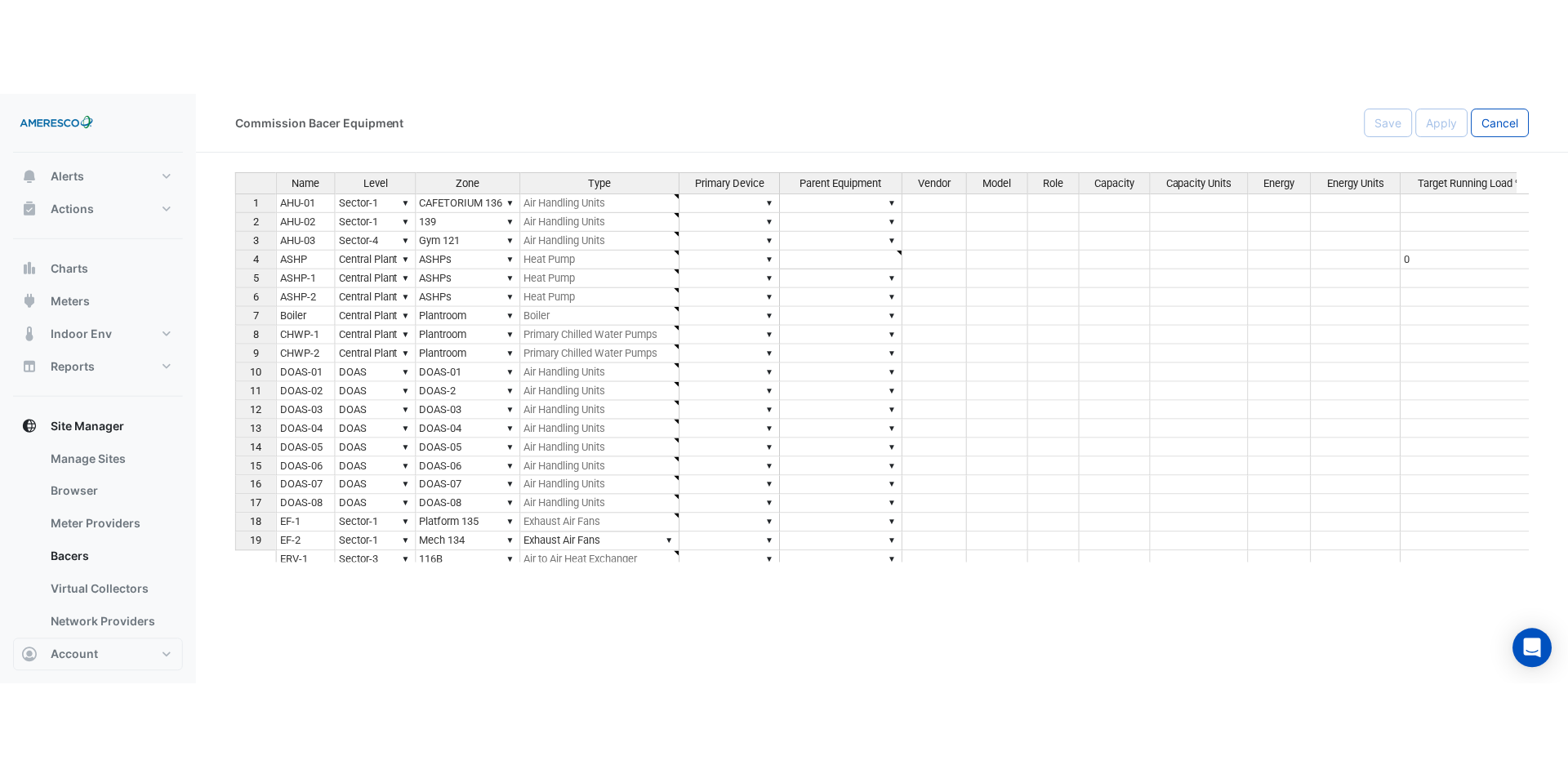 scroll, scrollTop: 38, scrollLeft: 0, axis: vertical 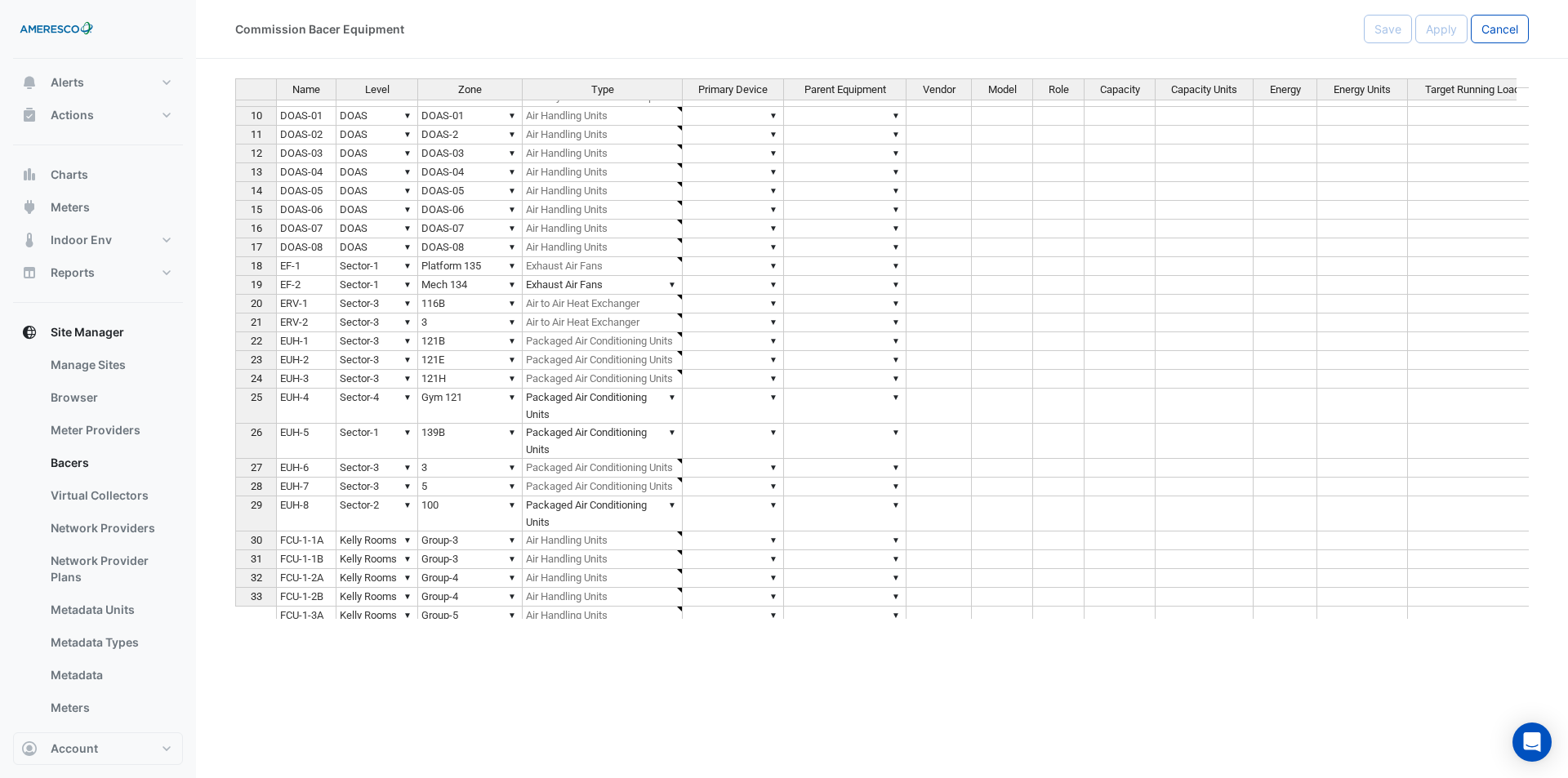 type on "**********" 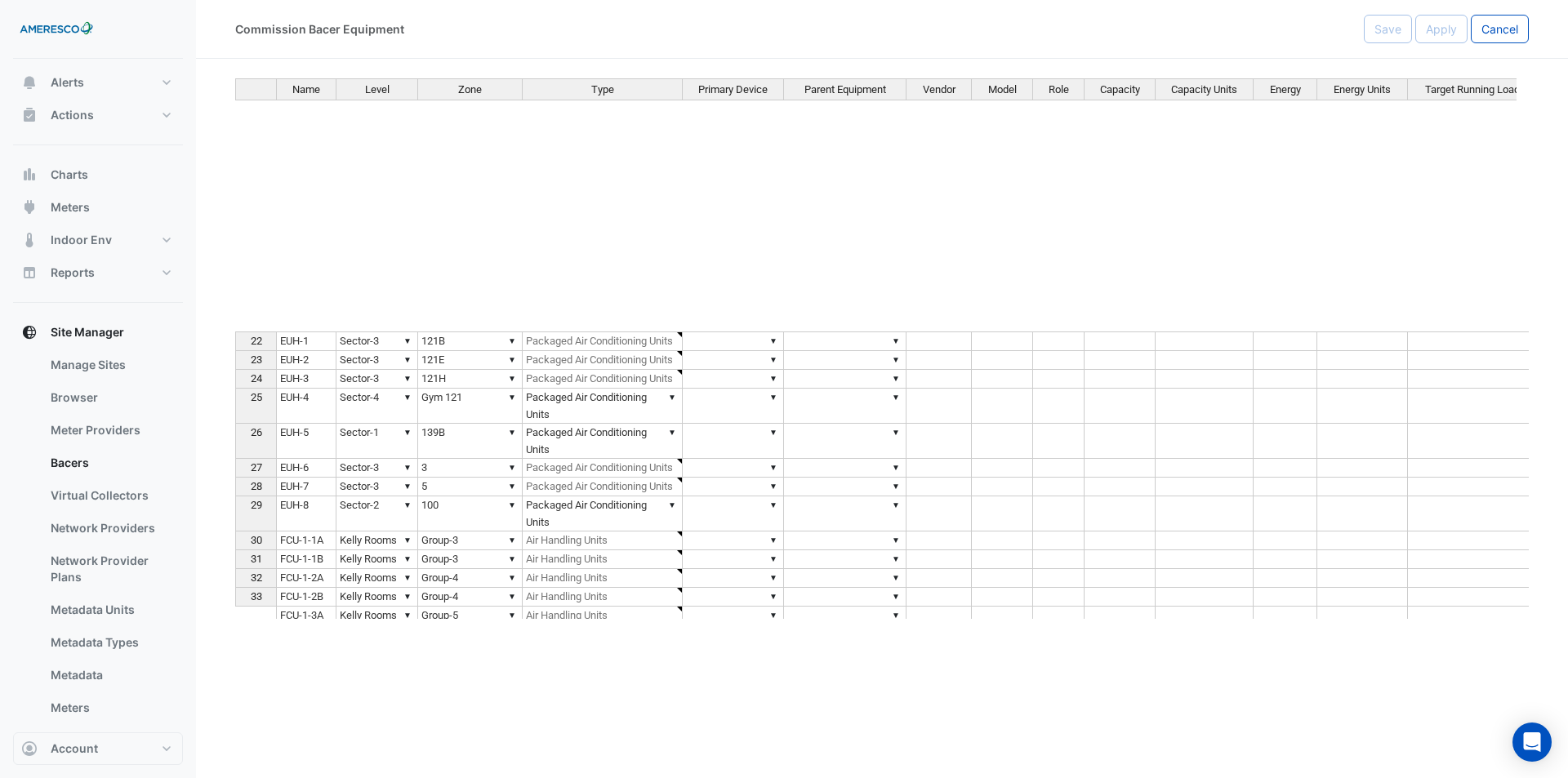 scroll, scrollTop: 571, scrollLeft: 0, axis: vertical 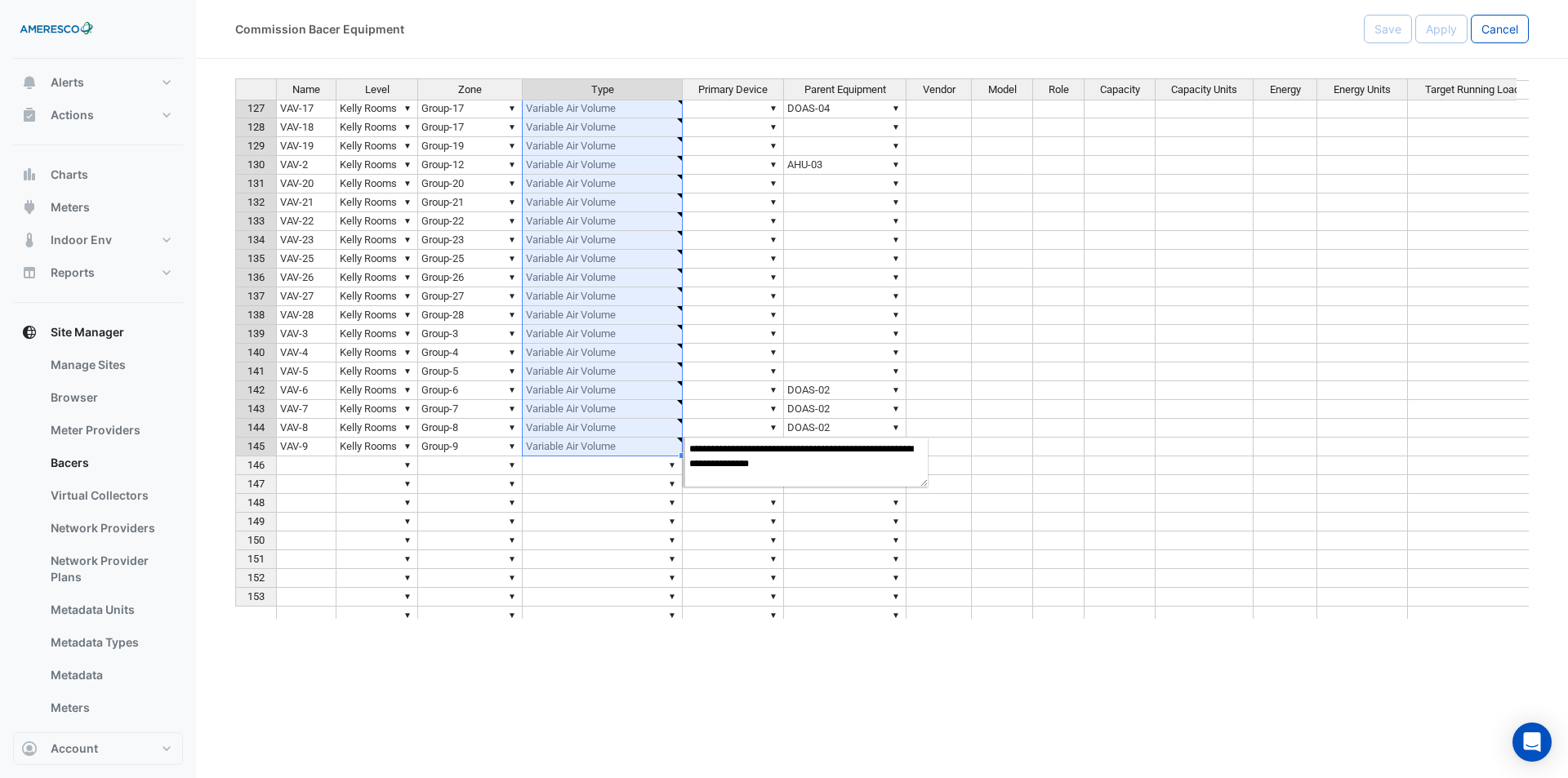 drag, startPoint x: 576, startPoint y: 250, endPoint x: 554, endPoint y: 452, distance: 203.19449 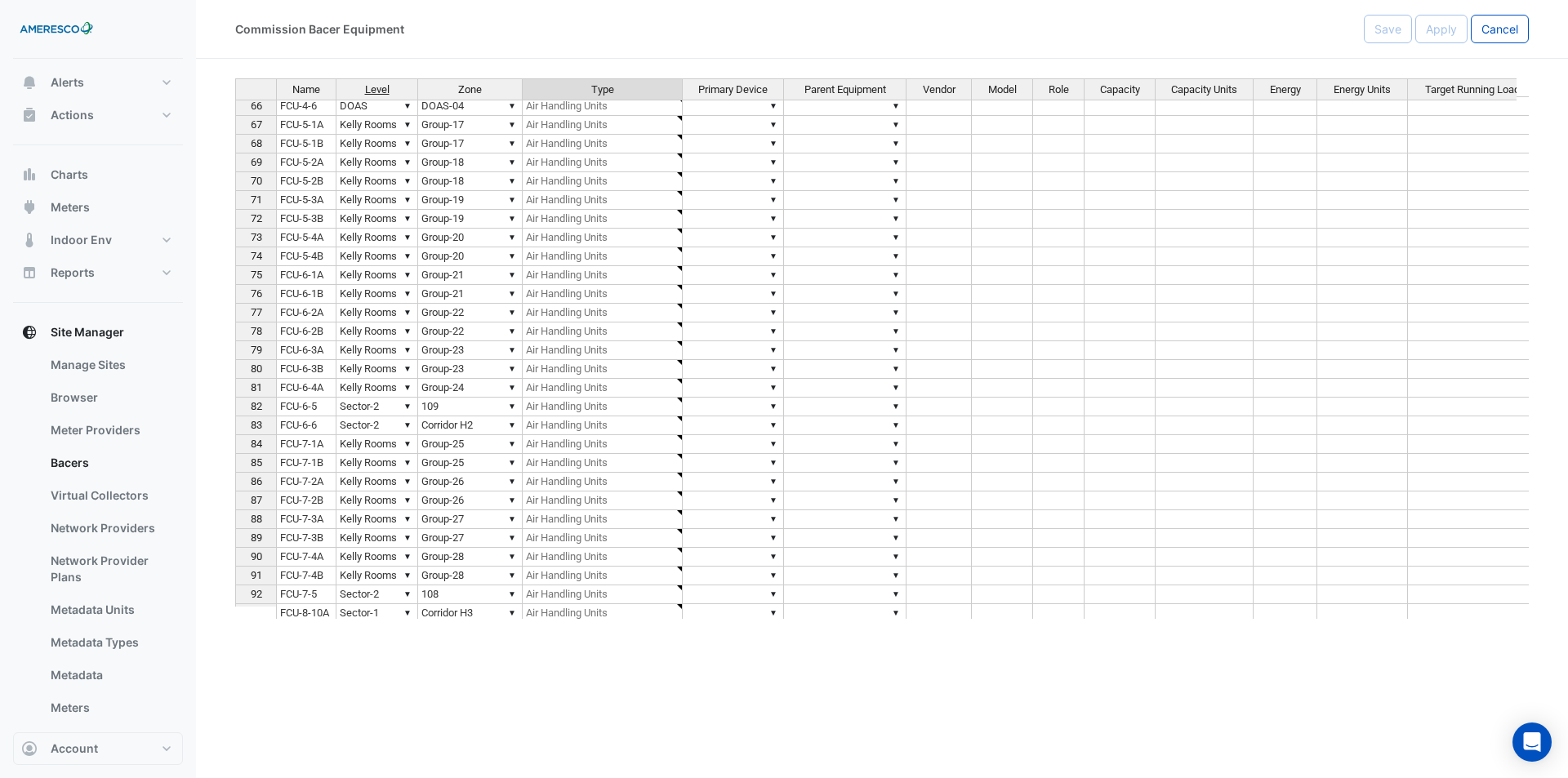 click on "Level" at bounding box center (377, 90) 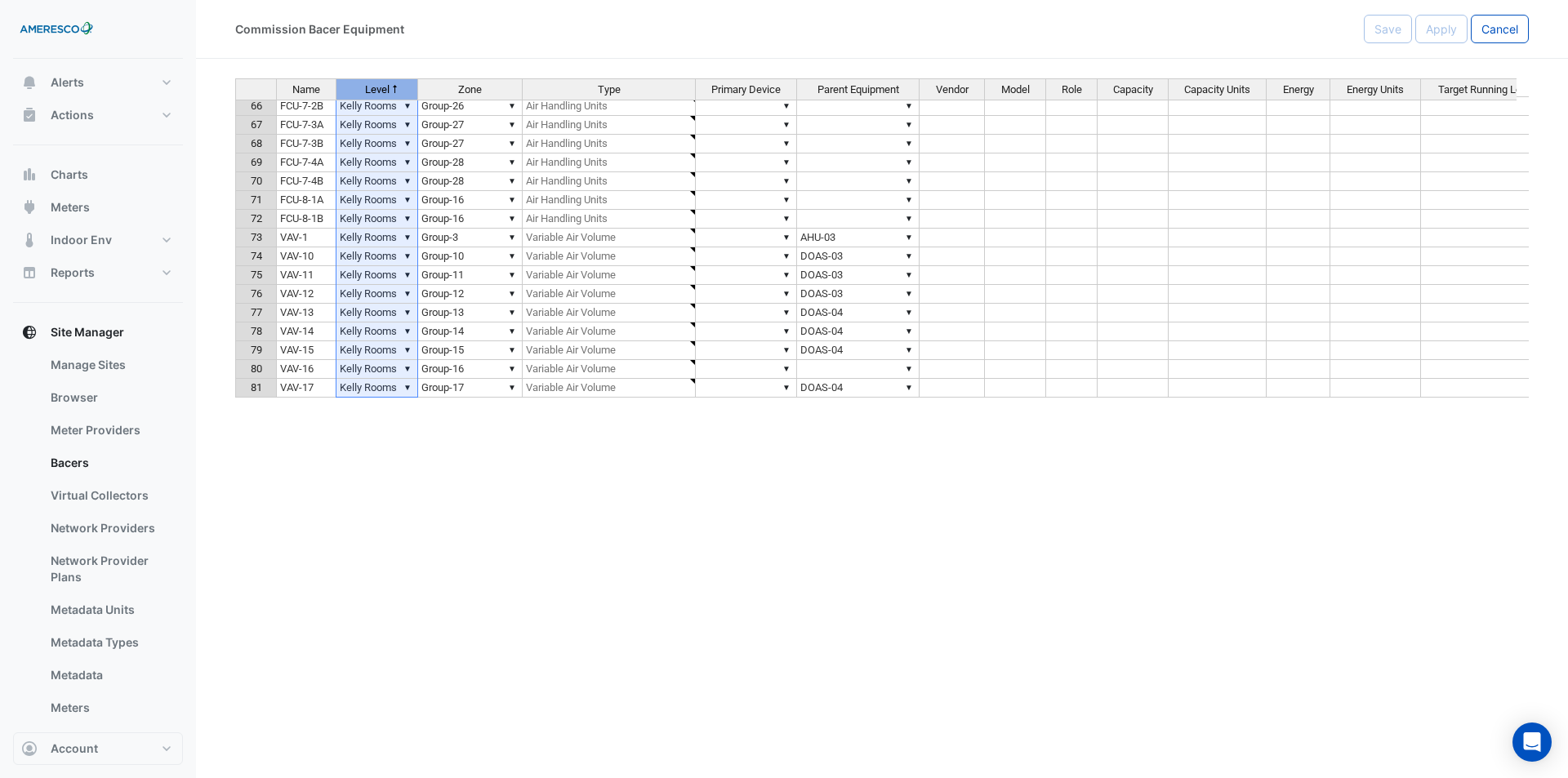 scroll, scrollTop: 865, scrollLeft: 0, axis: vertical 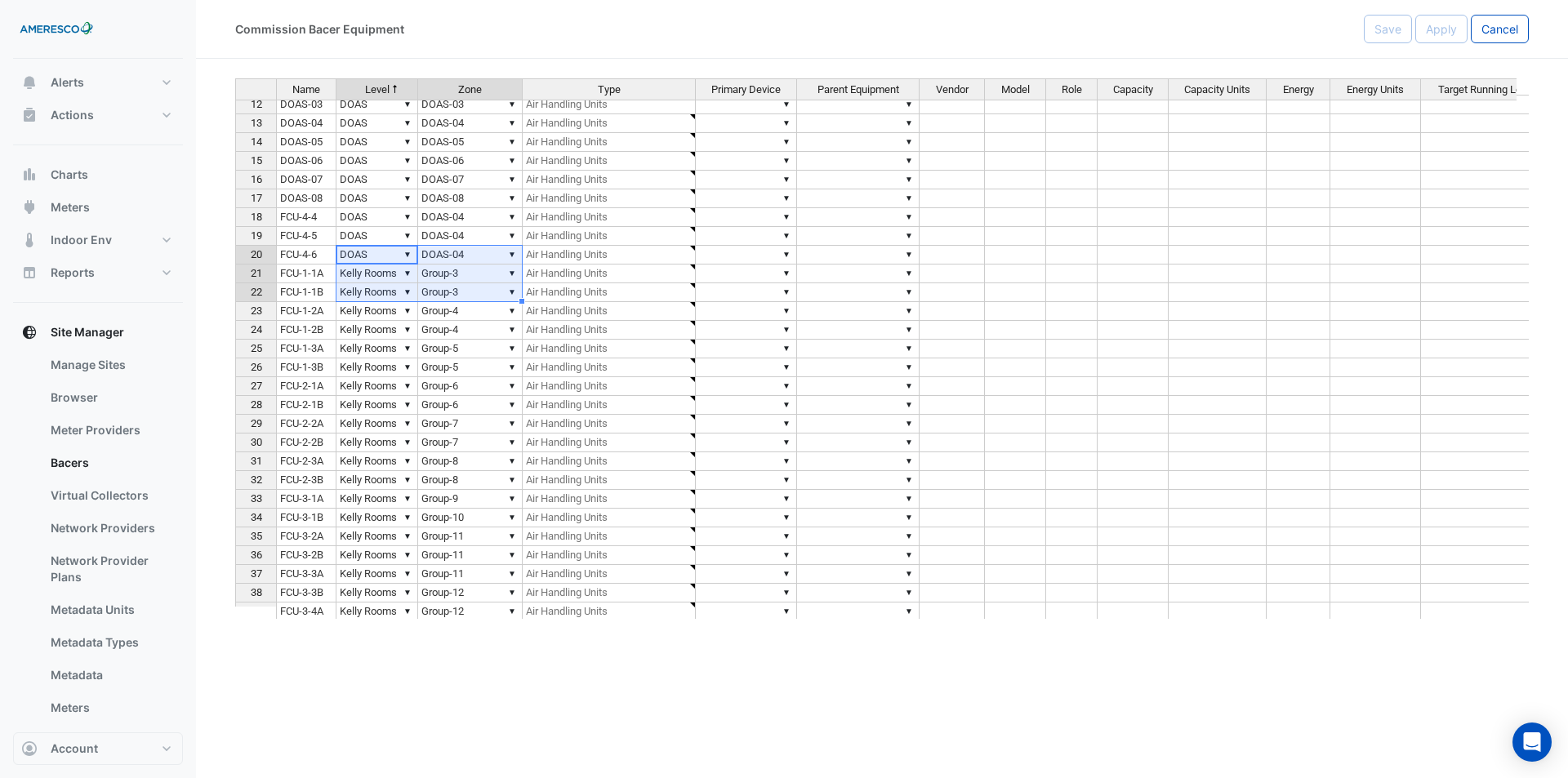 drag, startPoint x: 399, startPoint y: 263, endPoint x: 461, endPoint y: 287, distance: 66.483081 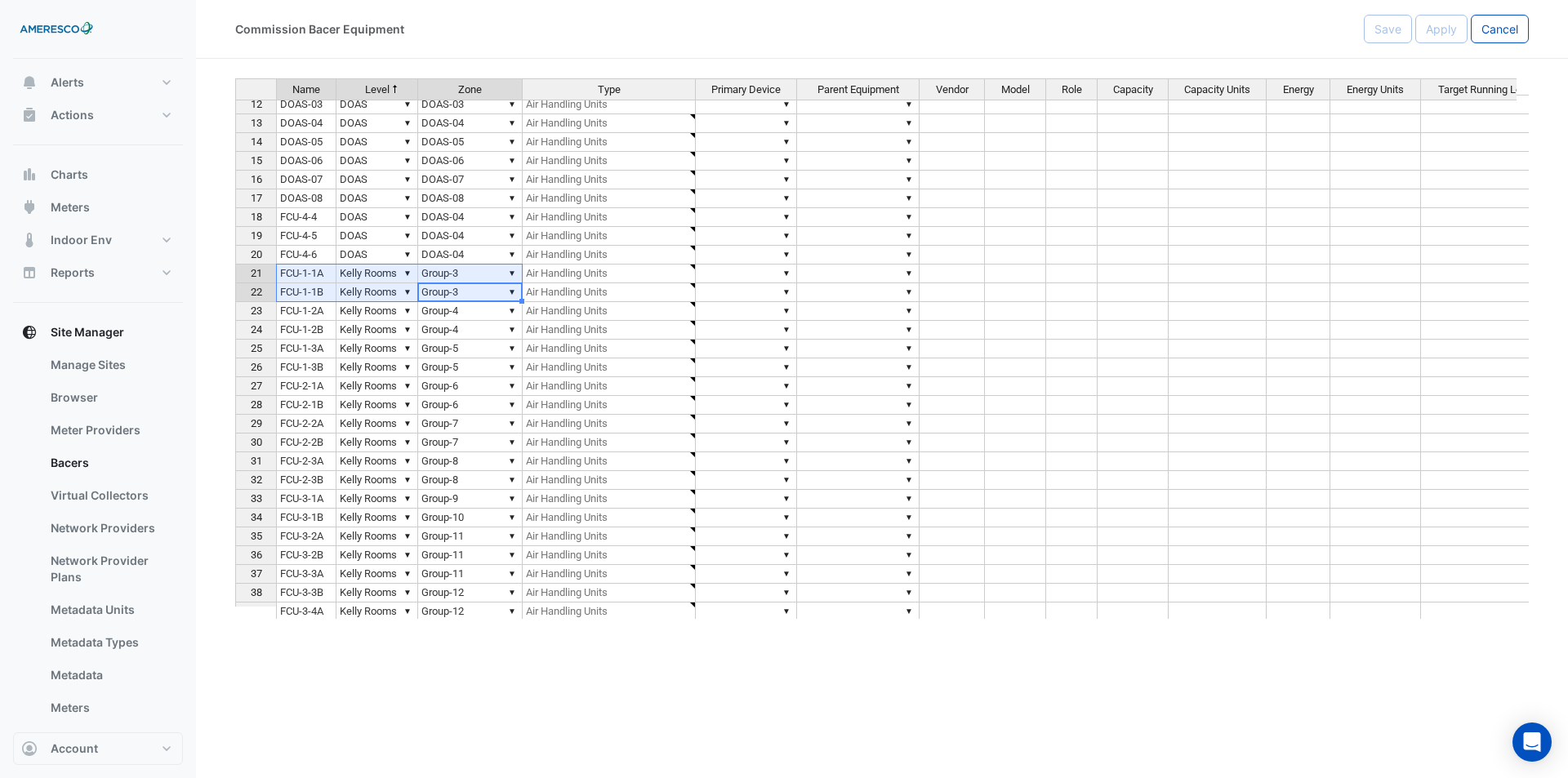 drag, startPoint x: 470, startPoint y: 294, endPoint x: 292, endPoint y: 270, distance: 179.61069 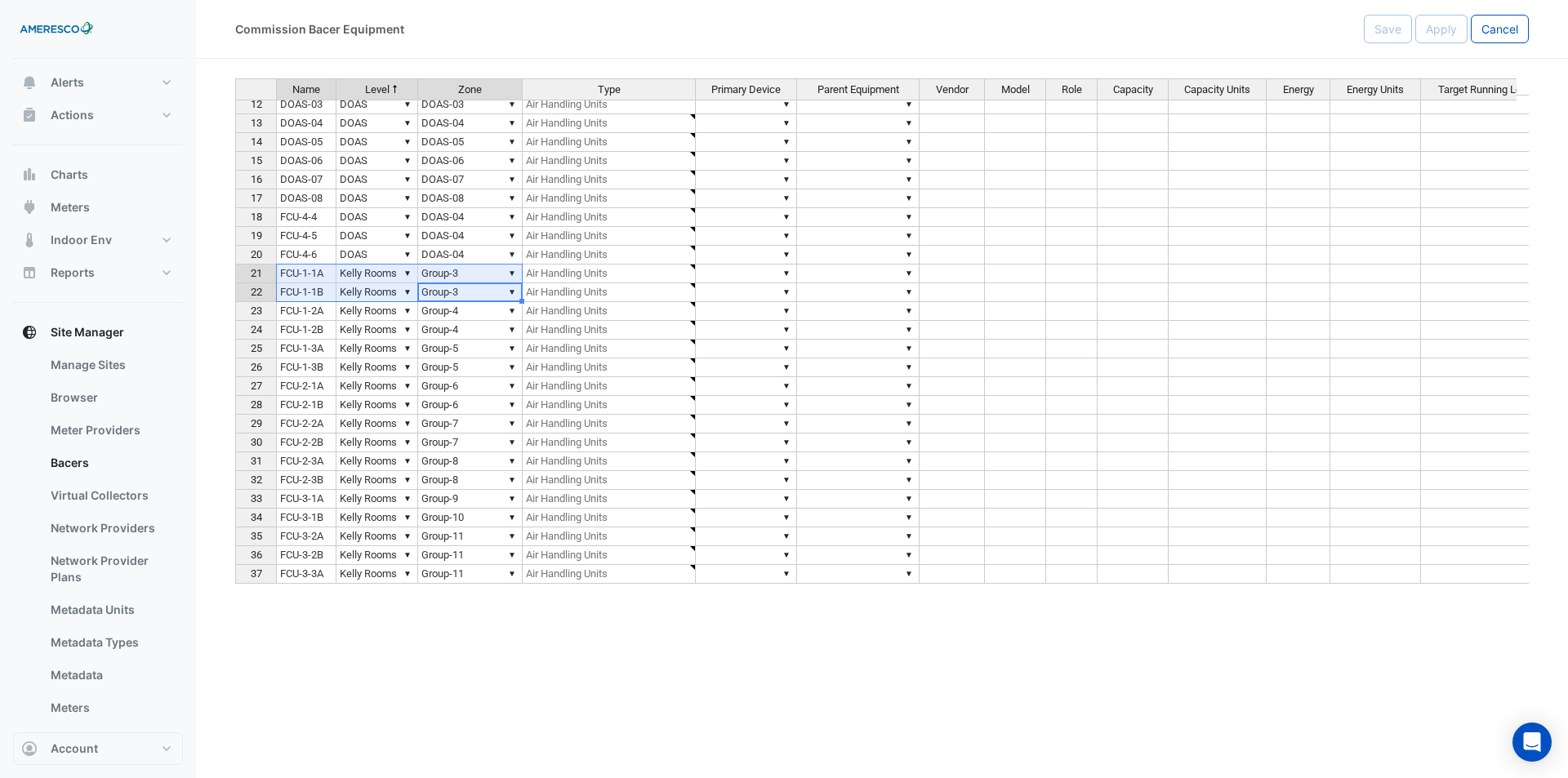 scroll, scrollTop: 0, scrollLeft: 0, axis: both 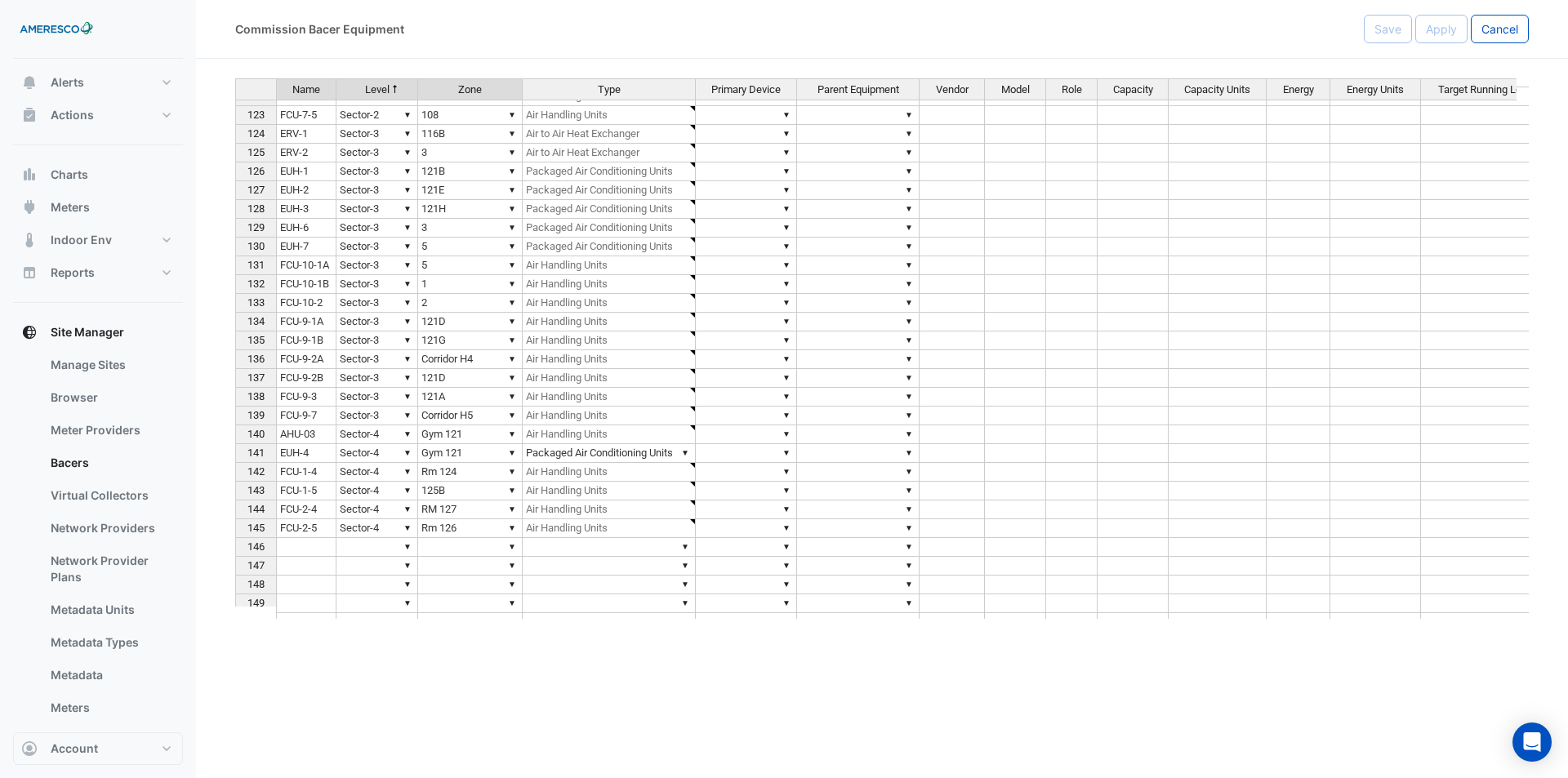click on "▼ Sector-3" at bounding box center [377, 247] 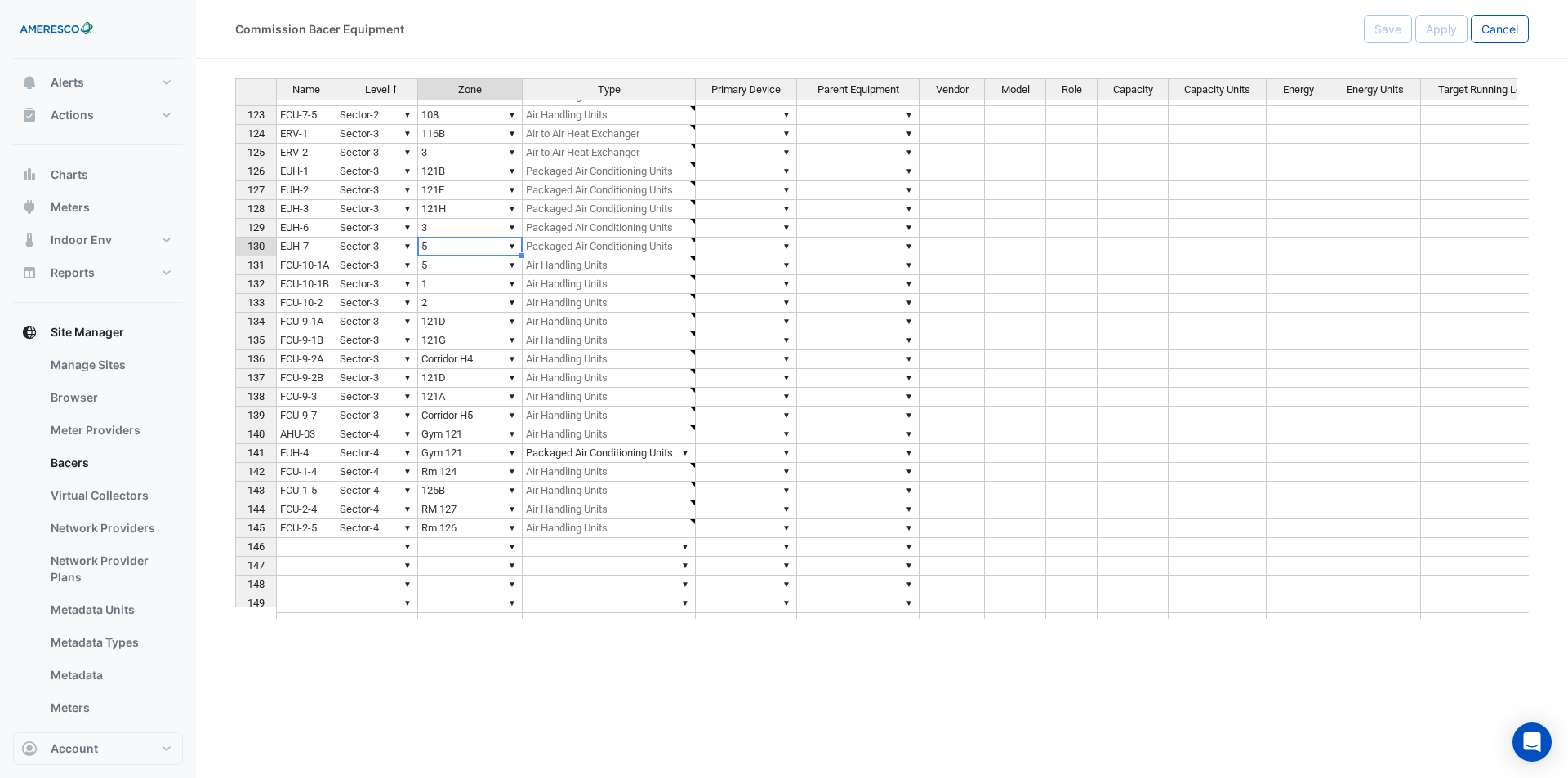 click on "▼ 5" at bounding box center (470, 247) 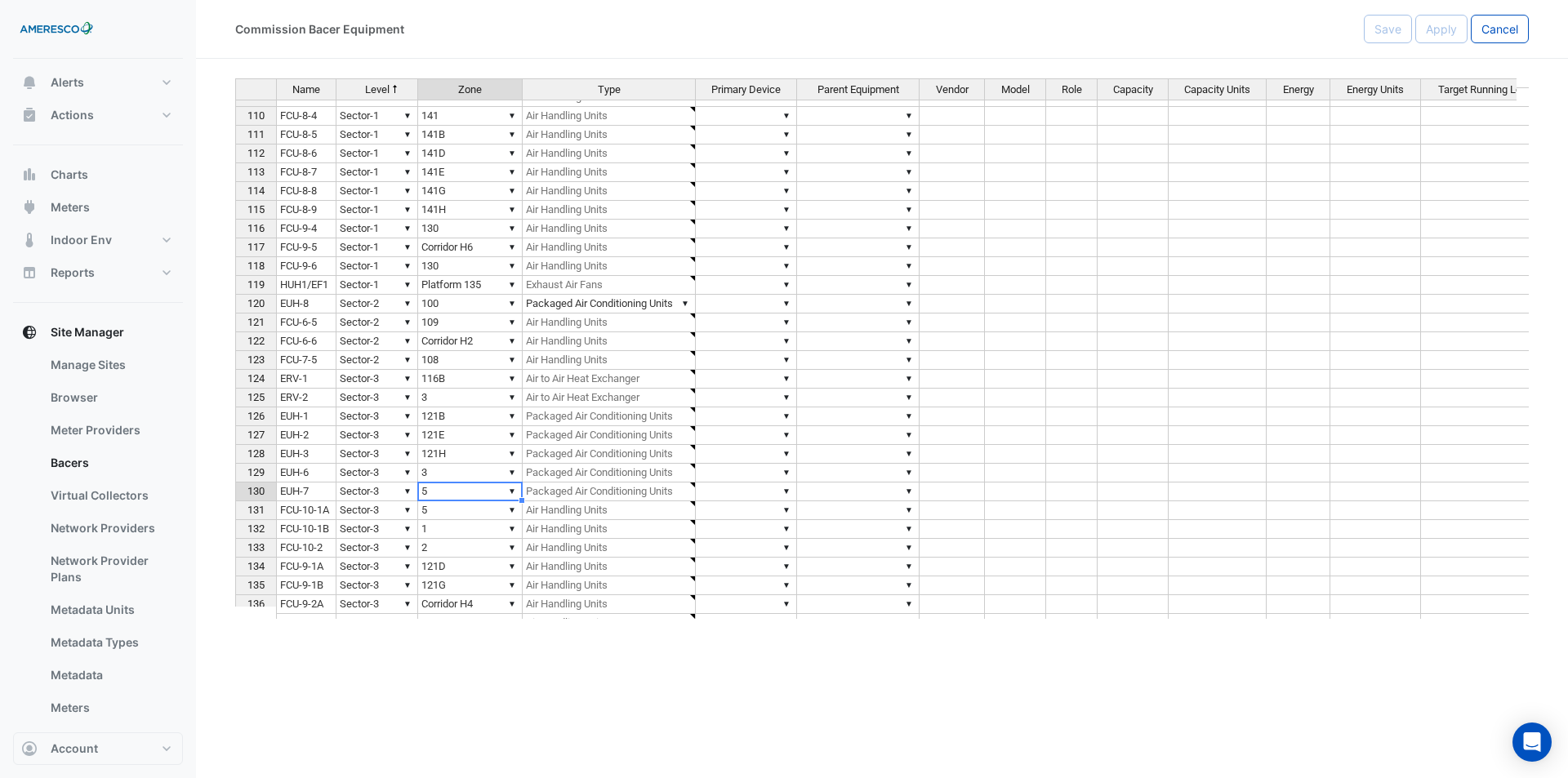 scroll, scrollTop: 1878, scrollLeft: 0, axis: vertical 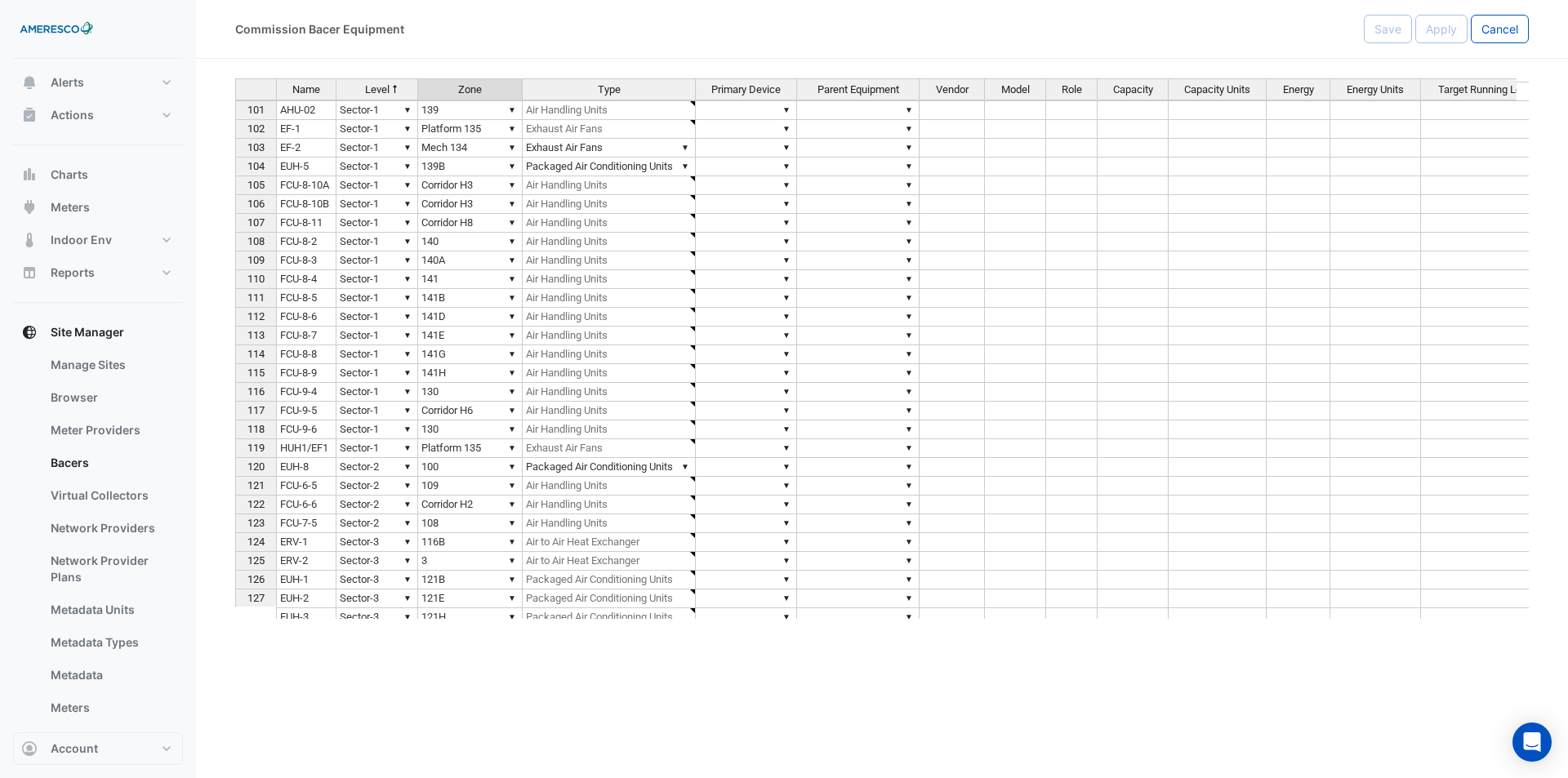 click on "▼ 141D" at bounding box center (470, 317) 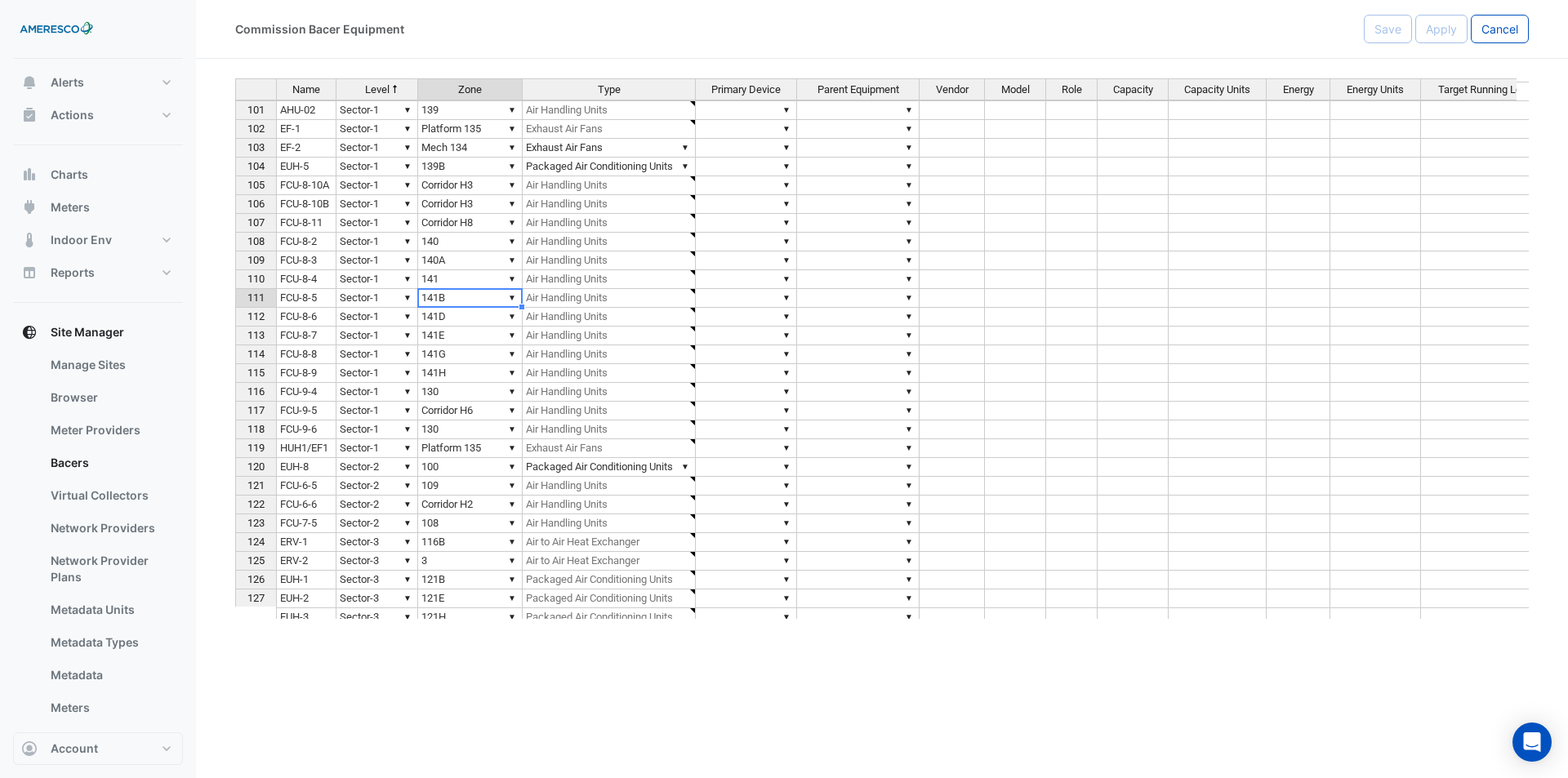 click on "▼ 141B" at bounding box center [470, 298] 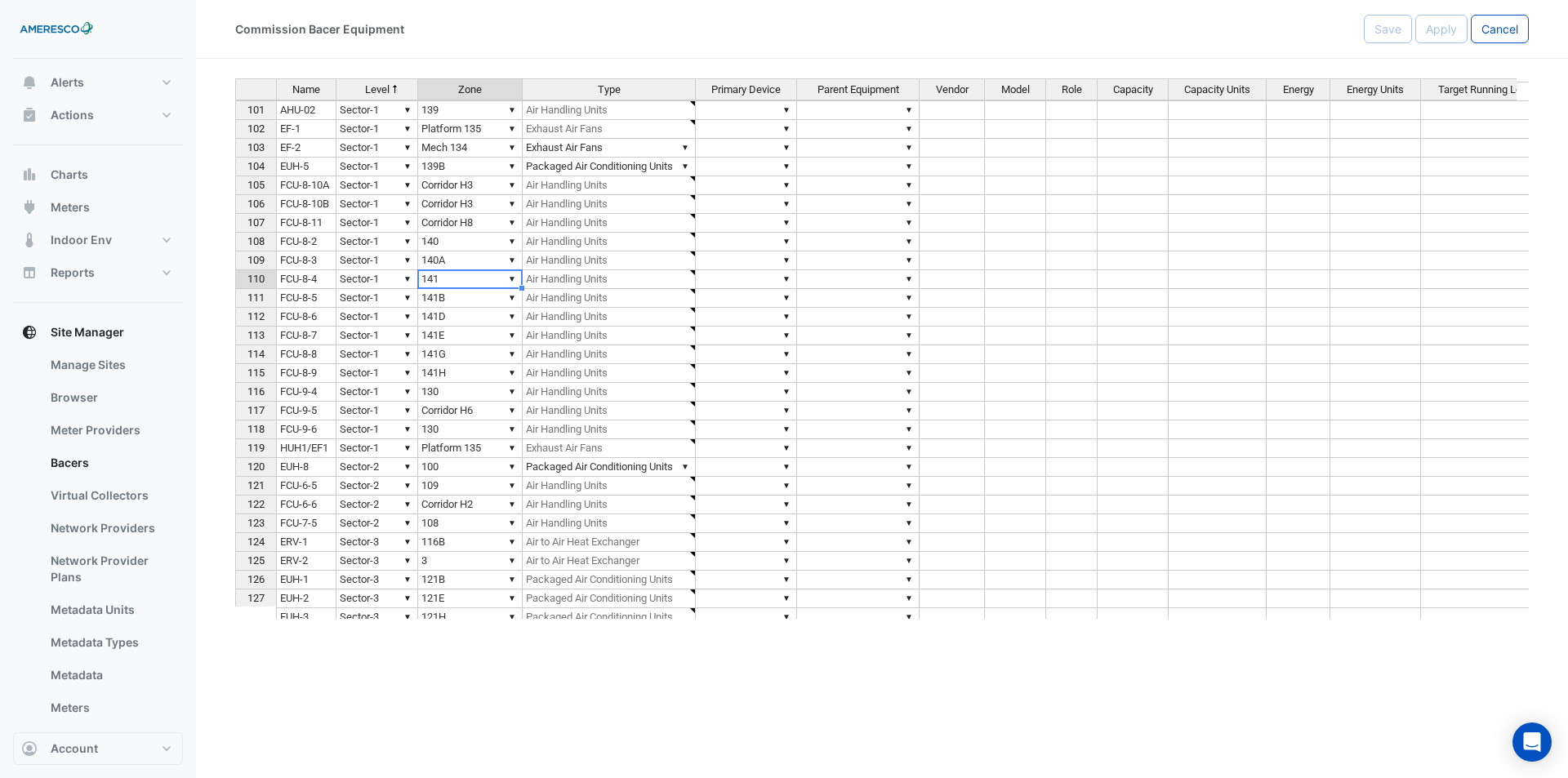 scroll, scrollTop: 1714, scrollLeft: 0, axis: vertical 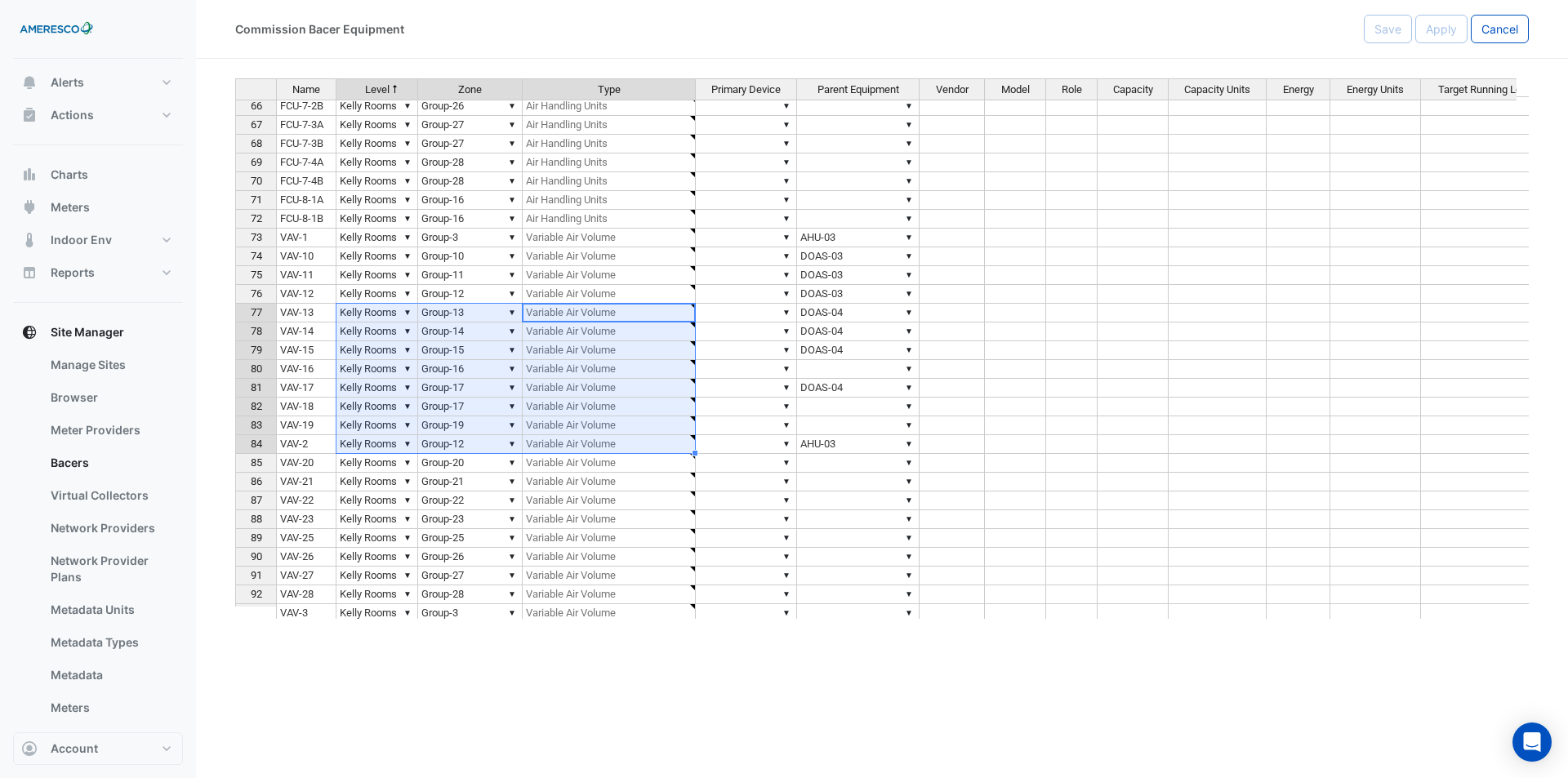 drag, startPoint x: 581, startPoint y: 322, endPoint x: 371, endPoint y: 453, distance: 247.5096 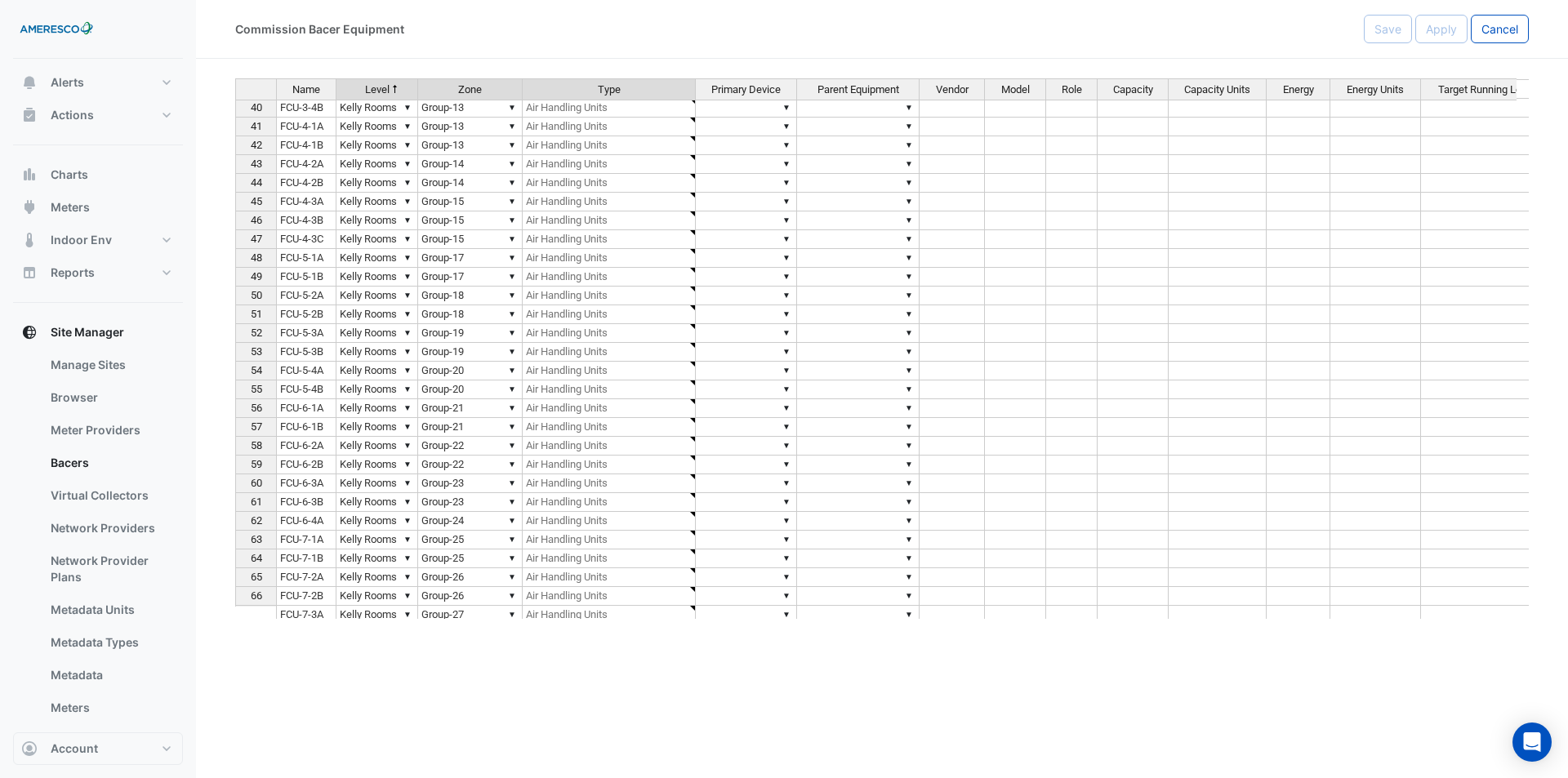 click on "▼ Kelly Rooms" at bounding box center [377, 258] 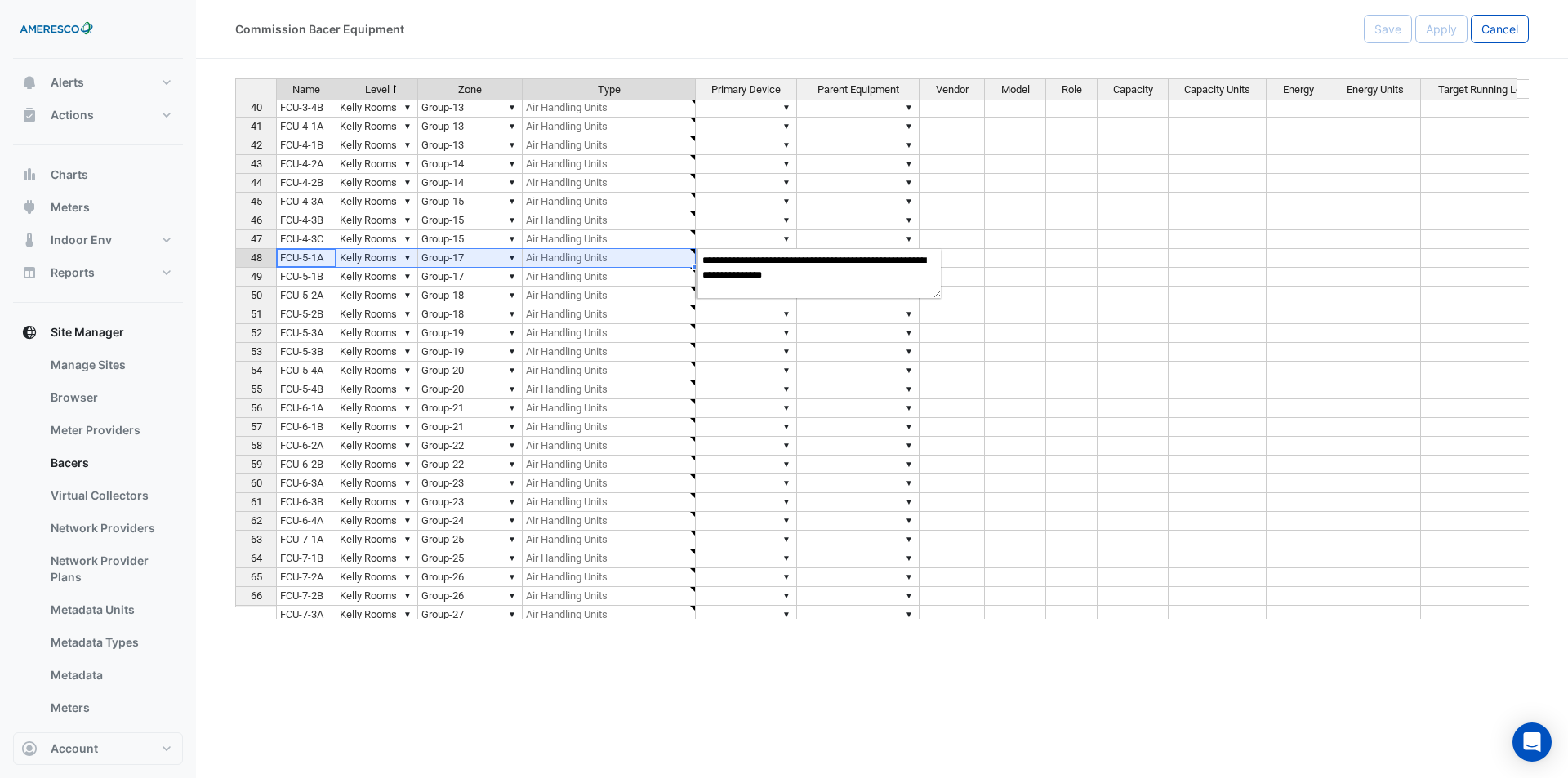 drag, startPoint x: 289, startPoint y: 260, endPoint x: 641, endPoint y: 258, distance: 352.00568 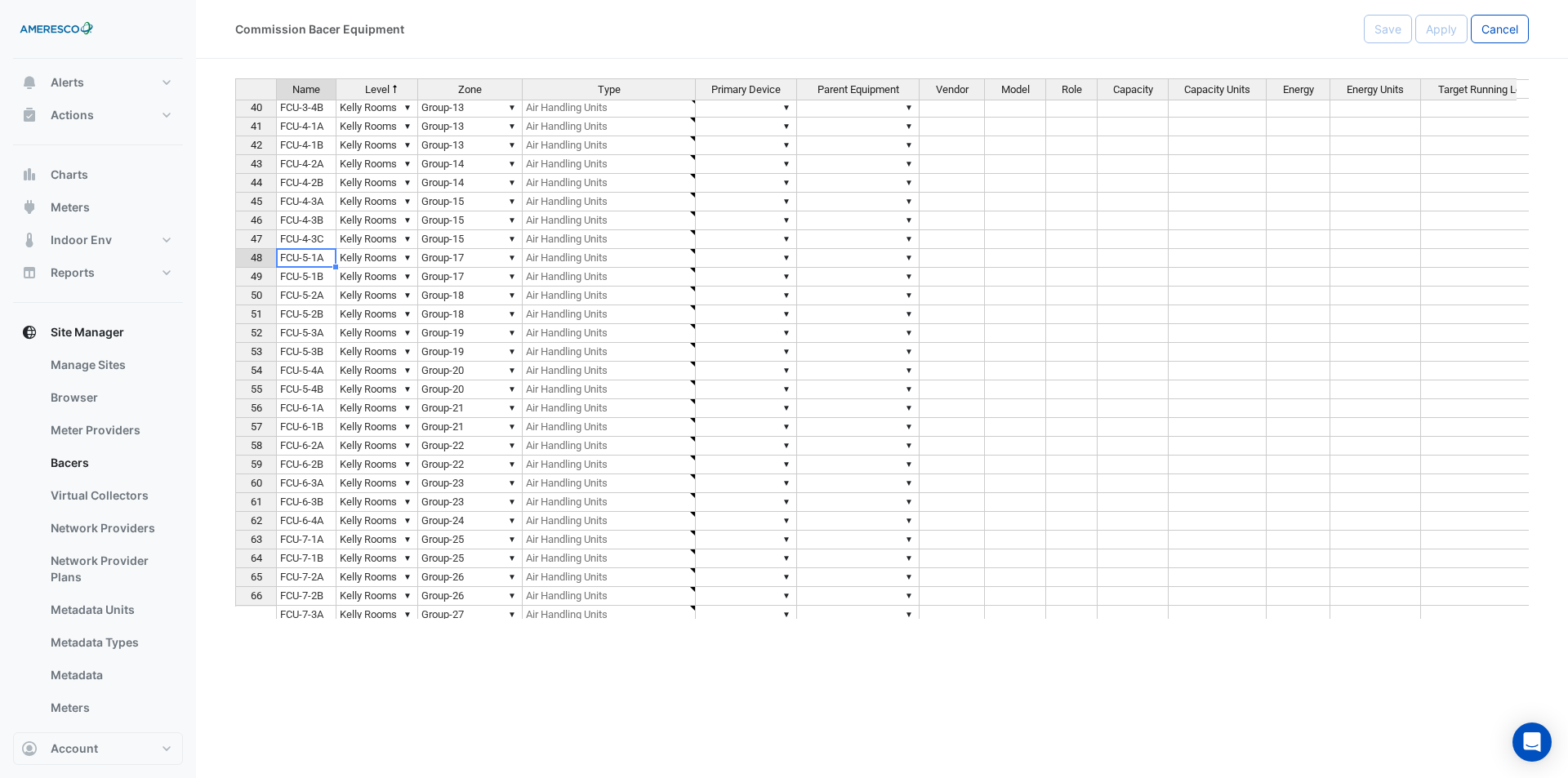 click on "FCU-5-1A" at bounding box center [306, 258] 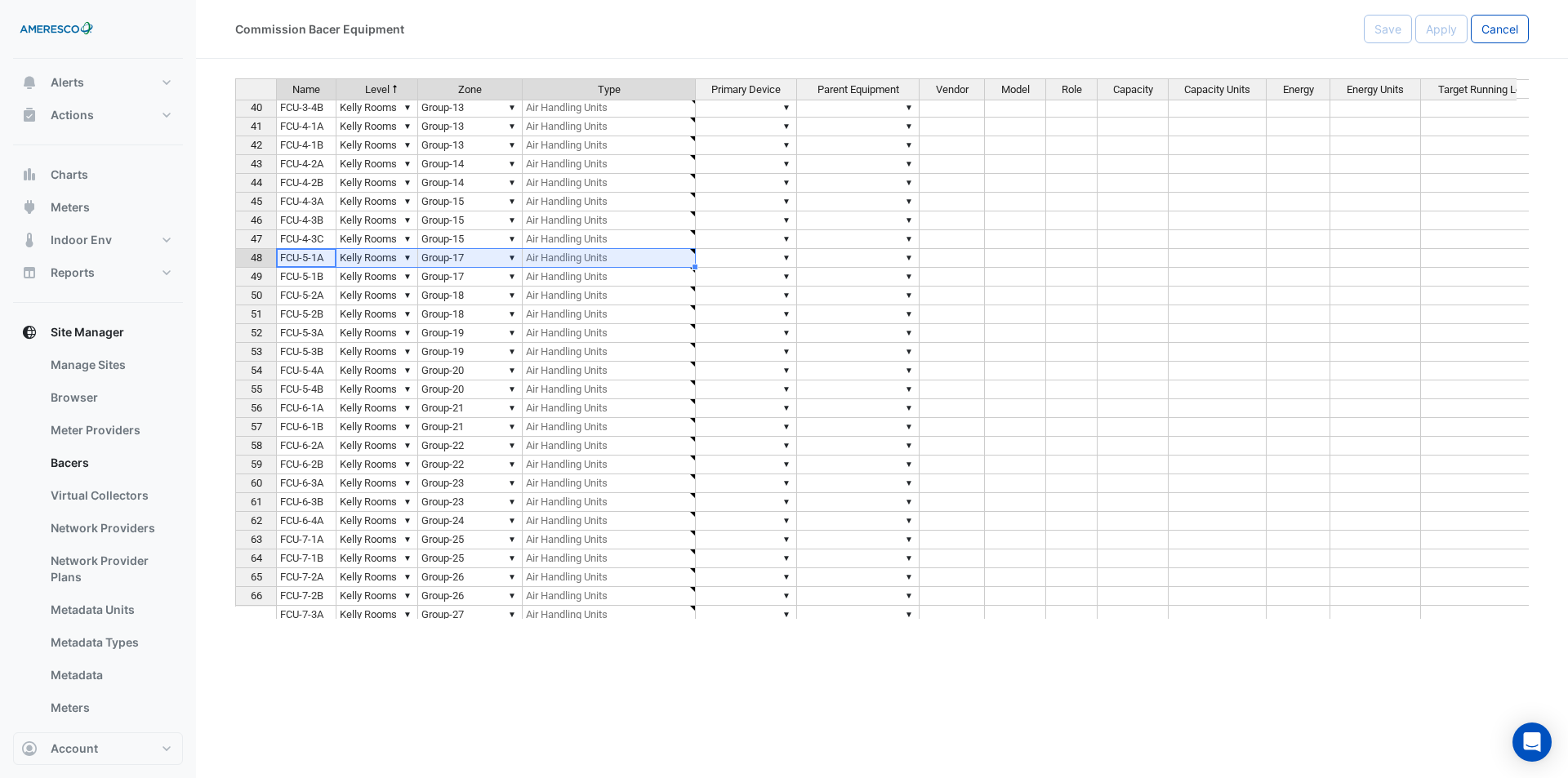 drag, startPoint x: 310, startPoint y: 259, endPoint x: 621, endPoint y: 261, distance: 311.0064 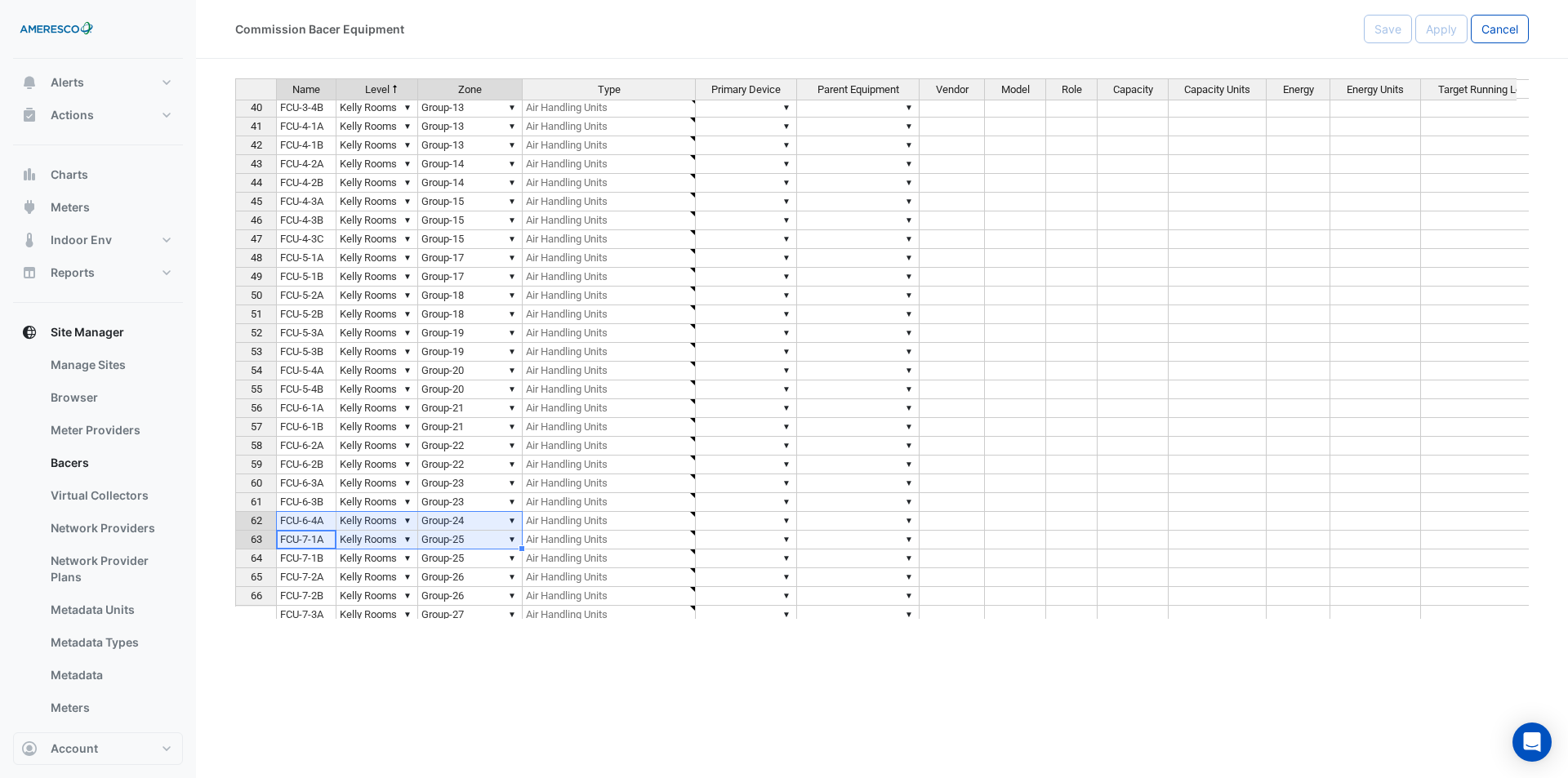 drag, startPoint x: 296, startPoint y: 531, endPoint x: 543, endPoint y: 527, distance: 247.03239 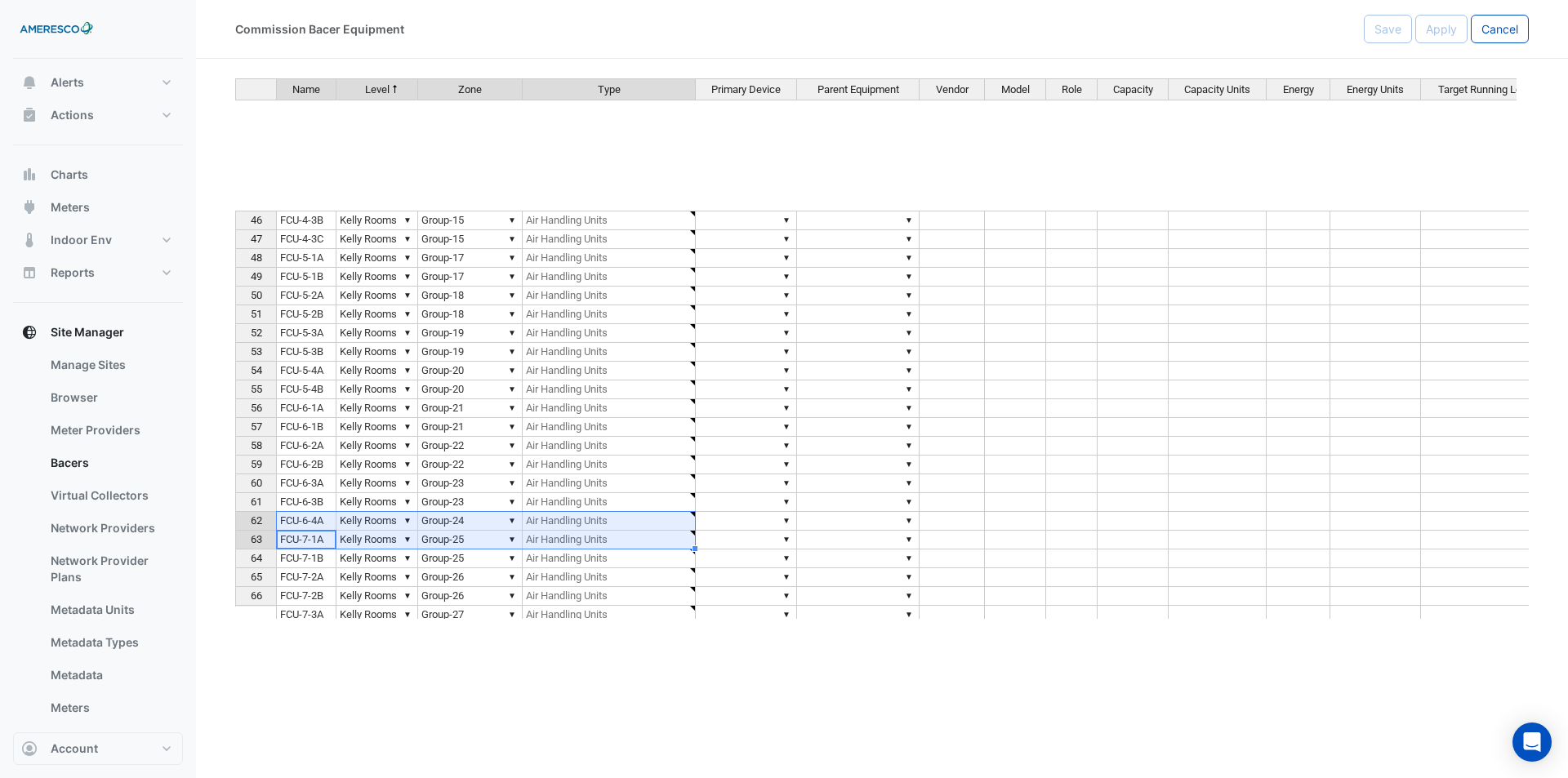 scroll, scrollTop: 1143, scrollLeft: 0, axis: vertical 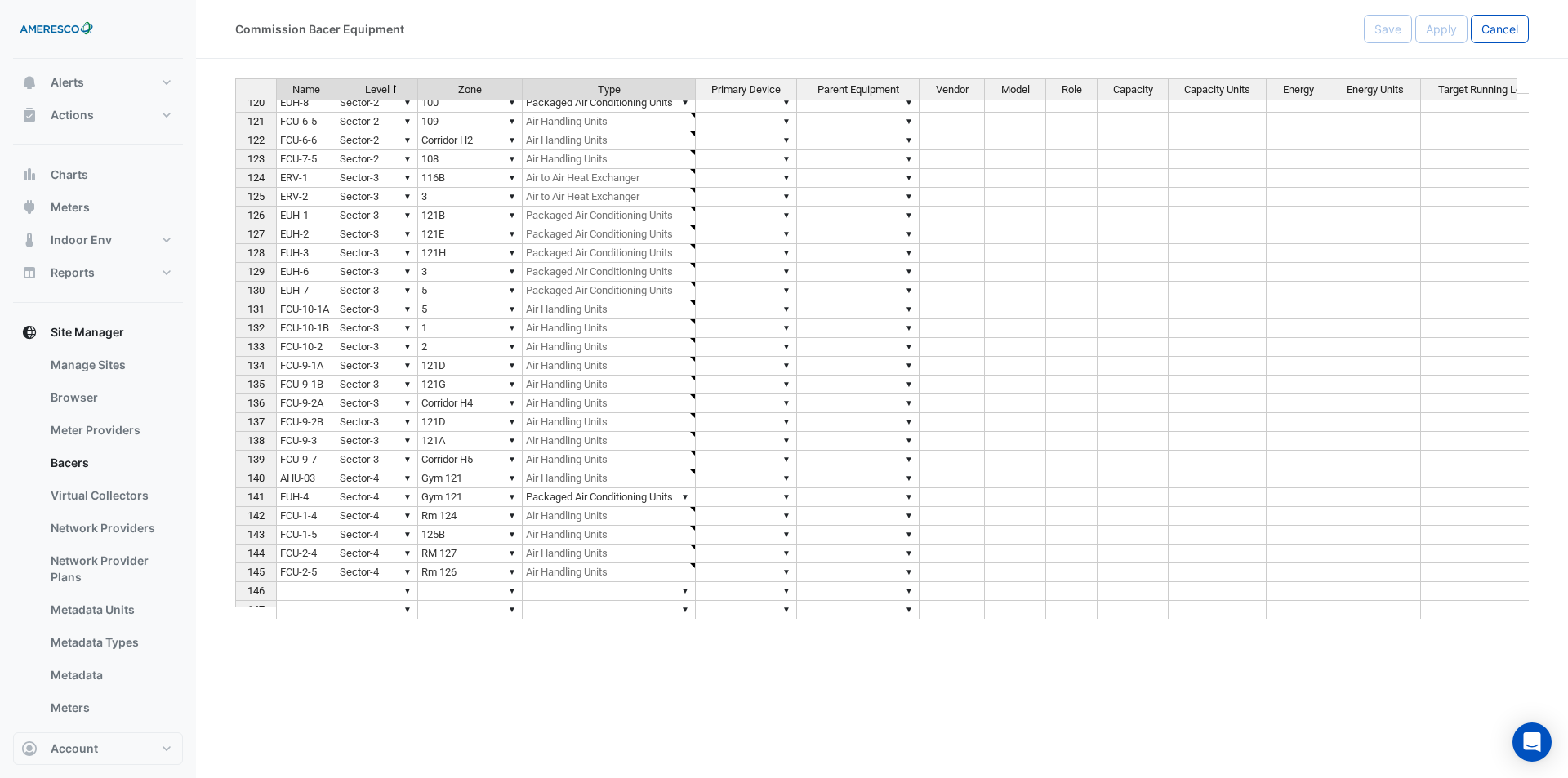 click on "Name" at bounding box center [306, 89] 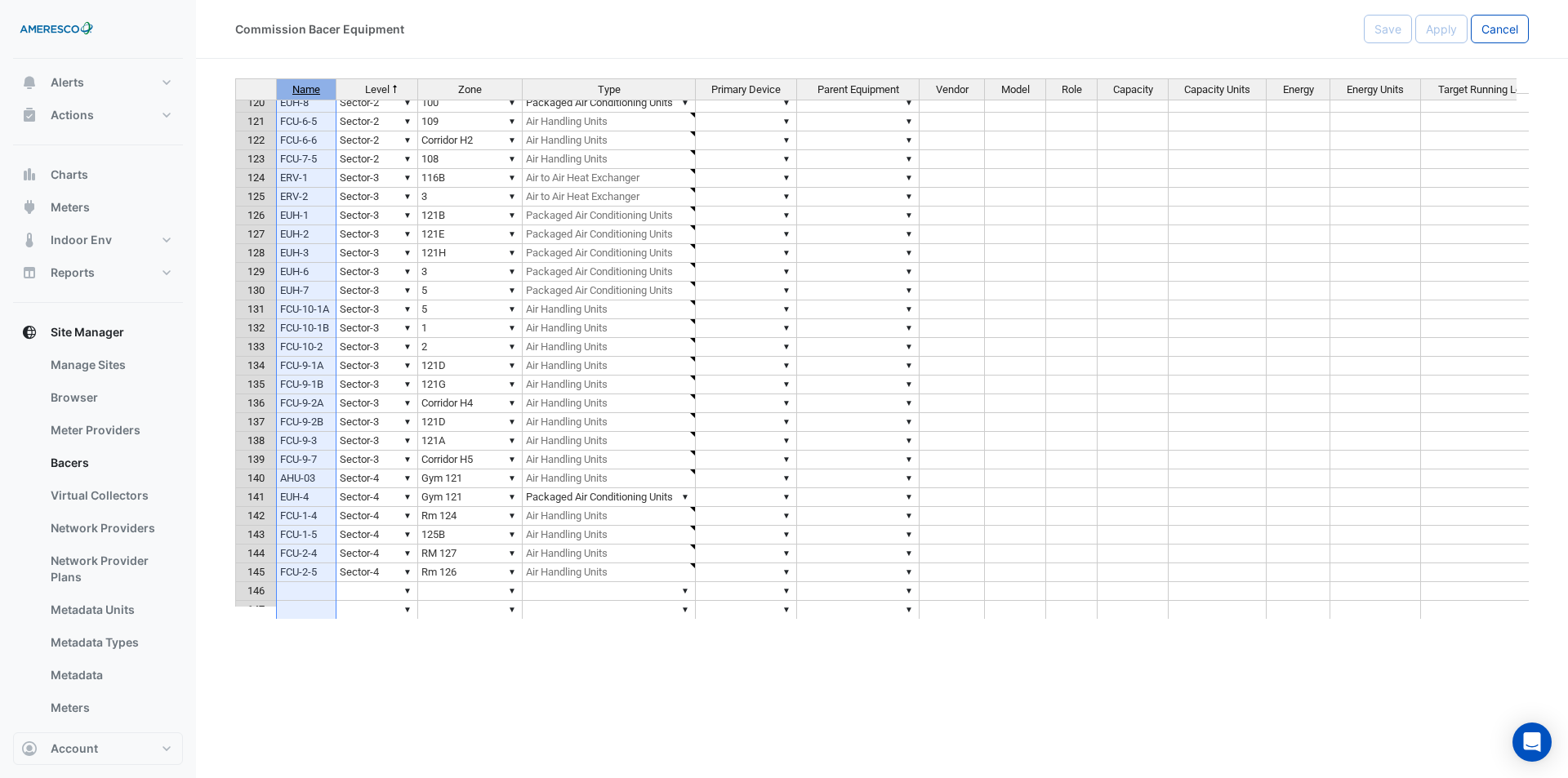 click on "Name" at bounding box center [306, 90] 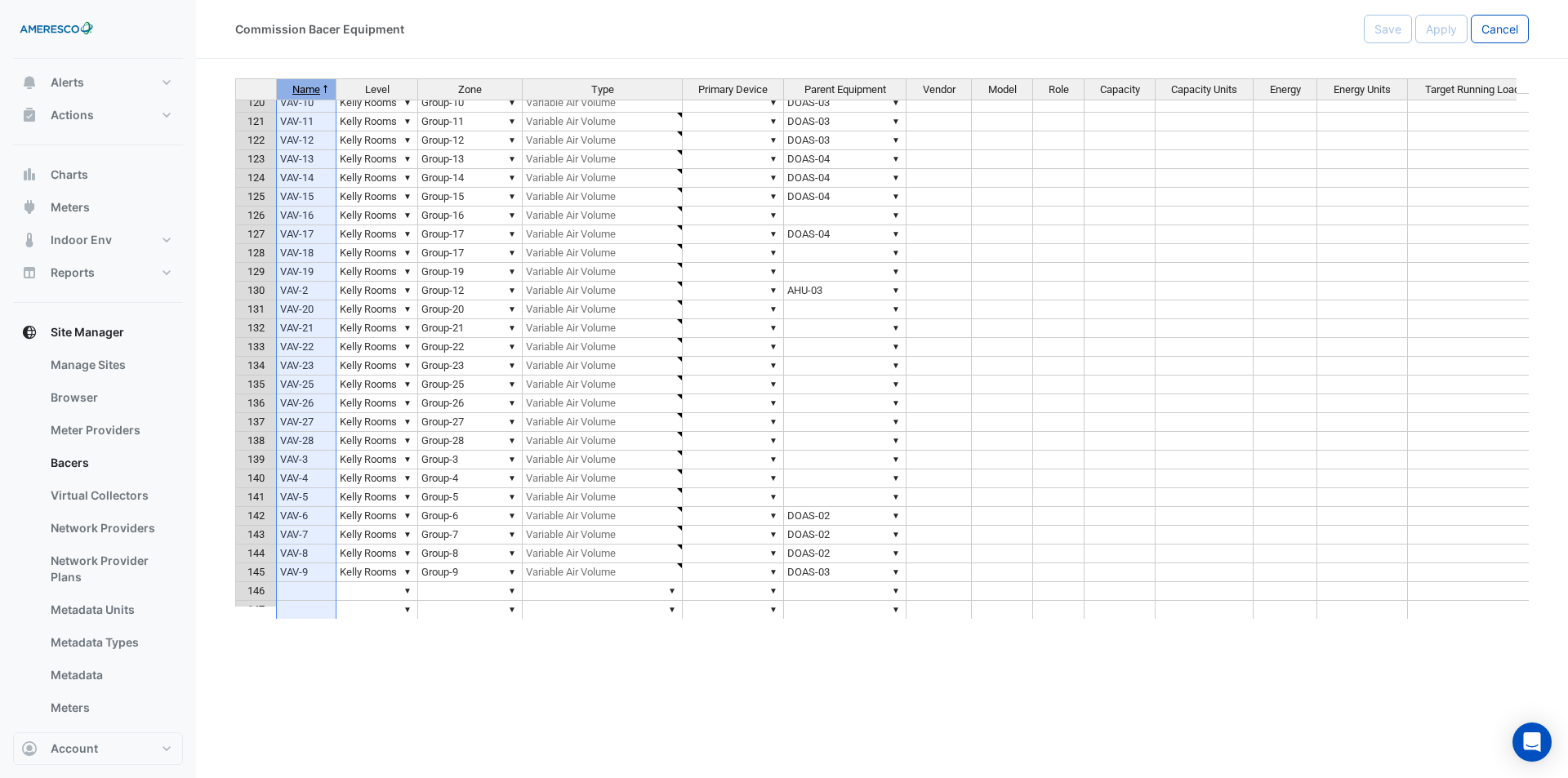click on "Name" at bounding box center [306, 90] 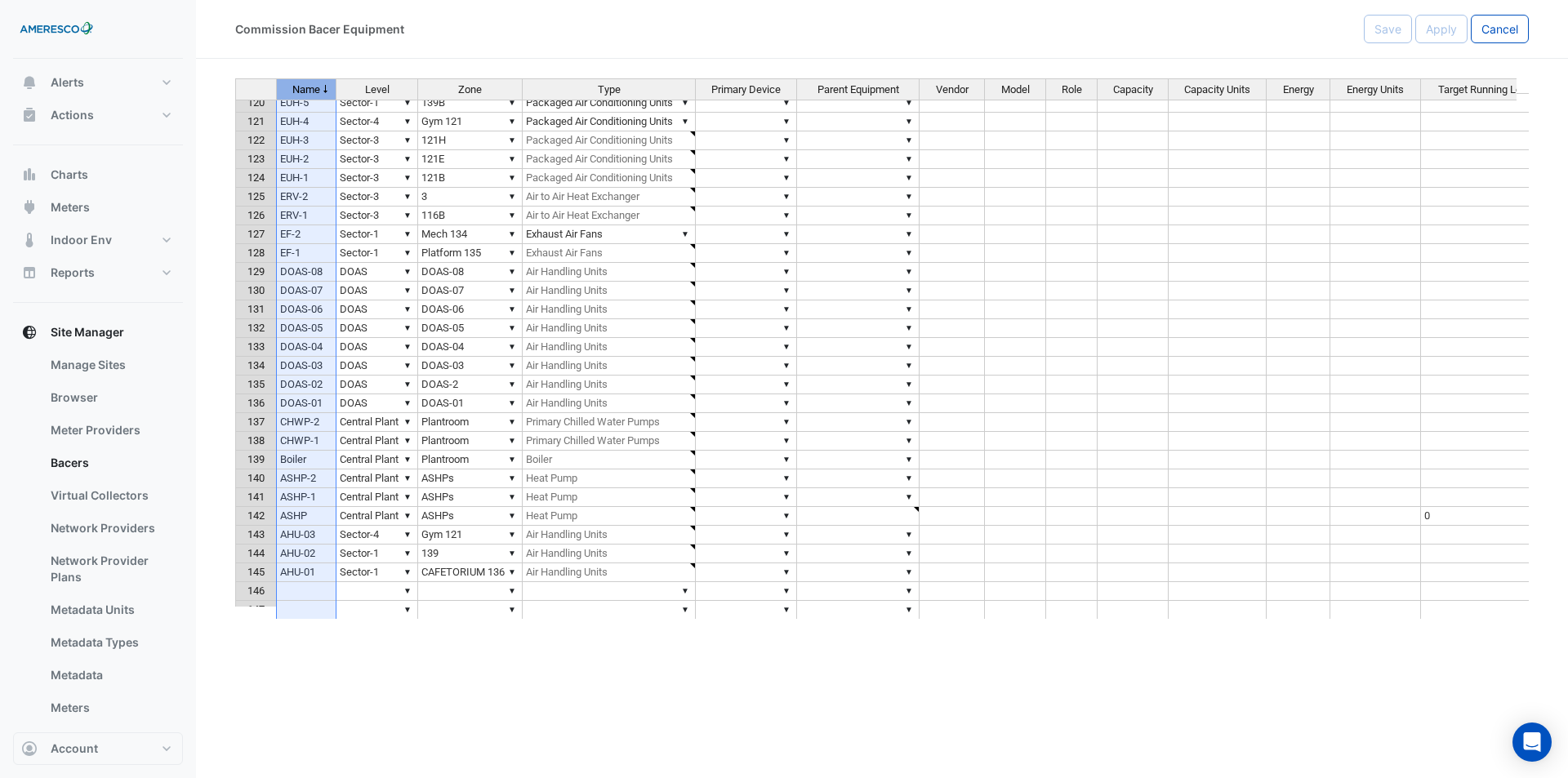 scroll, scrollTop: 2405, scrollLeft: 0, axis: vertical 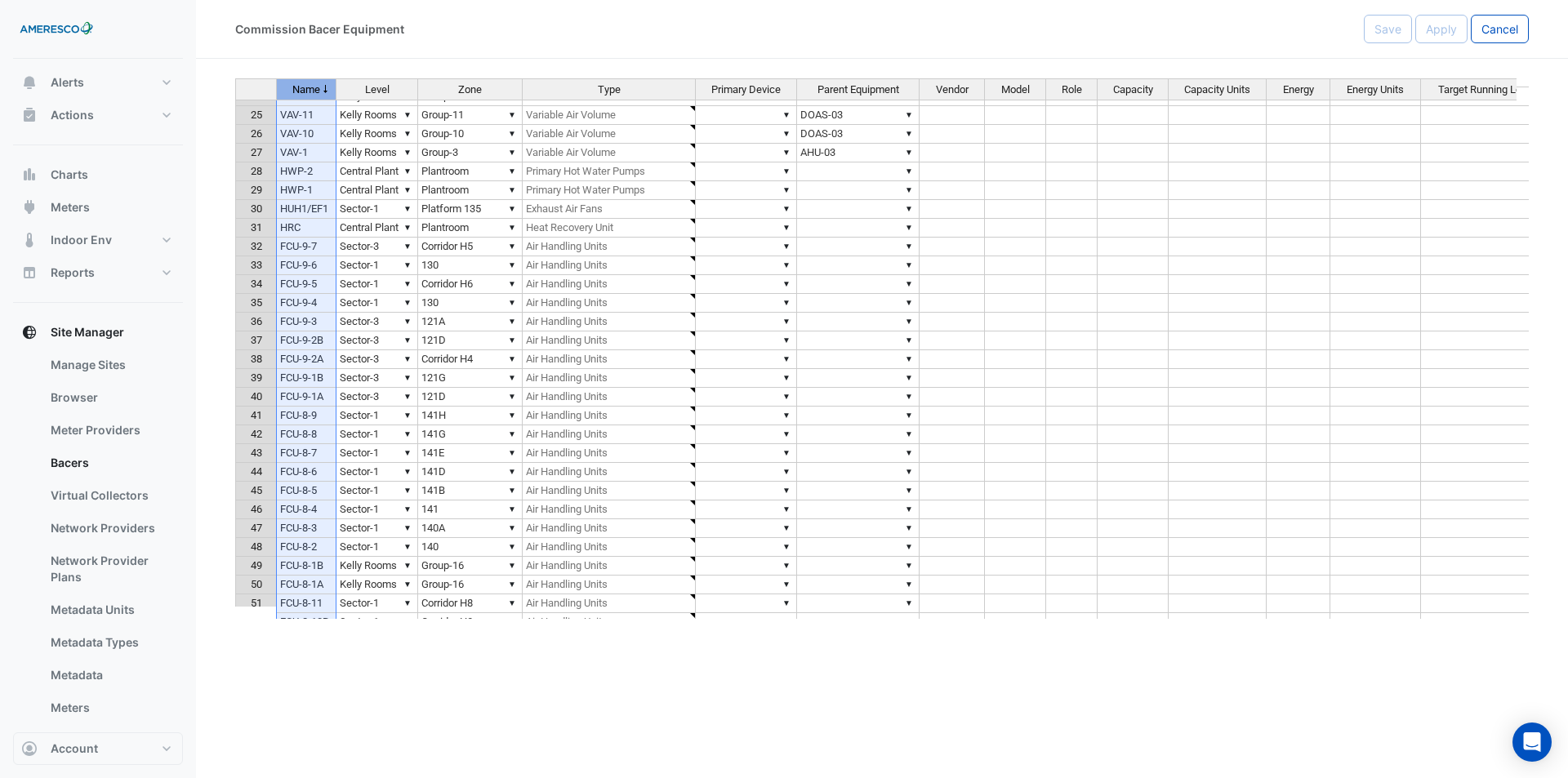 click on "▼ Sector-3" at bounding box center [377, 378] 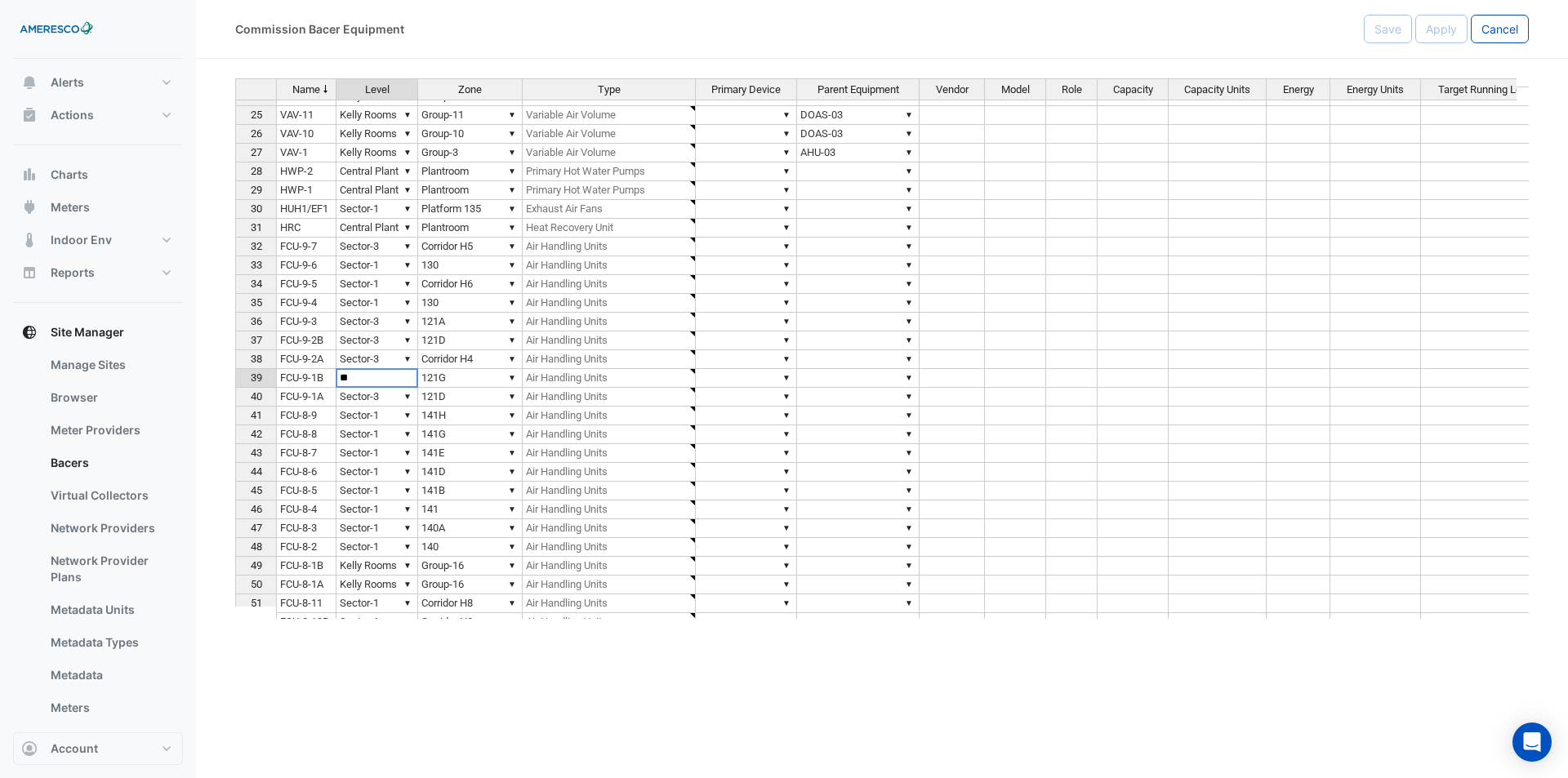 type on "**" 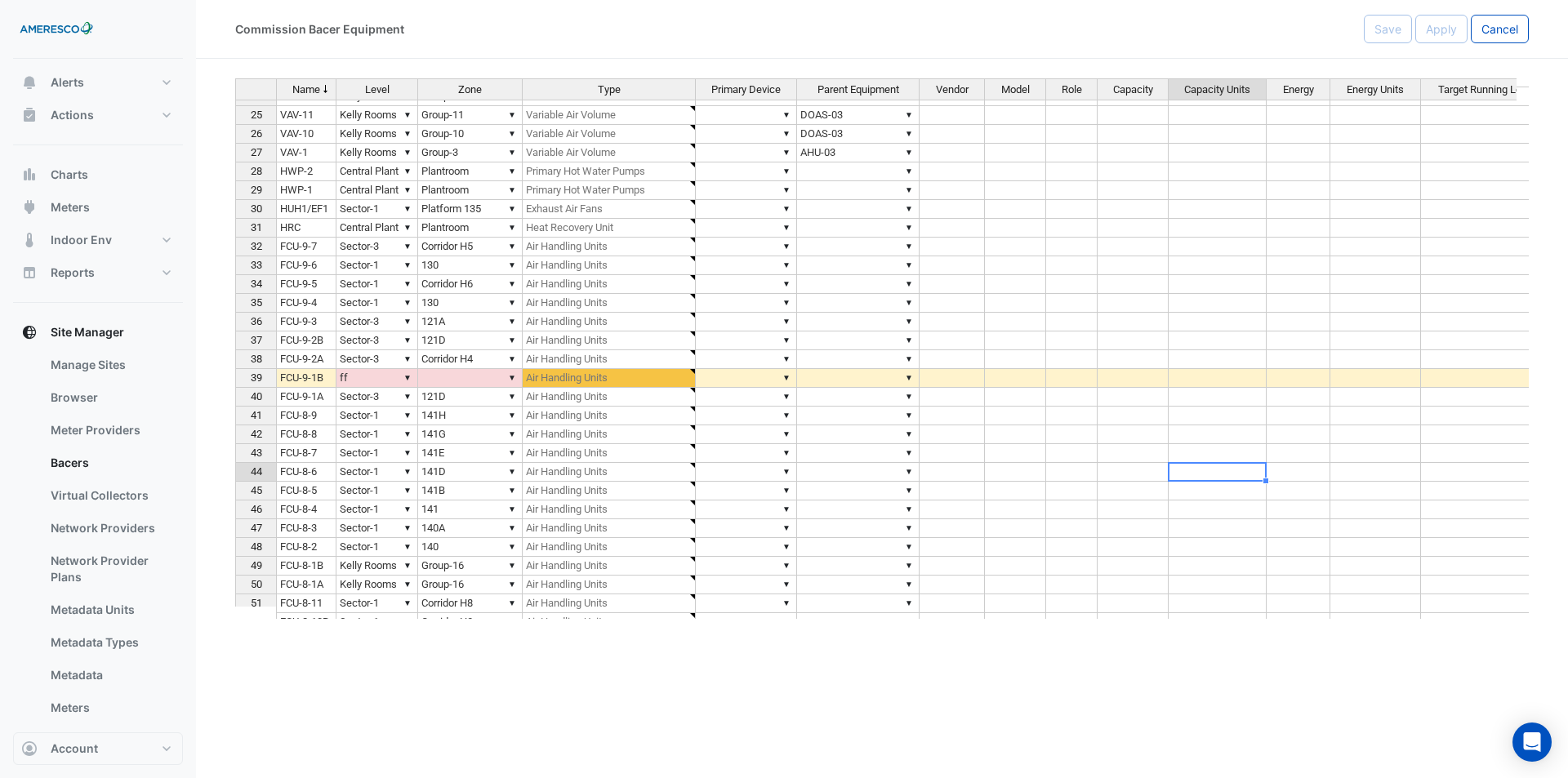 type 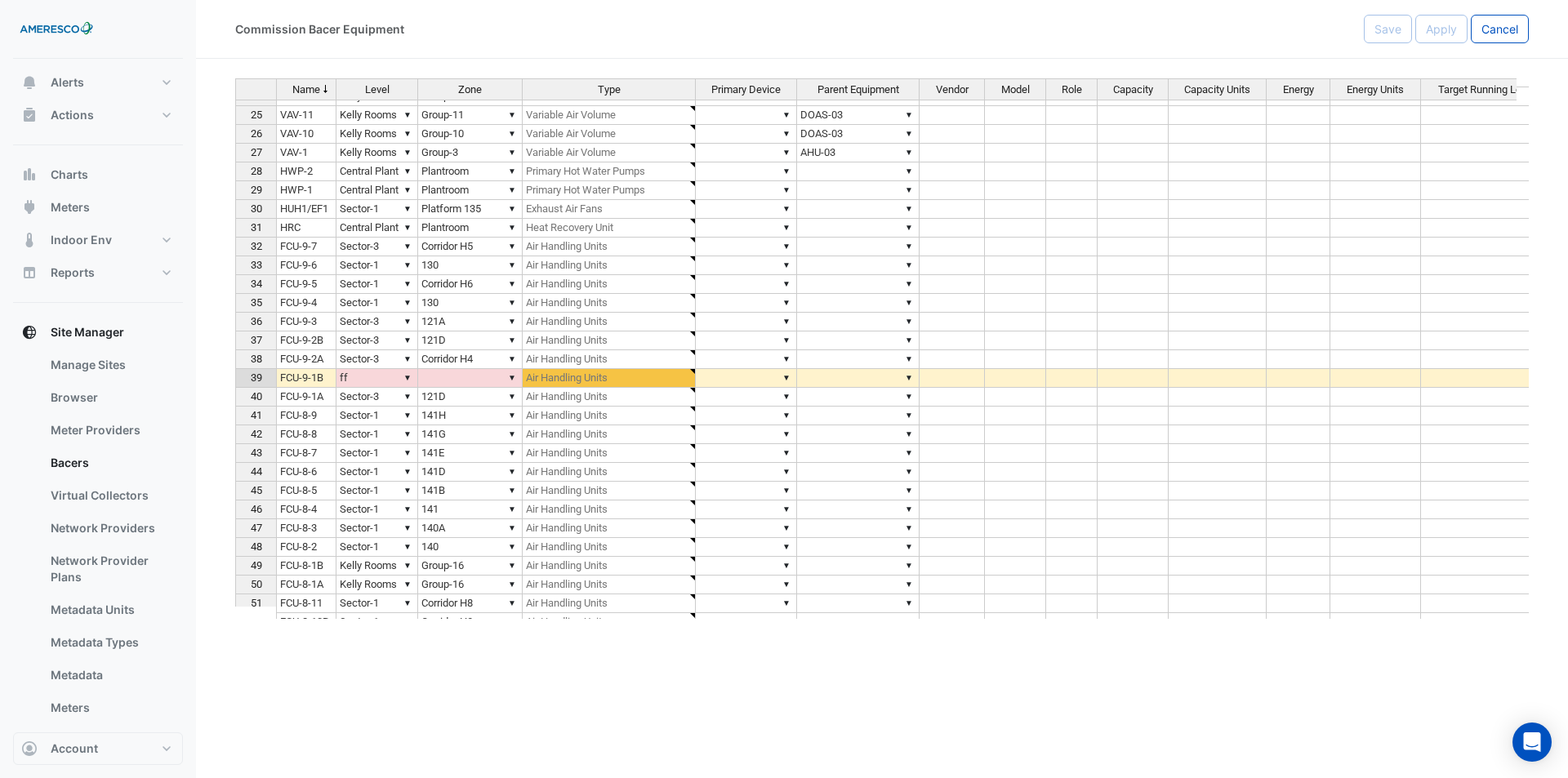 scroll, scrollTop: 446, scrollLeft: 122, axis: both 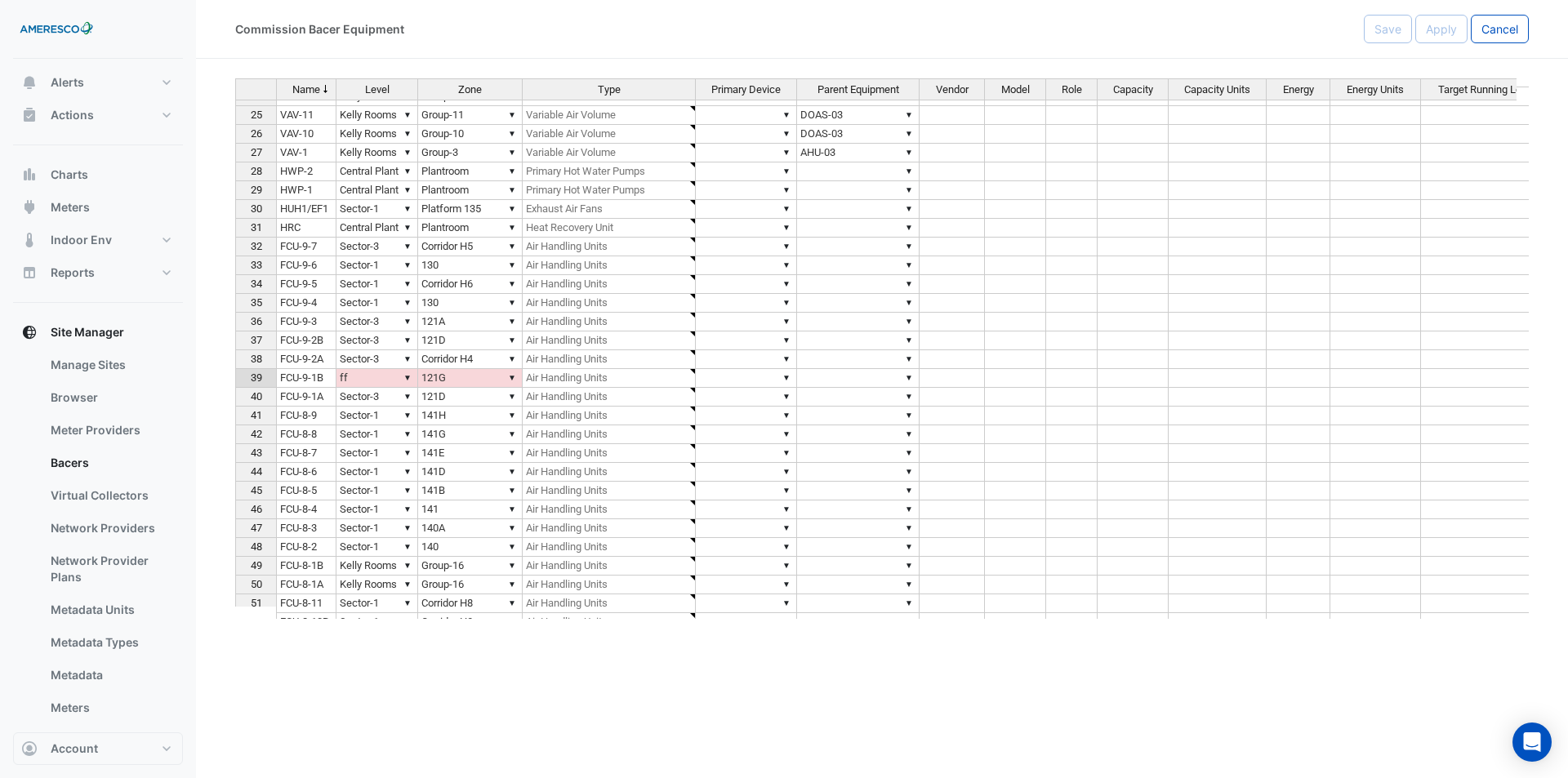 type on "********" 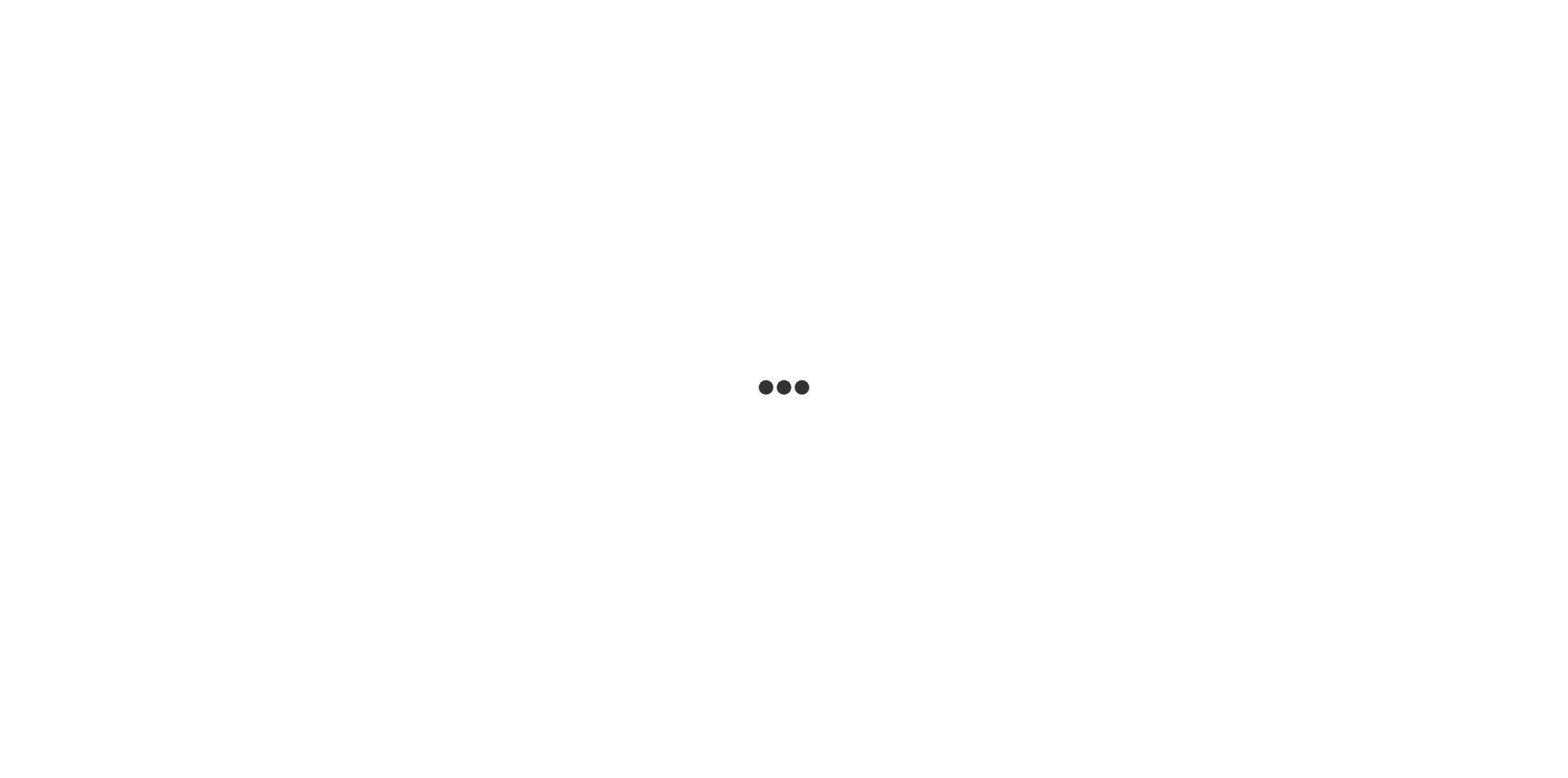 select on "**" 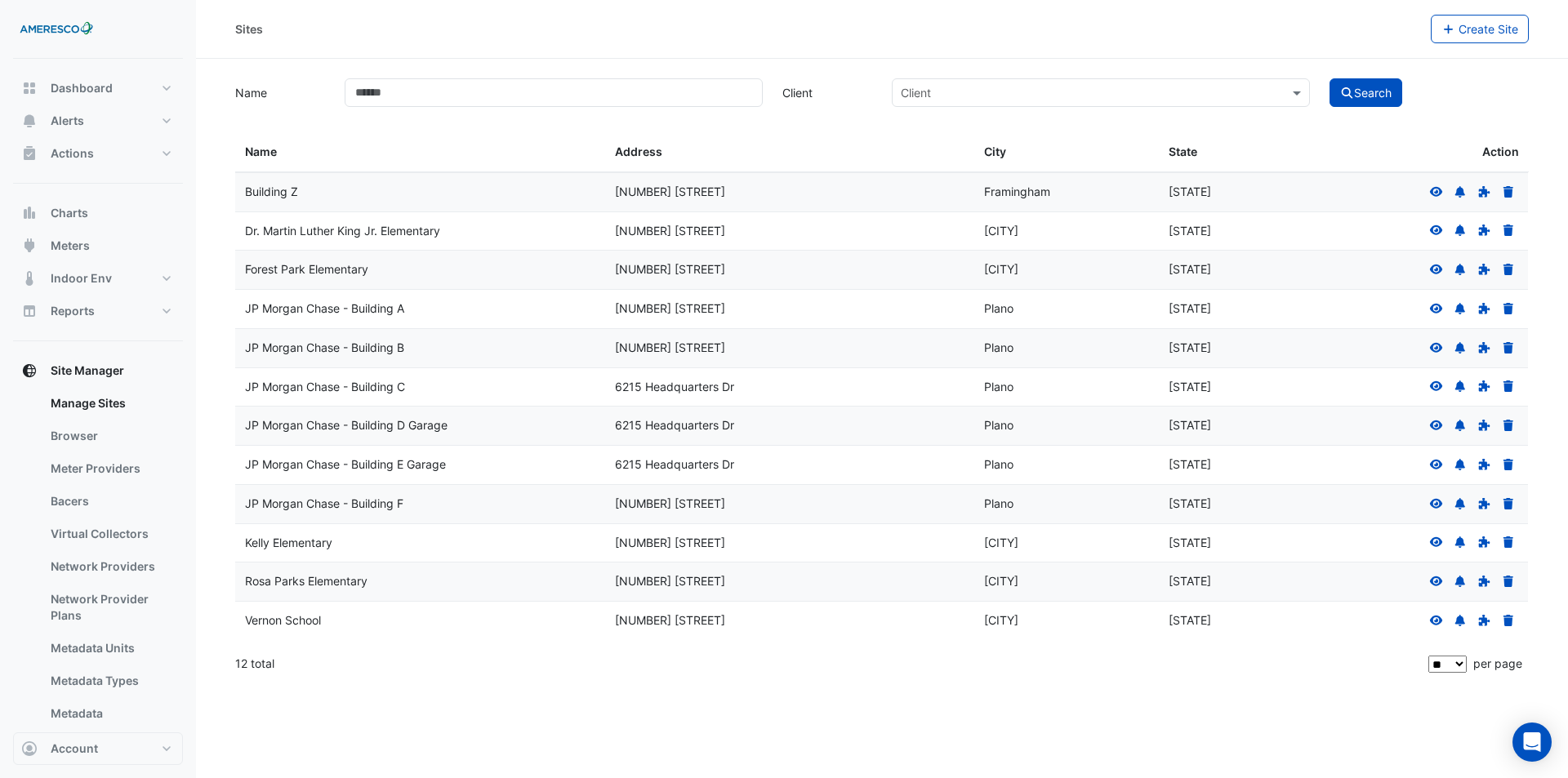 scroll, scrollTop: 0, scrollLeft: 0, axis: both 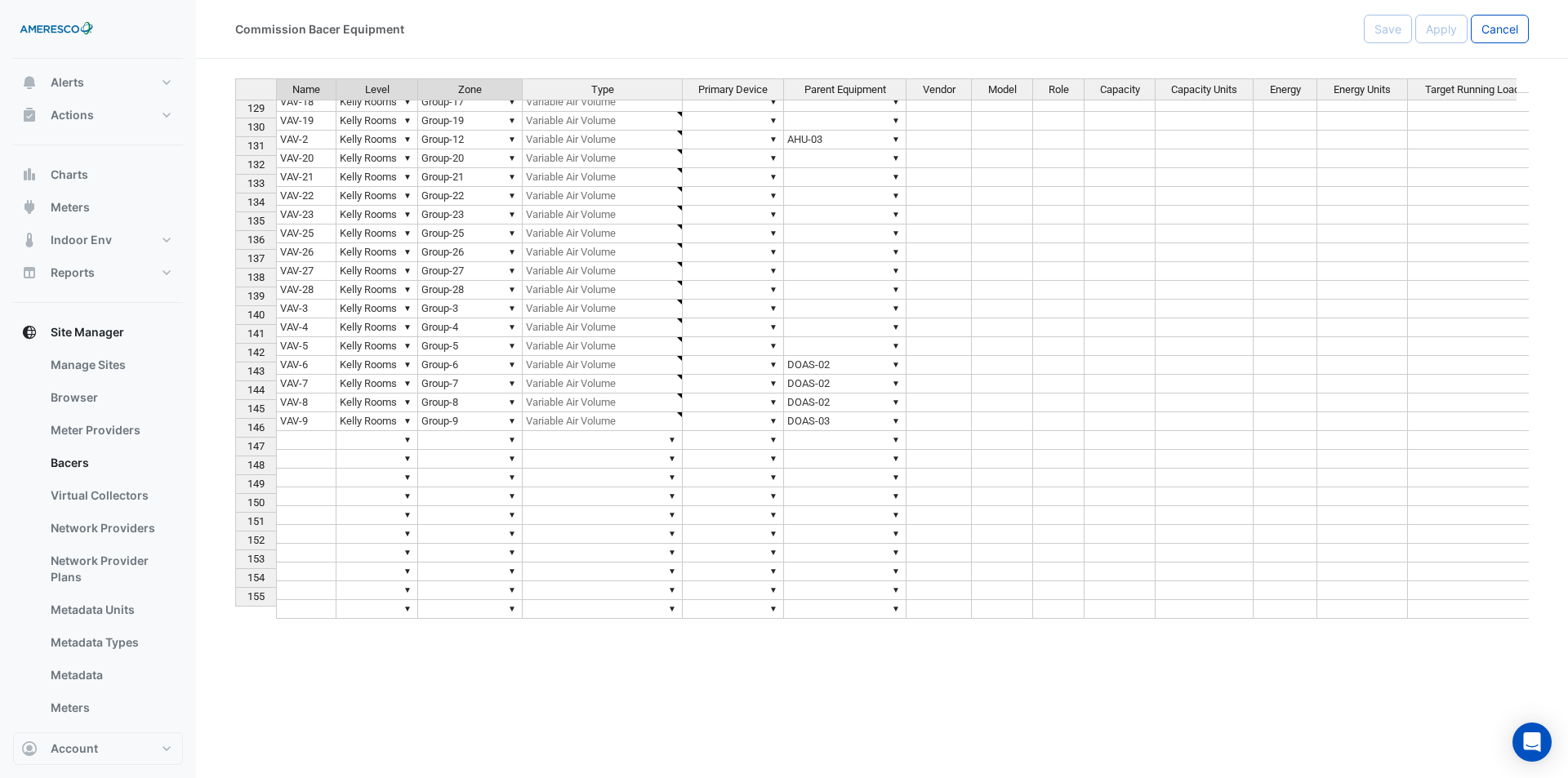 click on "Name Level Zone Type Primary Device Parent Equipment Vendor Model Role Capacity Capacity Units Energy Energy Units Target Running Load % Comment 109 FCU-9-2B ▼ Sector-3 ▼ 121D ▼ Air Handling Units ▼ ▼ 110 FCU-9-3 ▼ Sector-3 ▼ 121A ▼ Air Handling Units ▼ ▼ 111 FCU-9-4 ▼ Sector-1 ▼ 130 ▼ Air Handling Units ▼ ▼ 112 FCU-9-5 ▼ Sector-1 ▼ Corridor H6 ▼ Air Handling Units ▼ ▼ 113 FCU-9-6 ▼ Sector-1 ▼ 130 ▼ Air Handling Units ▼ ▼ 114 FCU-9-7 ▼ Sector-3 ▼ Corridor H5 ▼ Air Handling Units ▼ ▼ 115 HRC ▼ Central Plant ▼ Plantroom ▼ Heat Recovery Unit ▼ ▼ 116 HUH1/EF1 ▼ Sector-1 ▼ Platform 135 ▼ Exhaust Air Fans ▼ ▼ 117 HWP-1 ▼ Central Plant ▼ Plantroom ▼ Primary Hot Water Pumps ▼ ▼ 118 HWP-2 ▼ Central Plant ▼ Plantroom ▼ Primary Hot Water Pumps ▼ ▼ 119 VAV-1 ▼ Kelly Rooms ▼ Group-3 ▼ Variable Air Volume ▼ ▼ AHU-03 120 VAV-10 ▼ Kelly Rooms ▼ Group-10 ▼ Variable Air Volume ▼ ▼ DOAS-03 121 VAV-11 ▼" at bounding box center (235, 166) 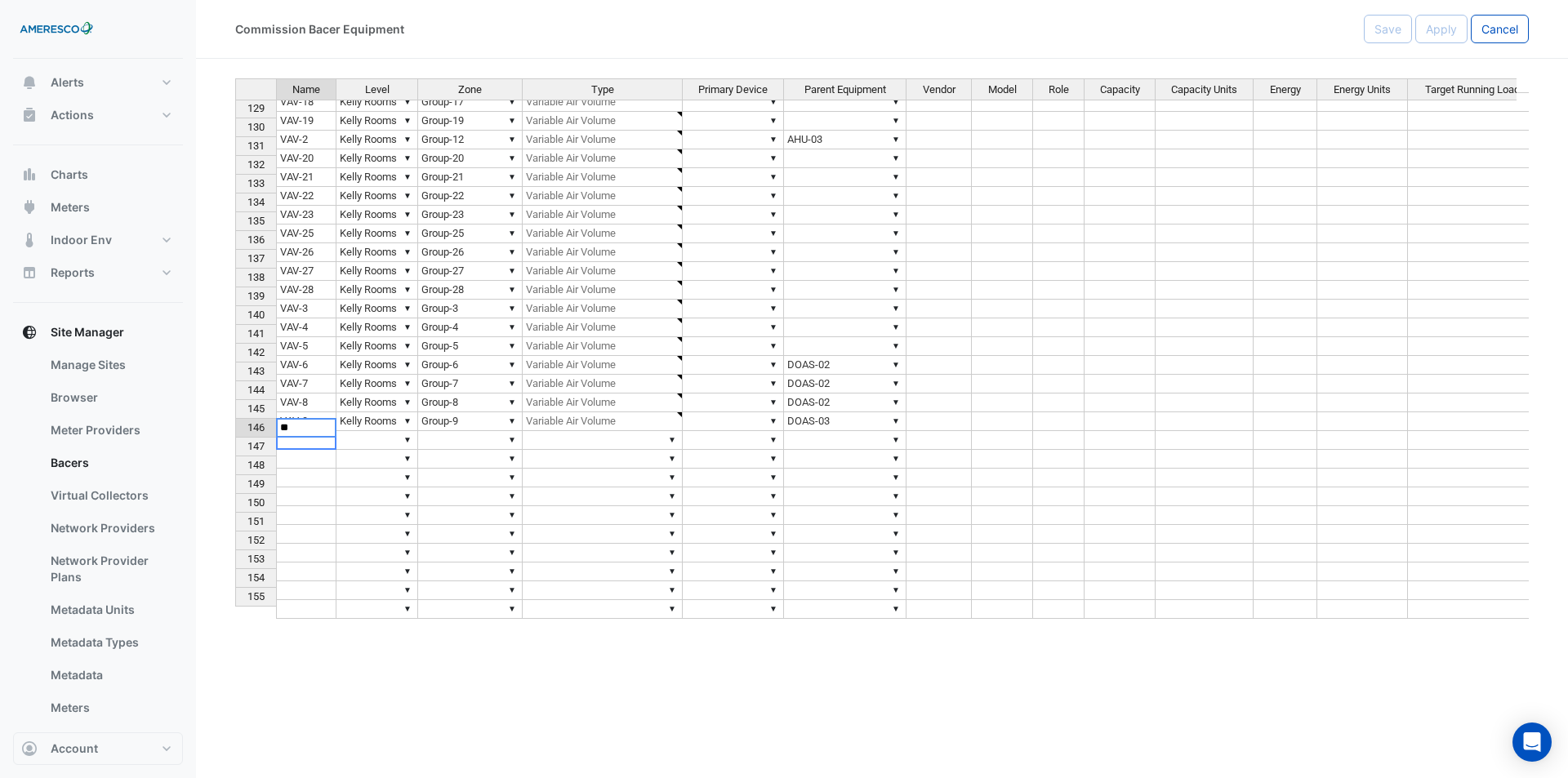 type on "*" 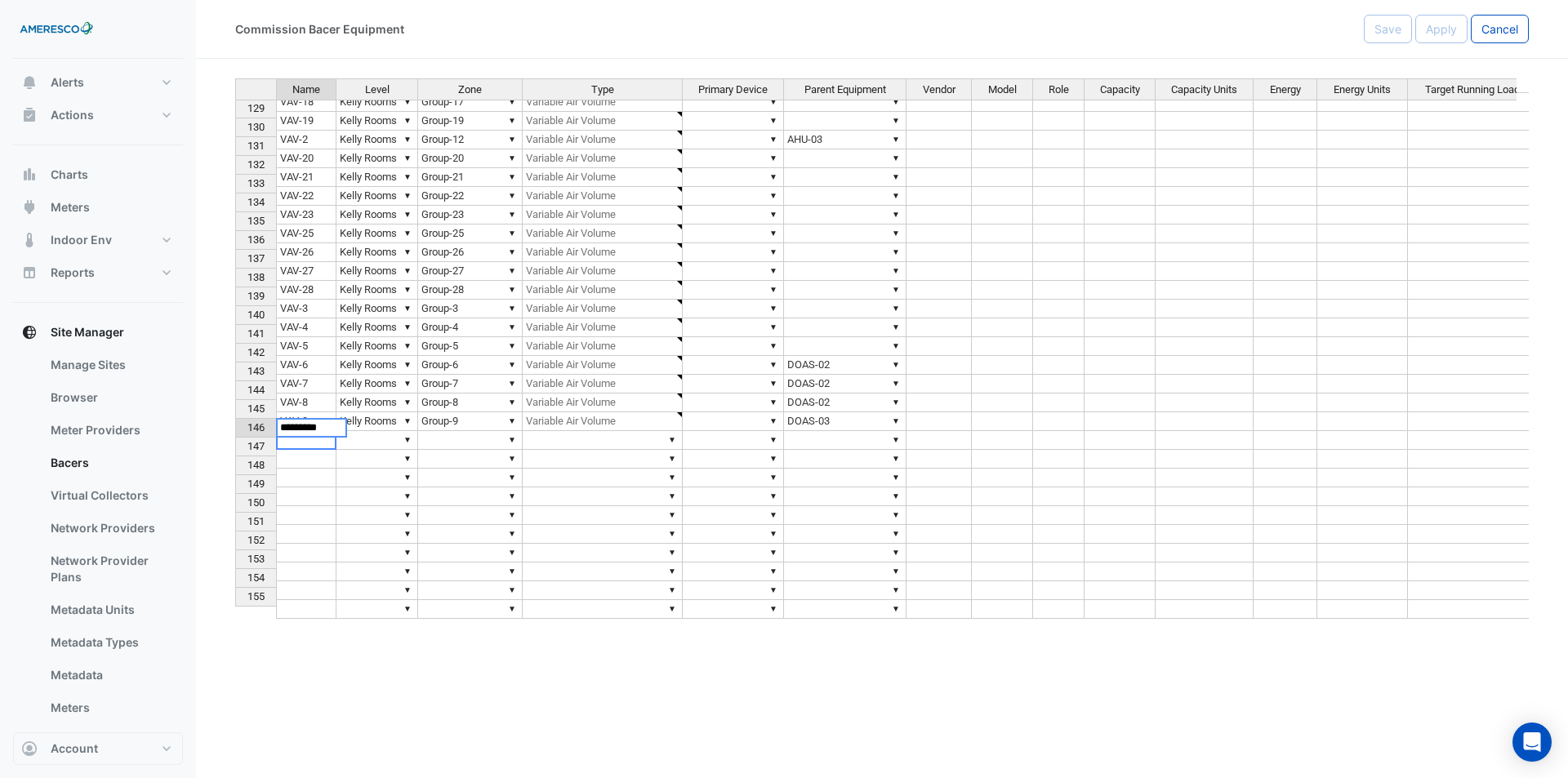 type on "**********" 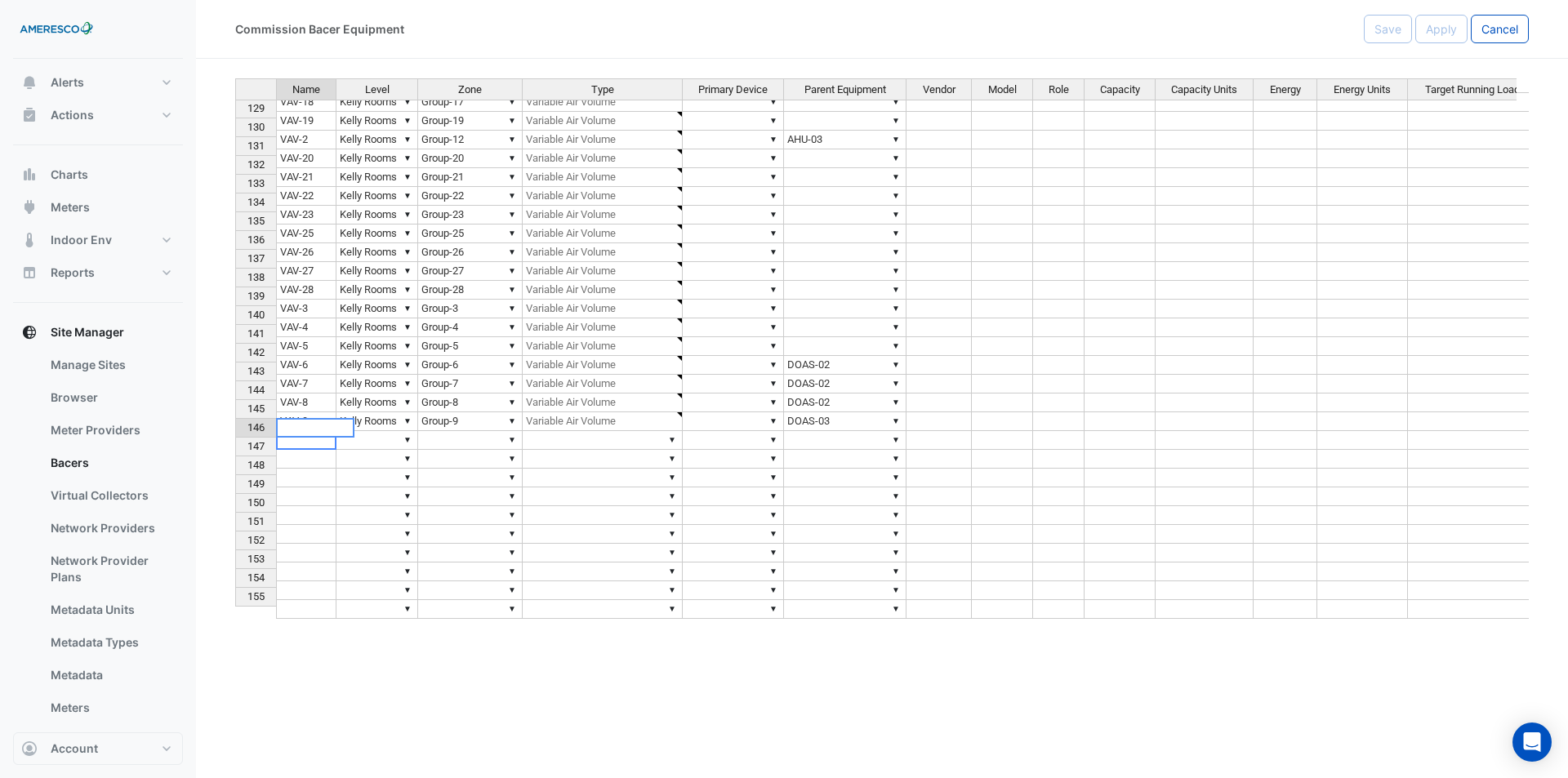 click on "Name Level Zone Type Primary Device Parent Equipment Vendor Model Role Capacity Capacity Units Energy Energy Units Target Running Load % Comment 109 FCU-9-2B ▼ Sector-3 ▼ 121D ▼ Air Handling Units ▼ ▼ 110 FCU-9-3 ▼ Sector-3 ▼ 121A ▼ Air Handling Units ▼ ▼ 111 FCU-9-4 ▼ Sector-1 ▼ 130 ▼ Air Handling Units ▼ ▼ 112 FCU-9-5 ▼ Sector-1 ▼ Corridor H6 ▼ Air Handling Units ▼ ▼ 113 FCU-9-6 ▼ Sector-1 ▼ 130 ▼ Air Handling Units ▼ ▼ 114 FCU-9-7 ▼ Sector-3 ▼ Corridor H5 ▼ Air Handling Units ▼ ▼ 115 HRC ▼ Central Plant ▼ Plantroom ▼ Heat Recovery Unit ▼ ▼ 116 HUH1/EF1 ▼ Sector-1 ▼ Platform 135 ▼ Exhaust Air Fans ▼ ▼ 117 HWP-1 ▼ Central Plant ▼ Plantroom ▼ Primary Hot Water Pumps ▼ ▼ 118 HWP-2 ▼ Central Plant ▼ Plantroom ▼ Primary Hot Water Pumps ▼ ▼ 119 VAV-1 ▼ Kelly Rooms ▼ Group-3 ▼ Variable Air Volume ▼ ▼ AHU-03 120 VAV-10 ▼ Kelly Rooms ▼ Group-10 ▼ Variable Air Volume ▼ ▼ DOAS-03 121 VAV-11 ▼" at bounding box center [235, 166] 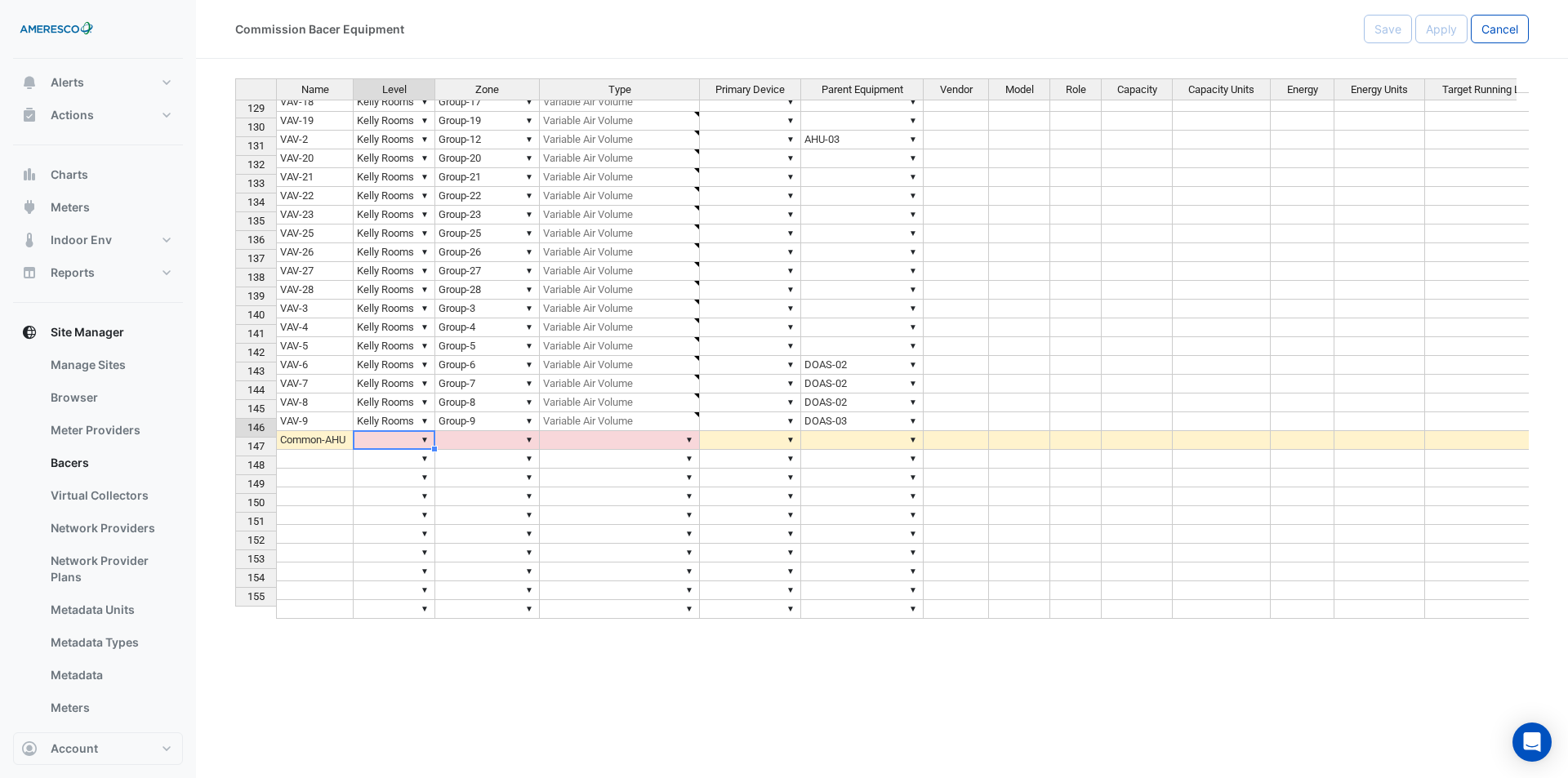 click on "▼" at bounding box center [394, 440] 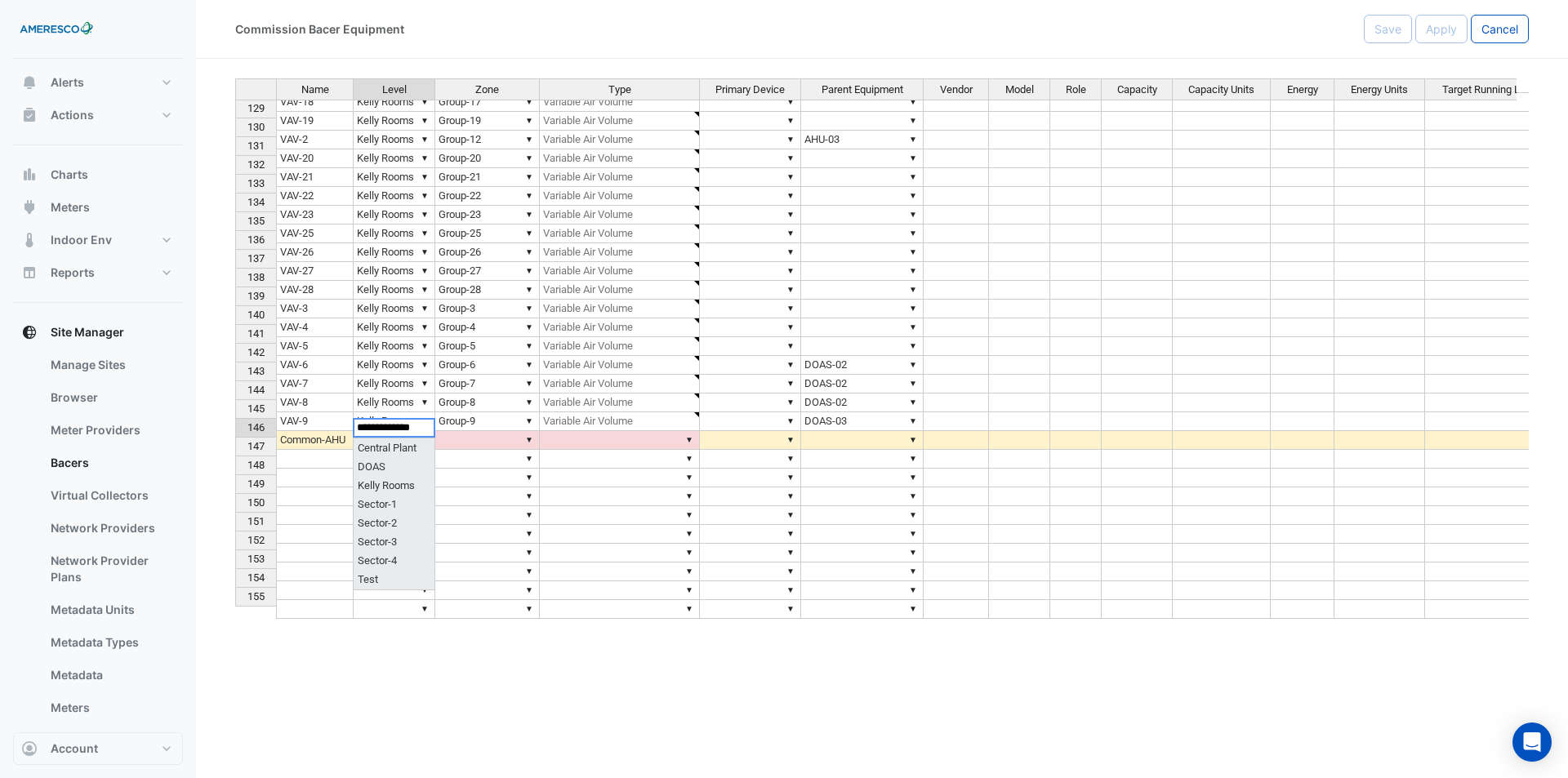 click on "Name Level Zone Type Primary Device Parent Equipment Vendor Model Role Capacity Capacity Units Energy Energy Units Target Running Load % Comment 117 HWP-1 ▼ Central Plant ▼ Plantroom ▼ Primary Hot Water Pumps ▼ ▼ 118 HWP-2 ▼ Central Plant ▼ Plantroom ▼ Primary Hot Water Pumps ▼ ▼ 119 VAV-1 ▼ Kelly Rooms ▼ Group-3 ▼ Variable Air Volume ▼ ▼ AHU-03 120 VAV-10 ▼ Kelly Rooms ▼ Group-10 ▼ Variable Air Volume ▼ ▼ DOAS-03 121 VAV-11 ▼ Kelly Rooms ▼ Group-11 ▼ Variable Air Volume ▼ ▼ DOAS-03 122 VAV-12 ▼ Kelly Rooms ▼ Group-12 ▼ Variable Air Volume ▼ ▼ DOAS-03 123 VAV-13 ▼ Kelly Rooms ▼ Group-13 ▼ Variable Air Volume ▼ ▼ DOAS-04 124 VAV-14 ▼ Kelly Rooms ▼ Group-14 ▼ Variable Air Volume ▼ ▼ DOAS-04 125 VAV-15 ▼ Kelly Rooms ▼ Group-15 ▼ Variable Air Volume ▼ ▼ DOAS-04 126 VAV-16 ▼ Kelly Rooms ▼ Group-16 ▼ Variable Air Volume ▼ ▼ 127 VAV-17 ▼ Kelly Rooms ▼ Group-17 ▼ Variable Air Volume ▼ ▼ DOAS-04 128 VAV-18" at bounding box center [882, 349] 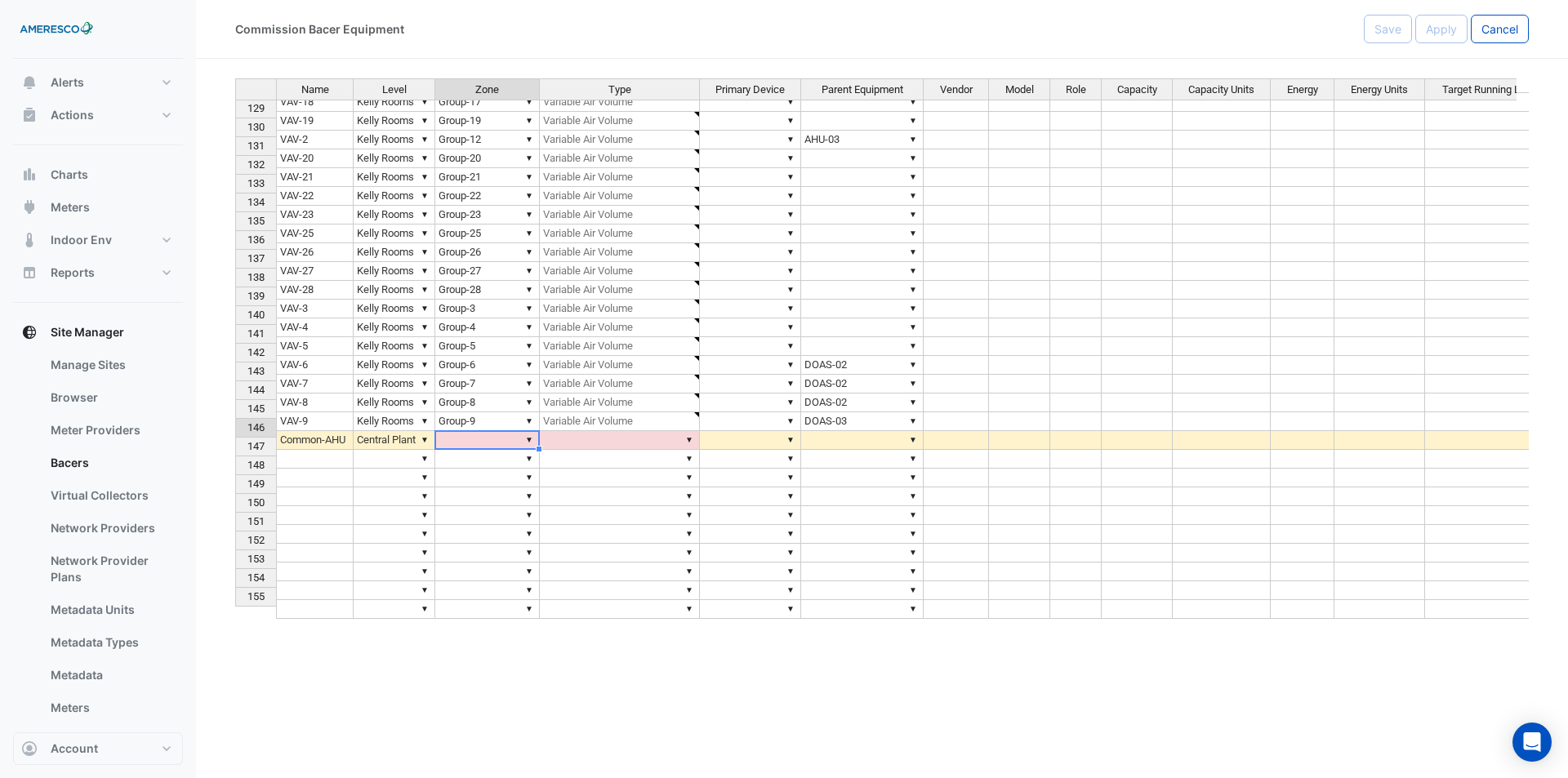 click on "▼" at bounding box center (488, 440) 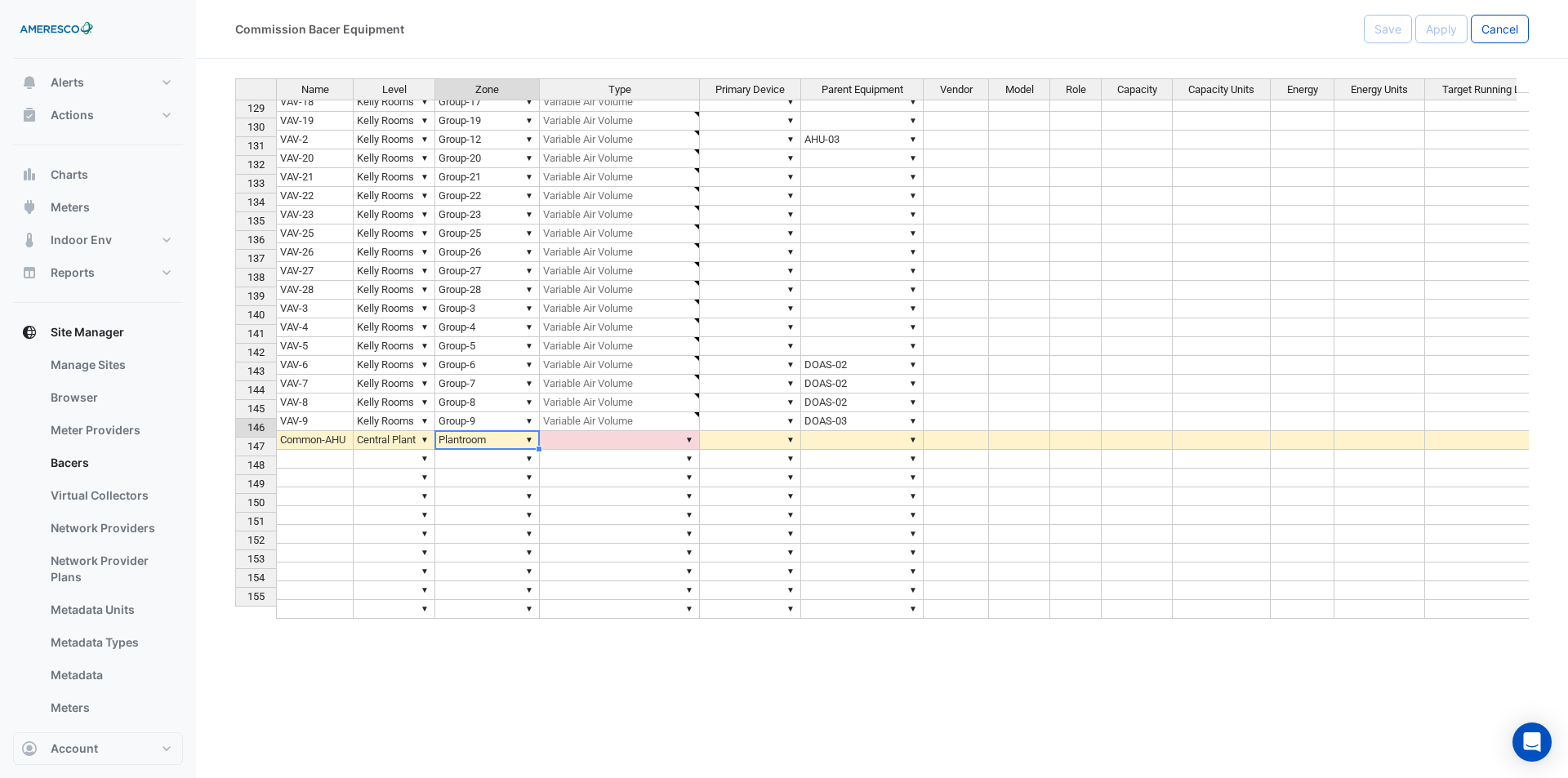 click on "Name Level Zone Type Primary Device Parent Equipment Vendor Model Role Capacity Capacity Units Energy Energy Units Target Running Load % Comment 117 HWP-1 ▼ Central Plant ▼ Plantroom ▼ Primary Hot Water Pumps ▼ ▼ 118 HWP-2 ▼ Central Plant ▼ Plantroom ▼ Primary Hot Water Pumps ▼ ▼ 119 VAV-1 ▼ Kelly Rooms ▼ Group-3 ▼ Variable Air Volume ▼ ▼ AHU-03 120 VAV-10 ▼ Kelly Rooms ▼ Group-10 ▼ Variable Air Volume ▼ ▼ DOAS-03 121 VAV-11 ▼ Kelly Rooms ▼ Group-11 ▼ Variable Air Volume ▼ ▼ DOAS-03 122 VAV-12 ▼ Kelly Rooms ▼ Group-12 ▼ Variable Air Volume ▼ ▼ DOAS-03 123 VAV-13 ▼ Kelly Rooms ▼ Group-13 ▼ Variable Air Volume ▼ ▼ DOAS-04 124 VAV-14 ▼ Kelly Rooms ▼ Group-14 ▼ Variable Air Volume ▼ ▼ DOAS-04 125 VAV-15 ▼ Kelly Rooms ▼ Group-15 ▼ Variable Air Volume ▼ ▼ DOAS-04 126 VAV-16 ▼ Kelly Rooms ▼ Group-16 ▼ Variable Air Volume ▼ ▼ 127 VAV-17 ▼ Kelly Rooms ▼ Group-17 ▼ Variable Air Volume ▼ ▼ DOAS-04 128 VAV-18" at bounding box center (882, 349) 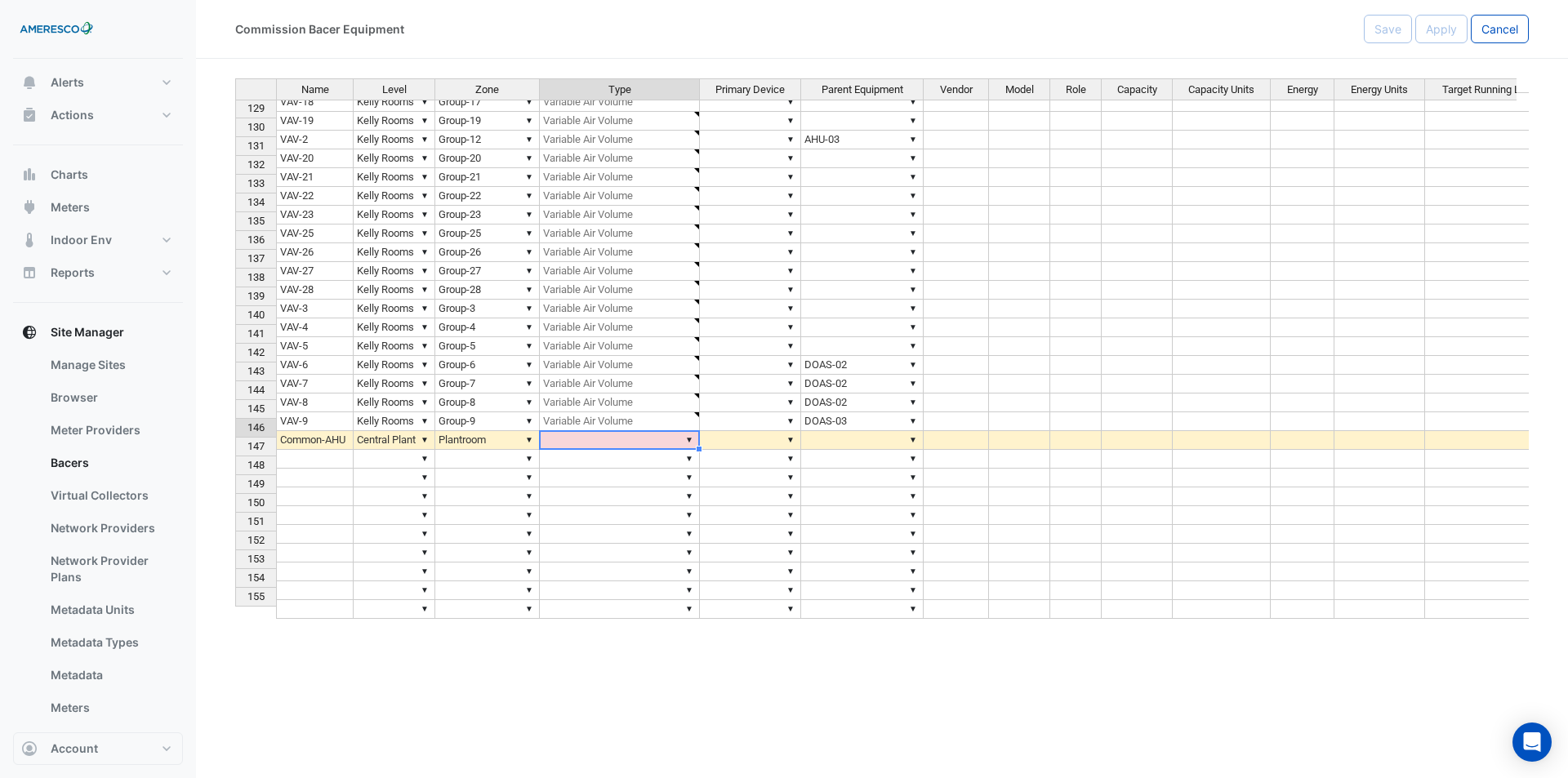 click on "▼" at bounding box center [620, 440] 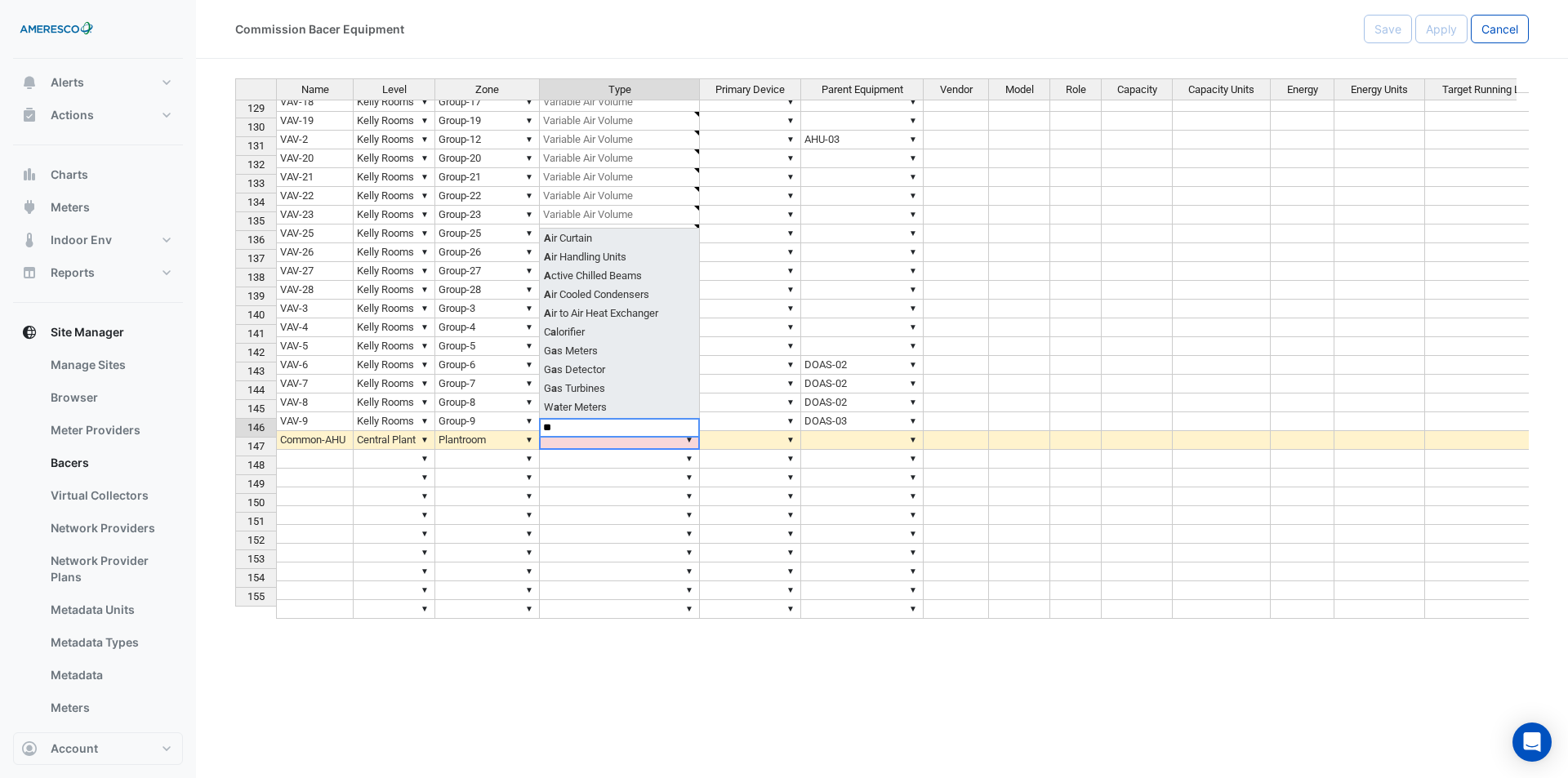 type on "***" 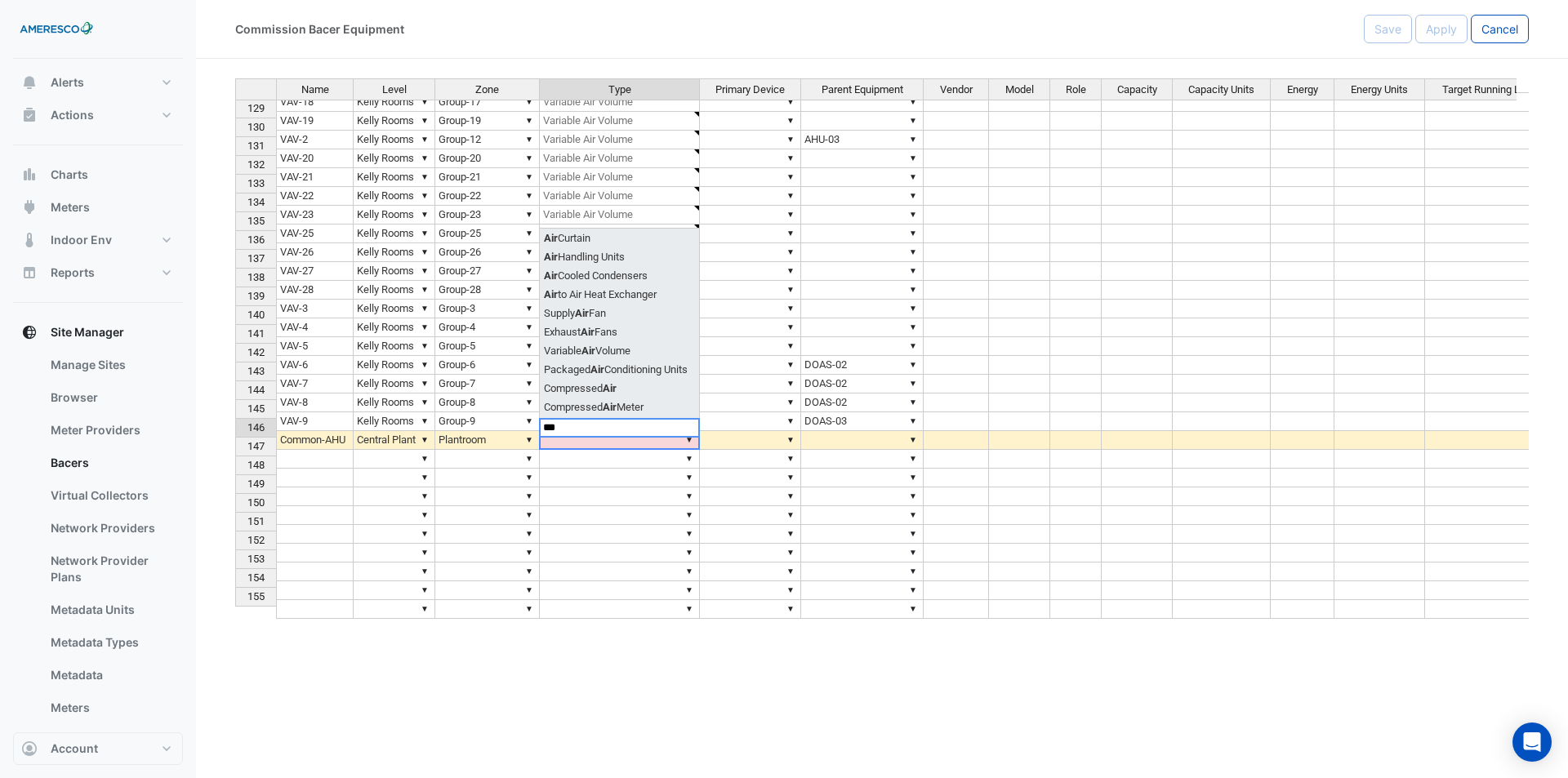 type on "**********" 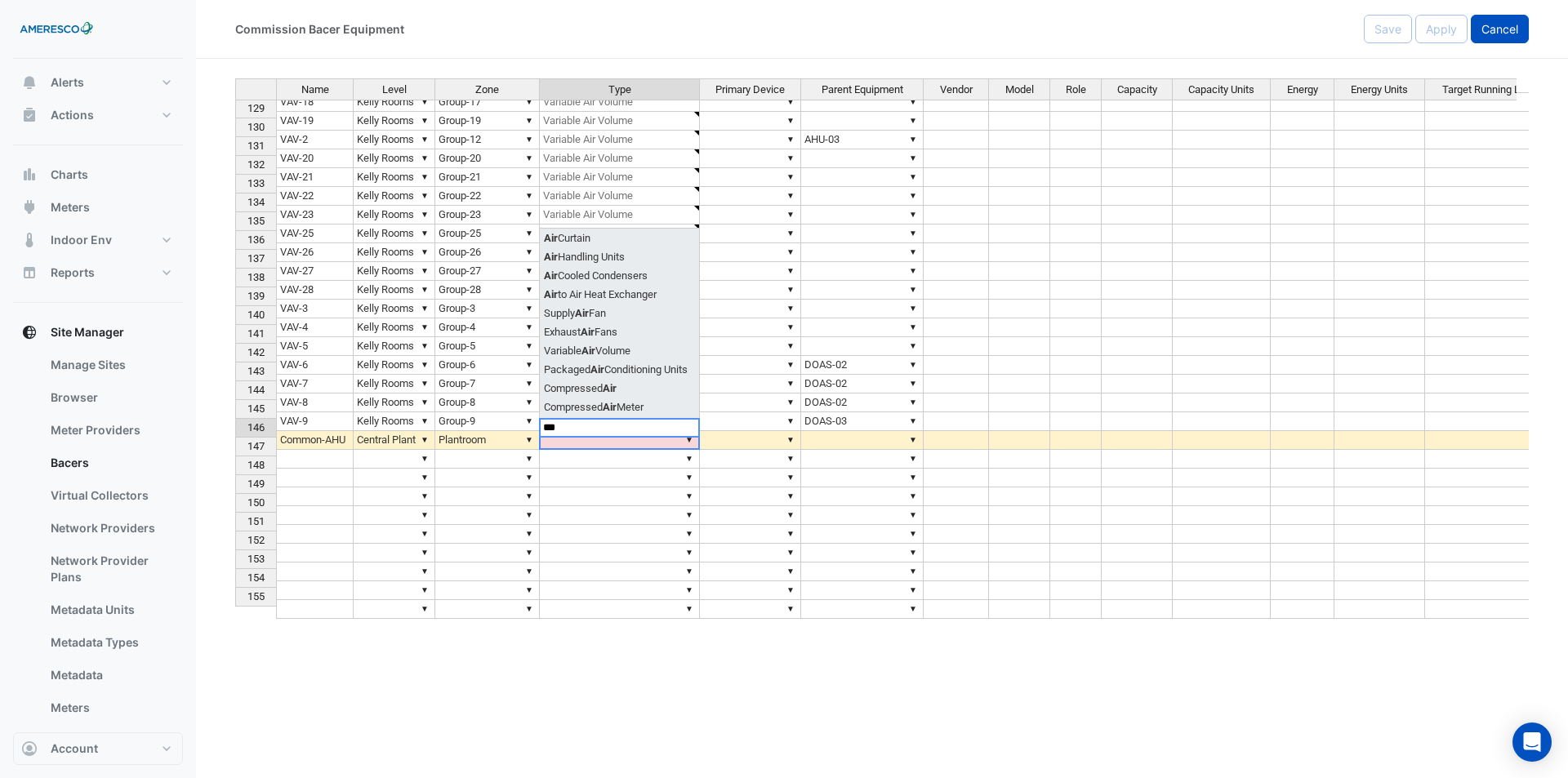 type on "***" 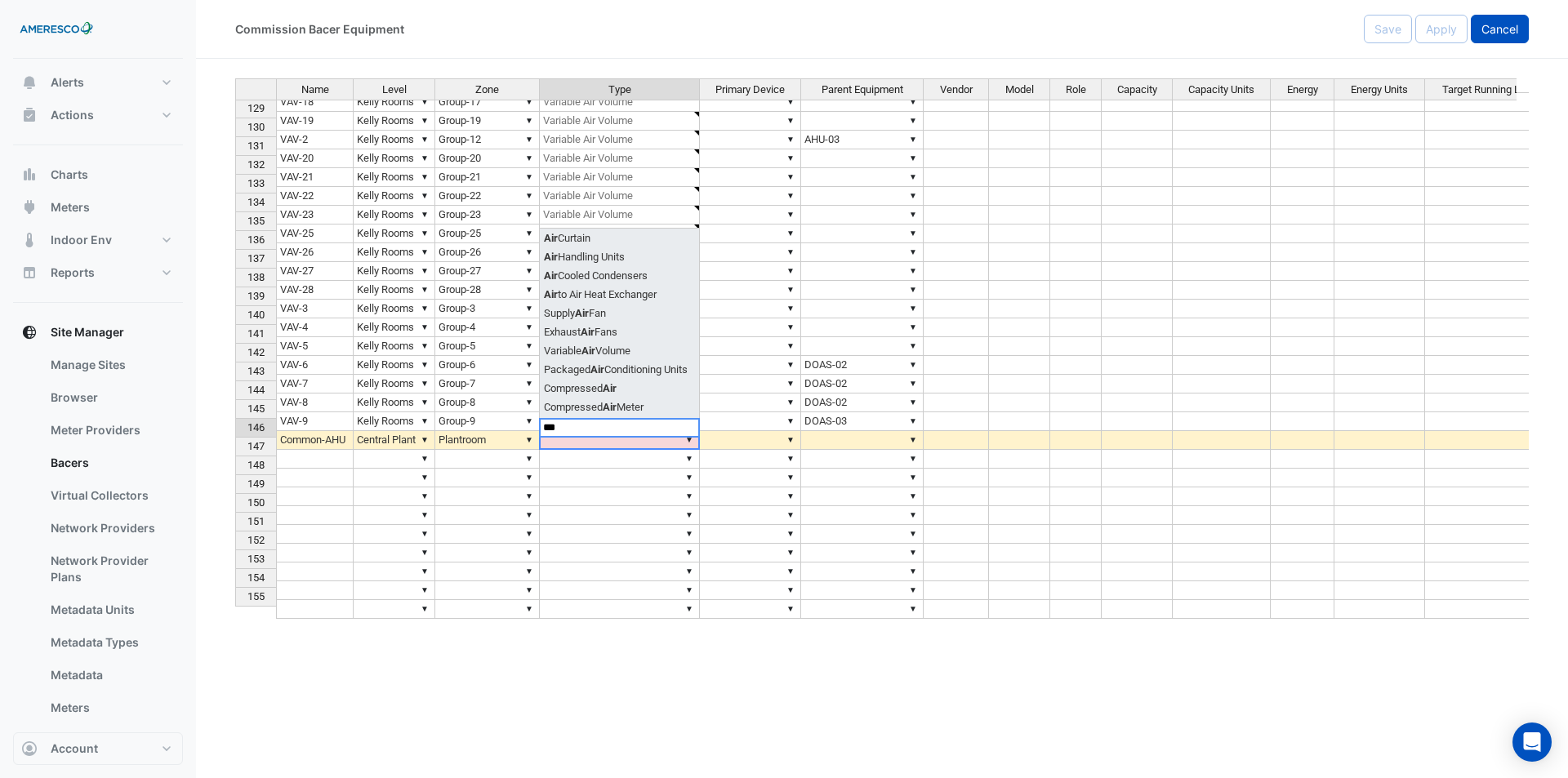 select on "**" 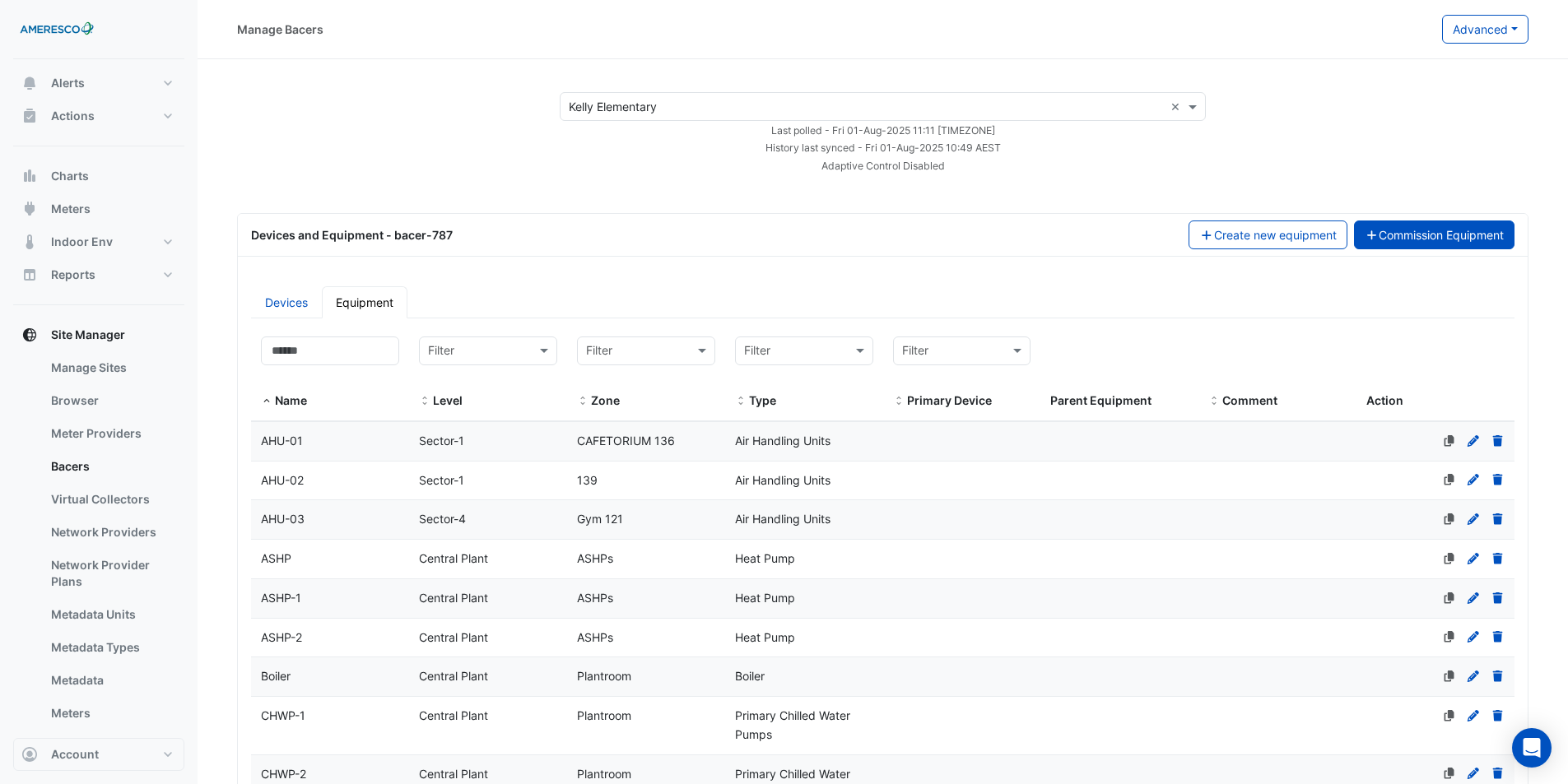click on "Commission Equipment" 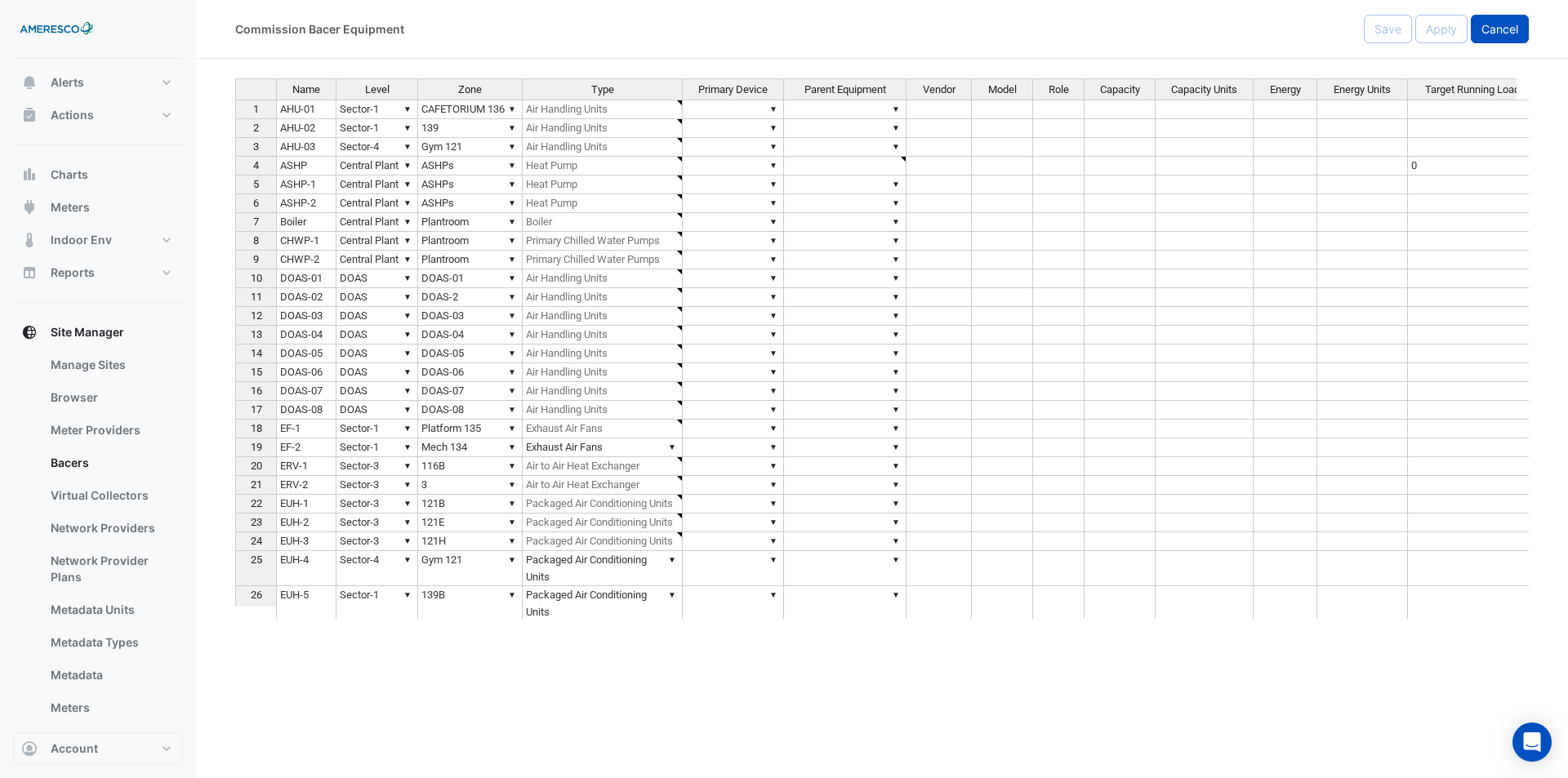 click on "Cancel" 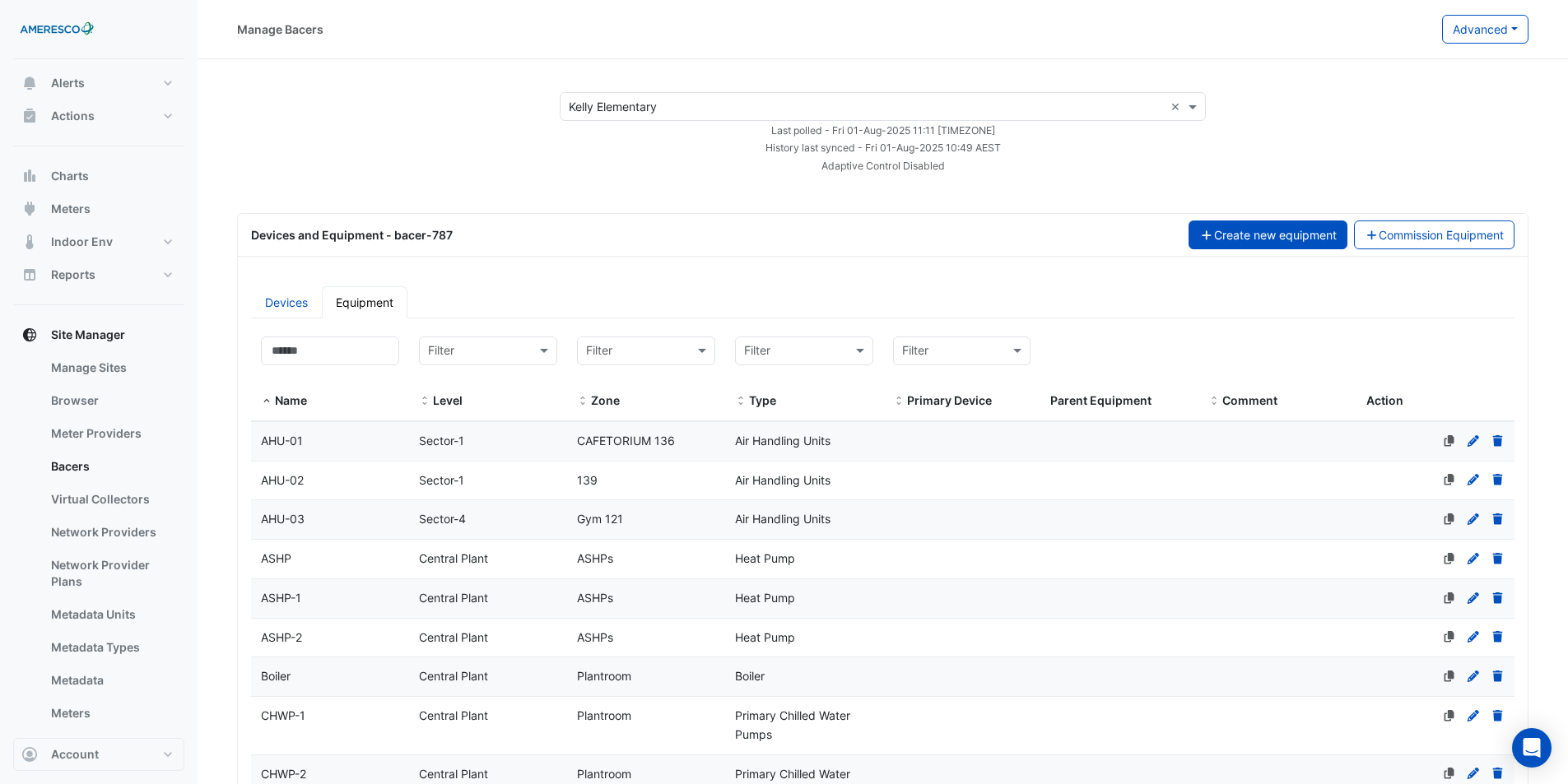 click on "Create new equipment" 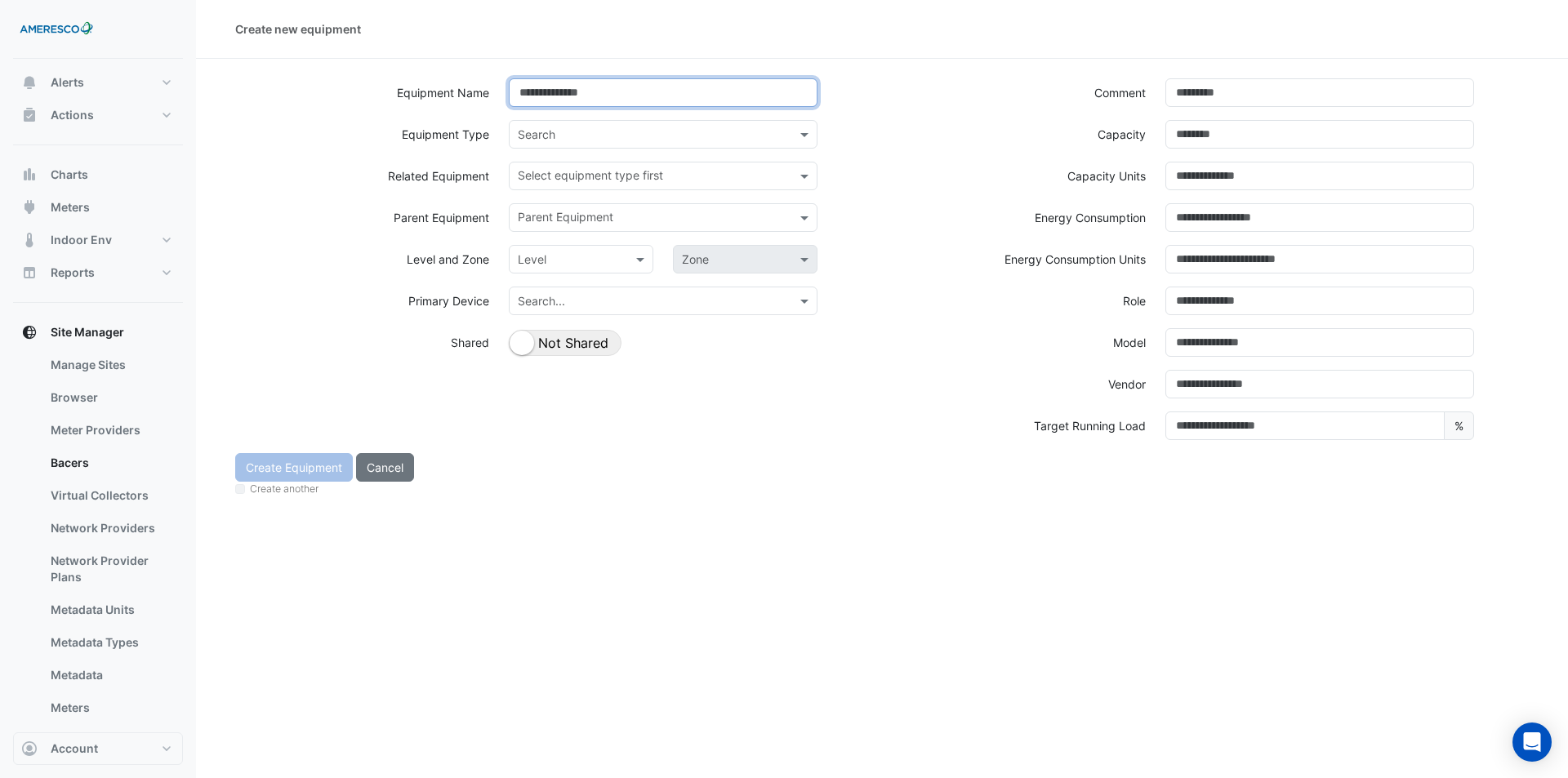 click 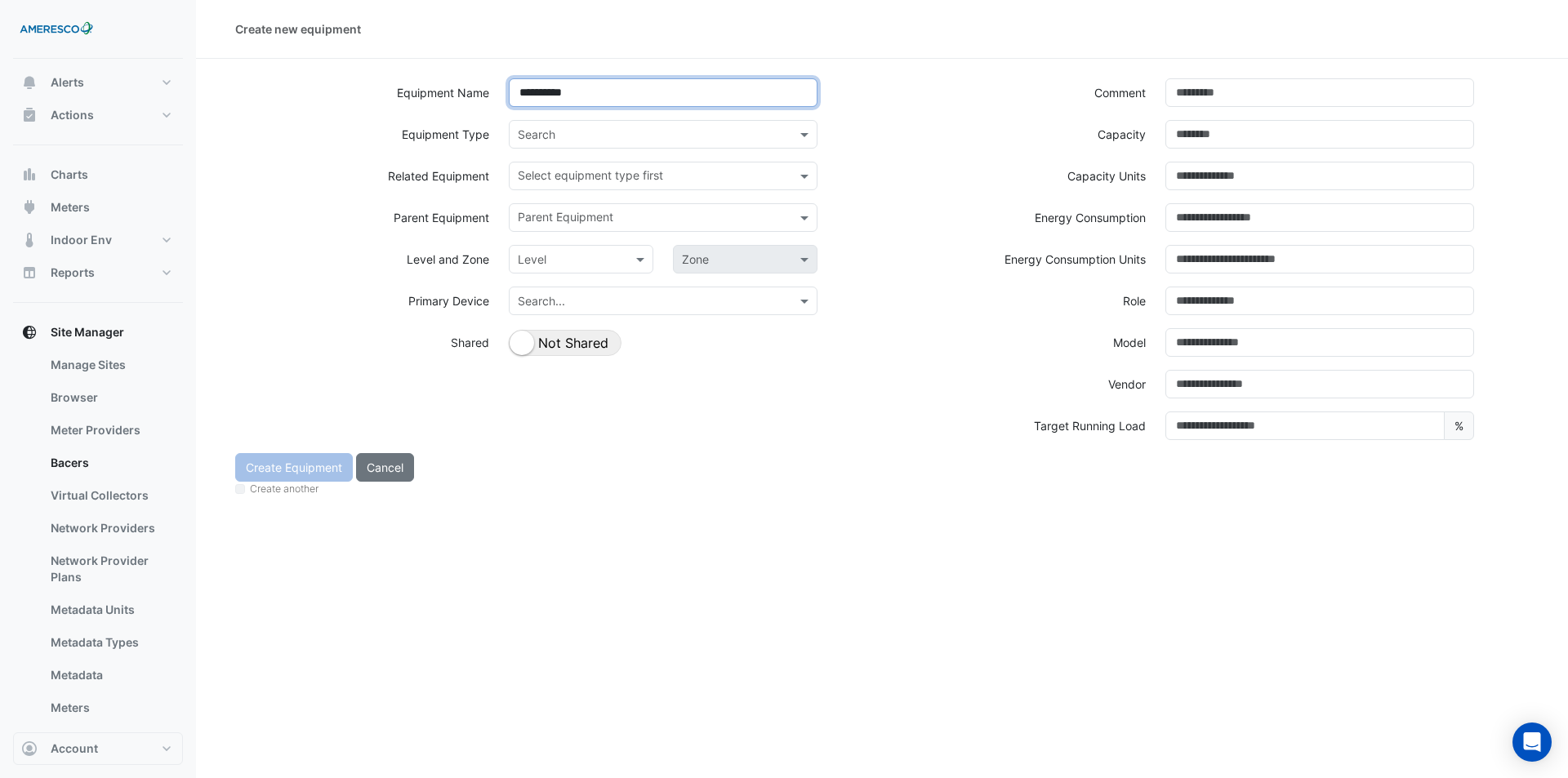 type on "**********" 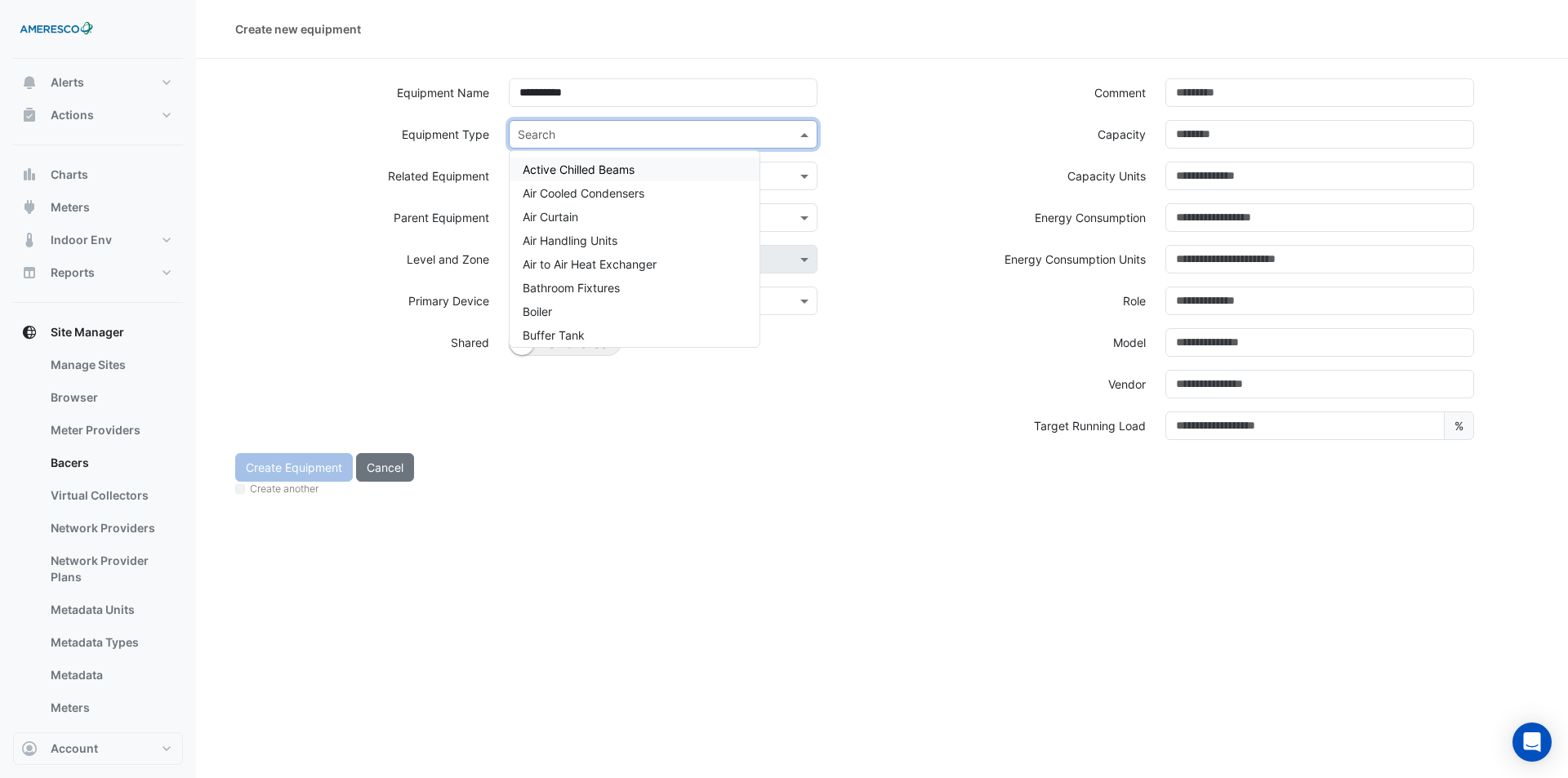 click on "Search" 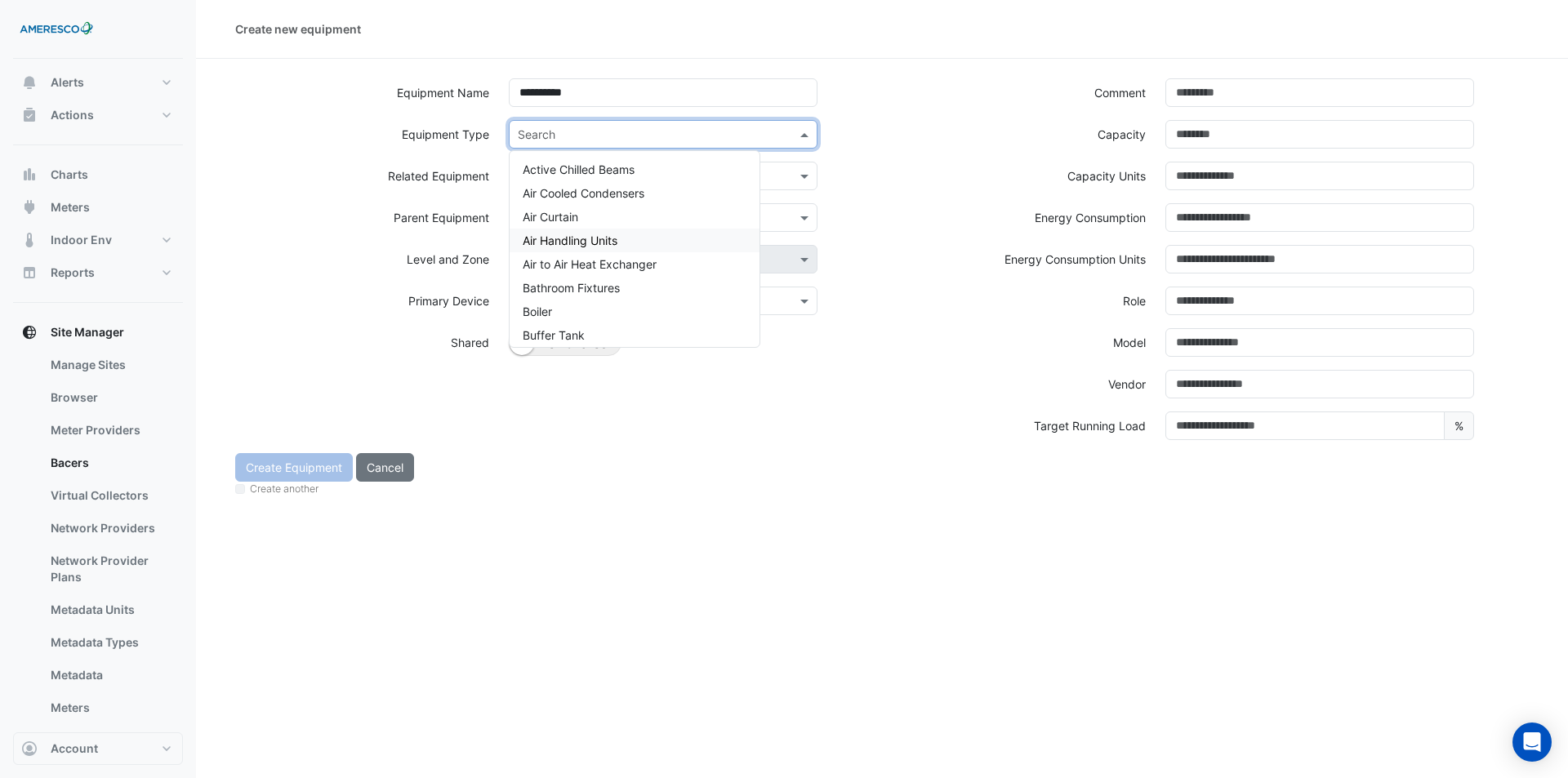 click on "Air Handling Units" at bounding box center (570, 240) 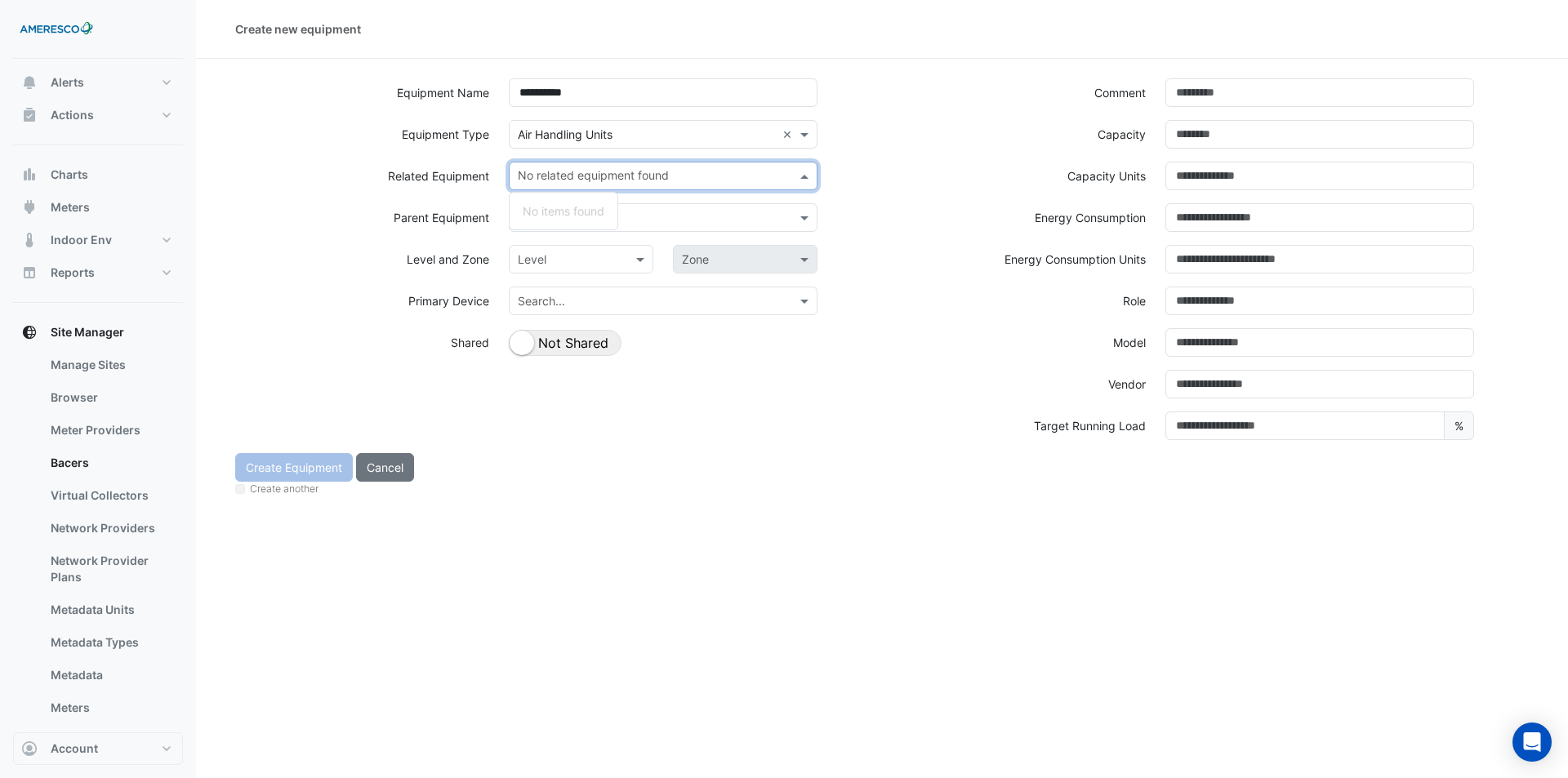 click 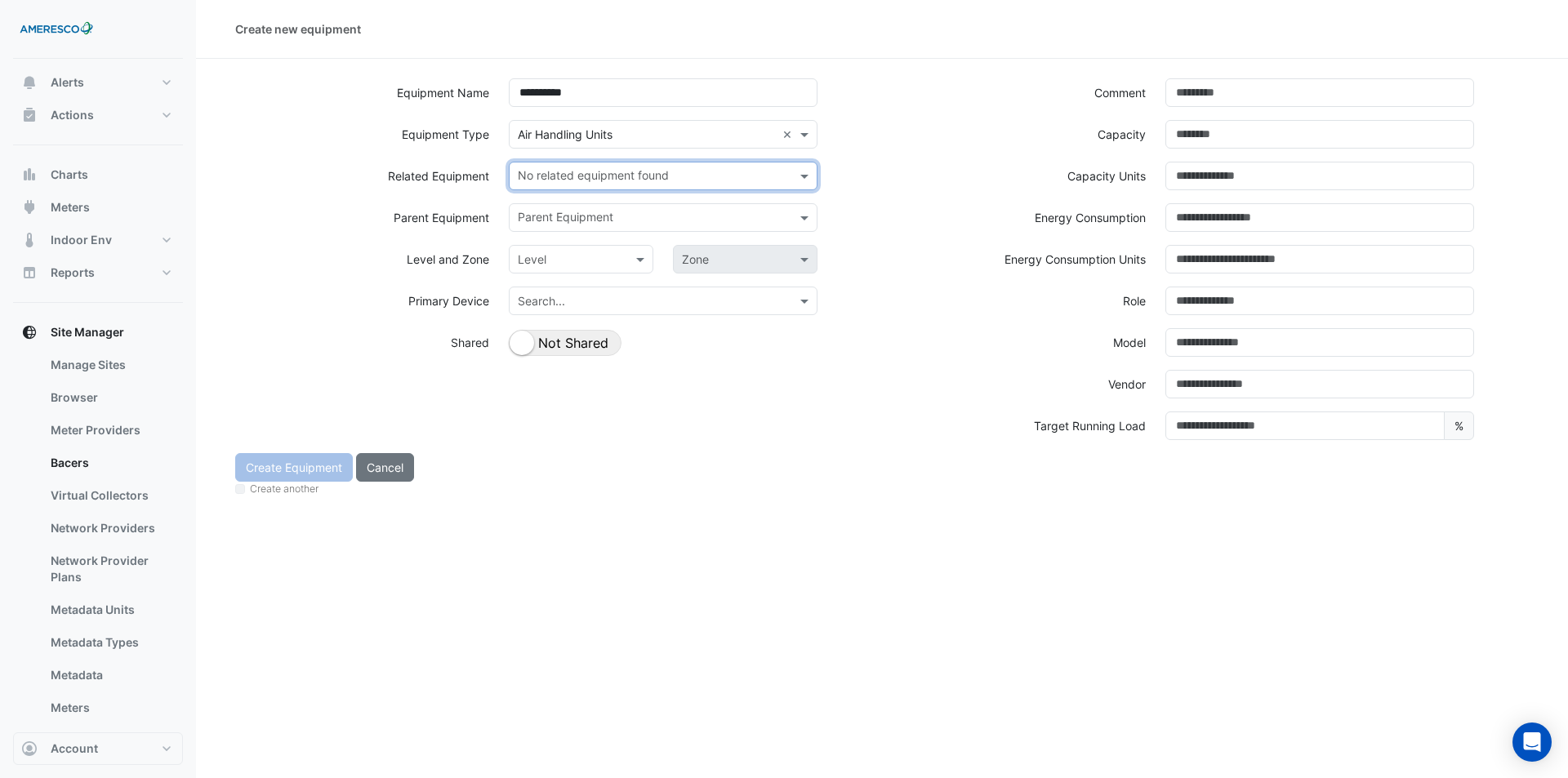 click 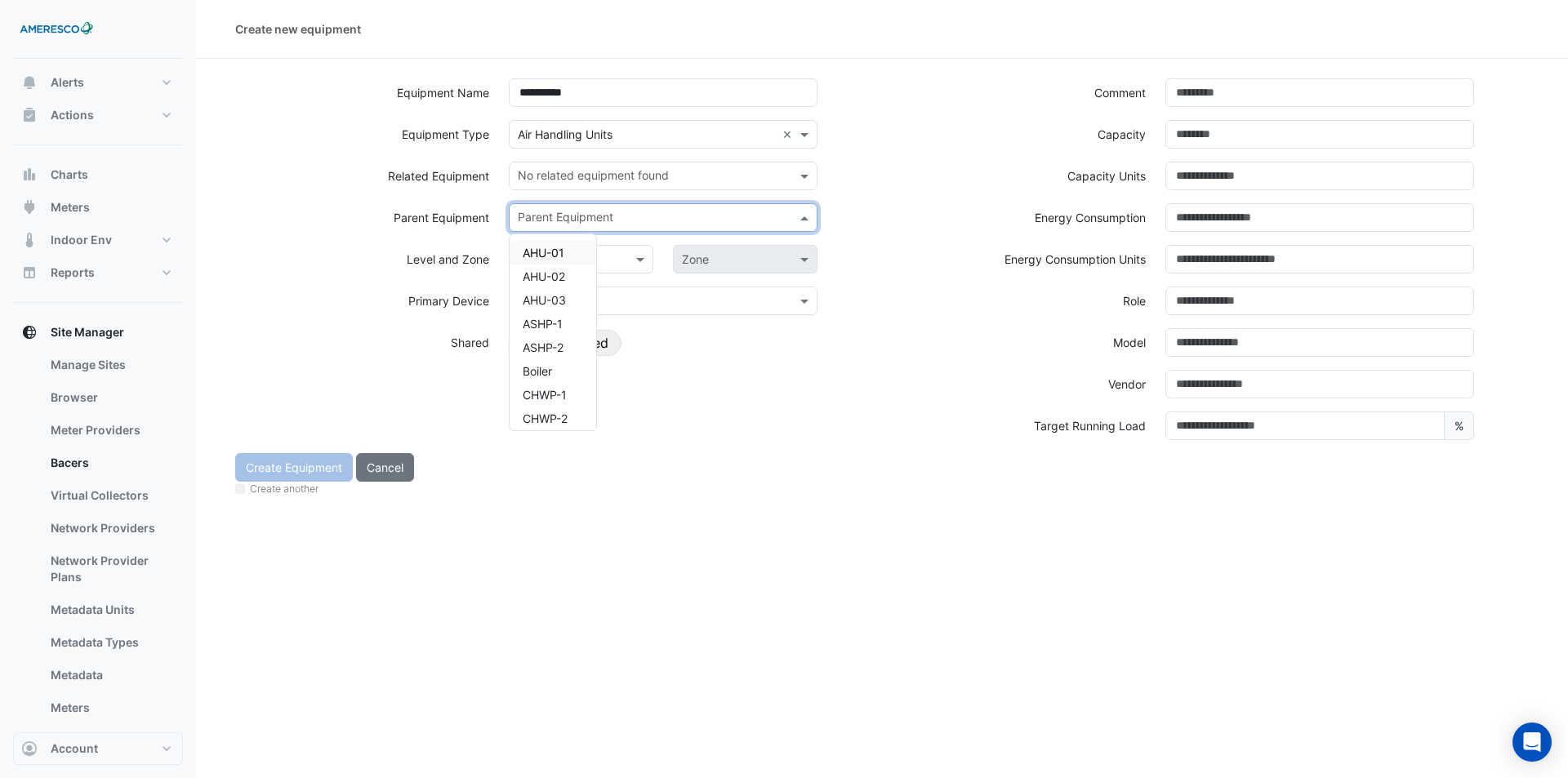 click on "Parent Equipment
Parent Equipment AHU-01 AHU-02 AHU-03 ASHP-1 ASHP-2 Boiler CHWP-1 CHWP-2 DOAS-01 DOAS-02 DOAS-03 DOAS-04 DOAS-05 DOAS-06 DOAS-07 DOAS-08 EF-1 EF-2 ERV-1 ERV-2 EUH-1 EUH-2 EUH-3 EUH-4 EUH-5 EUH-6 EUH-7 EUH-8 FCU-1-1A FCU-1-1B FCU-1-2A FCU-1-2B FCU-1-3A FCU-1-3B FCU-1-4 FCU-1-5 FCU-10-1A FCU-10-1B FCU-10-2 FCU-2-1A FCU-2-1B FCU-2-2A FCU-2-2B FCU-2-3A FCU-2-3B FCU-2-4 FCU-2-5 FCU-3-1A FCU-3-1B FCU-3-2A FCU-3-2B FCU-3-3A FCU-3-3B FCU-3-4A FCU-3-4B FCU-4-1A FCU-4-1B FCU-4-2A FCU-4-2B FCU-4-3A FCU-4-3B FCU-4-3C FCU-4-4 FCU-4-5 FCU-4-6 FCU-5-1A FCU-5-1B FCU-5-2A FCU-5-2B FCU-5-3A FCU-5-3B FCU-5-4A FCU-5-4B FCU-6-1A FCU-6-1B FCU-6-2A FCU-6-2B FCU-6-3A FCU-6-3B FCU-6-4A FCU-6-5 FCU-6-6 FCU-7-1A FCU-7-1B FCU-7-2A FCU-7-2B FCU-7-3A FCU-7-3B FCU-7-4A FCU-7-4B FCU-7-5 FCU-8-10A FCU-8-10B FCU-8-11 FCU-8-1A FCU-8-1B FCU-8-2 FCU-8-3 FCU-8-4 FCU-8-5 FCU-8-6 FCU-8-7 FCU-8-8 FCU-8-9 FCU-9-1A FCU-9-1B FCU-9-2A FCU-9-2B FCU-9-3 FCU-9-4 FCU-9-5 FCU-9-6 FCU-9-7" 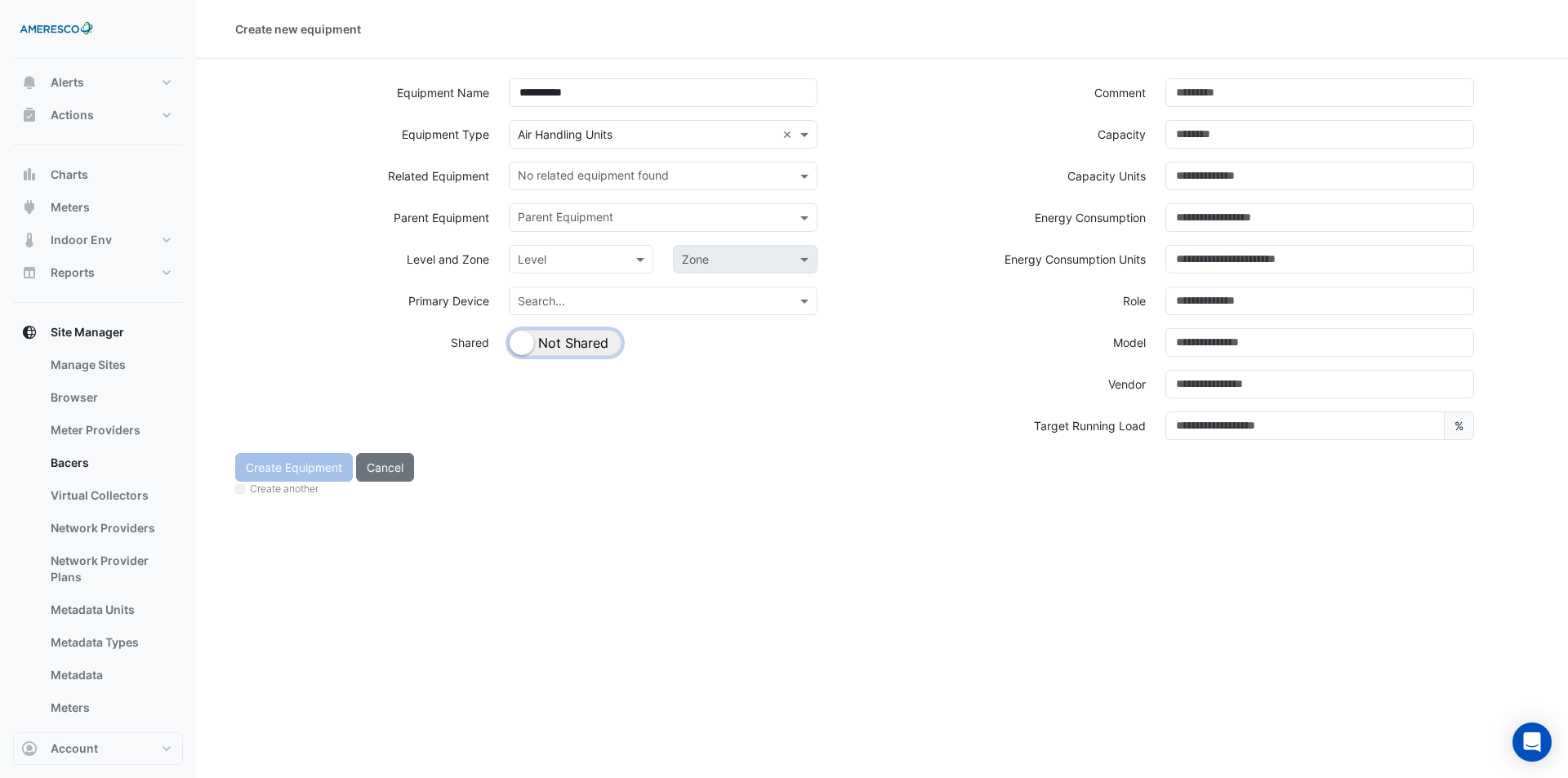 click on "Shared Not Shared" 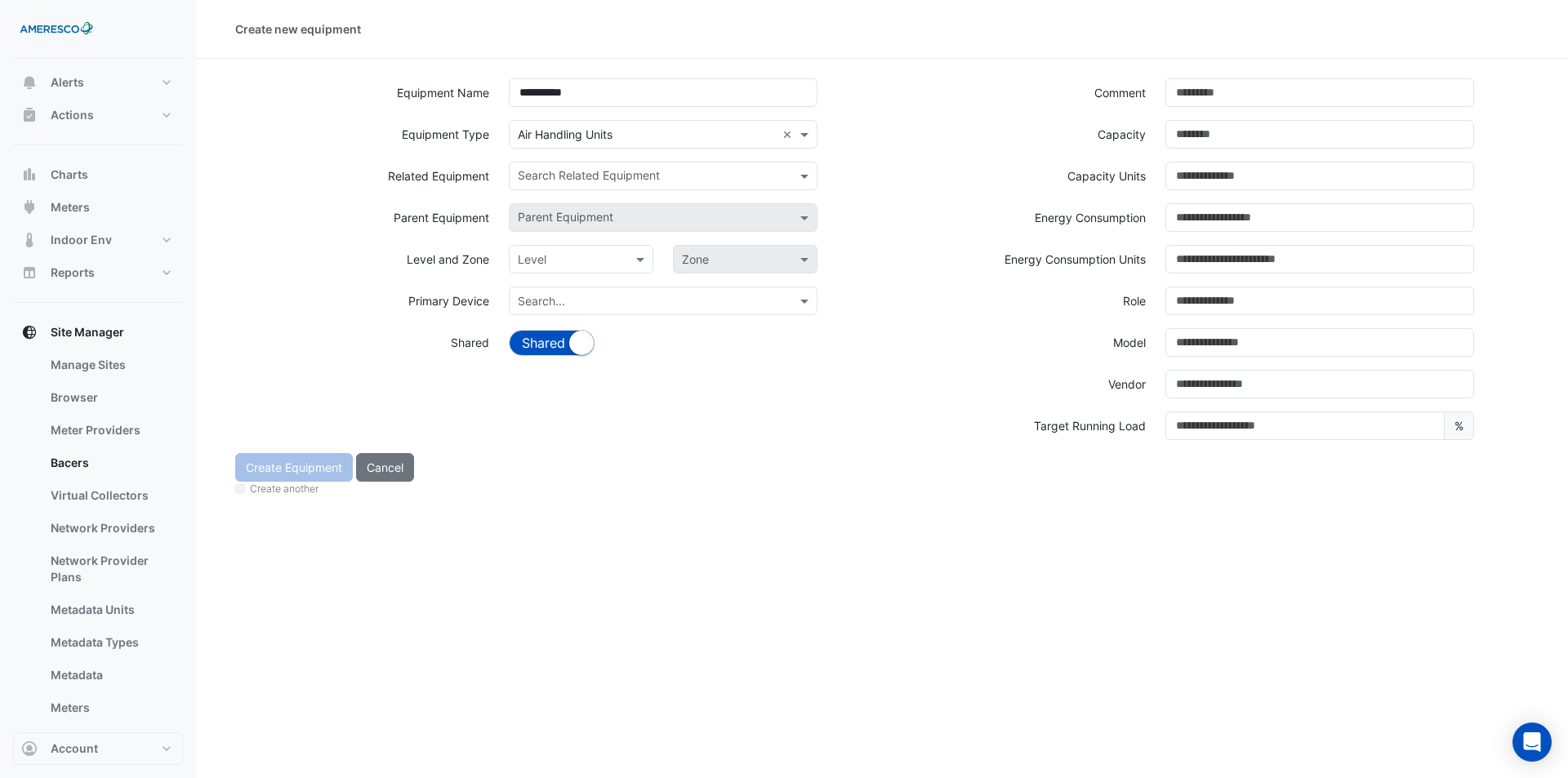 click 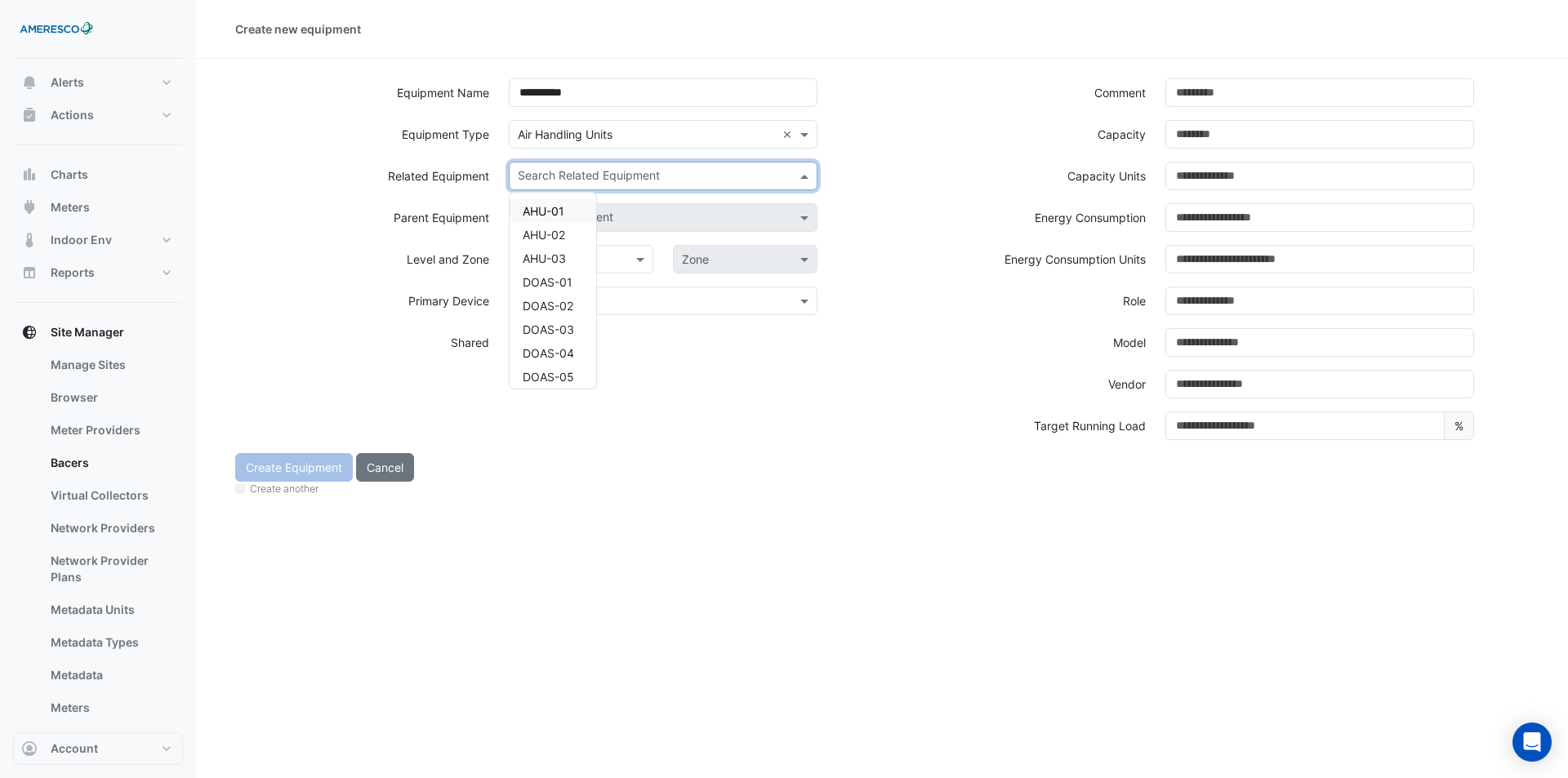 click on "AHU-01" at bounding box center [553, 211] 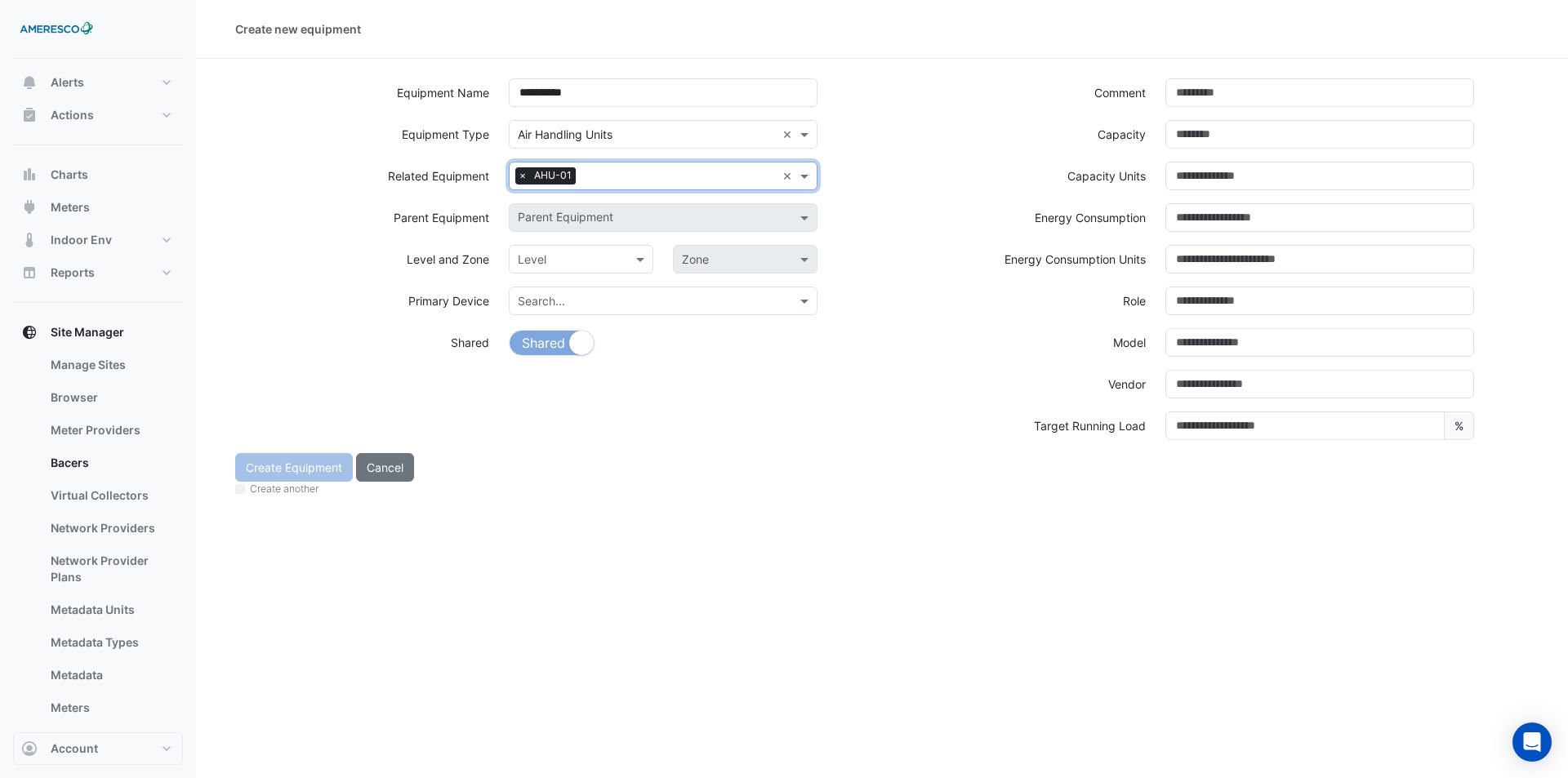 click 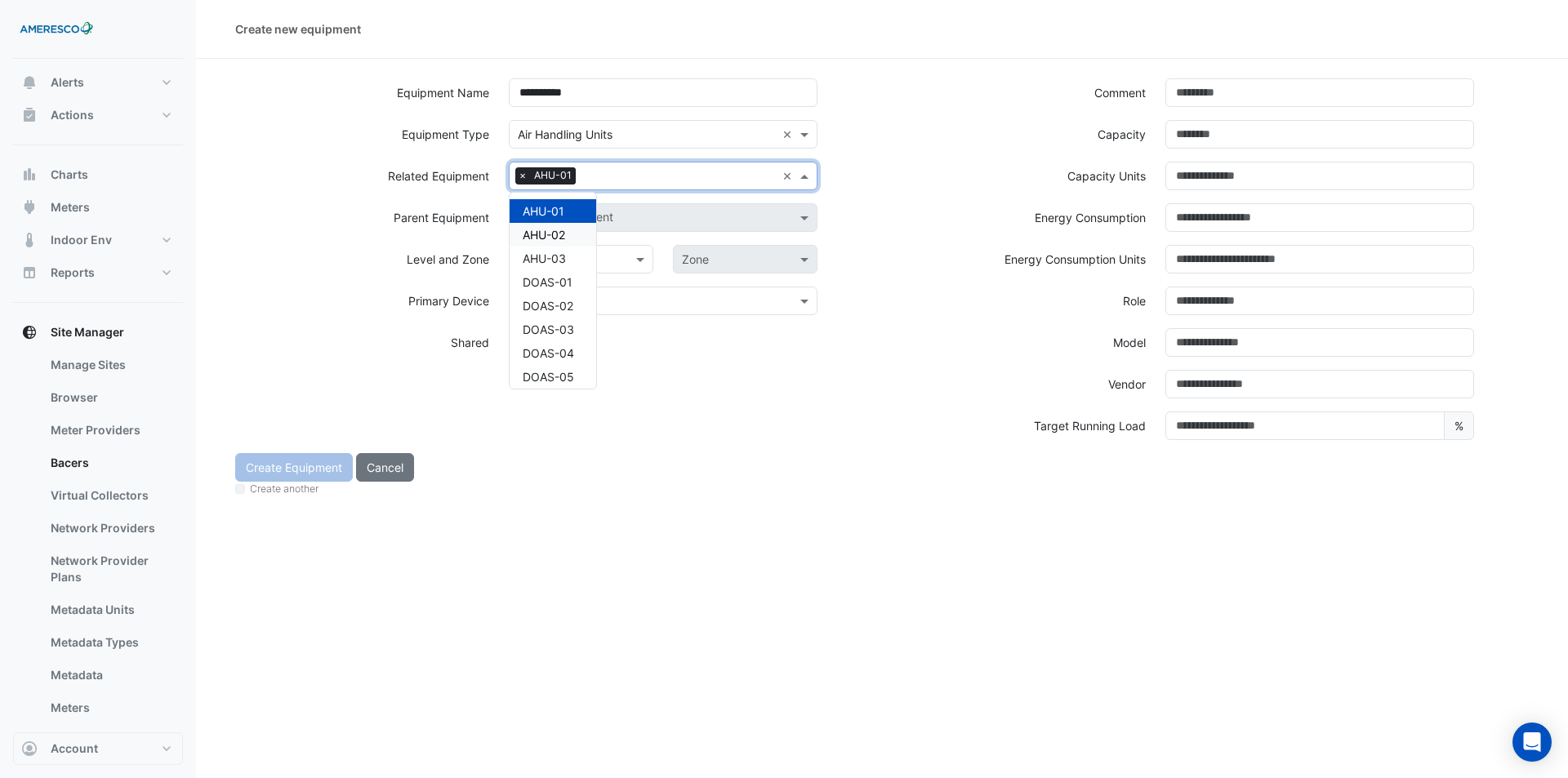 click on "AHU-02" at bounding box center [553, 234] 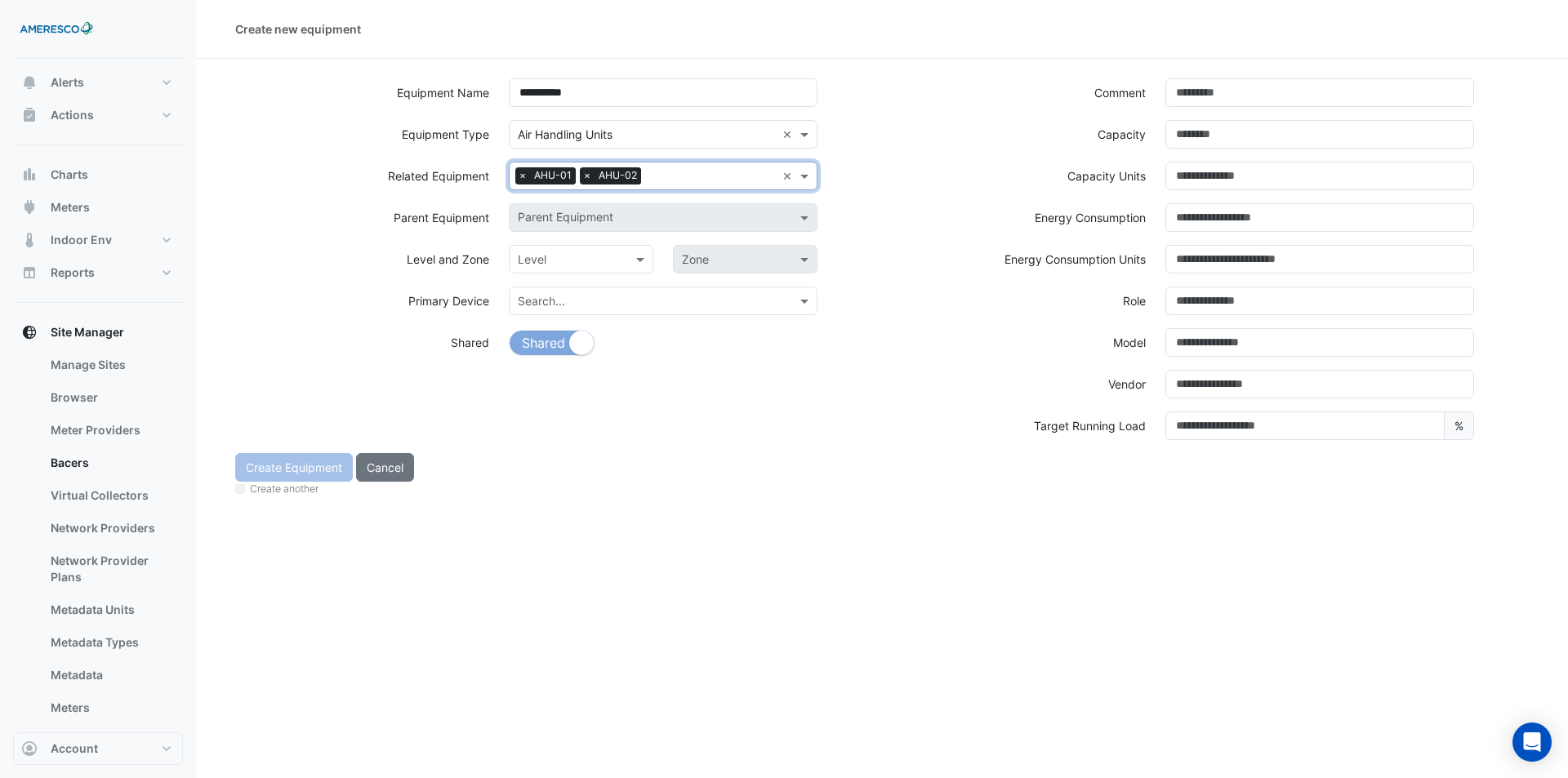 click 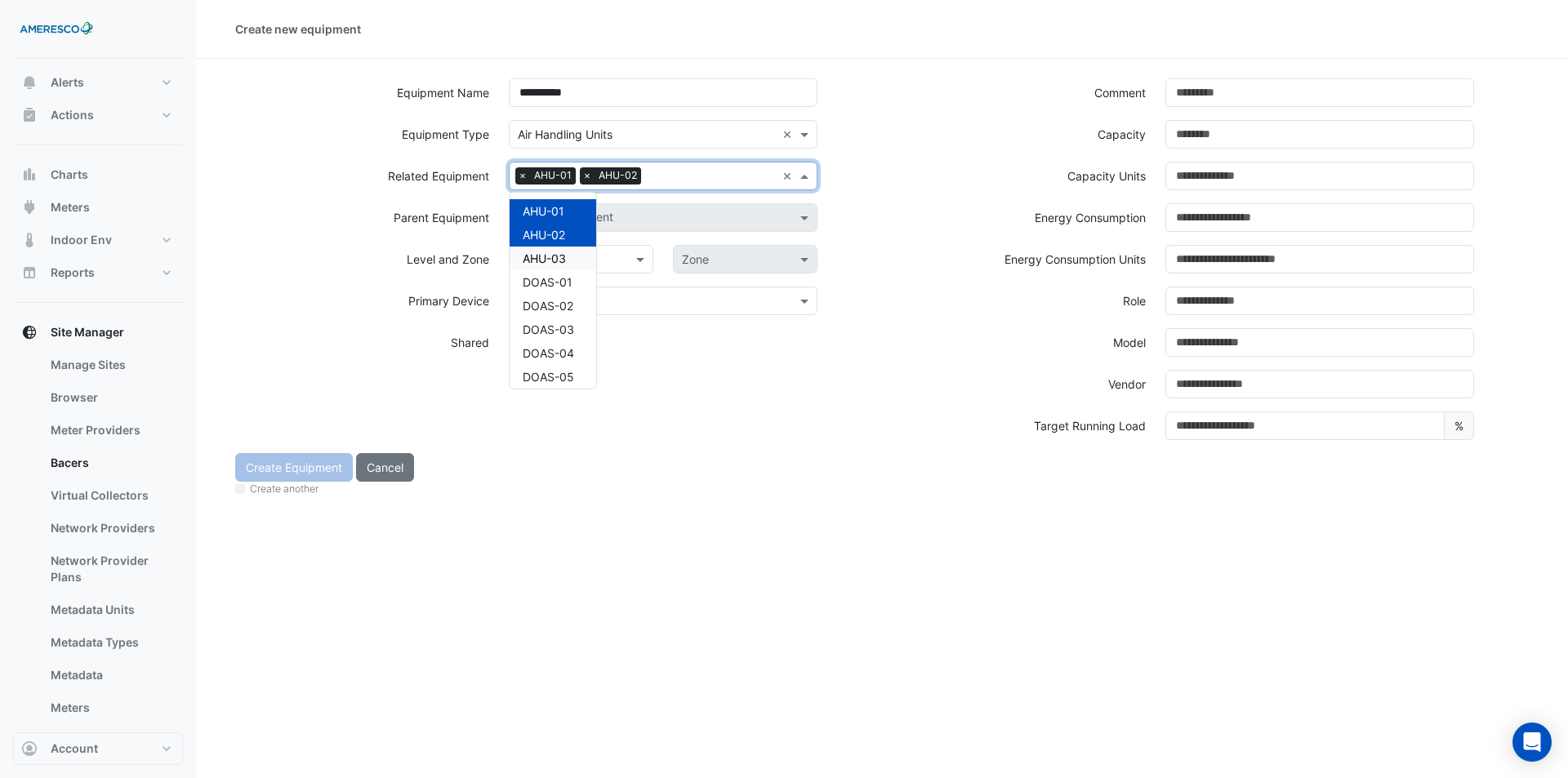 click on "AHU-03" at bounding box center (553, 258) 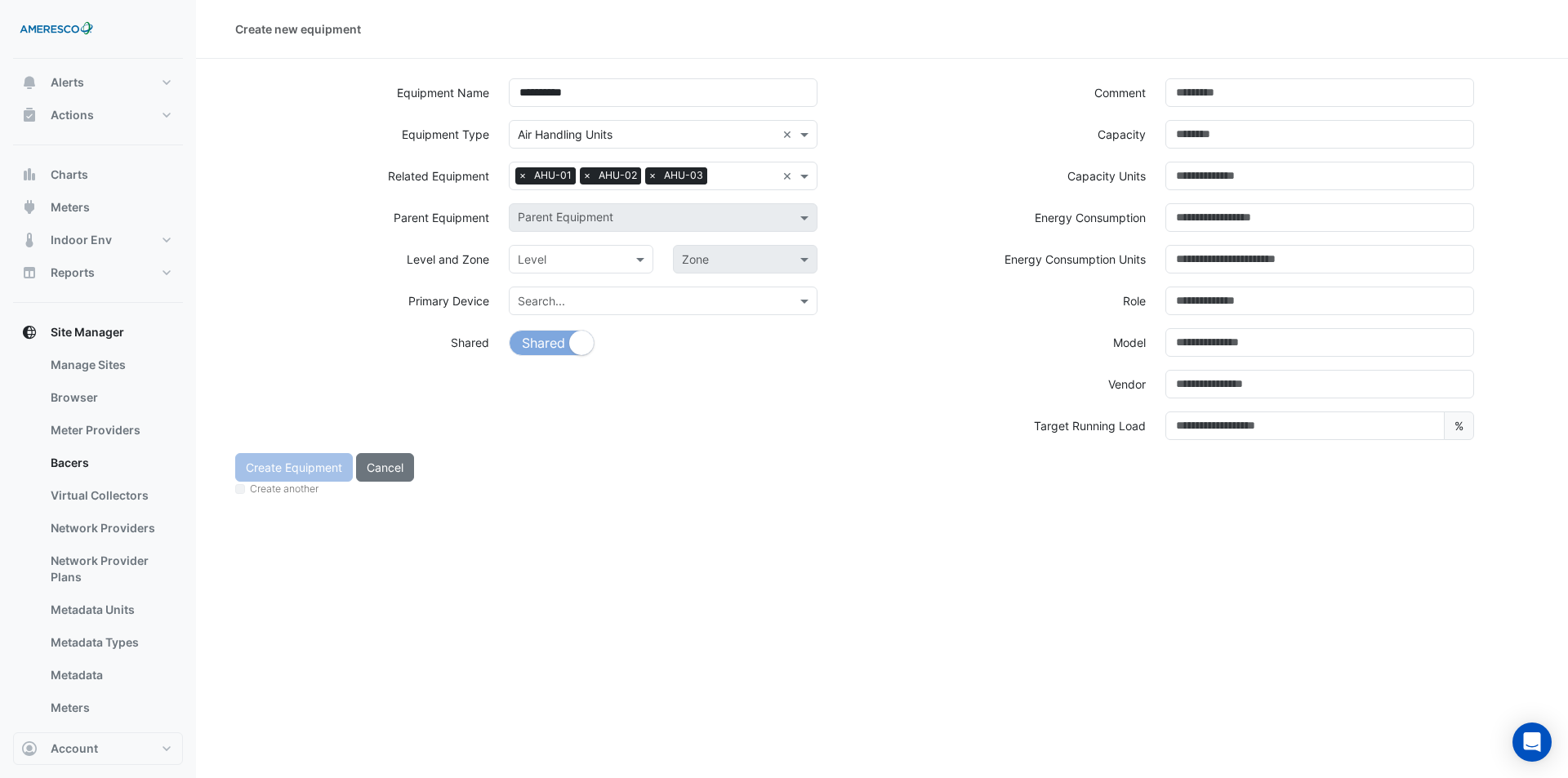 click on "Parent Equipment
Parent Equipment" 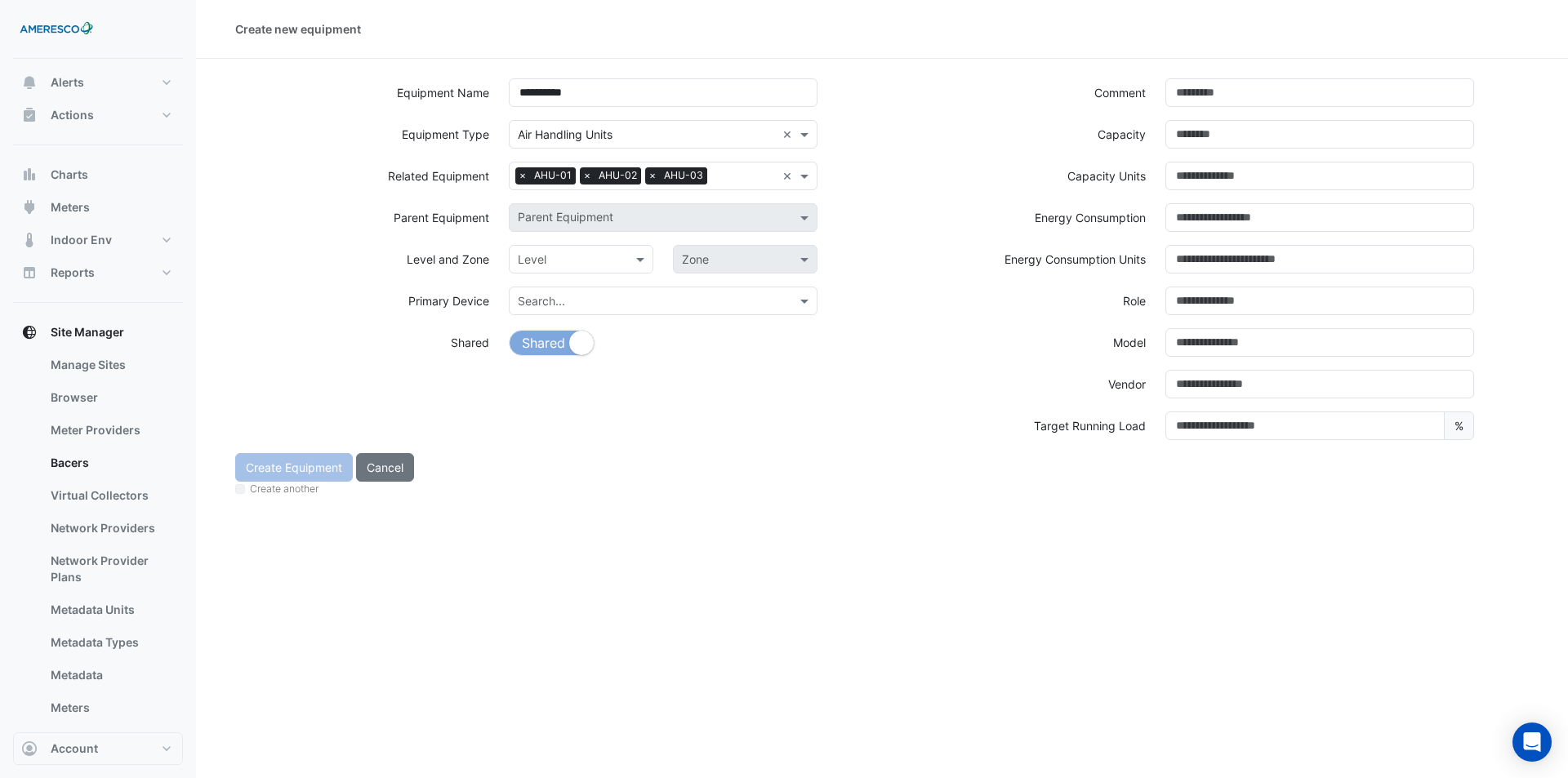 click 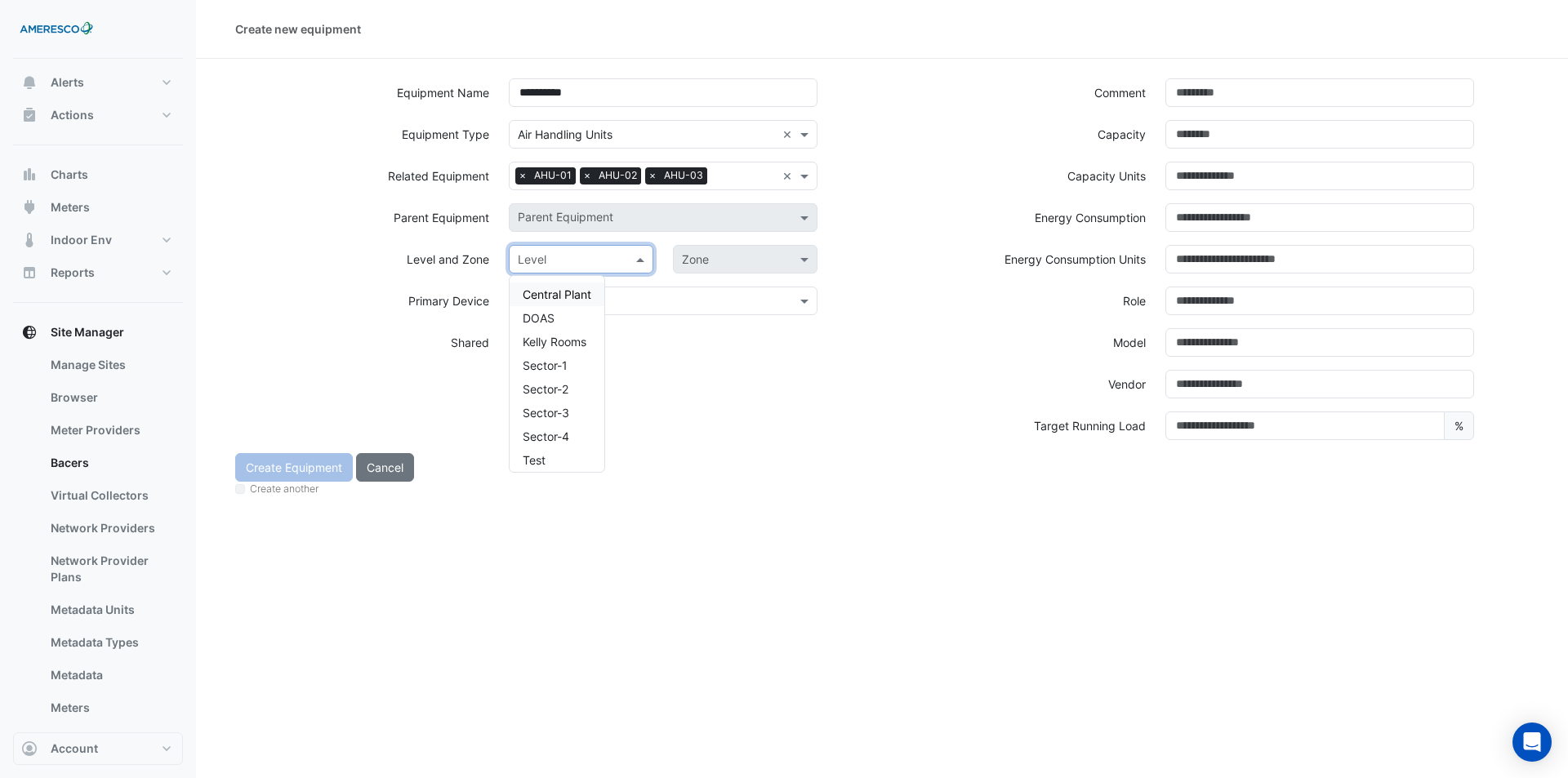 click on "Central Plant" at bounding box center [557, 294] 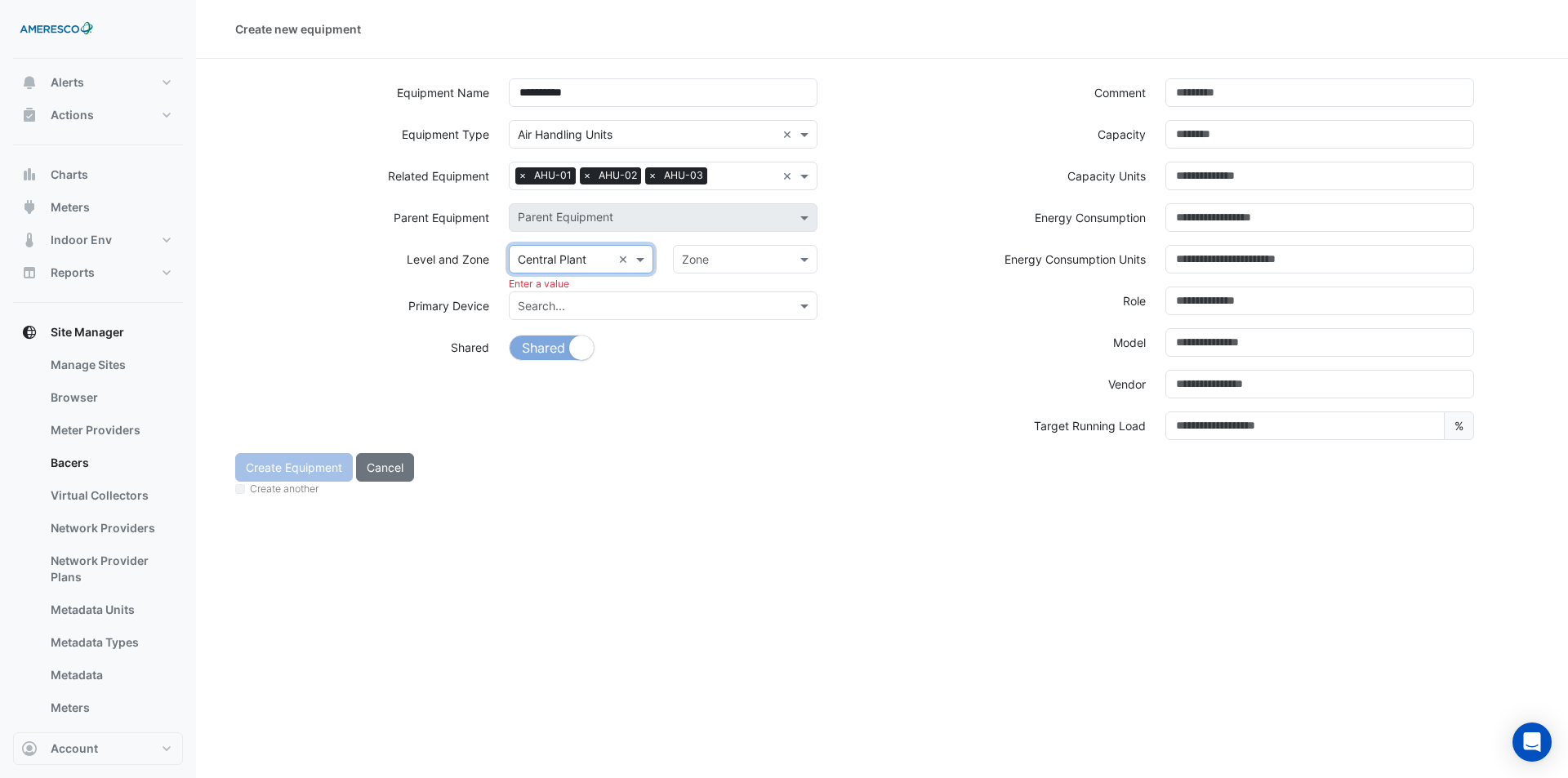 click on "Zone" 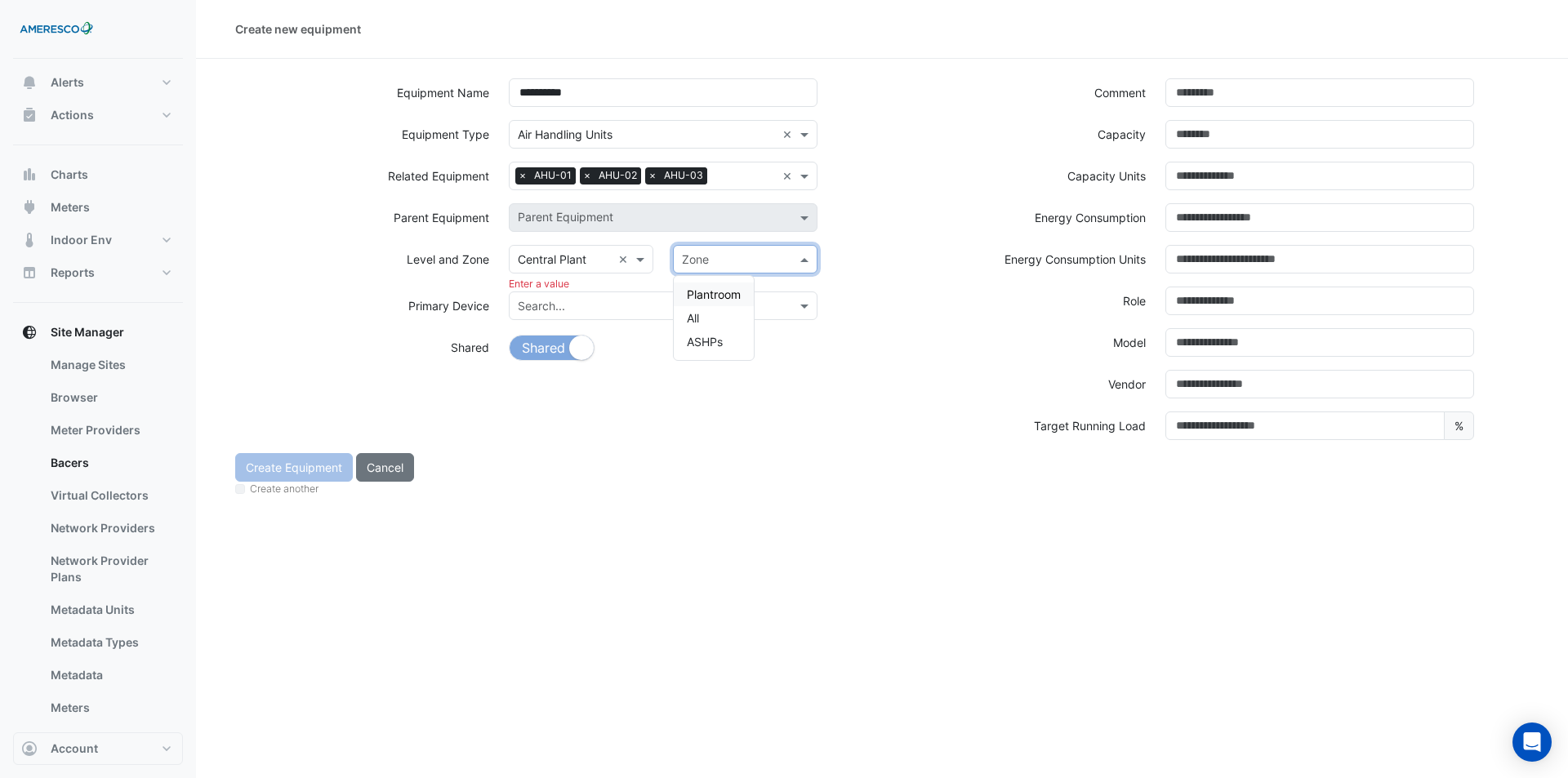 click on "Plantroom" at bounding box center (714, 294) 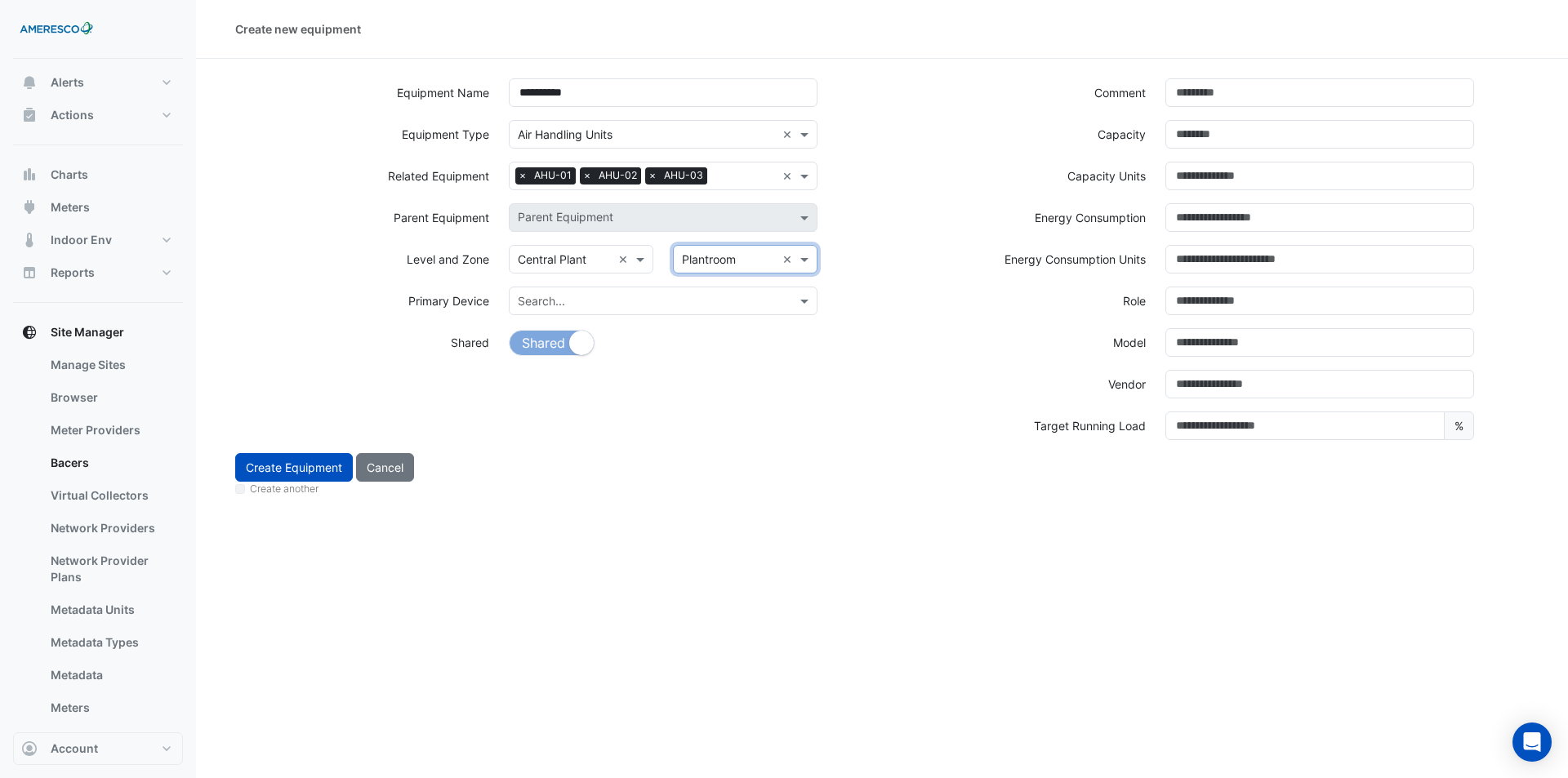 click 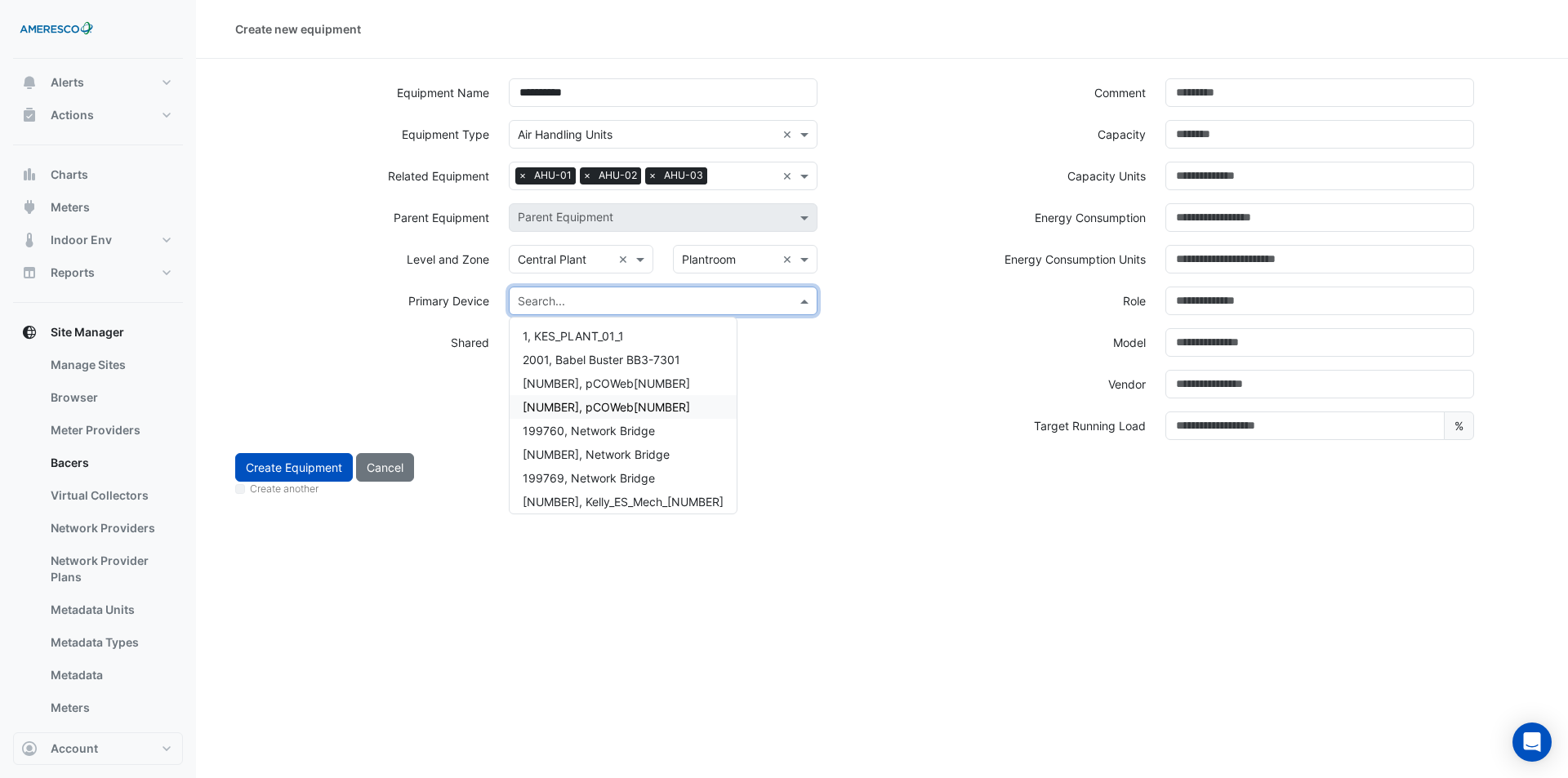 click on "**********" 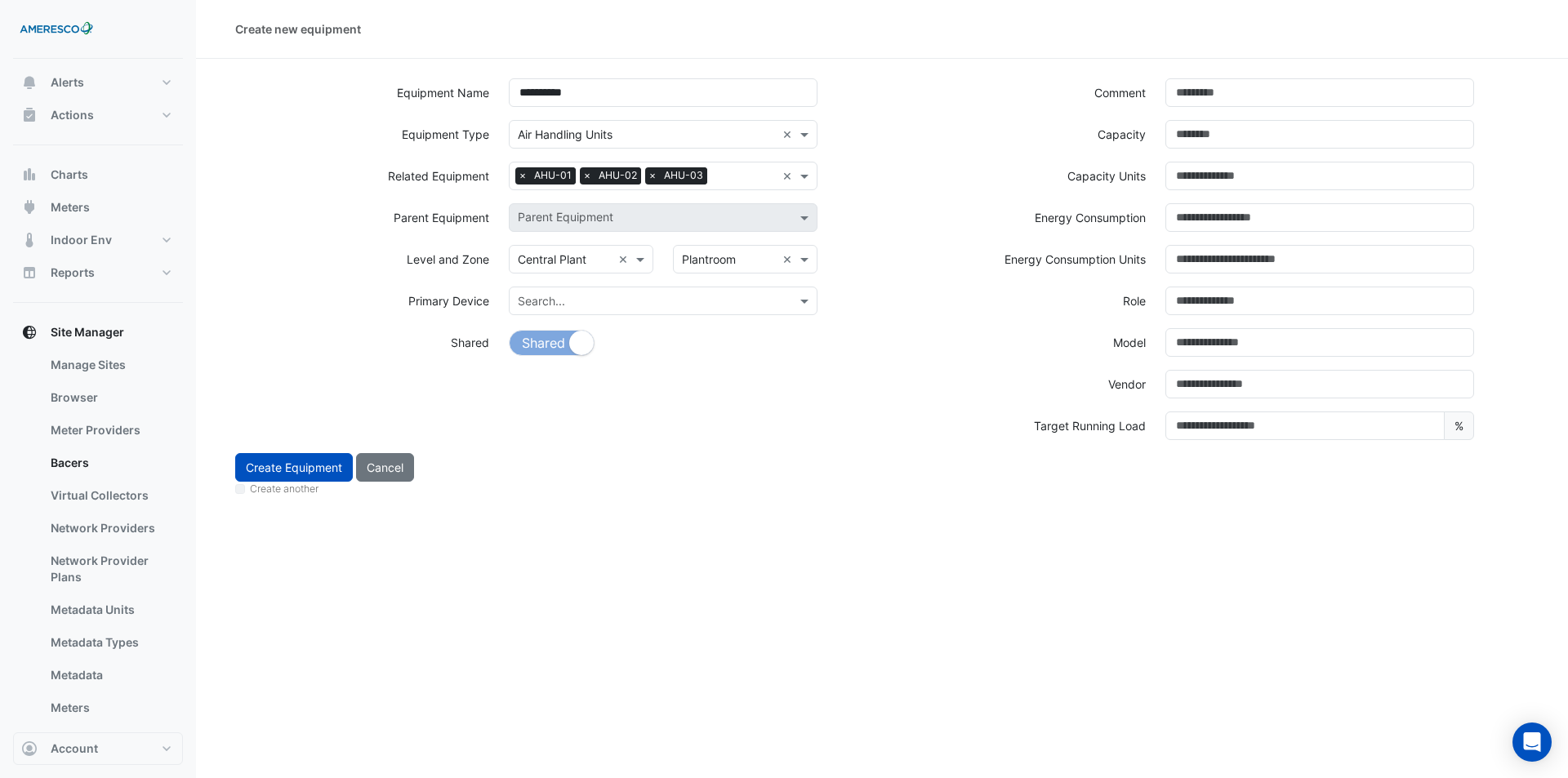 click on "Create another" 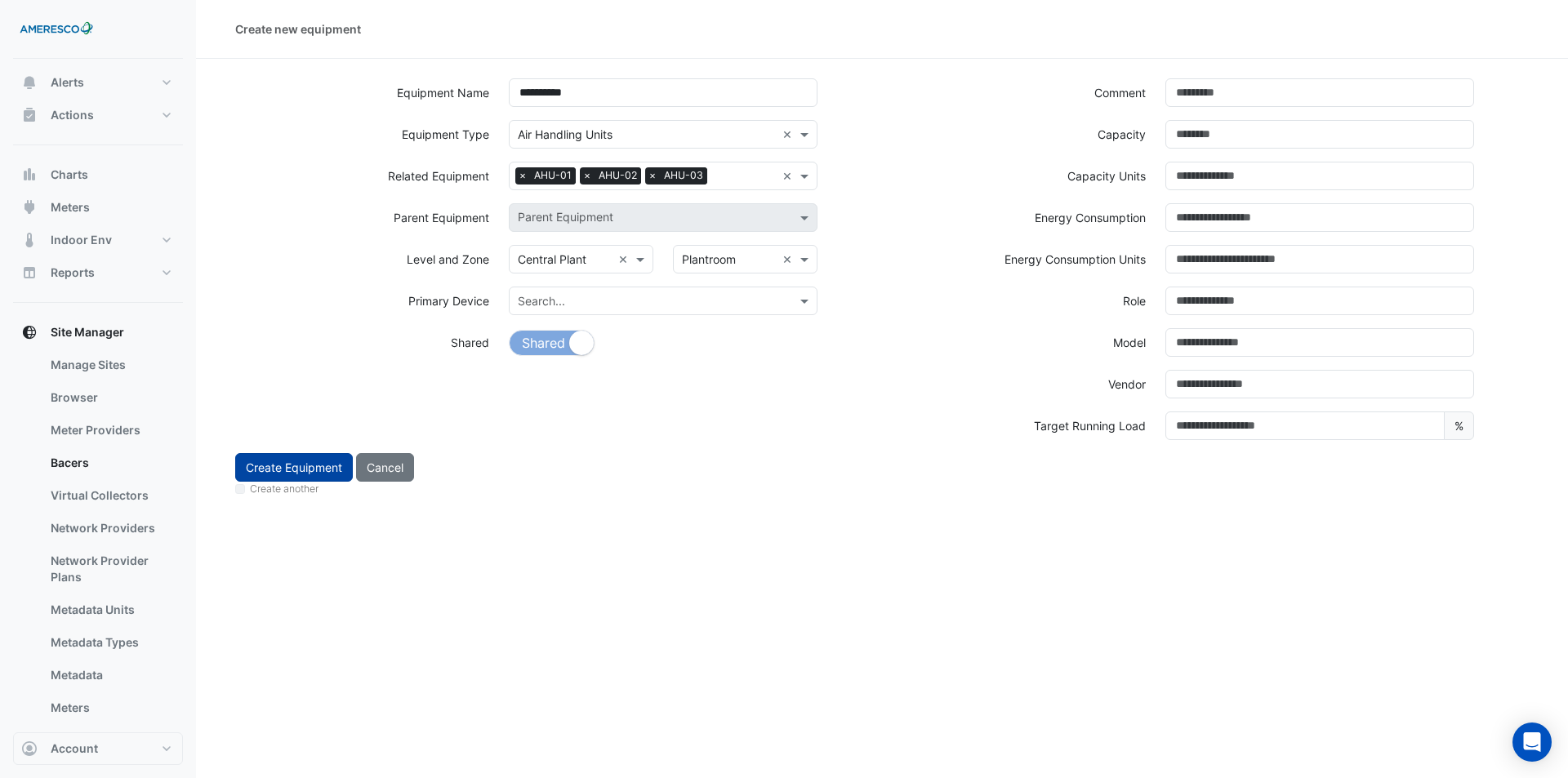 click on "Create Equipment" 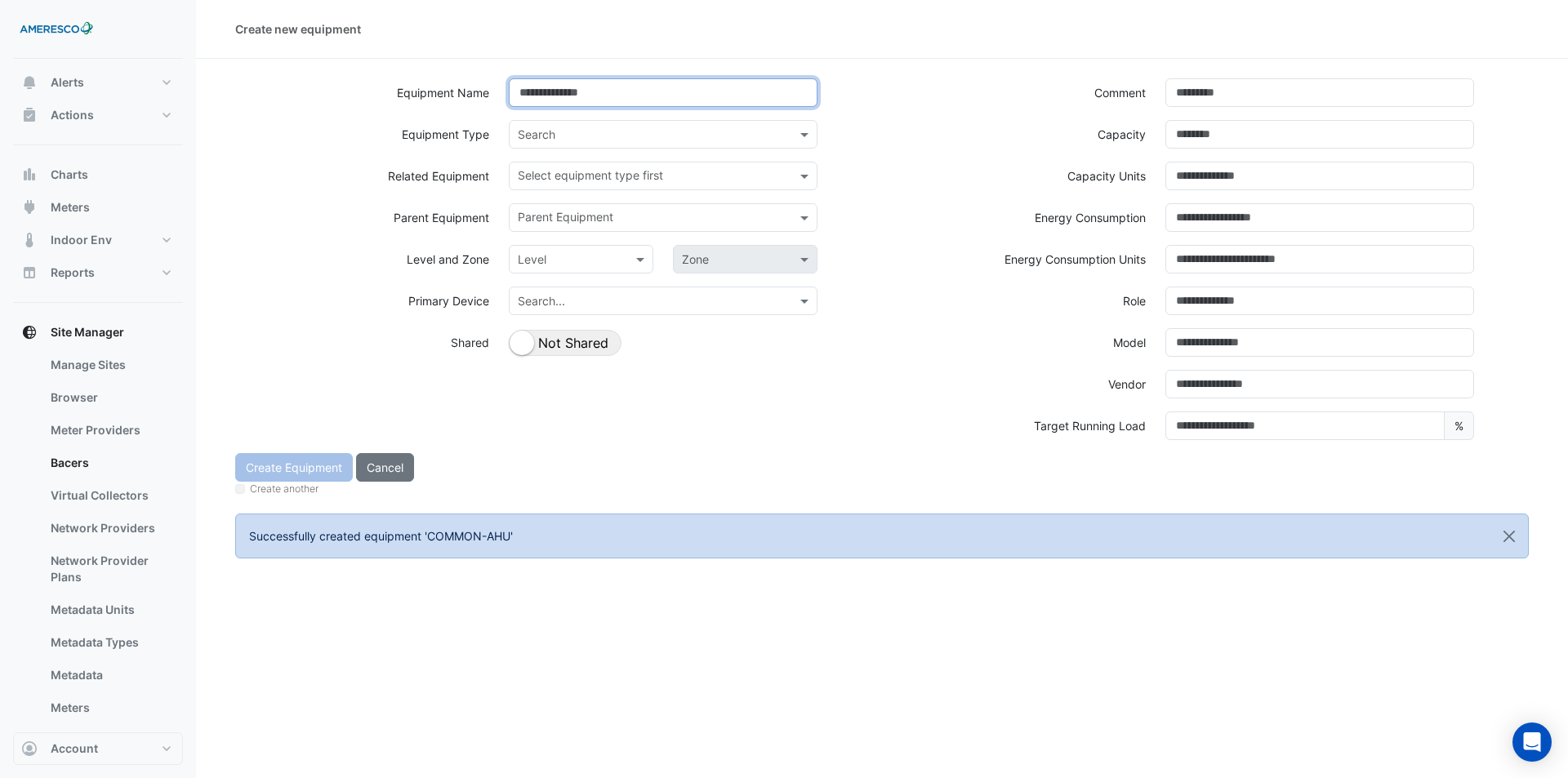 click 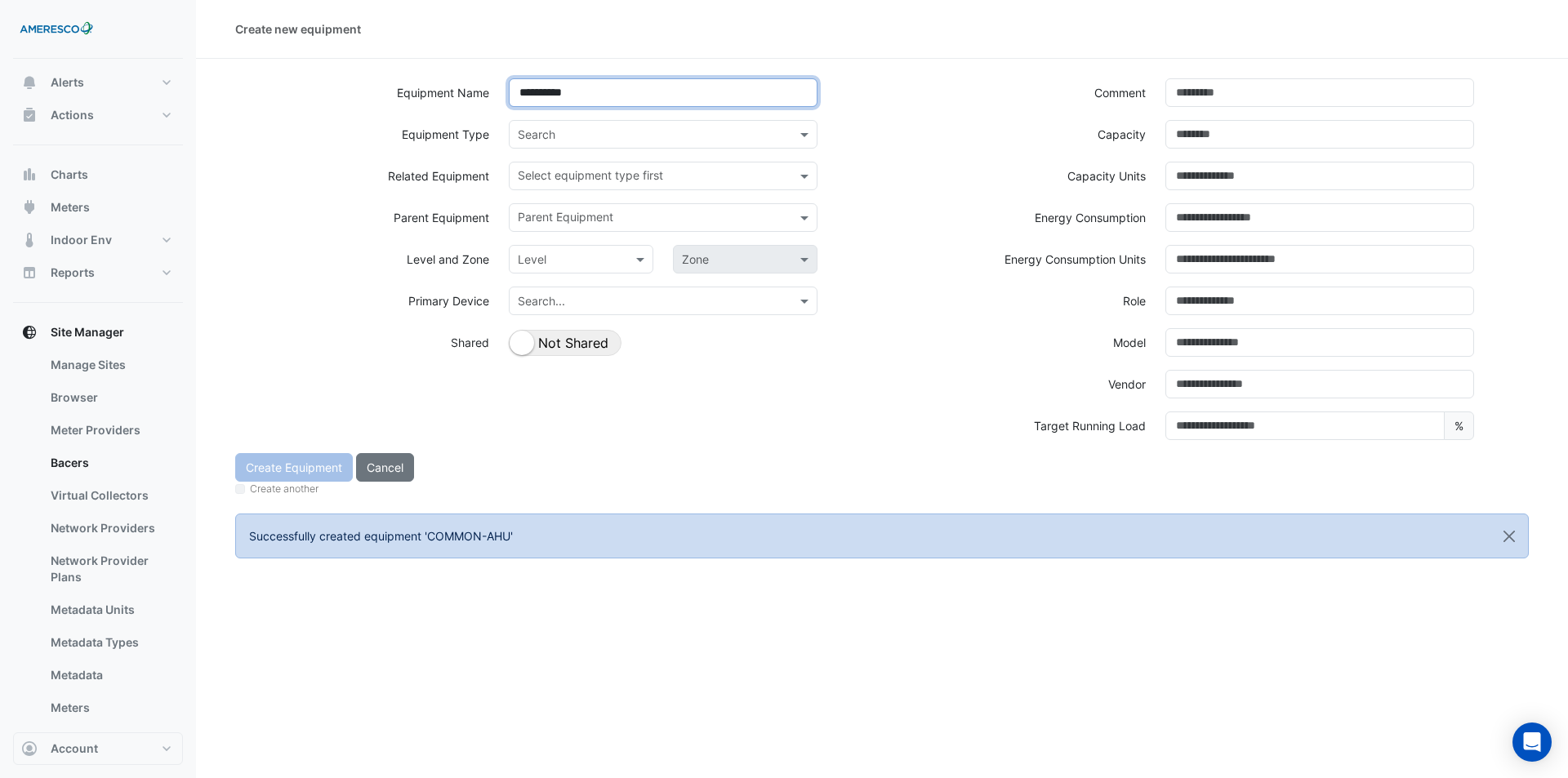 type on "**********" 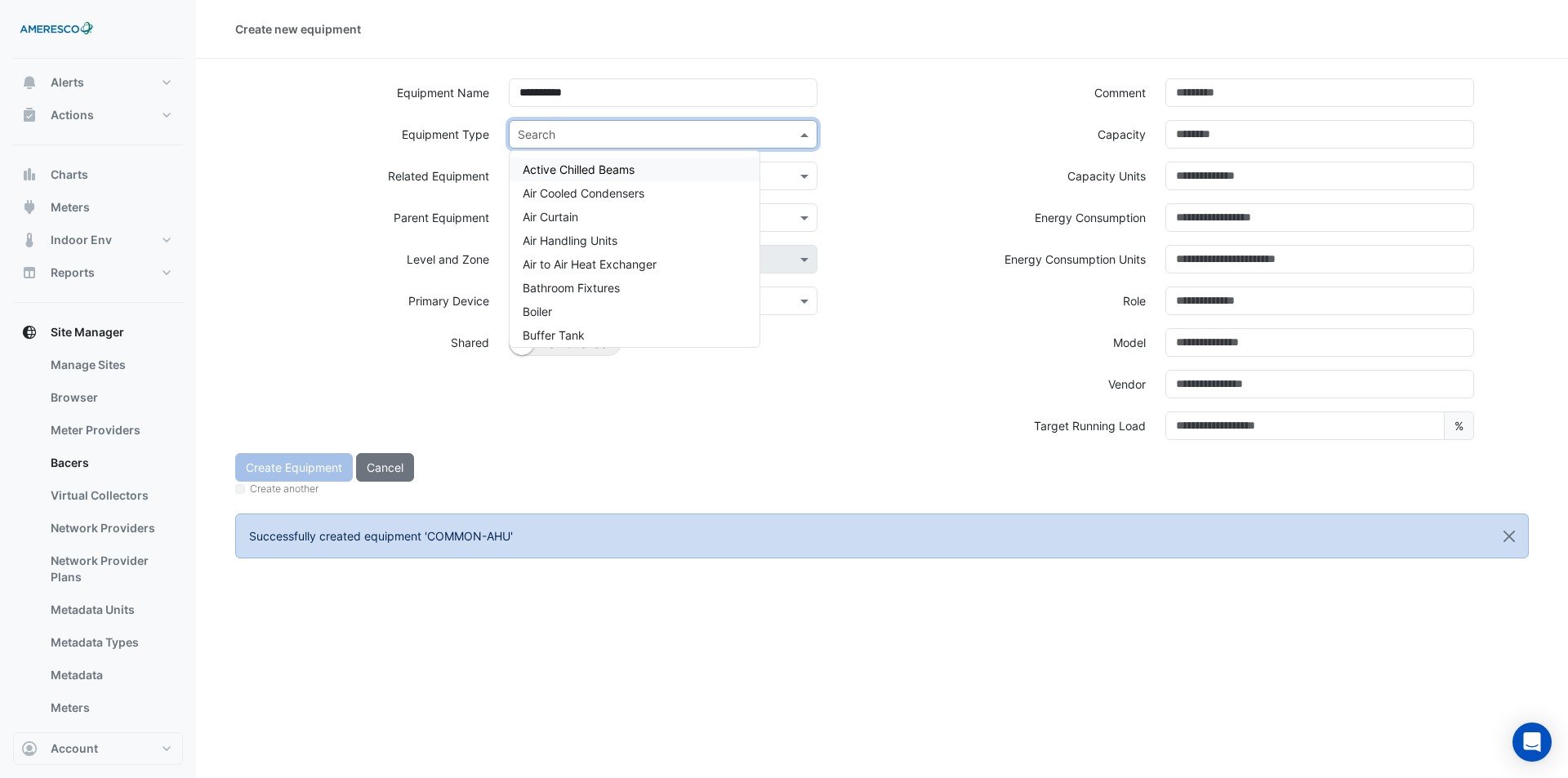 click 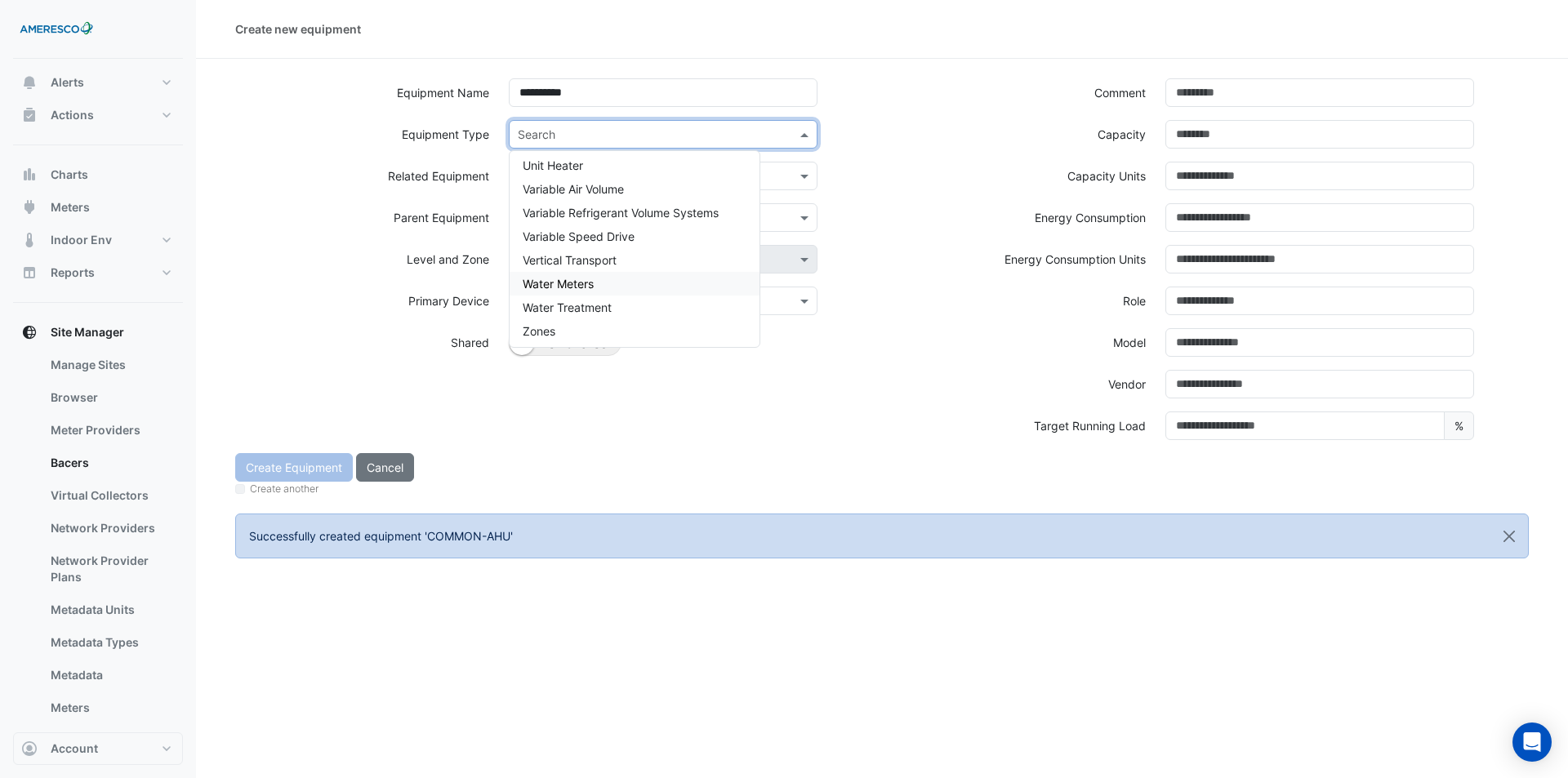scroll, scrollTop: 1806, scrollLeft: 0, axis: vertical 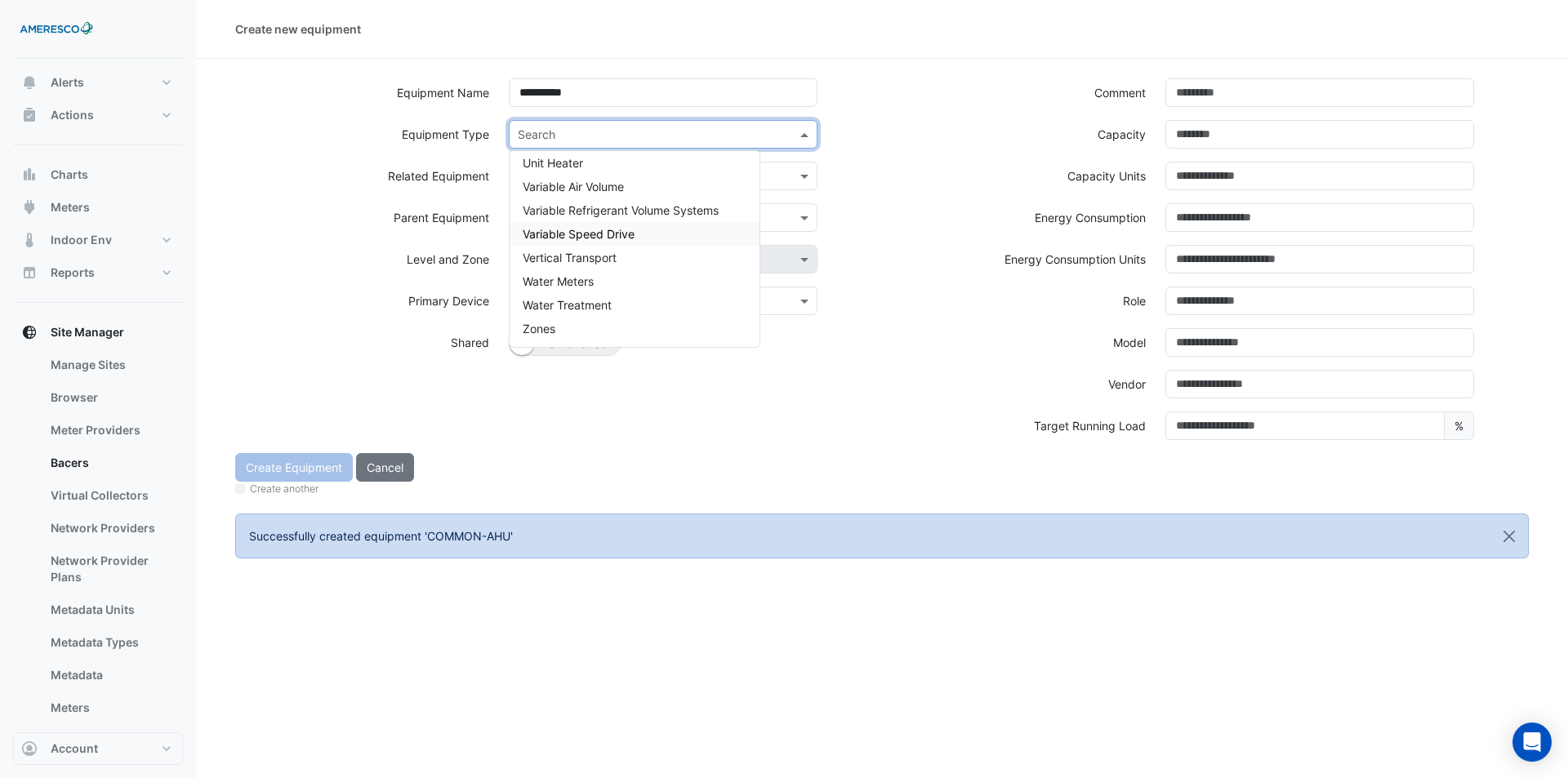 click on "Variable Speed Drive" at bounding box center [635, 233] 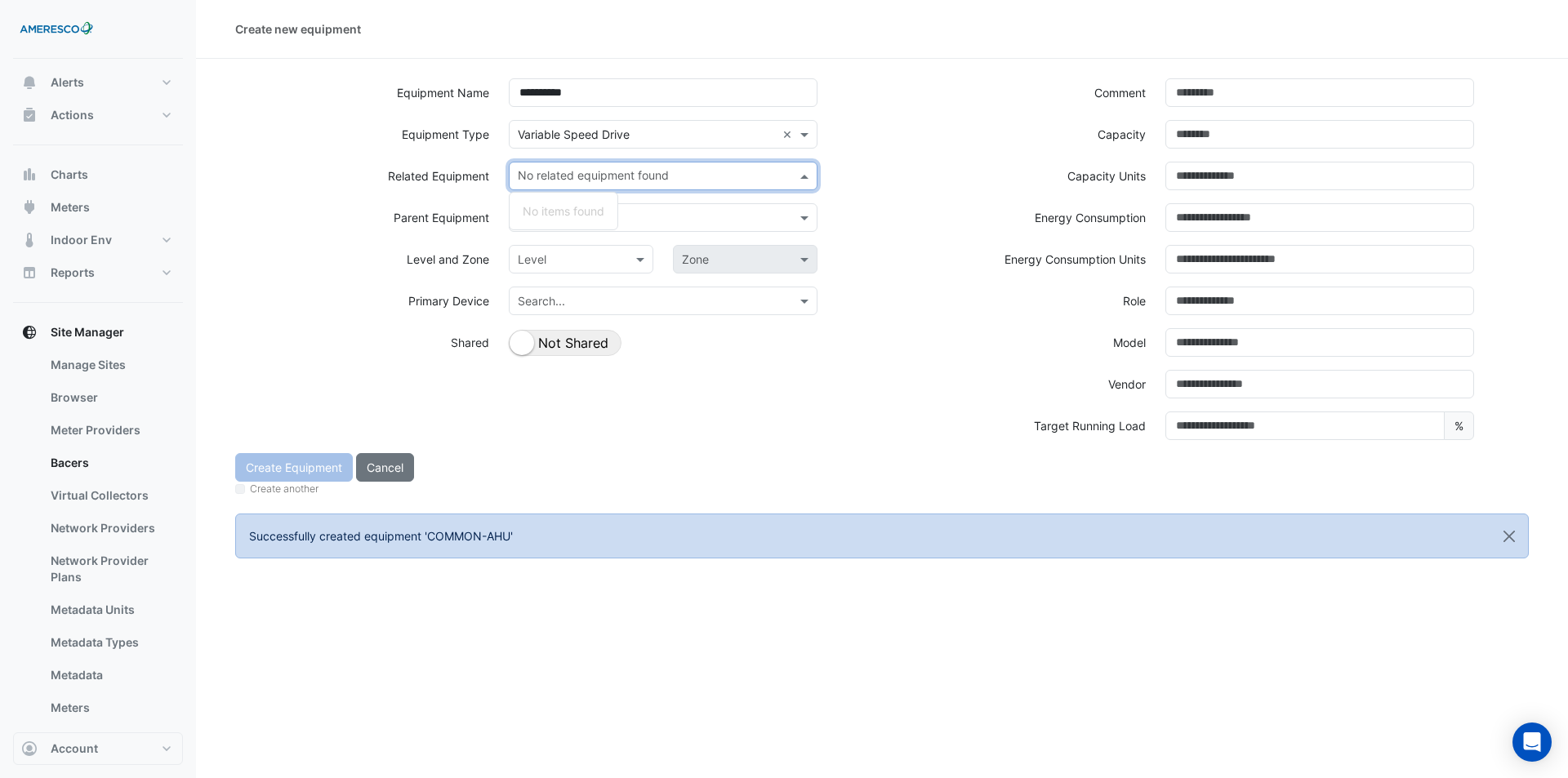 click 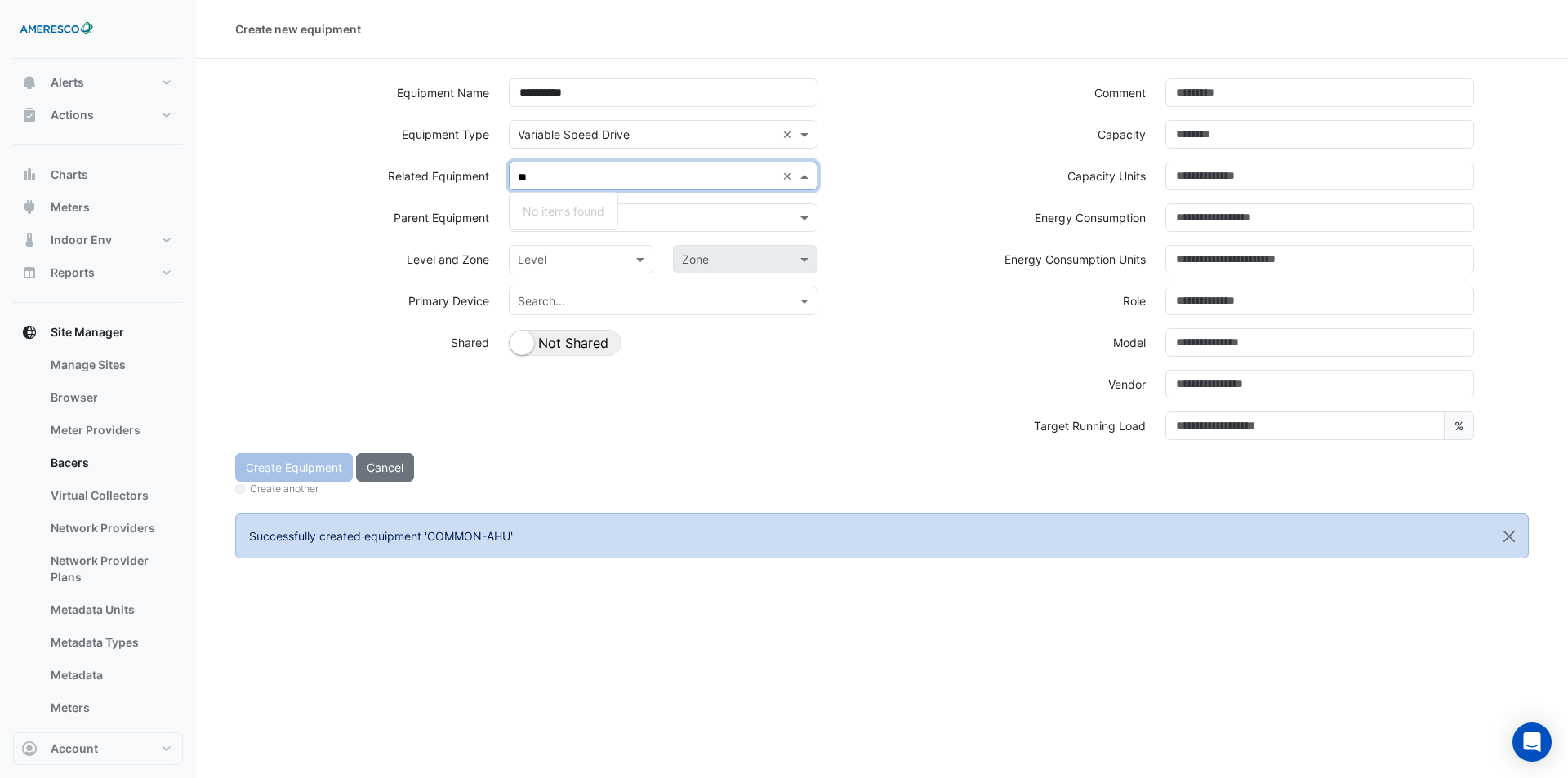 type on "*" 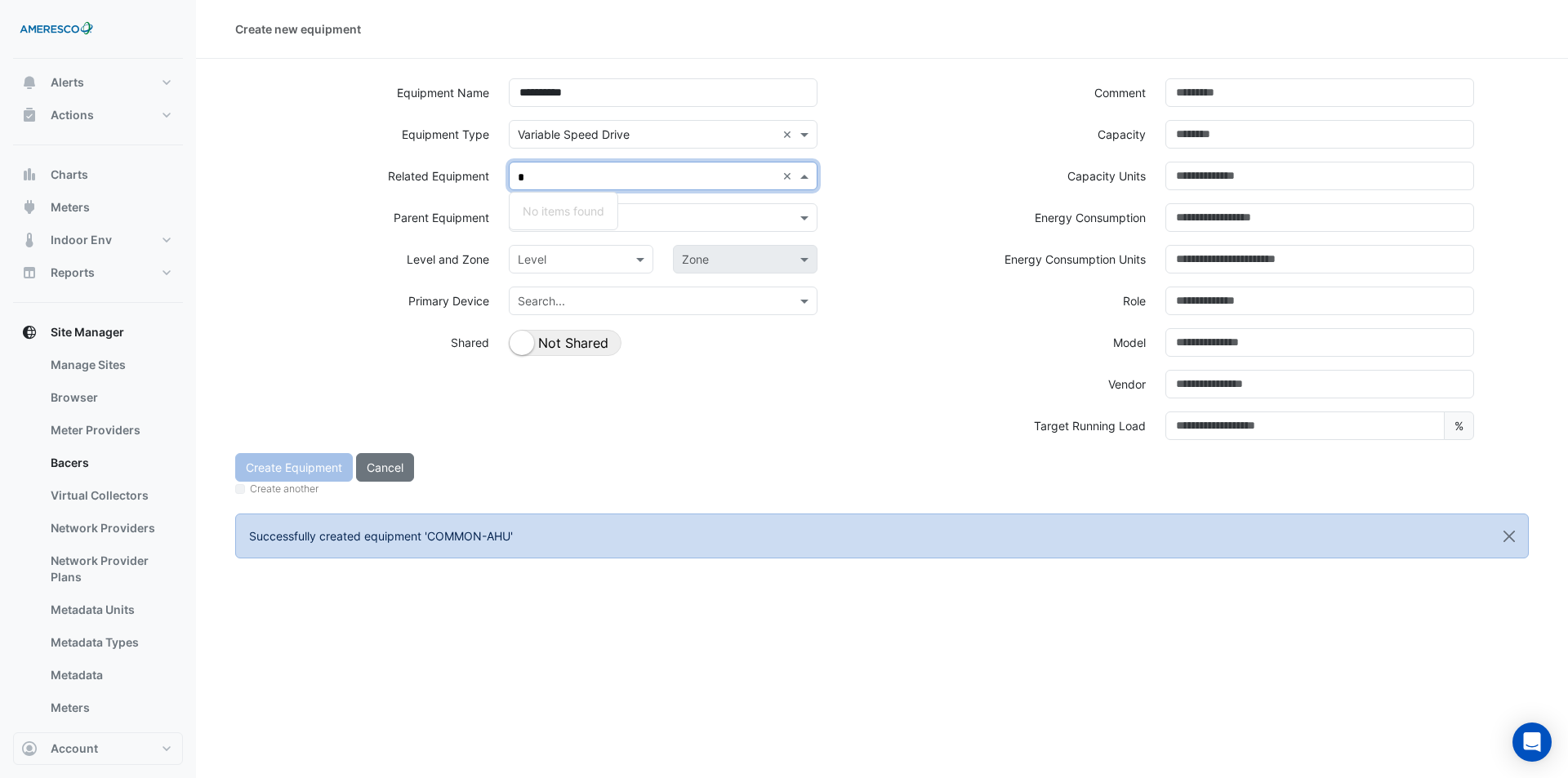 type 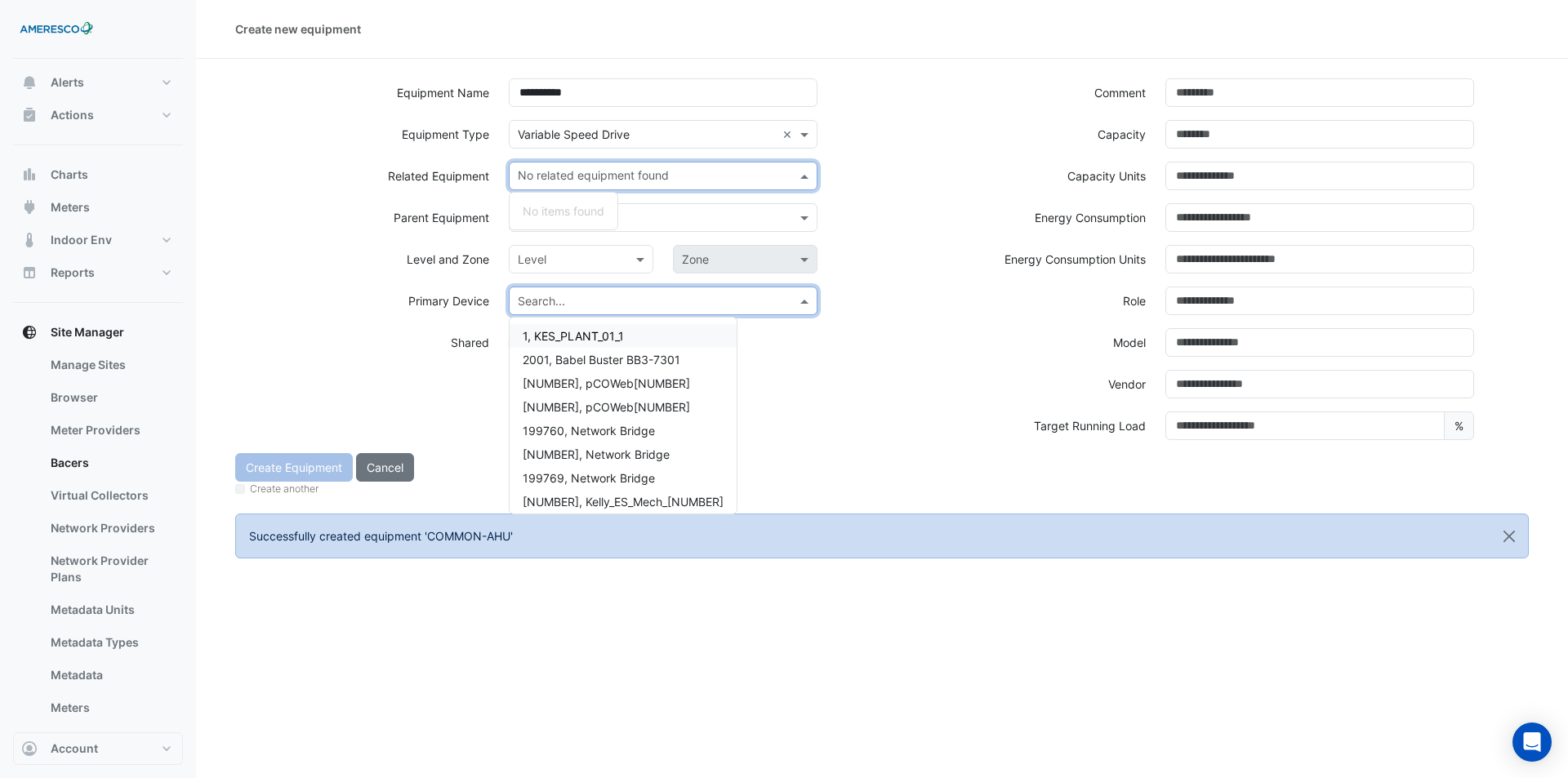 click 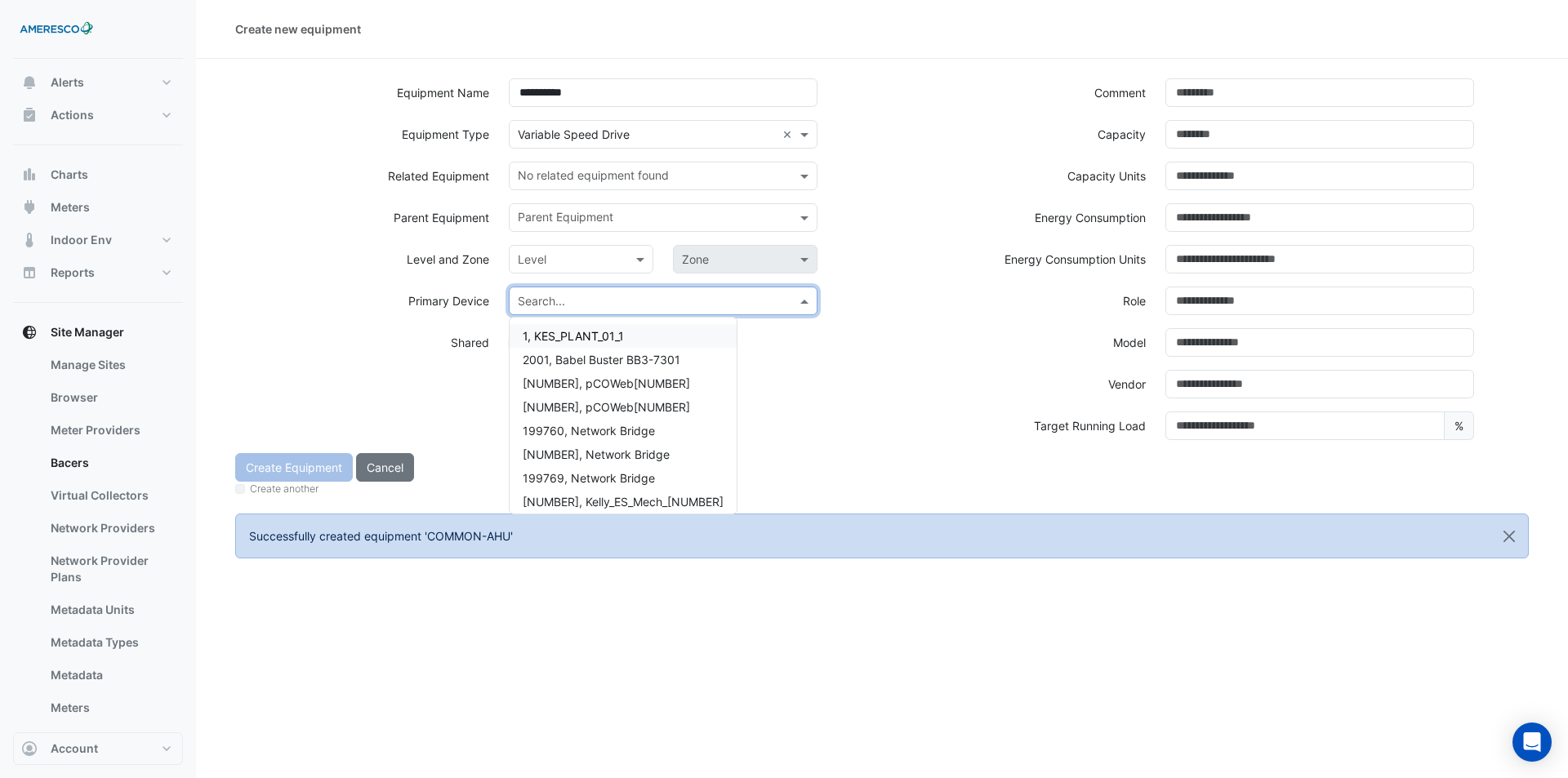 click on "Shared Not Shared" 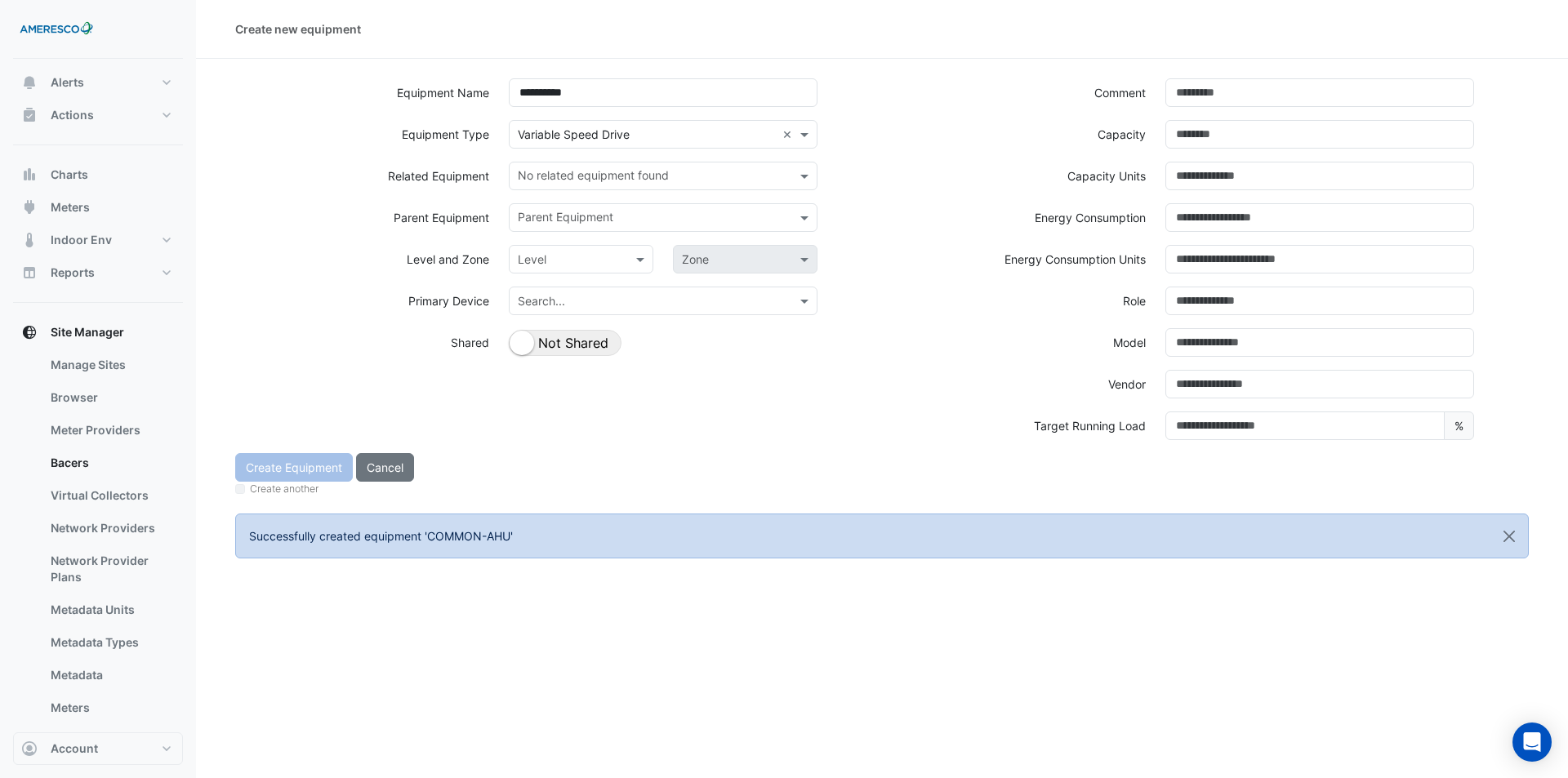 click 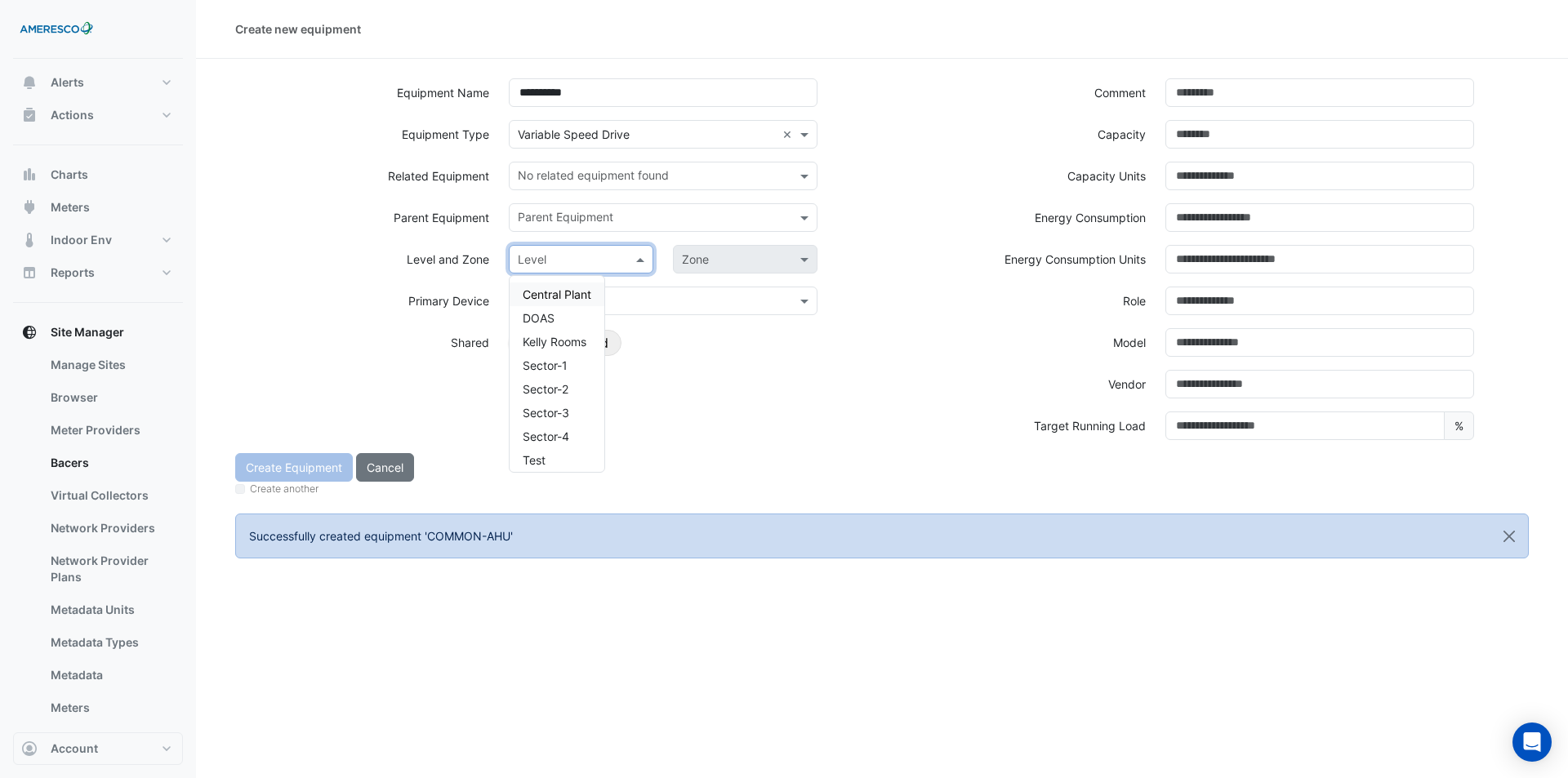 click on "Central Plant" at bounding box center [557, 294] 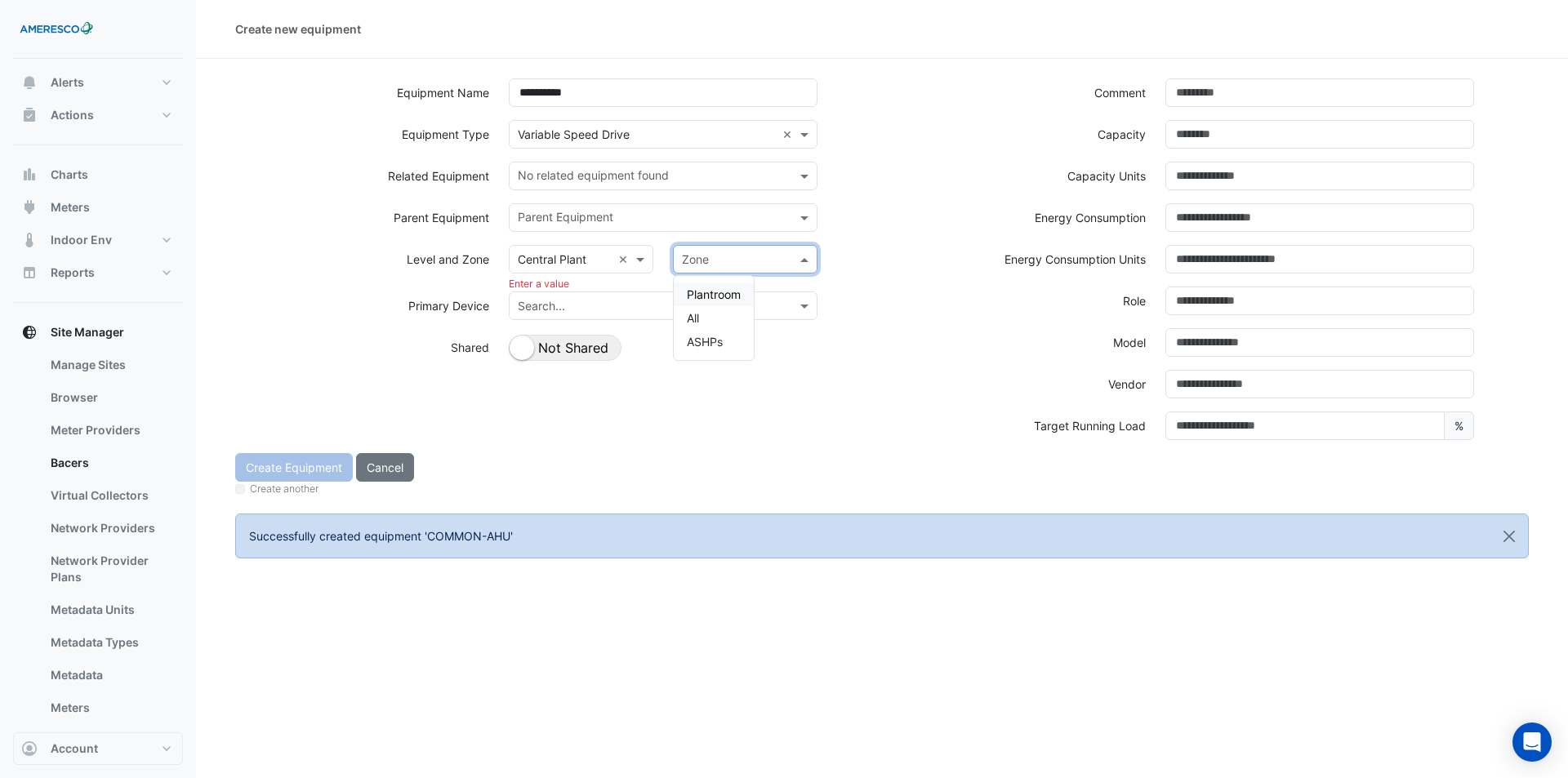 click 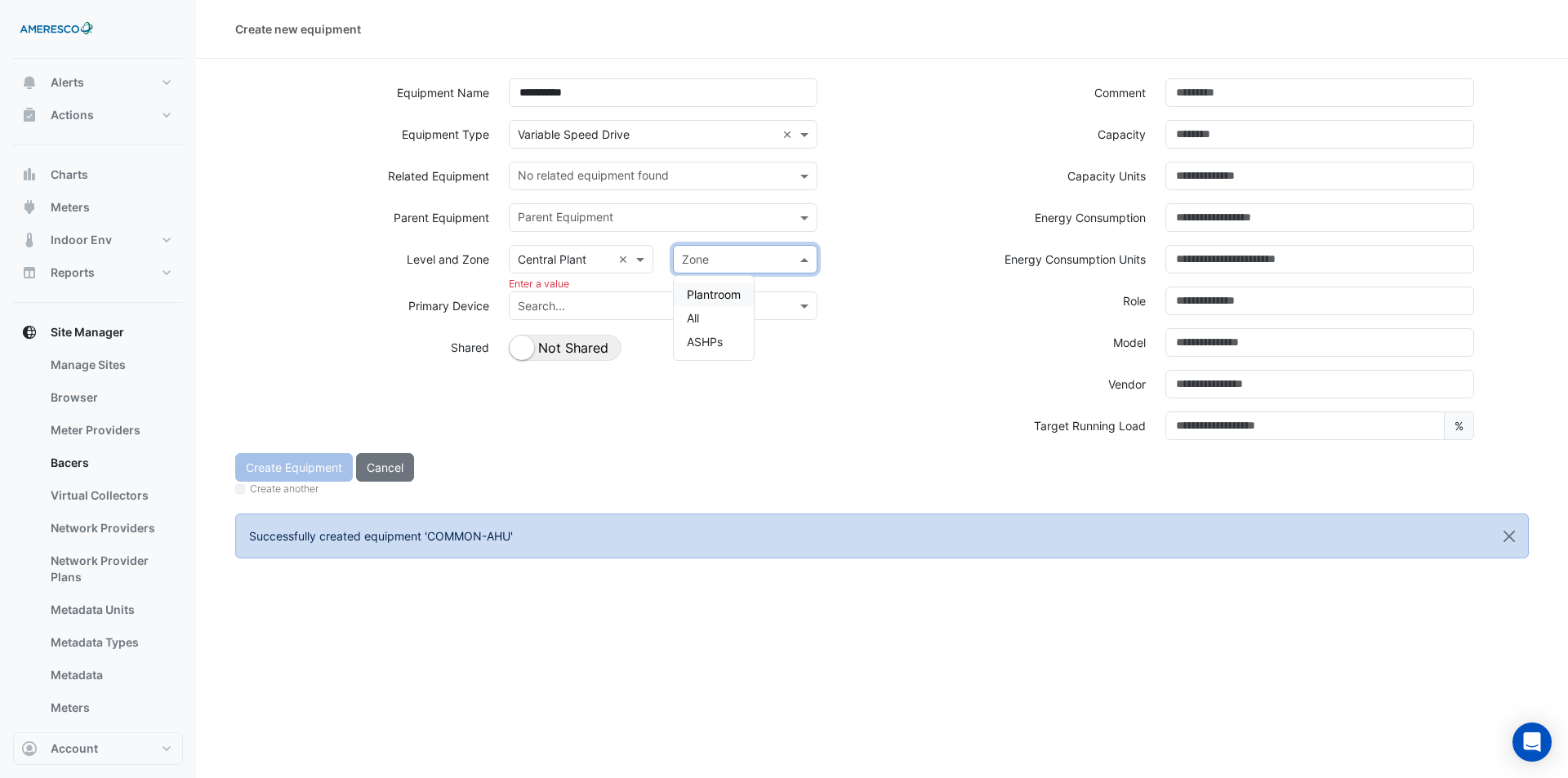 click on "Plantroom" at bounding box center [714, 294] 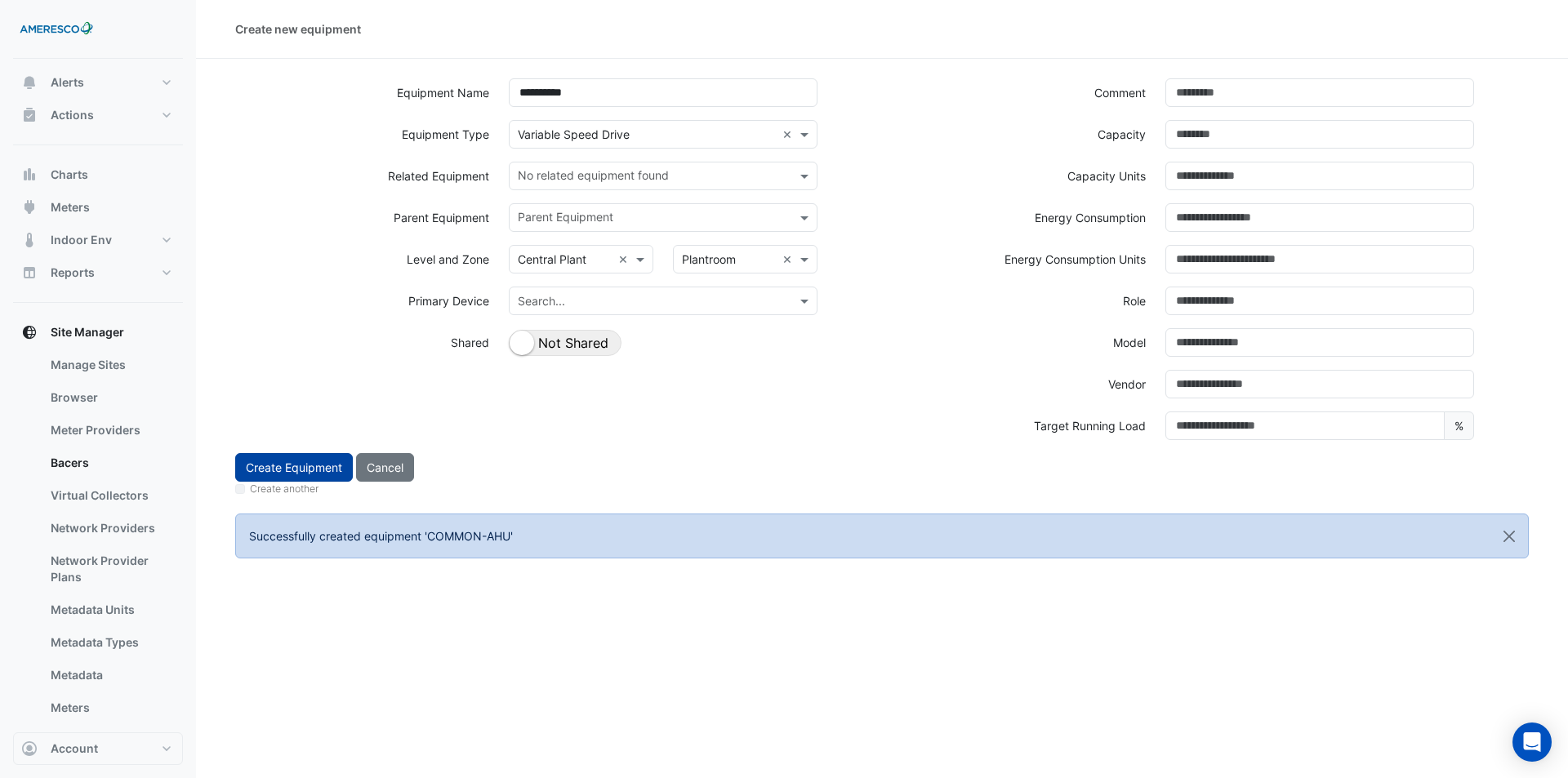click on "Create Equipment" 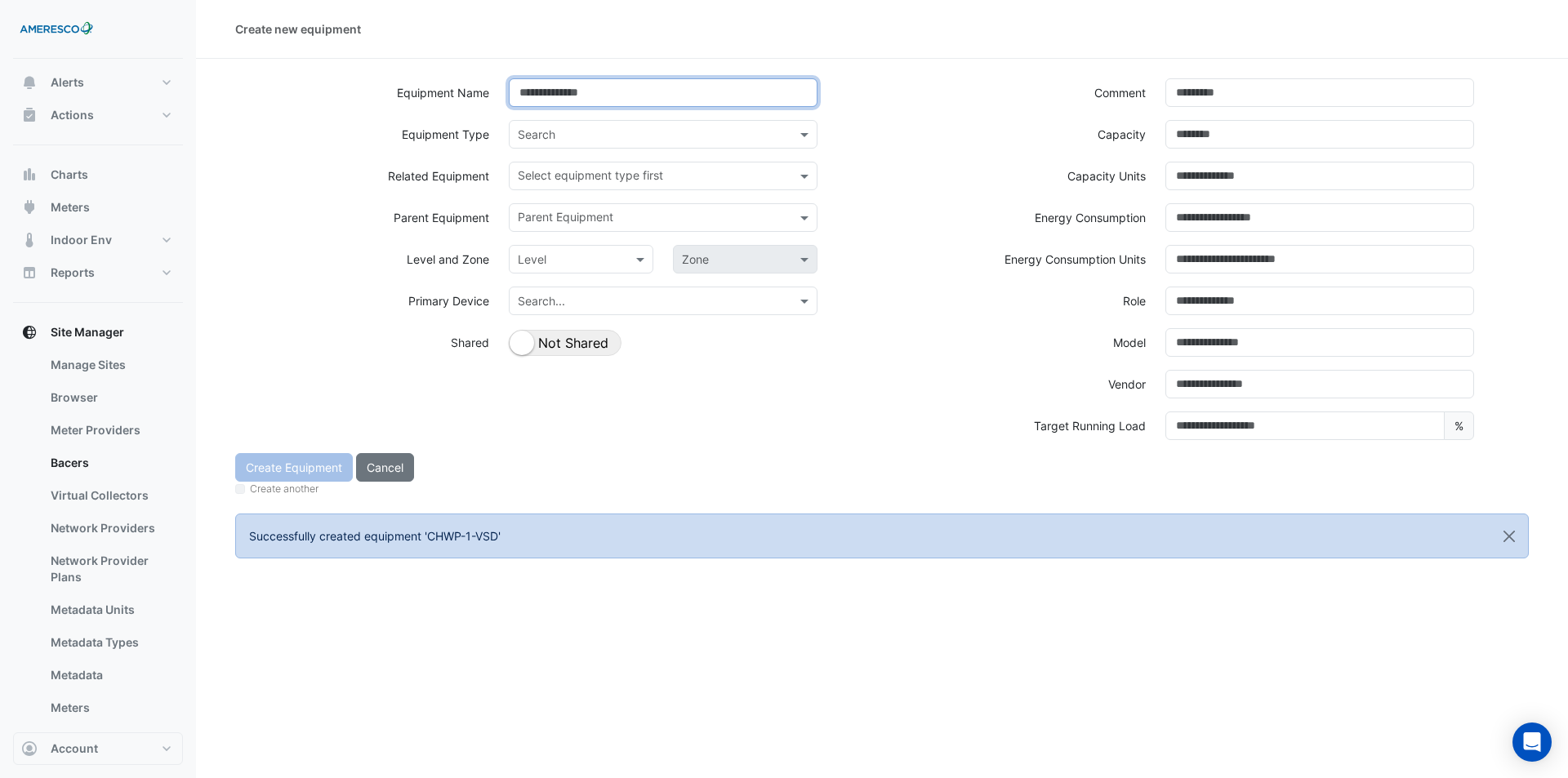 click 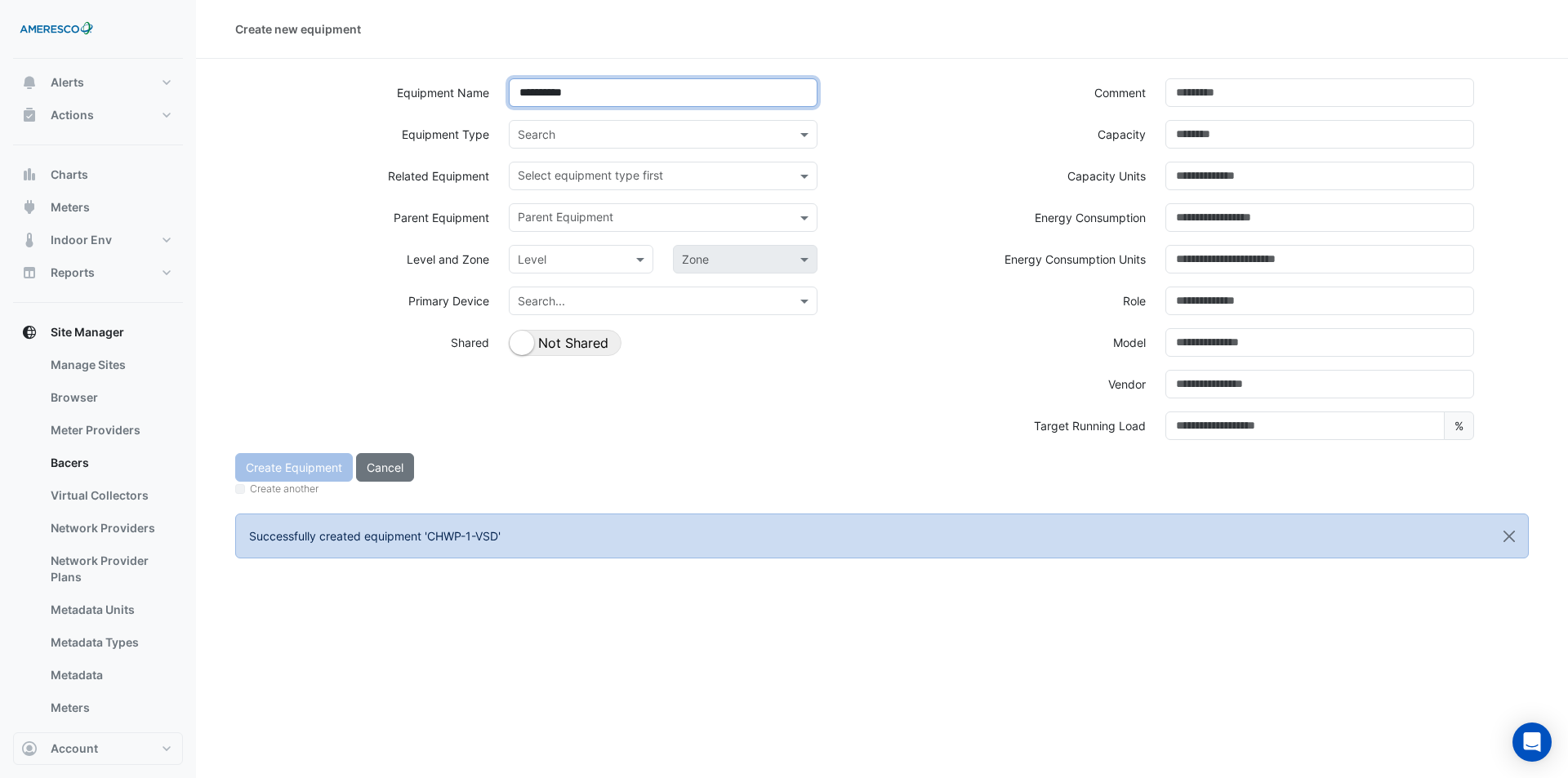 type on "**********" 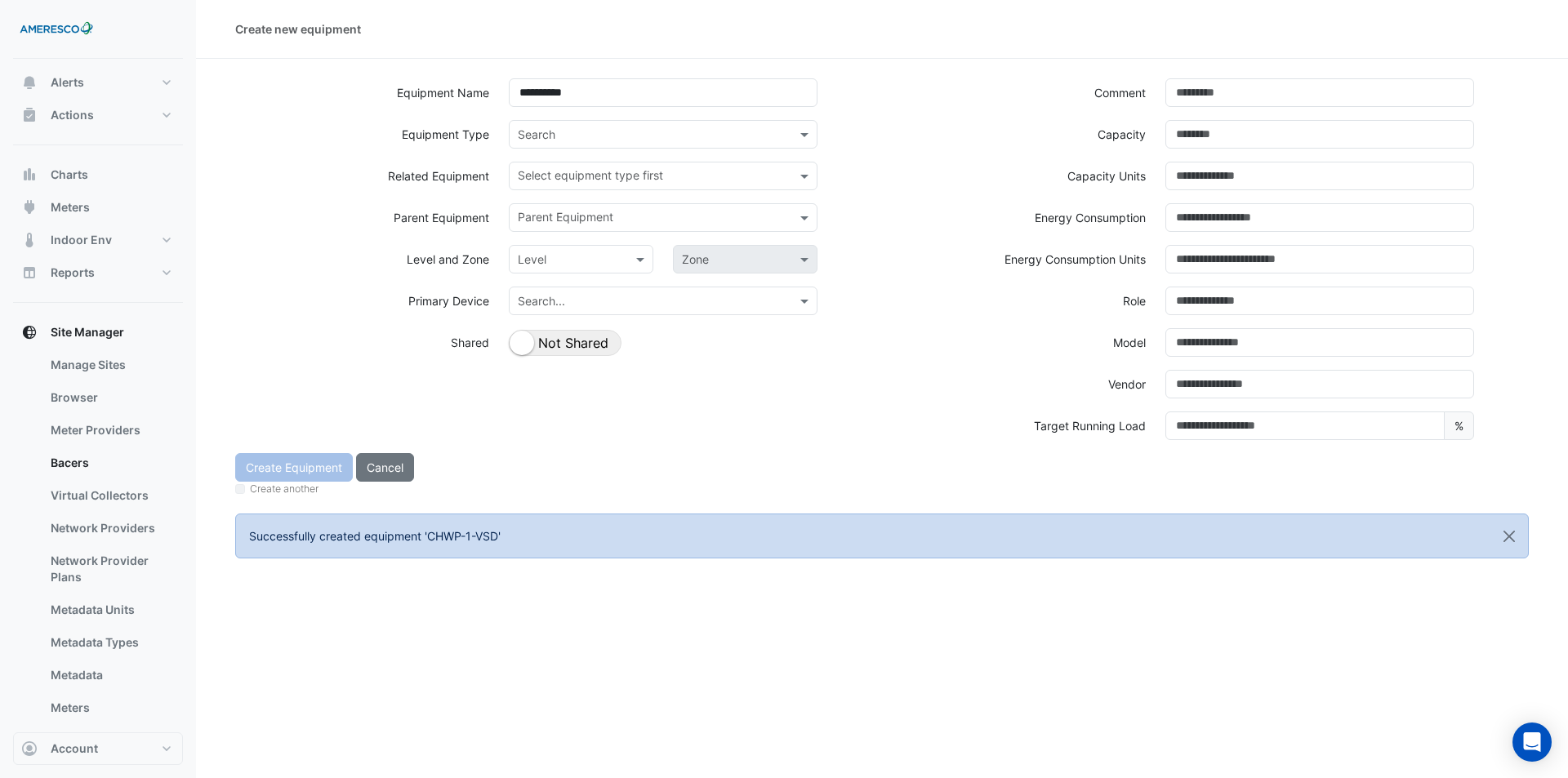 click 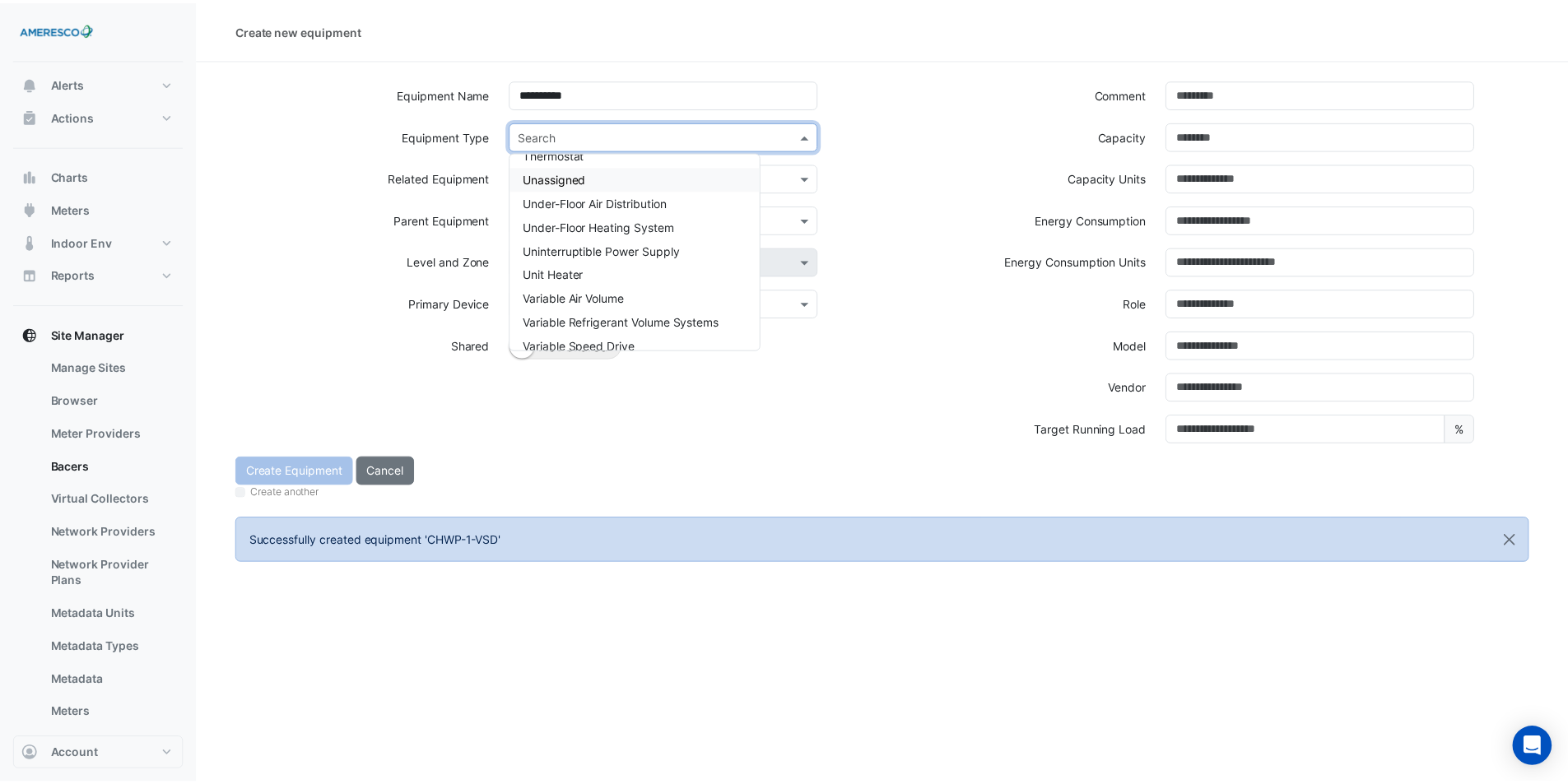 scroll, scrollTop: 1728, scrollLeft: 0, axis: vertical 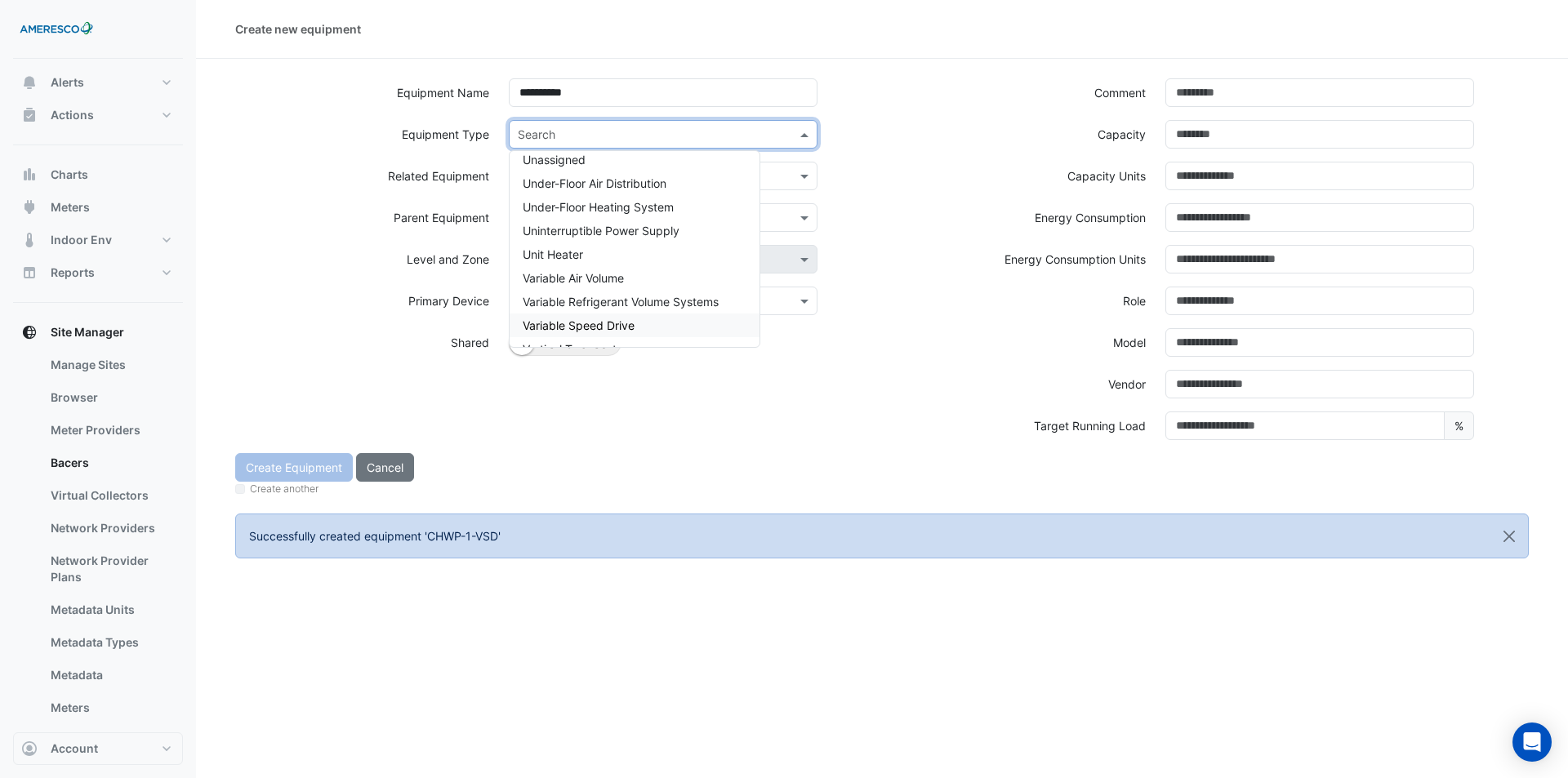 click on "Variable Speed Drive" at bounding box center (635, 325) 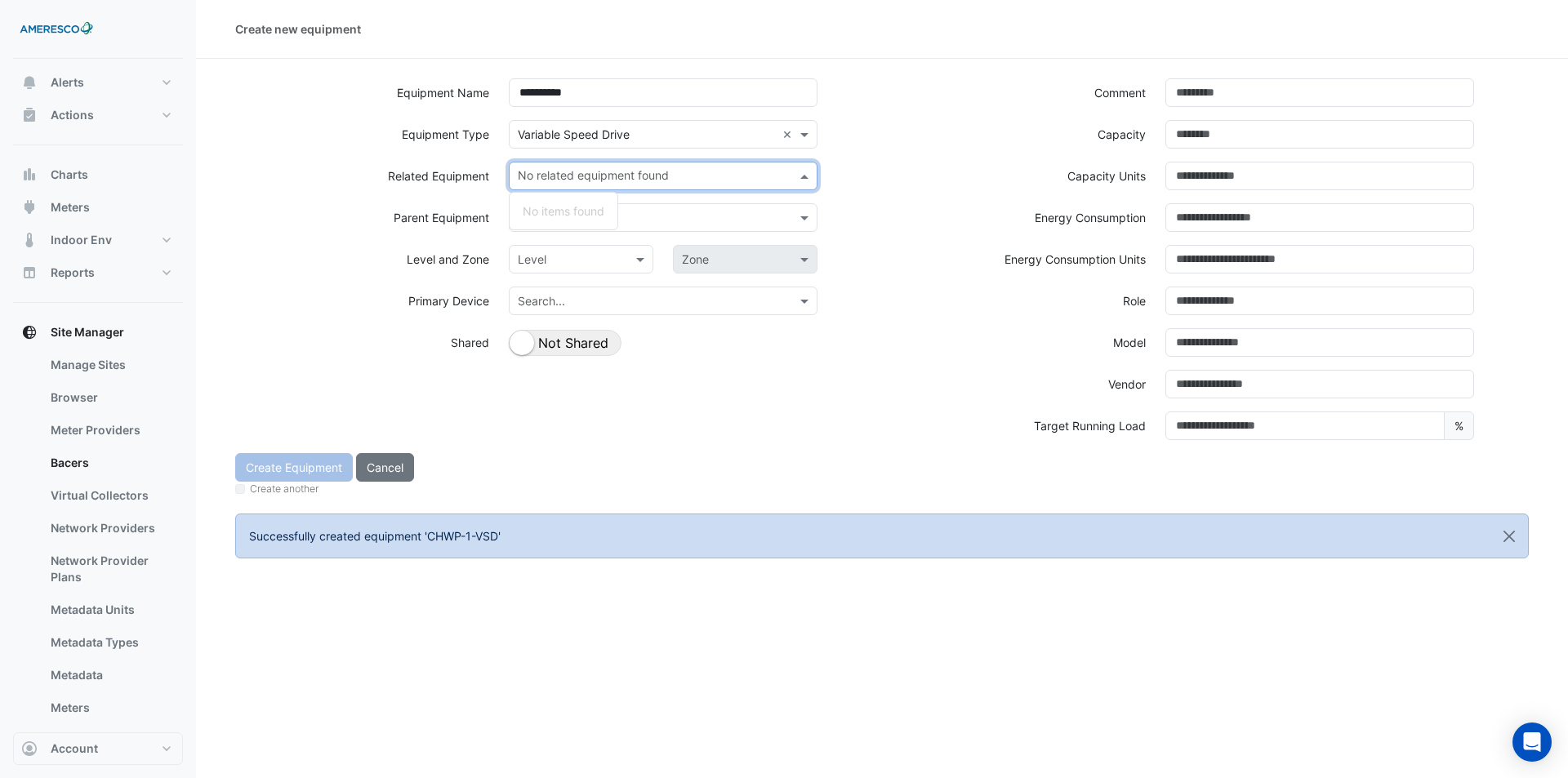 click 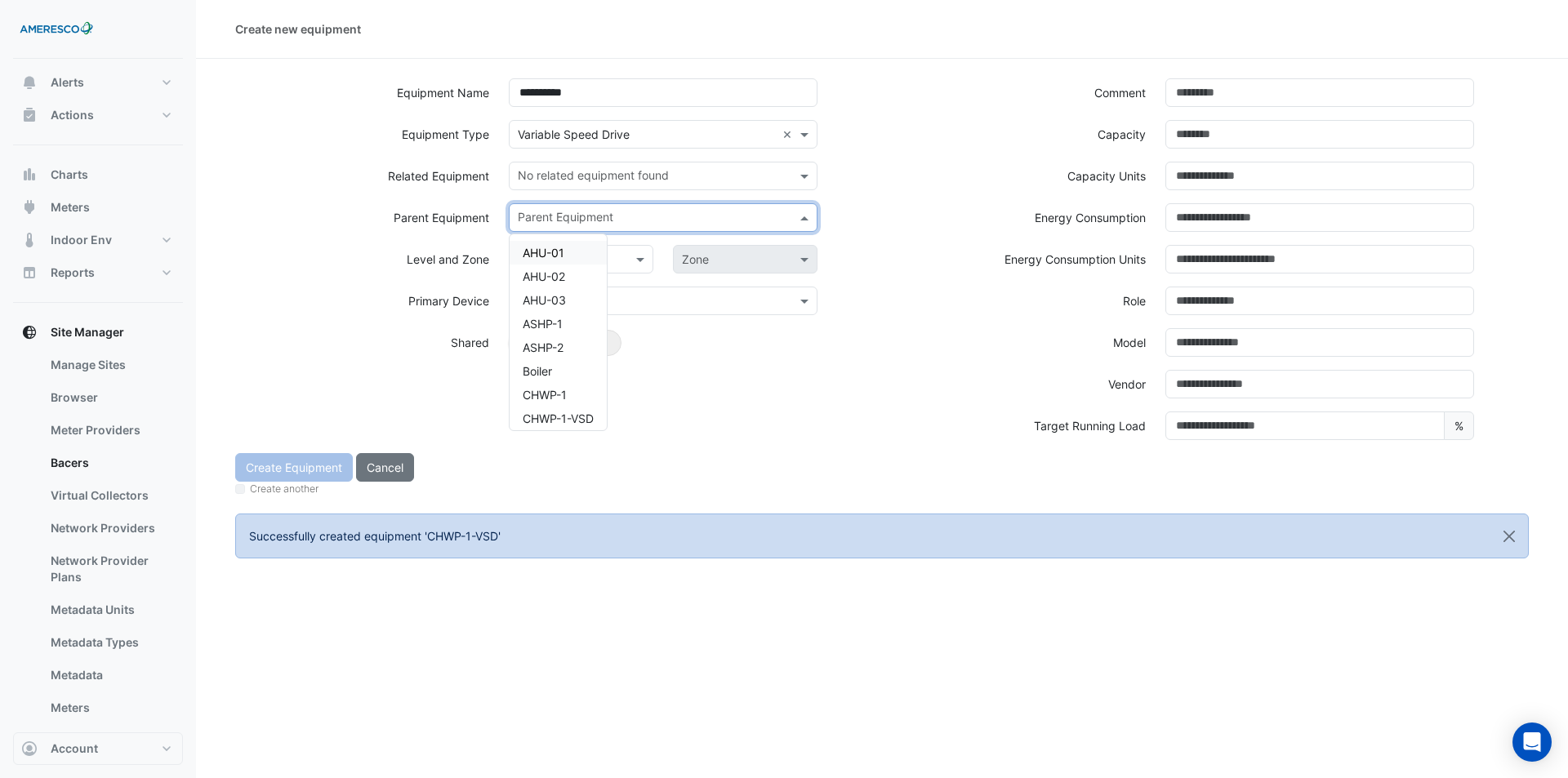 click 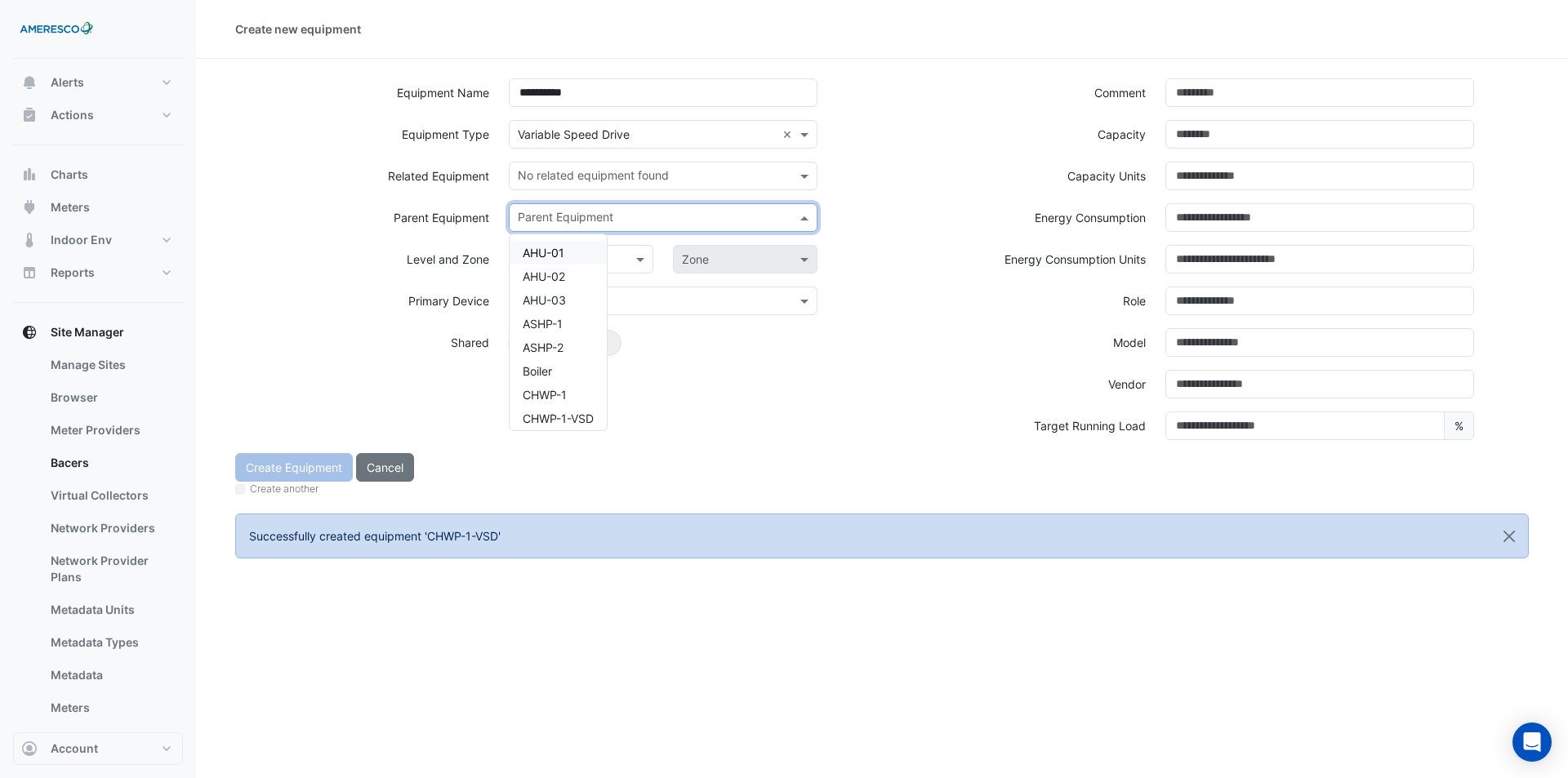 click on "**********" 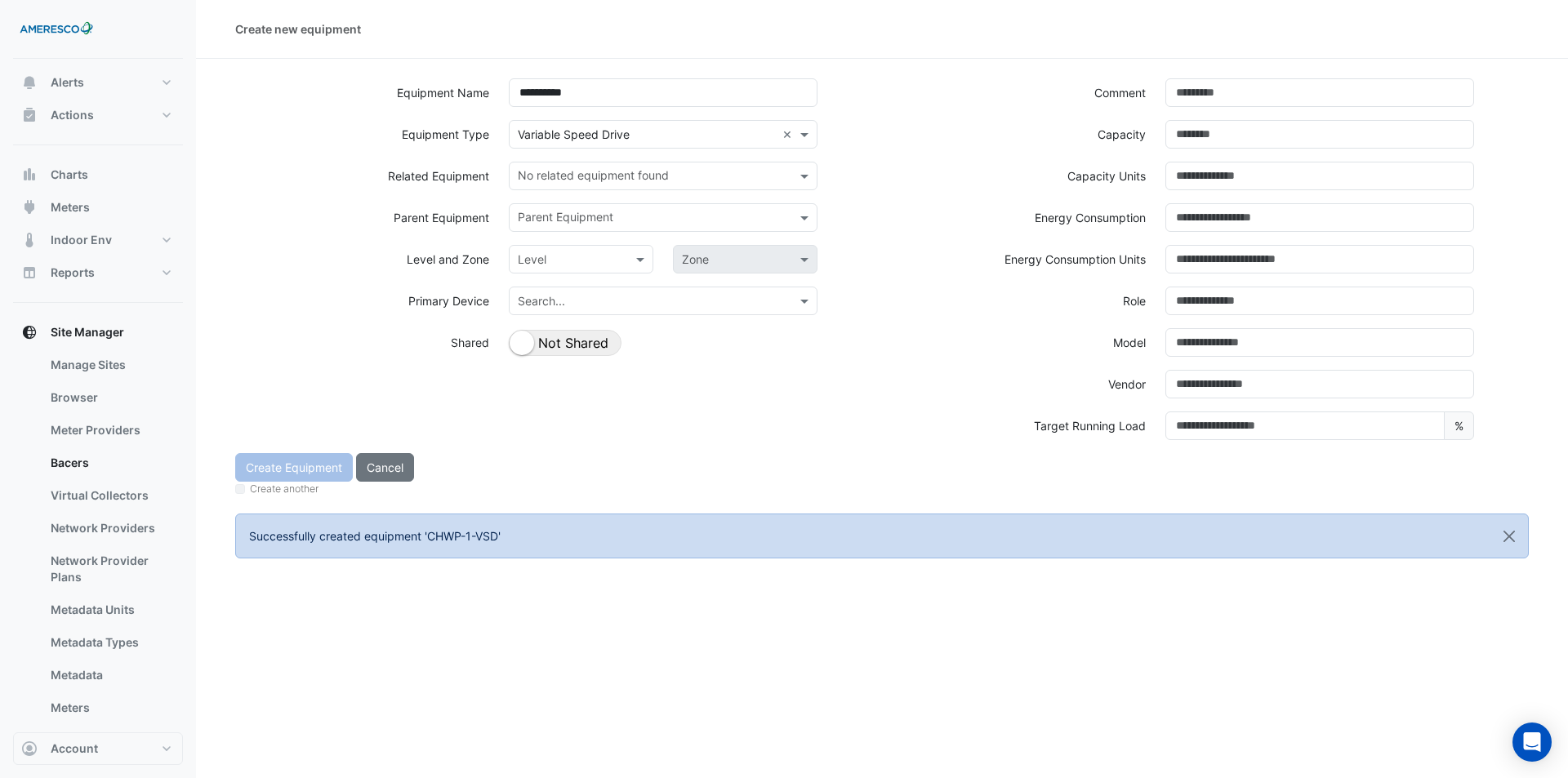click 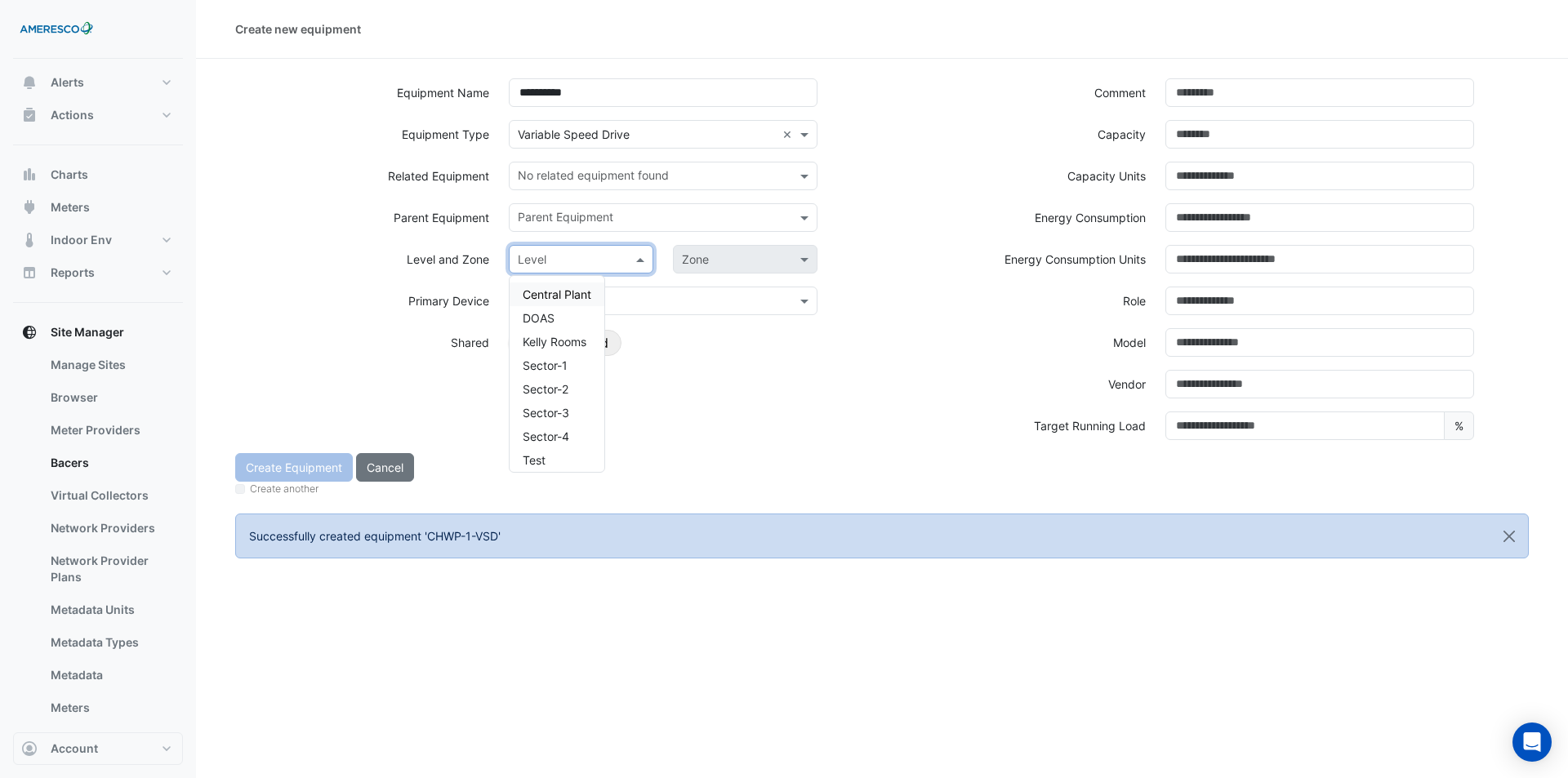 click on "Central Plant" at bounding box center [557, 294] 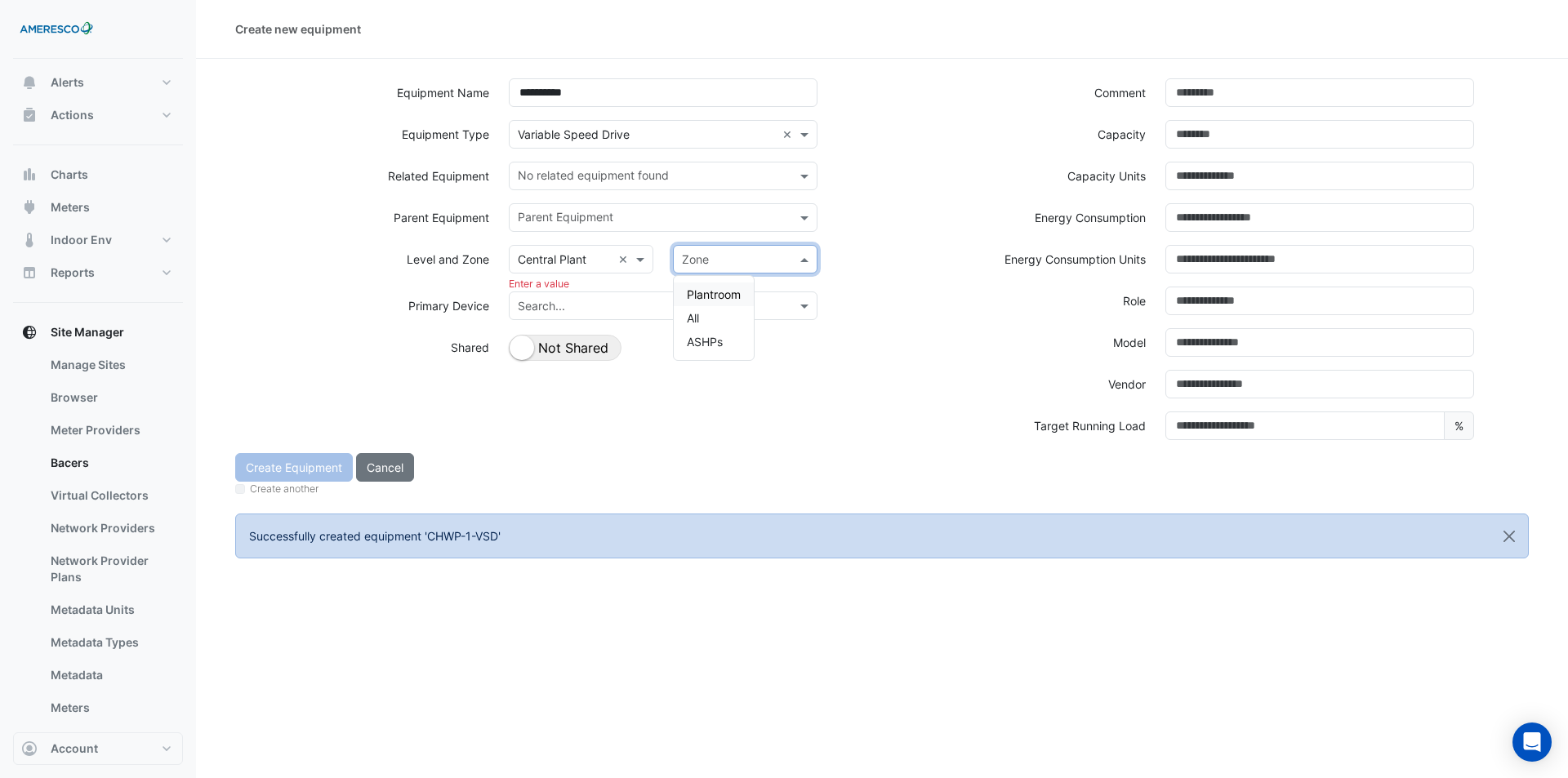 click on "Zone" 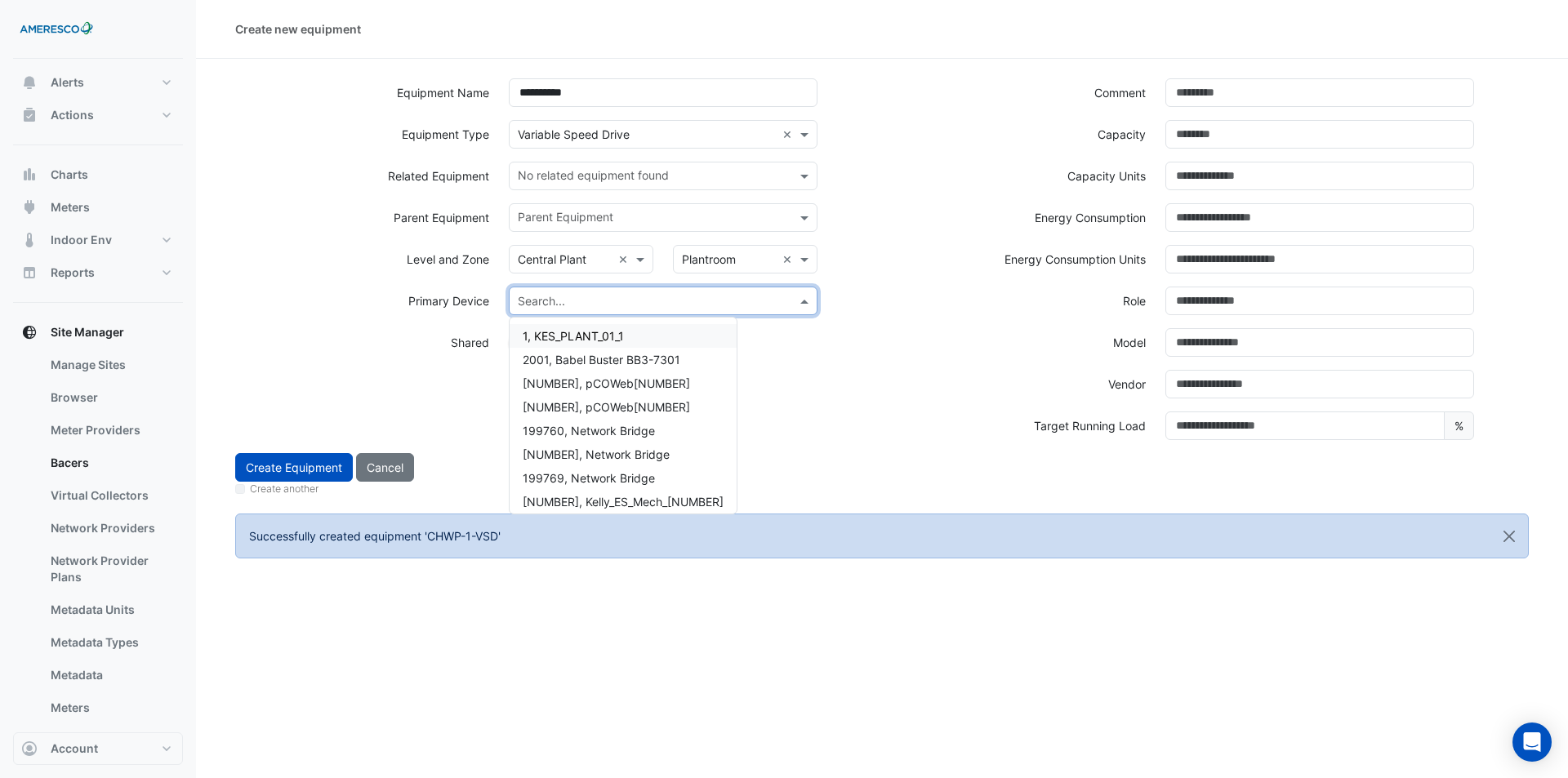 click 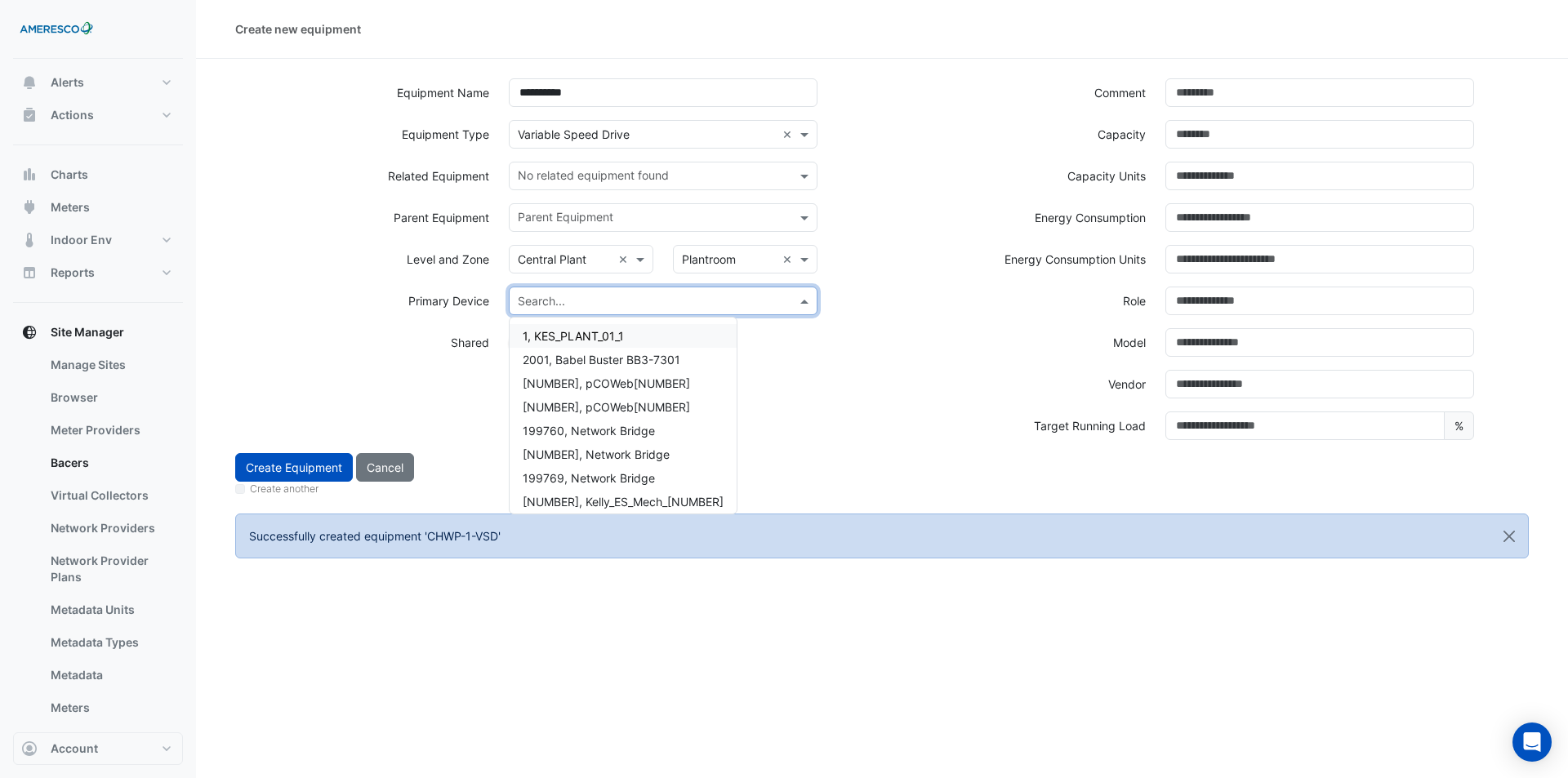 click on "Shared
Shared Not Shared" 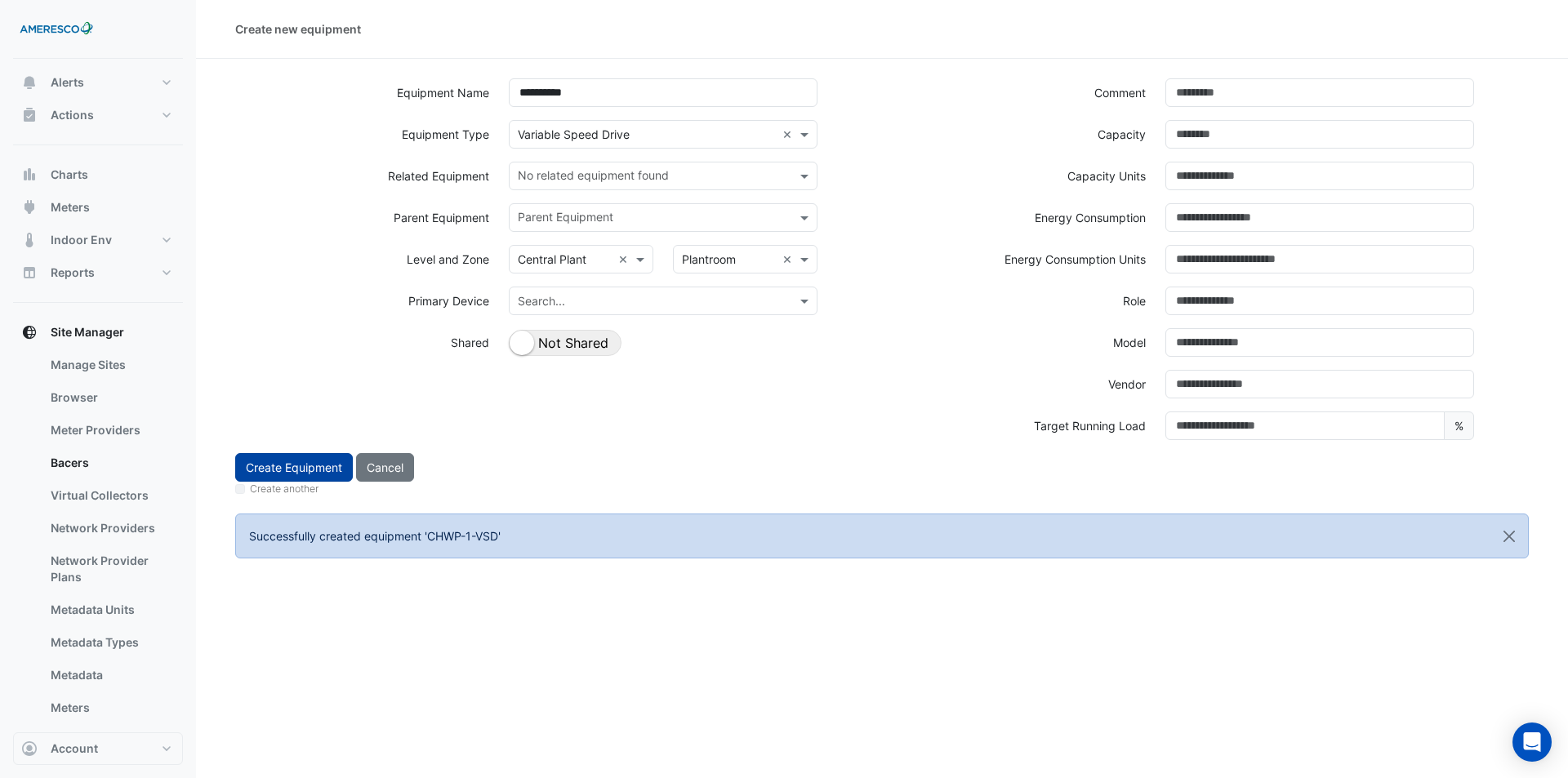 click on "Create Equipment" 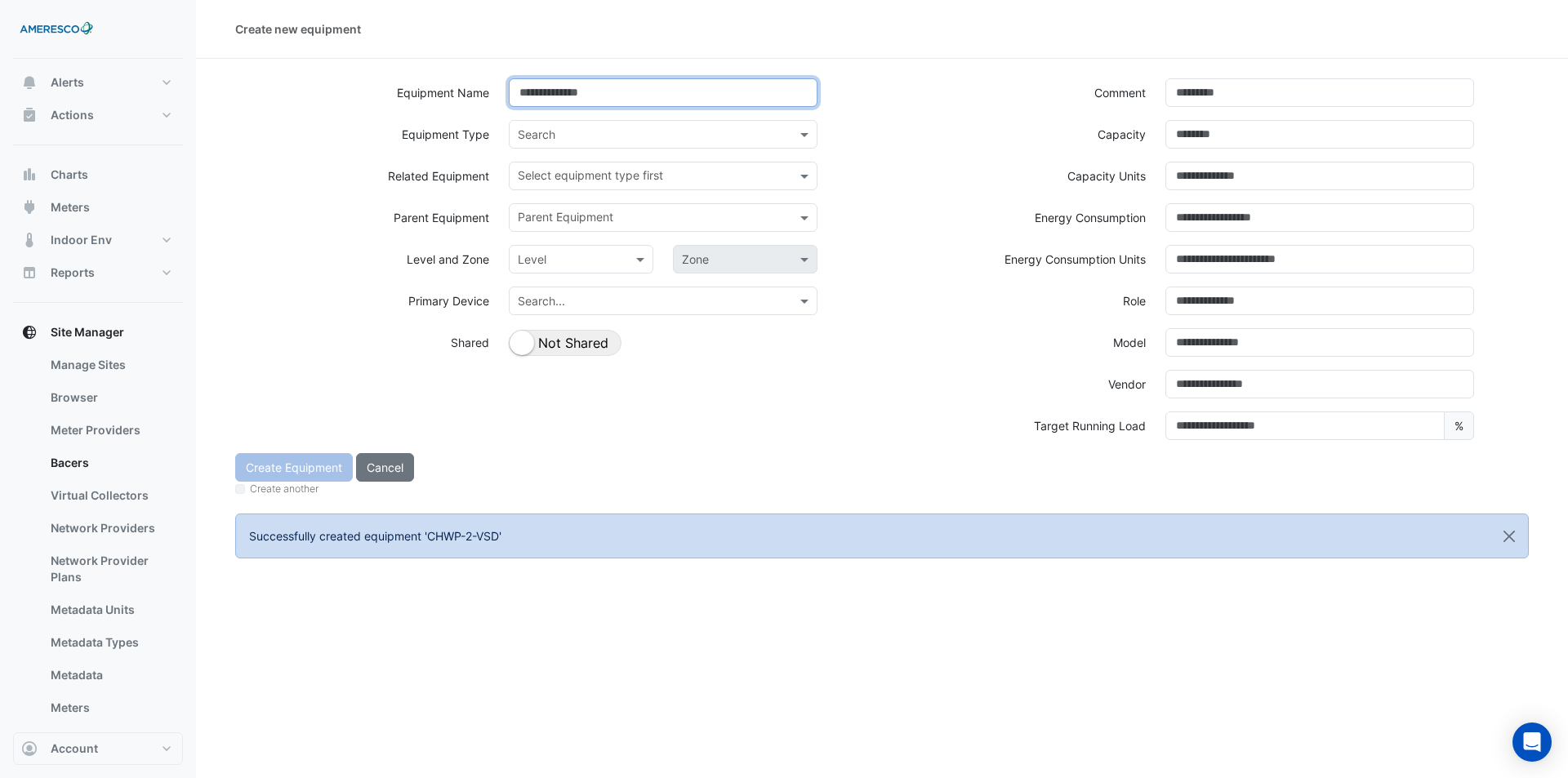 click 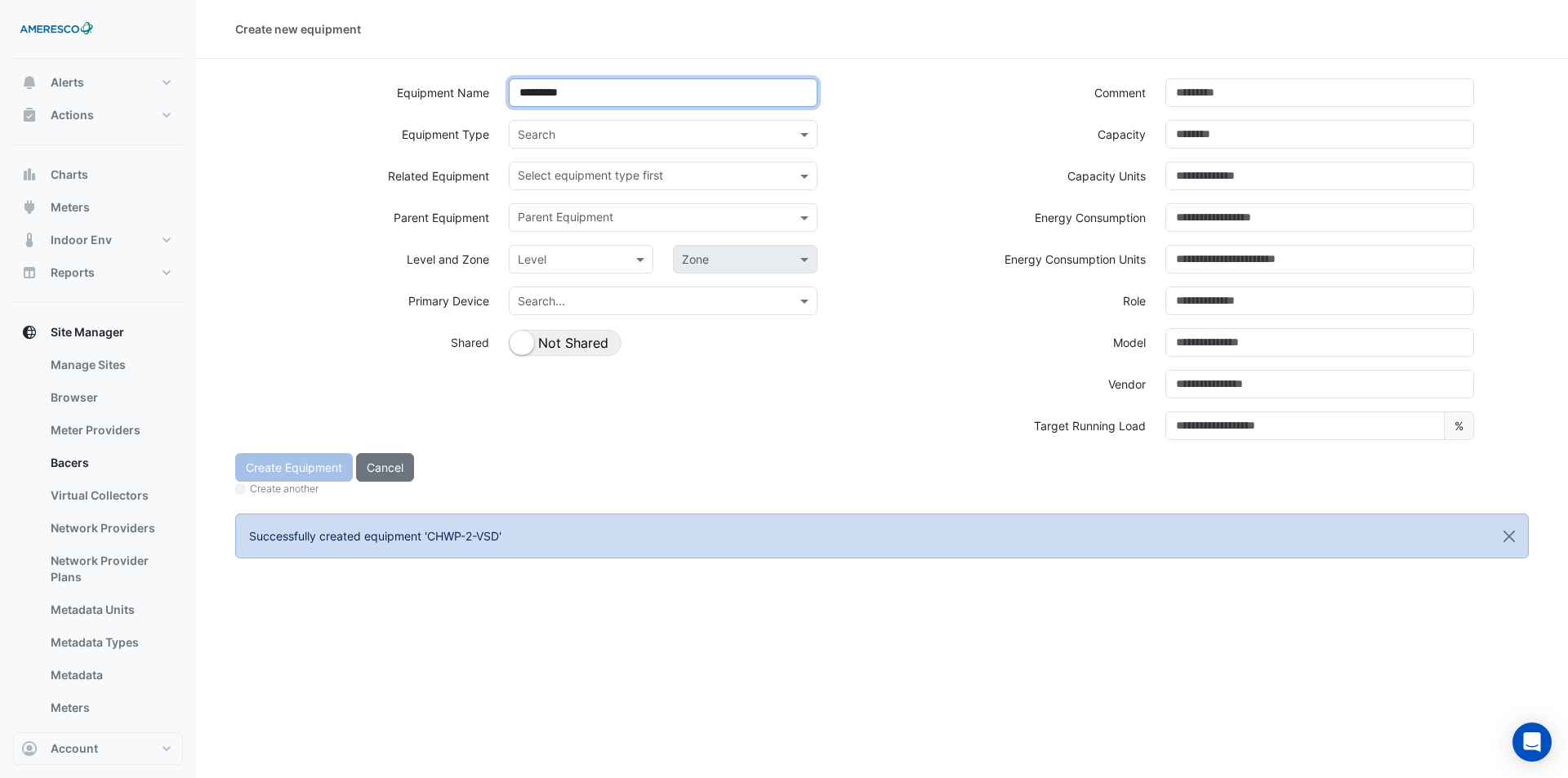type on "*********" 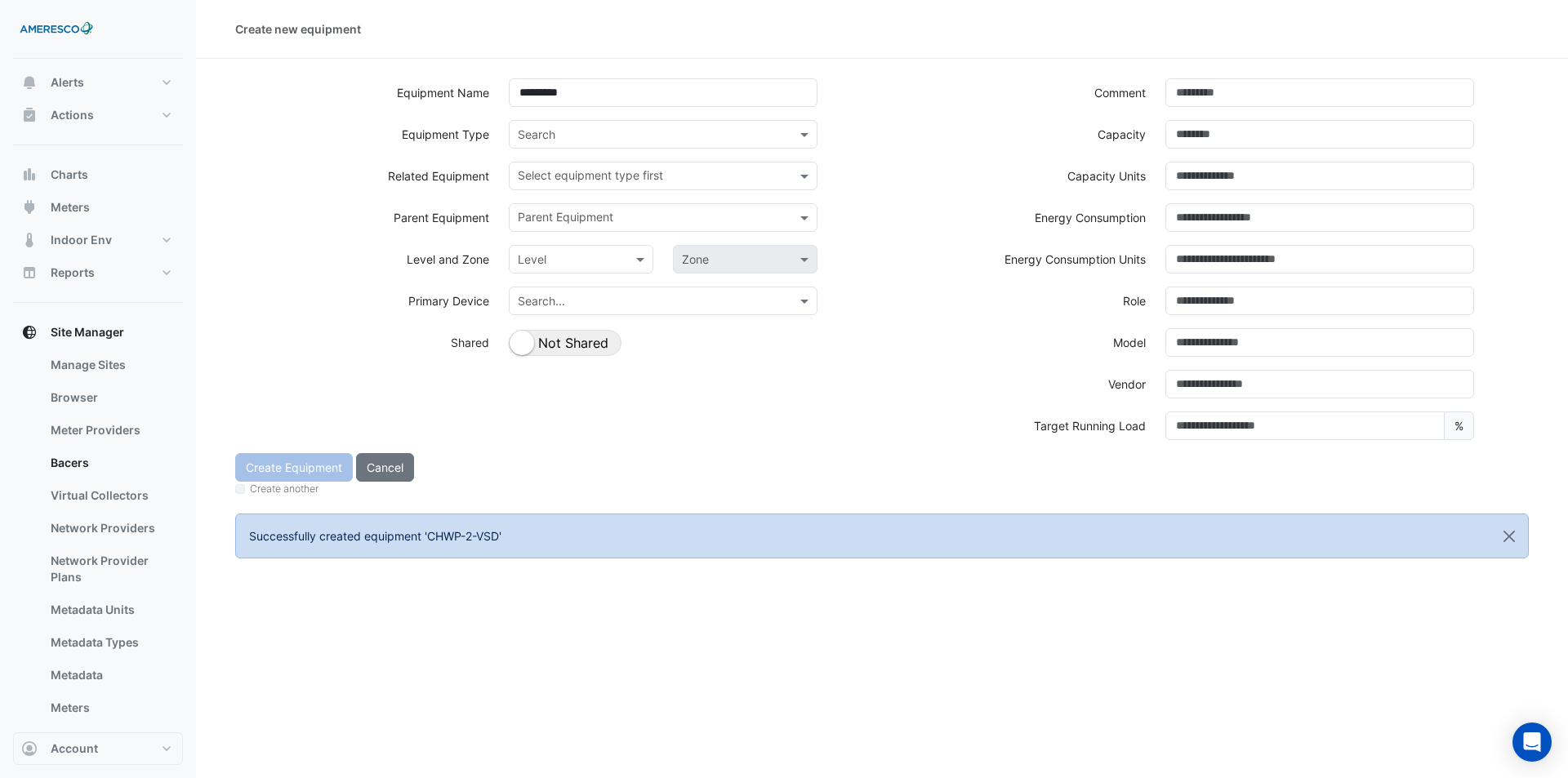 click 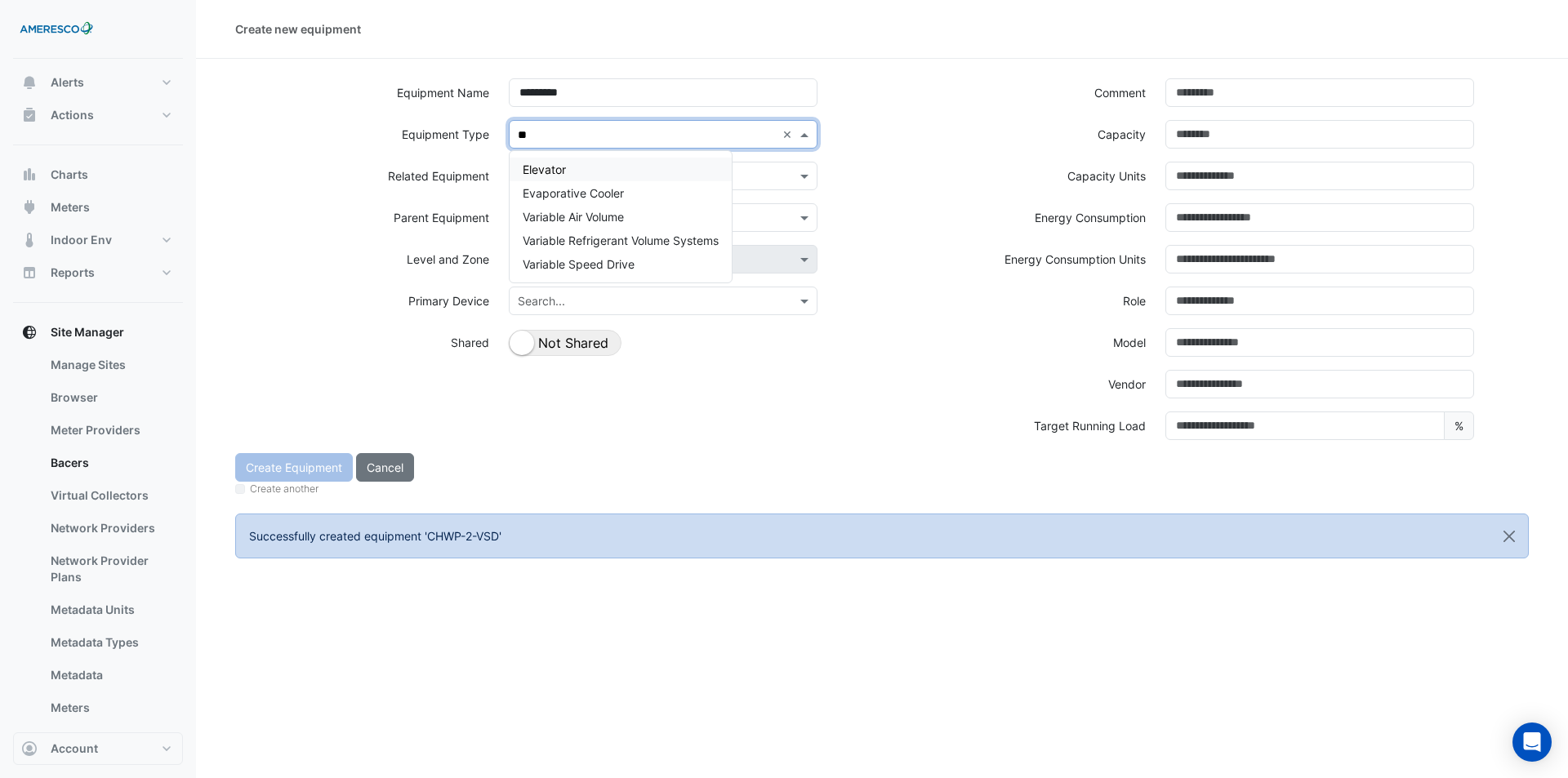 type on "***" 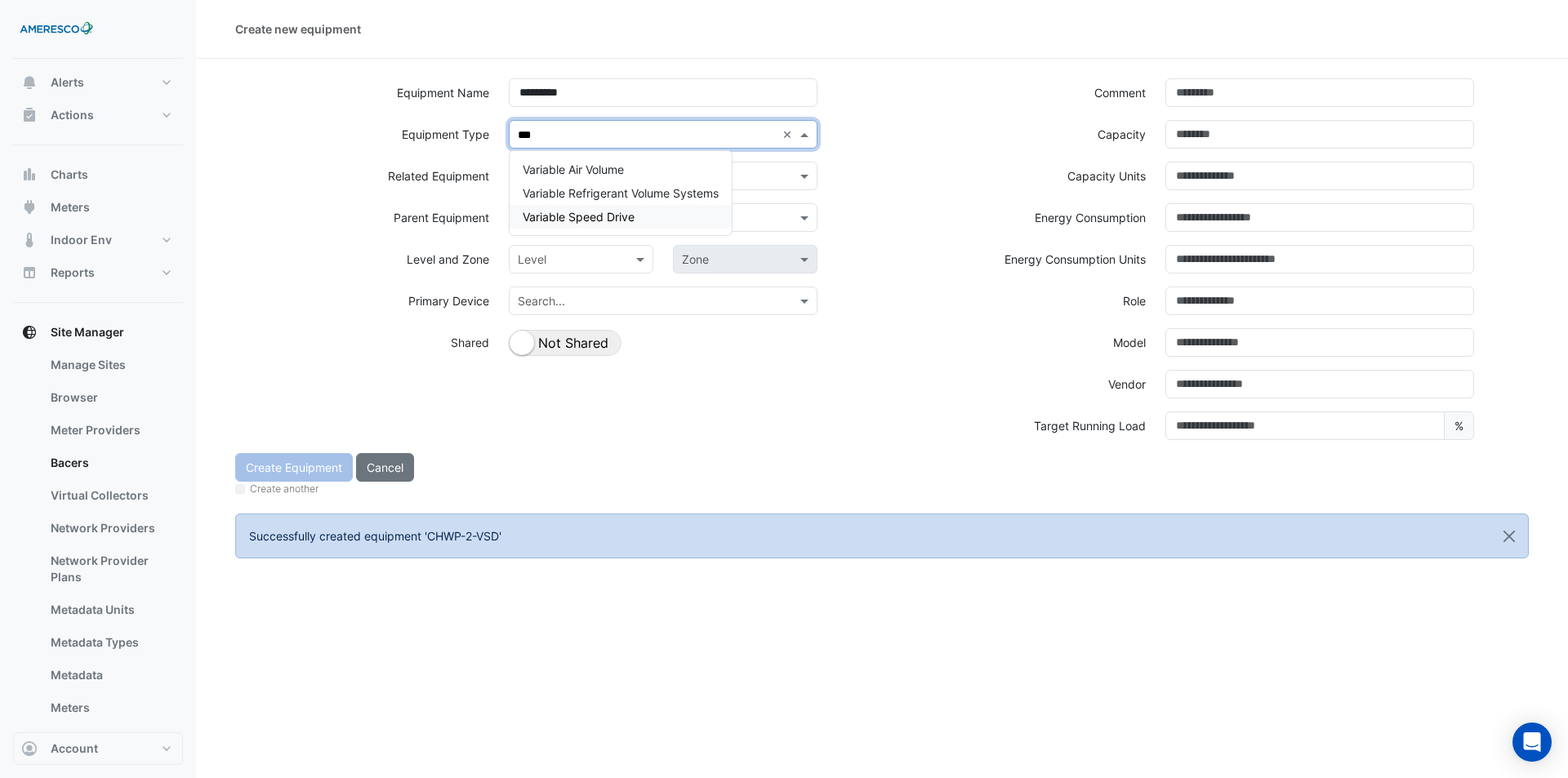 type 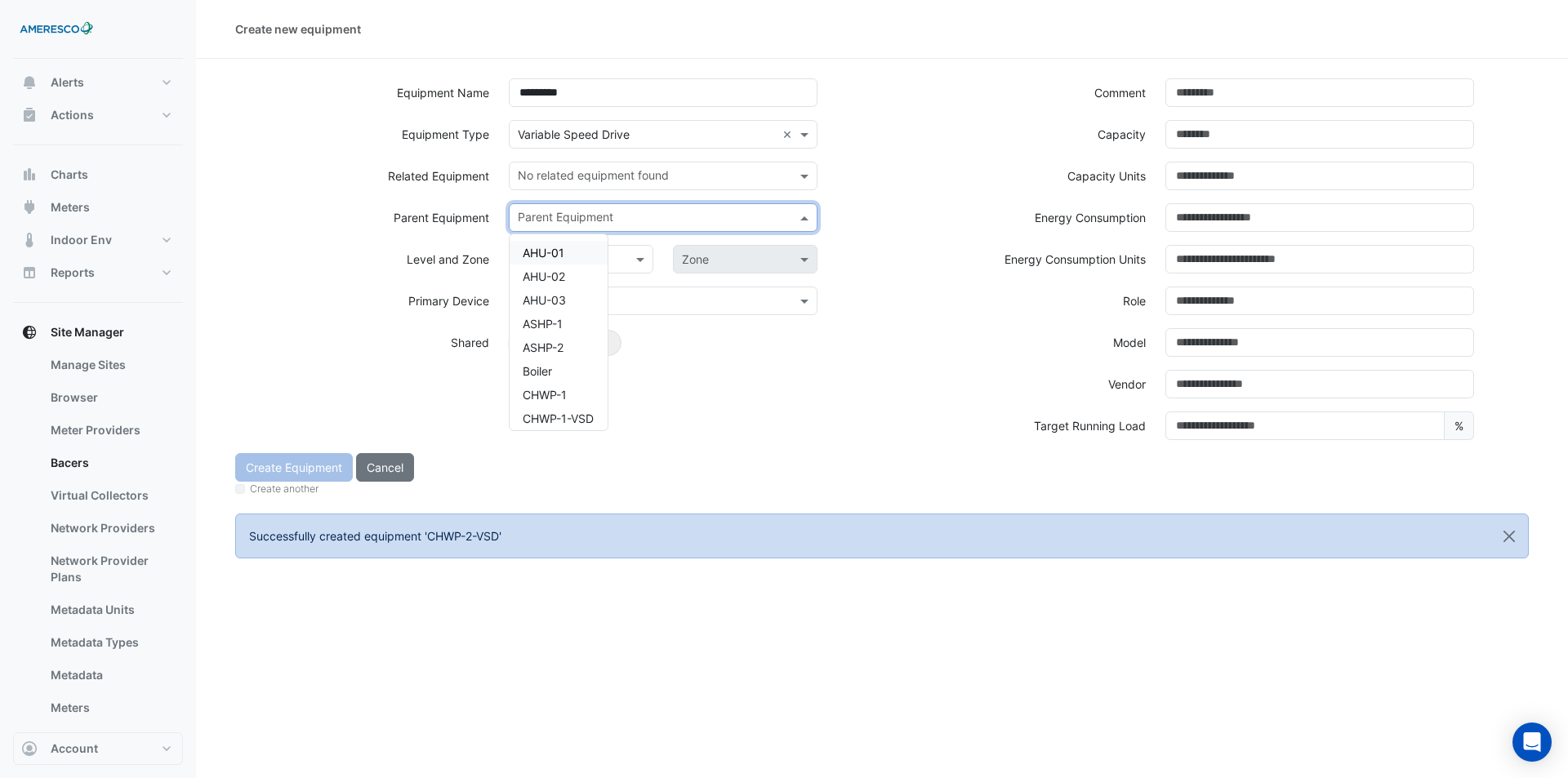 click 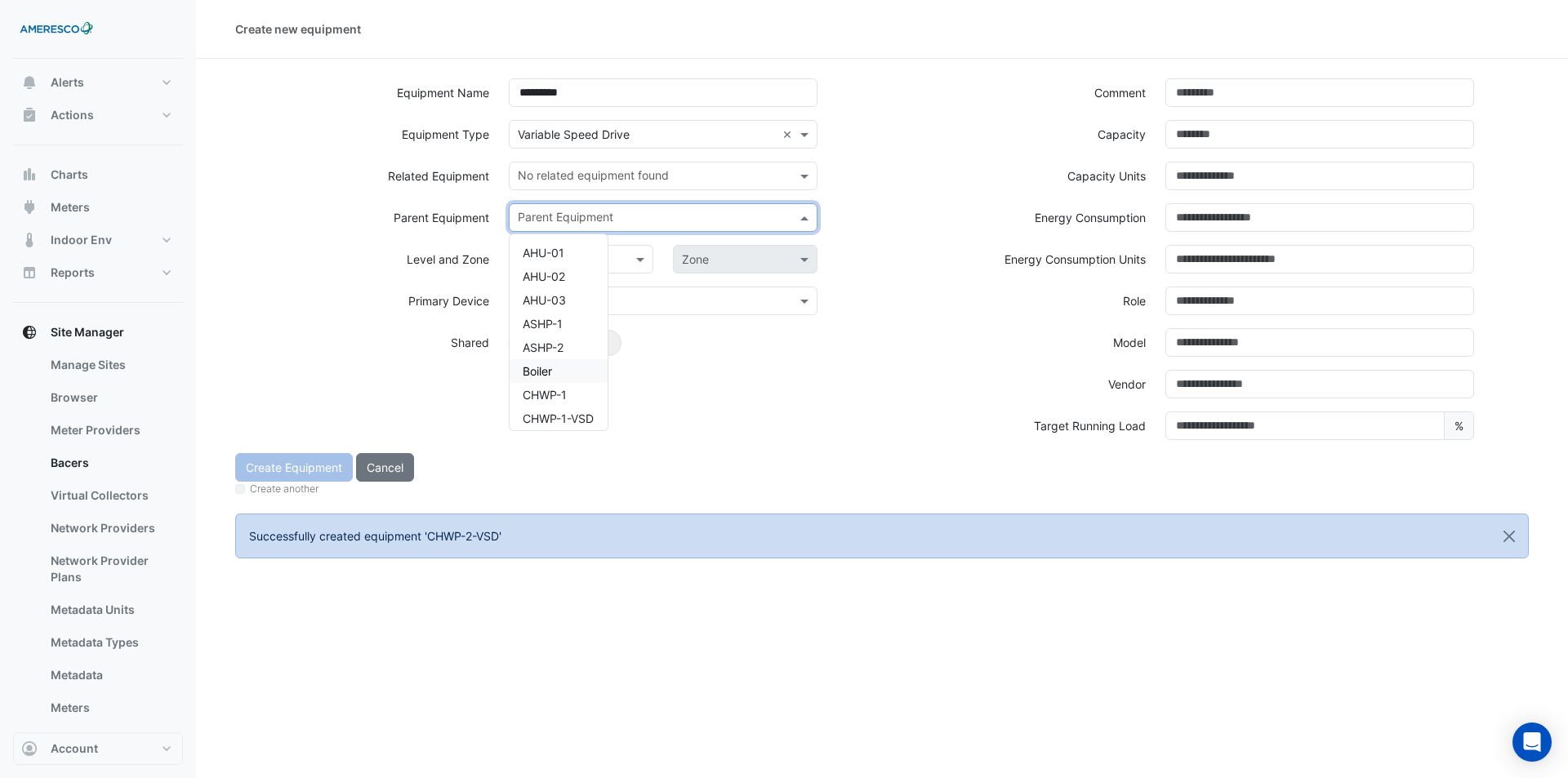 click on "Shared Not Shared" 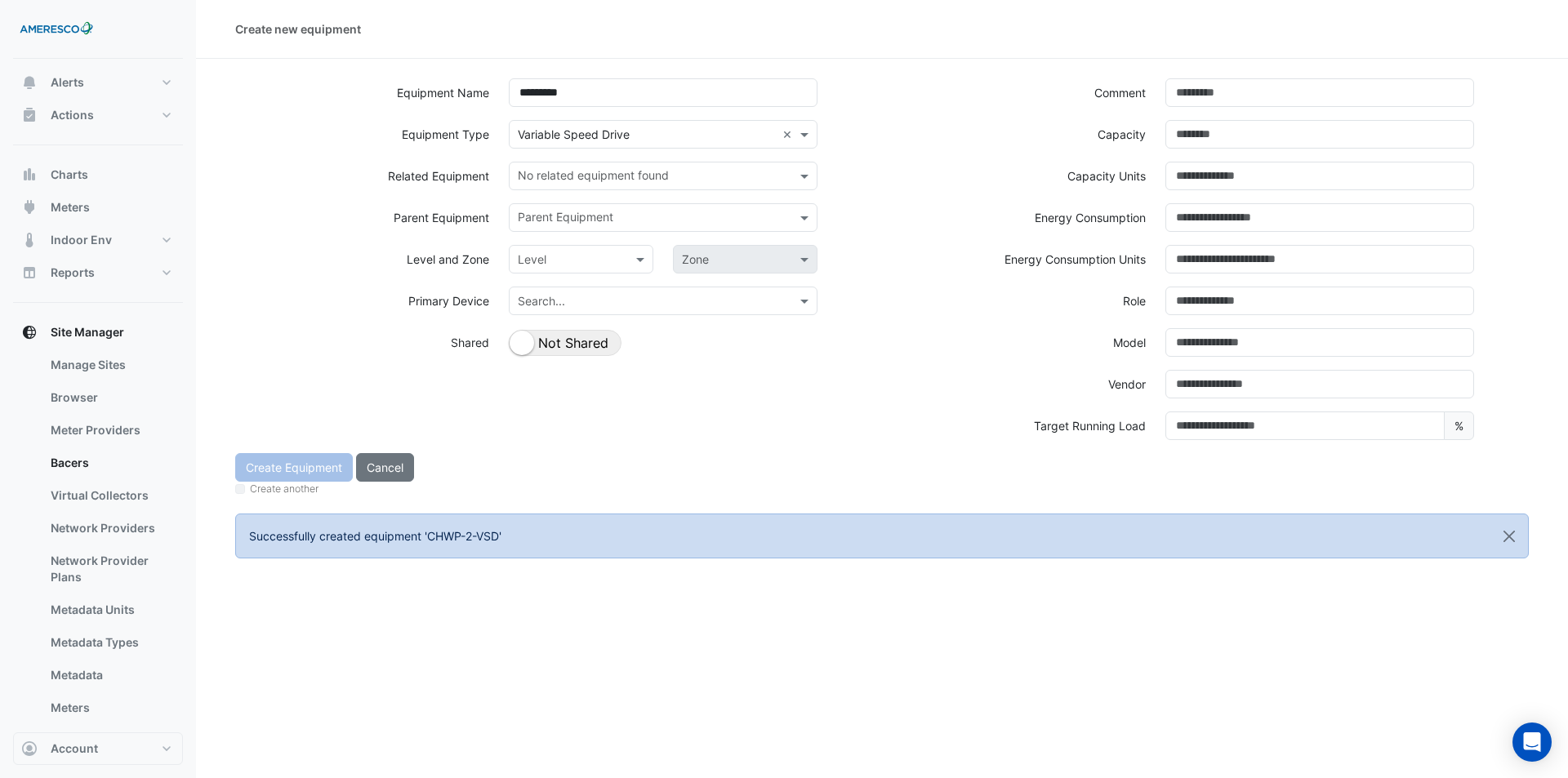 click 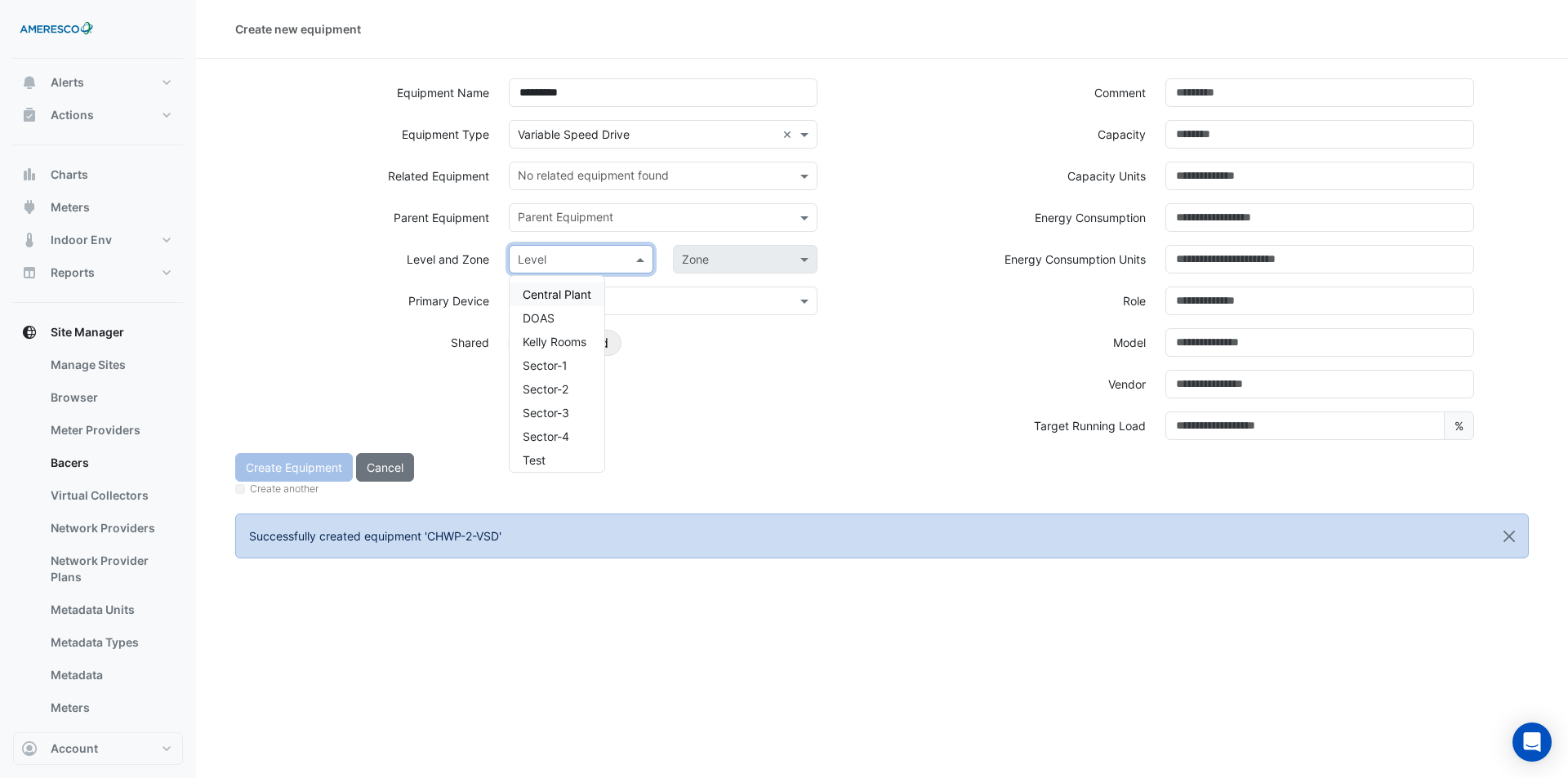 click on "Central Plant" at bounding box center (557, 294) 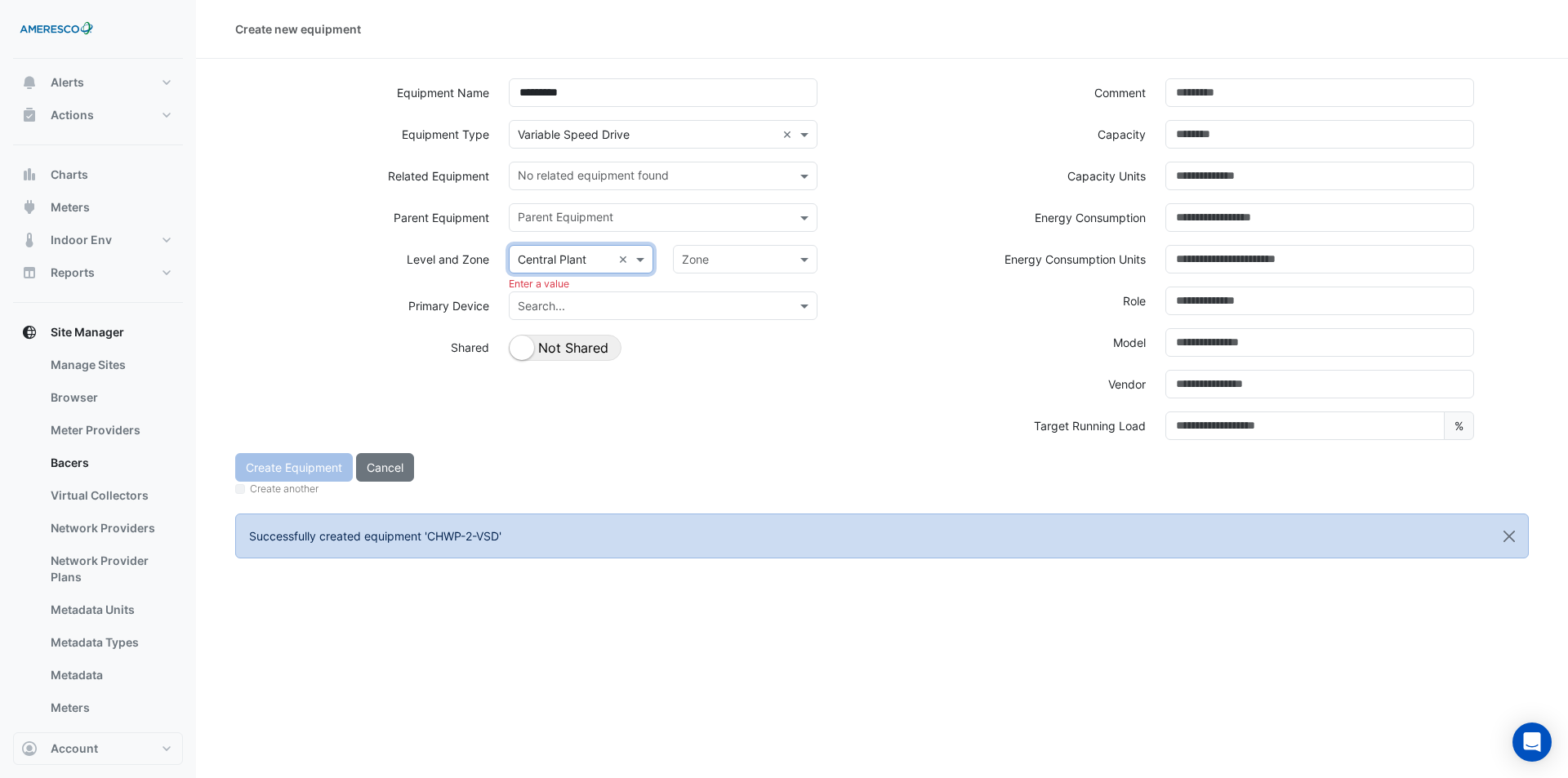 click 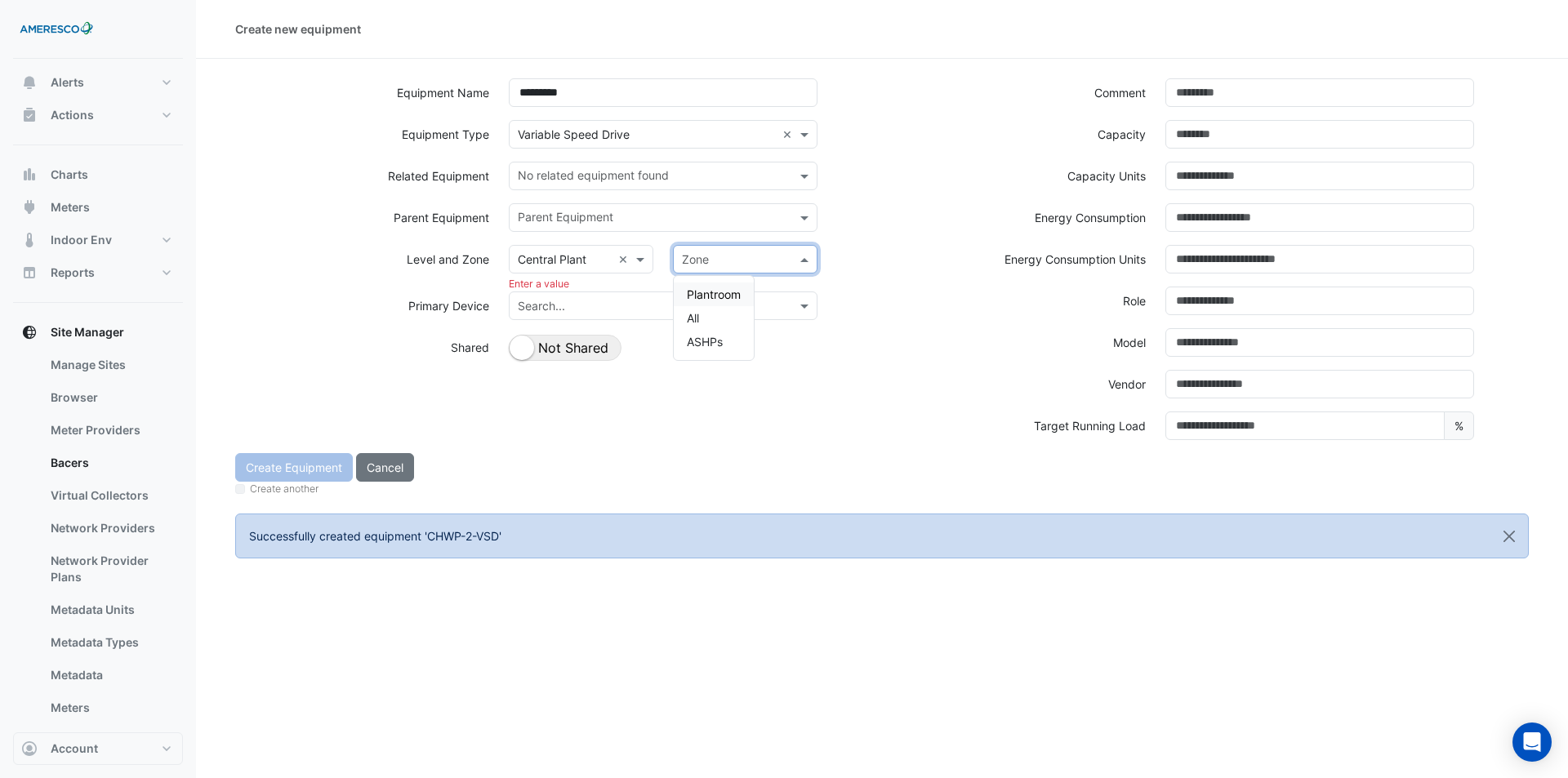 click on "Plantroom" at bounding box center (714, 294) 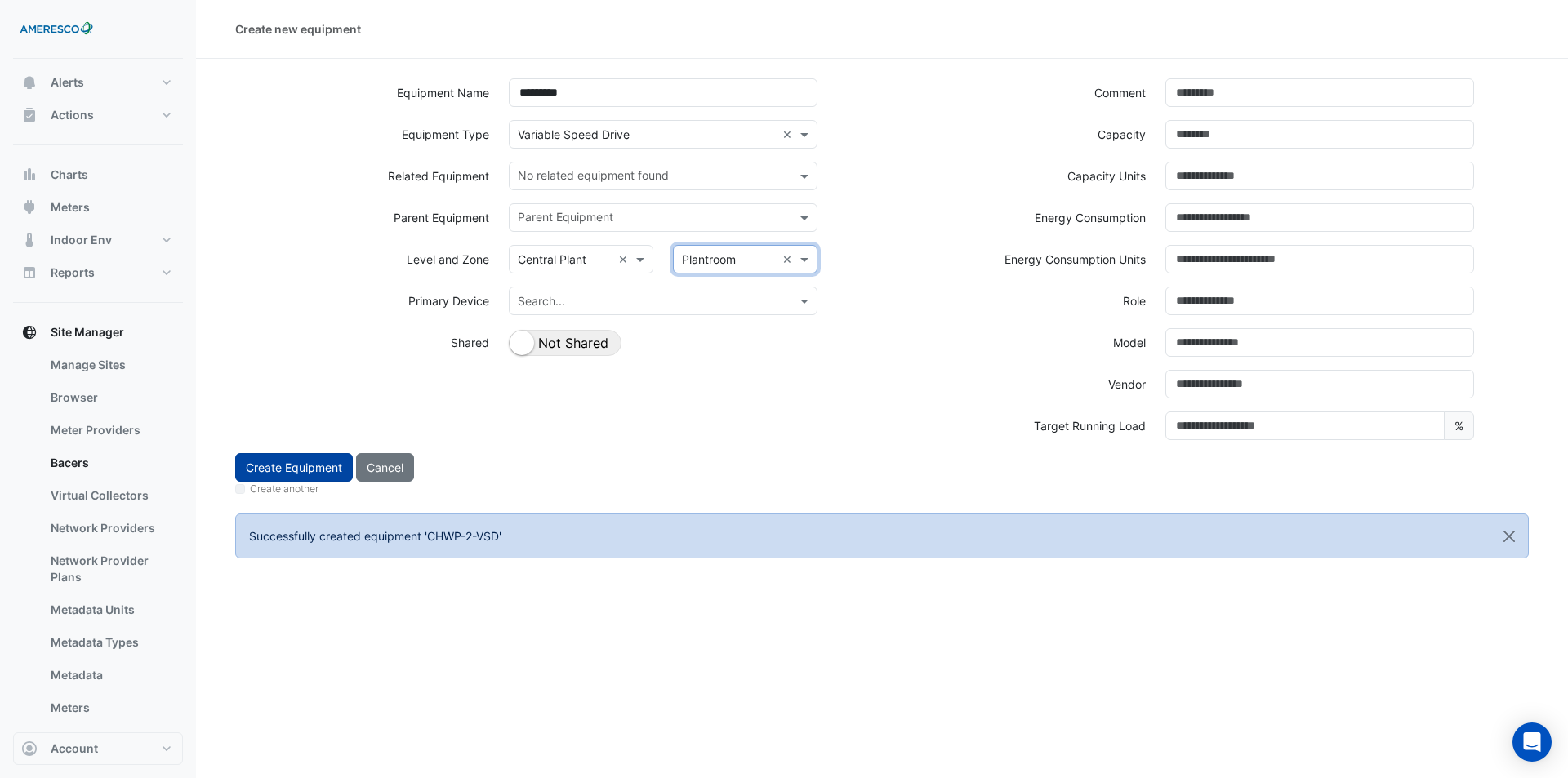 click on "Create Equipment" 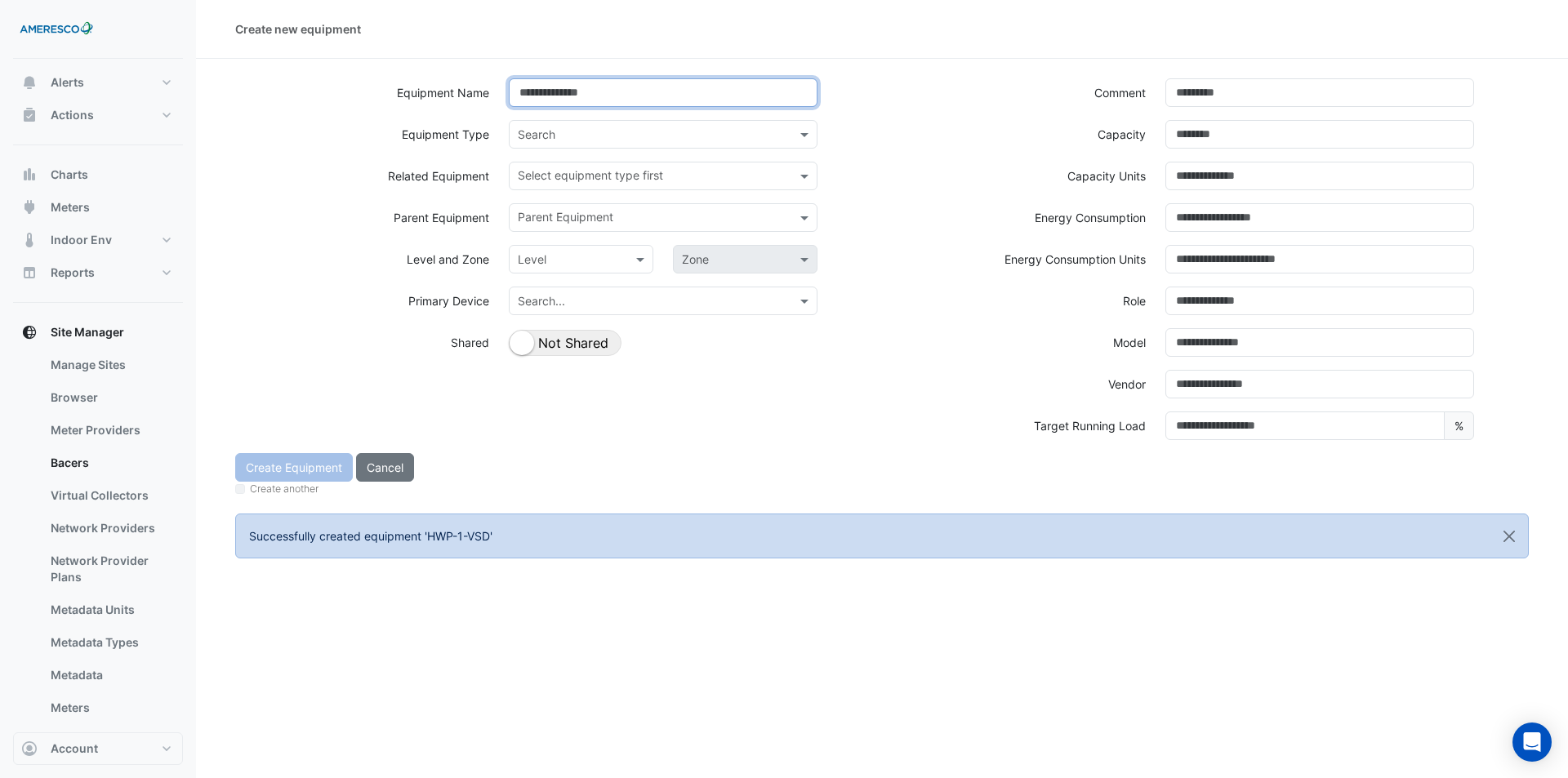 click 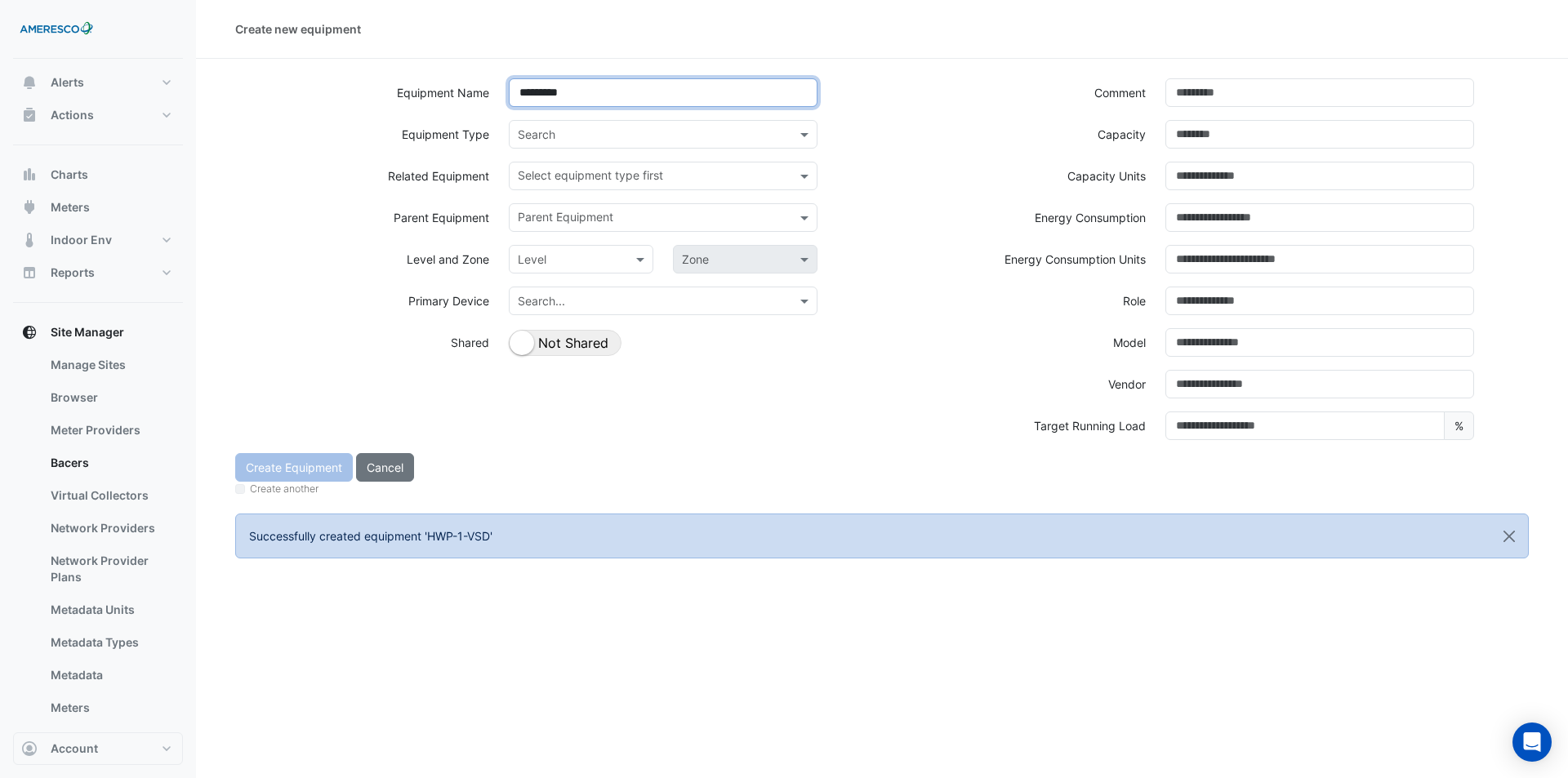 type on "*********" 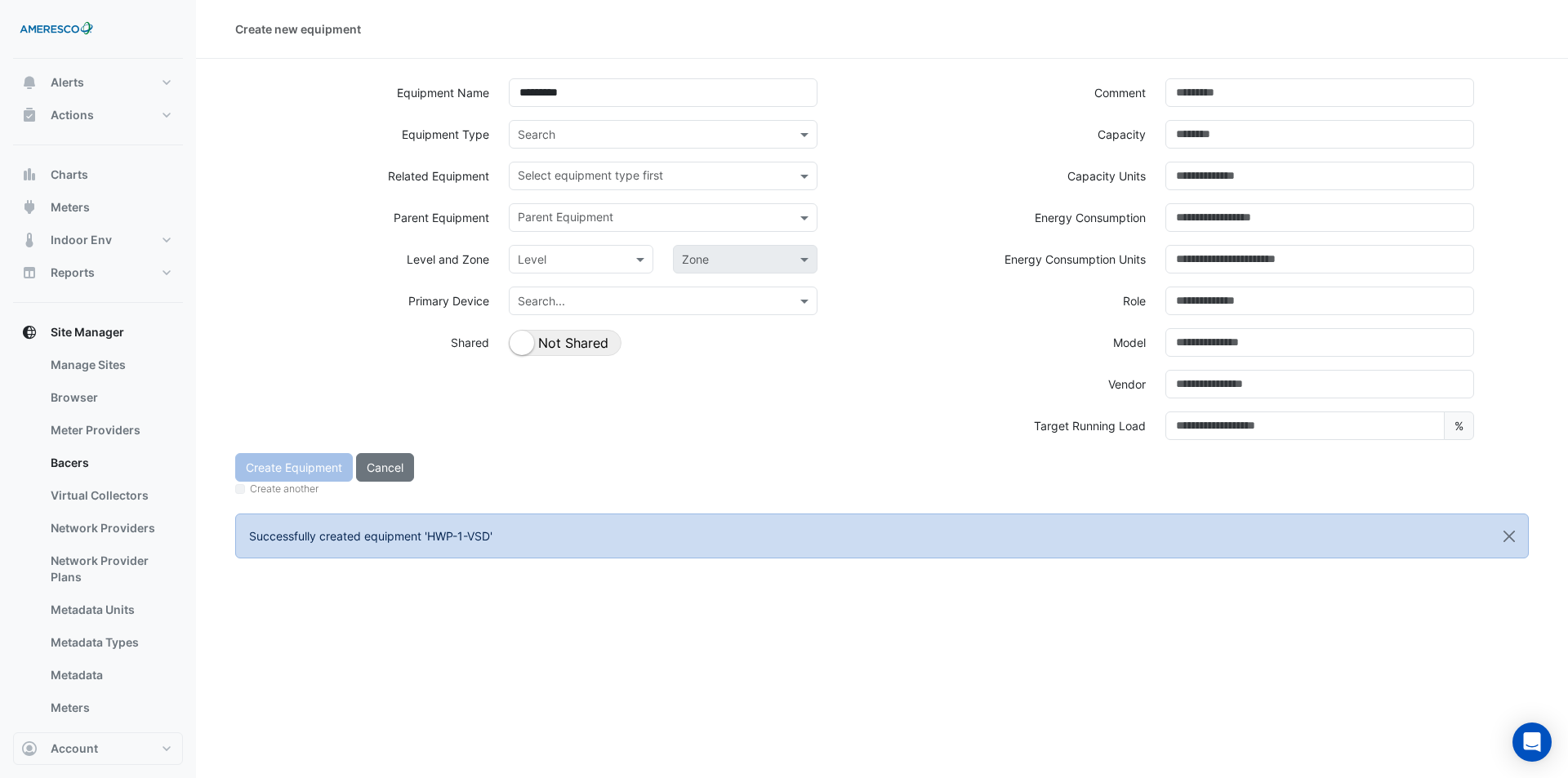 click on "Search" 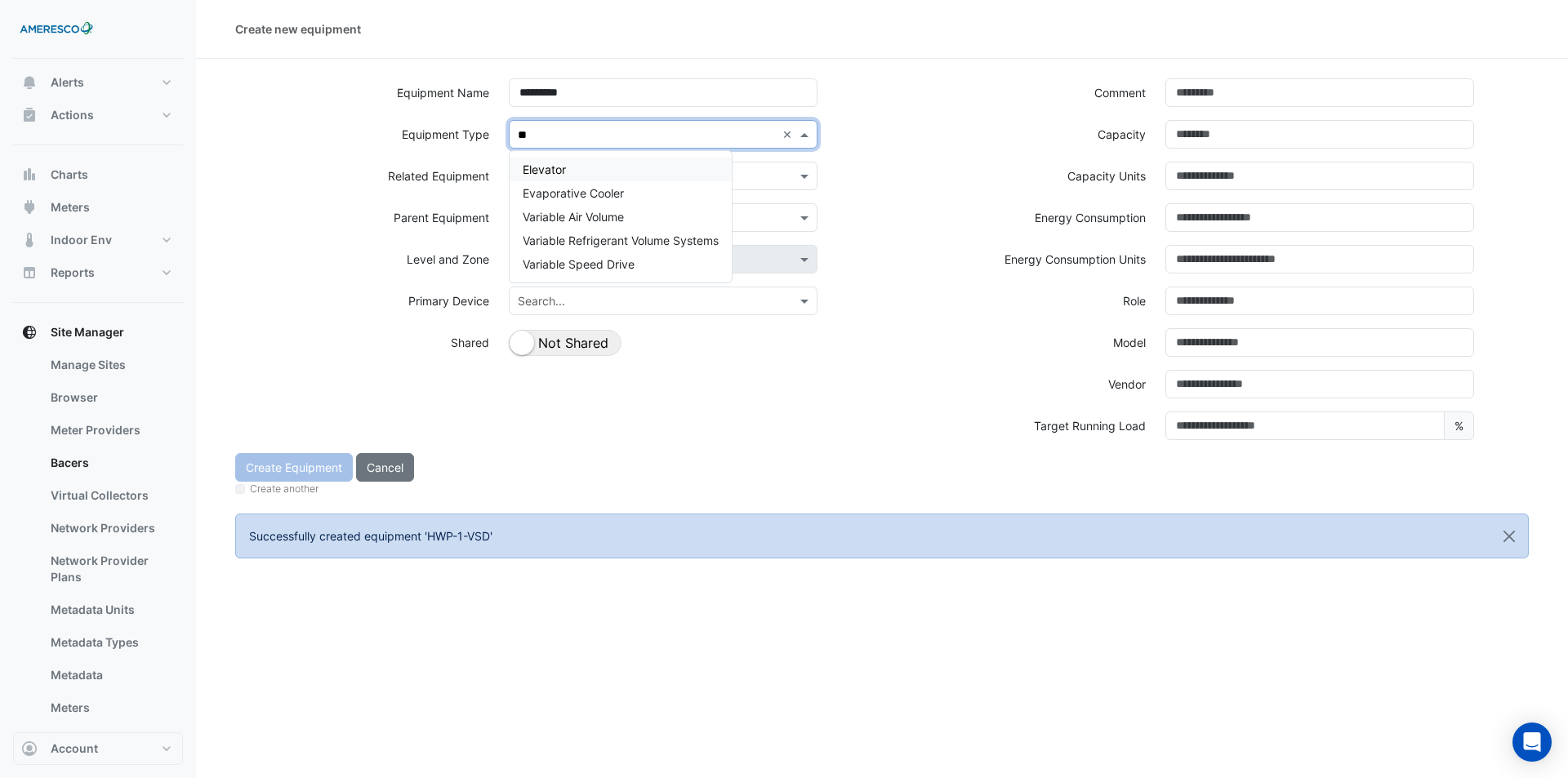 type on "***" 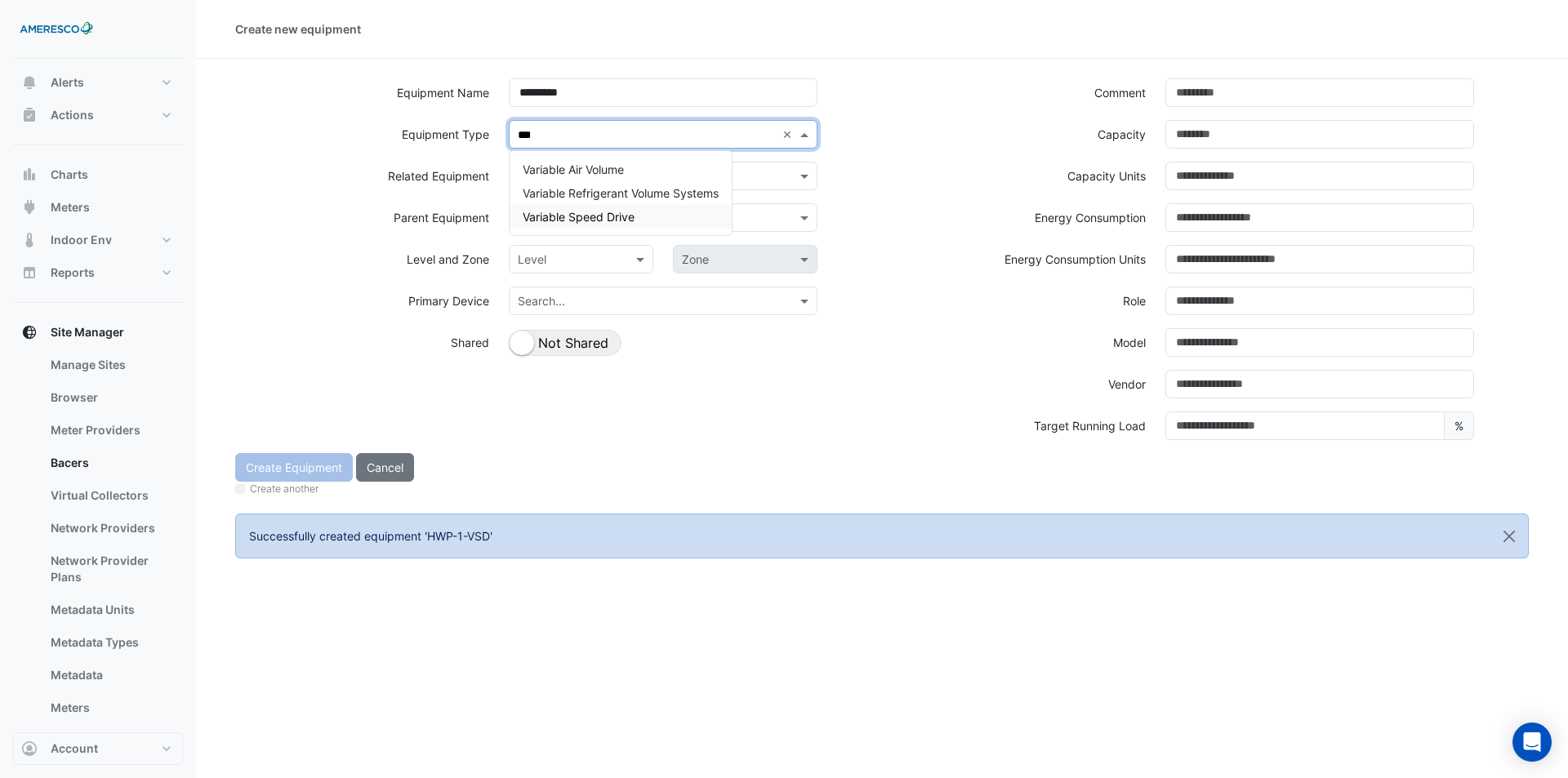 click on "Variable Speed Drive" at bounding box center [621, 216] 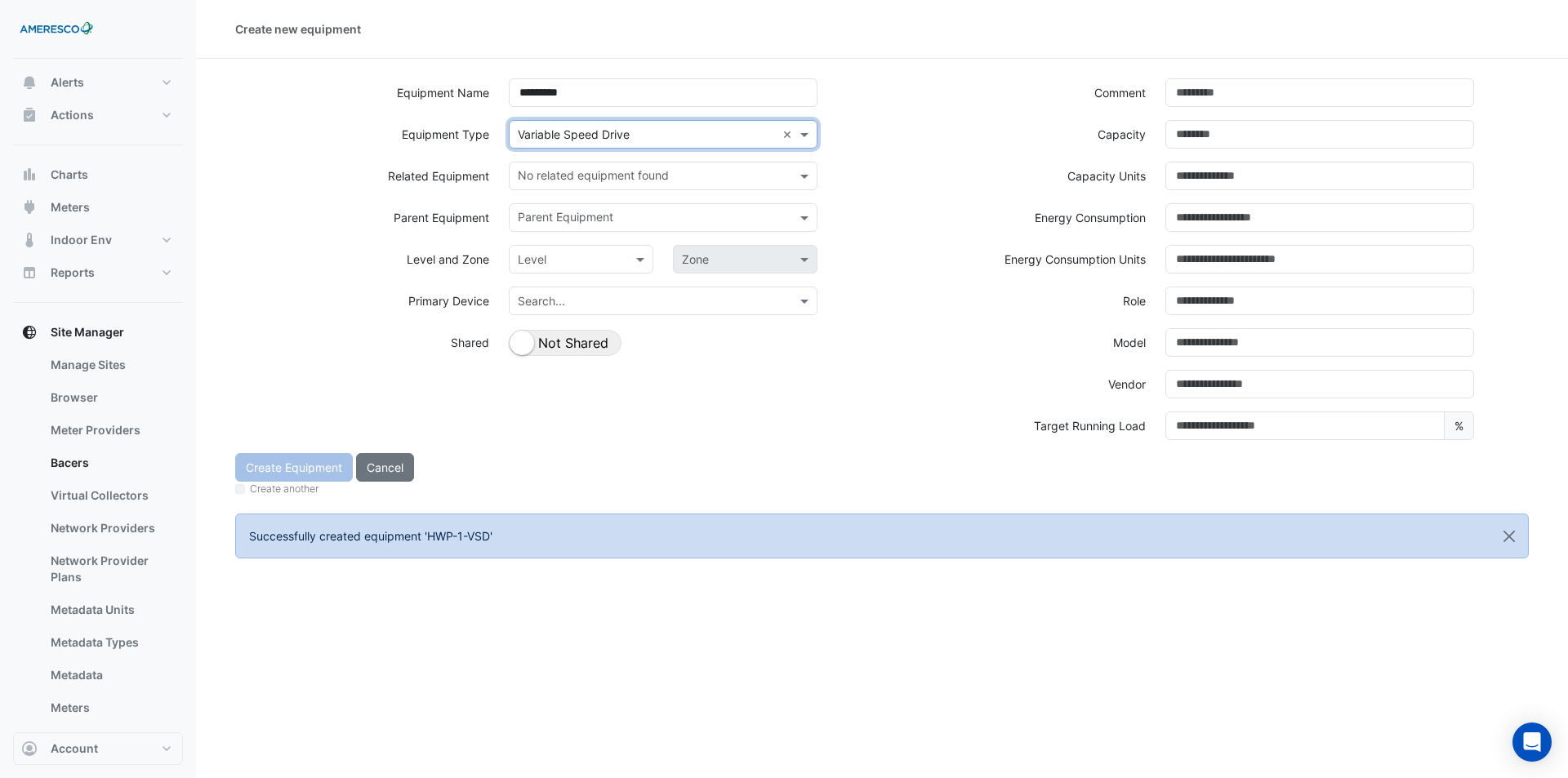 click on "Parent Equipment" 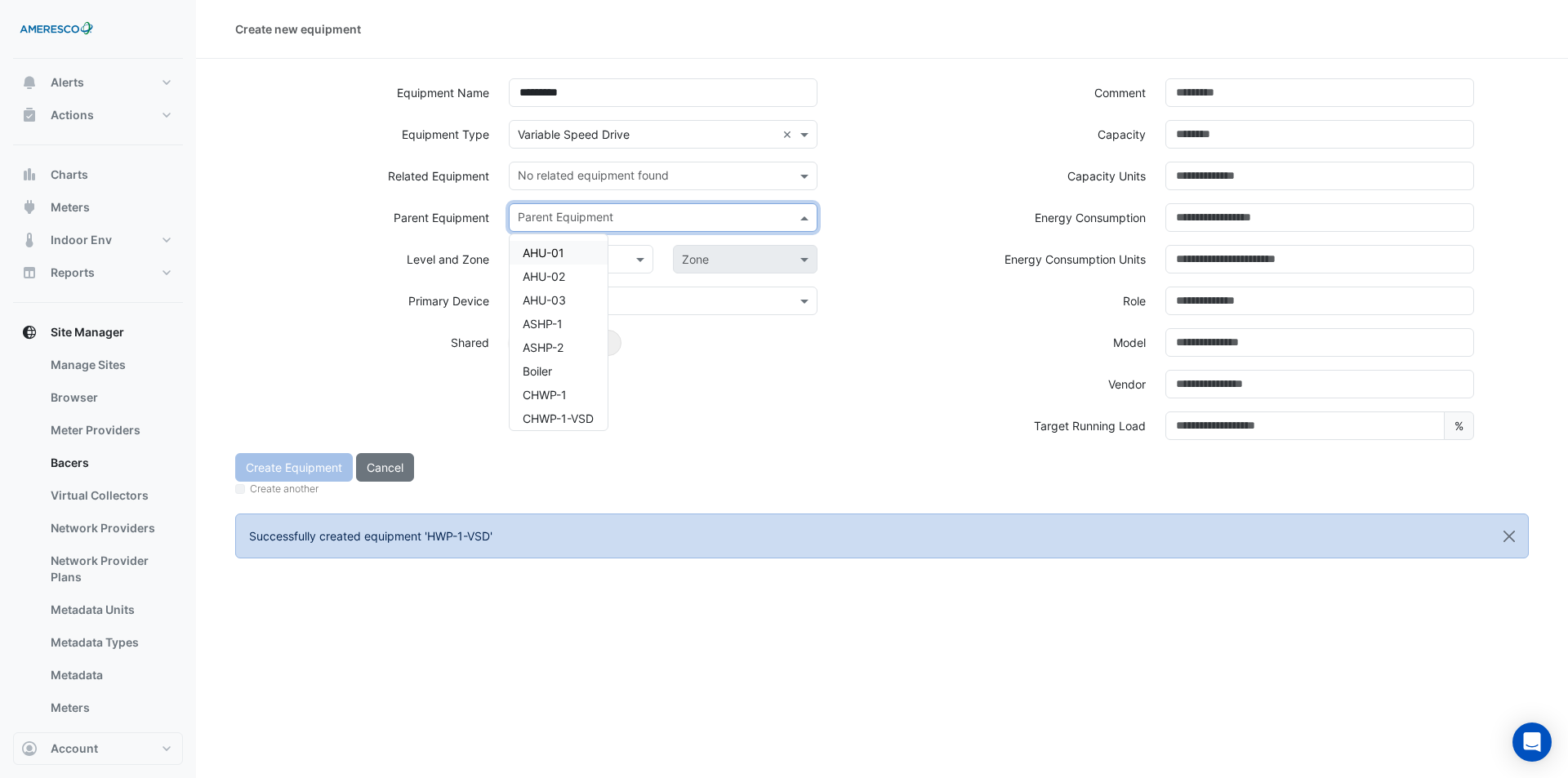click on "Energy Consumption" 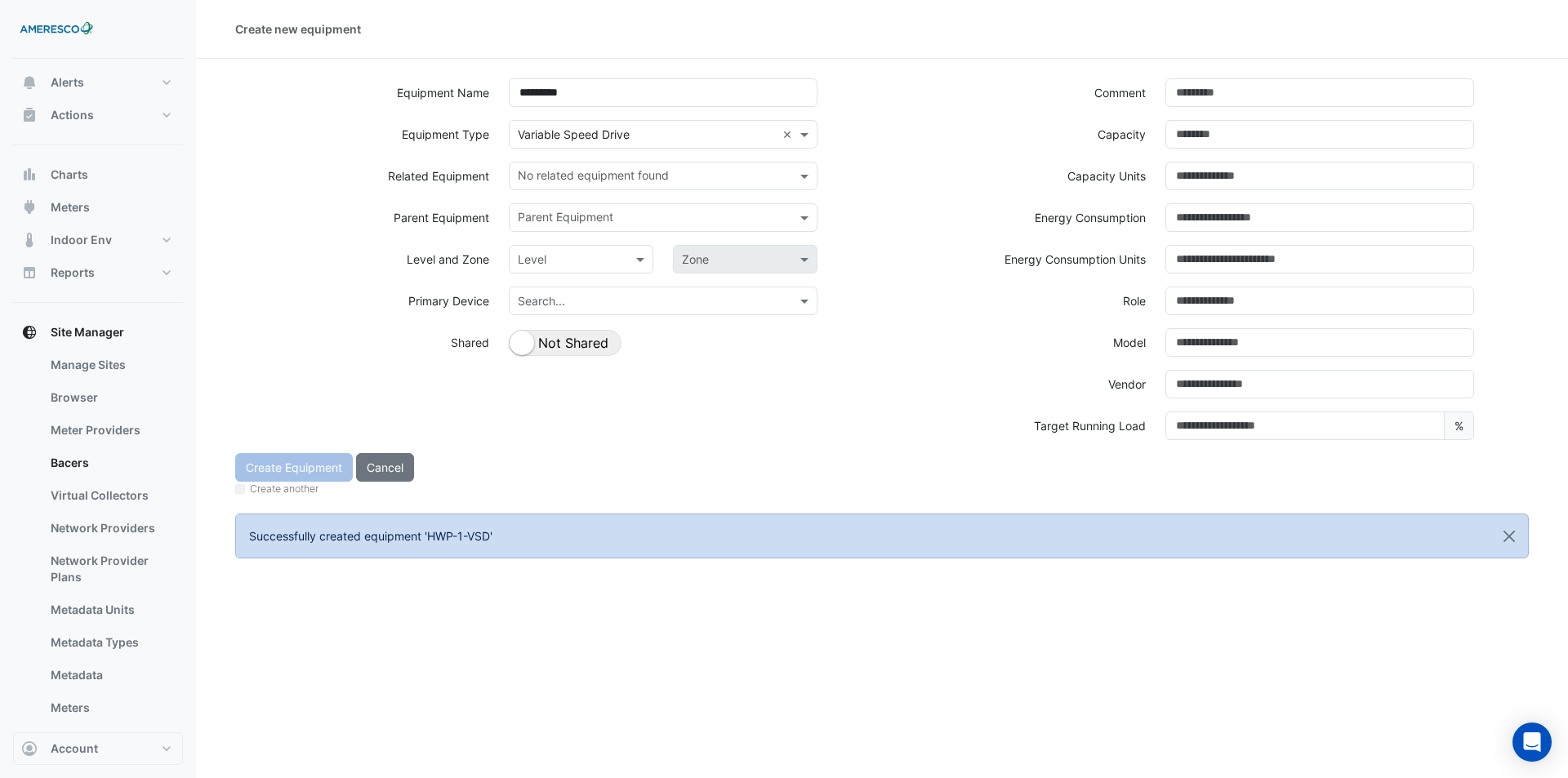 click 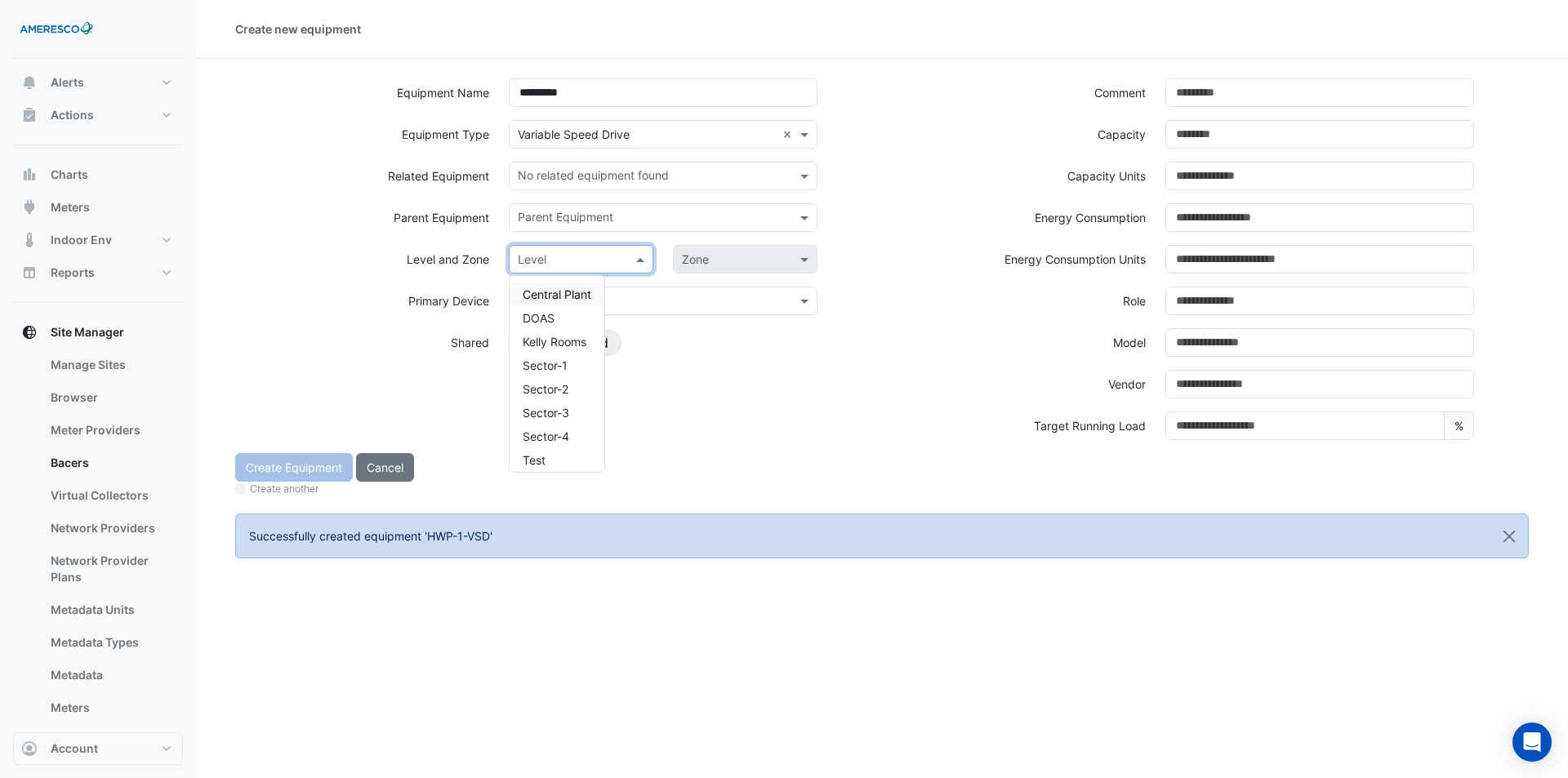 click on "Central Plant" at bounding box center (557, 294) 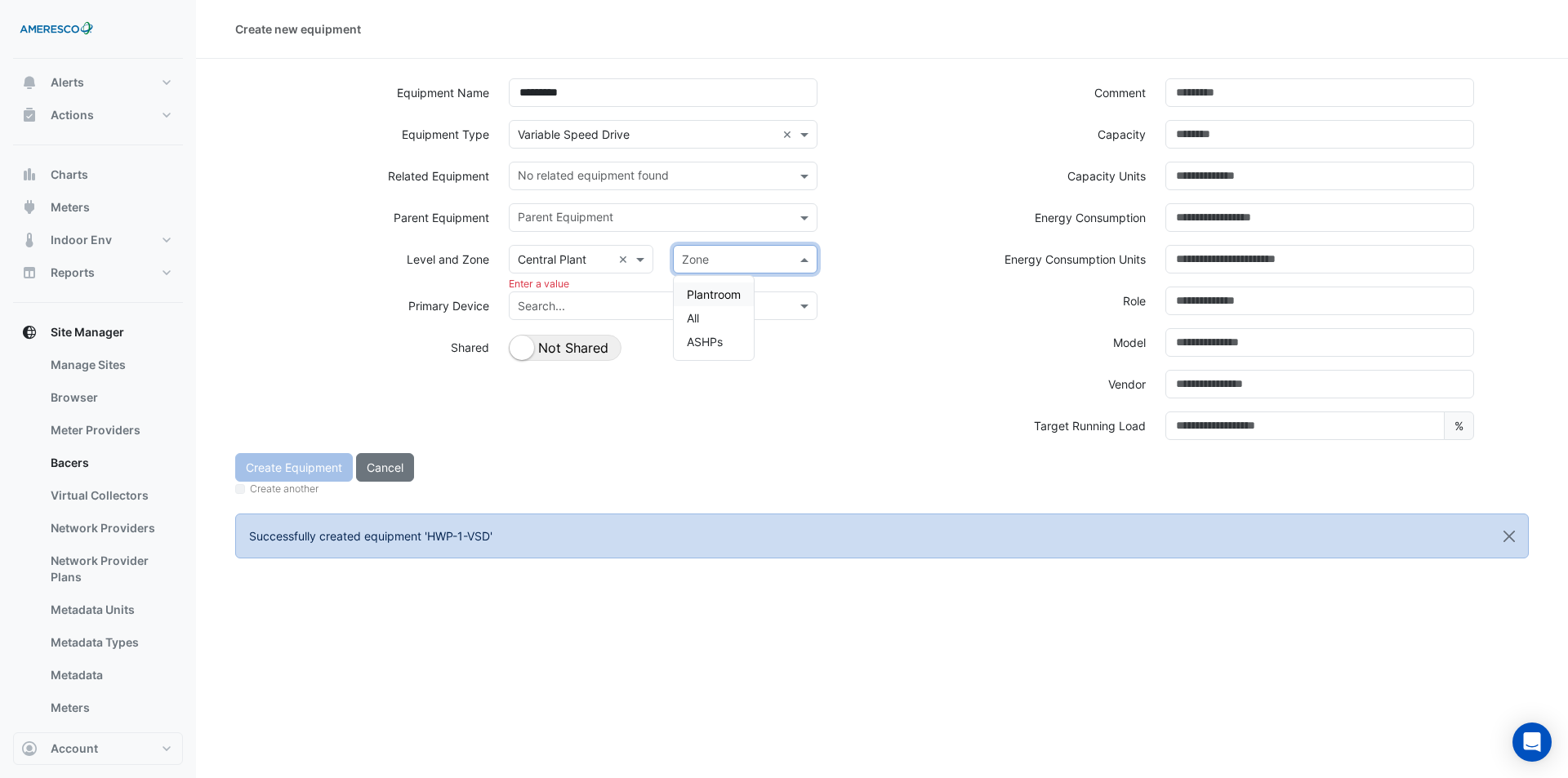 click on "Zone" 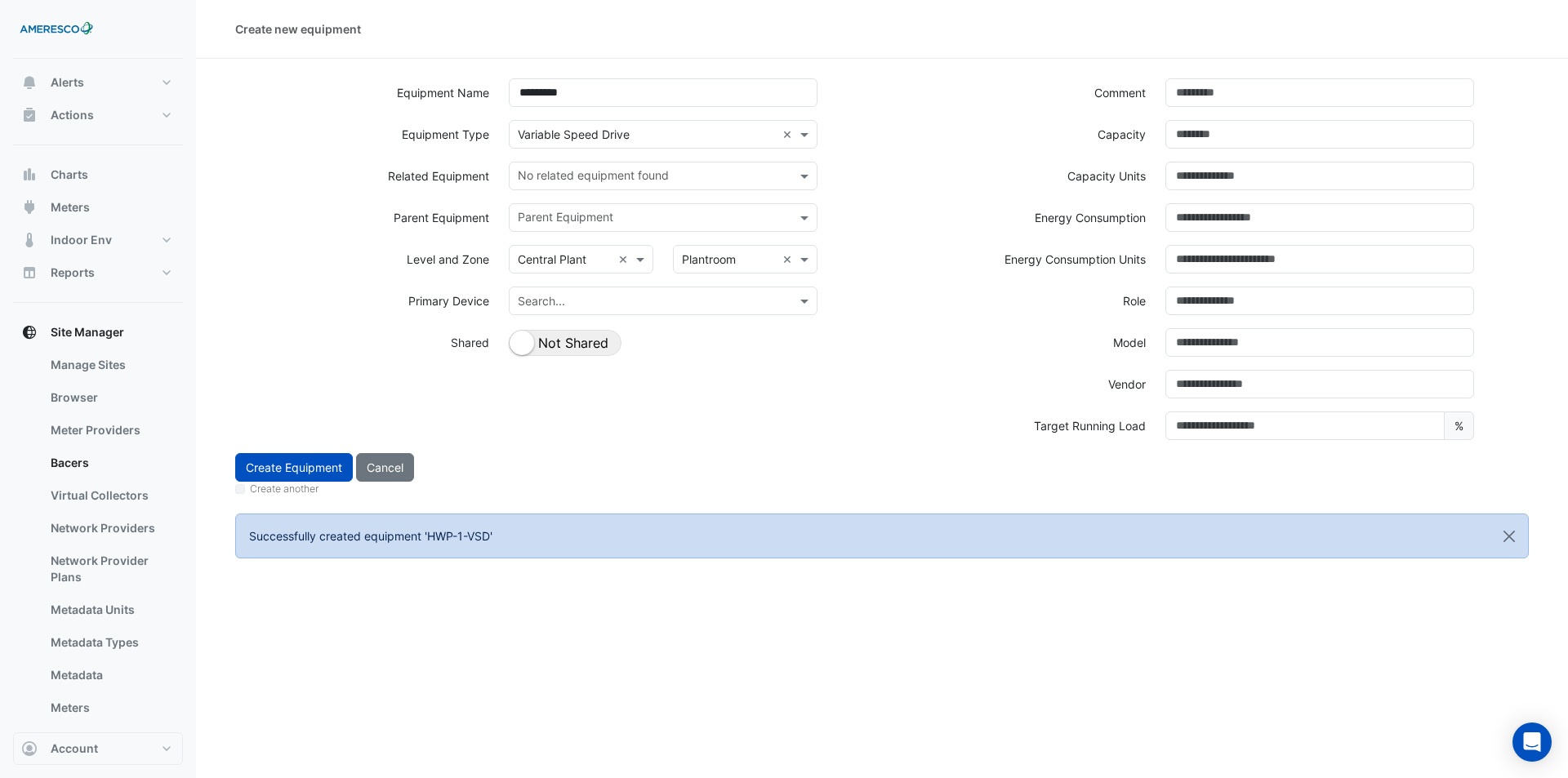 click on "Create another" 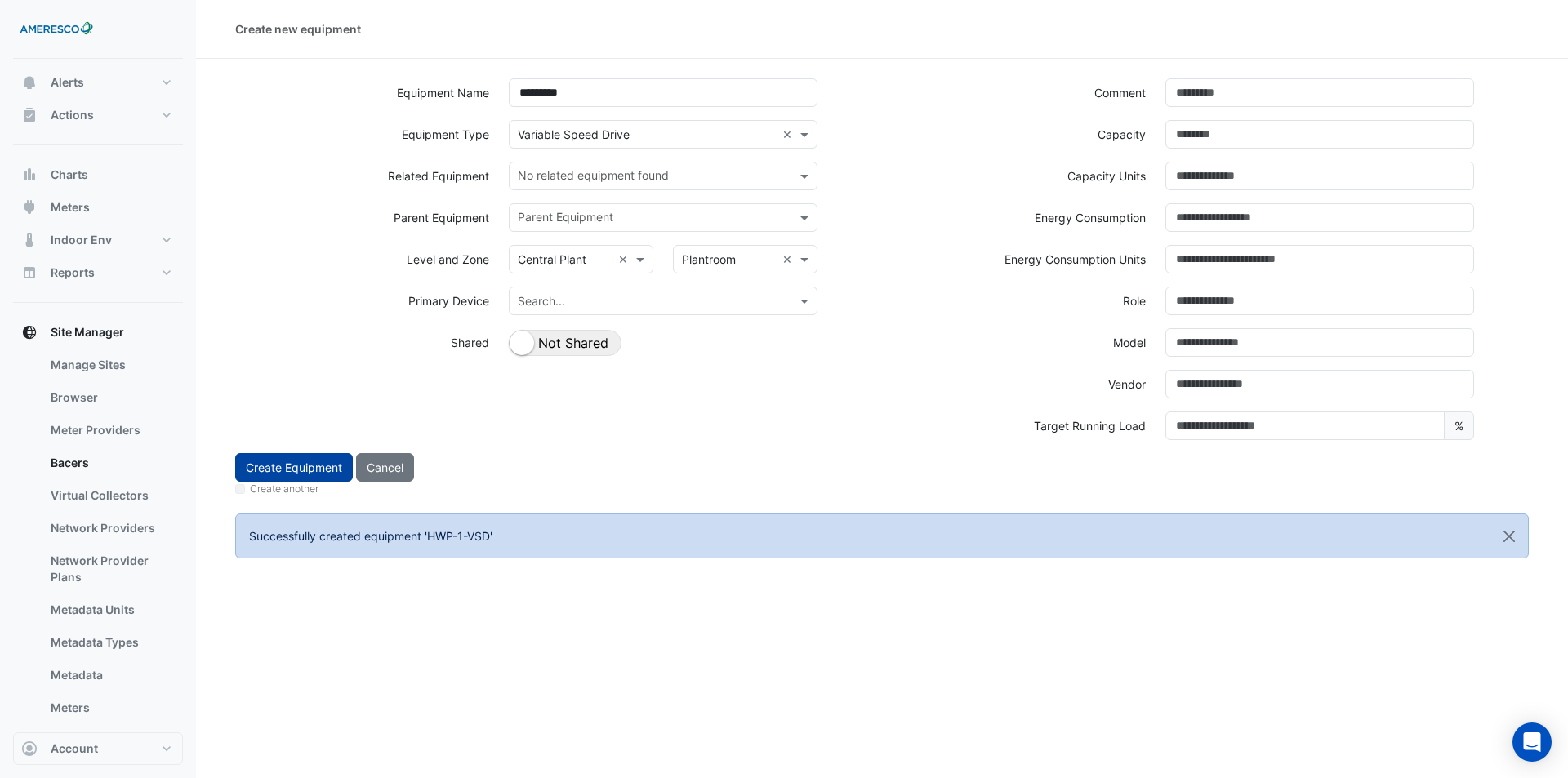 click on "Create Equipment" 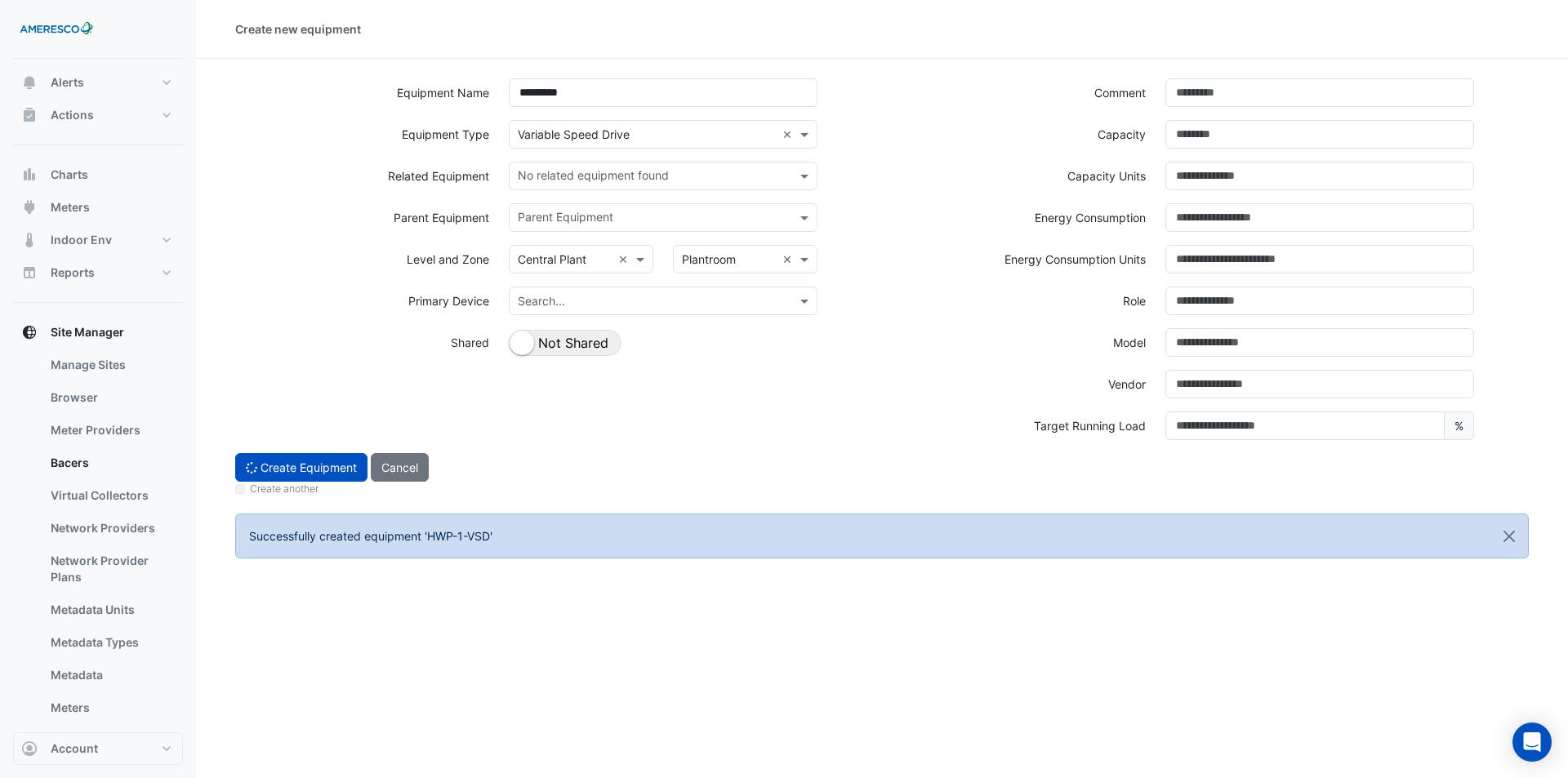 select on "**" 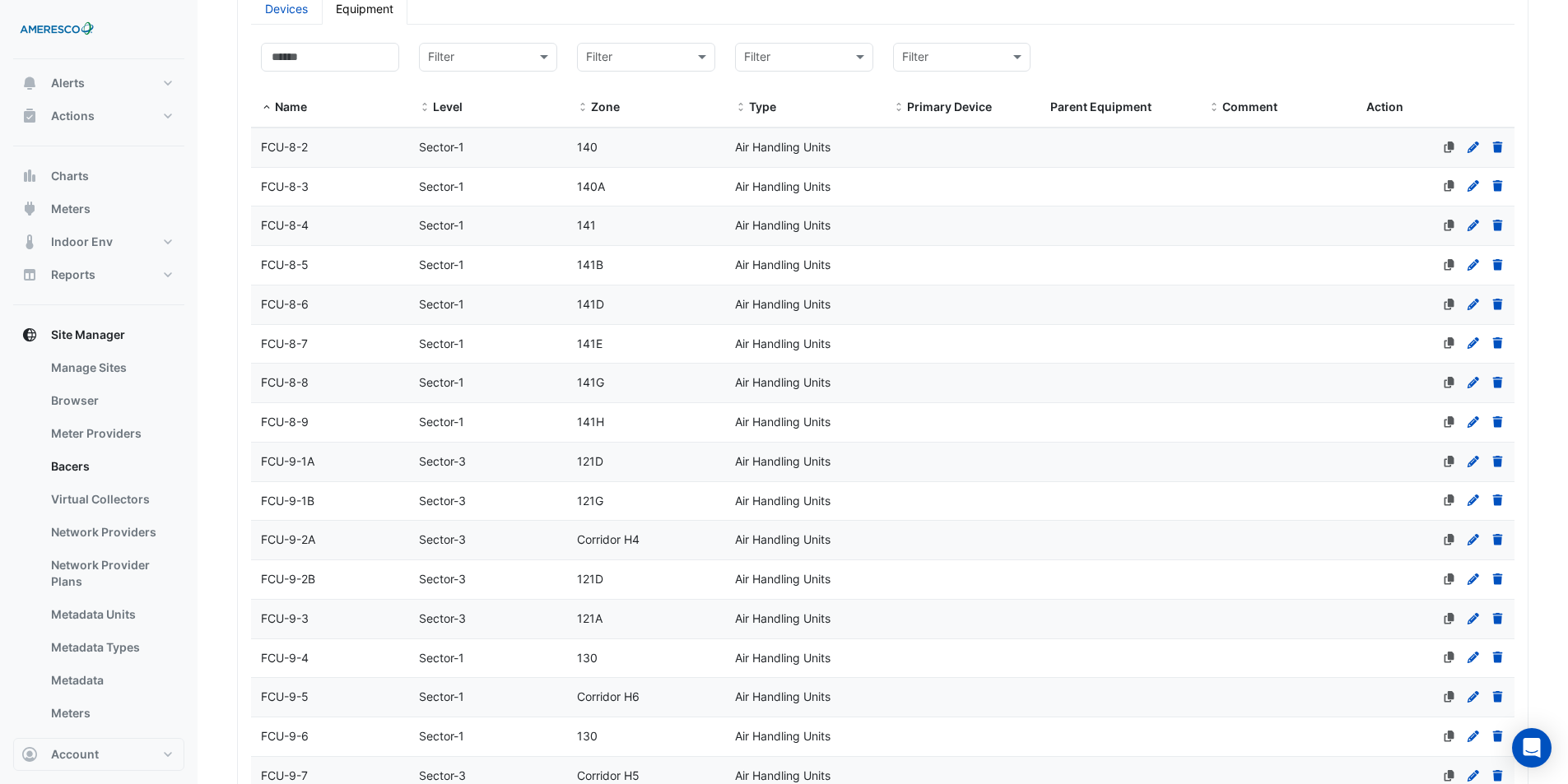 scroll, scrollTop: 103, scrollLeft: 0, axis: vertical 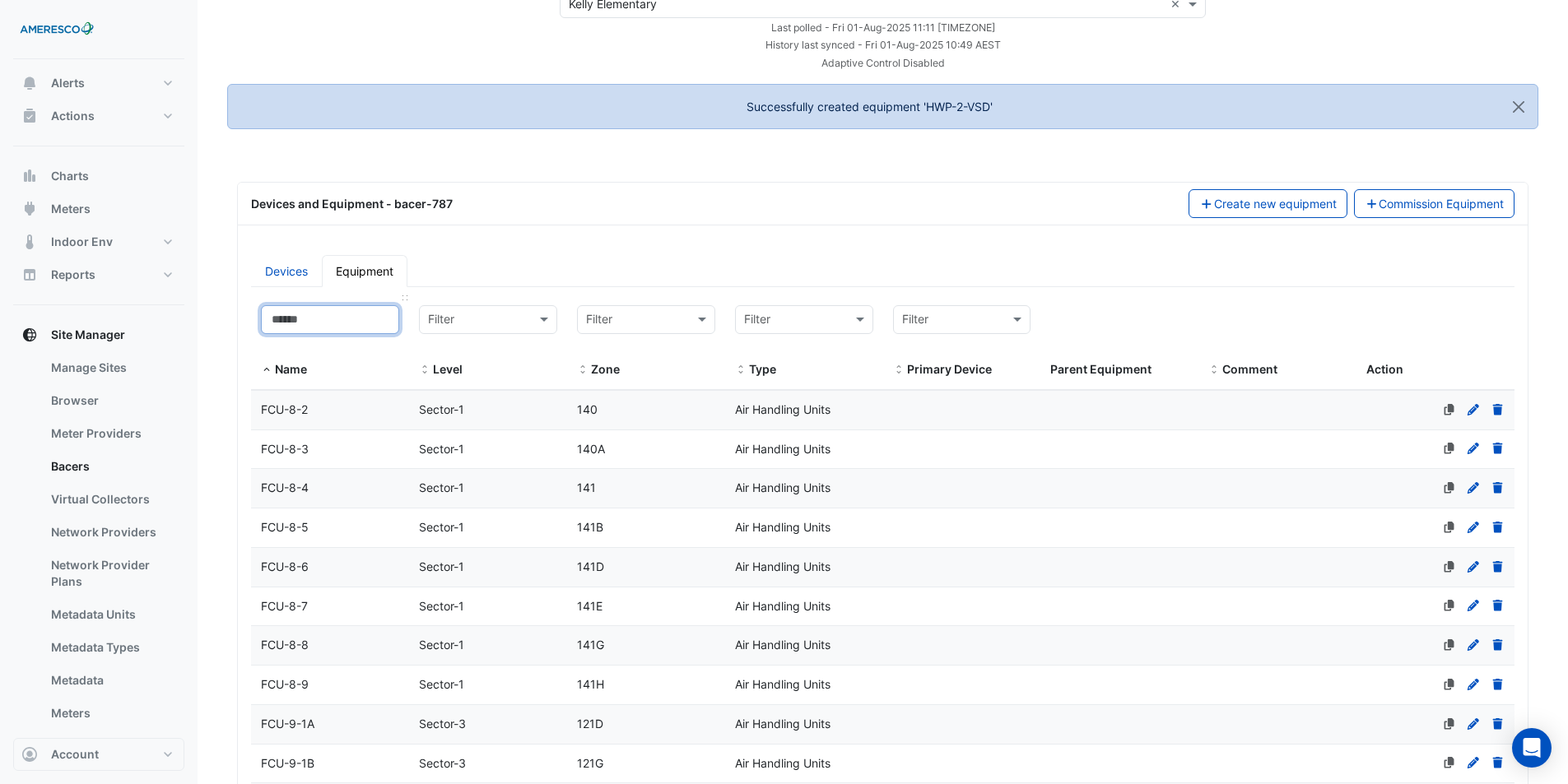 click at bounding box center [330, 319] 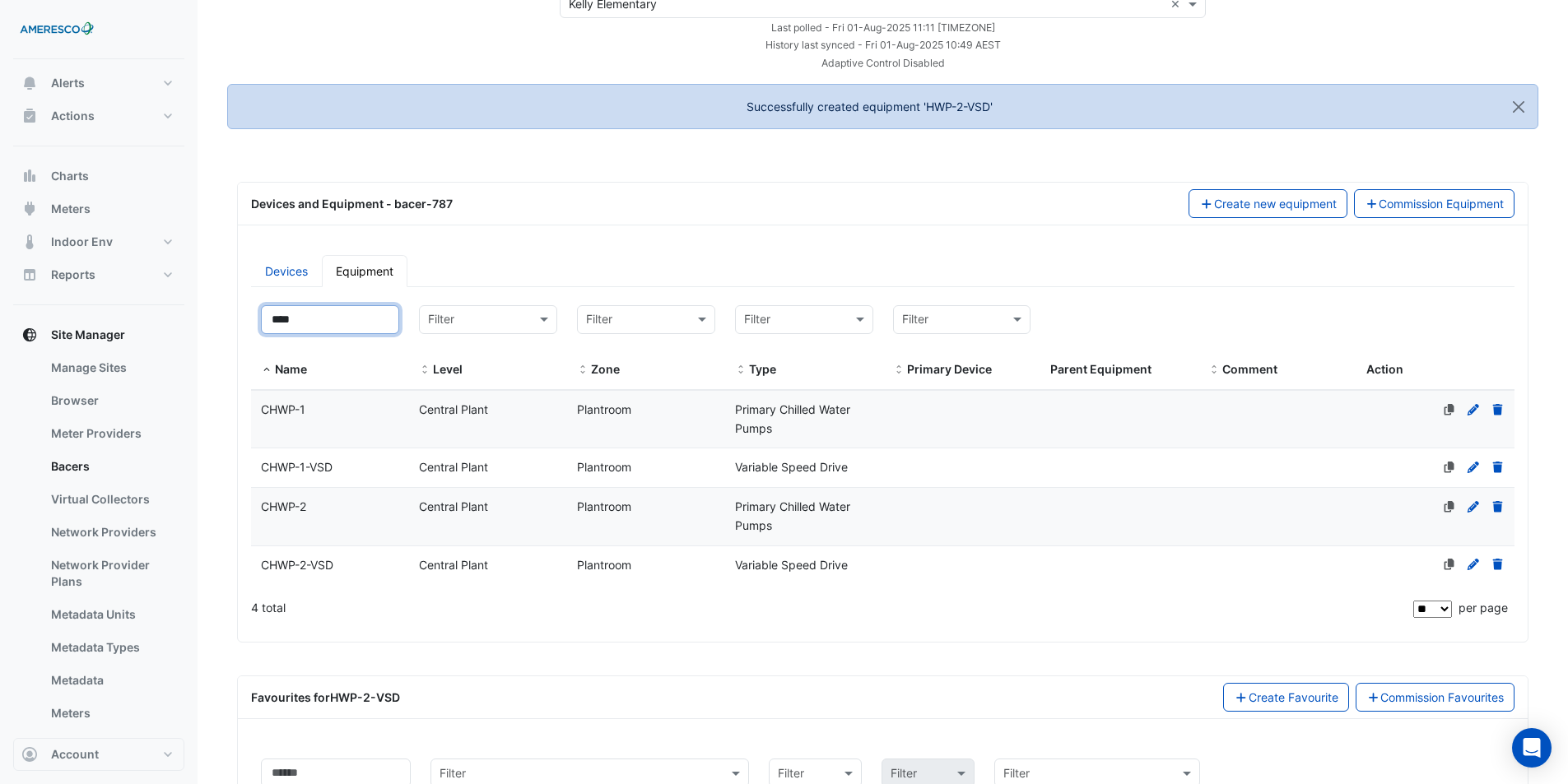 type on "****" 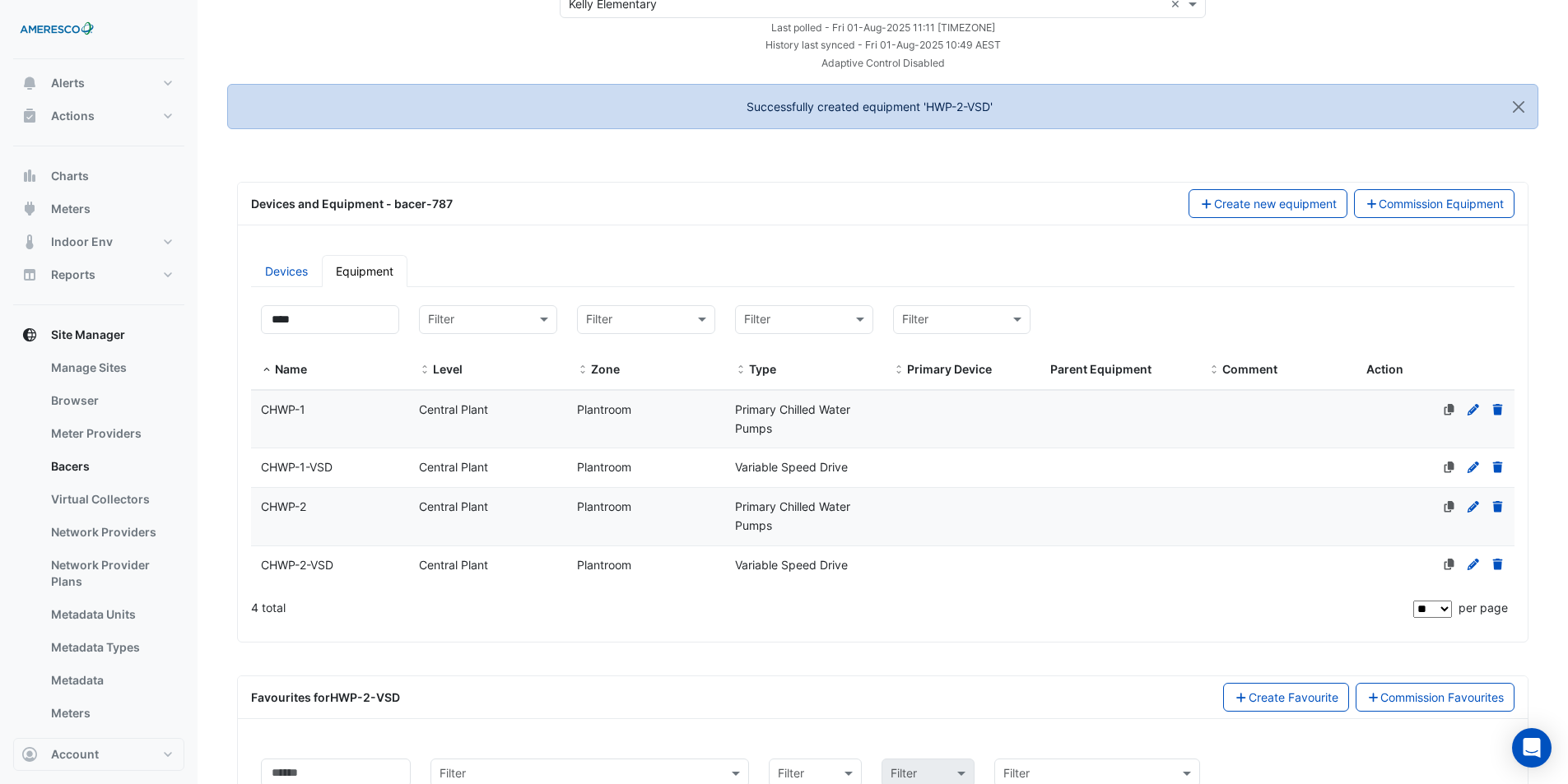 click on "Level
Central Plant" 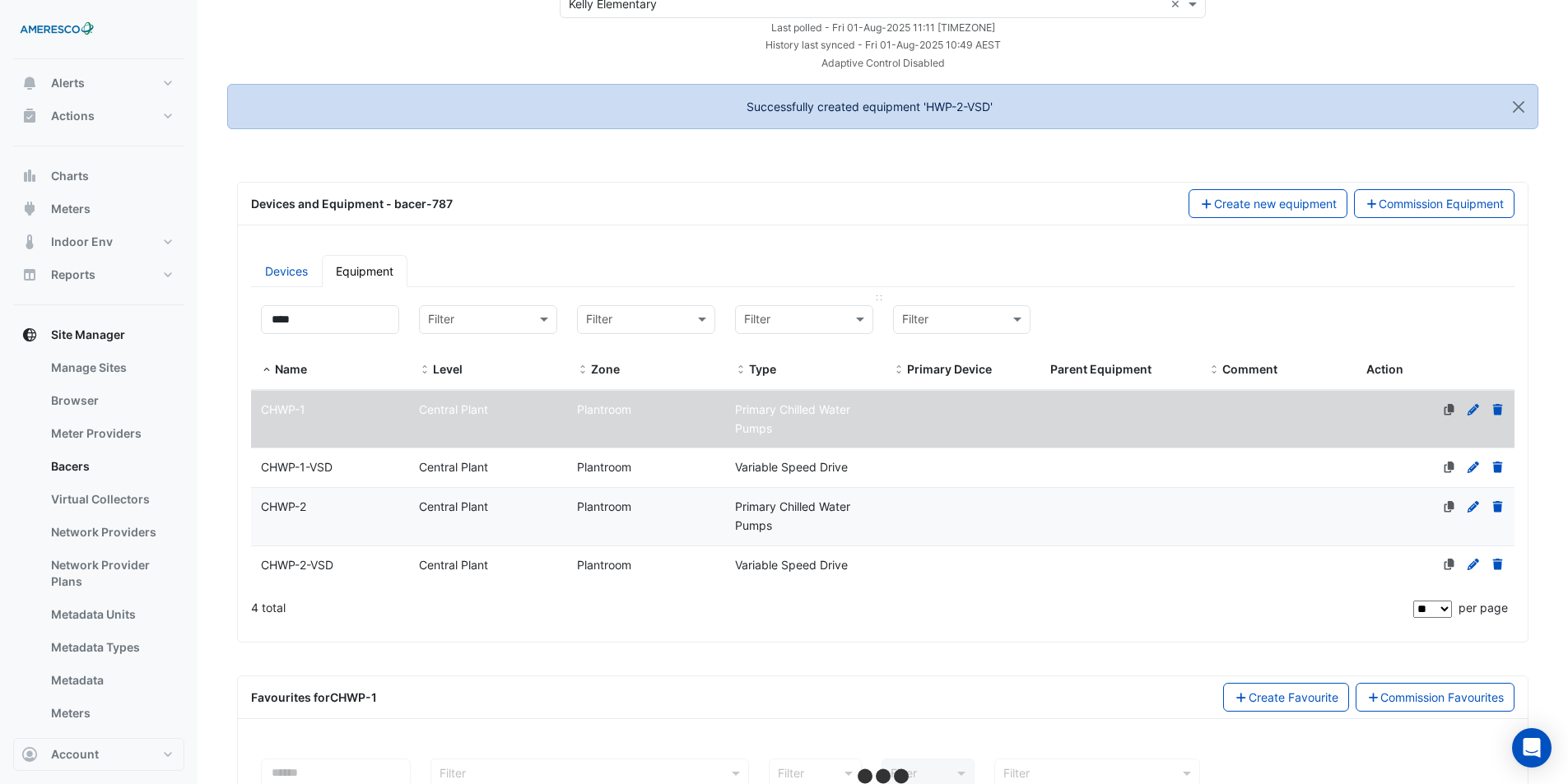 select on "**" 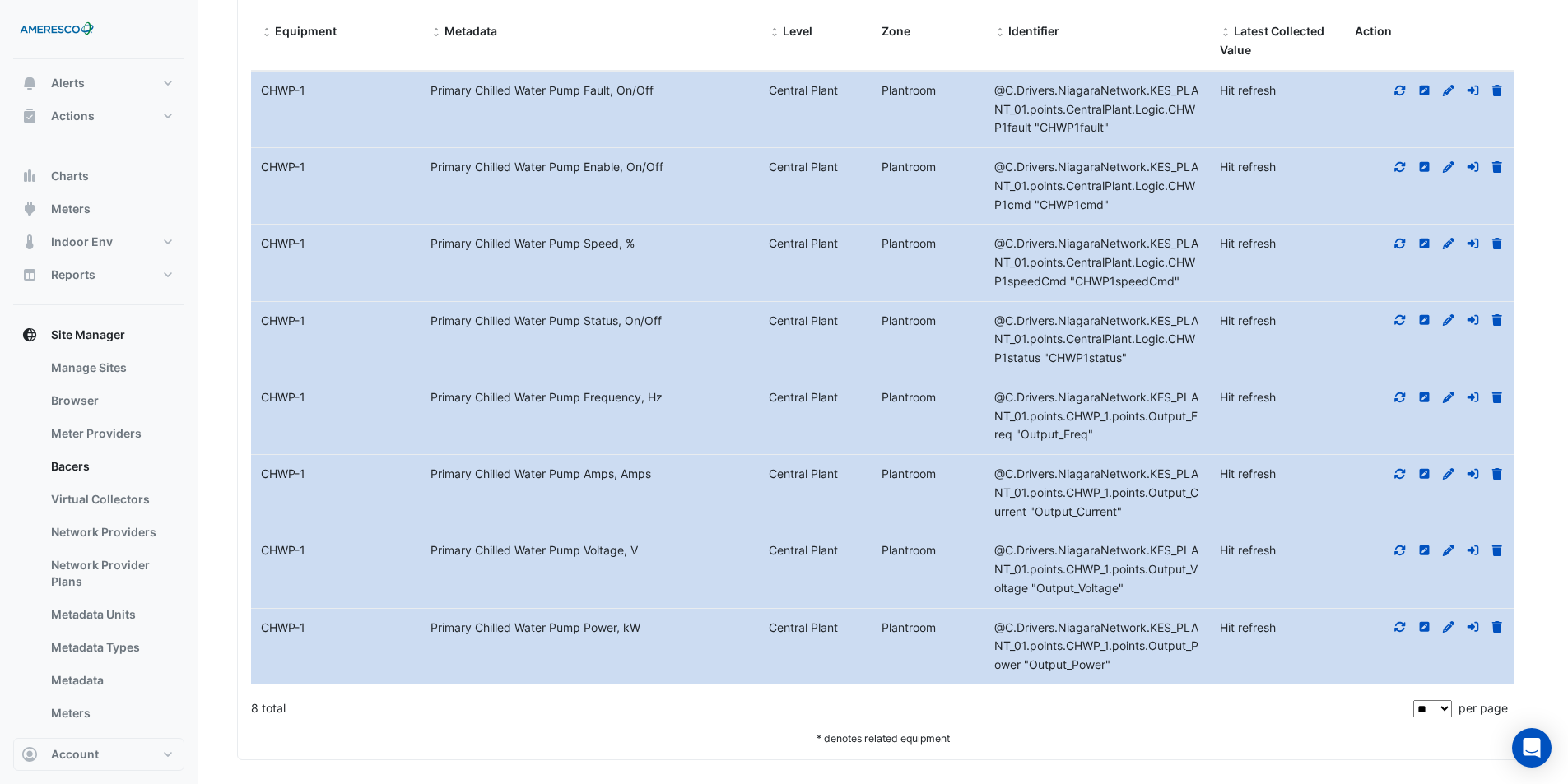 scroll, scrollTop: 903, scrollLeft: 0, axis: vertical 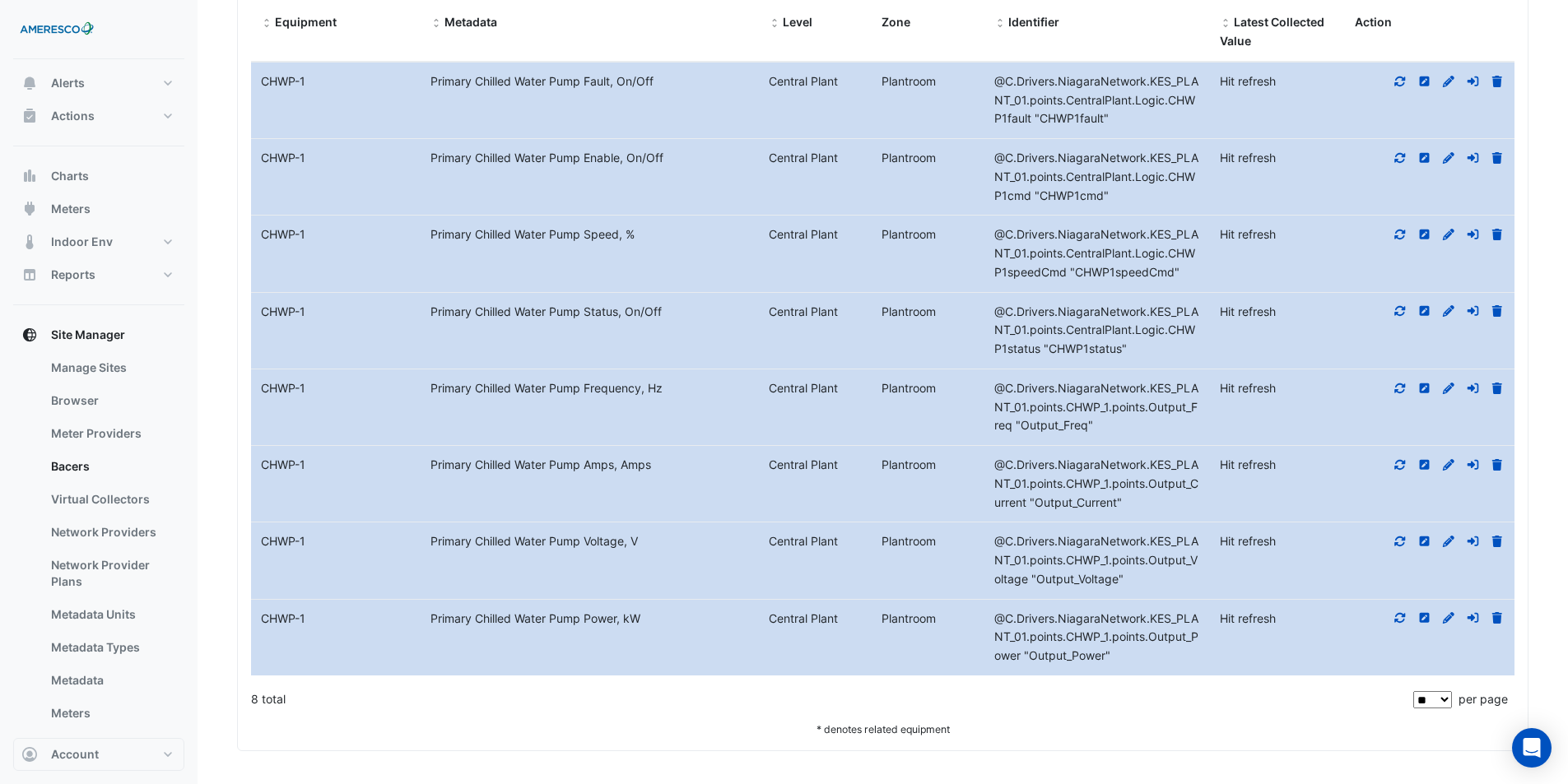 click 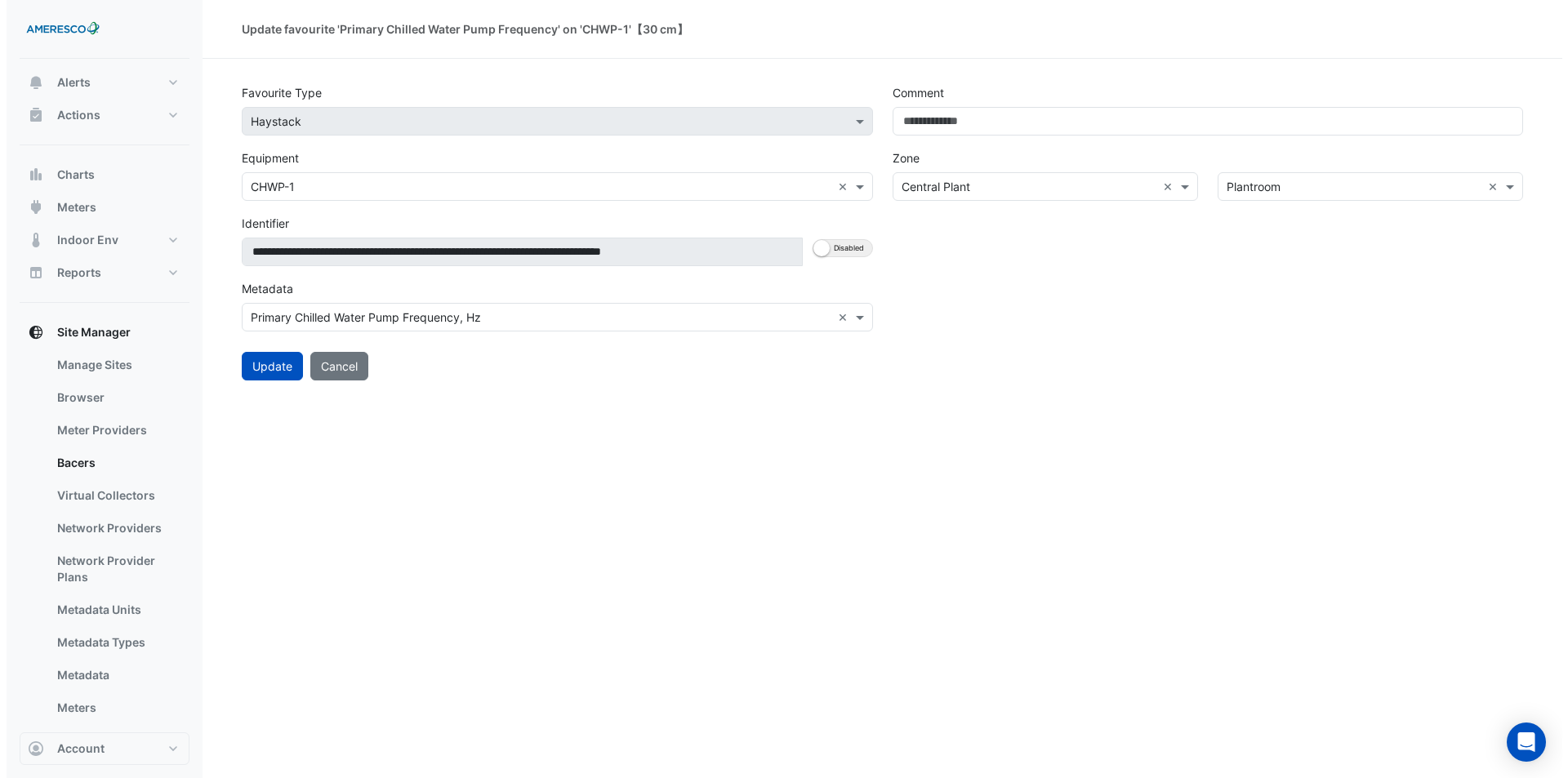 scroll, scrollTop: 0, scrollLeft: 0, axis: both 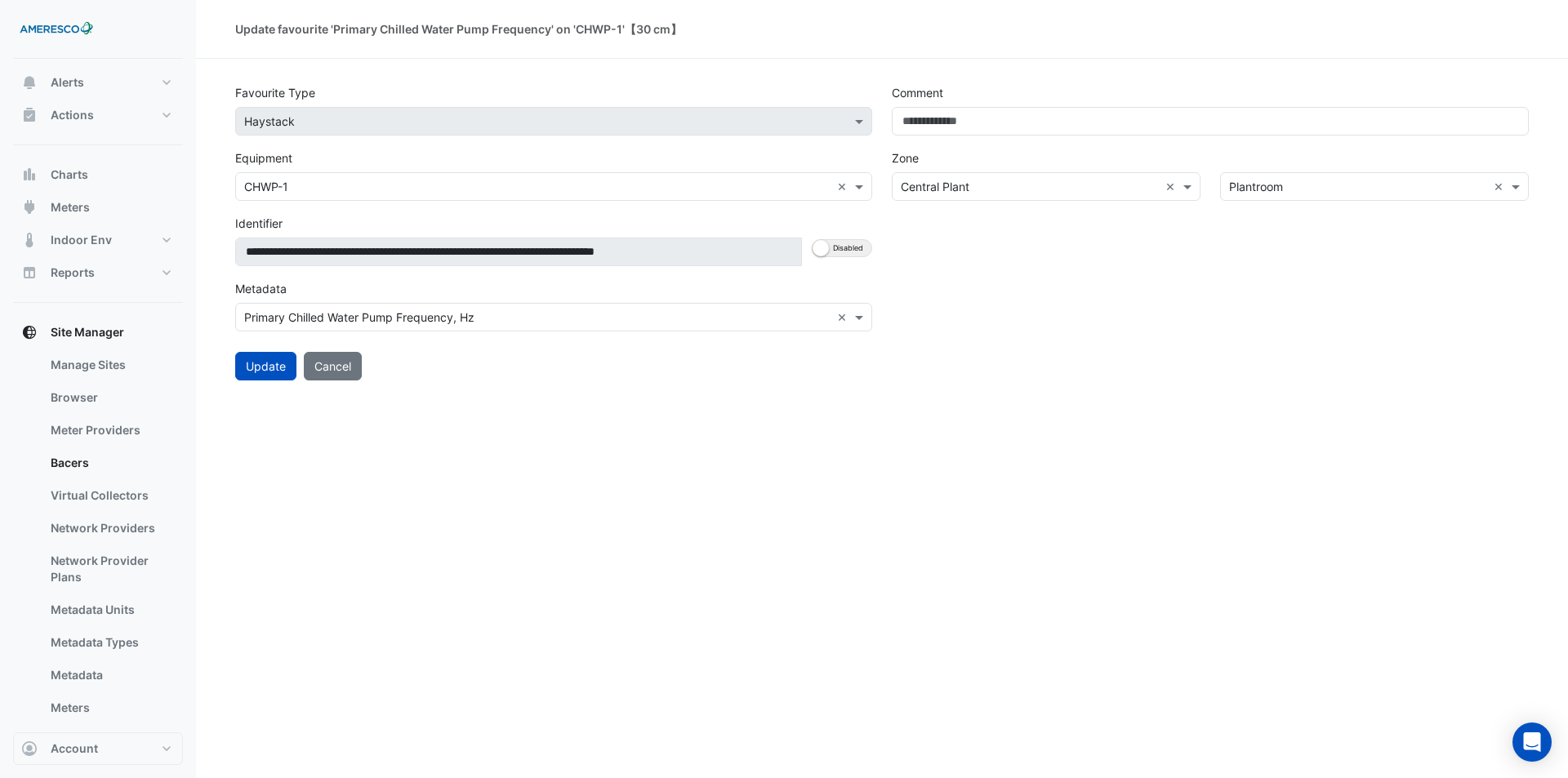 click 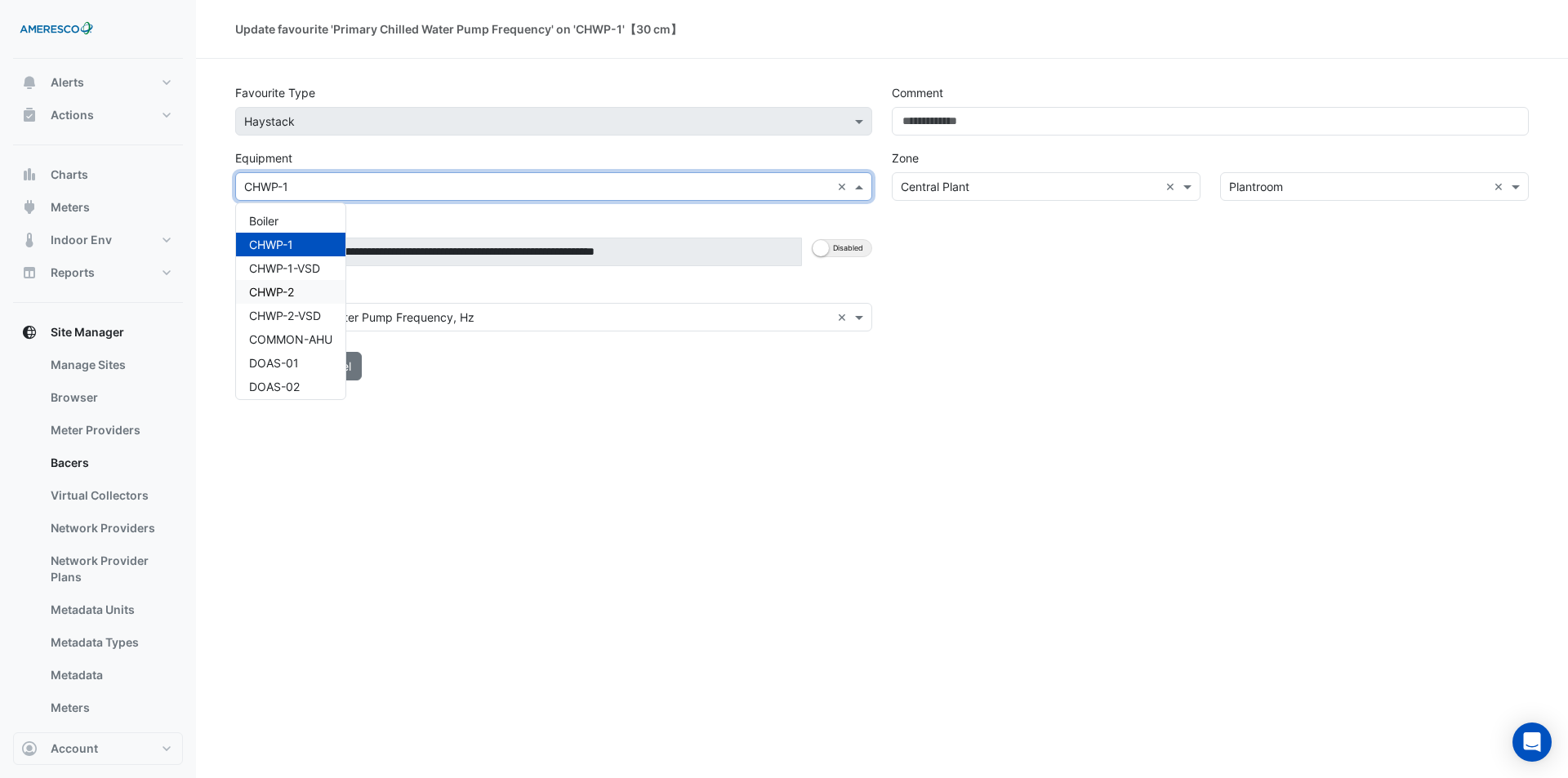 scroll, scrollTop: 163, scrollLeft: 0, axis: vertical 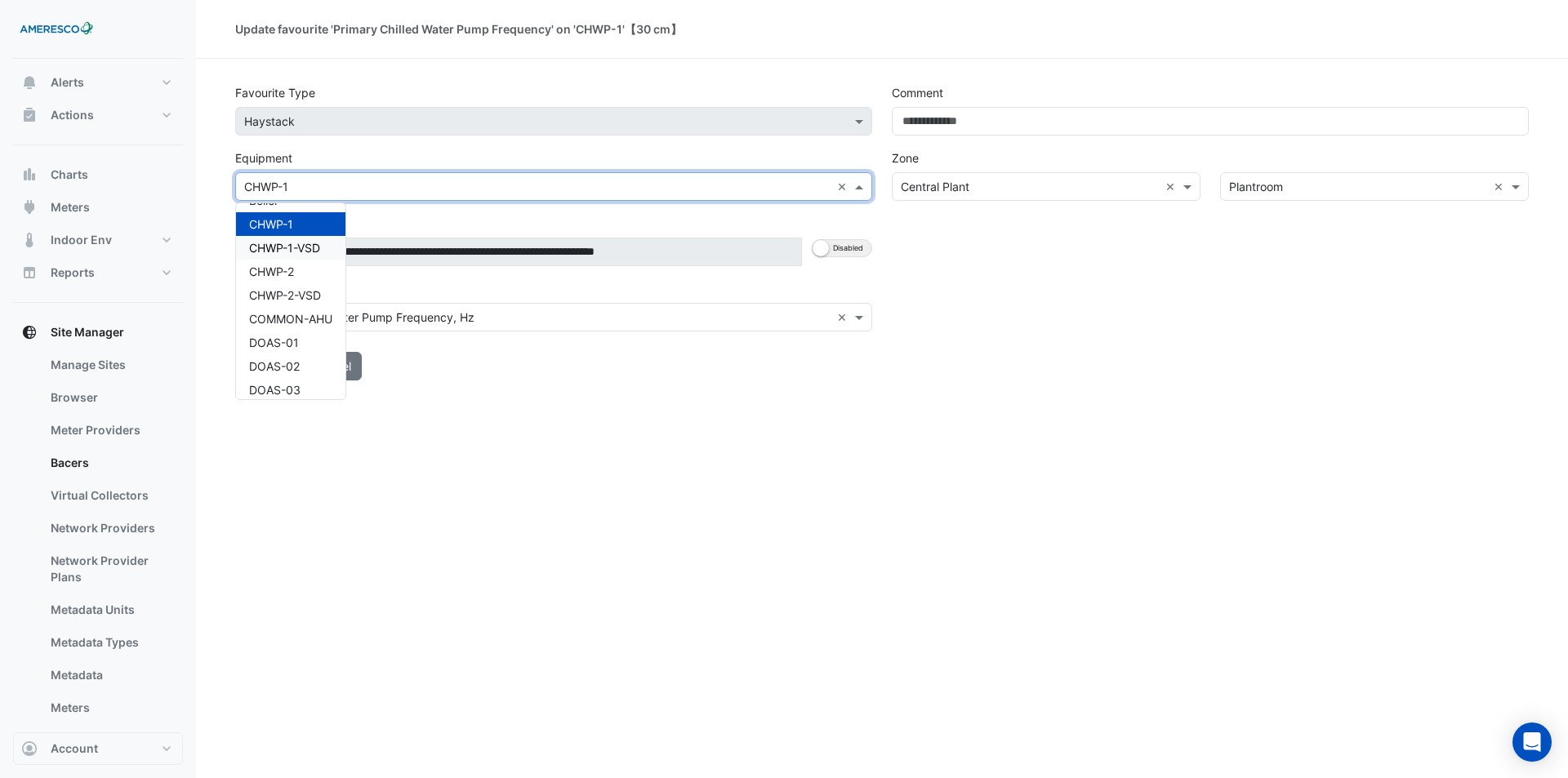 click on "CHWP-1-VSD" at bounding box center [284, 247] 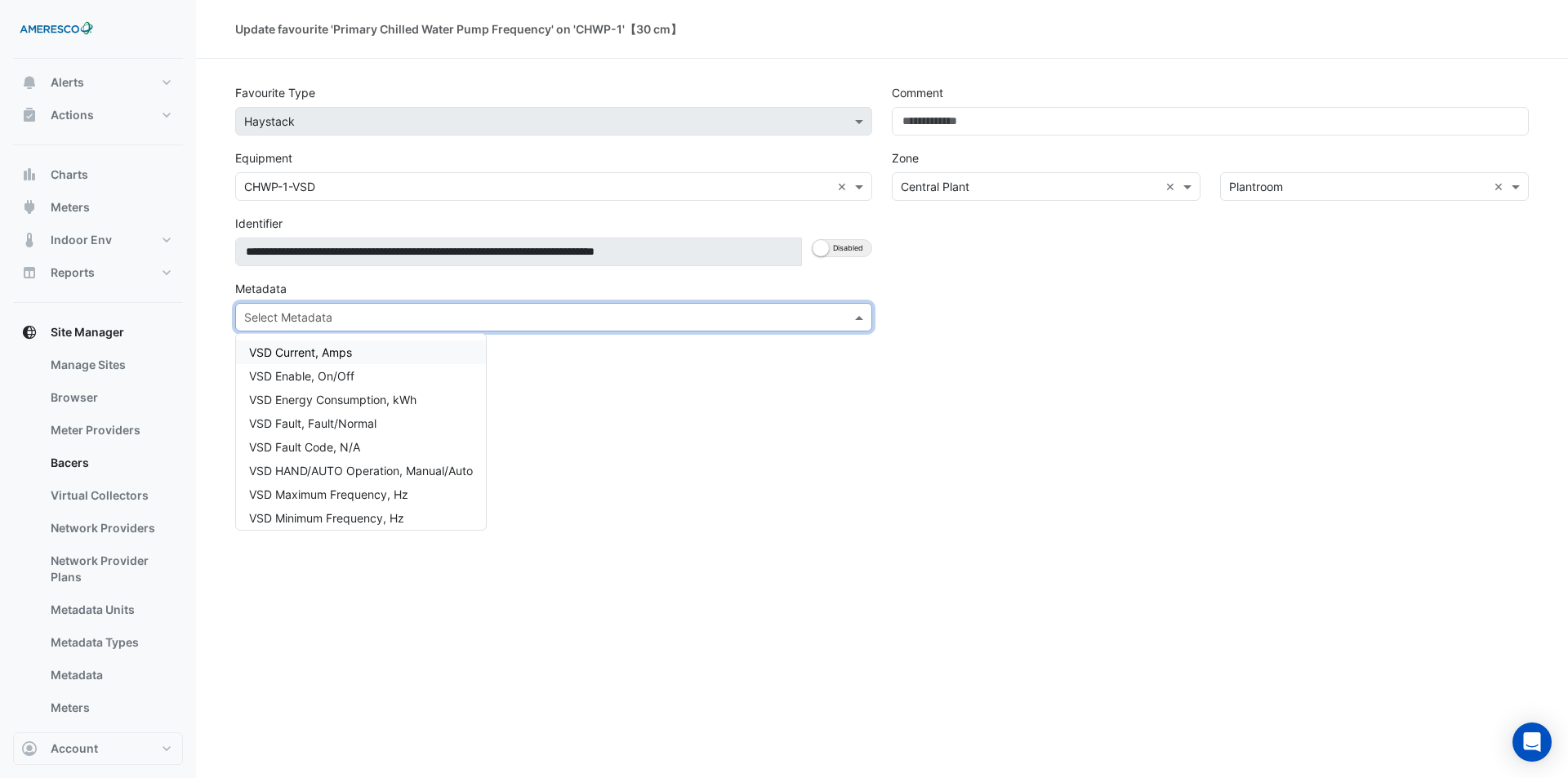 click 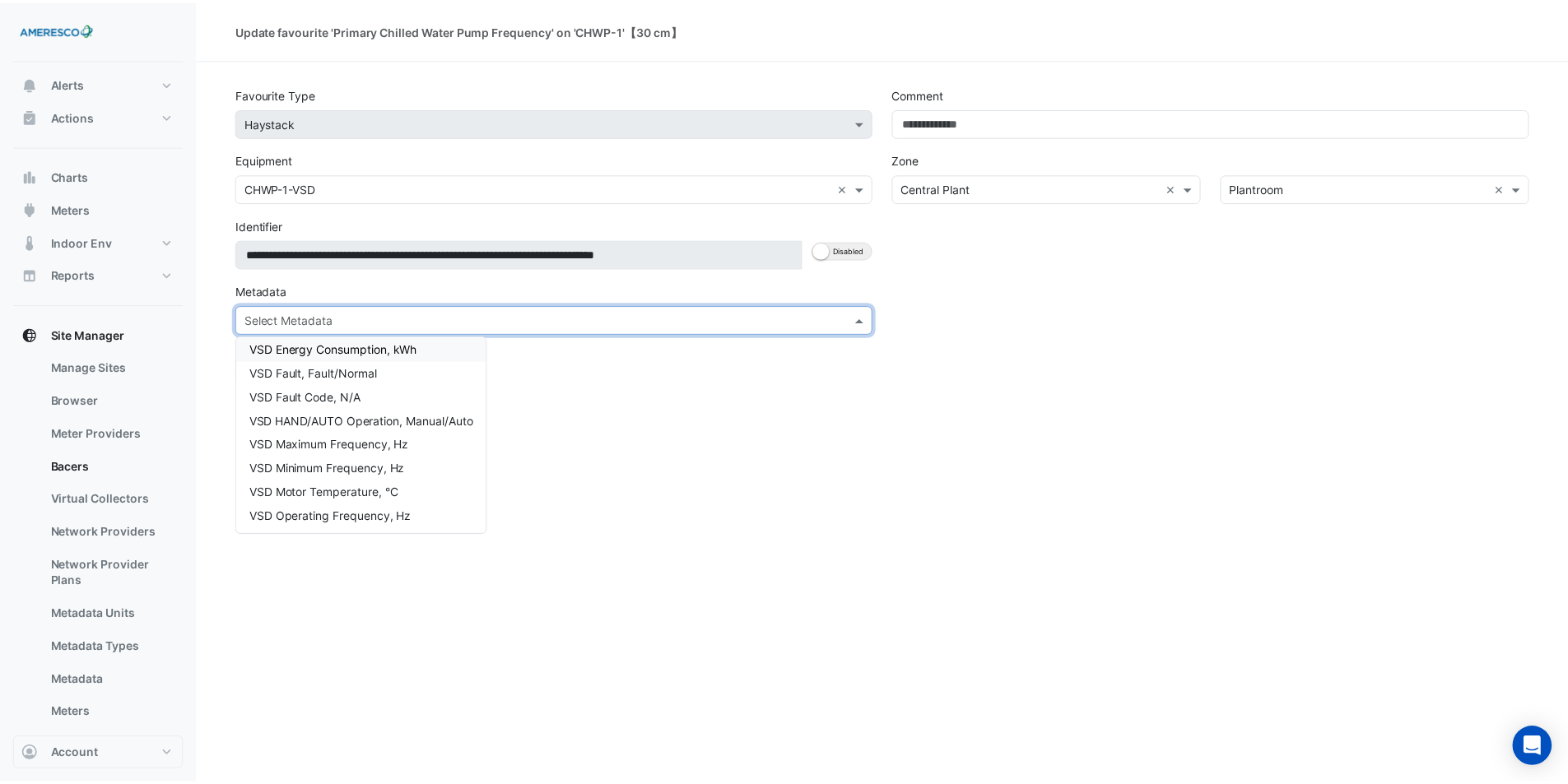 scroll, scrollTop: 82, scrollLeft: 0, axis: vertical 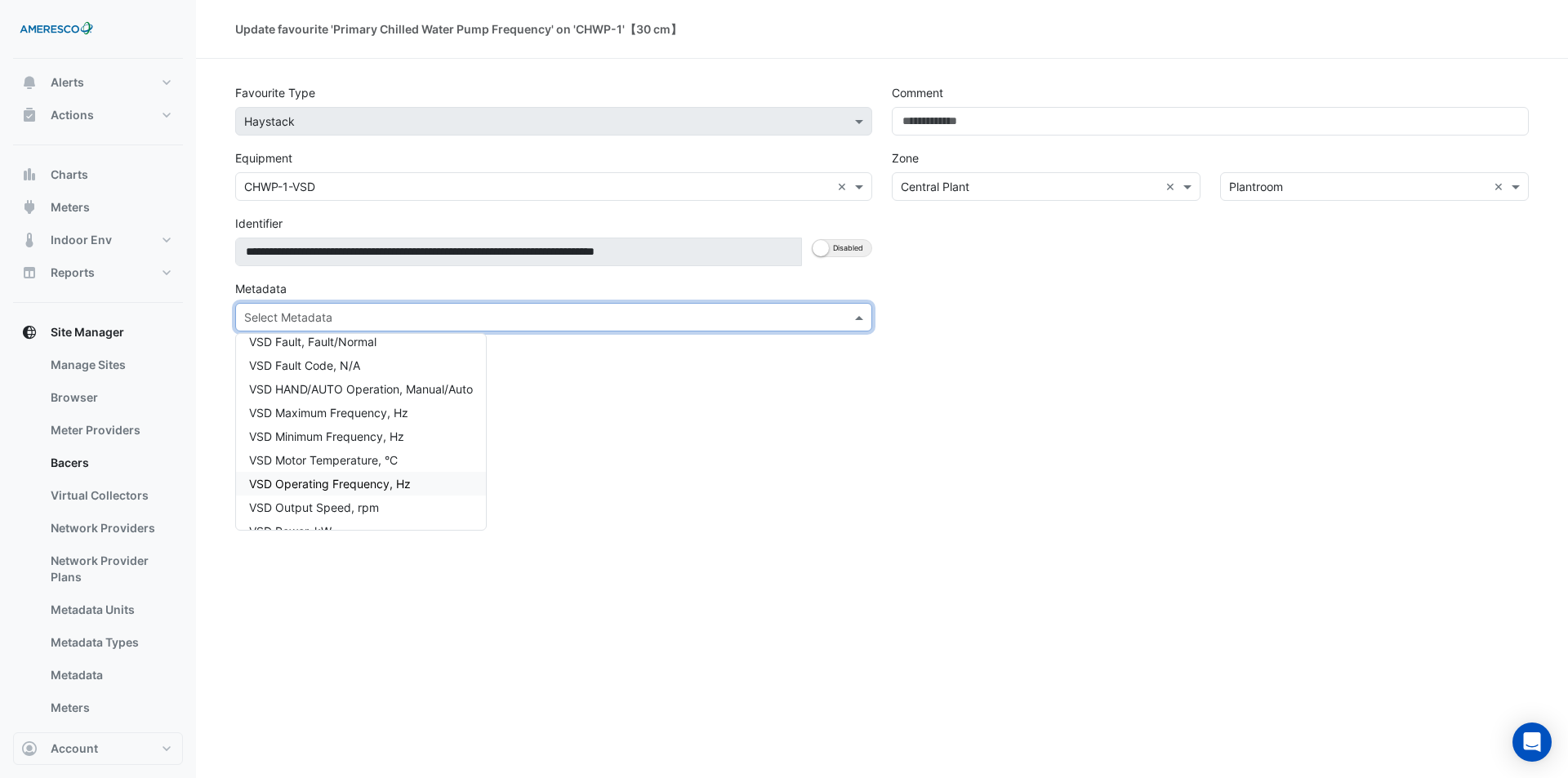 click on "VSD Operating Frequency, Hz" at bounding box center (361, 483) 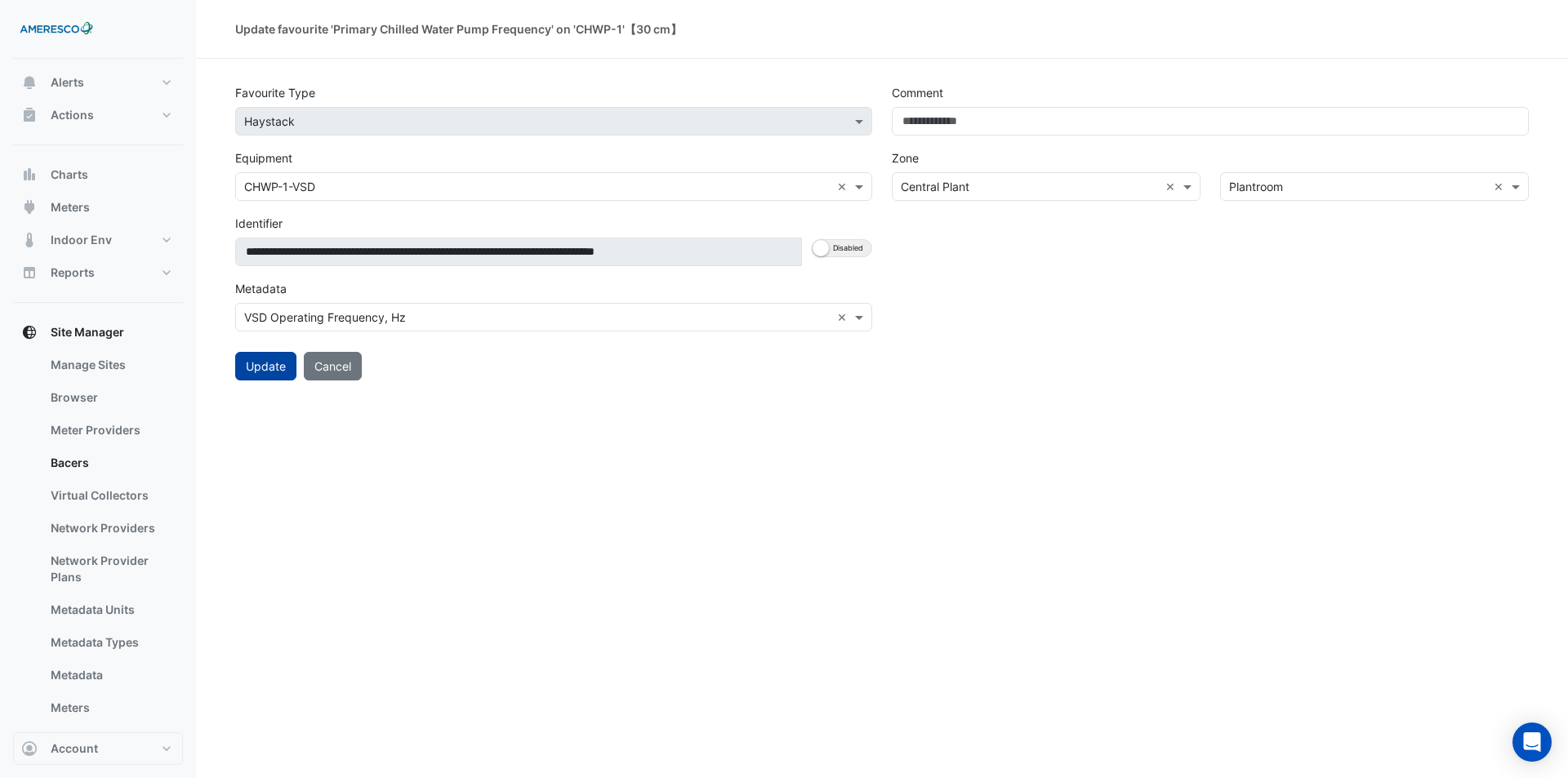 click on "Update" 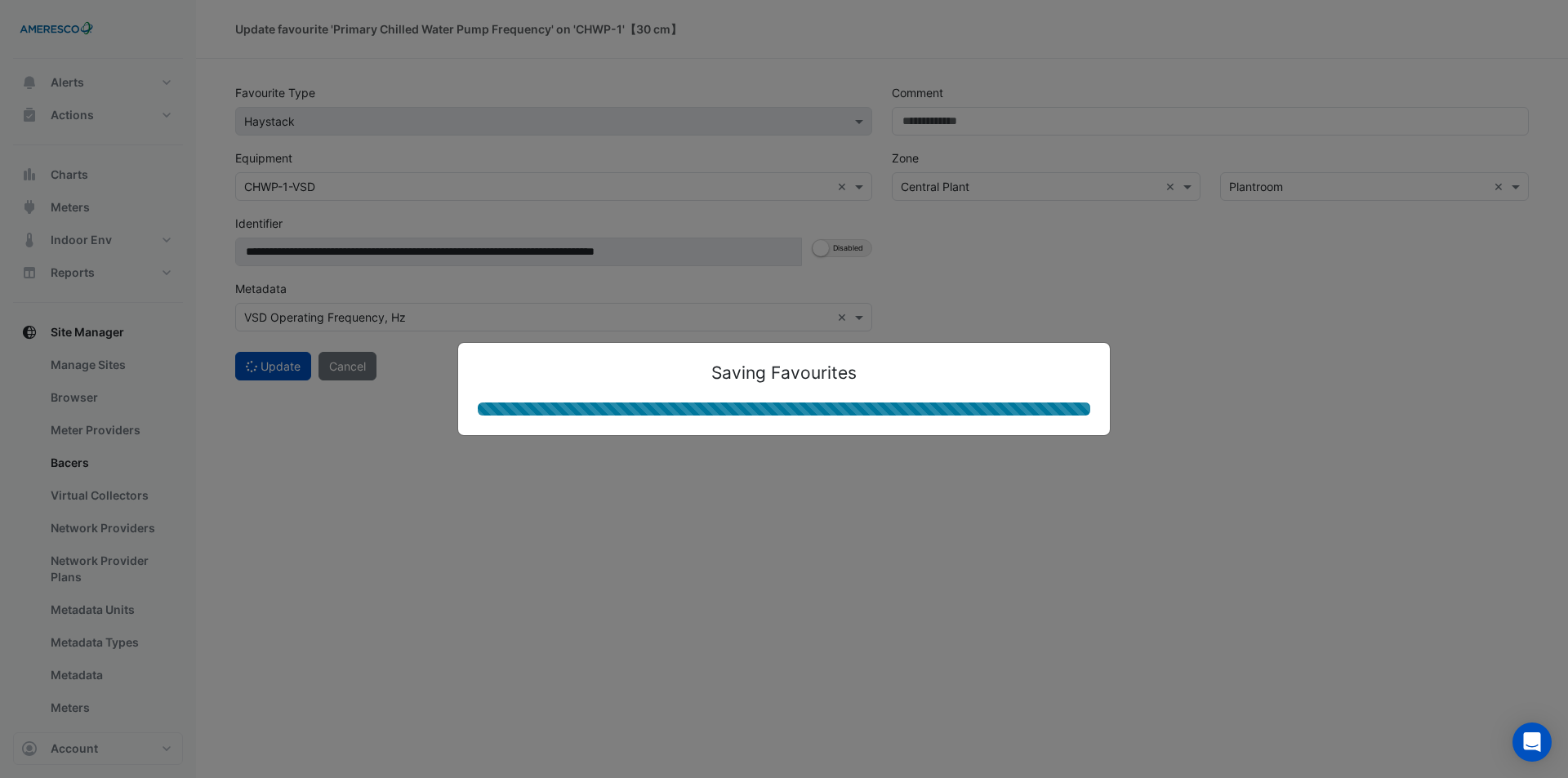 select on "**" 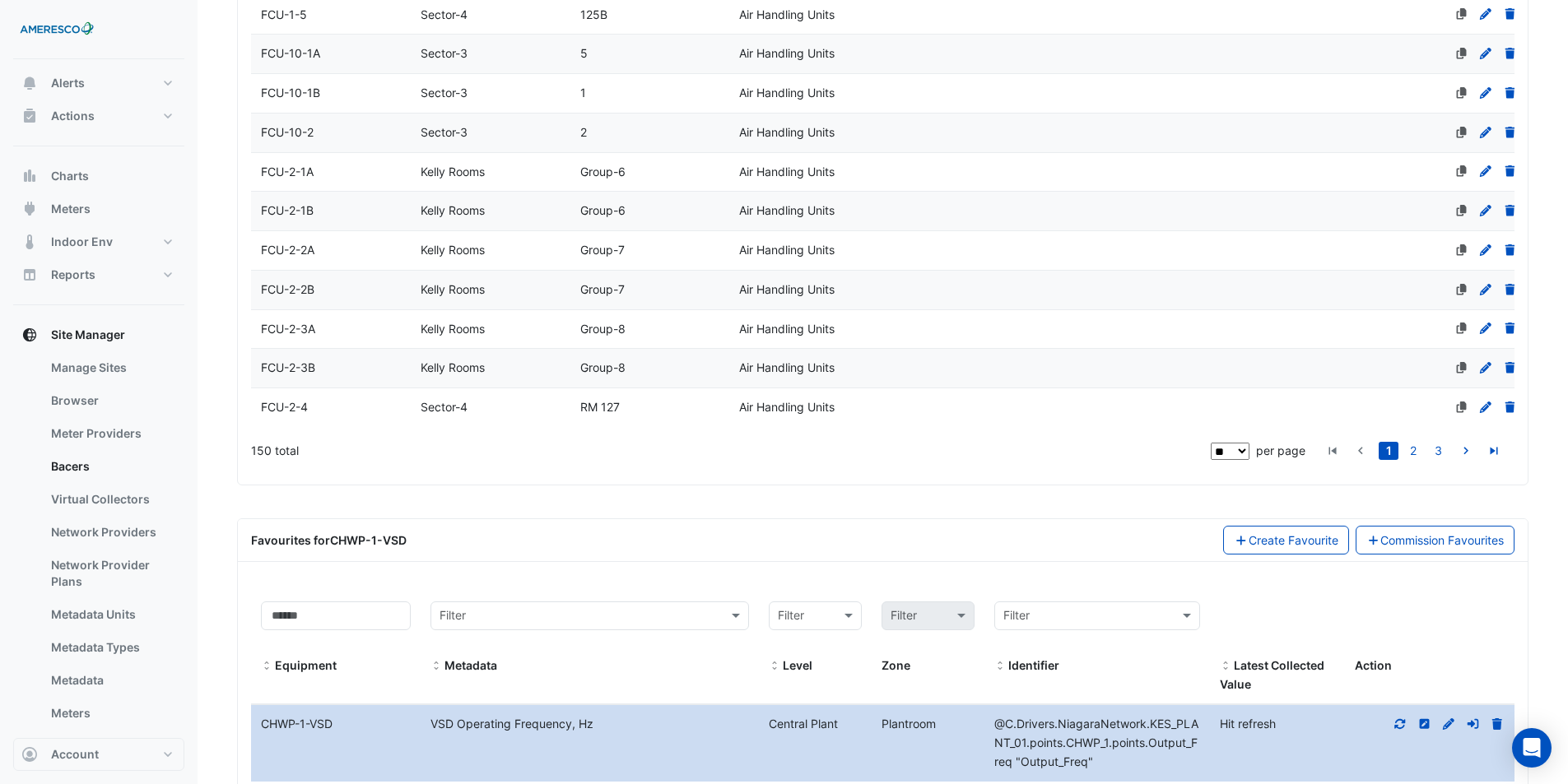 scroll, scrollTop: 2323, scrollLeft: 0, axis: vertical 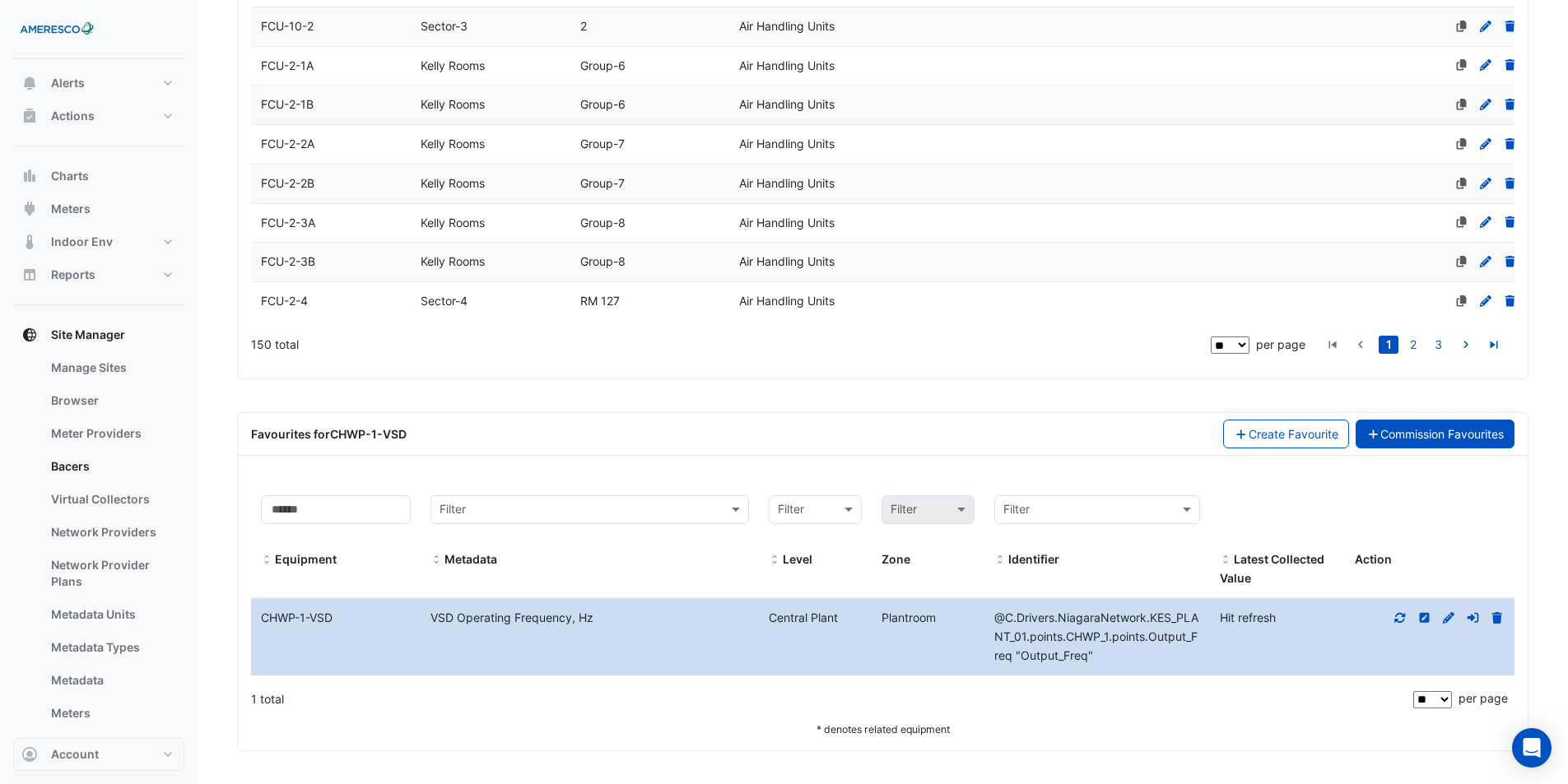 click on "Commission Favourites" 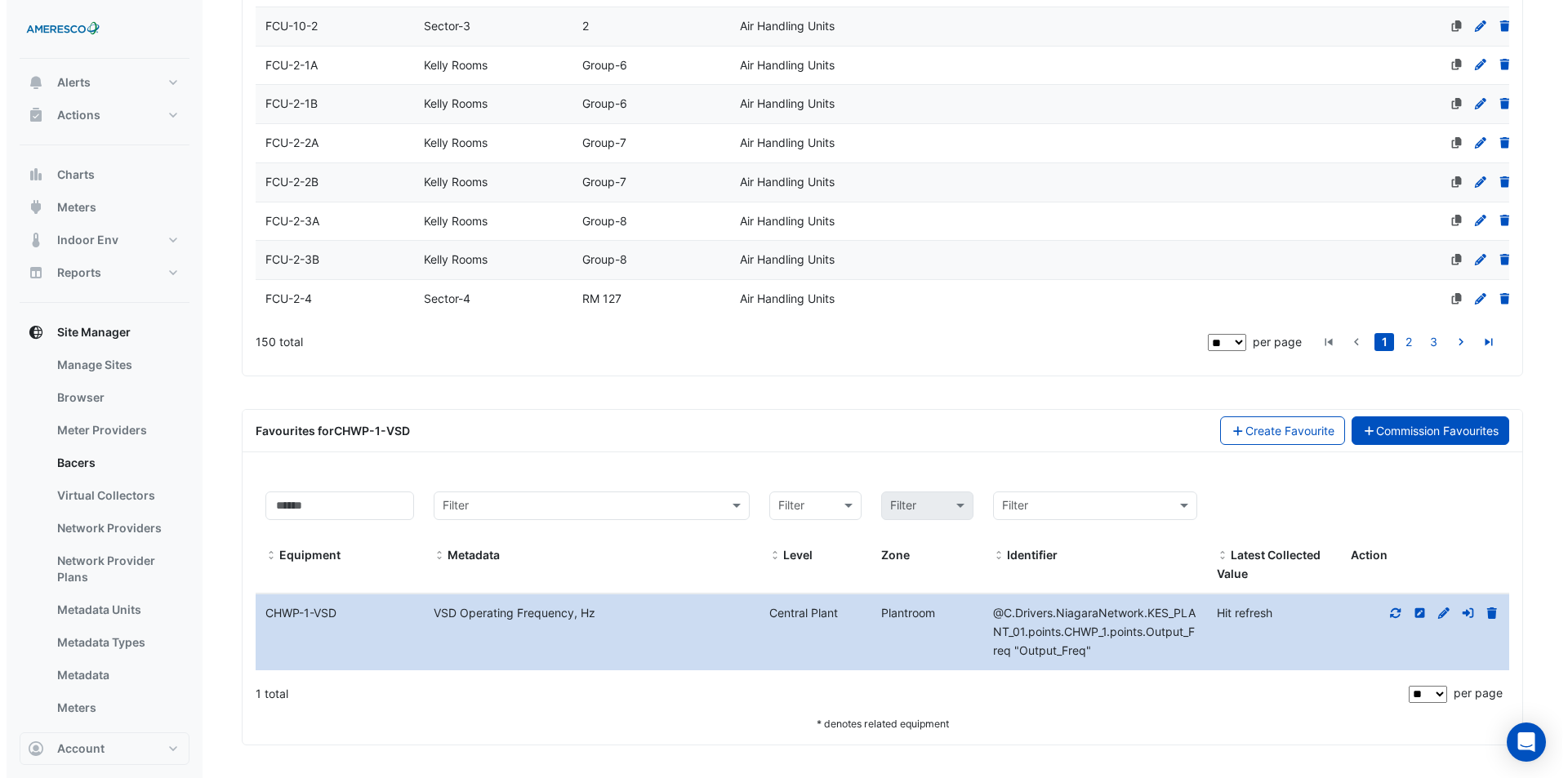scroll, scrollTop: 0, scrollLeft: 0, axis: both 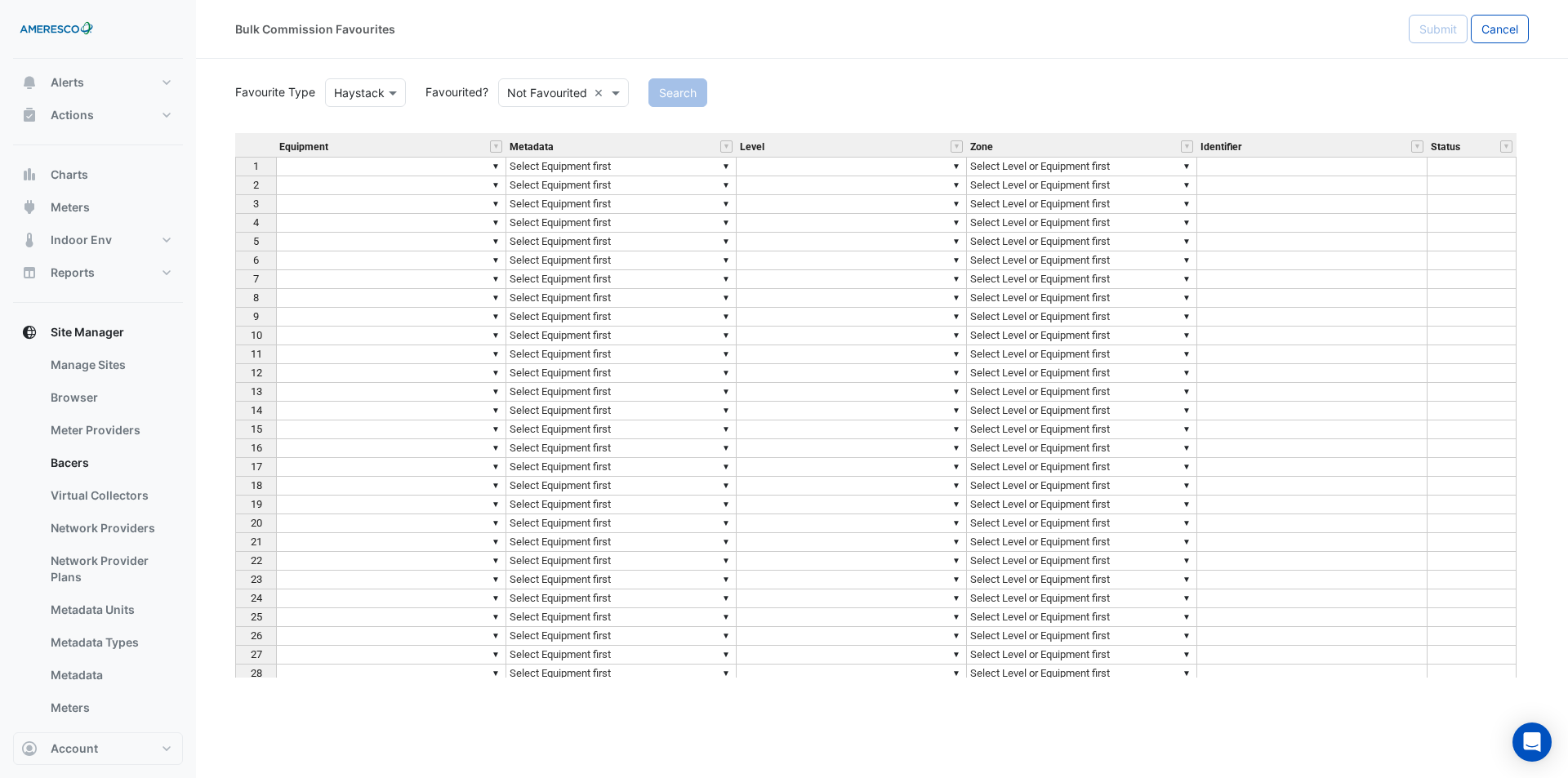 click 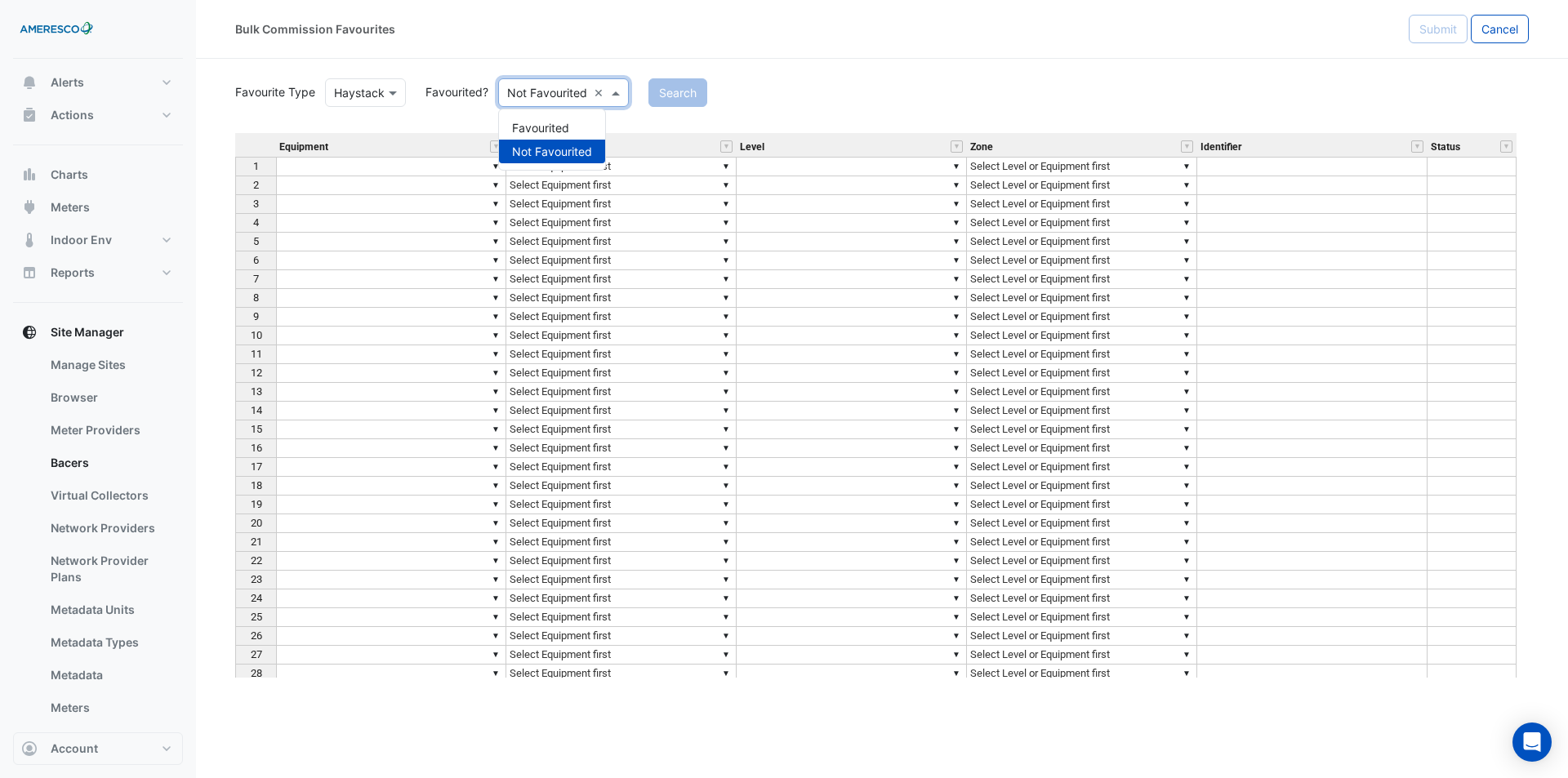 click on "Search" 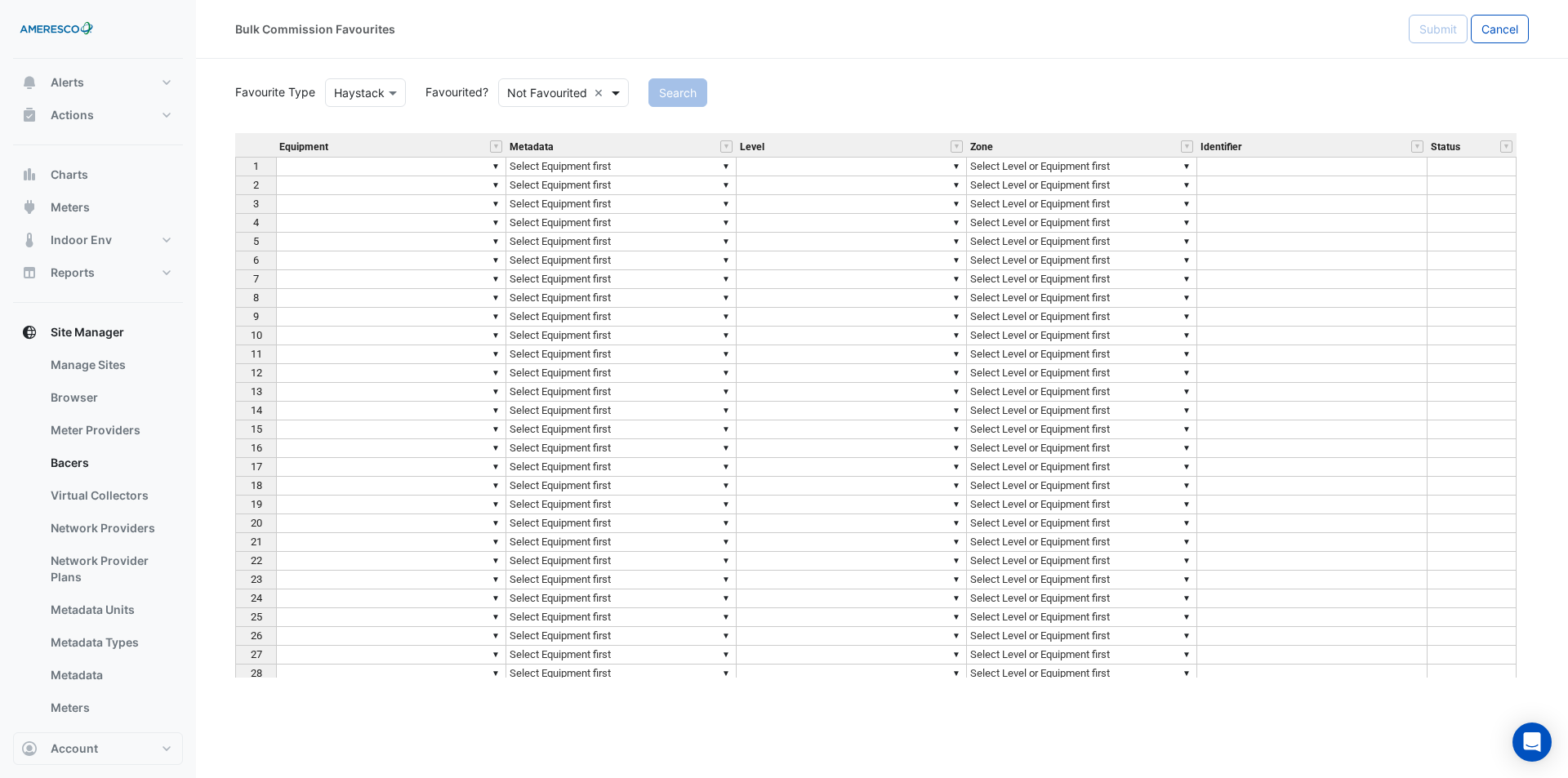 click 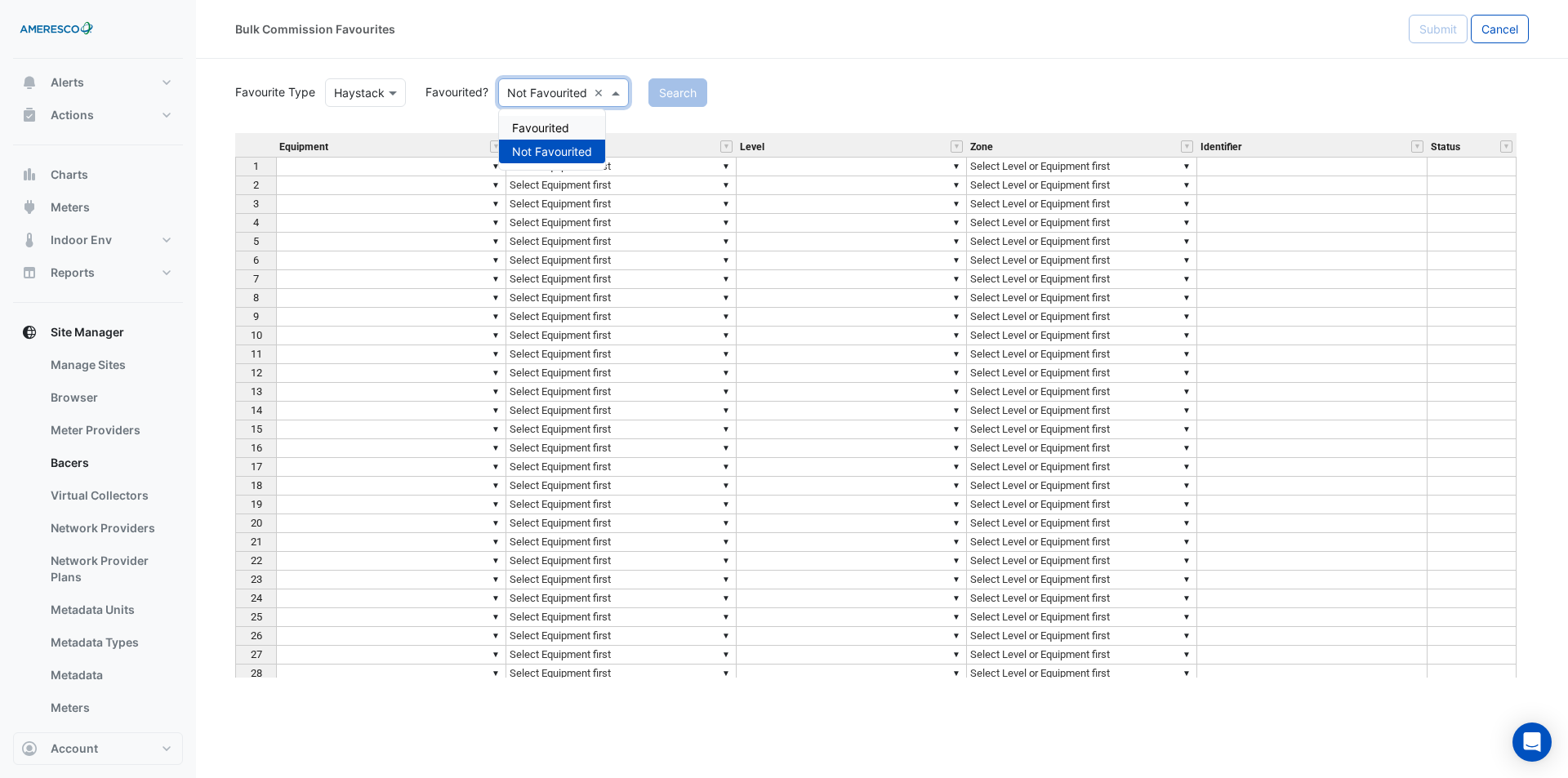 click on "Favourited" at bounding box center (552, 127) 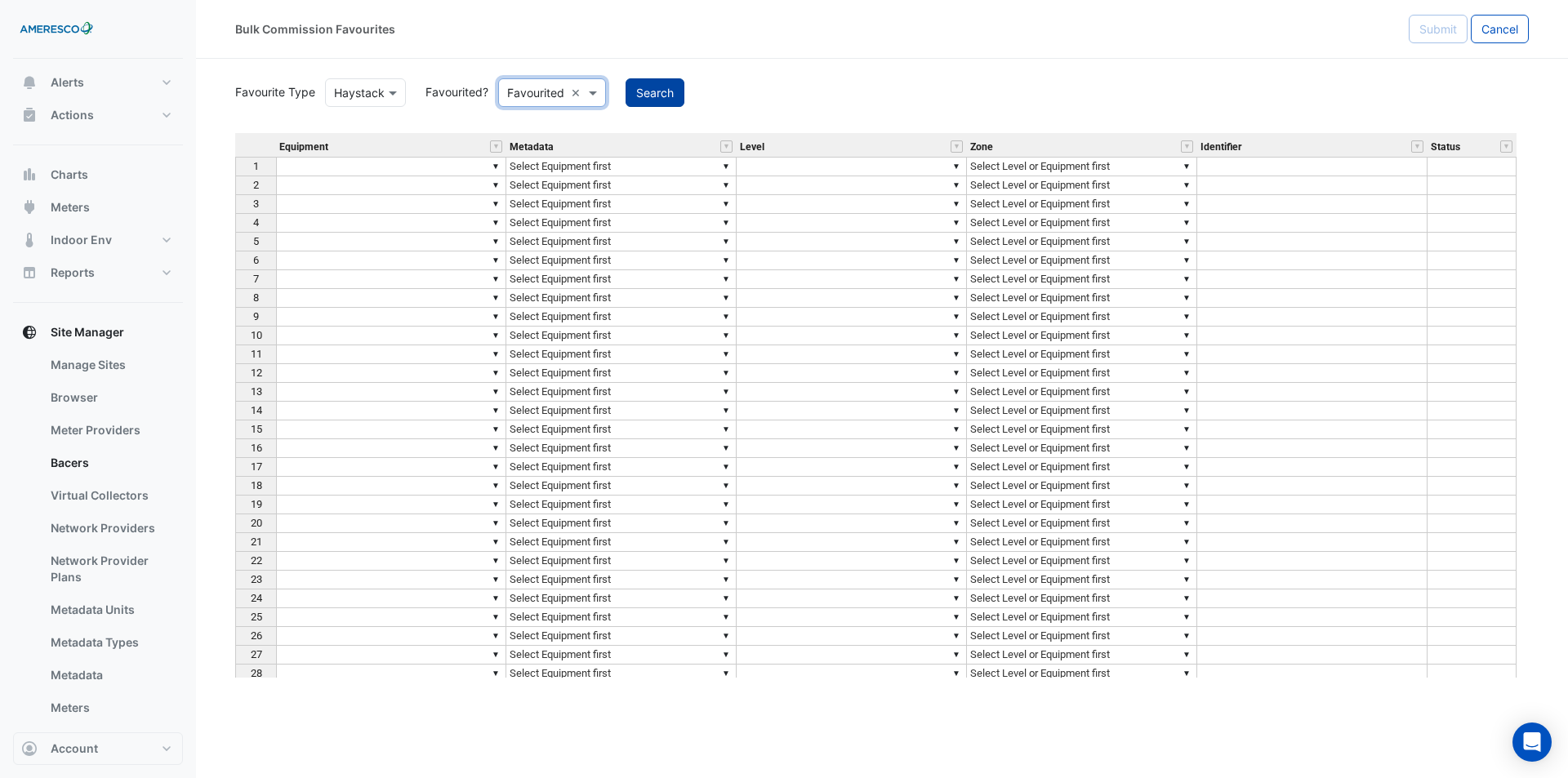 click on "Search" 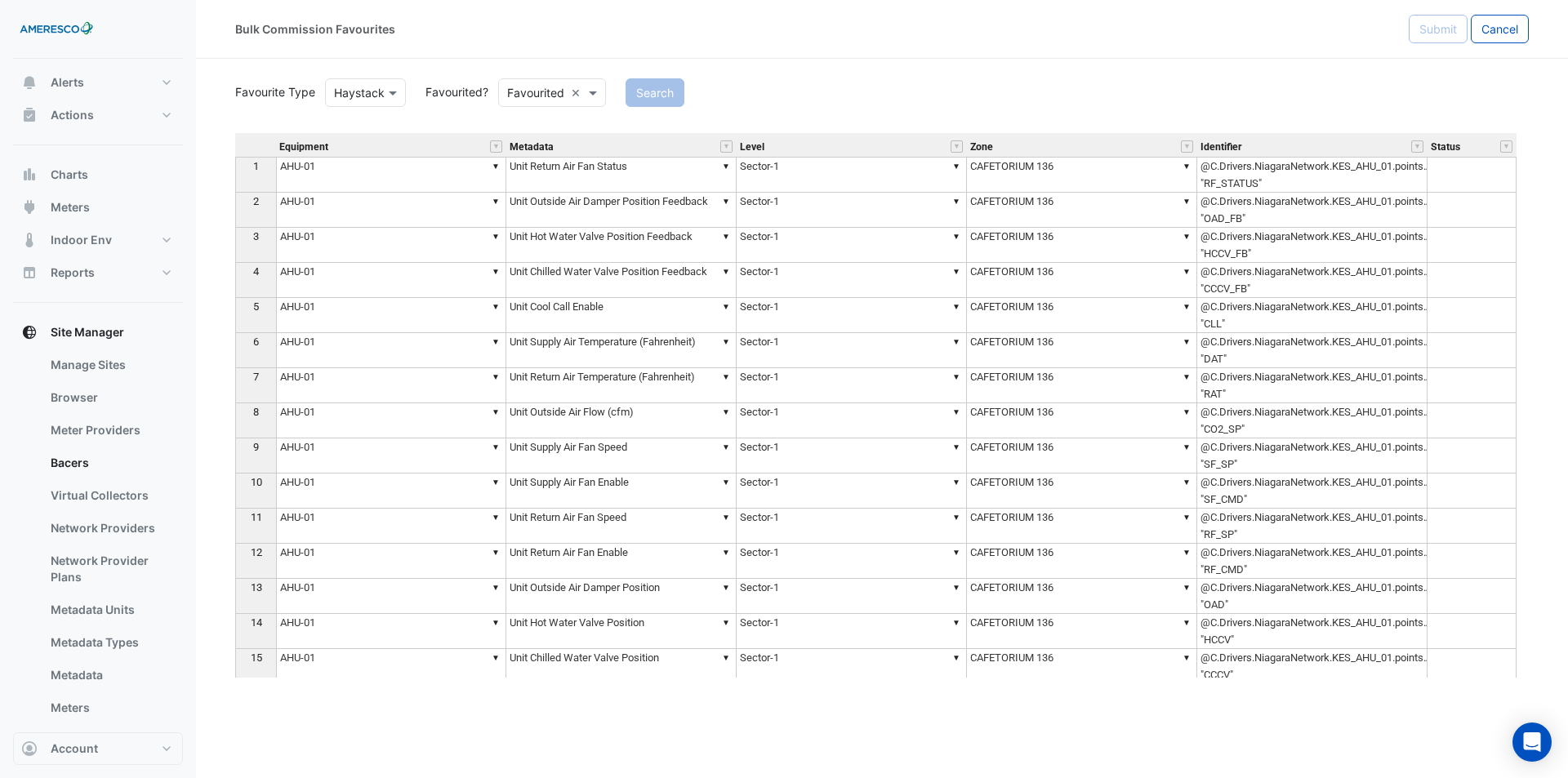 click at bounding box center (496, 146) 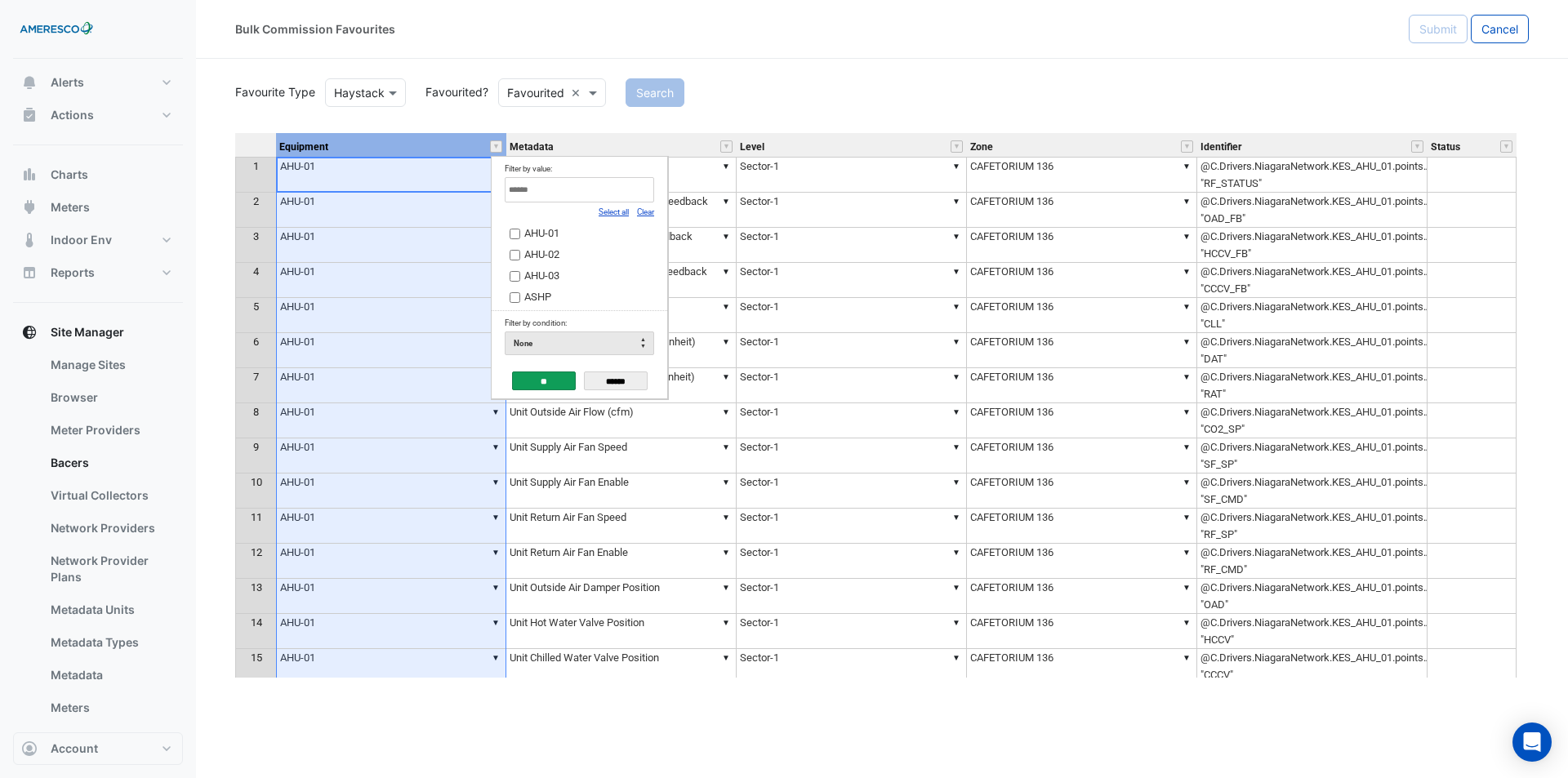 click on "Clear" at bounding box center [645, 211] 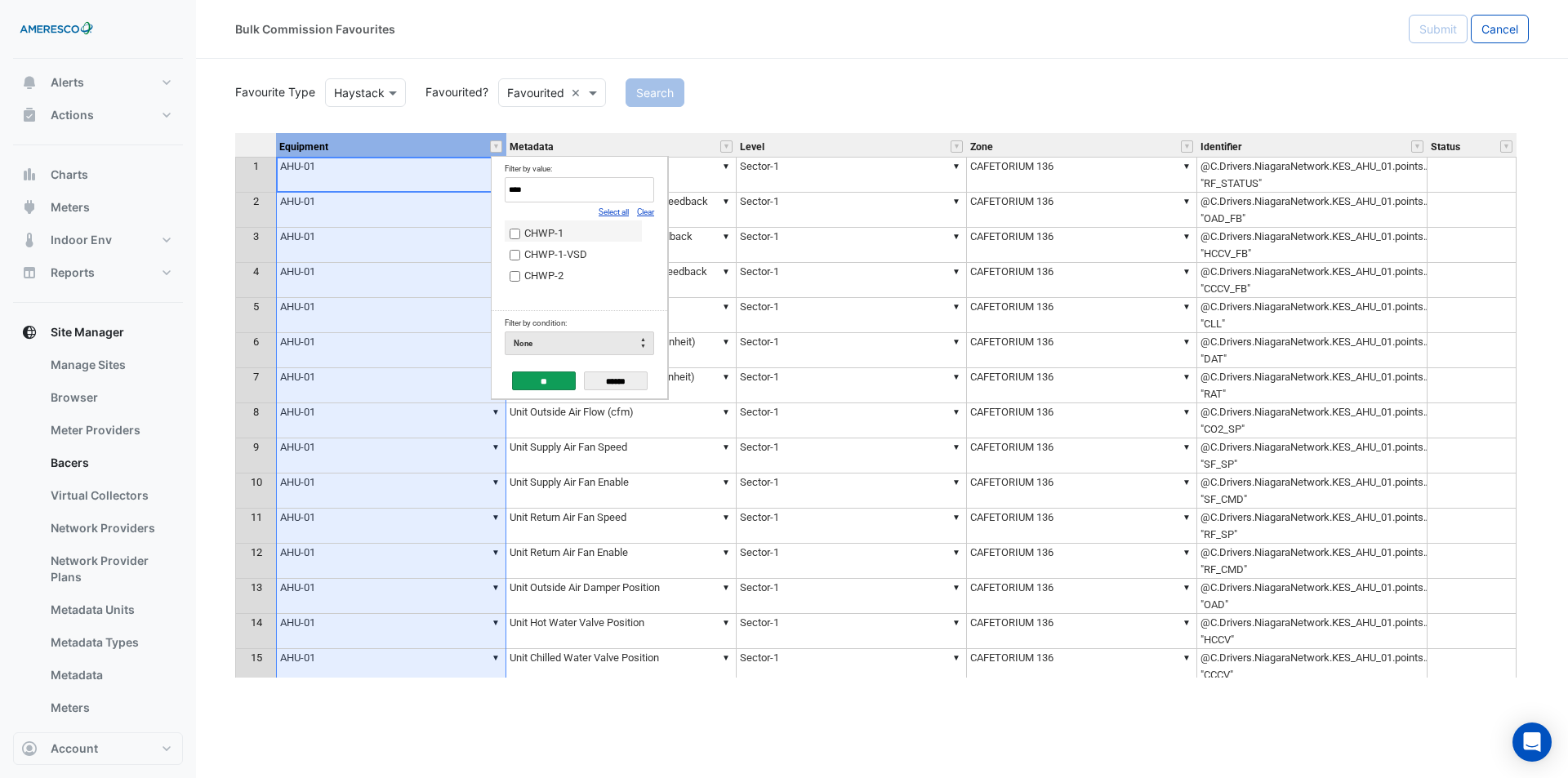 type on "****" 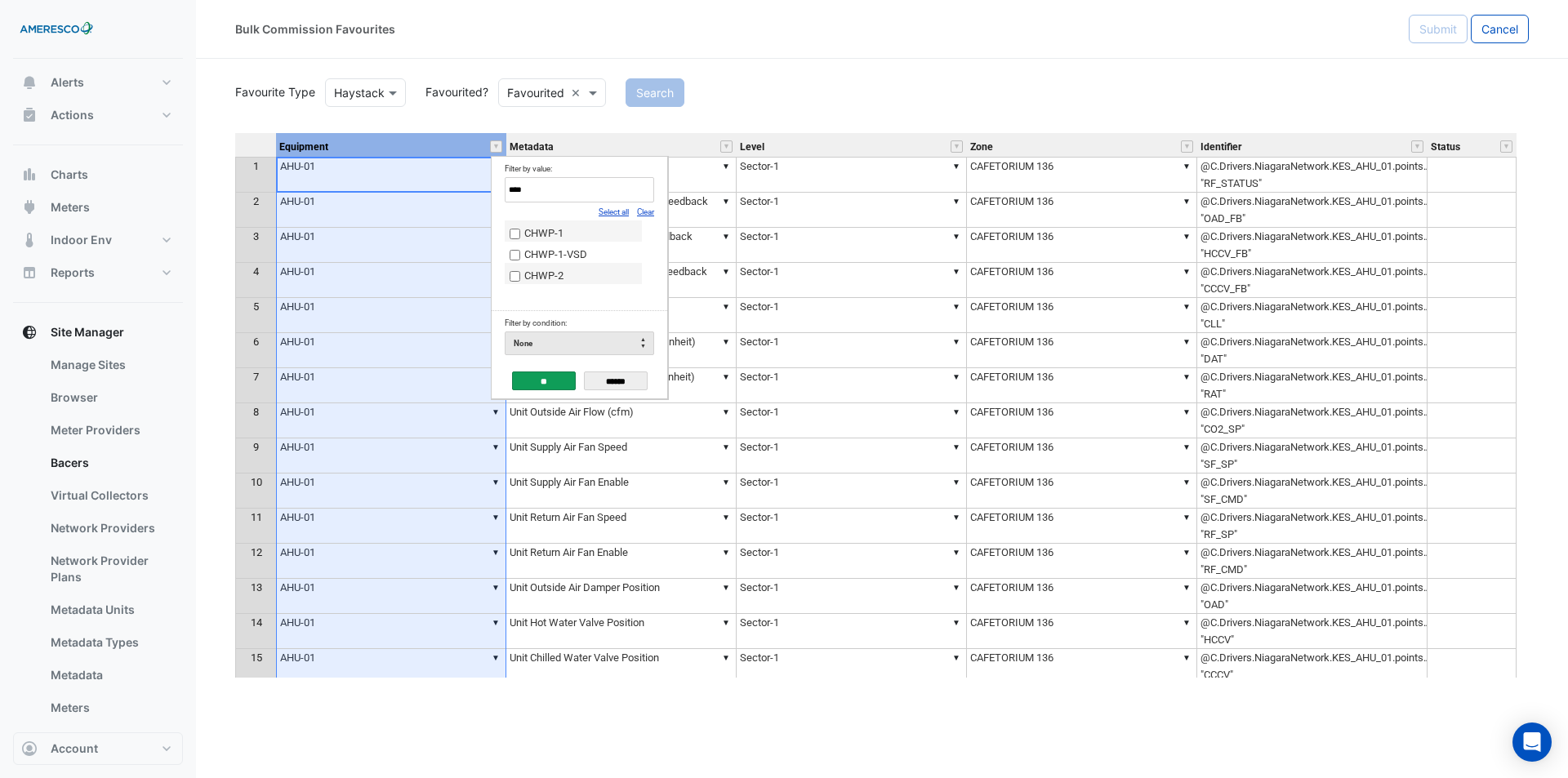 click on "CHWP-2" at bounding box center [573, 275] 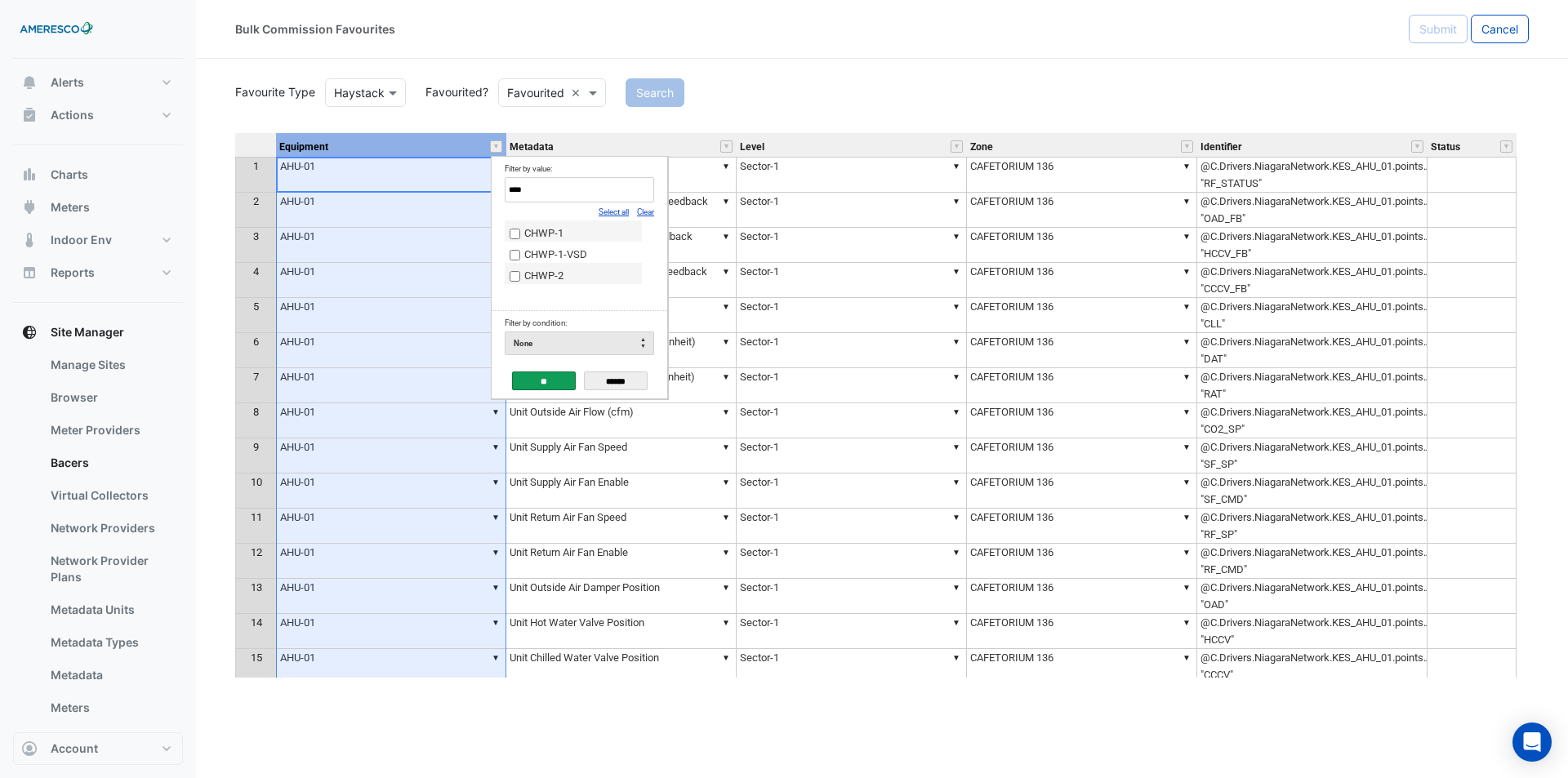 click on "**" at bounding box center (544, 380) 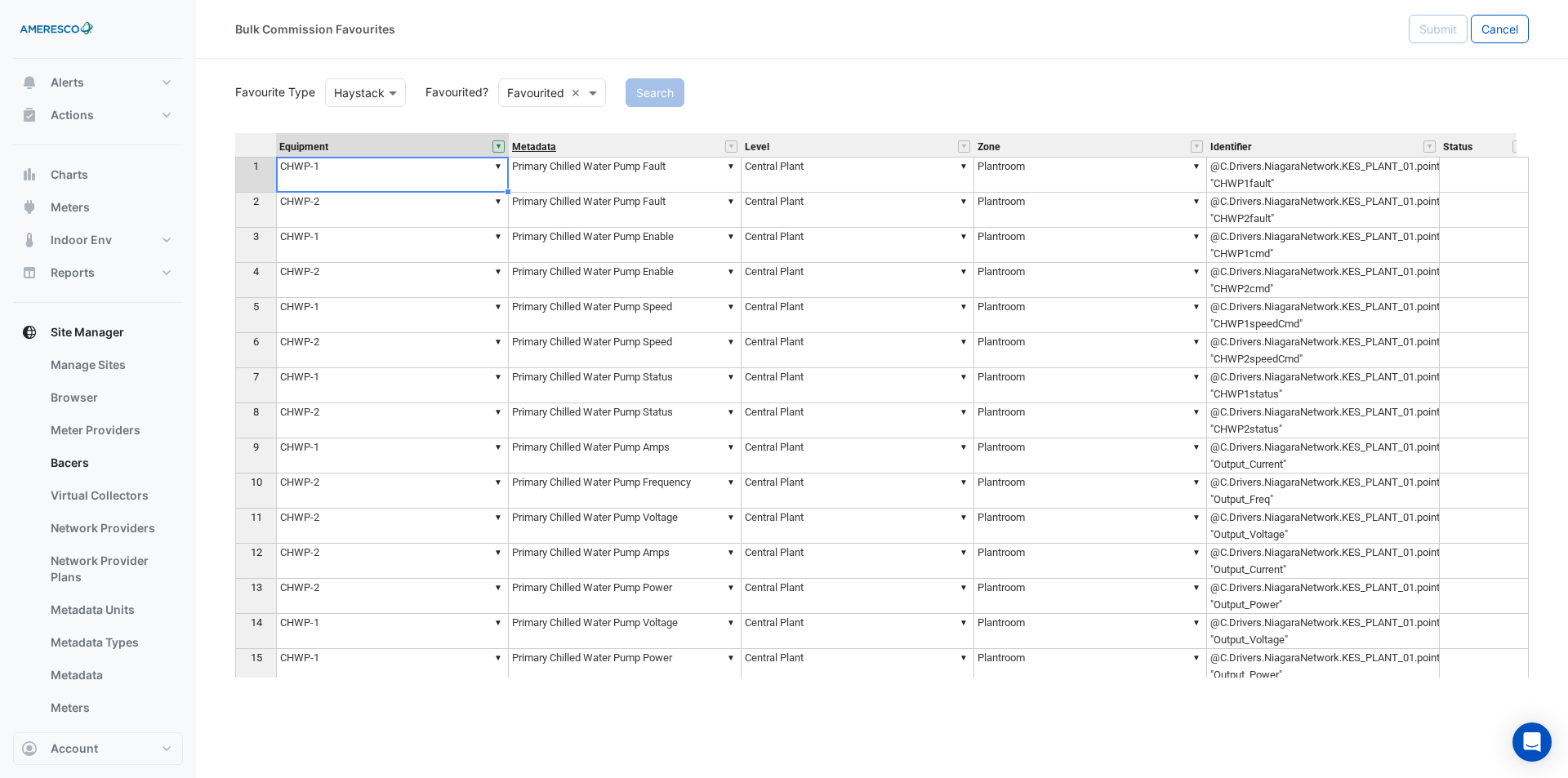 click on "Metadata" at bounding box center [534, 147] 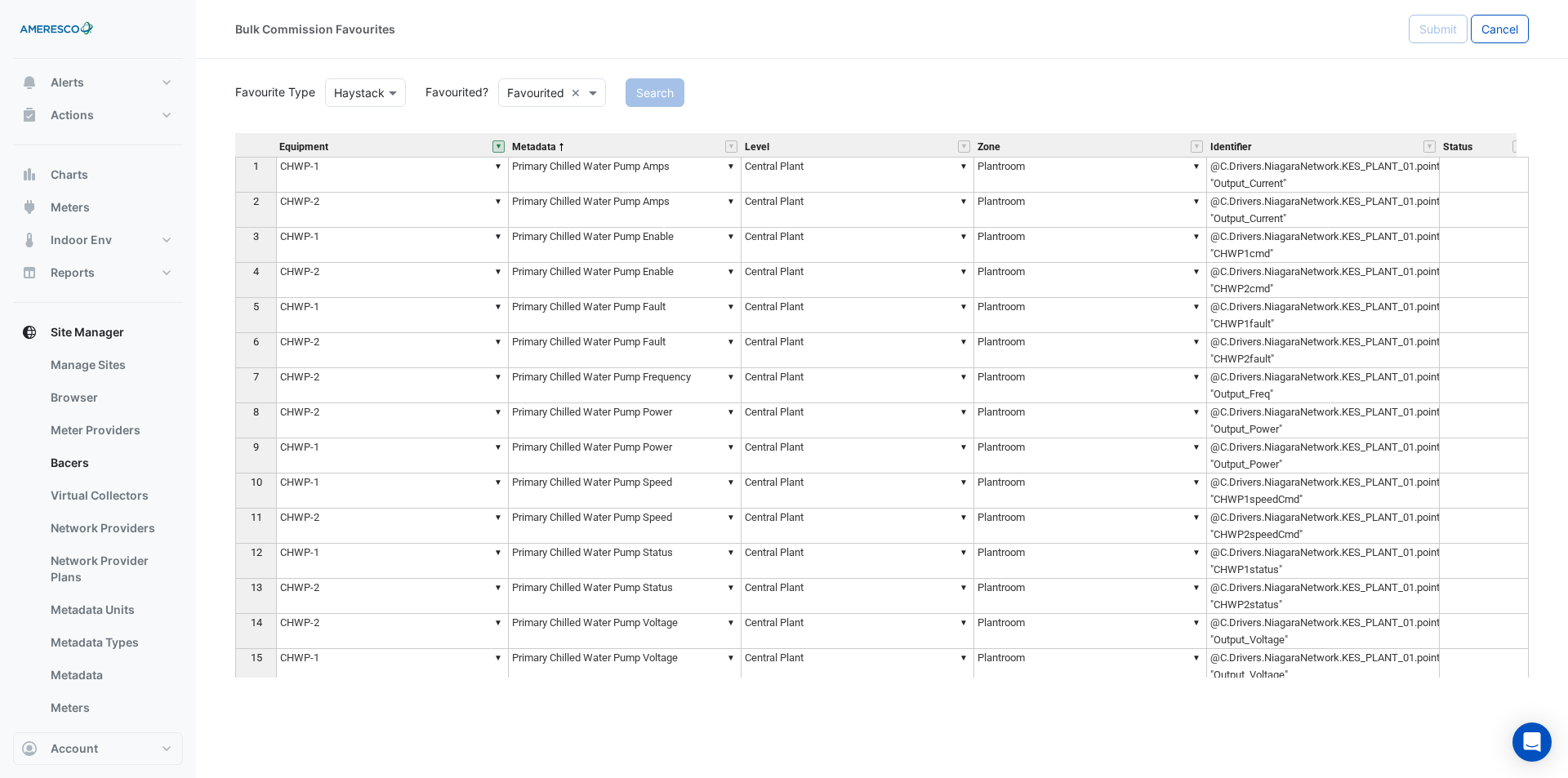 click on "Search" 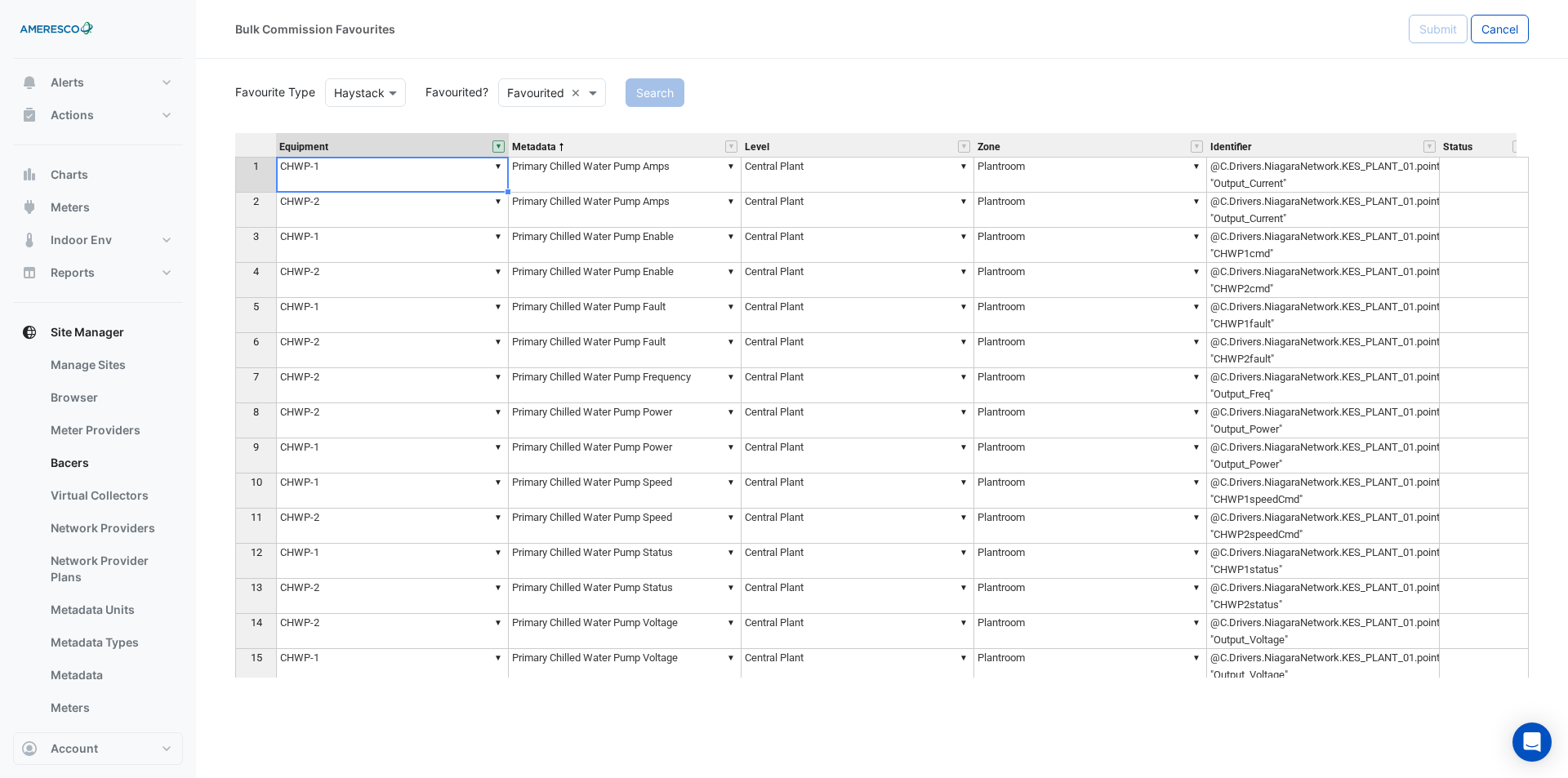 click on "▼ CHWP-1" at bounding box center [392, 175] 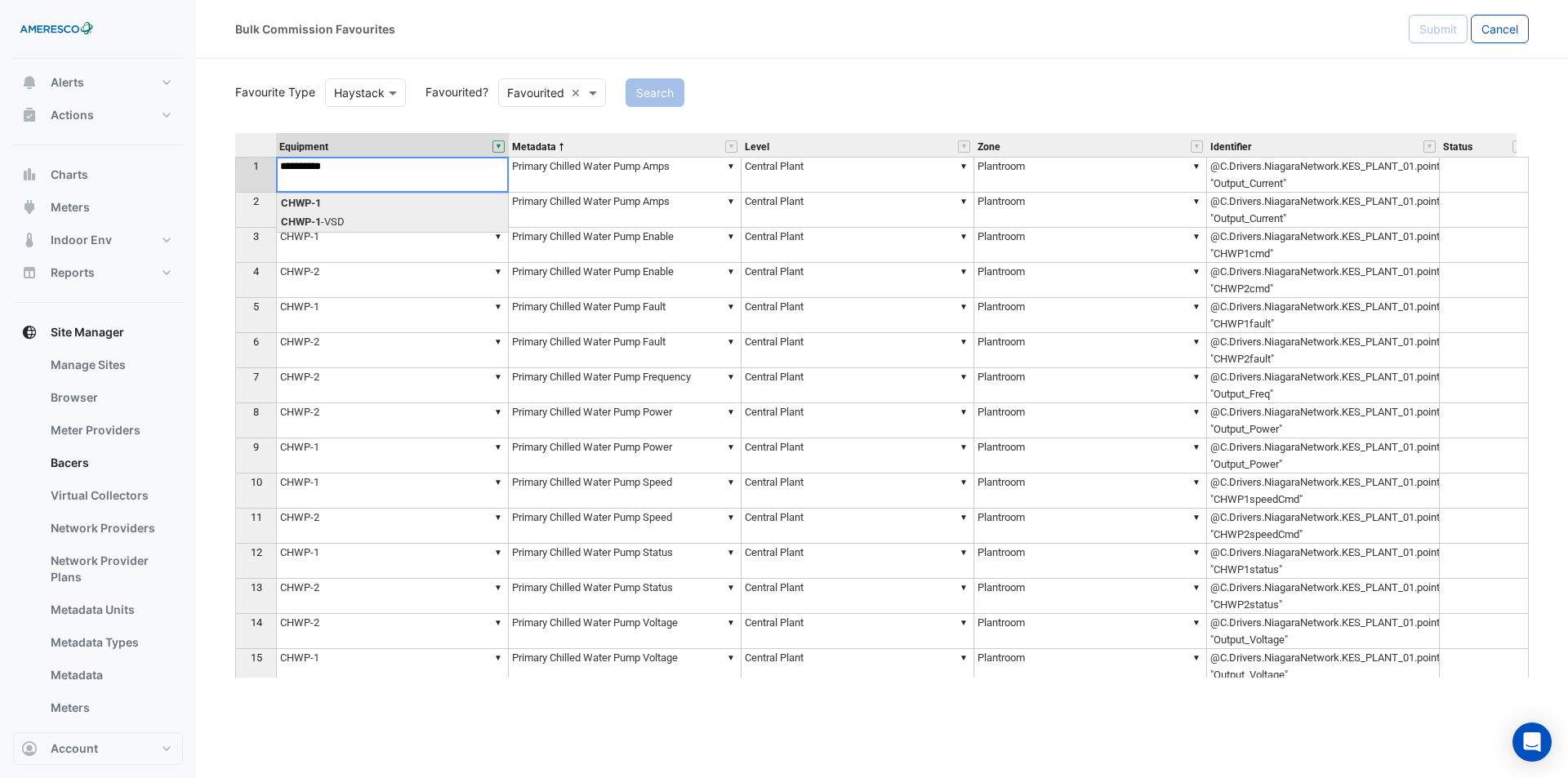 type on "**********" 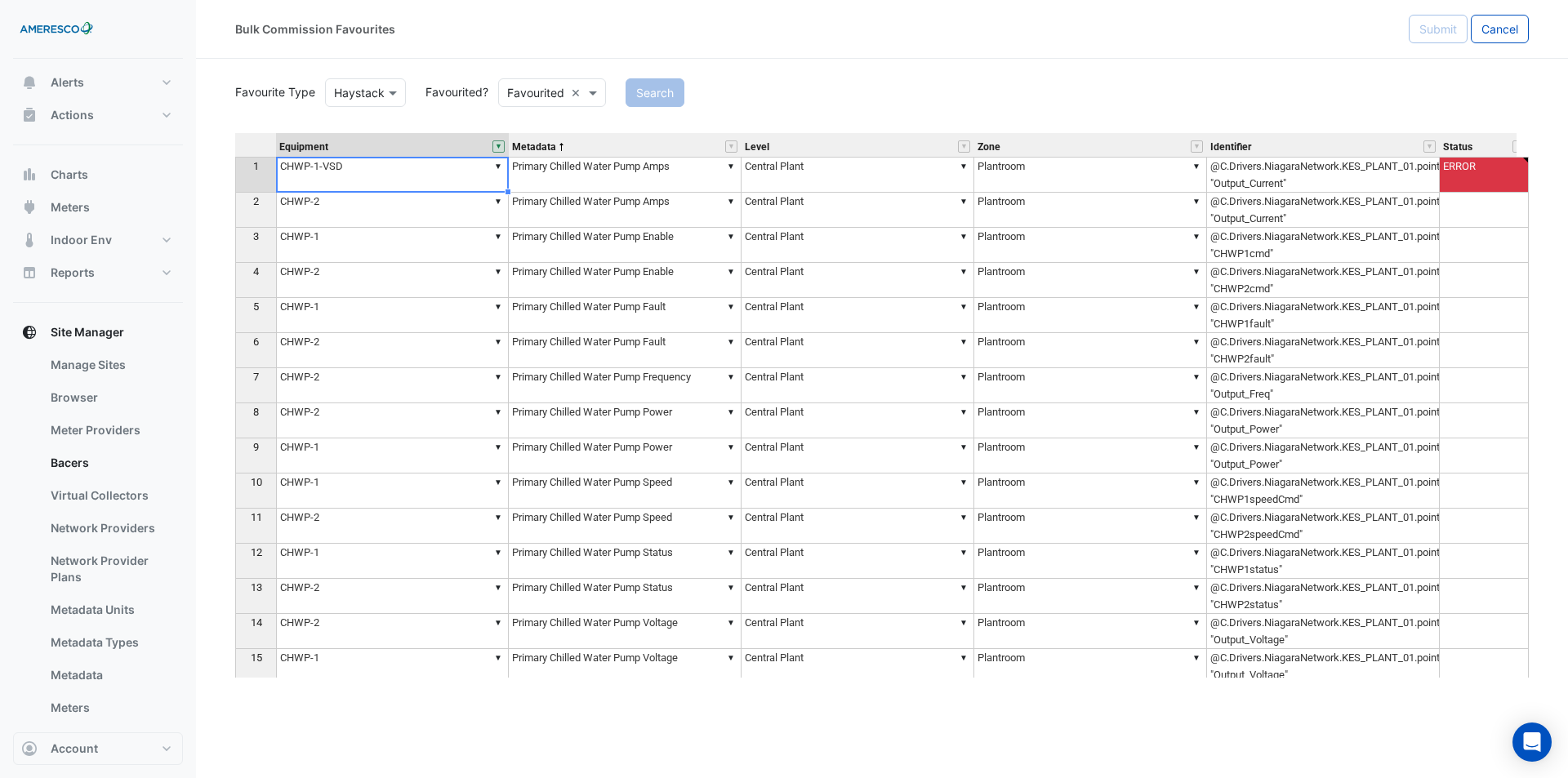 click on "Equipment Metadata Level Zone Identifier Status 1 ▼ CHWP-1-VSD ▼ Primary Chilled Water Pump Amps ▼ Central Plant ▼ Plantroom @C.Drivers.NiagaraNetwork.KES_PLANT_01.points.CHWP_1.points.Output_Current "Output_Current" ERROR 2 ▼ CHWP-2 ▼ Primary Chilled Water Pump Amps ▼ Central Plant ▼ Plantroom @C.Drivers.NiagaraNetwork.KES_PLANT_01.points.CHWP_2.points.Output_Current "Output_Current" 3 ▼ CHWP-1 ▼ Primary Chilled Water Pump Enable ▼ Central Plant ▼ Plantroom @C.Drivers.NiagaraNetwork.KES_PLANT_01.points.CentralPlant.Logic.CHWP1cmd "CHWP1cmd" 4 ▼ CHWP-2 ▼ Primary Chilled Water Pump Enable ▼ Central Plant ▼ Plantroom @C.Drivers.NiagaraNetwork.KES_PLANT_01.points.CentralPlant.Logic.CHWP2cmd "CHWP2cmd" 5 ▼ CHWP-1 ▼ Primary Chilled Water Pump Fault ▼ Central Plant ▼ Plantroom @C.Drivers.NiagaraNetwork.KES_PLANT_01.points.CentralPlant.Logic.CHWP1fault "CHWP1fault" 6 ▼ CHWP-2 ▼ Primary Chilled Water Pump Fault ▼ Central Plant ▼ Plantroom 7 ▼ CHWP-2 ▼ ▼ ▼ 8 9" at bounding box center (882, 405) 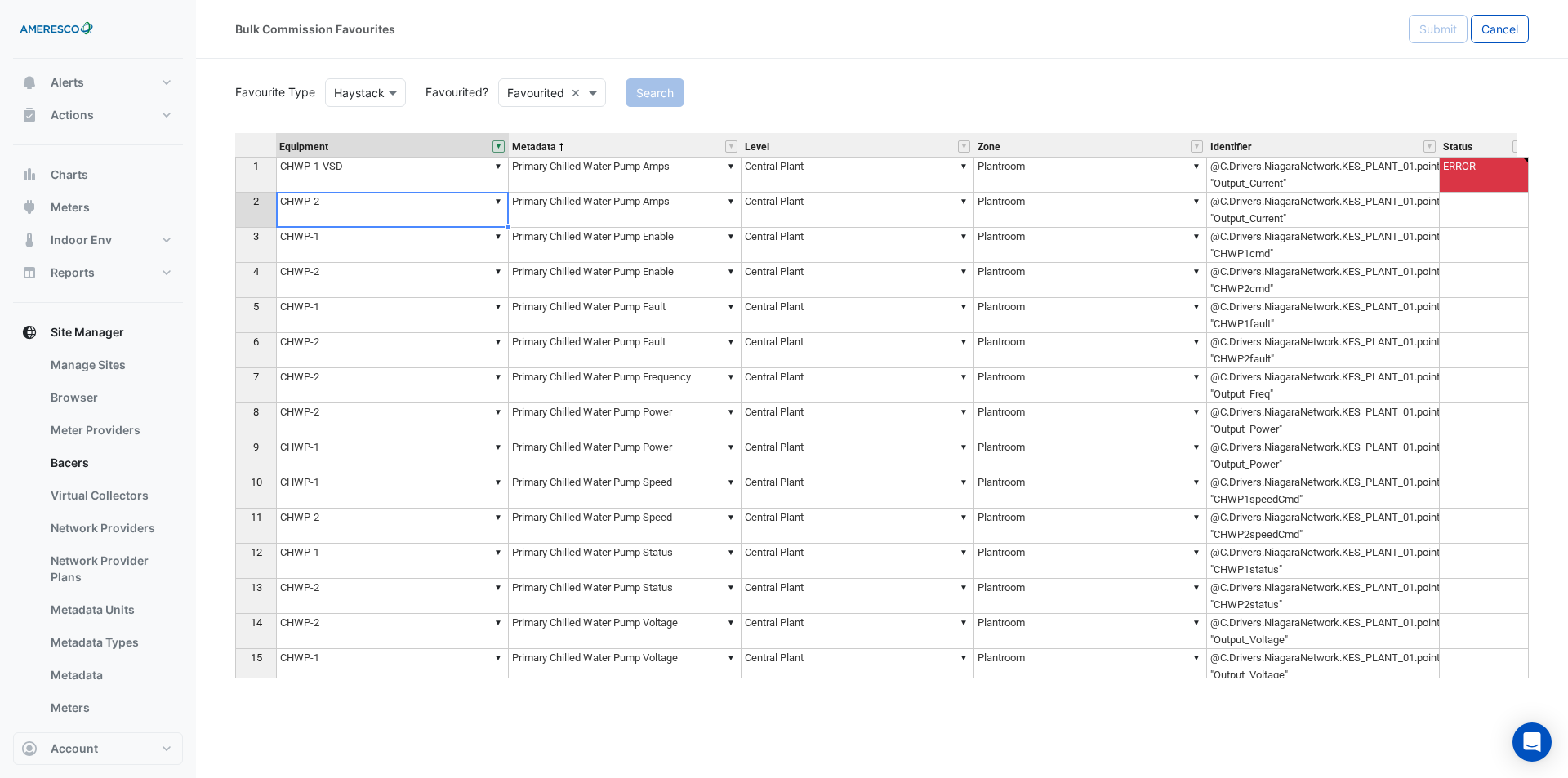 click on "▼ CHWP-2" at bounding box center [392, 210] 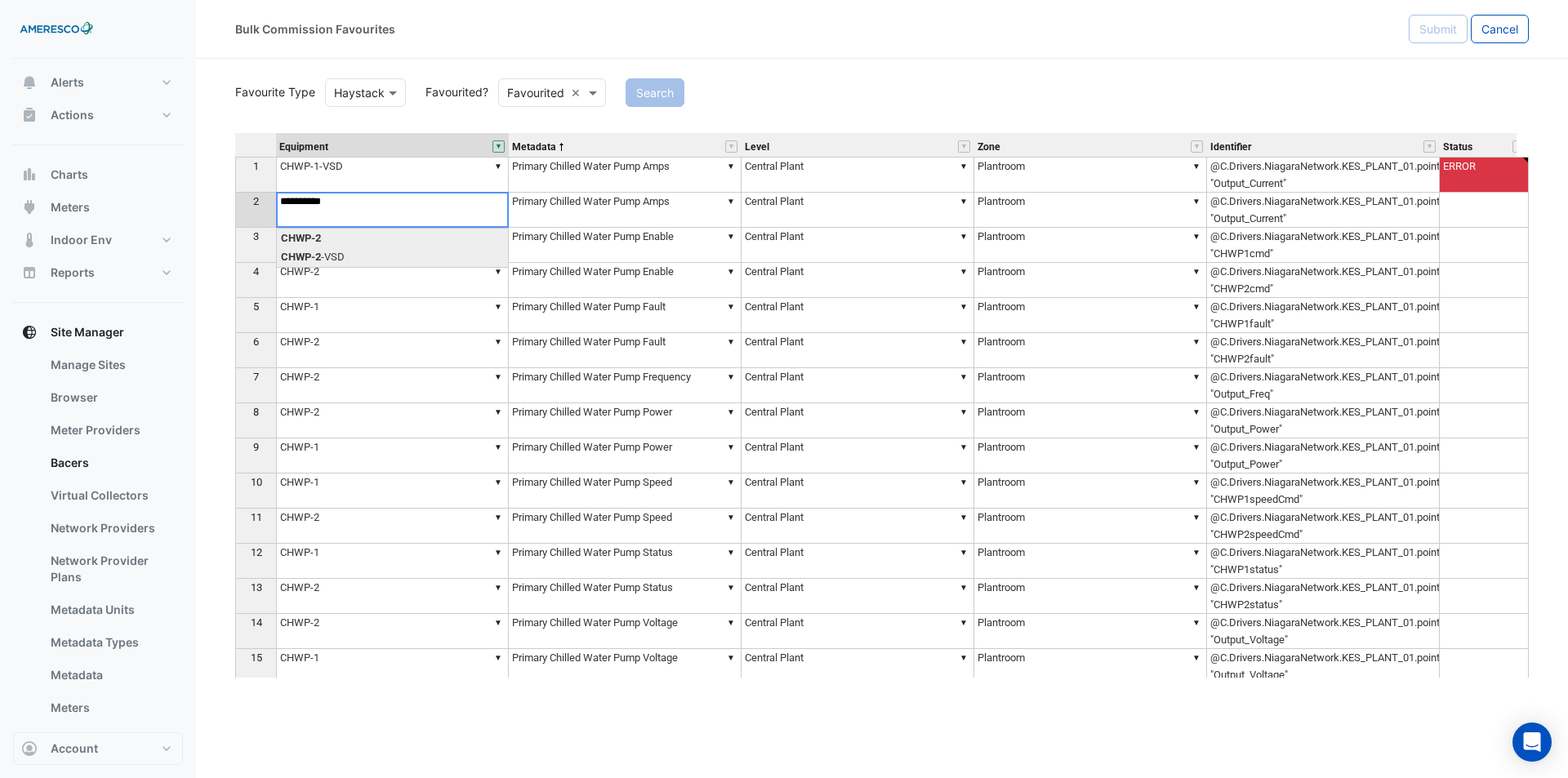 type on "**********" 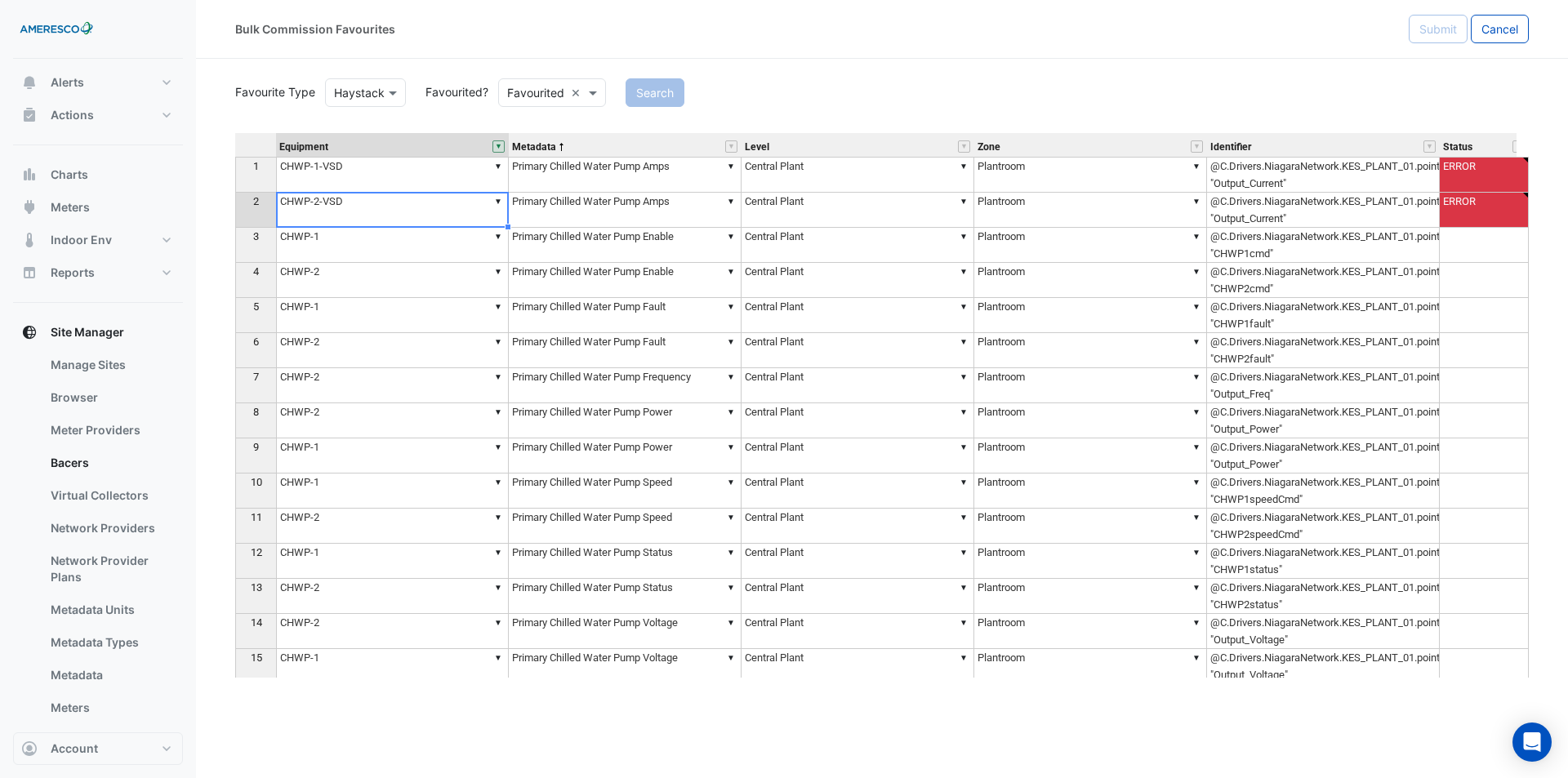 click on "Equipment Metadata Level Zone Identifier Status 1 ▼ CHWP-1-VSD ▼ Primary Chilled Water Pump Amps ▼ Central Plant ▼ Plantroom @C.Drivers.NiagaraNetwork.KES_PLANT_01.points.CHWP_1.points.Output_Current "Output_Current" ERROR 2 ▼ CHWP-2-VSD ▼ Primary Chilled Water Pump Amps ▼ Central Plant ▼ Plantroom @C.Drivers.NiagaraNetwork.KES_PLANT_01.points.CHWP_2.points.Output_Current "Output_Current" ERROR 3 ▼ CHWP-1 ▼ Primary Chilled Water Pump Enable ▼ Central Plant ▼ Plantroom @C.Drivers.NiagaraNetwork.KES_PLANT_01.points.CentralPlant.Logic.CHWP1cmd "CHWP1cmd" 4 ▼ CHWP-2 ▼ Primary Chilled Water Pump Enable ▼ Central Plant ▼ Plantroom @C.Drivers.NiagaraNetwork.KES_PLANT_01.points.CentralPlant.Logic.CHWP2cmd "CHWP2cmd" 5 ▼ CHWP-1 ▼ Primary Chilled Water Pump Fault ▼ Central Plant ▼ Plantroom @C.Drivers.NiagaraNetwork.KES_PLANT_01.points.CentralPlant.Logic.CHWP1fault "CHWP1fault" 6 ▼ CHWP-2 ▼ Primary Chilled Water Pump Fault ▼ Central Plant ▼ Plantroom 7 ▼ CHWP-2 ▼ 8" at bounding box center [882, 405] 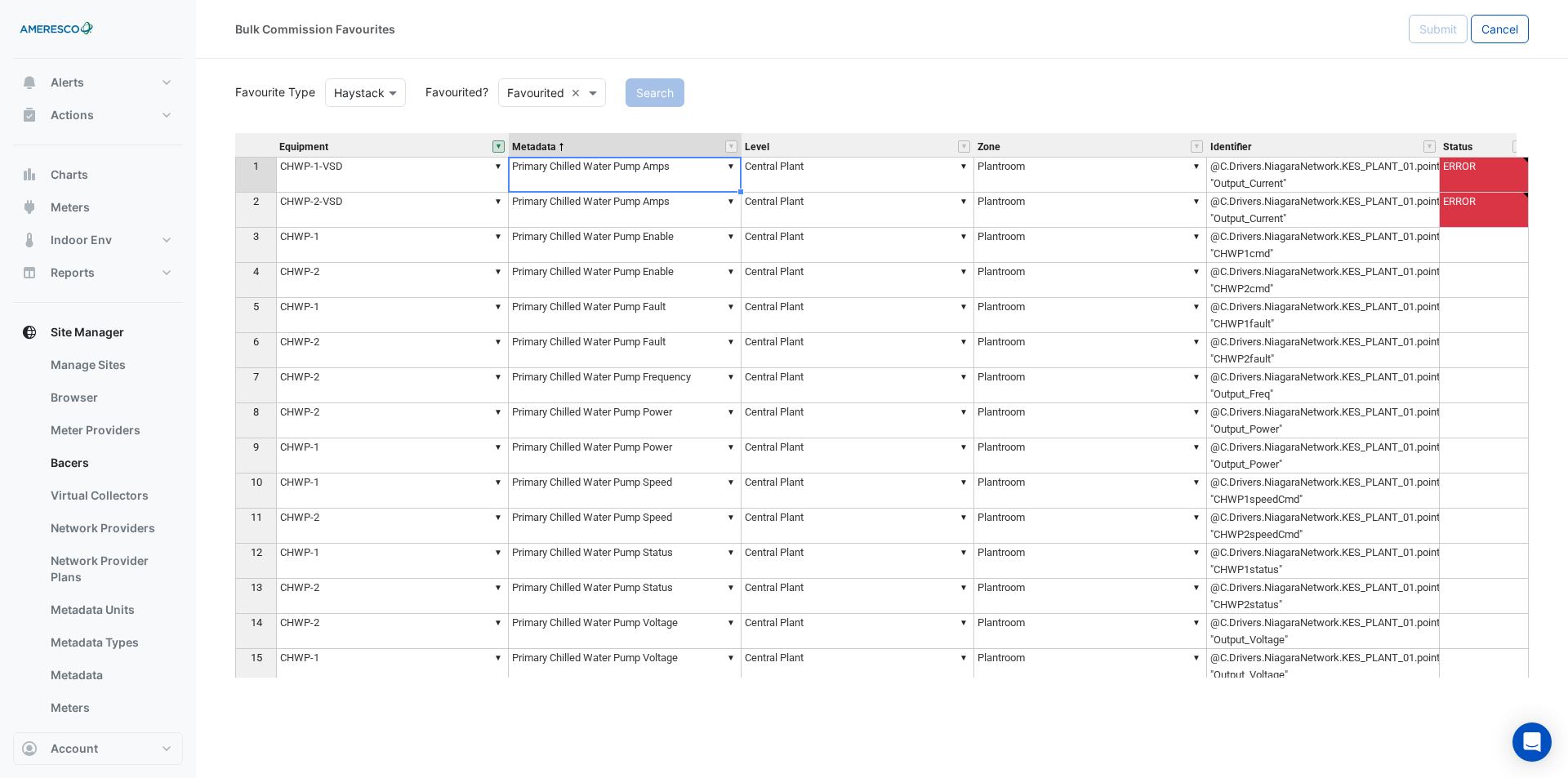 click on "▼ Primary Chilled Water Pump Amps" at bounding box center [625, 175] 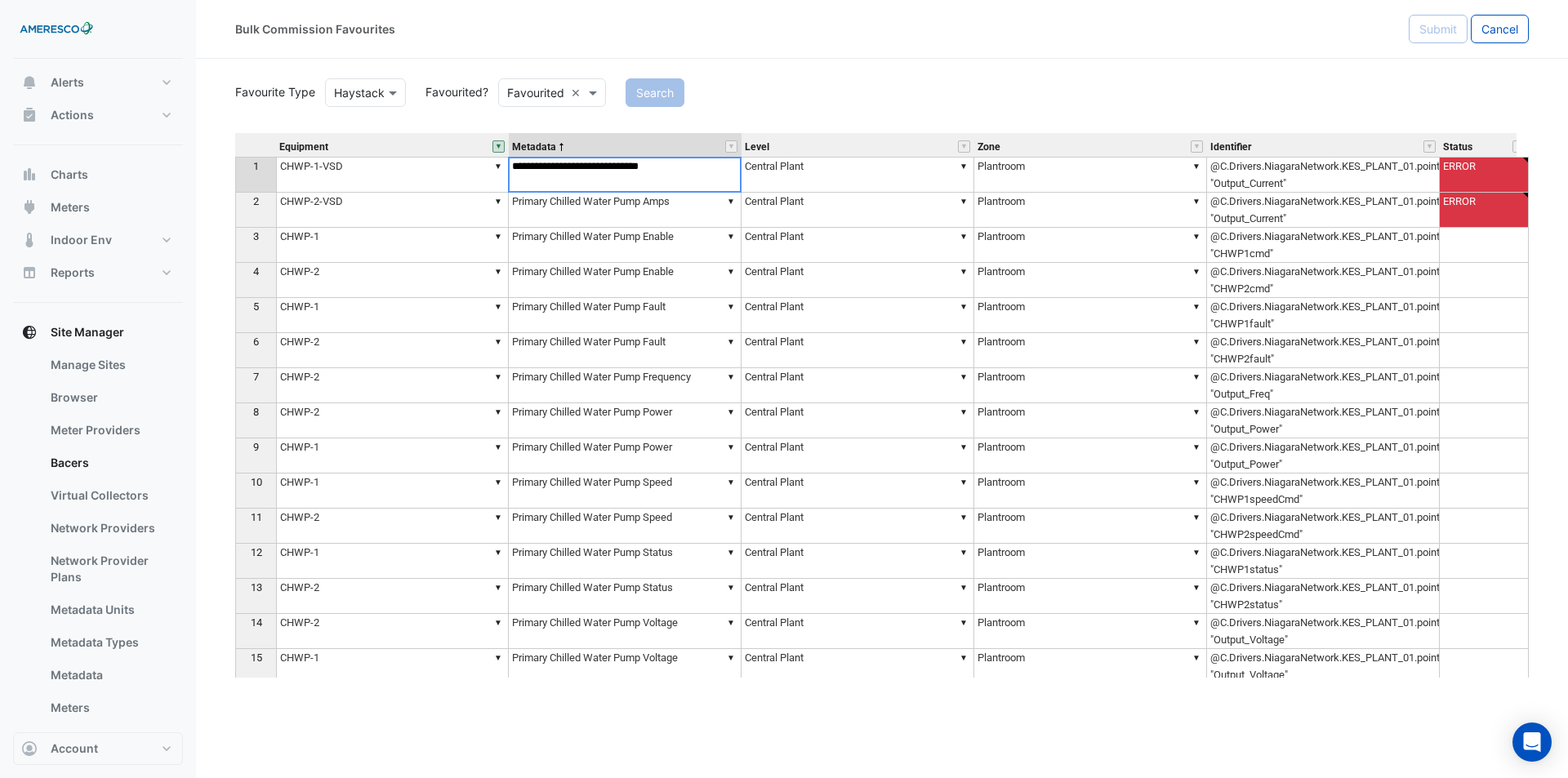 drag, startPoint x: 675, startPoint y: 164, endPoint x: 479, endPoint y: 147, distance: 196.73586 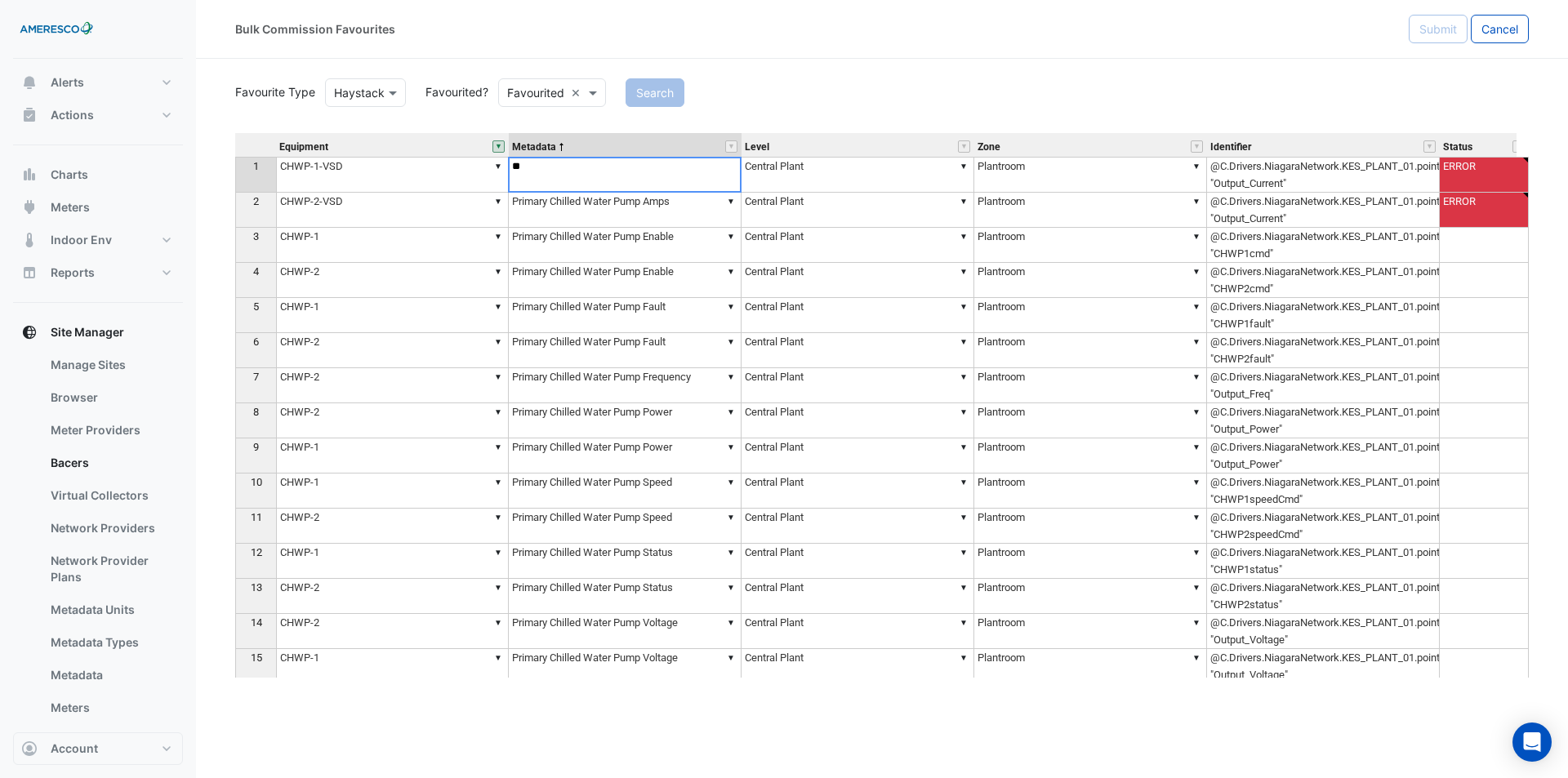type on "*" 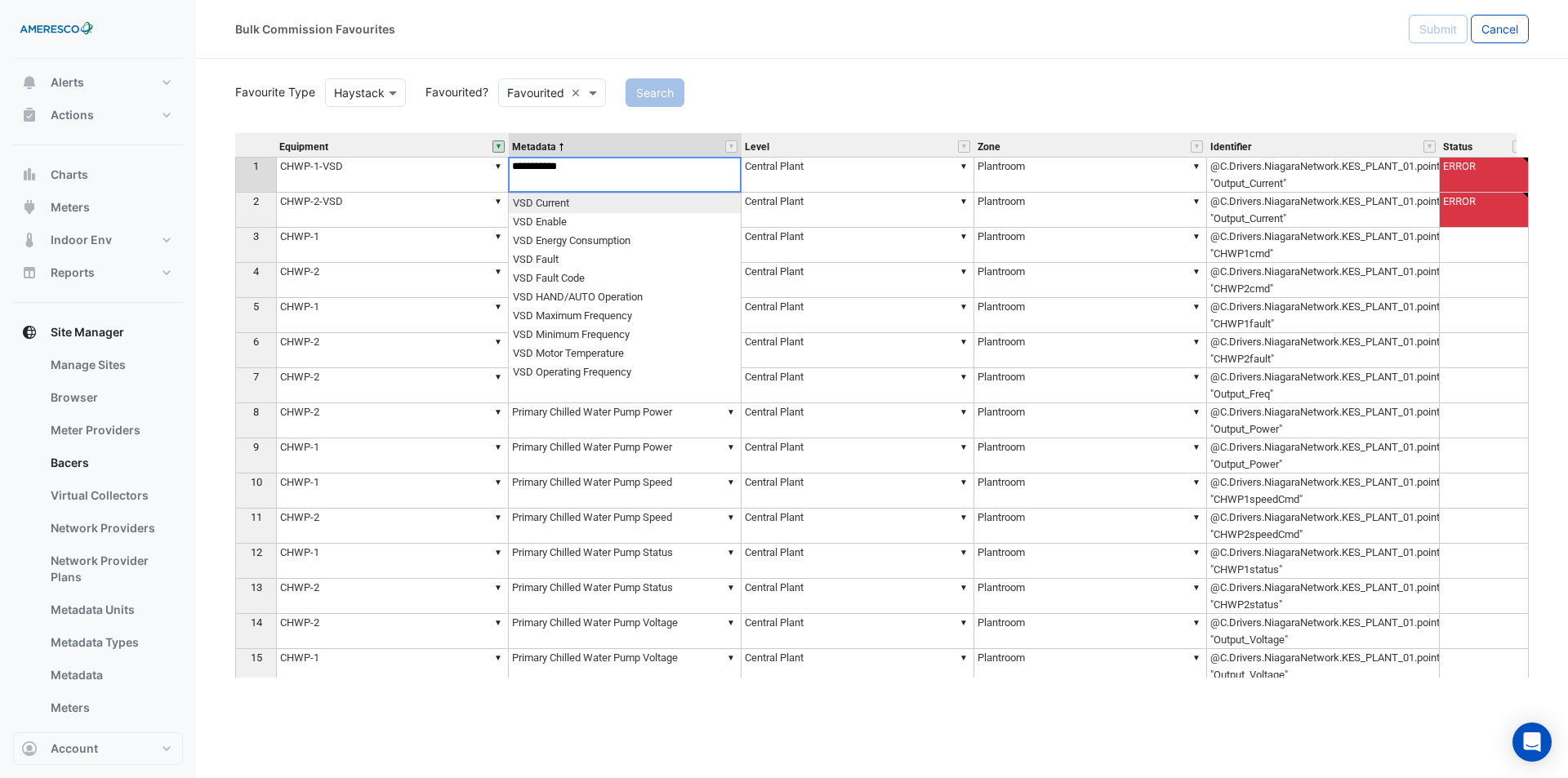click on "Equipment Metadata Level Zone Identifier Status 1 ▼ CHWP-1-VSD ▼ Primary Chilled Water Pump Amps ▼ Central Plant ▼ Plantroom @C.Drivers.NiagaraNetwork.KES_PLANT_01.points.CHWP_1.points.Output_Current "Output_Current" ERROR 2 ▼ CHWP-2-VSD ▼ Primary Chilled Water Pump Amps ▼ Central Plant ▼ Plantroom @C.Drivers.NiagaraNetwork.KES_PLANT_01.points.CHWP_2.points.Output_Current "Output_Current" ERROR 3 ▼ CHWP-1 ▼ Primary Chilled Water Pump Enable ▼ Central Plant ▼ Plantroom @C.Drivers.NiagaraNetwork.KES_PLANT_01.points.CentralPlant.Logic.CHWP1cmd "CHWP1cmd" 4 ▼ CHWP-2 ▼ Primary Chilled Water Pump Enable ▼ Central Plant ▼ Plantroom @C.Drivers.NiagaraNetwork.KES_PLANT_01.points.CentralPlant.Logic.CHWP2cmd "CHWP2cmd" 5 ▼ CHWP-1 ▼ Primary Chilled Water Pump Fault ▼ Central Plant ▼ Plantroom @C.Drivers.NiagaraNetwork.KES_PLANT_01.points.CentralPlant.Logic.CHWP1fault "CHWP1fault" 6 ▼ CHWP-2 ▼ Primary Chilled Water Pump Fault ▼ Central Plant ▼ Plantroom 7 ▼ CHWP-2 ▼ 8" at bounding box center (882, 405) 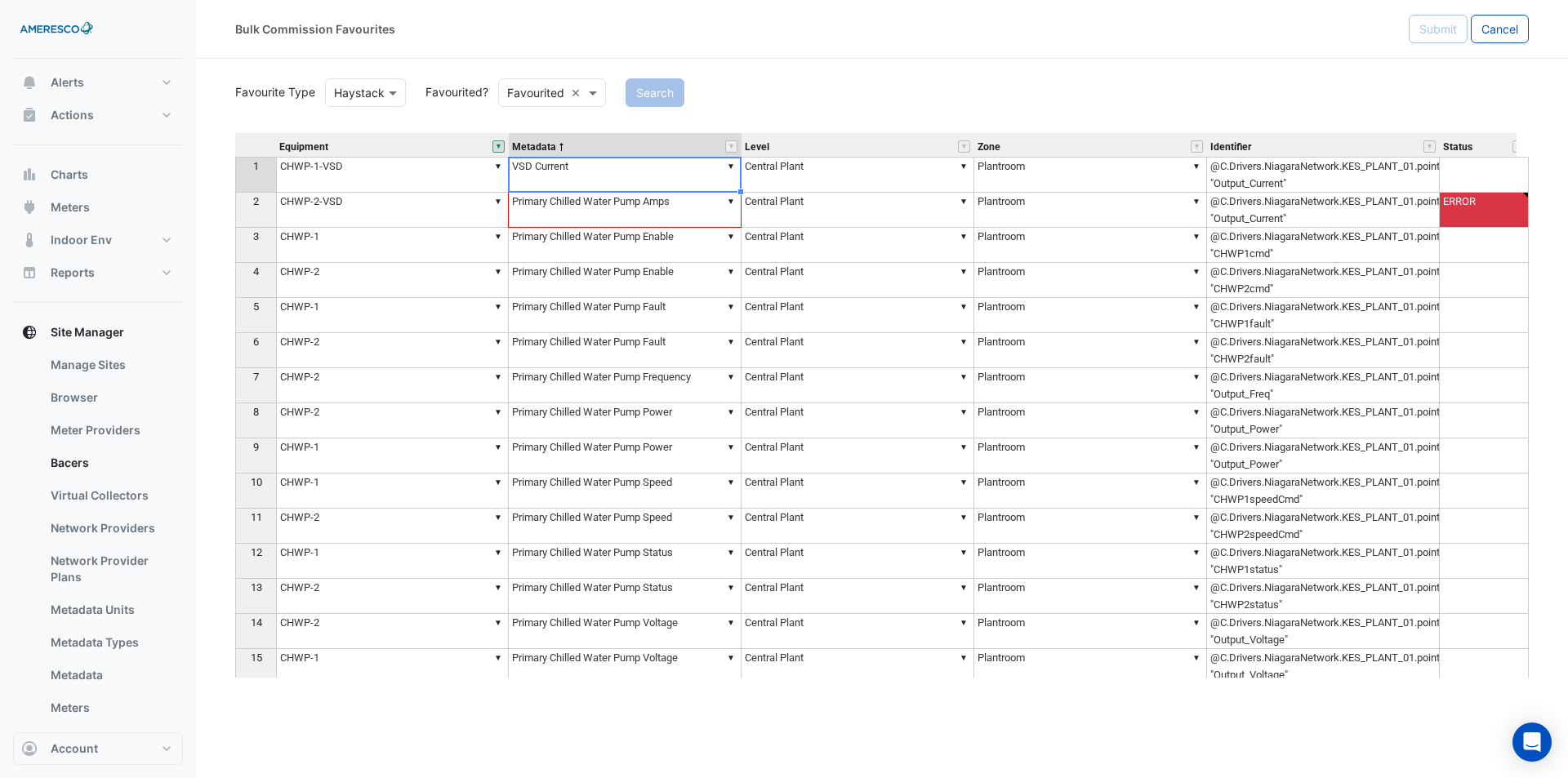 drag, startPoint x: 742, startPoint y: 189, endPoint x: 741, endPoint y: 198, distance: 9.055385 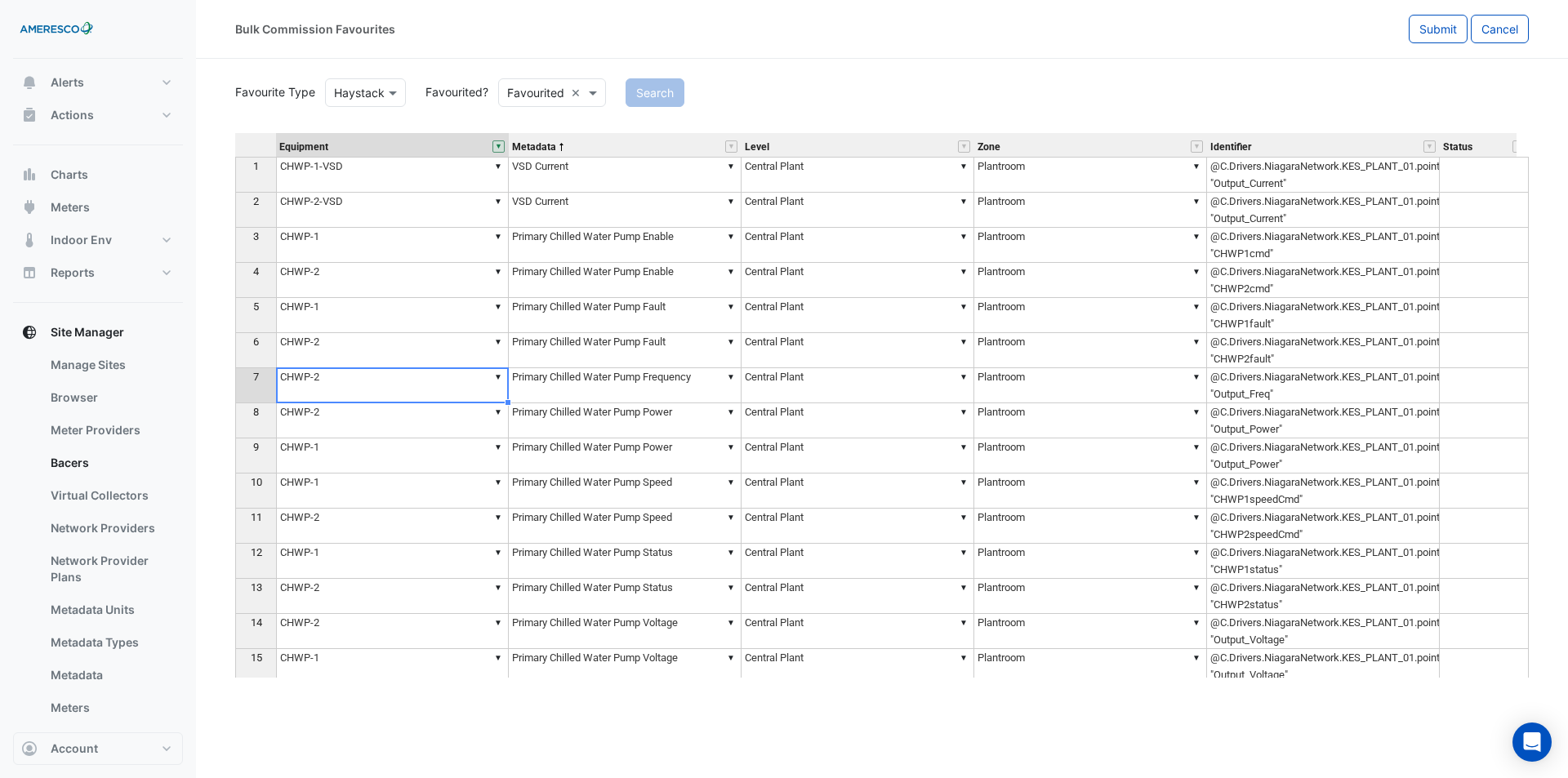 click on "▼ CHWP-2" at bounding box center (392, 385) 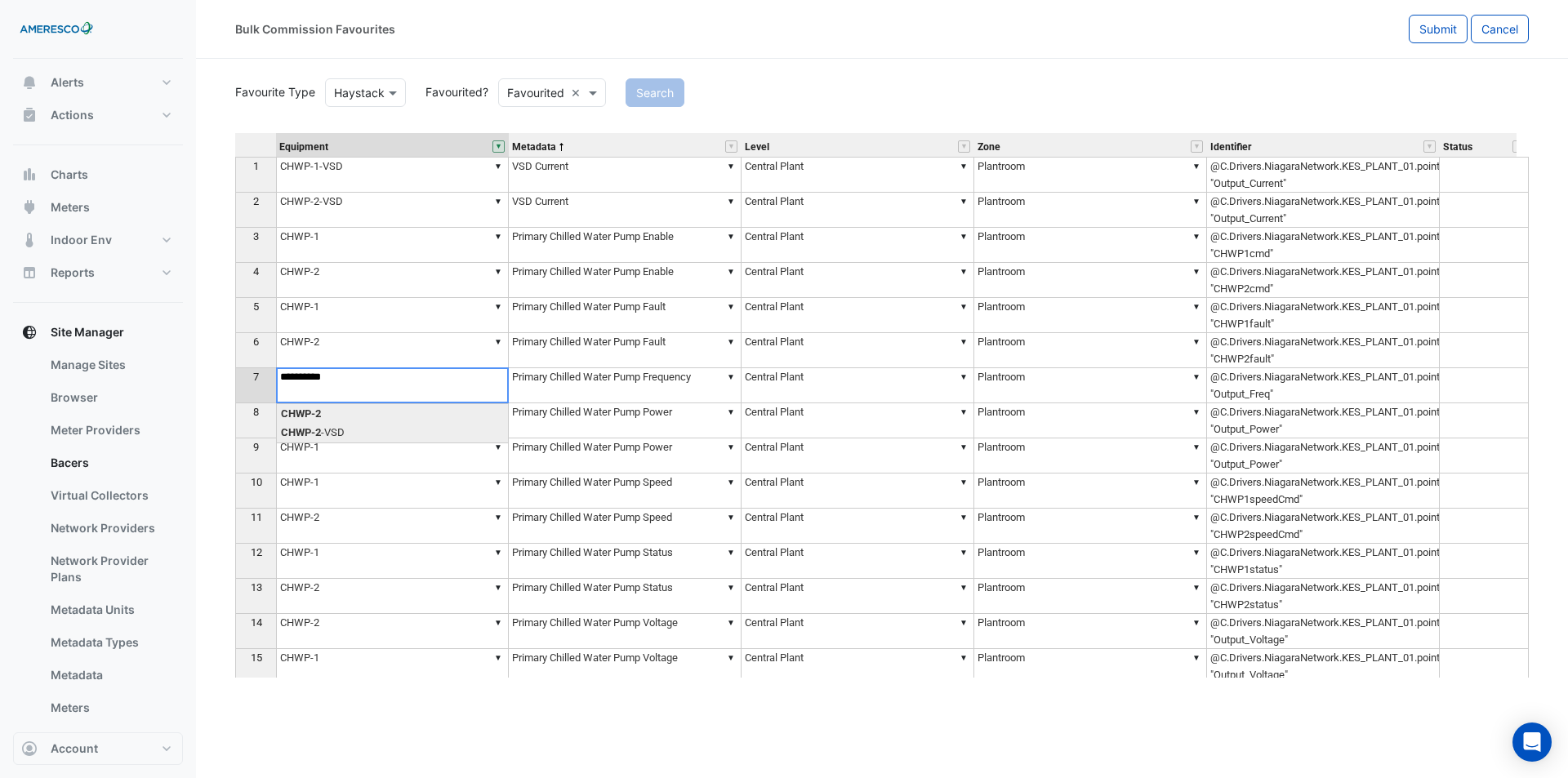 type on "**********" 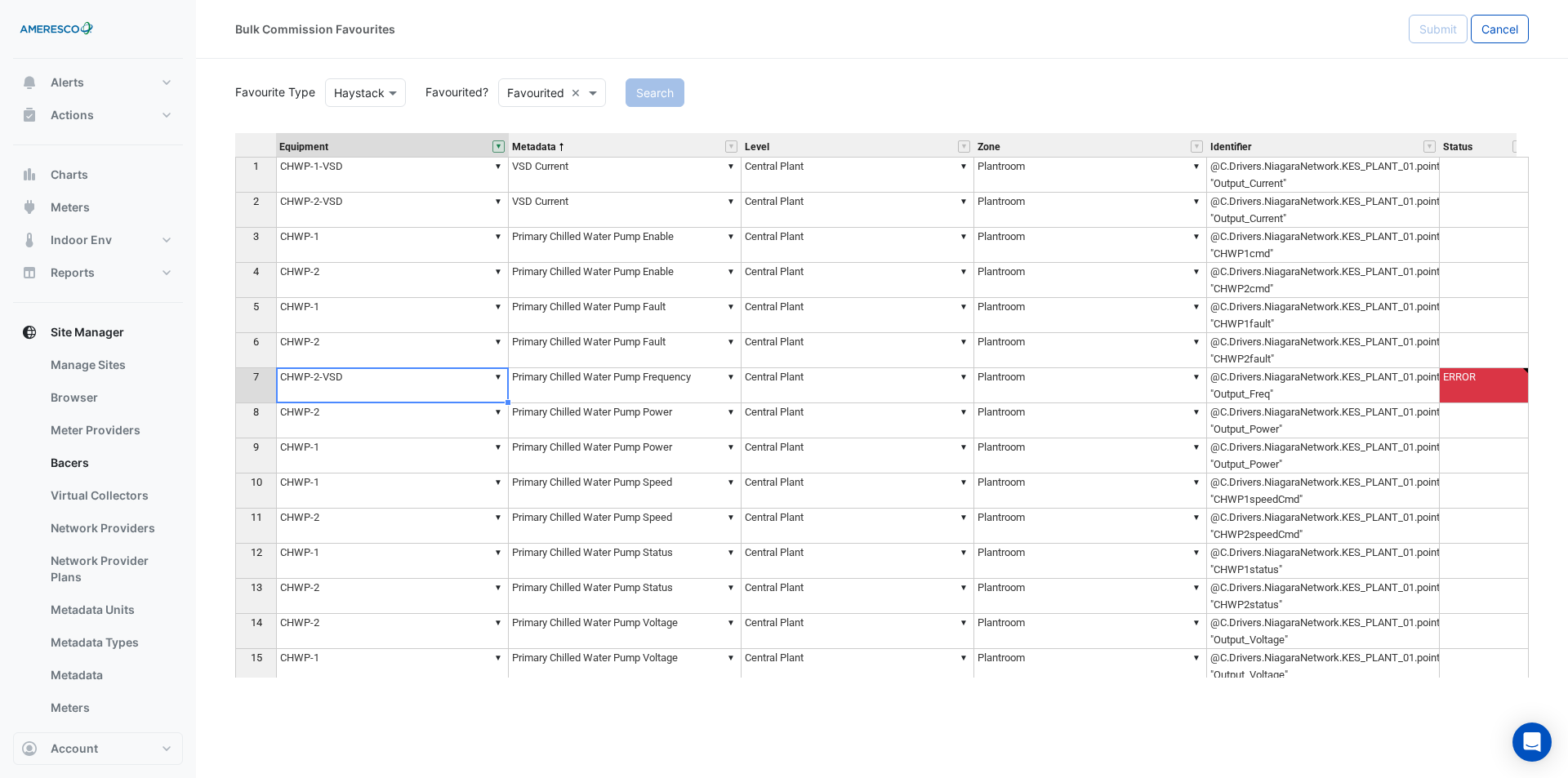 click on "Equipment Metadata Level Zone Identifier Status 1 ▼ CHWP-1-VSD ▼ VSD Current ▼ Central Plant ▼ Plantroom @C.Drivers.NiagaraNetwork.KES_PLANT_01.points.CHWP_1.points.Output_Current "Output_Current" 2 ▼ CHWP-2-VSD ▼ VSD Current ▼ Central Plant ▼ Plantroom @C.Drivers.NiagaraNetwork.KES_PLANT_01.points.CHWP_2.points.Output_Current "Output_Current" 3 ▼ CHWP-1 ▼ Primary Chilled Water Pump Enable ▼ Central Plant ▼ Plantroom @C.Drivers.NiagaraNetwork.KES_PLANT_01.points.CentralPlant.Logic.CHWP1cmd "CHWP1cmd" 4 ▼ CHWP-2 ▼ Primary Chilled Water Pump Enable ▼ Central Plant ▼ Plantroom @C.Drivers.NiagaraNetwork.KES_PLANT_01.points.CentralPlant.Logic.CHWP2cmd "CHWP2cmd" 5 ▼ CHWP-1 ▼ Primary Chilled Water Pump Fault ▼ Central Plant ▼ Plantroom @C.Drivers.NiagaraNetwork.KES_PLANT_01.points.CentralPlant.Logic.CHWP1fault "CHWP1fault" 6 ▼ CHWP-2 ▼ Primary Chilled Water Pump Fault ▼ Central Plant ▼ Plantroom 7 ▼ CHWP-2-VSD ▼ Primary Chilled Water Pump Frequency ▼ ▼ 8 9" at bounding box center (882, 405) 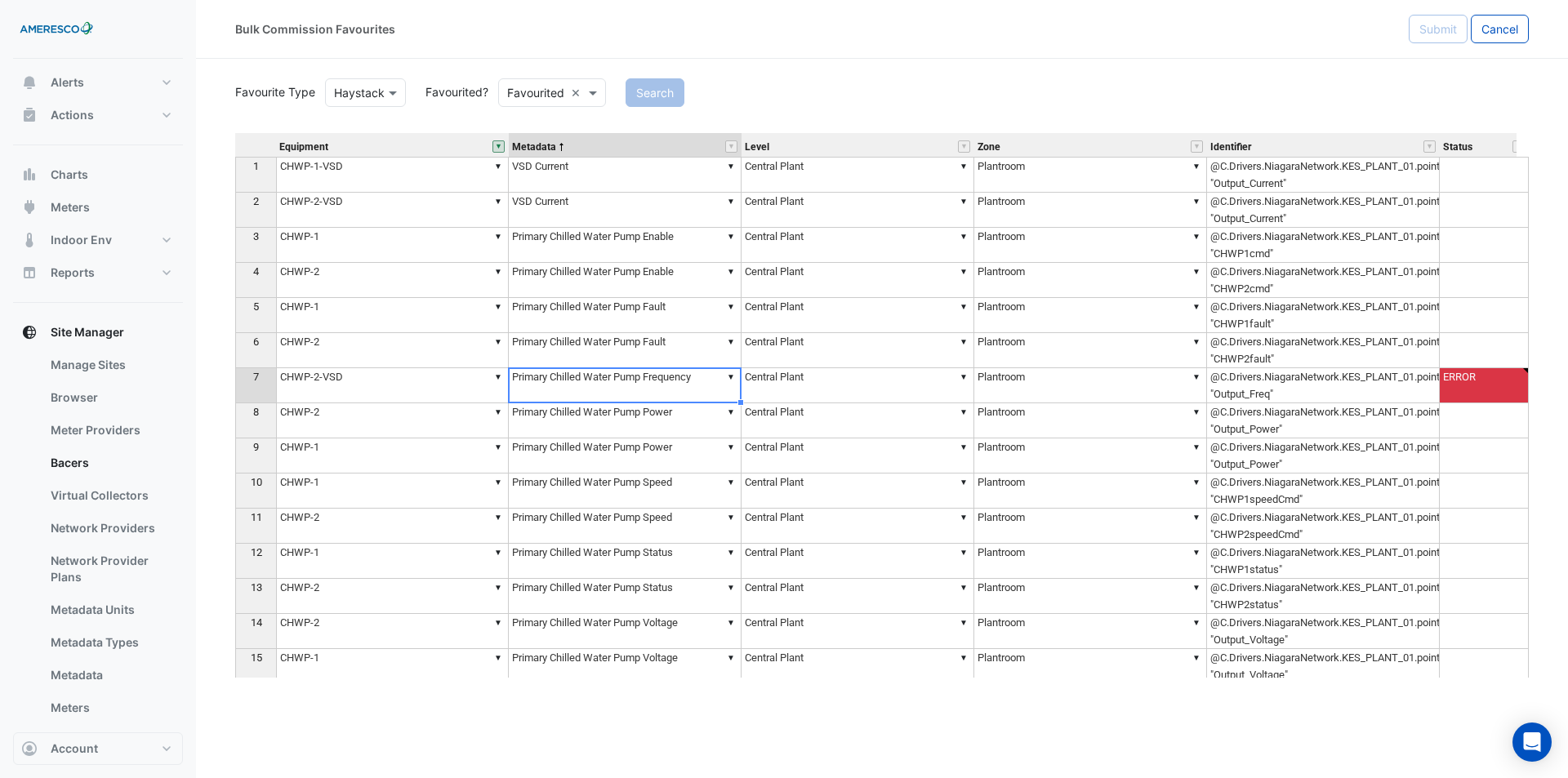 click on "▼ Primary Chilled Water Pump Frequency" at bounding box center [625, 385] 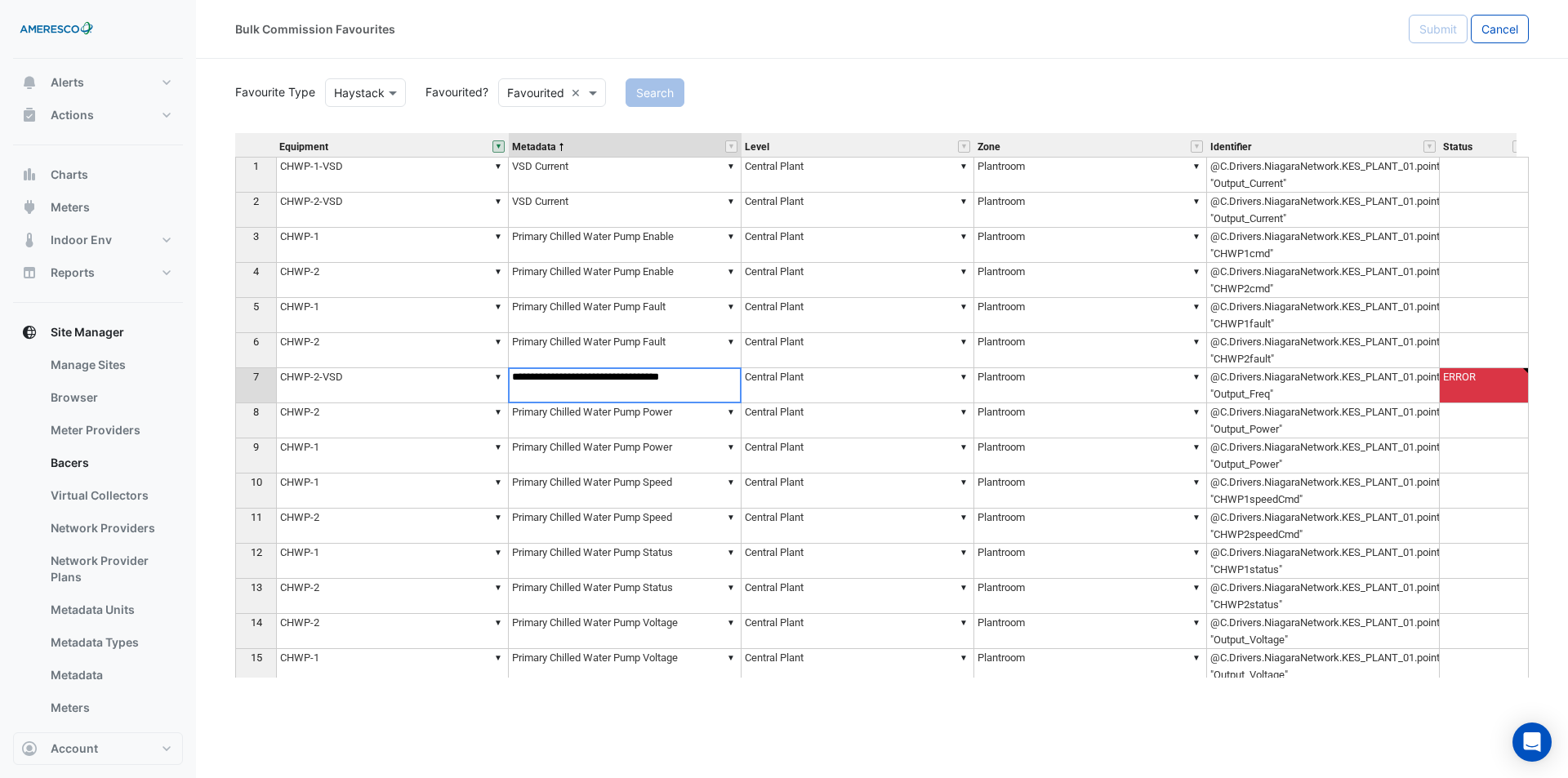 click on "**********" at bounding box center [625, 385] 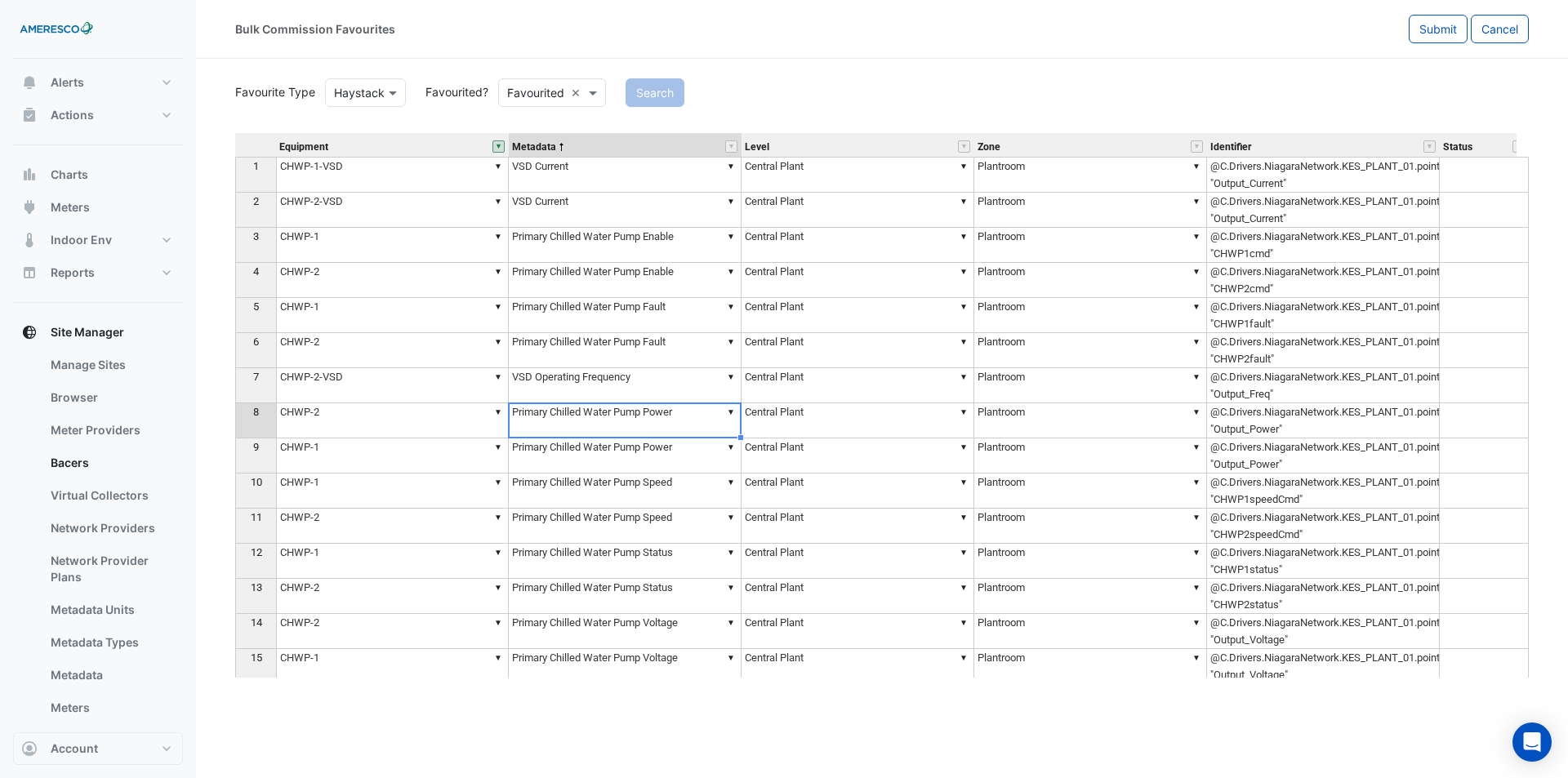 type on "**********" 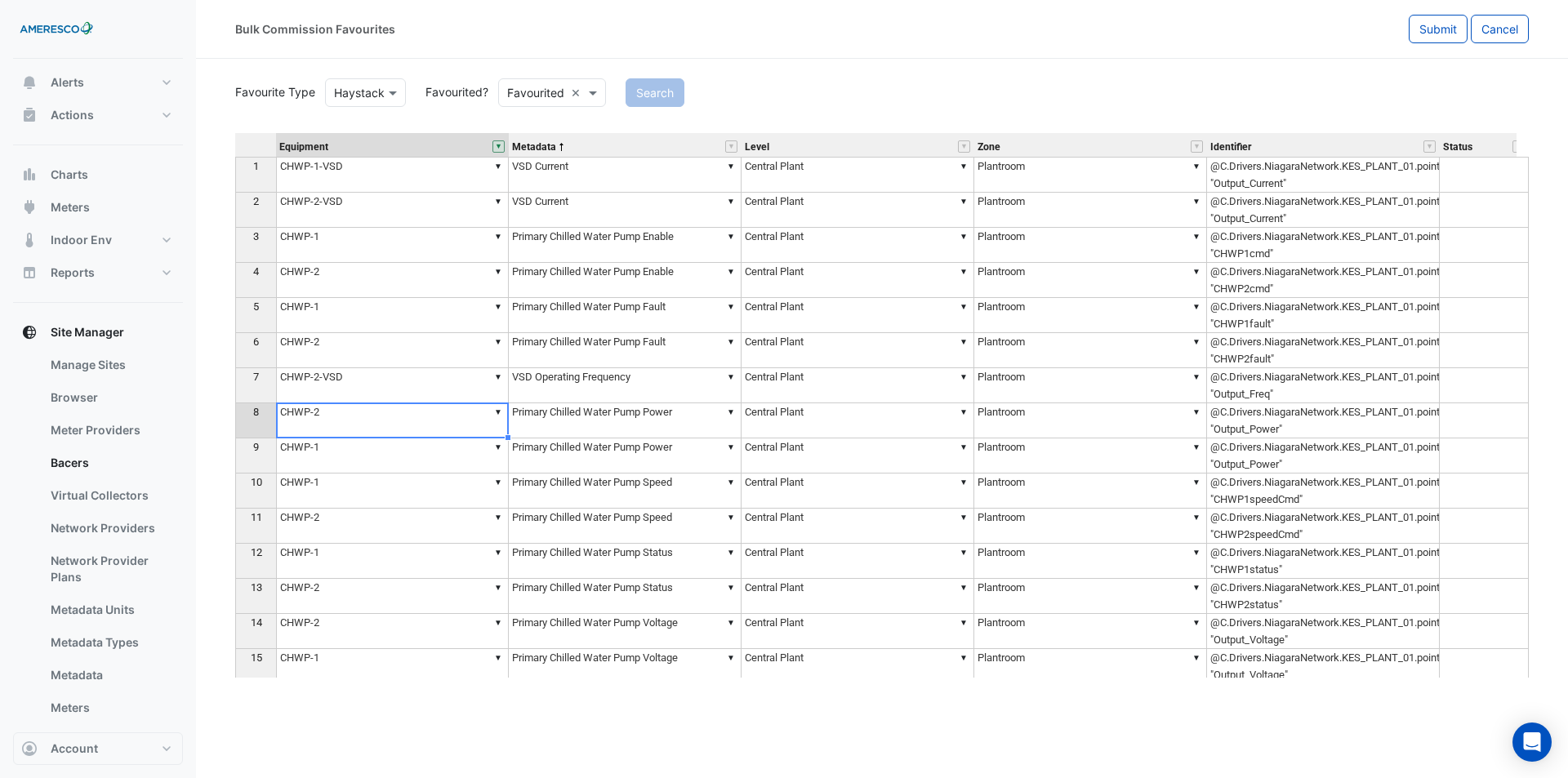 click on "▼ CHWP-2" at bounding box center [392, 420] 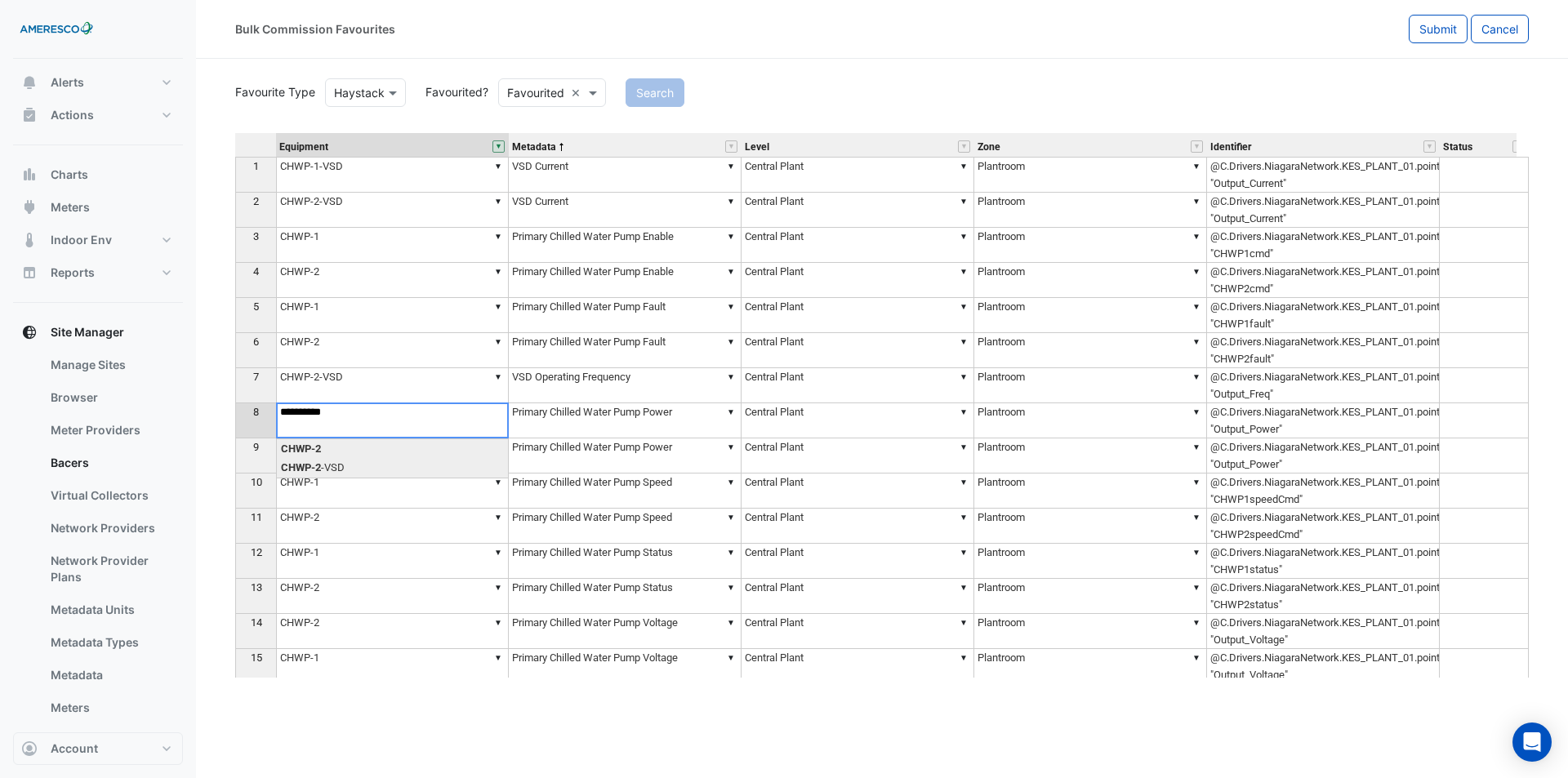type on "**********" 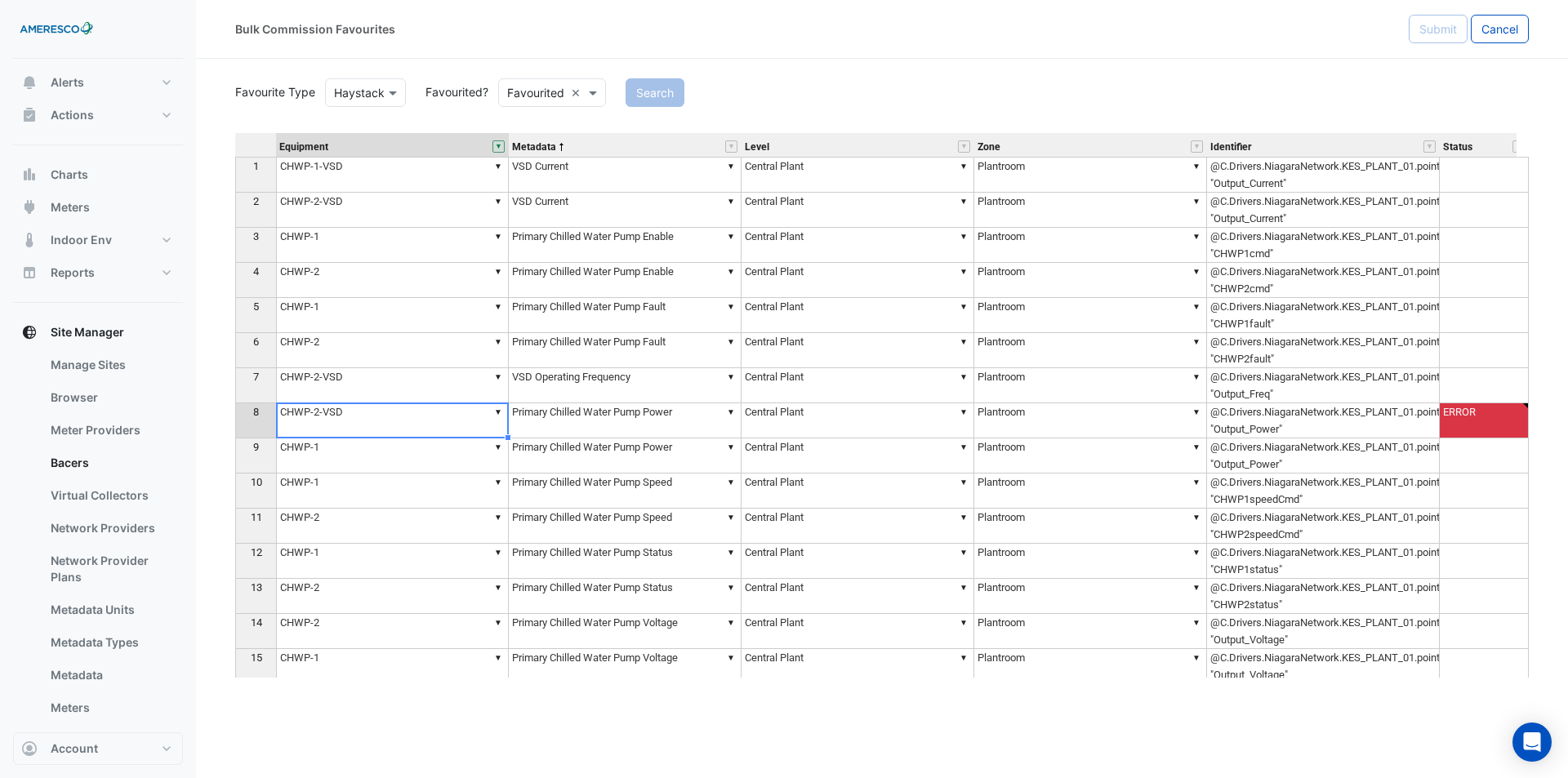 click on "▼ CHWP-1" at bounding box center [392, 456] 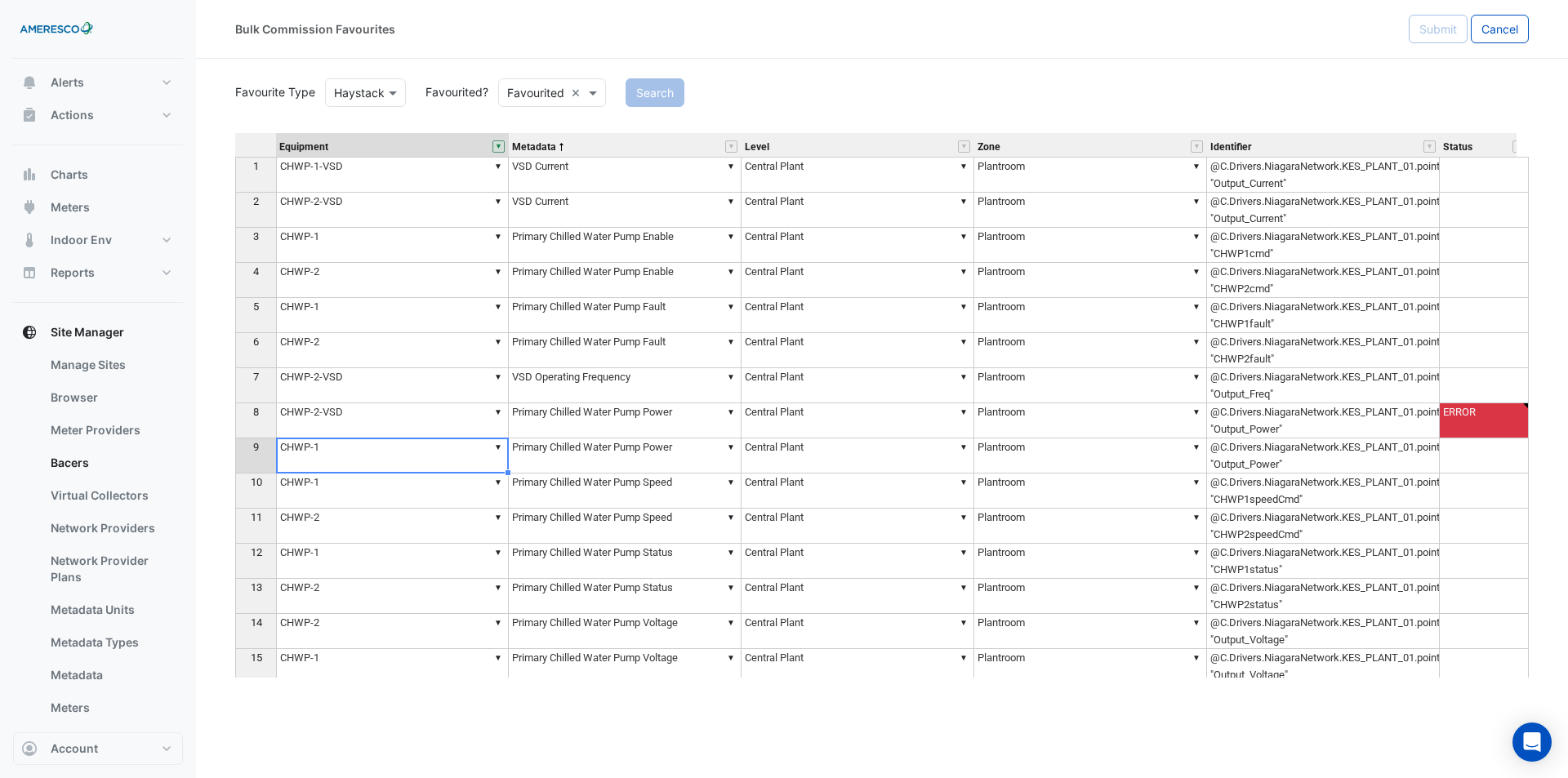 click on "▼ CHWP-1" at bounding box center (392, 456) 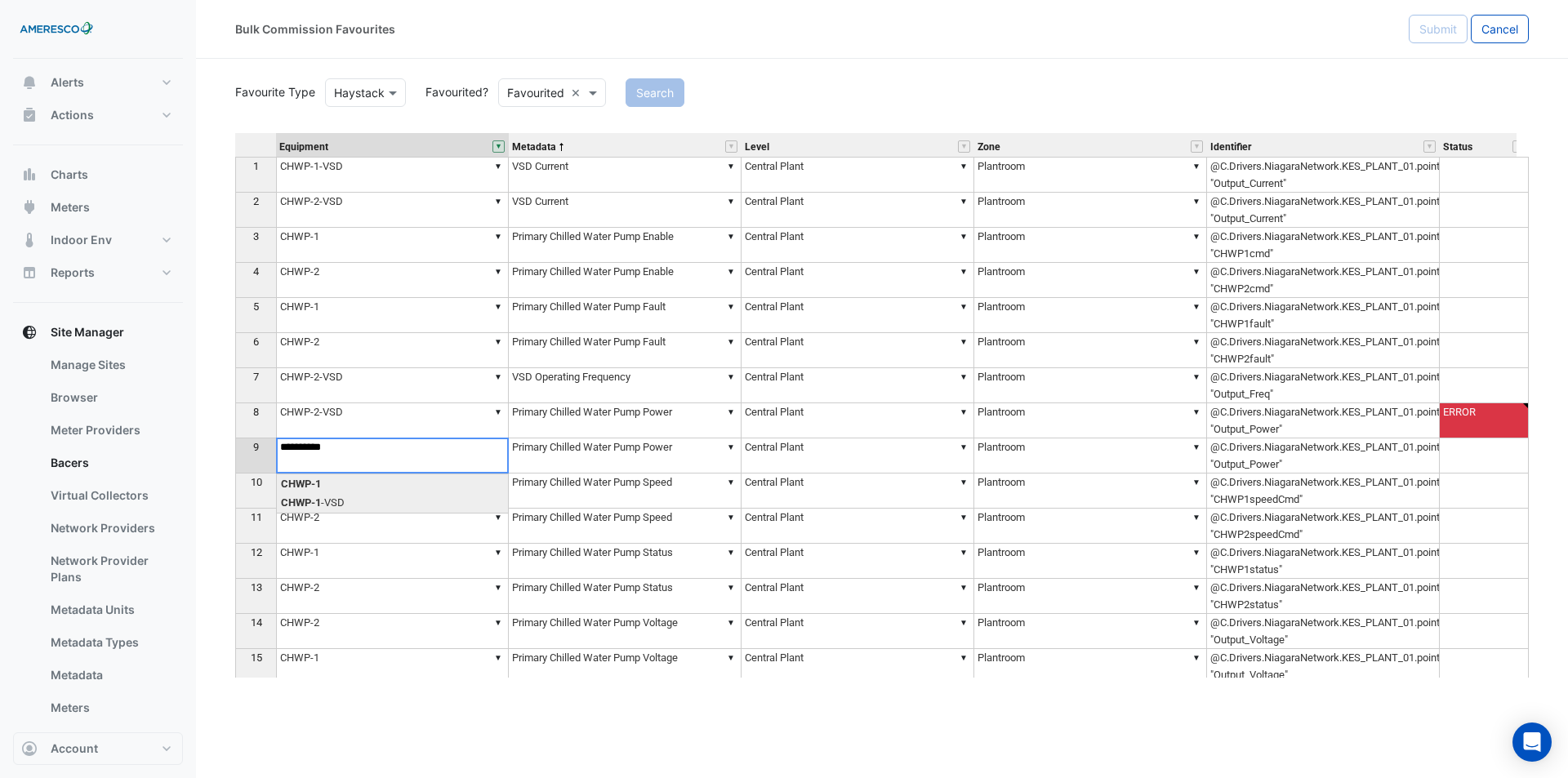 type on "**********" 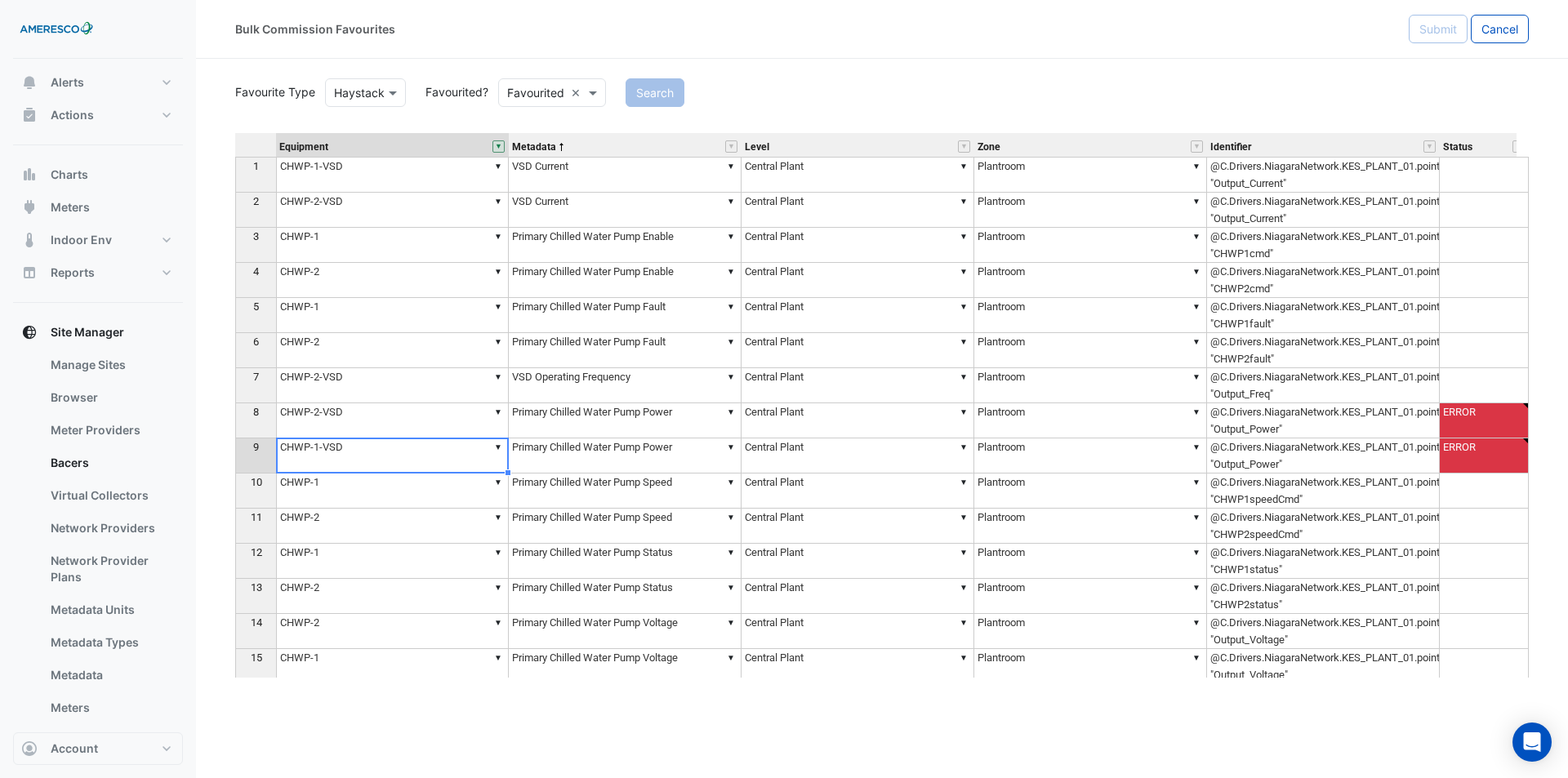 click on "Equipment Metadata Level Zone Identifier Status 1 ▼ CHWP-1-VSD ▼ VSD Current ▼ Central Plant ▼ Plantroom @C.Drivers.NiagaraNetwork.KES_PLANT_01.points.CHWP_1.points.Output_Current "Output_Current" 2 ▼ CHWP-2-VSD ▼ VSD Current ▼ Central Plant ▼ Plantroom @C.Drivers.NiagaraNetwork.KES_PLANT_01.points.CHWP_2.points.Output_Current "Output_Current" 3 ▼ CHWP-1 ▼ Primary Chilled Water Pump Enable ▼ Central Plant ▼ Plantroom @C.Drivers.NiagaraNetwork.KES_PLANT_01.points.CentralPlant.Logic.CHWP1cmd "CHWP1cmd" 4 ▼ CHWP-2 ▼ Primary Chilled Water Pump Enable ▼ Central Plant ▼ Plantroom @C.Drivers.NiagaraNetwork.KES_PLANT_01.points.CentralPlant.Logic.CHWP2cmd "CHWP2cmd" 5 ▼ CHWP-1 ▼ Primary Chilled Water Pump Fault ▼ Central Plant ▼ Plantroom @C.Drivers.NiagaraNetwork.KES_PLANT_01.points.CentralPlant.Logic.CHWP1fault "CHWP1fault" 6 ▼ CHWP-2 ▼ Primary Chilled Water Pump Fault ▼ Central Plant ▼ Plantroom 7 ▼ CHWP-2-VSD ▼ VSD Operating Frequency ▼ Central Plant ▼ 8 9" at bounding box center [882, 405] 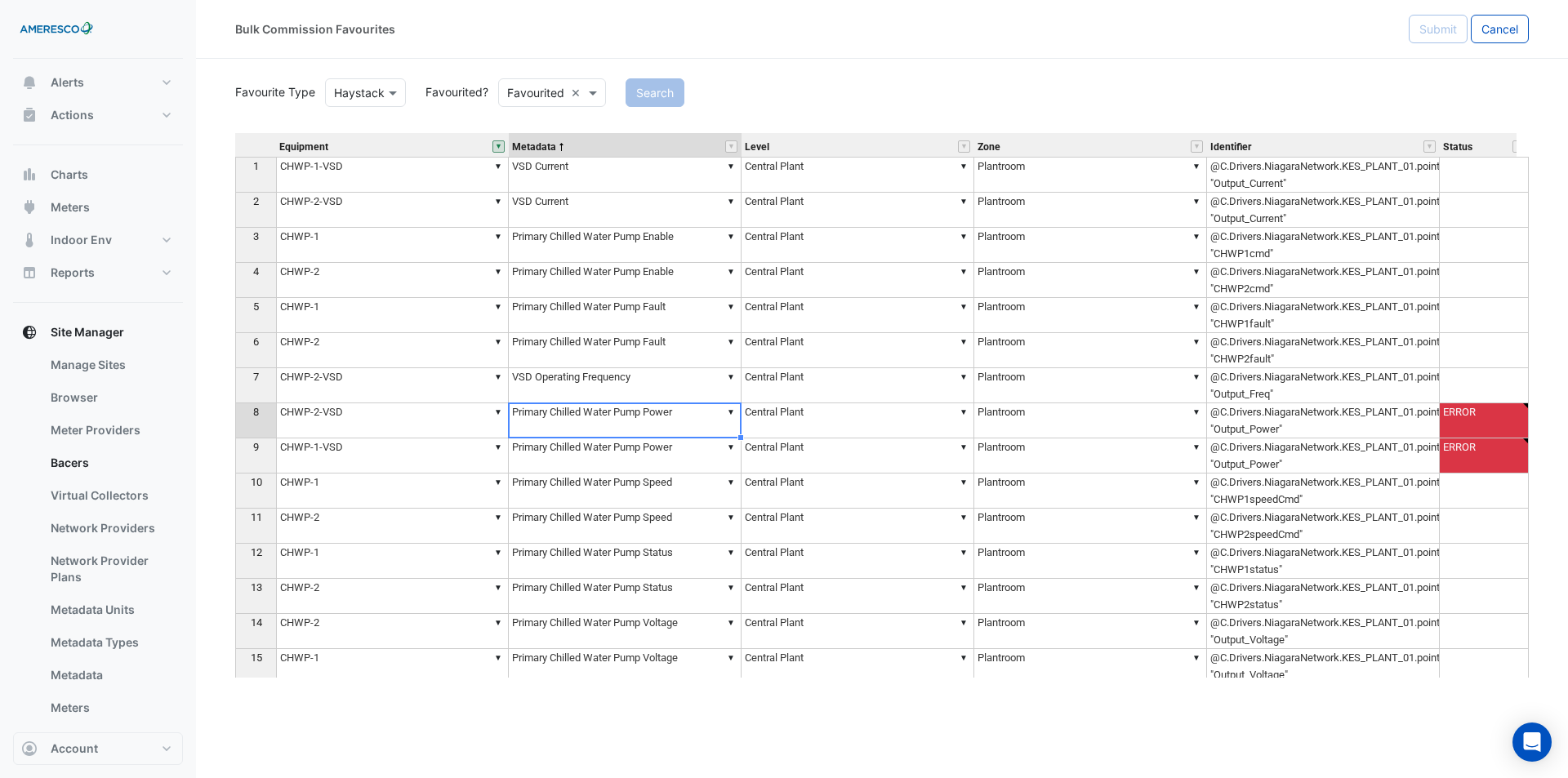 click on "▼ Primary Chilled Water Pump Power" at bounding box center (625, 420) 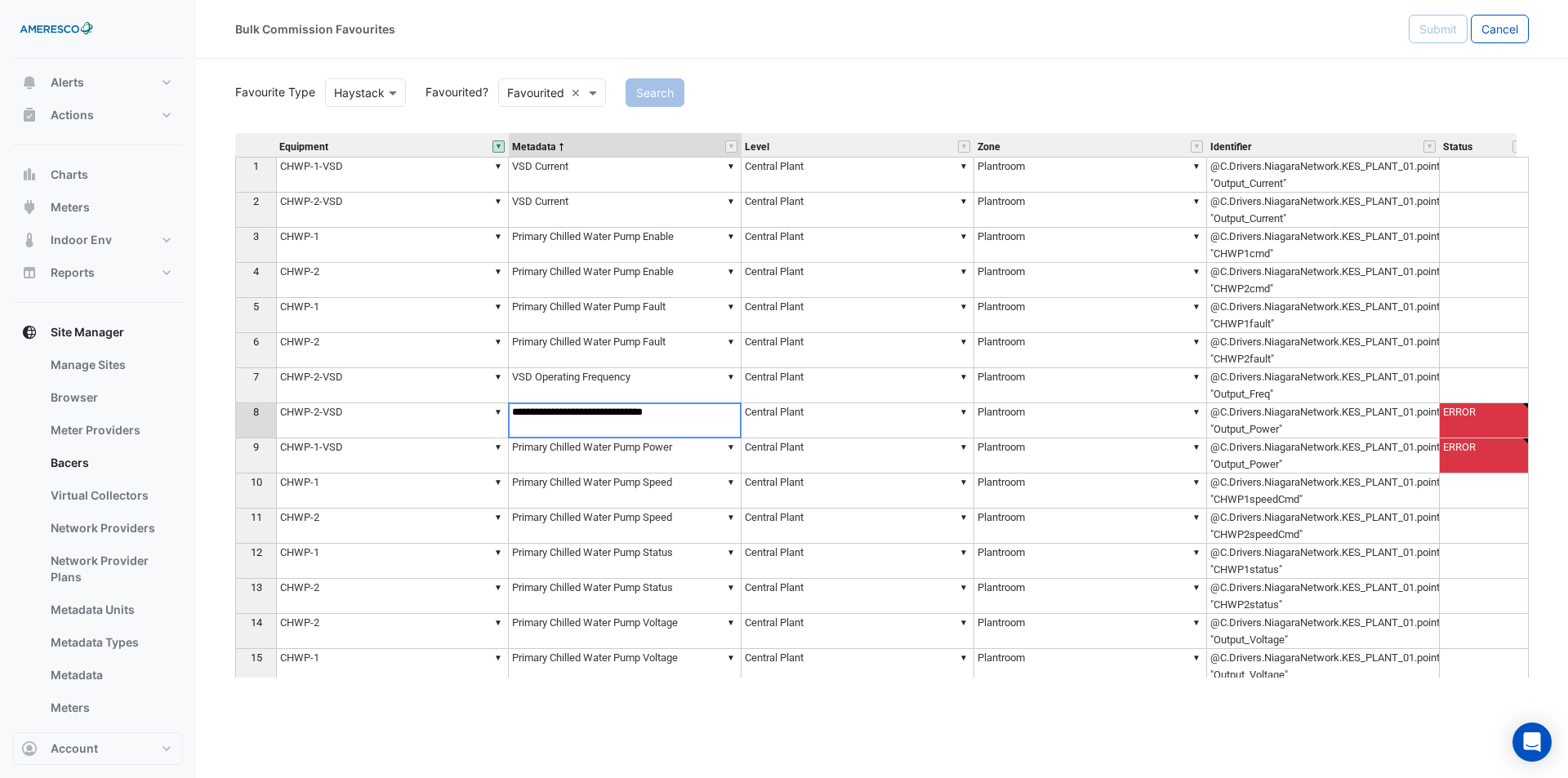 click on "**********" at bounding box center [625, 420] 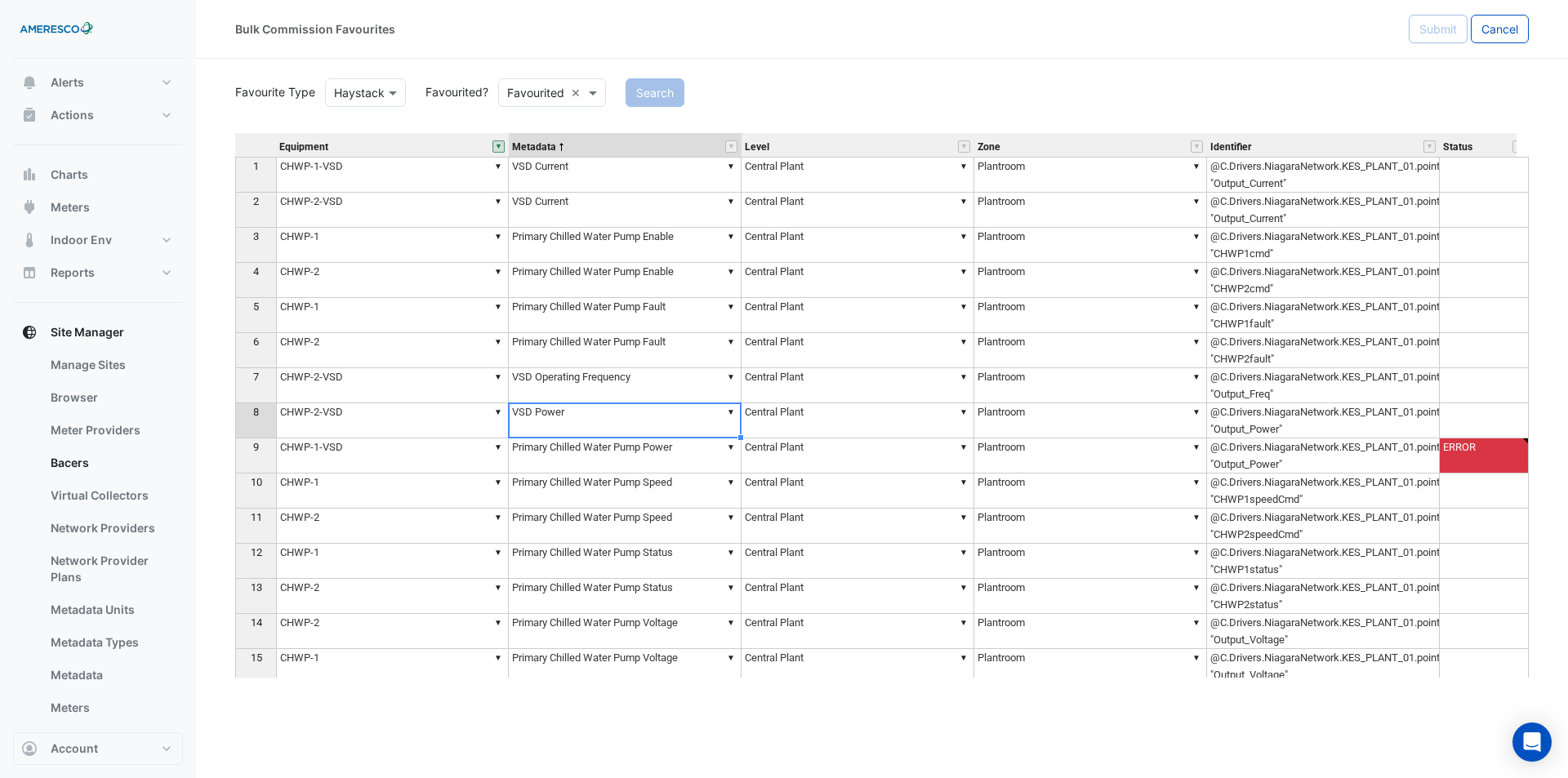 click on "Equipment Metadata Level Zone Identifier Status 1 ▼ CHWP-1-VSD ▼ VSD Current ▼ Central Plant ▼ Plantroom @C.Drivers.NiagaraNetwork.KES_PLANT_01.points.CHWP_1.points.Output_Current "Output_Current" 2 ▼ CHWP-2-VSD ▼ VSD Current ▼ Central Plant ▼ Plantroom @C.Drivers.NiagaraNetwork.KES_PLANT_01.points.CHWP_2.points.Output_Current "Output_Current" 3 ▼ CHWP-1 ▼ Primary Chilled Water Pump Enable ▼ Central Plant ▼ Plantroom @C.Drivers.NiagaraNetwork.KES_PLANT_01.points.CentralPlant.Logic.CHWP1cmd "CHWP1cmd" 4 ▼ CHWP-2 ▼ Primary Chilled Water Pump Enable ▼ Central Plant ▼ Plantroom @C.Drivers.NiagaraNetwork.KES_PLANT_01.points.CentralPlant.Logic.CHWP2cmd "CHWP2cmd" 5 ▼ CHWP-1 ▼ Primary Chilled Water Pump Fault ▼ Central Plant ▼ Plantroom @C.Drivers.NiagaraNetwork.KES_PLANT_01.points.CentralPlant.Logic.CHWP1fault "CHWP1fault" 6 ▼ CHWP-2 ▼ Primary Chilled Water Pump Fault ▼ Central Plant ▼ Plantroom 7 ▼ CHWP-2-VSD ▼ VSD Operating Frequency ▼ Central Plant ▼ 8 9" at bounding box center (882, 405) 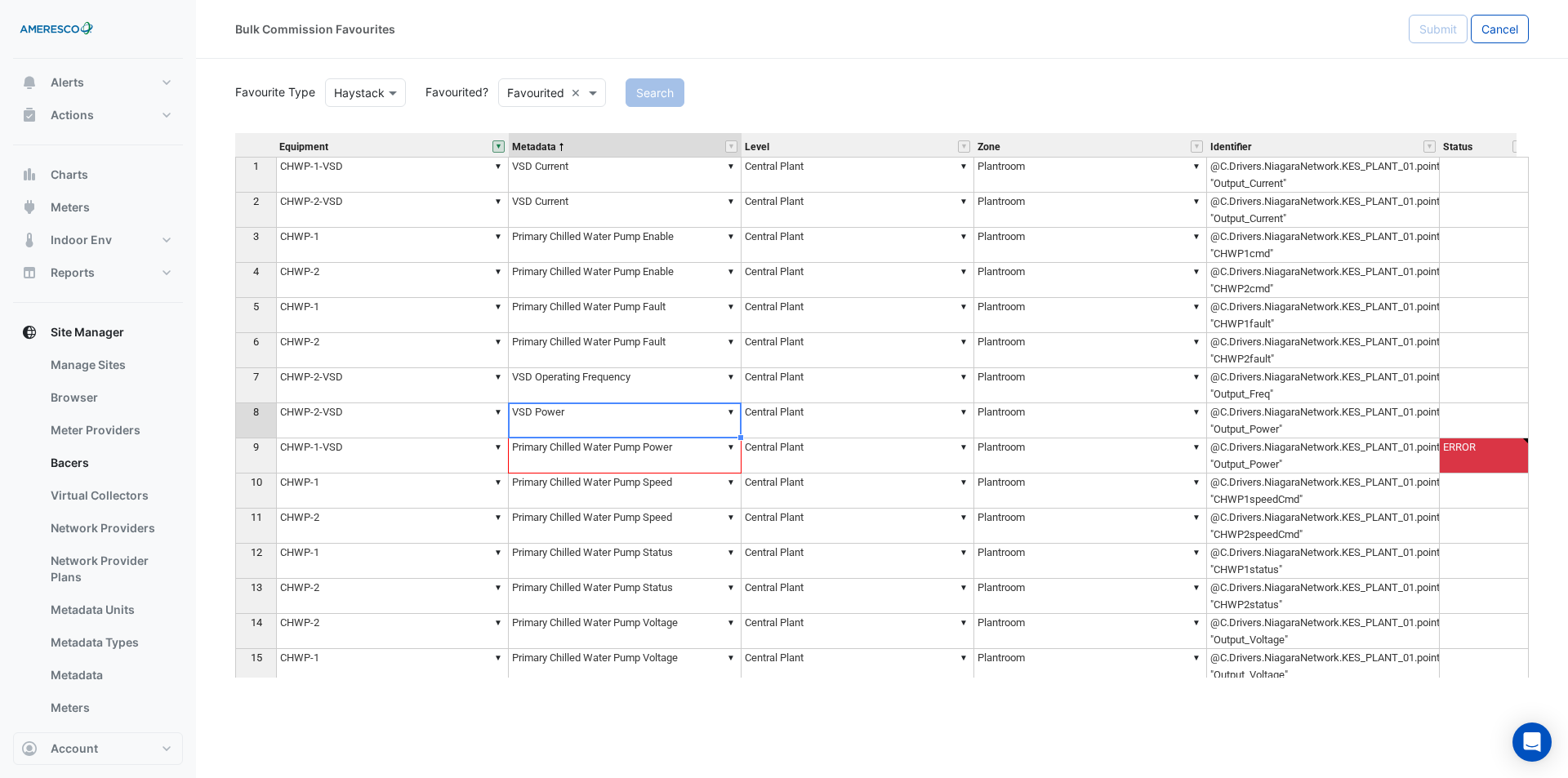 drag, startPoint x: 741, startPoint y: 438, endPoint x: 738, endPoint y: 450, distance: 12.3693169 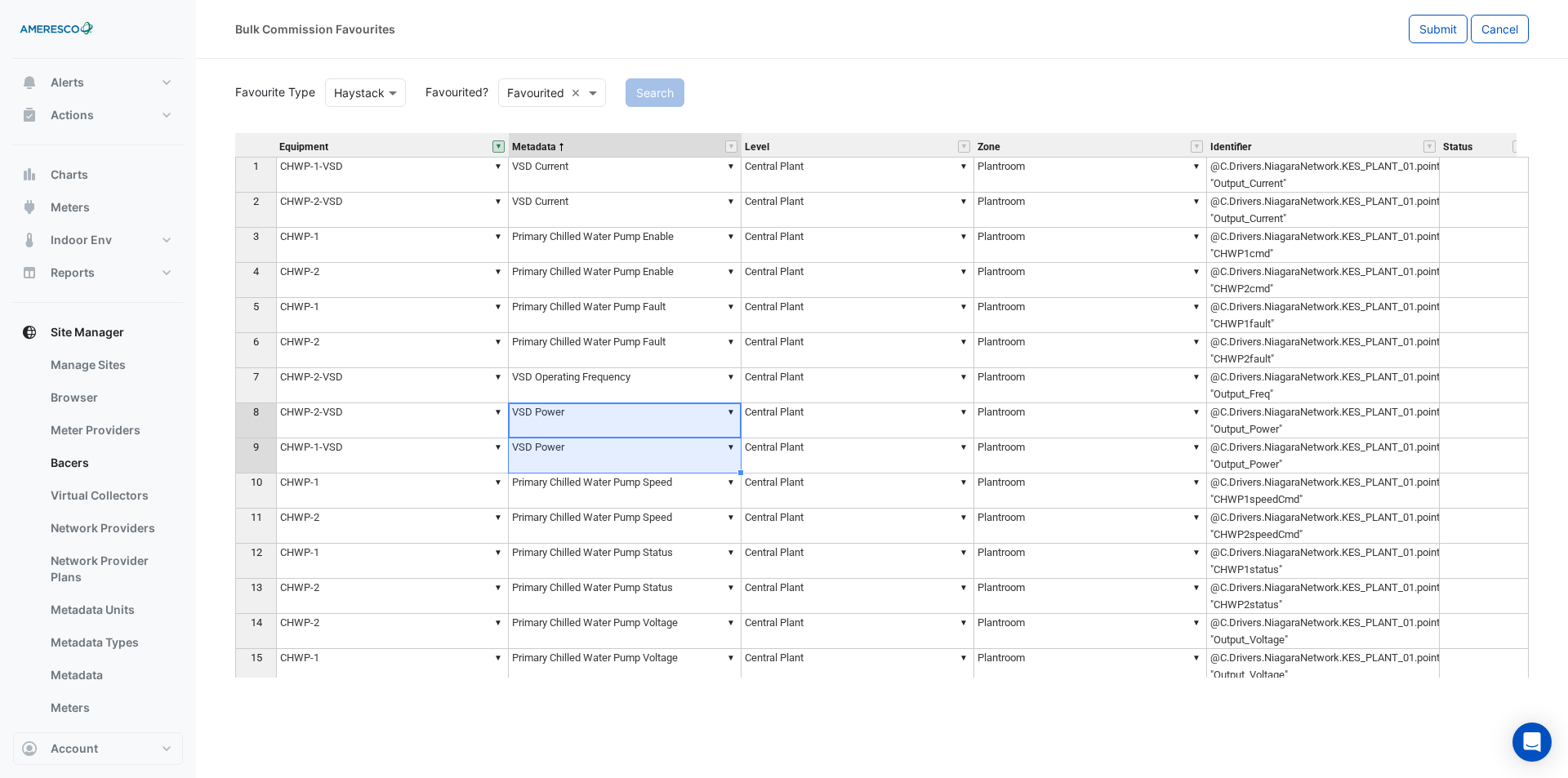 scroll, scrollTop: 15, scrollLeft: 0, axis: vertical 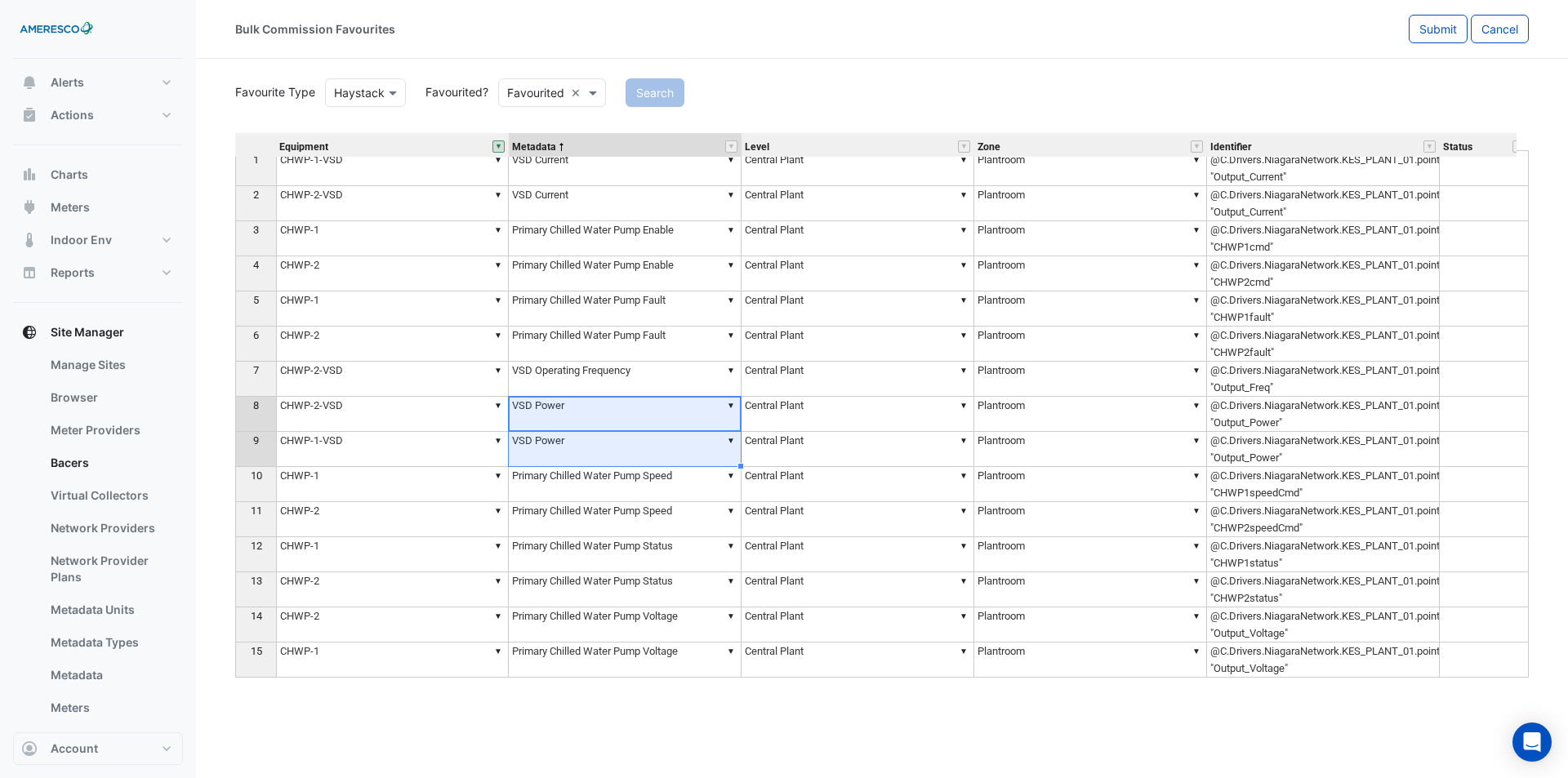 click on "▼ CHWP-2" at bounding box center [392, 625] 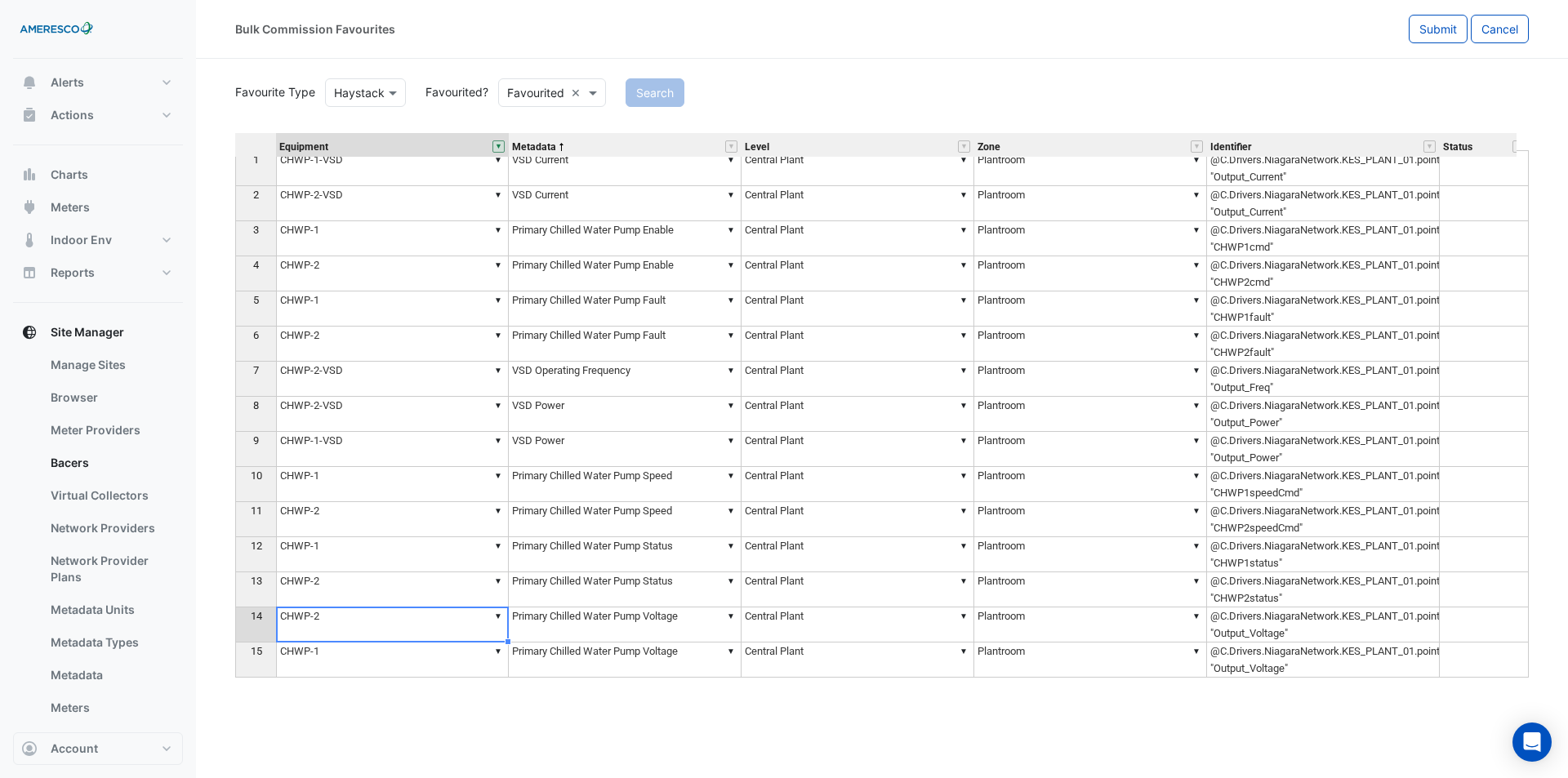 click on "▼ CHWP-2" at bounding box center (392, 625) 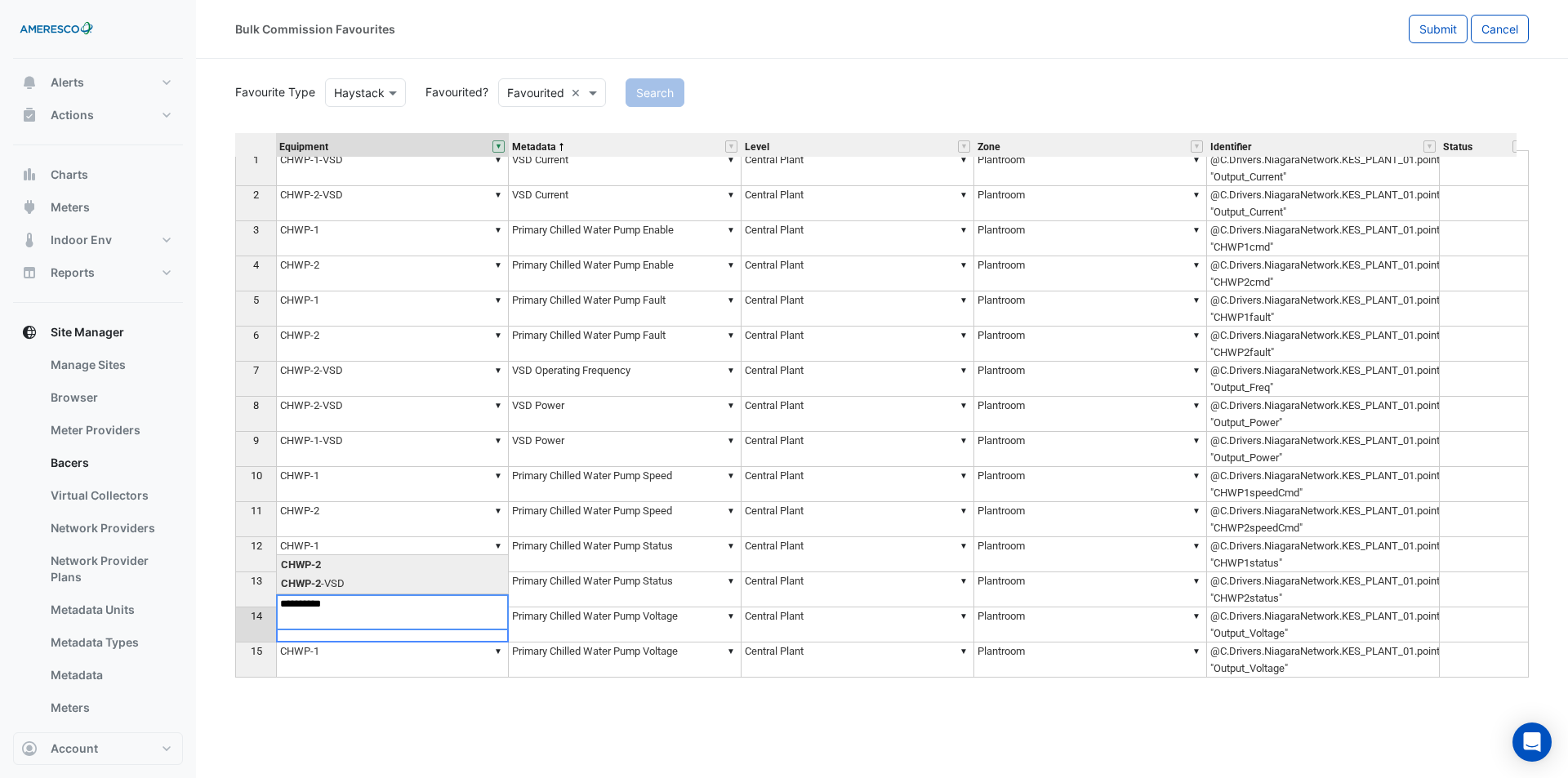 type on "**********" 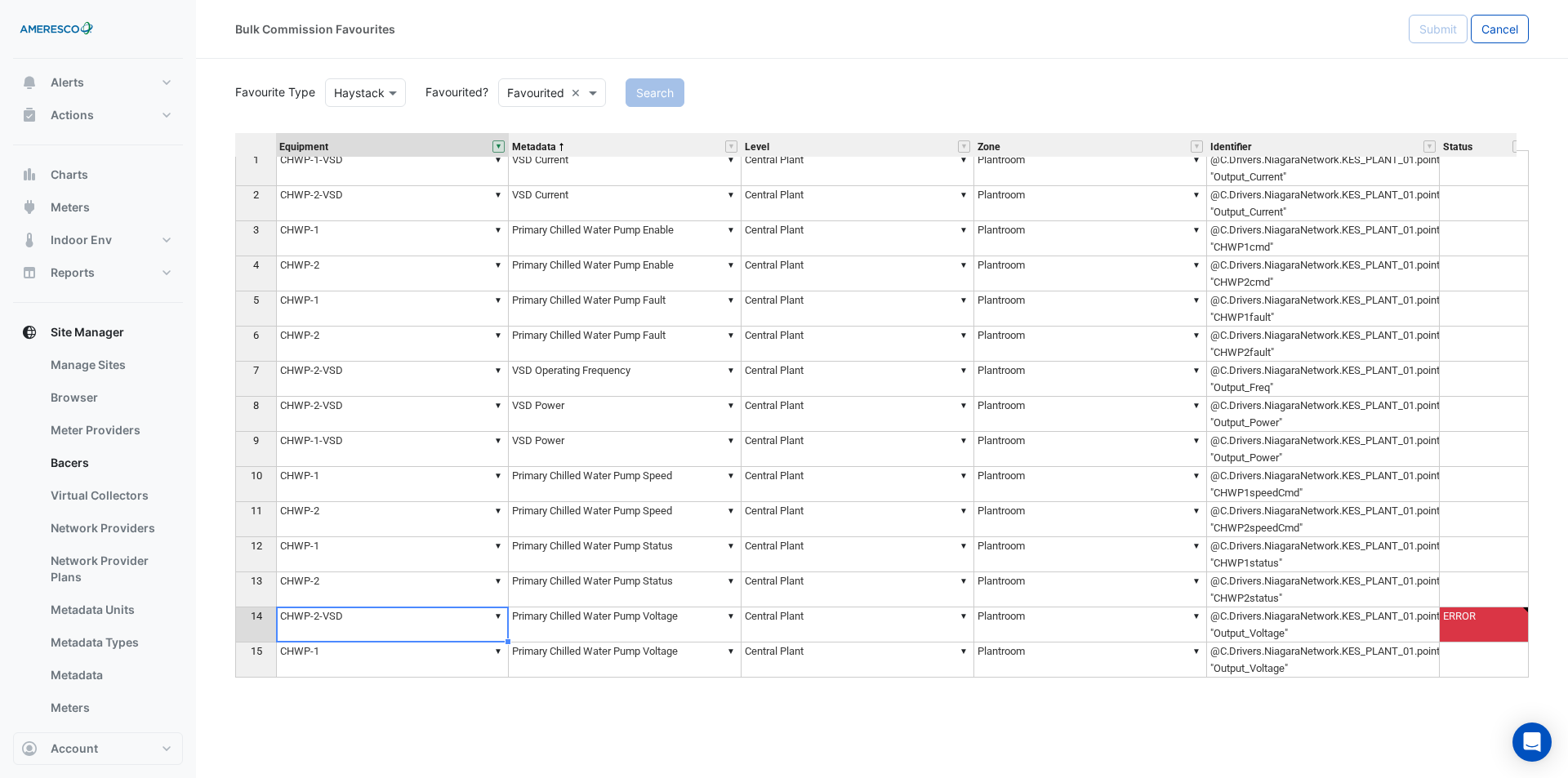 click on "Equipment Metadata Level Zone Identifier Status 1 ▼ CHWP-1-VSD ▼ VSD Current ▼ Central Plant ▼ Plantroom @C.Drivers.NiagaraNetwork.KES_PLANT_01.points.CHWP_1.points.Output_Current "Output_Current" 2 ▼ CHWP-2-VSD ▼ VSD Current ▼ Central Plant ▼ Plantroom @C.Drivers.NiagaraNetwork.KES_PLANT_01.points.CHWP_2.points.Output_Current "Output_Current" 3 ▼ CHWP-1 ▼ Primary Chilled Water Pump Enable ▼ Central Plant ▼ Plantroom @C.Drivers.NiagaraNetwork.KES_PLANT_01.points.CentralPlant.Logic.CHWP1cmd "CHWP1cmd" 4 ▼ CHWP-2 ▼ Primary Chilled Water Pump Enable ▼ Central Plant ▼ Plantroom @C.Drivers.NiagaraNetwork.KES_PLANT_01.points.CentralPlant.Logic.CHWP2cmd "CHWP2cmd" 5 ▼ CHWP-1 ▼ Primary Chilled Water Pump Fault ▼ Central Plant ▼ Plantroom @C.Drivers.NiagaraNetwork.KES_PLANT_01.points.CentralPlant.Logic.CHWP1fault "CHWP1fault" 6 ▼ CHWP-2 ▼ Primary Chilled Water Pump Fault ▼ Central Plant ▼ Plantroom 7 ▼ CHWP-2-VSD ▼ VSD Operating Frequency ▼ Central Plant ▼ 8 9" at bounding box center [882, 405] 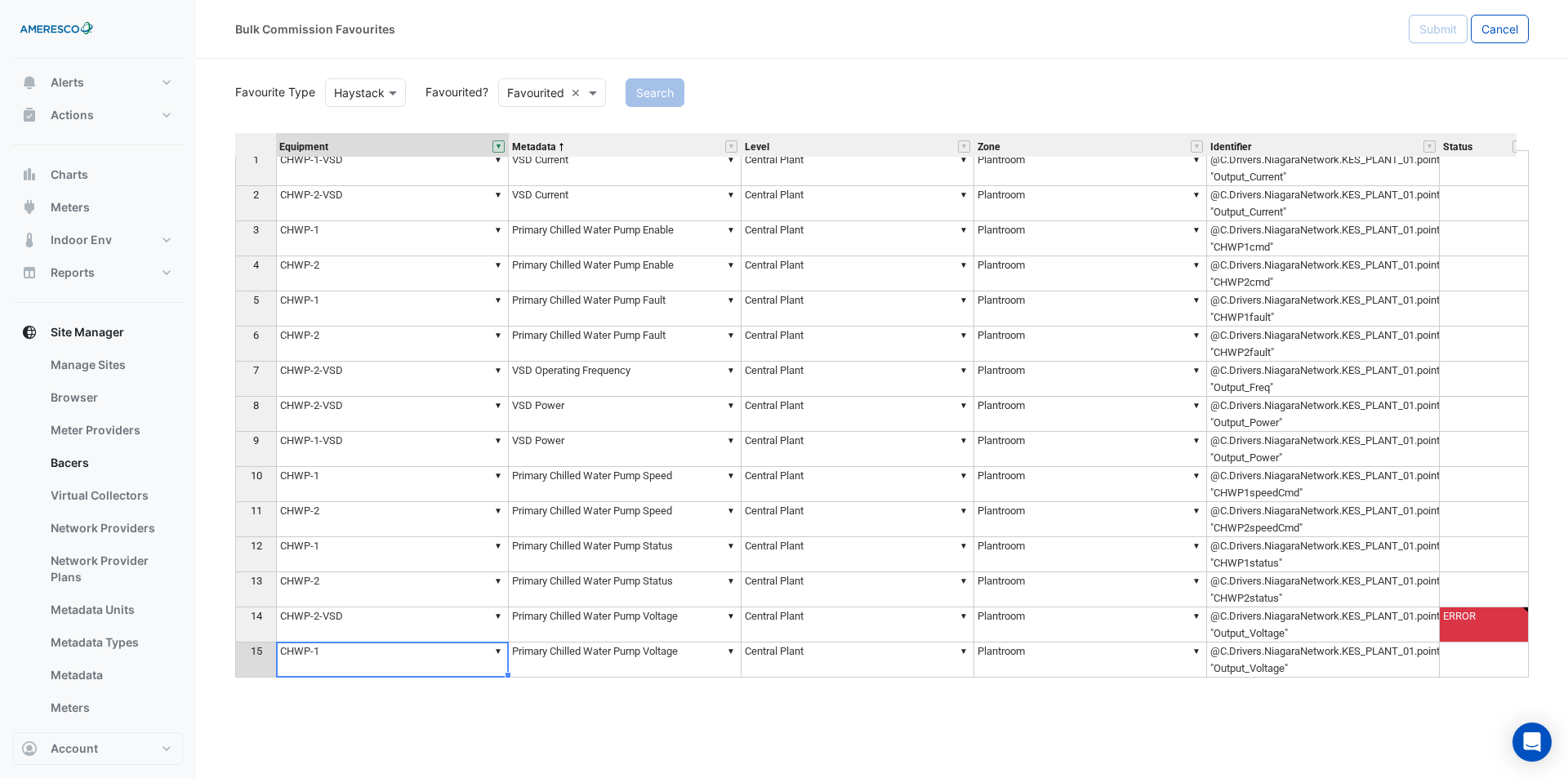 click on "▼ CHWP-1" at bounding box center [392, 660] 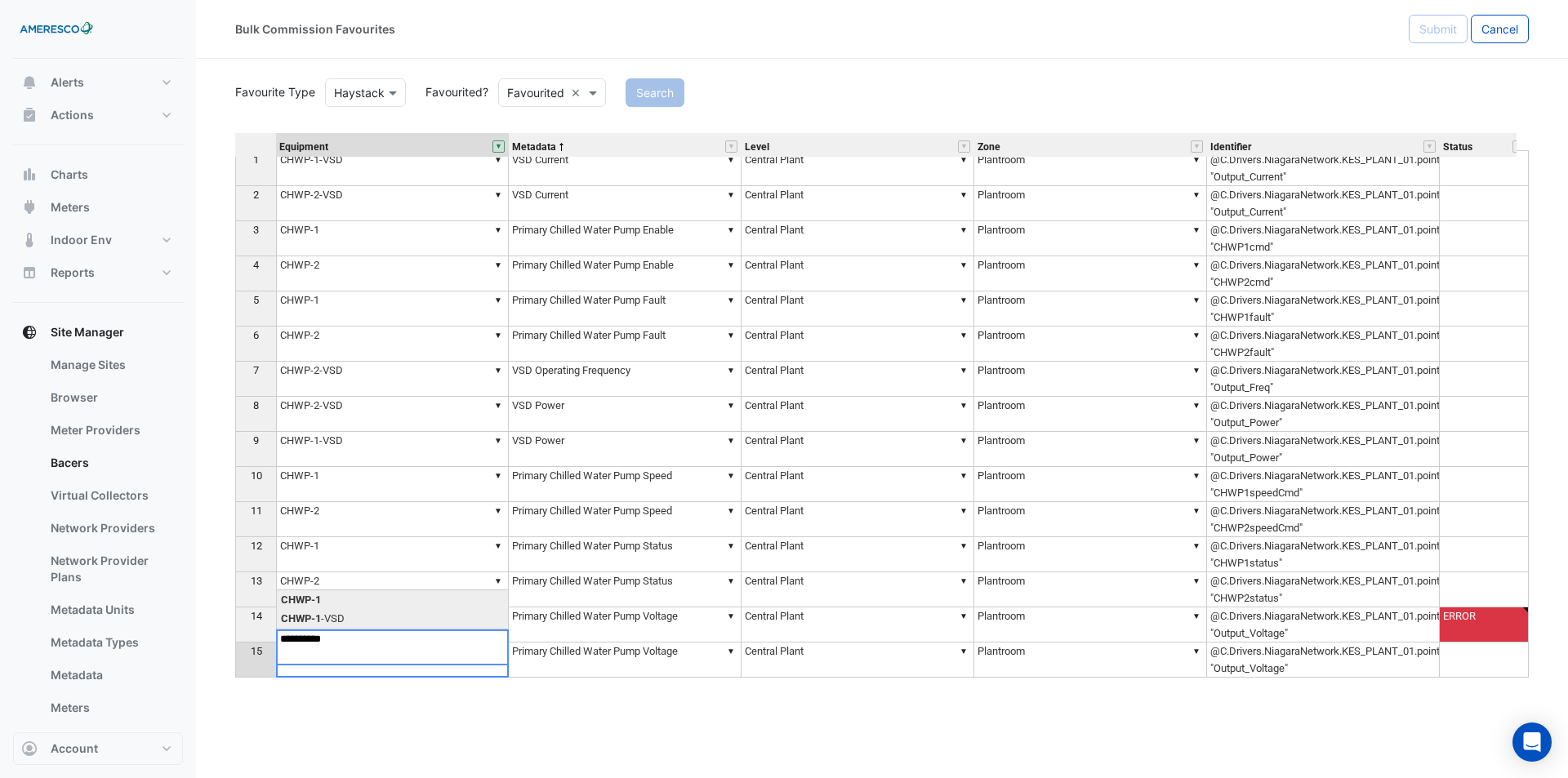 type on "**********" 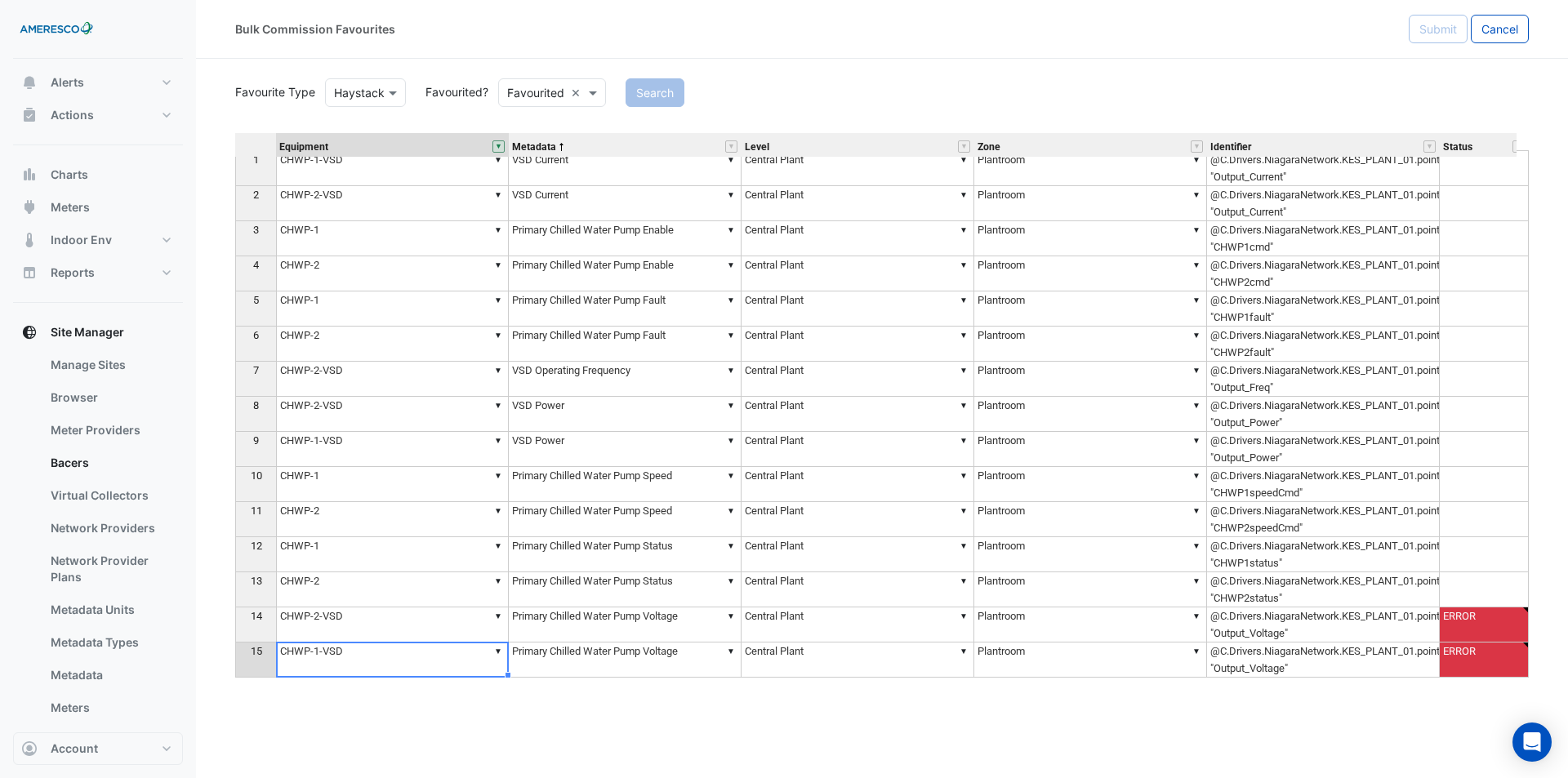 click on "Equipment Metadata Level Zone Identifier Status 1 ▼ CHWP-1-VSD ▼ VSD Current ▼ Central Plant ▼ Plantroom @C.Drivers.NiagaraNetwork.KES_PLANT_01.points.CHWP_1.points.Output_Current "Output_Current" 2 ▼ CHWP-2-VSD ▼ VSD Current ▼ Central Plant ▼ Plantroom @C.Drivers.NiagaraNetwork.KES_PLANT_01.points.CHWP_2.points.Output_Current "Output_Current" 3 ▼ CHWP-1 ▼ Primary Chilled Water Pump Enable ▼ Central Plant ▼ Plantroom @C.Drivers.NiagaraNetwork.KES_PLANT_01.points.CentralPlant.Logic.CHWP1cmd "CHWP1cmd" 4 ▼ CHWP-2 ▼ Primary Chilled Water Pump Enable ▼ Central Plant ▼ Plantroom @C.Drivers.NiagaraNetwork.KES_PLANT_01.points.CentralPlant.Logic.CHWP2cmd "CHWP2cmd" 5 ▼ CHWP-1 ▼ Primary Chilled Water Pump Fault ▼ Central Plant ▼ Plantroom @C.Drivers.NiagaraNetwork.KES_PLANT_01.points.CentralPlant.Logic.CHWP1fault "CHWP1fault" 6 ▼ CHWP-2 ▼ Primary Chilled Water Pump Fault ▼ Central Plant ▼ Plantroom 7 ▼ CHWP-2-VSD ▼ VSD Operating Frequency ▼ Central Plant ▼ 8 9" at bounding box center (882, 405) 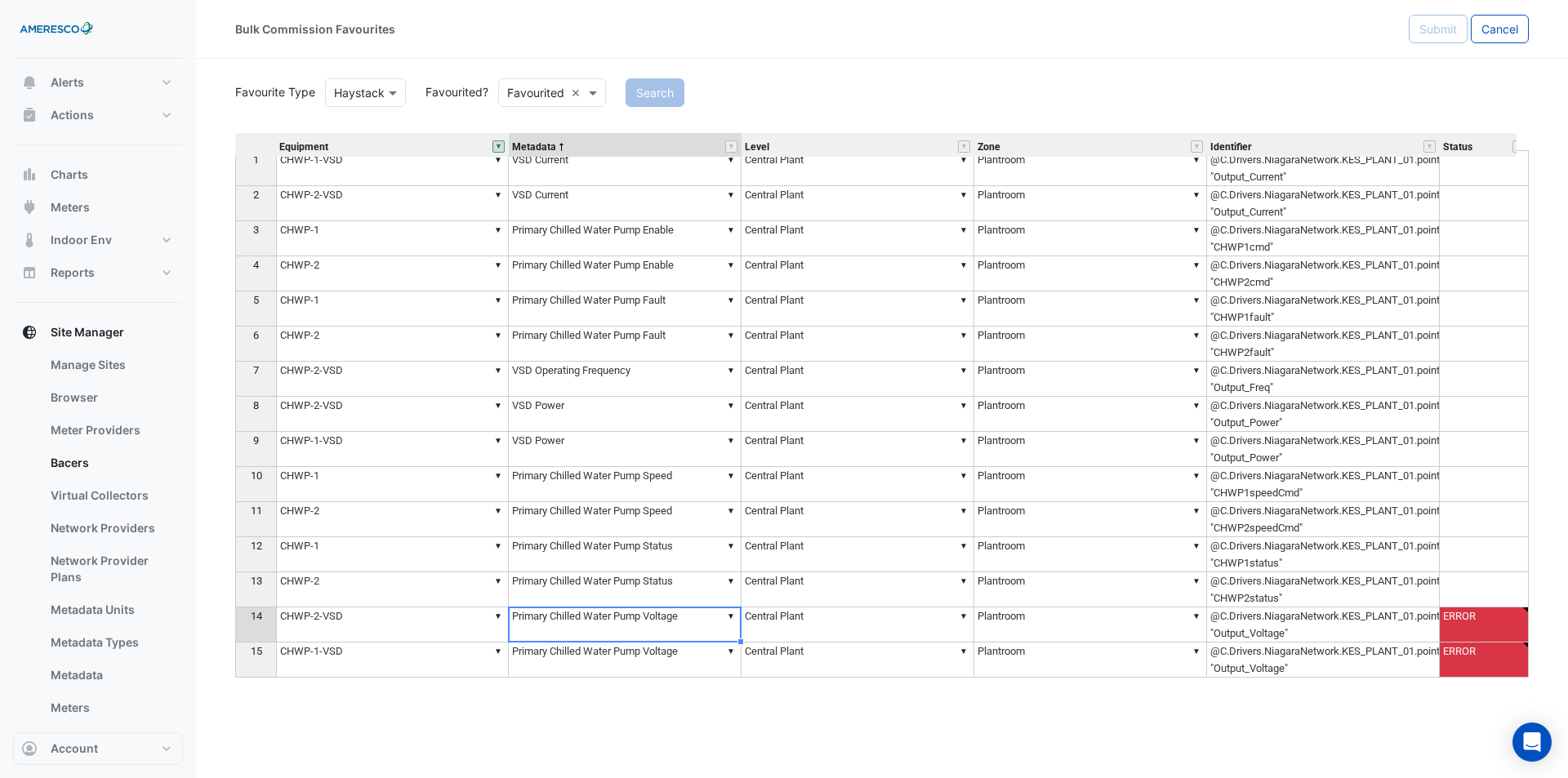 click on "▼ Primary Chilled Water Pump Voltage" at bounding box center (625, 625) 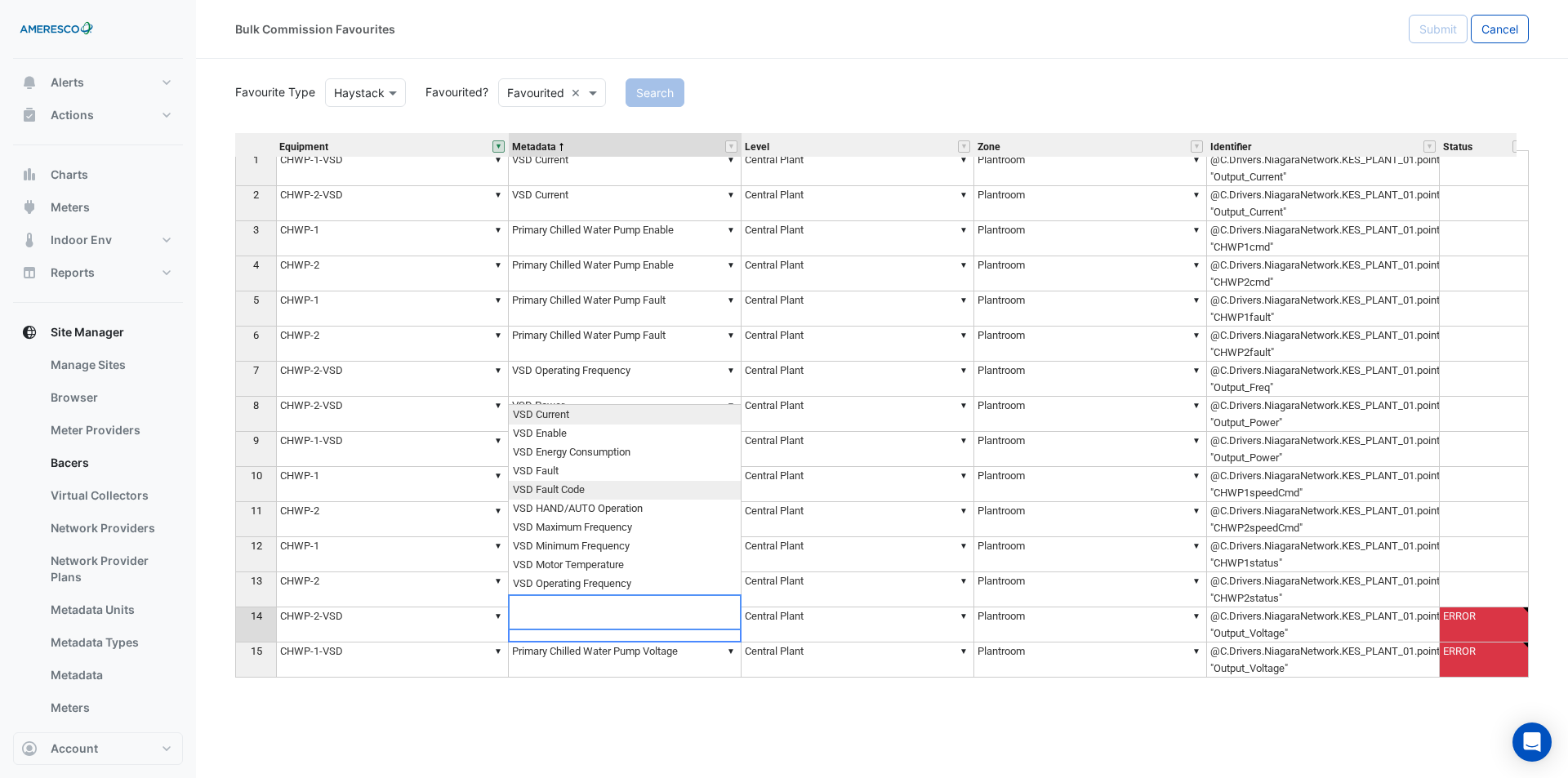 scroll, scrollTop: 169, scrollLeft: 0, axis: vertical 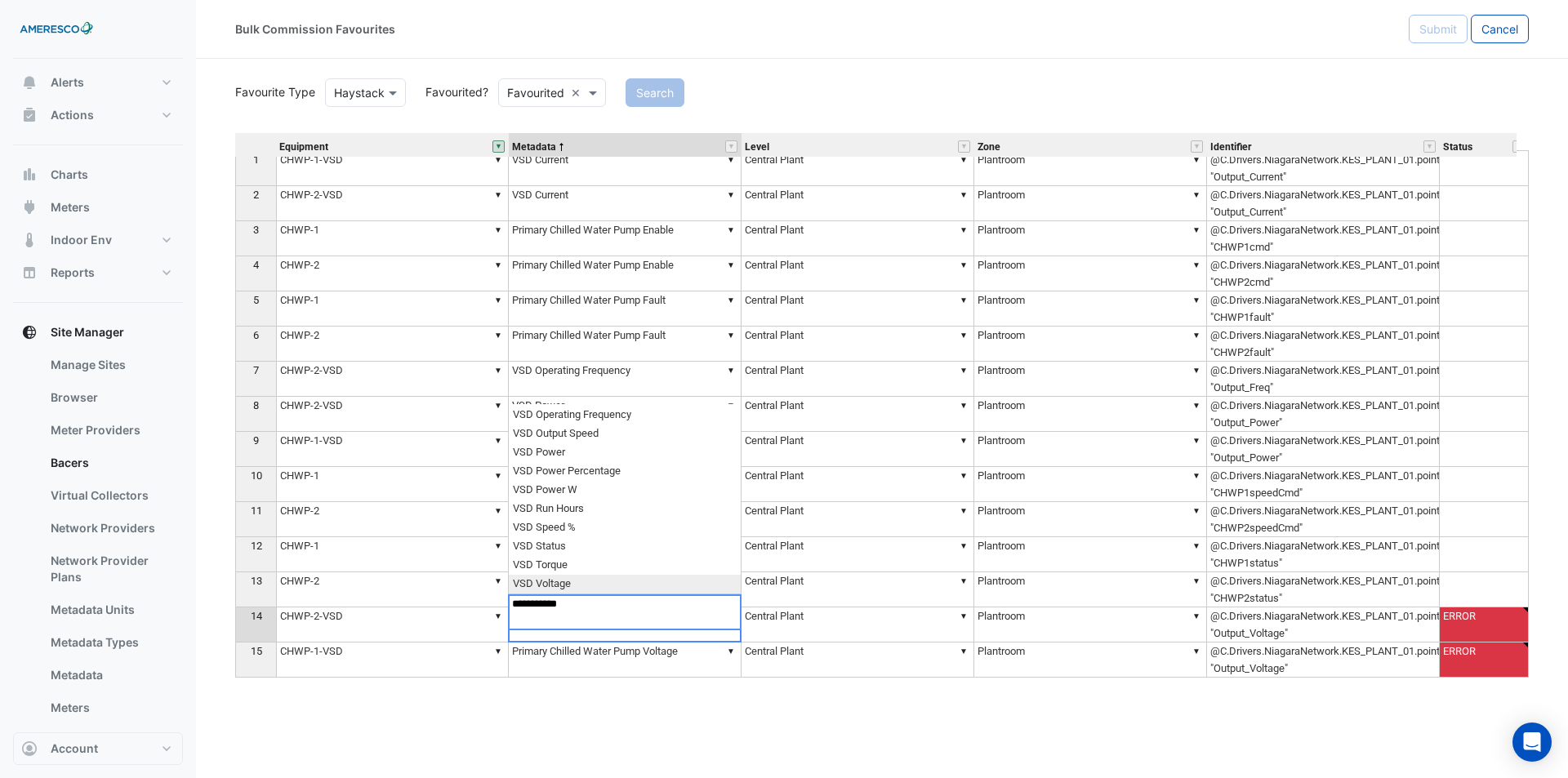 click on "Equipment Metadata Level Zone Identifier Status 1 ▼ CHWP-1-VSD ▼ VSD Current ▼ Central Plant ▼ Plantroom @C.Drivers.NiagaraNetwork.KES_PLANT_01.points.CHWP_1.points.Output_Current "Output_Current" 2 ▼ CHWP-2-VSD ▼ VSD Current ▼ Central Plant ▼ Plantroom @C.Drivers.NiagaraNetwork.KES_PLANT_01.points.CHWP_2.points.Output_Current "Output_Current" 3 ▼ CHWP-1 ▼ Primary Chilled Water Pump Enable ▼ Central Plant ▼ Plantroom @C.Drivers.NiagaraNetwork.KES_PLANT_01.points.CentralPlant.Logic.CHWP1cmd "CHWP1cmd" 4 ▼ CHWP-2 ▼ Primary Chilled Water Pump Enable ▼ Central Plant ▼ Plantroom @C.Drivers.NiagaraNetwork.KES_PLANT_01.points.CentralPlant.Logic.CHWP2cmd "CHWP2cmd" 5 ▼ CHWP-1 ▼ Primary Chilled Water Pump Fault ▼ Central Plant ▼ Plantroom @C.Drivers.NiagaraNetwork.KES_PLANT_01.points.CentralPlant.Logic.CHWP1fault "CHWP1fault" 6 ▼ CHWP-2 ▼ Primary Chilled Water Pump Fault ▼ Central Plant ▼ Plantroom 7 ▼ CHWP-2-VSD ▼ VSD Operating Frequency ▼ Central Plant ▼ 8 9" at bounding box center (882, 405) 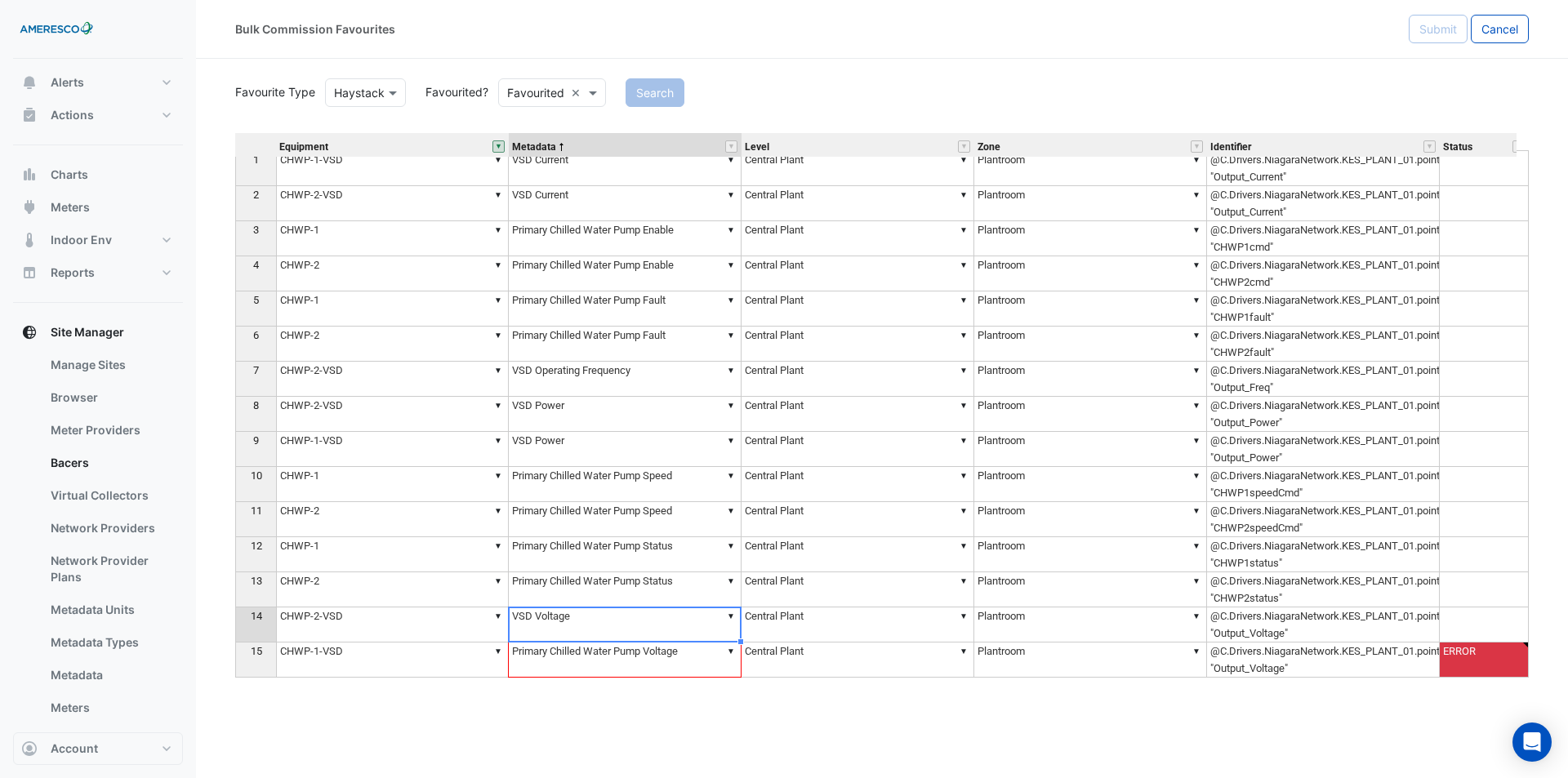 drag, startPoint x: 741, startPoint y: 631, endPoint x: 740, endPoint y: 646, distance: 15.033296 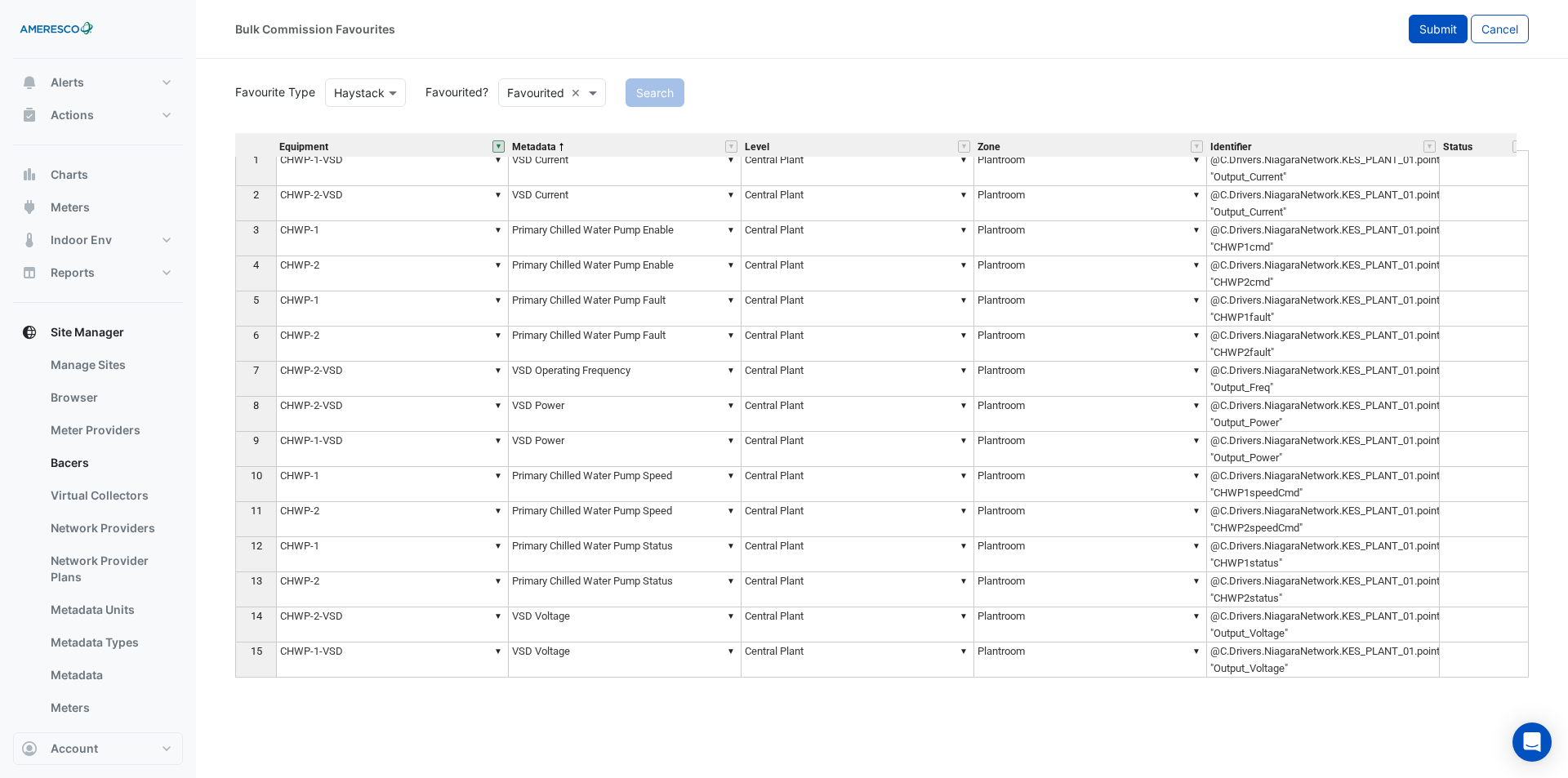 click on "Submit" 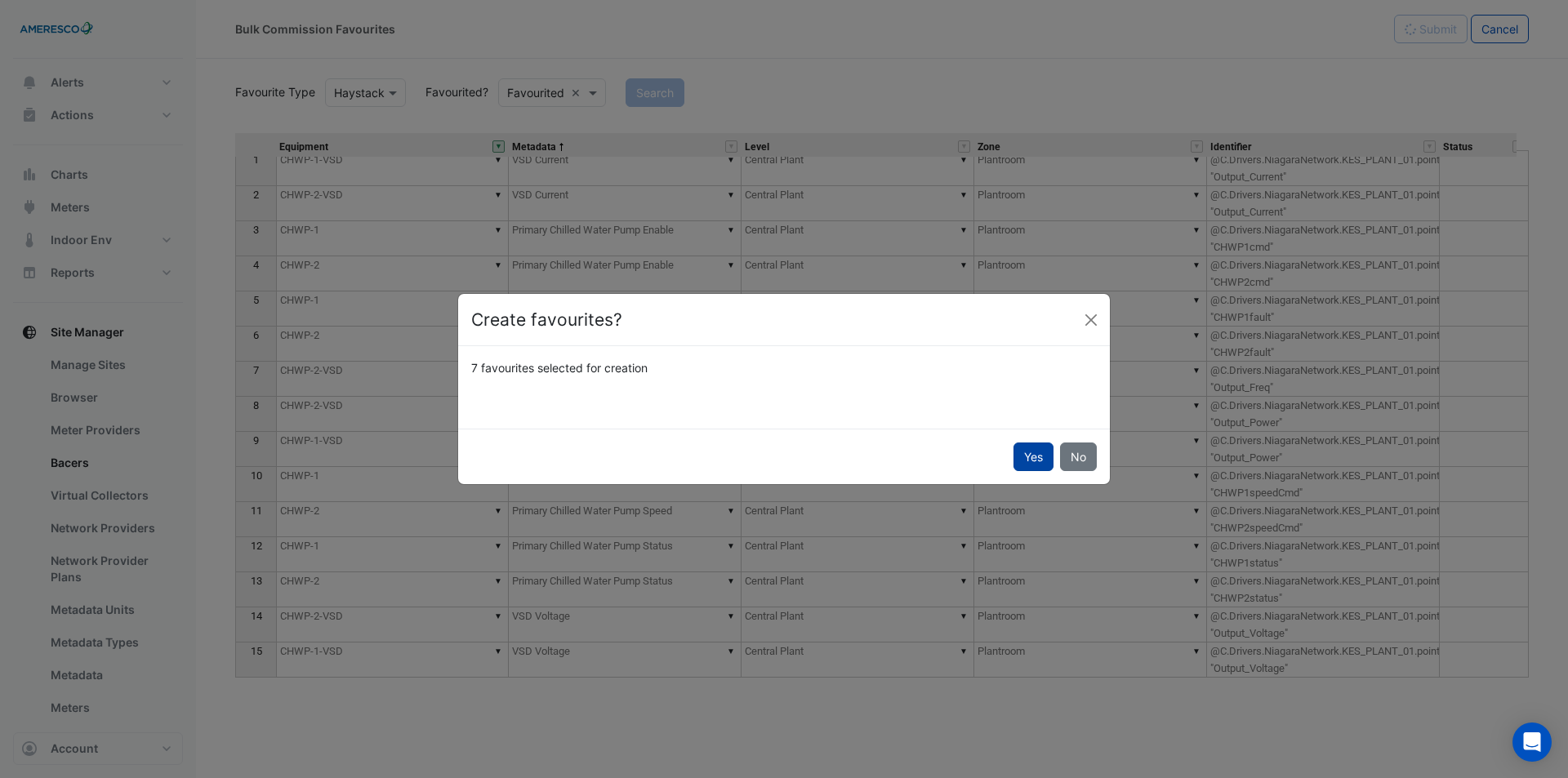 click on "Yes" 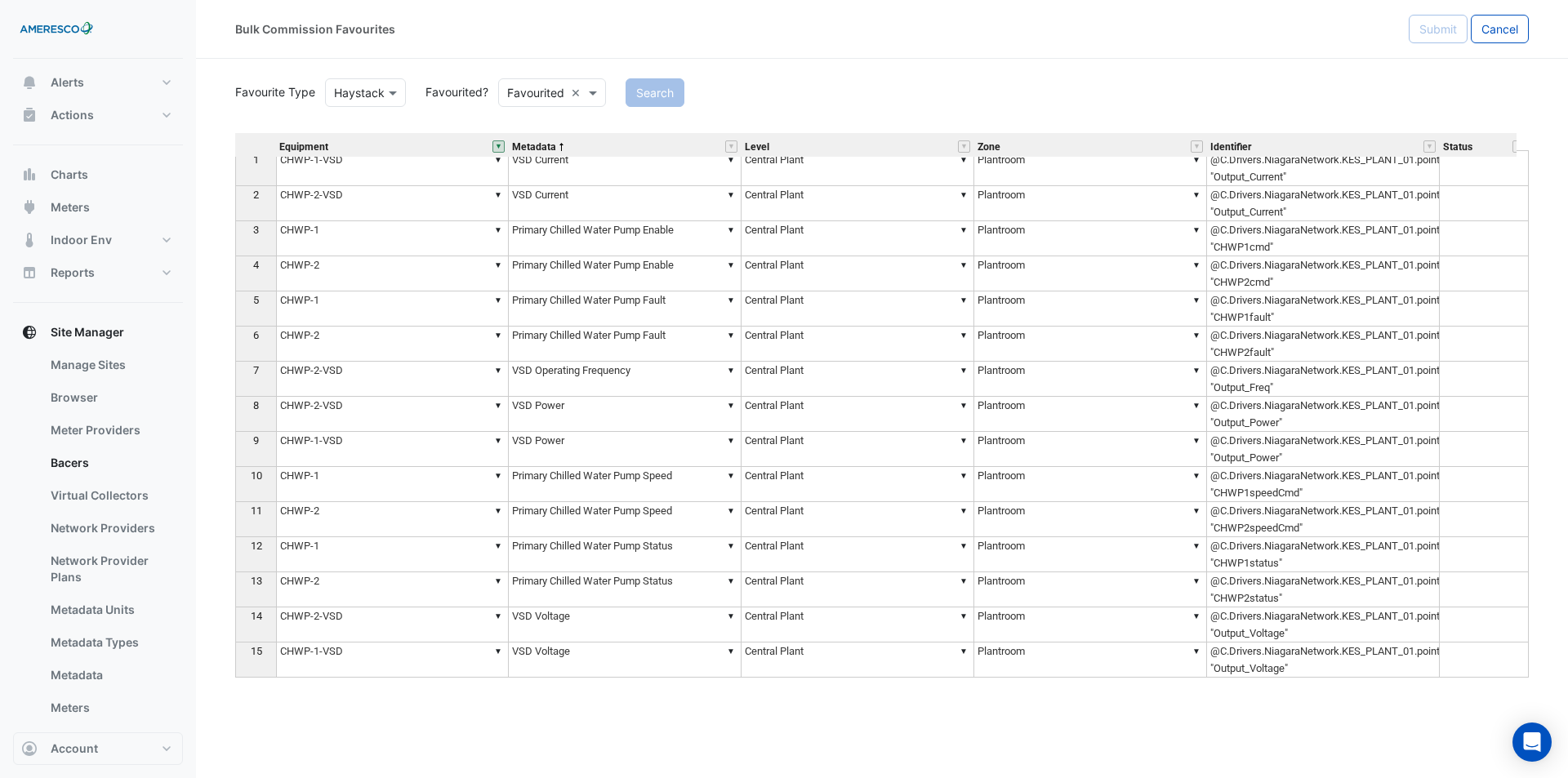 type 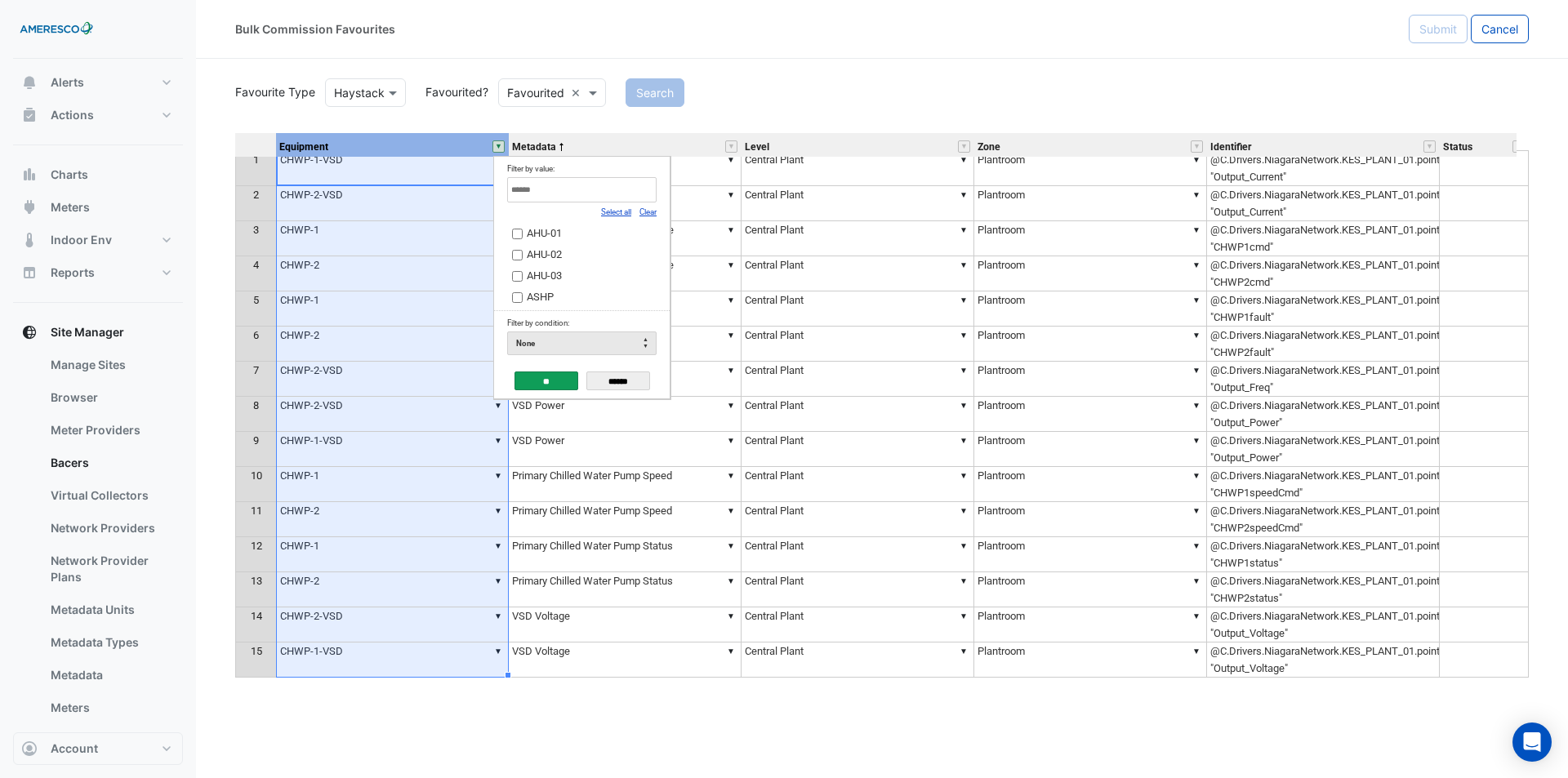 click on "Clear" at bounding box center (648, 211) 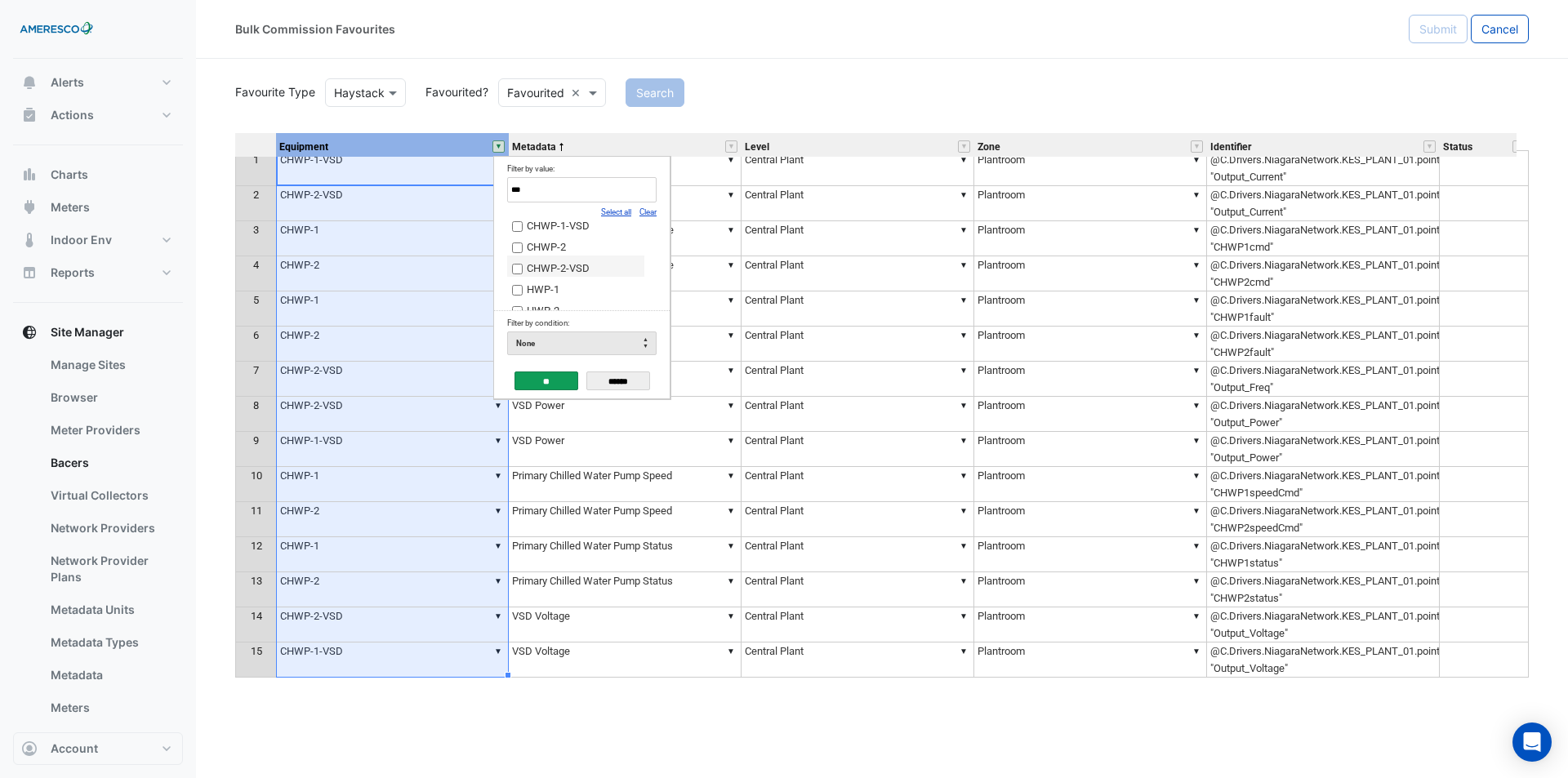 scroll, scrollTop: 44, scrollLeft: 0, axis: vertical 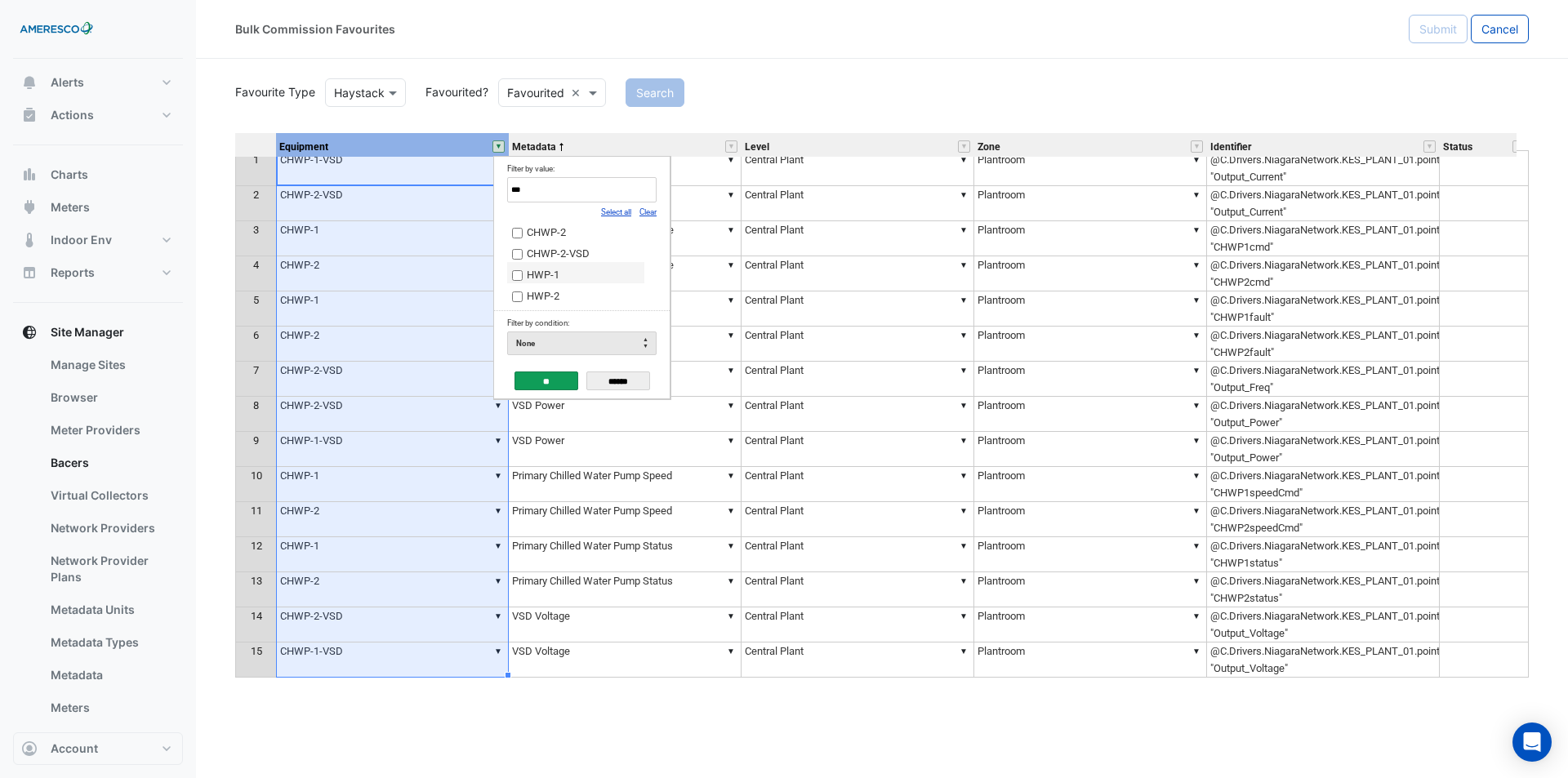 type on "***" 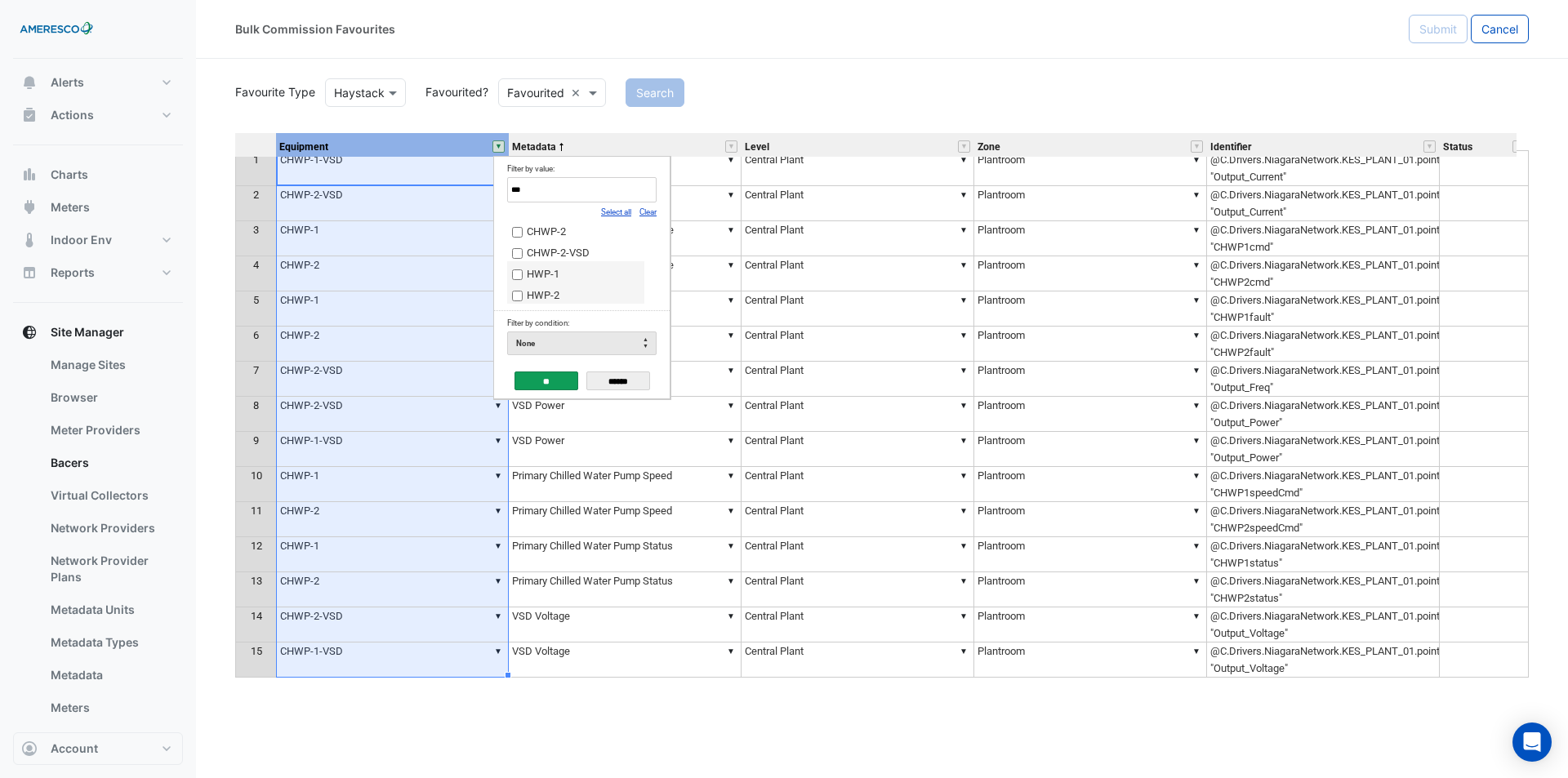 click on "HWP-2" at bounding box center (576, 295) 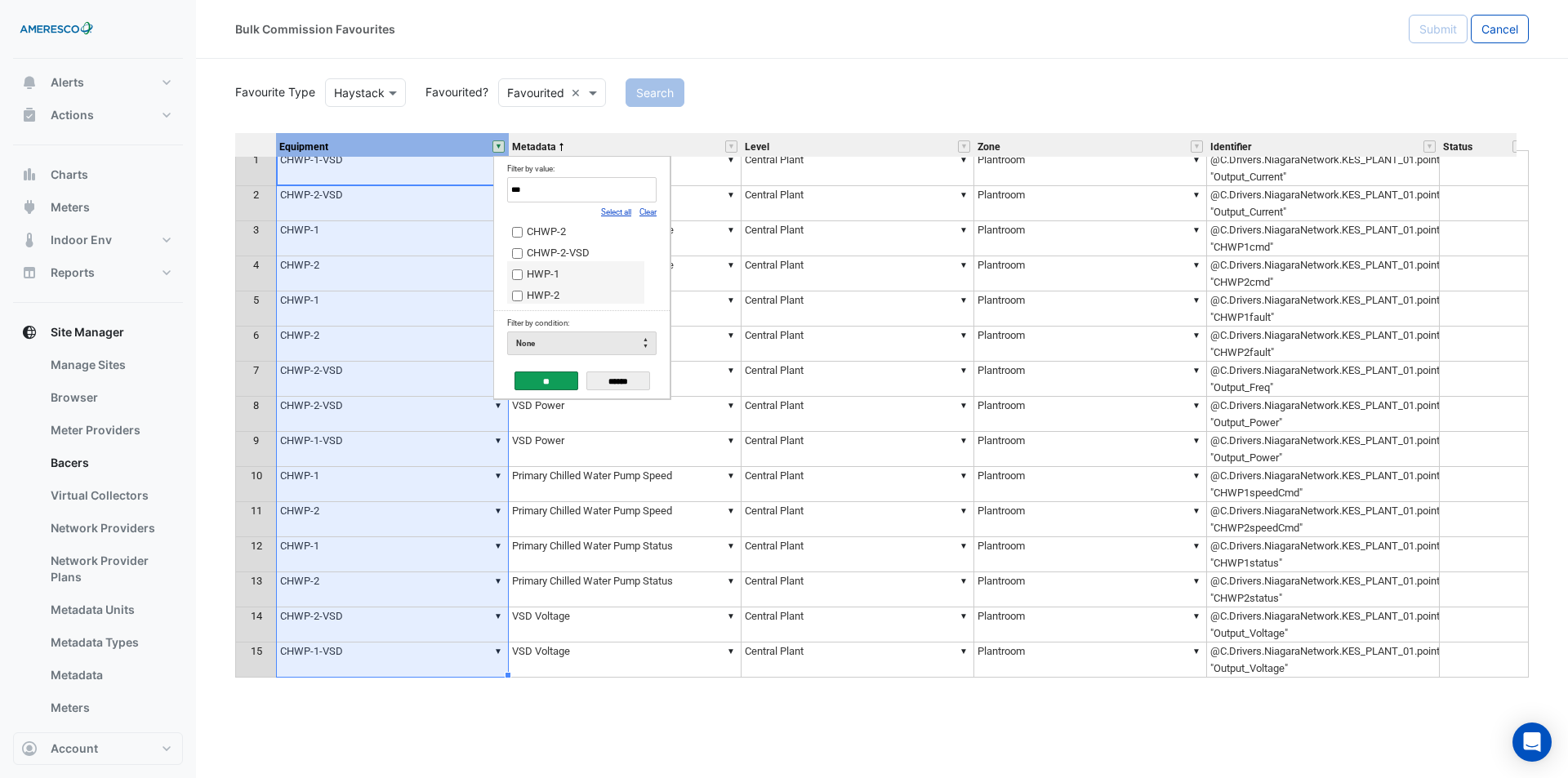 click on "**" at bounding box center (546, 380) 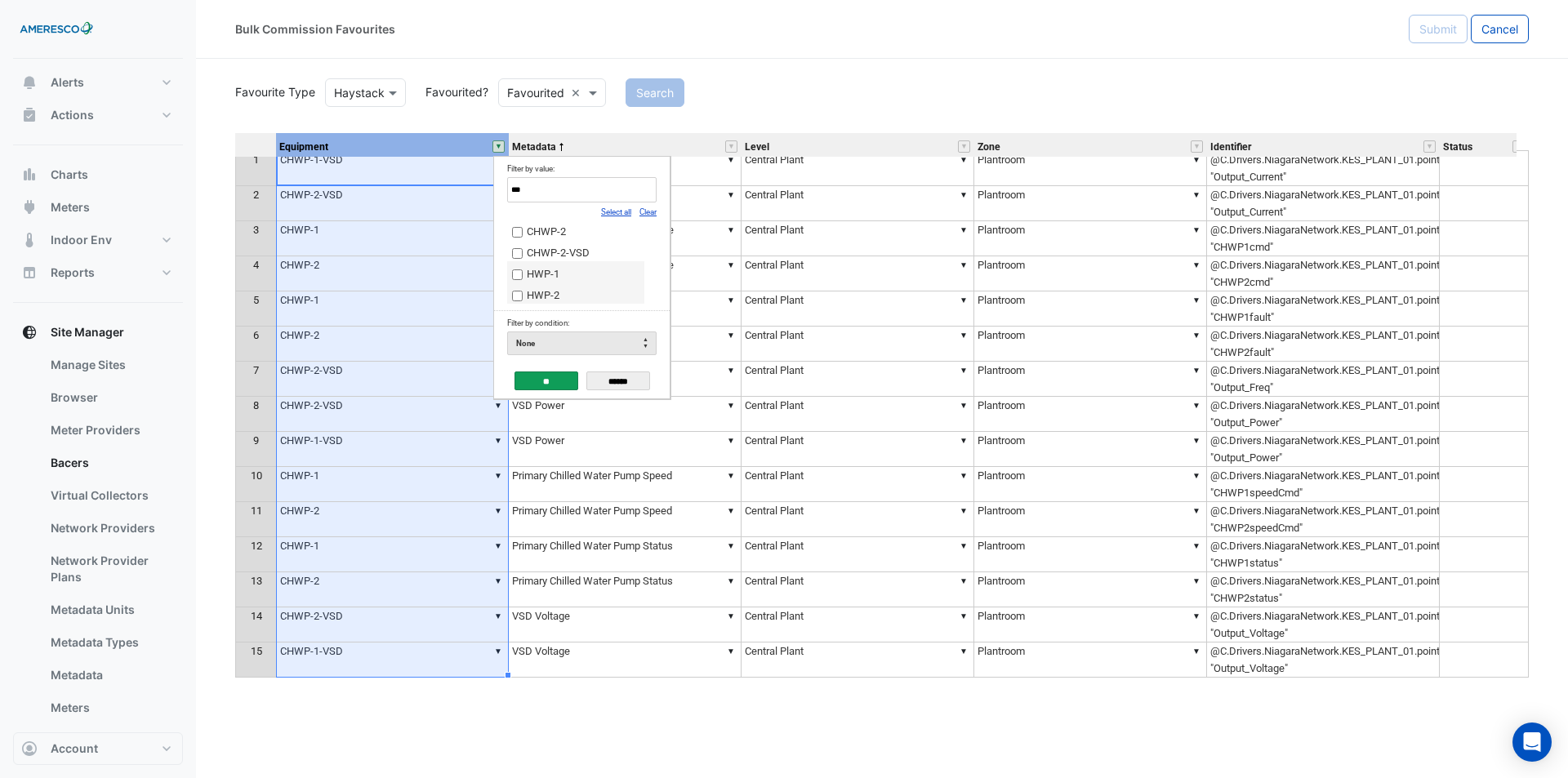 scroll, scrollTop: 0, scrollLeft: 0, axis: both 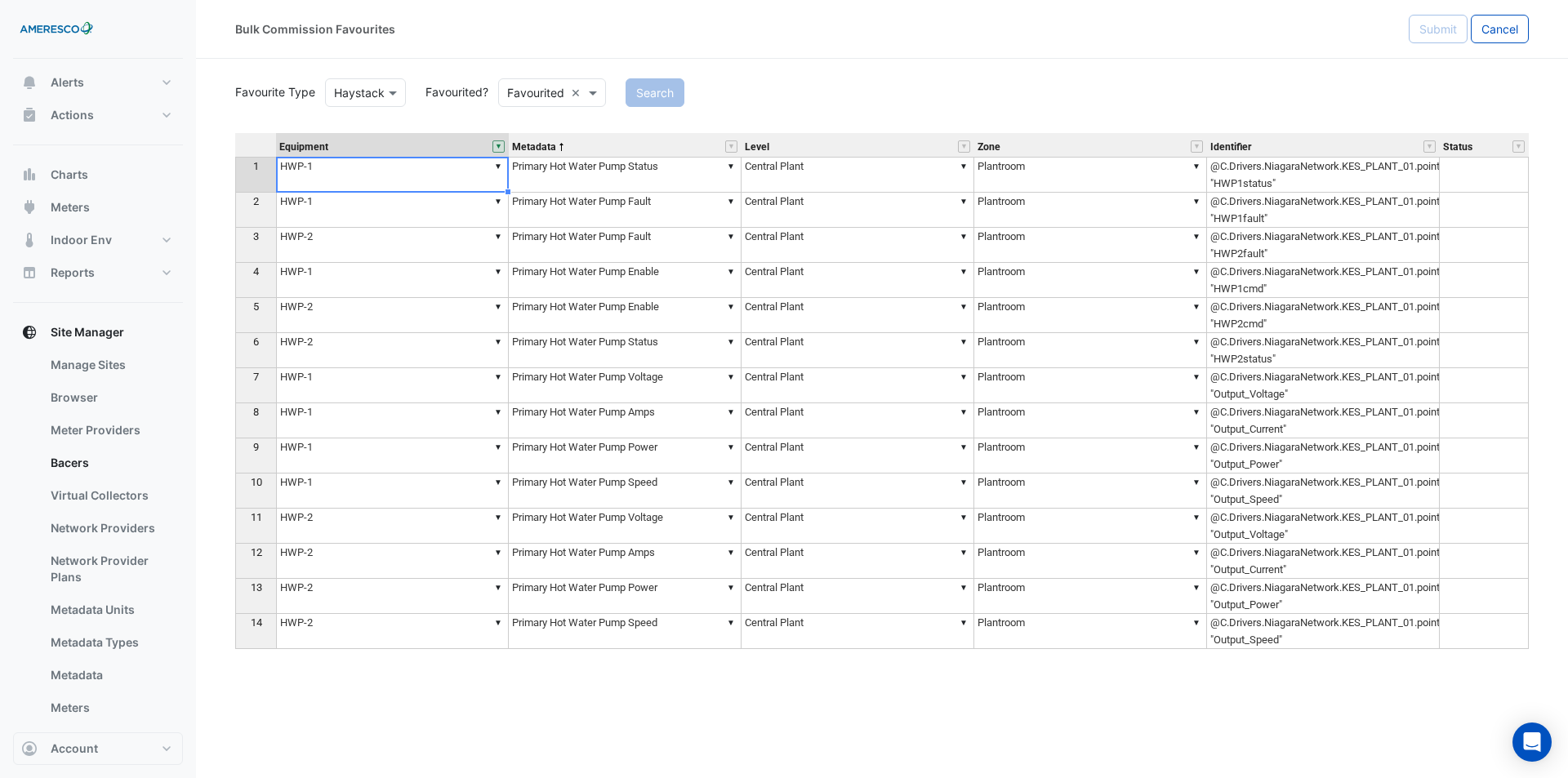 click on "▼ HWP-1" at bounding box center (392, 385) 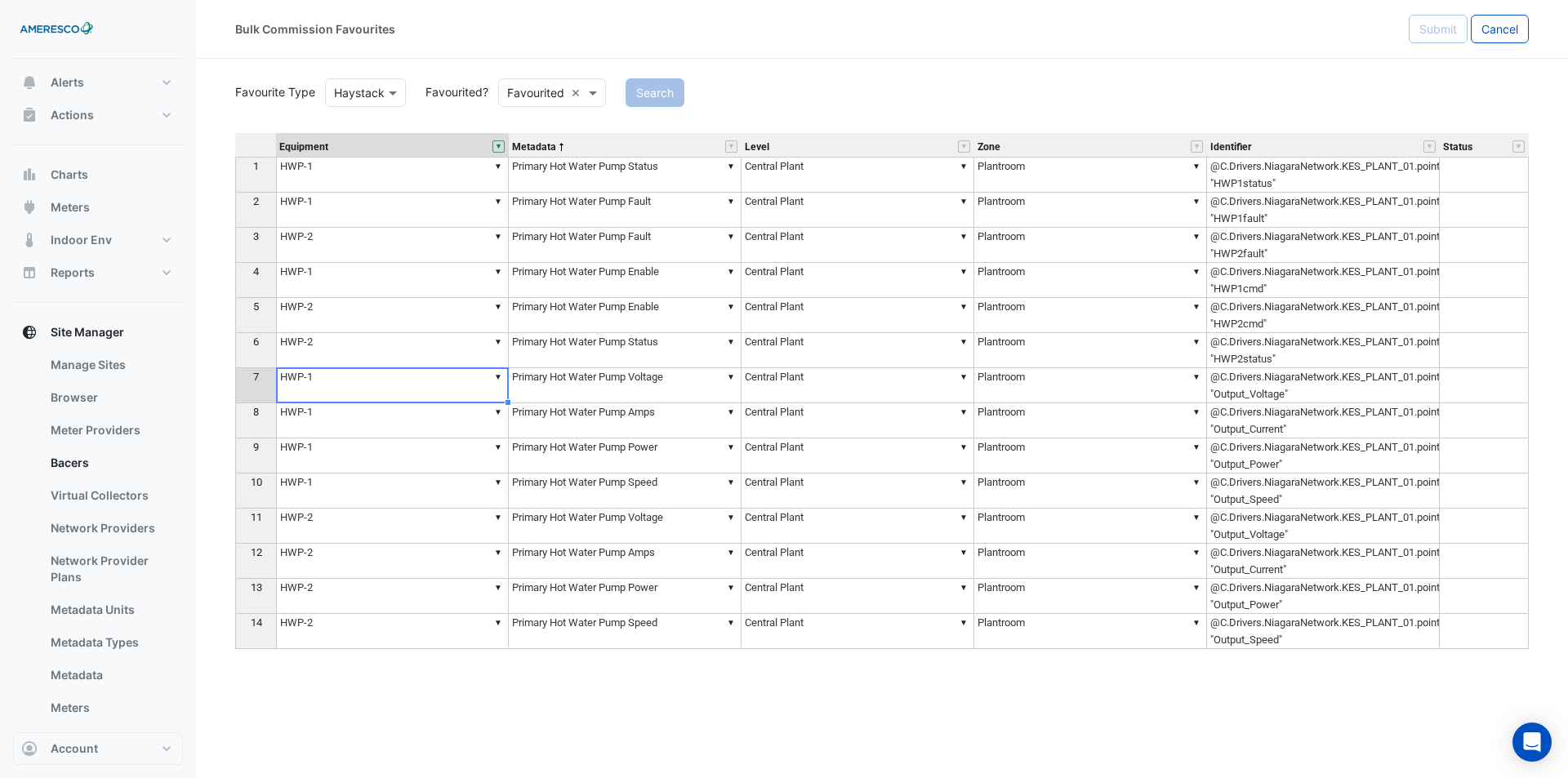 click on "▼ HWP-1" at bounding box center [392, 385] 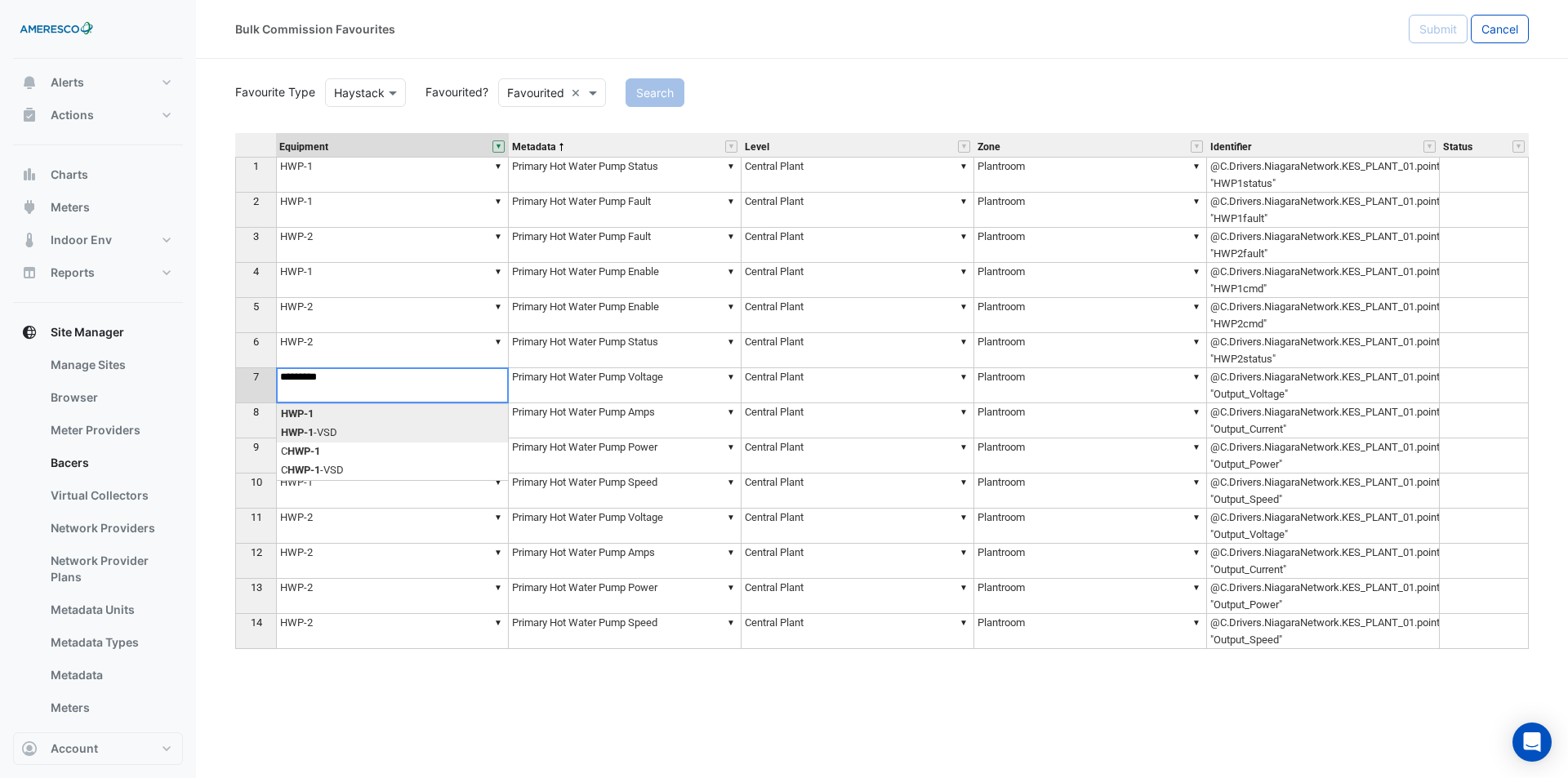 click on "Equipment Metadata Level Zone Identifier Status 1 ▼ HWP-1 ▼ Primary Hot Water Pump Status ▼ Central Plant ▼ Plantroom @C.Drivers.NiagaraNetwork.KES_PLANT_01.points.CentralPlant.Logic.HWP1status "HWP1status" 2 ▼ HWP-1 ▼ Primary Hot Water Pump Fault ▼ Central Plant ▼ Plantroom @C.Drivers.NiagaraNetwork.KES_PLANT_01.points.CentralPlant.Logic.HWP1fault "HWP1fault" 3 ▼ HWP-2 ▼ Primary Hot Water Pump Fault ▼ Central Plant ▼ Plantroom @C.Drivers.NiagaraNetwork.KES_PLANT_01.points.CentralPlant.Logic.HWP2fault "HWP2fault" 4 ▼ HWP-1 ▼ Primary Hot Water Pump Enable ▼ Central Plant ▼ Plantroom @C.Drivers.NiagaraNetwork.KES_PLANT_01.points.CentralPlant.Logic.HWP1cmd "HWP1cmd" 5 ▼ HWP-2 ▼ Primary Hot Water Pump Enable ▼ Central Plant ▼ Plantroom @C.Drivers.NiagaraNetwork.KES_PLANT_01.points.CentralPlant.Logic.HWP2cmd "HWP2cmd" 6 ▼ HWP-2 ▼ Primary Hot Water Pump Status ▼ Central Plant ▼ Plantroom 7 ▼ HWP-1 ▼ Primary Hot Water Pump Voltage ▼ Central Plant ▼ Plantroom" at bounding box center (882, 405) 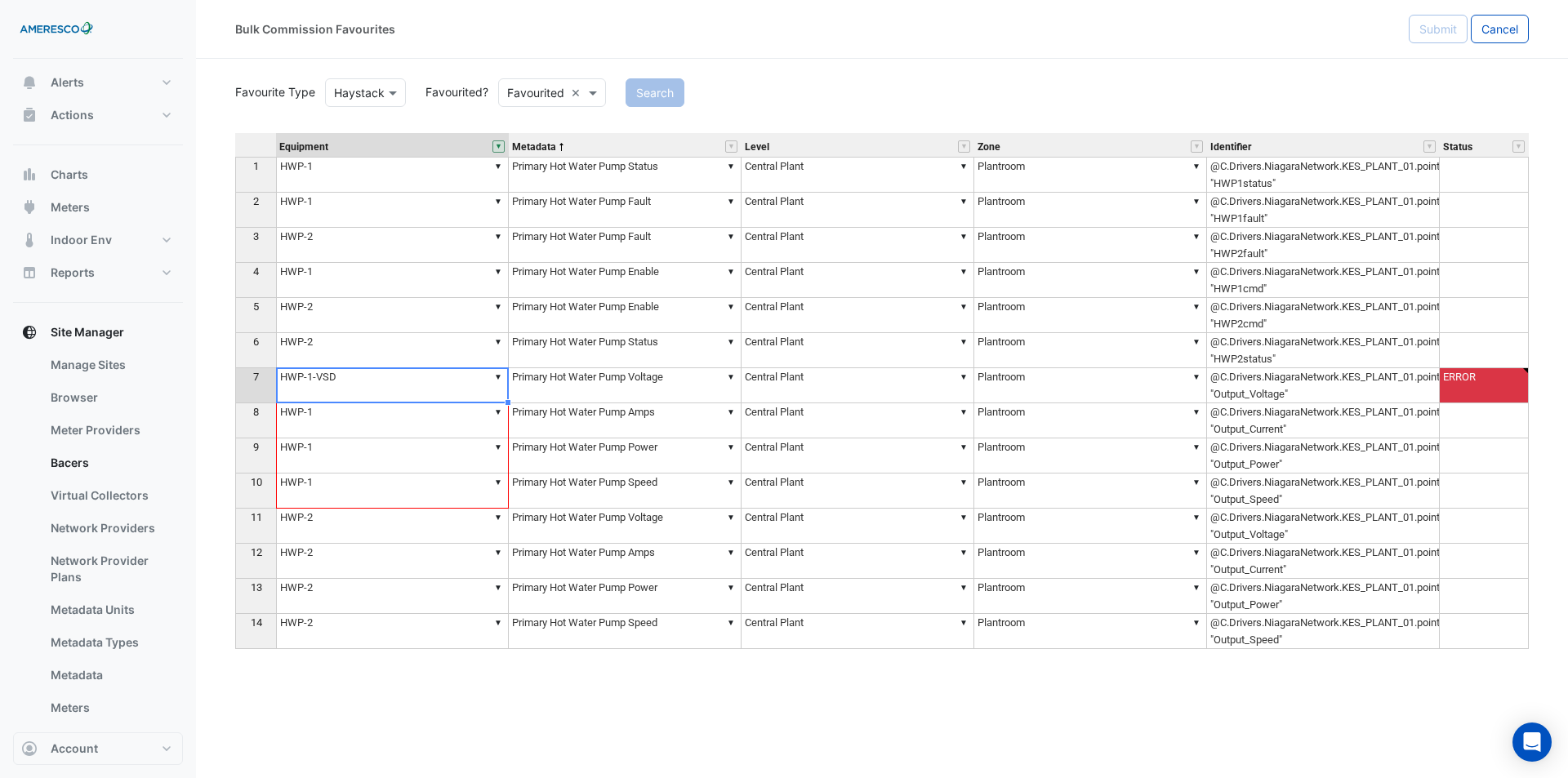 drag, startPoint x: 506, startPoint y: 402, endPoint x: 487, endPoint y: 481, distance: 81.25269 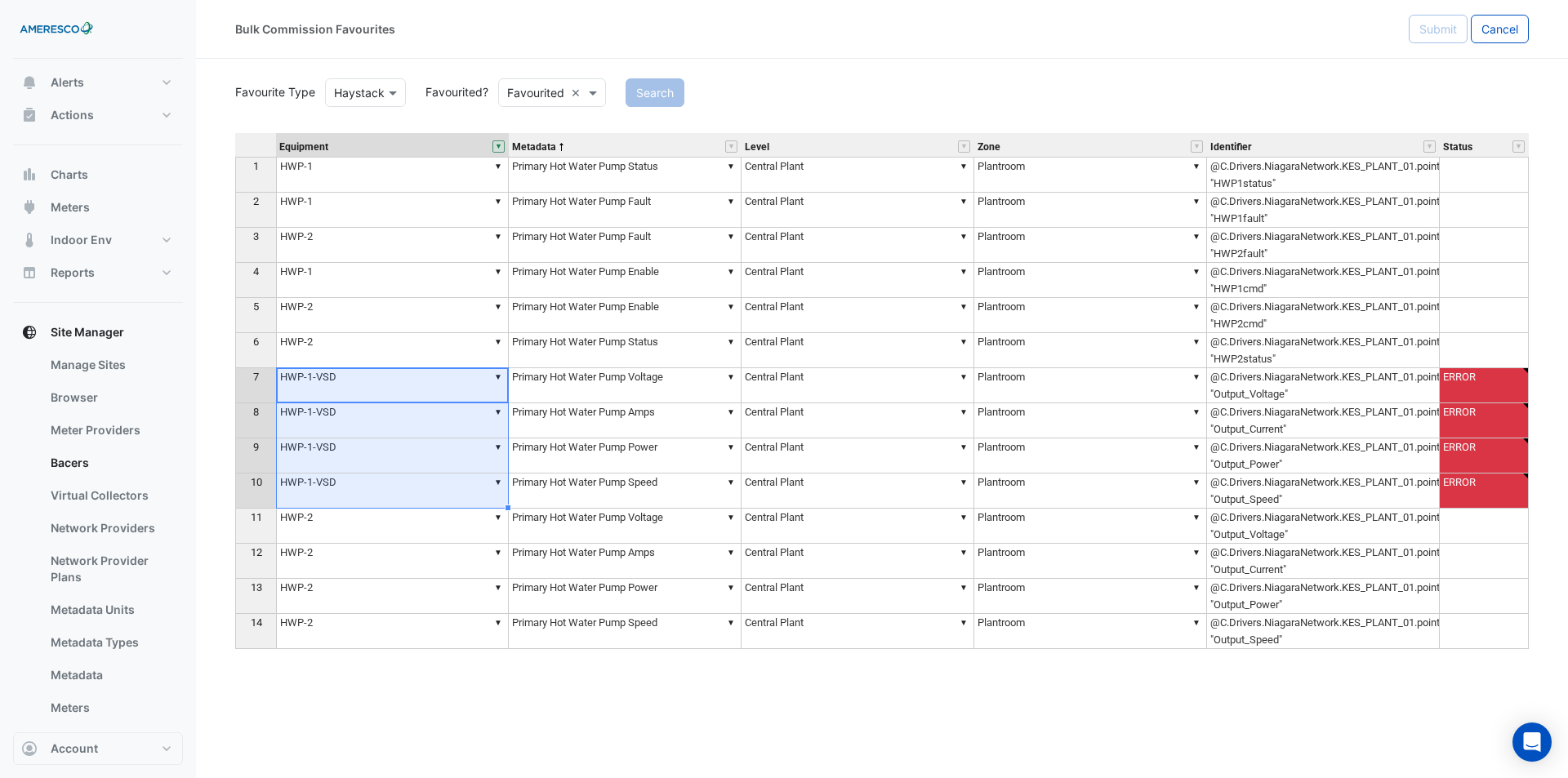 click on "▼ HWP-2" at bounding box center (392, 526) 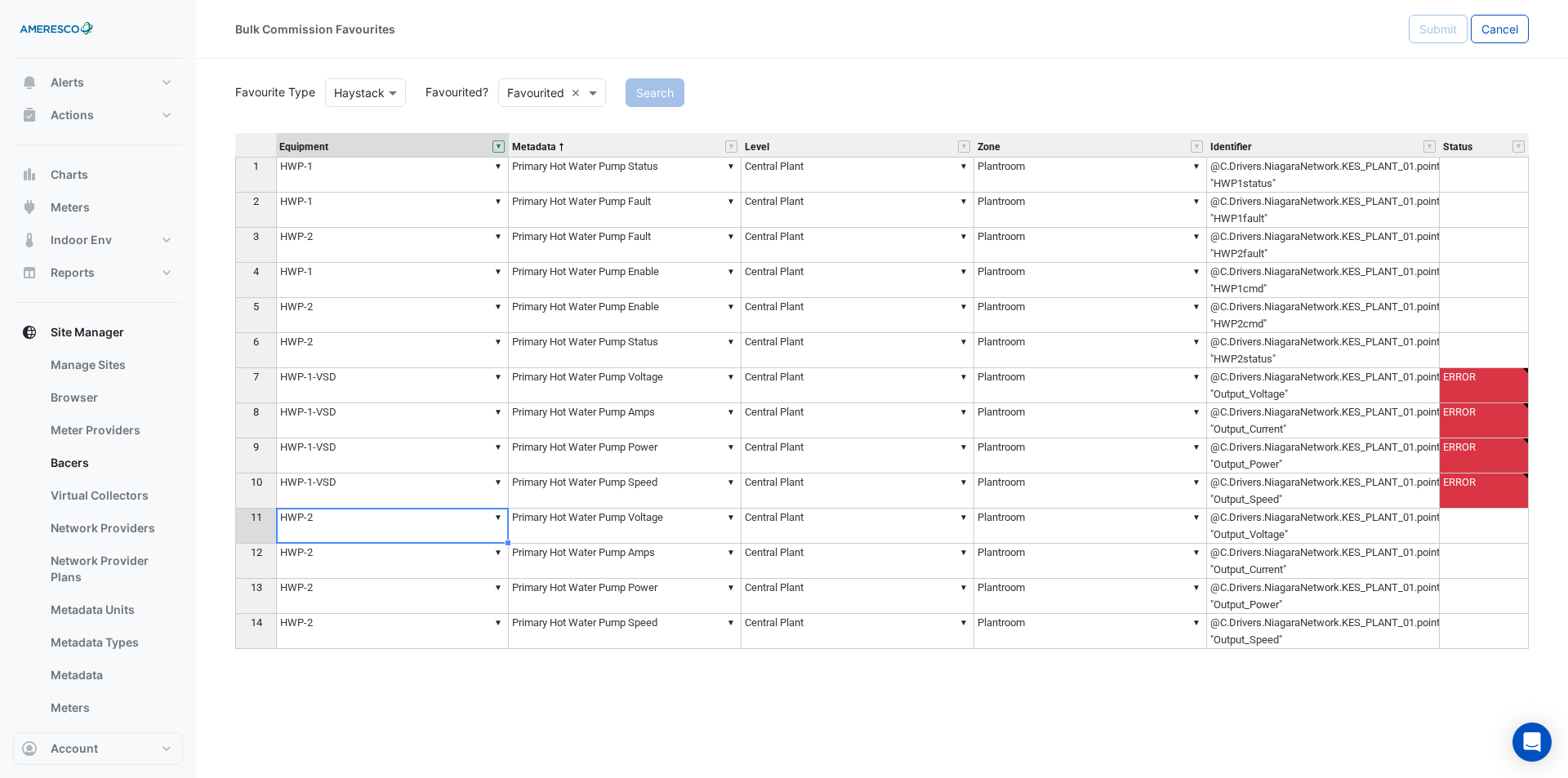 click on "▼ HWP-2" at bounding box center (392, 526) 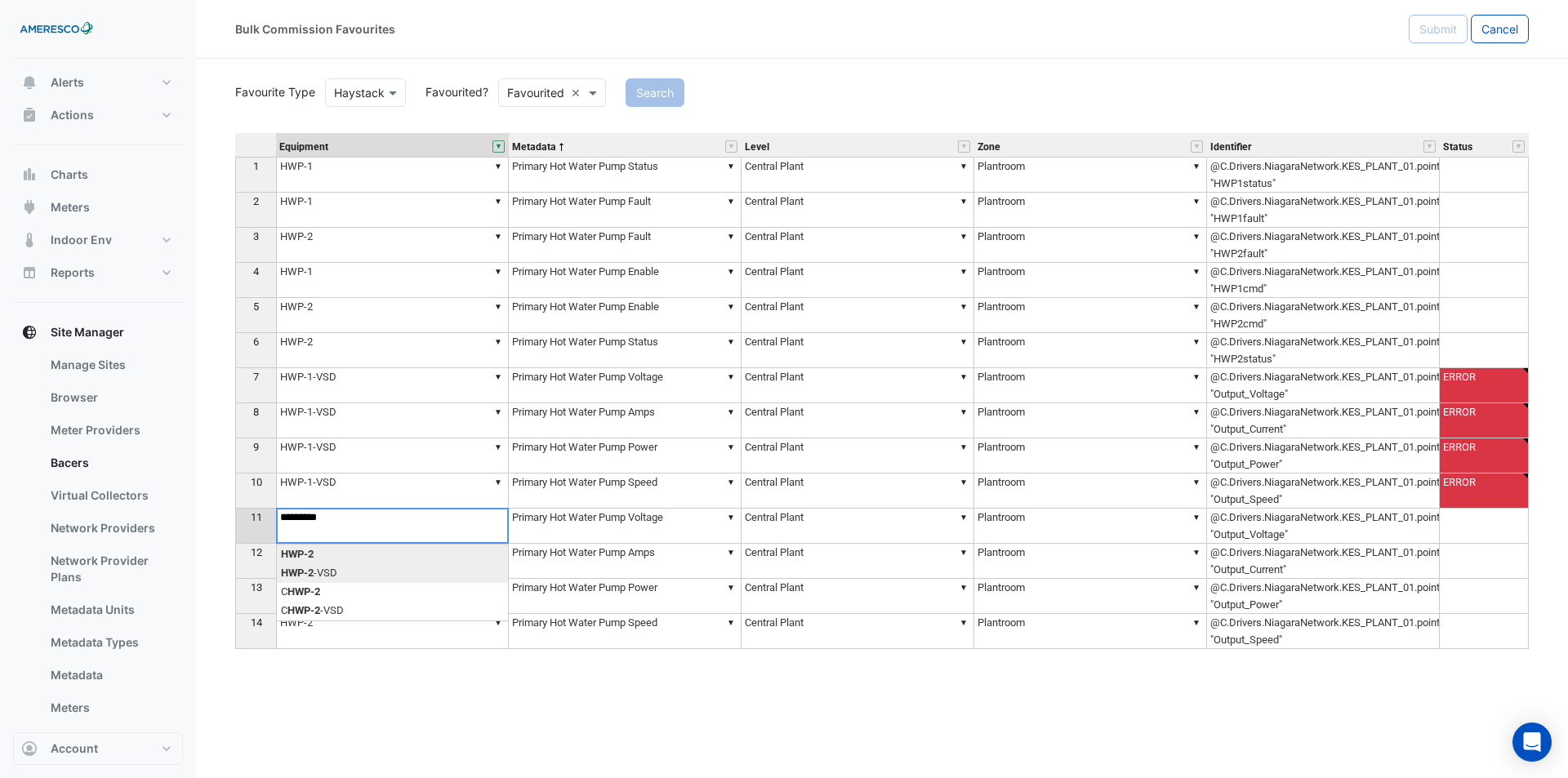 click on "Equipment Metadata Level Zone Identifier Status 1 ▼ HWP-1 ▼ Primary Hot Water Pump Status ▼ Central Plant ▼ Plantroom @C.Drivers.NiagaraNetwork.KES_PLANT_01.points.CentralPlant.Logic.HWP1status "HWP1status" 2 ▼ HWP-1 ▼ Primary Hot Water Pump Fault ▼ Central Plant ▼ Plantroom @C.Drivers.NiagaraNetwork.KES_PLANT_01.points.CentralPlant.Logic.HWP1fault "HWP1fault" 3 ▼ HWP-2 ▼ Primary Hot Water Pump Fault ▼ Central Plant ▼ Plantroom @C.Drivers.NiagaraNetwork.KES_PLANT_01.points.CentralPlant.Logic.HWP2fault "HWP2fault" 4 ▼ HWP-1 ▼ Primary Hot Water Pump Enable ▼ Central Plant ▼ Plantroom @C.Drivers.NiagaraNetwork.KES_PLANT_01.points.CentralPlant.Logic.HWP1cmd "HWP1cmd" 5 ▼ HWP-2 ▼ Primary Hot Water Pump Enable ▼ Central Plant ▼ Plantroom @C.Drivers.NiagaraNetwork.KES_PLANT_01.points.CentralPlant.Logic.HWP2cmd "HWP2cmd" 6 ▼ HWP-2 ▼ Primary Hot Water Pump Status ▼ Central Plant ▼ Plantroom 7 ▼ HWP-1-VSD ▼ Primary Hot Water Pump Voltage ▼ Central Plant ▼ ERROR" at bounding box center [882, 405] 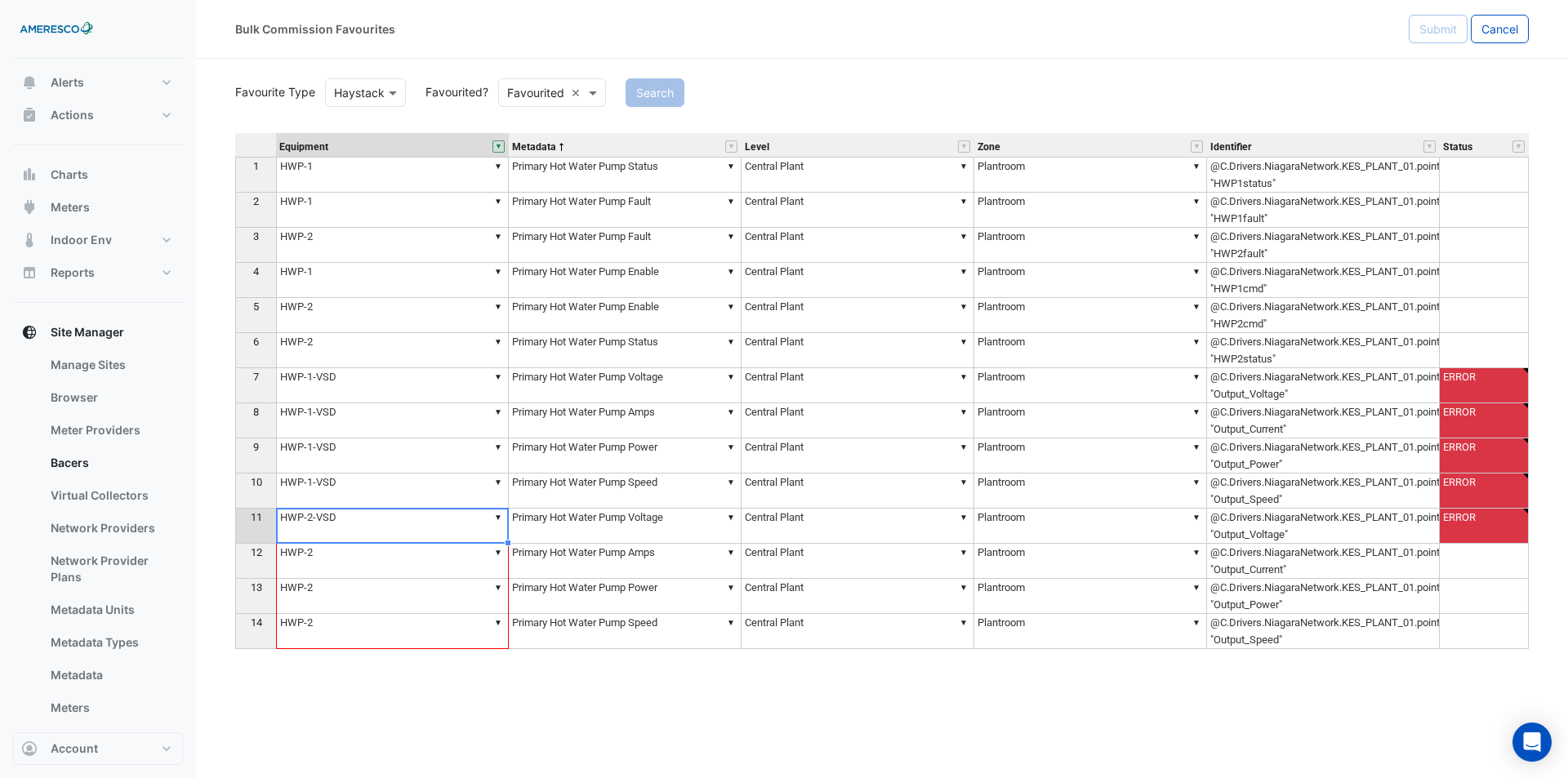 drag, startPoint x: 507, startPoint y: 541, endPoint x: 491, endPoint y: 621, distance: 81.58 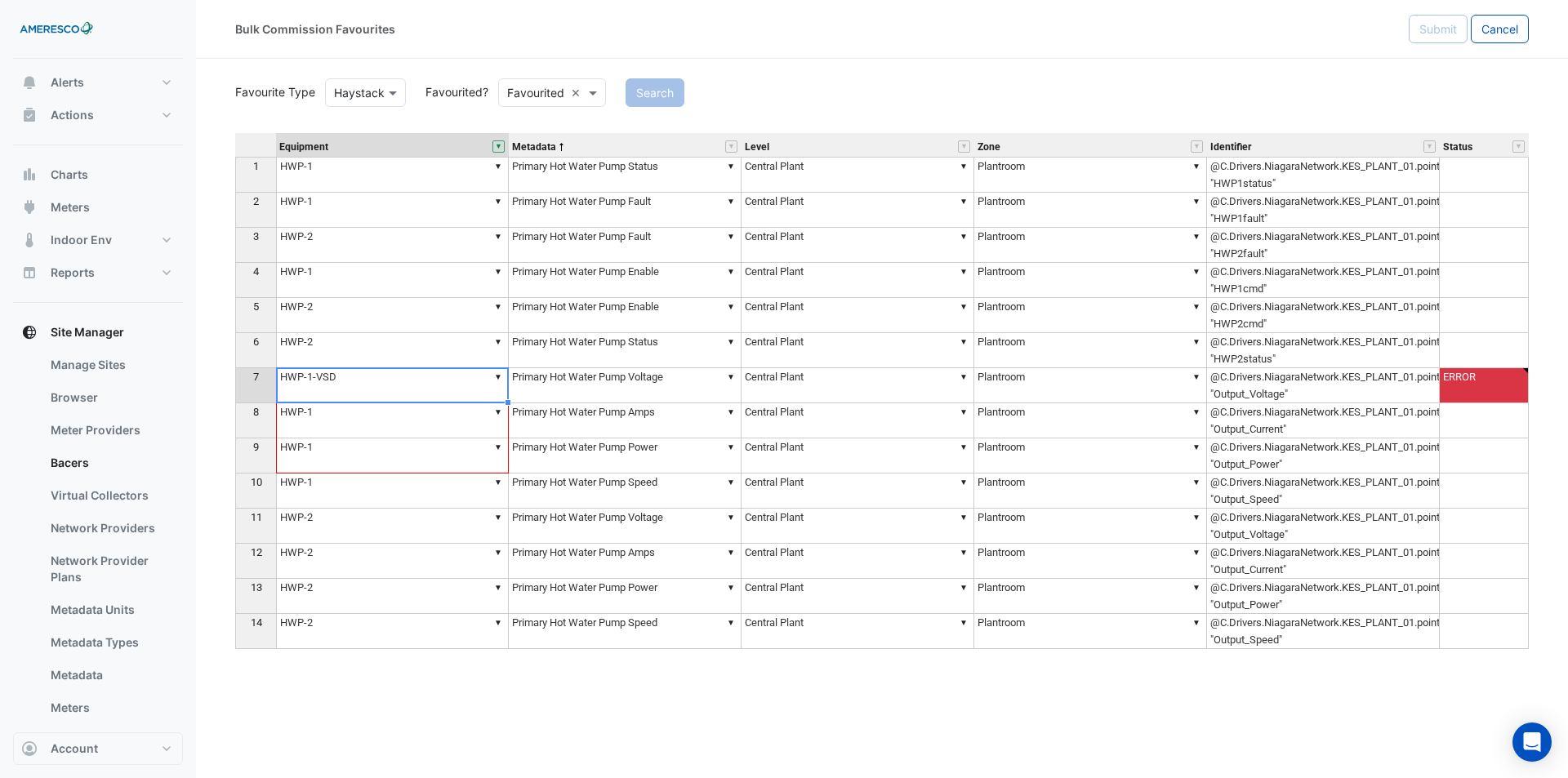 drag, startPoint x: 508, startPoint y: 402, endPoint x: 502, endPoint y: 456, distance: 54.33231 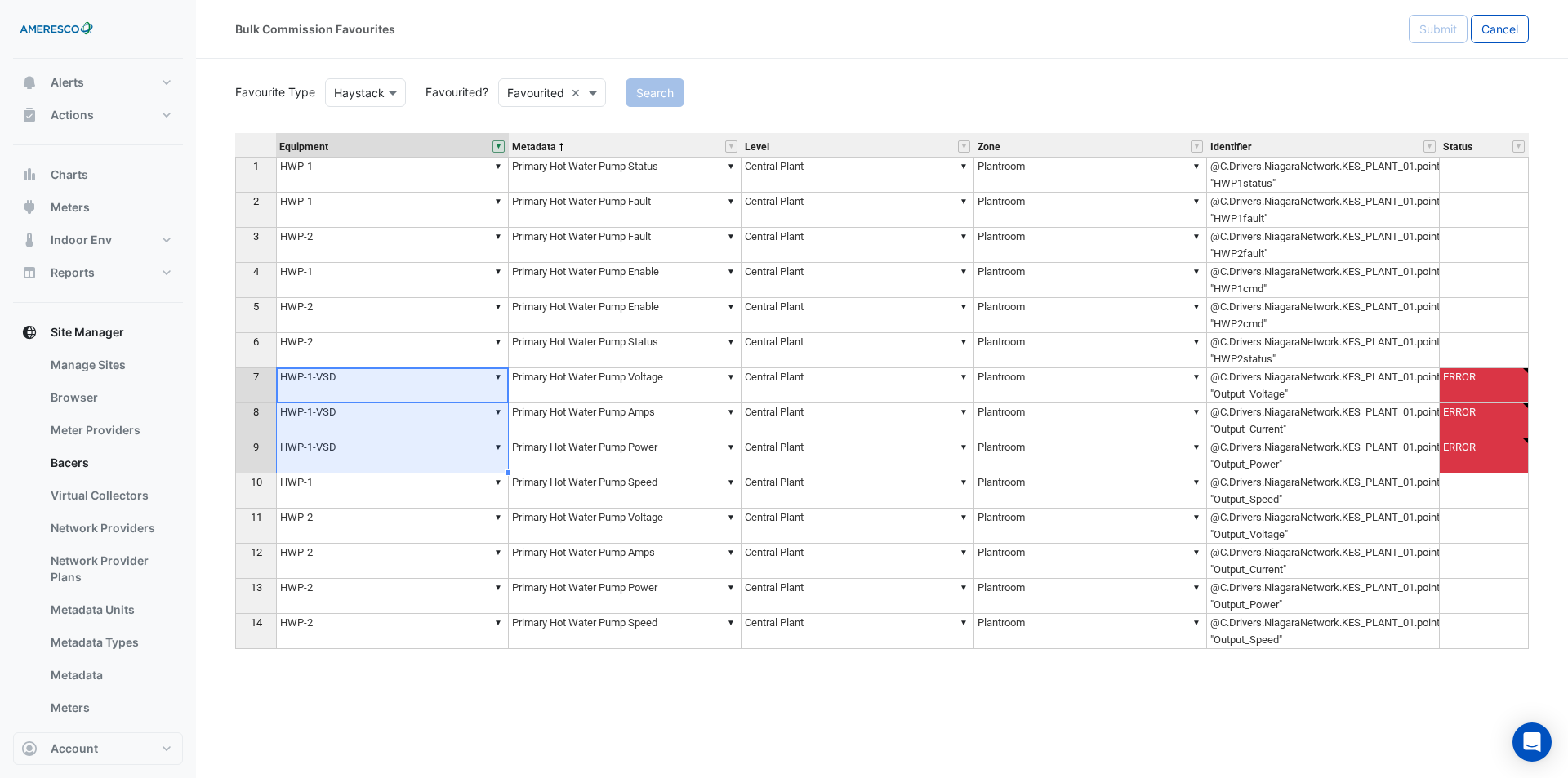 click on "▼ HWP-2" at bounding box center (392, 526) 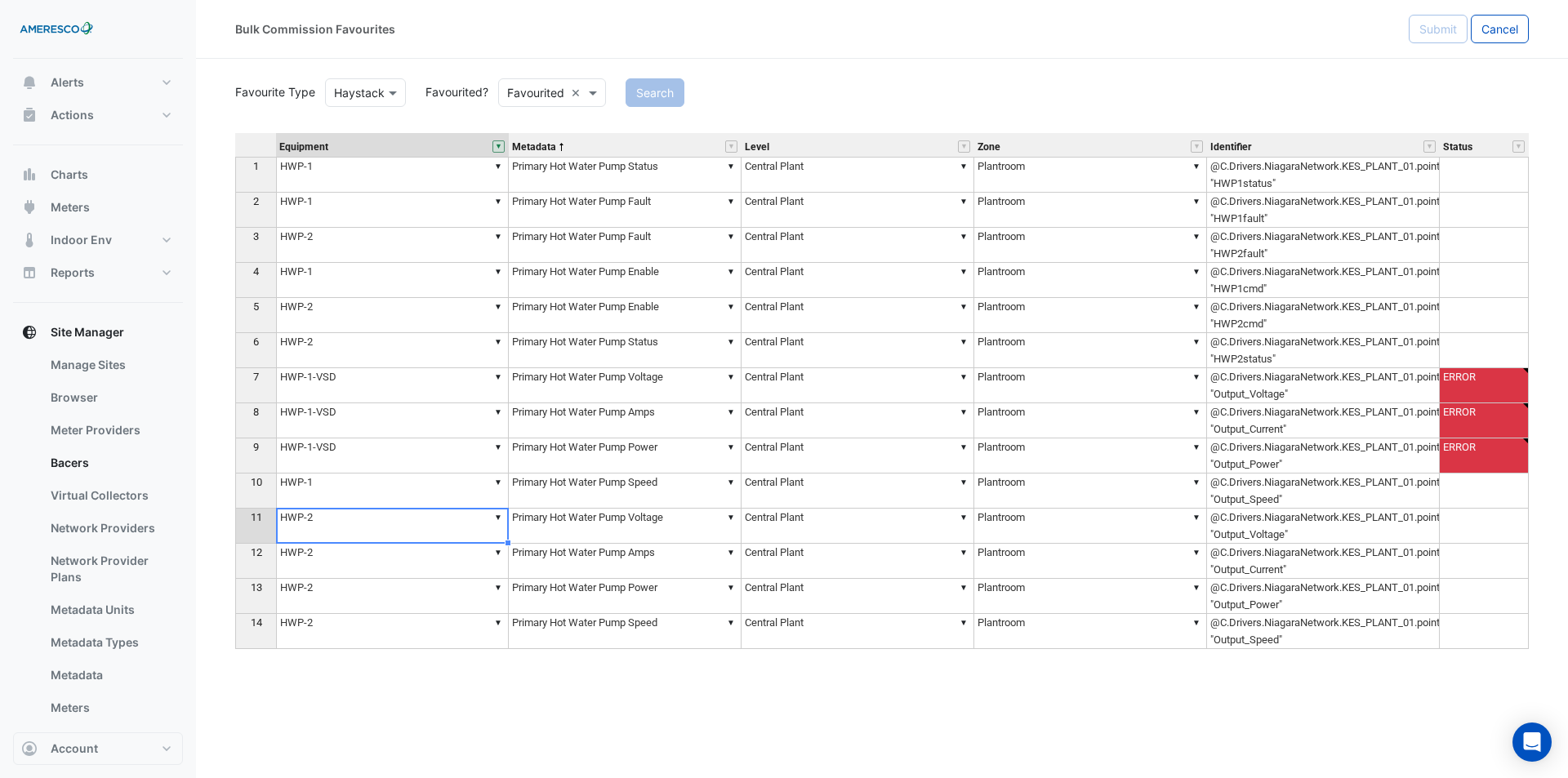 click on "▼ HWP-2" at bounding box center [392, 526] 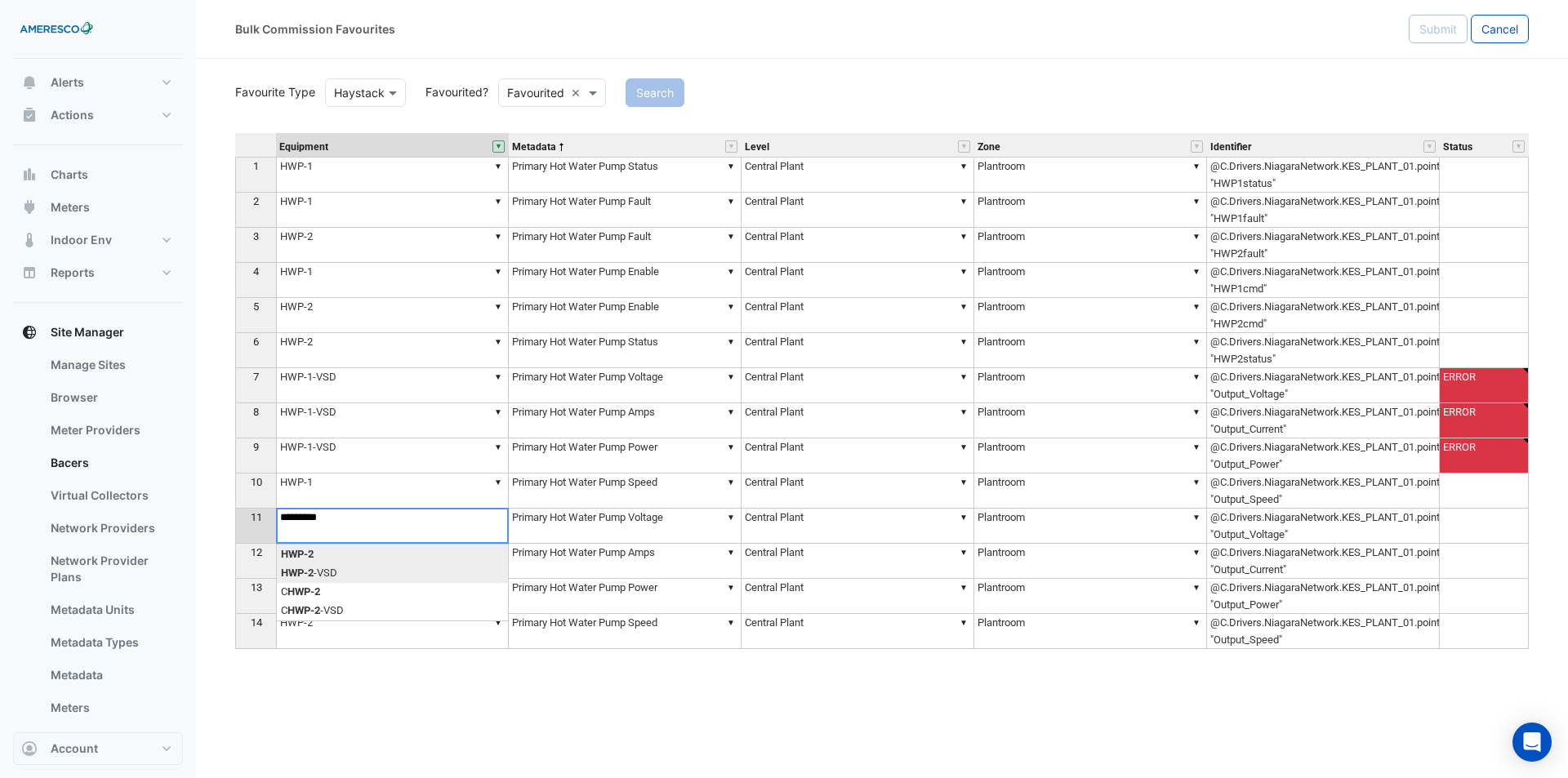 click on "Equipment Metadata Level Zone Identifier Status 1 ▼ HWP-1 ▼ Primary Hot Water Pump Status ▼ Central Plant ▼ Plantroom @C.Drivers.NiagaraNetwork.KES_PLANT_01.points.CentralPlant.Logic.HWP1status "HWP1status" 2 ▼ HWP-1 ▼ Primary Hot Water Pump Fault ▼ Central Plant ▼ Plantroom @C.Drivers.NiagaraNetwork.KES_PLANT_01.points.CentralPlant.Logic.HWP1fault "HWP1fault" 3 ▼ HWP-2 ▼ Primary Hot Water Pump Fault ▼ Central Plant ▼ Plantroom @C.Drivers.NiagaraNetwork.KES_PLANT_01.points.CentralPlant.Logic.HWP2fault "HWP2fault" 4 ▼ HWP-1 ▼ Primary Hot Water Pump Enable ▼ Central Plant ▼ Plantroom @C.Drivers.NiagaraNetwork.KES_PLANT_01.points.CentralPlant.Logic.HWP1cmd "HWP1cmd" 5 ▼ HWP-2 ▼ Primary Hot Water Pump Enable ▼ Central Plant ▼ Plantroom @C.Drivers.NiagaraNetwork.KES_PLANT_01.points.CentralPlant.Logic.HWP2cmd "HWP2cmd" 6 ▼ HWP-2 ▼ Primary Hot Water Pump Status ▼ Central Plant ▼ Plantroom 7 ▼ HWP-1-VSD ▼ Primary Hot Water Pump Voltage ▼ Central Plant ▼ ERROR" at bounding box center [882, 405] 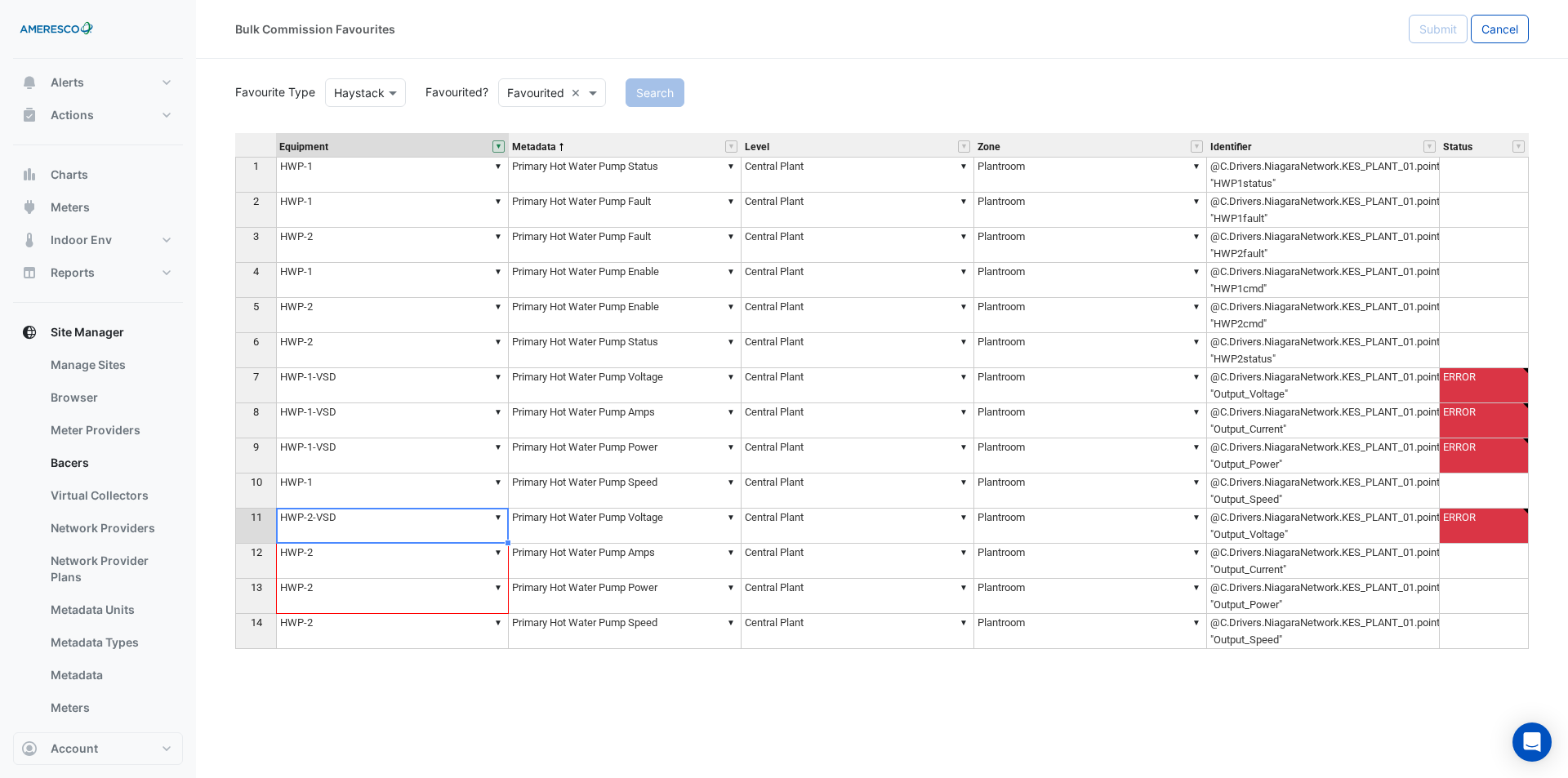 drag, startPoint x: 509, startPoint y: 545, endPoint x: 501, endPoint y: 590, distance: 45.70558 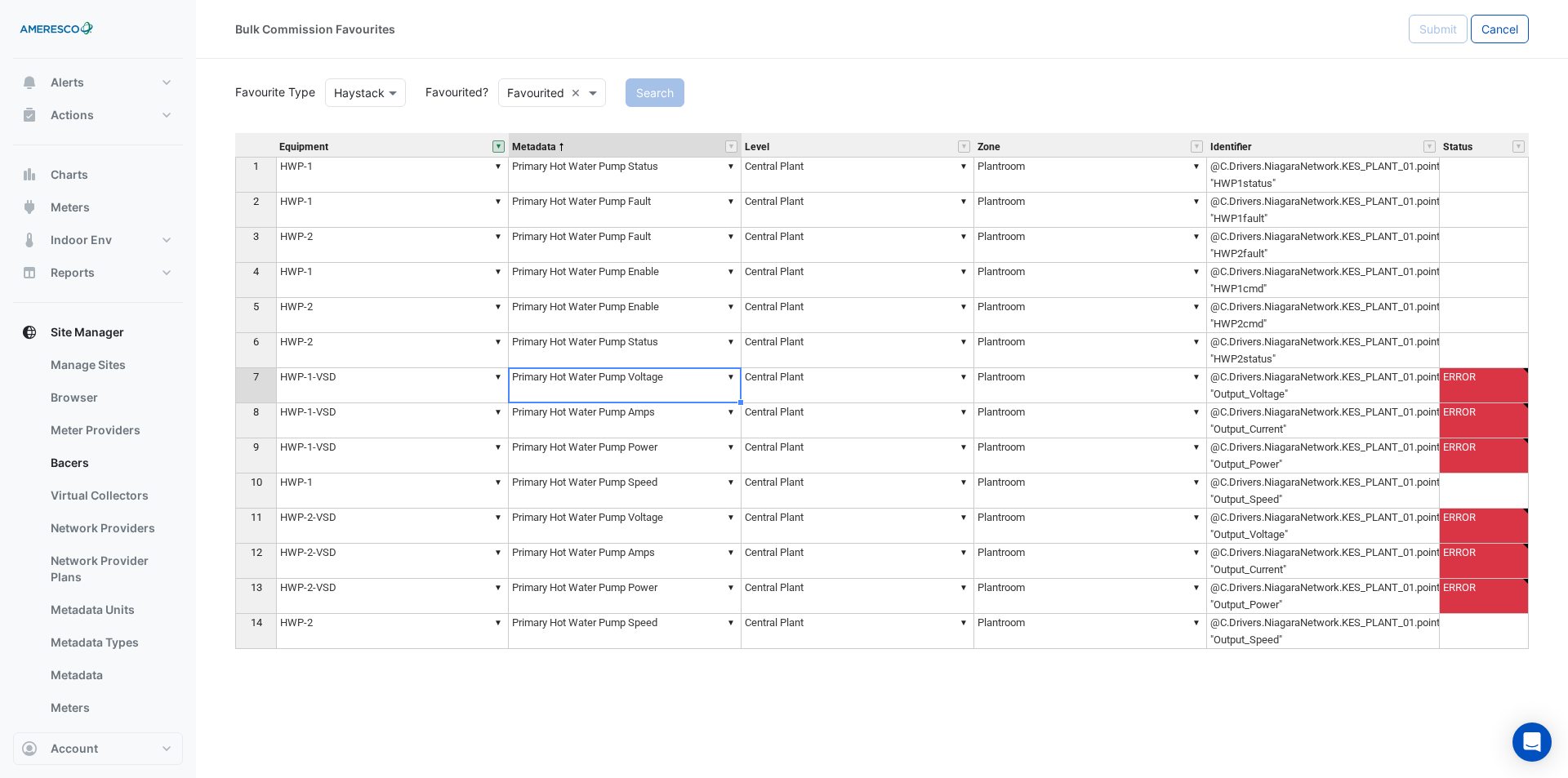 click on "▼ Primary Hot Water Pump Voltage" at bounding box center [625, 385] 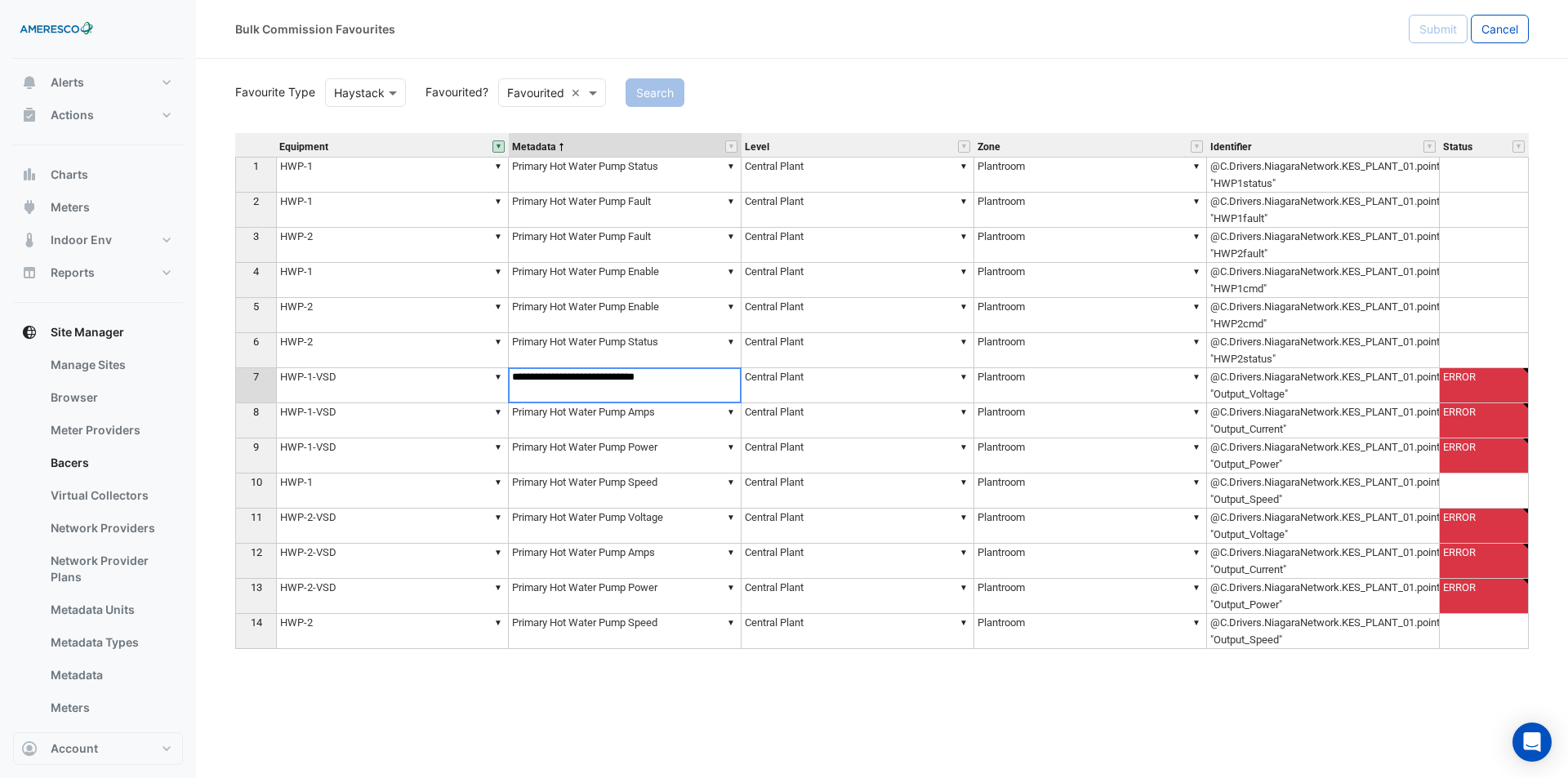 click on "**********" at bounding box center [625, 385] 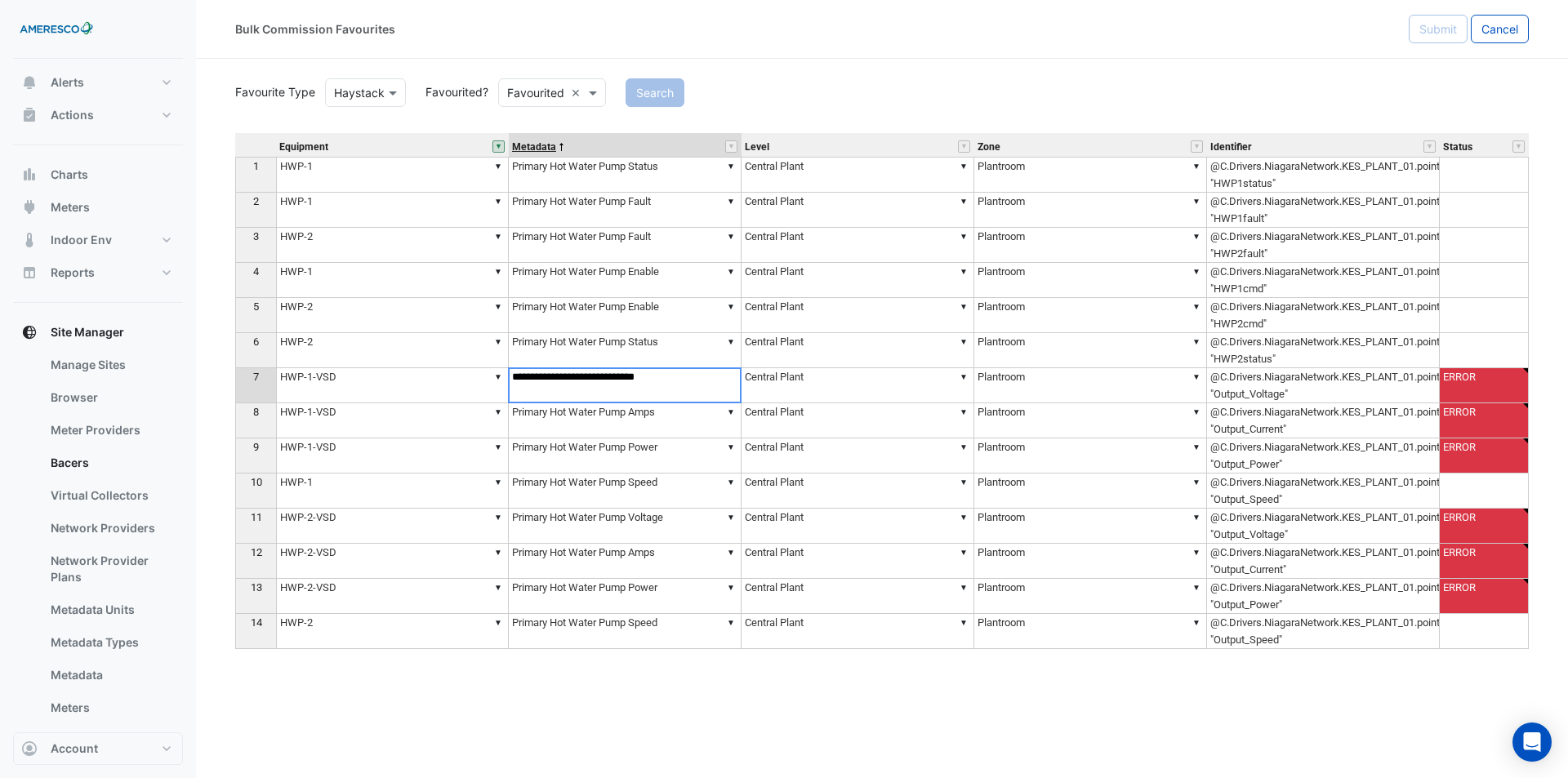 type on "**********" 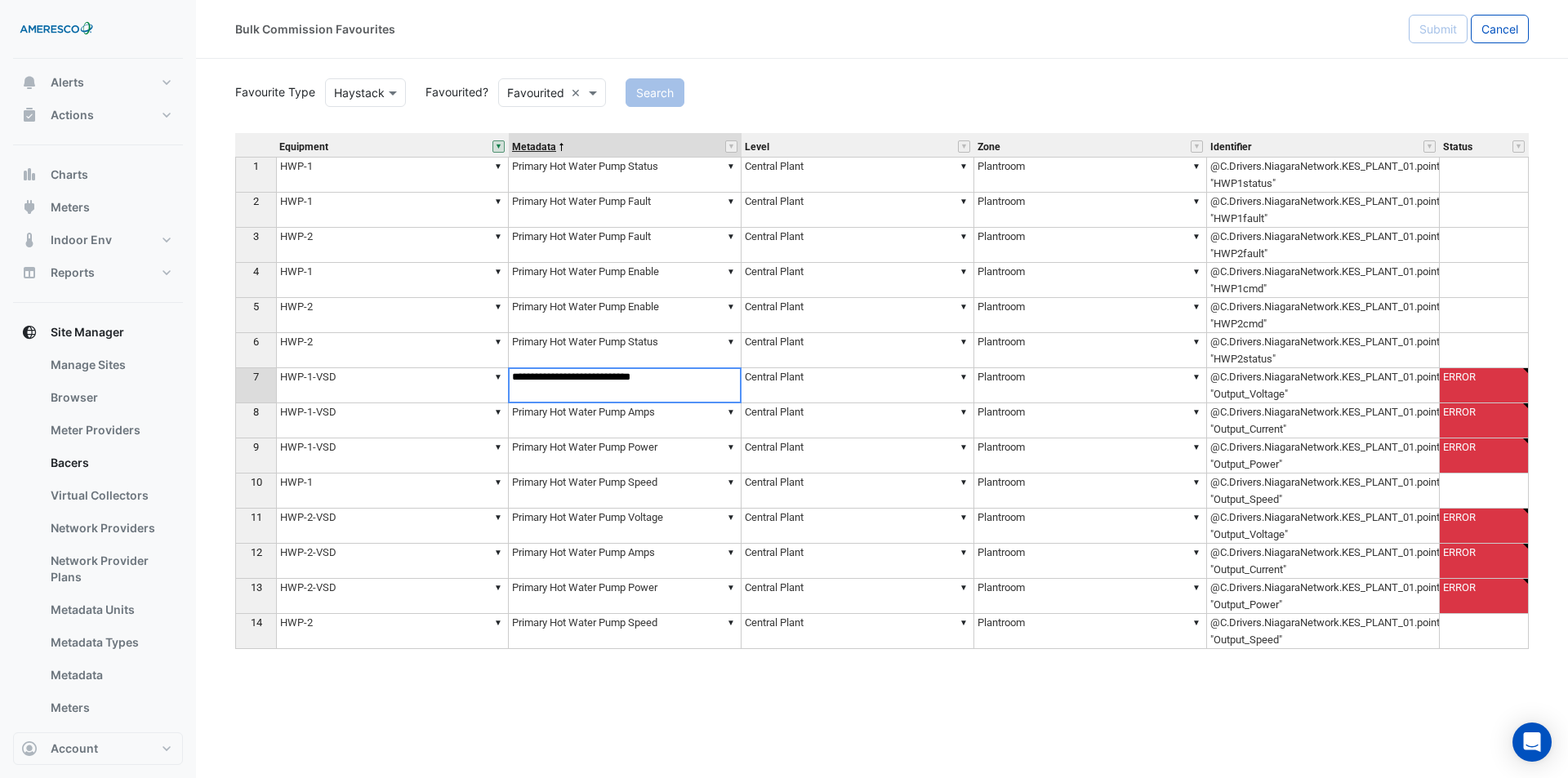 click on "Metadata" at bounding box center (534, 147) 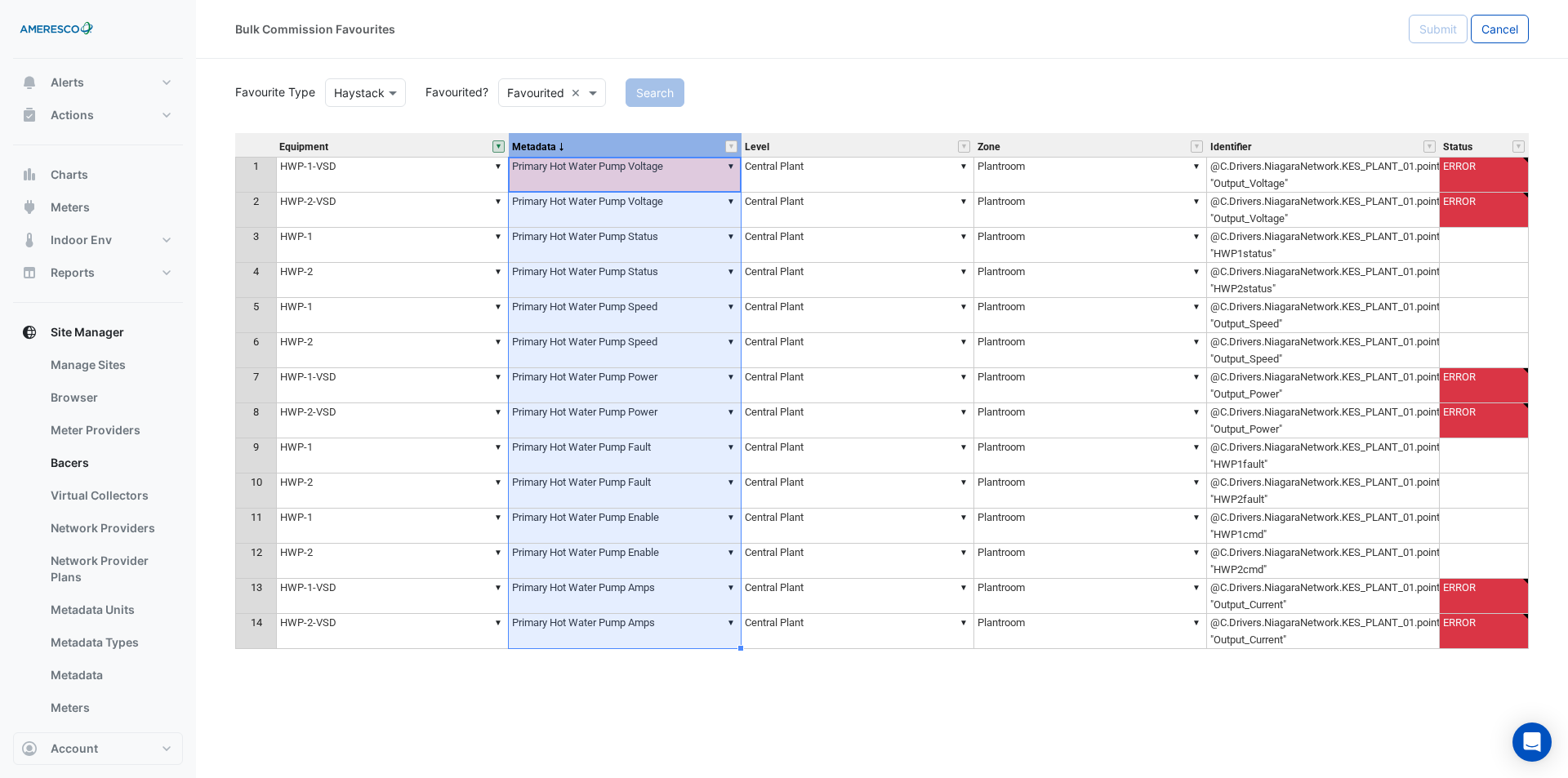 click on "Favourite Type
Favourite Type
Haystack
Favourited?
Either
Favourited
×
Search
Equipment Metadata Level Zone Identifier Status 1 ▼ HWP-1-VSD ▼ Primary Hot Water Pump Voltage ▼ Central Plant ▼ Plantroom @C.Drivers.NiagaraNetwork.KES_PLANT_01.points.HWP_1.points.Output_Voltage "Output_Voltage" ERROR 2 ▼ HWP-2-VSD ▼ Primary Hot Water Pump Voltage ▼ Central Plant ▼ Plantroom @C.Drivers.NiagaraNetwork.KES_PLANT_01.points.HWP_2.points.Output_Voltage "Output_Voltage" ERROR 3 ▼ HWP-1 ▼ Primary Hot Water Pump Status ▼ Central Plant ▼ Plantroom @C.Drivers.NiagaraNetwork.KES_PLANT_01.points.CentralPlant.Logic.HWP1status "HWP1status" 4 ▼ HWP-2 ▼ Primary Hot Water Pump Status ▼ ▼ 5 ▼" 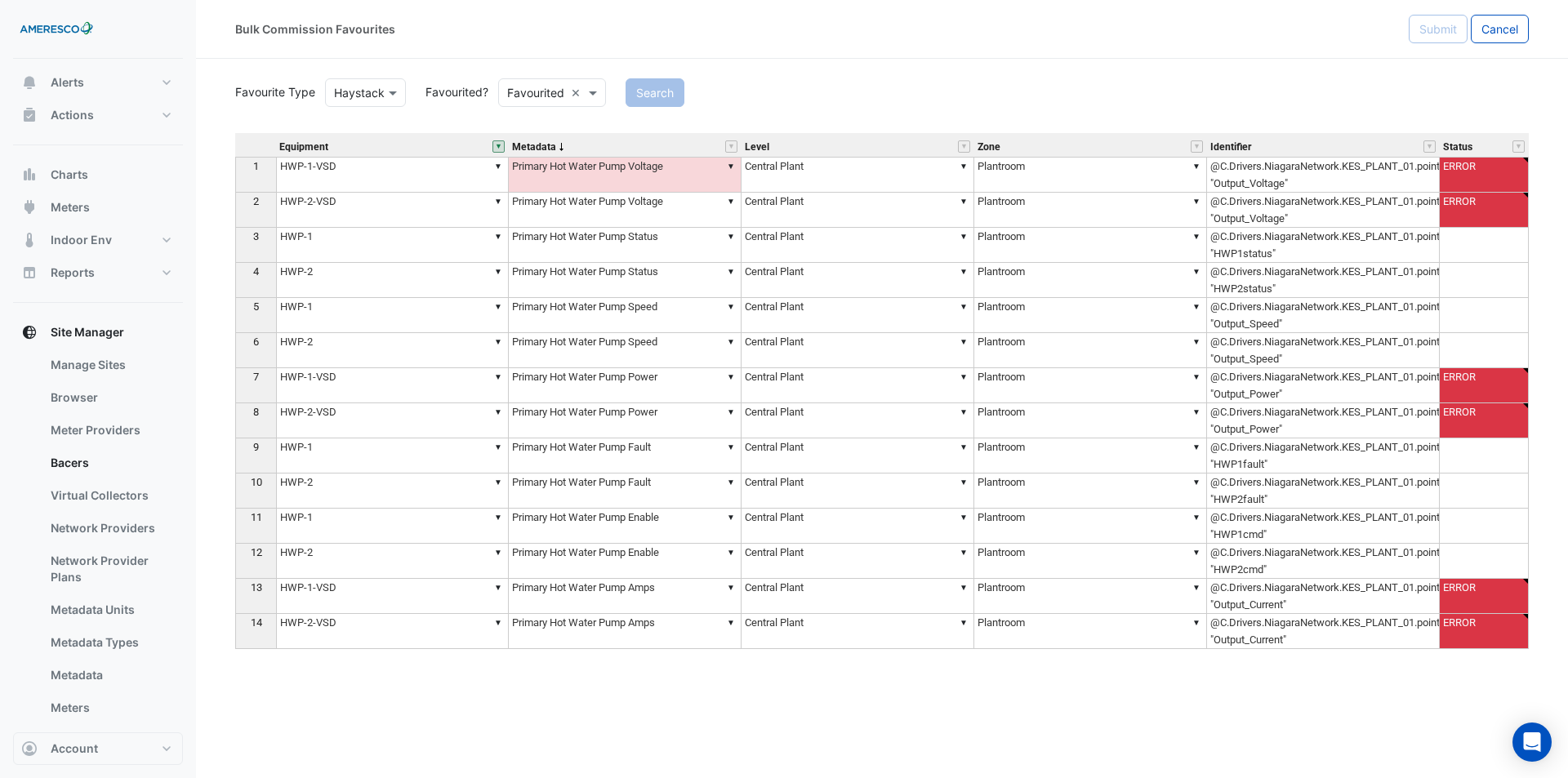 click on "▼ Primary Hot Water Pump Voltage" at bounding box center (625, 175) 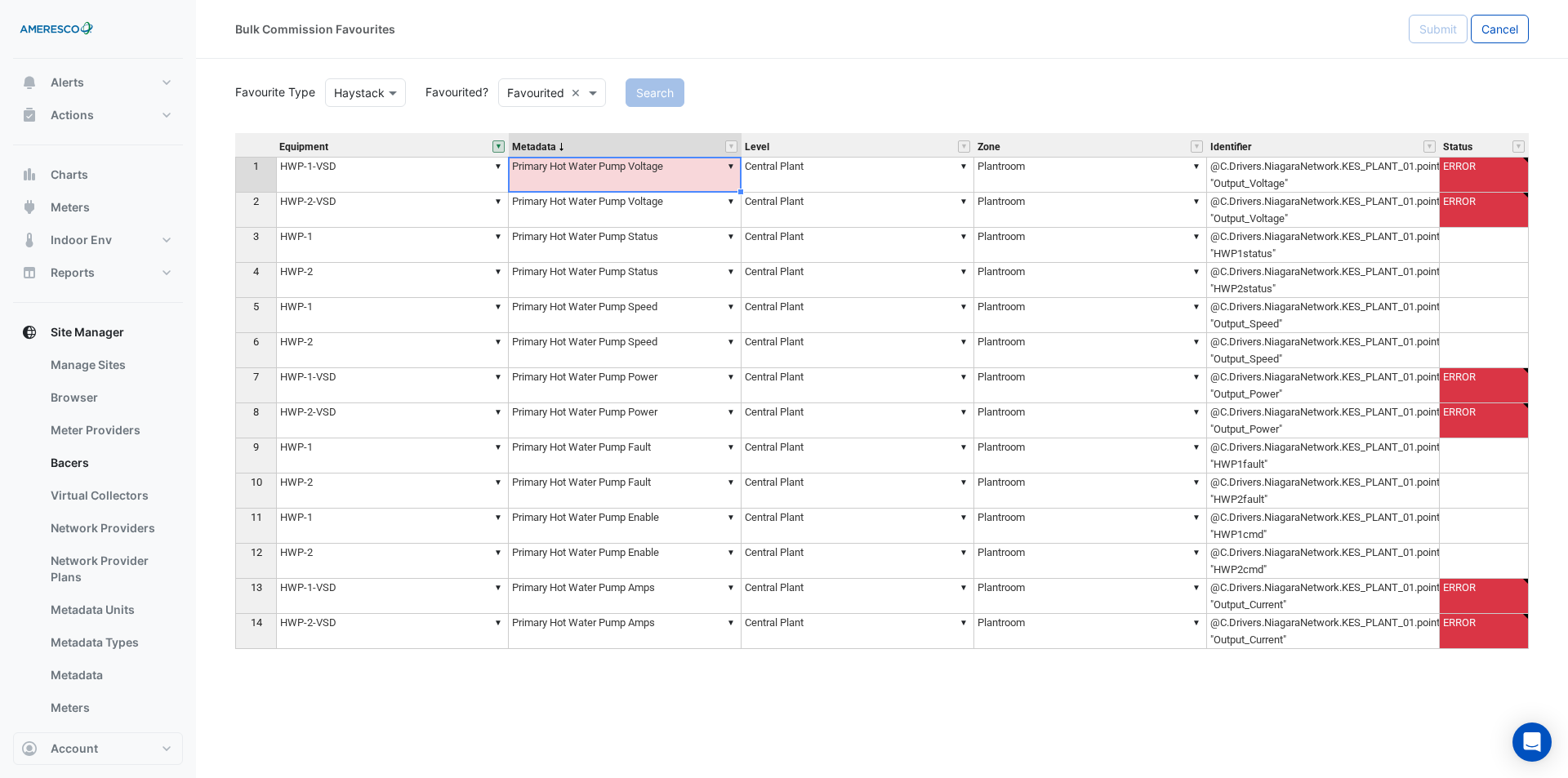 click on "▼ Primary Hot Water Pump Voltage" at bounding box center (625, 175) 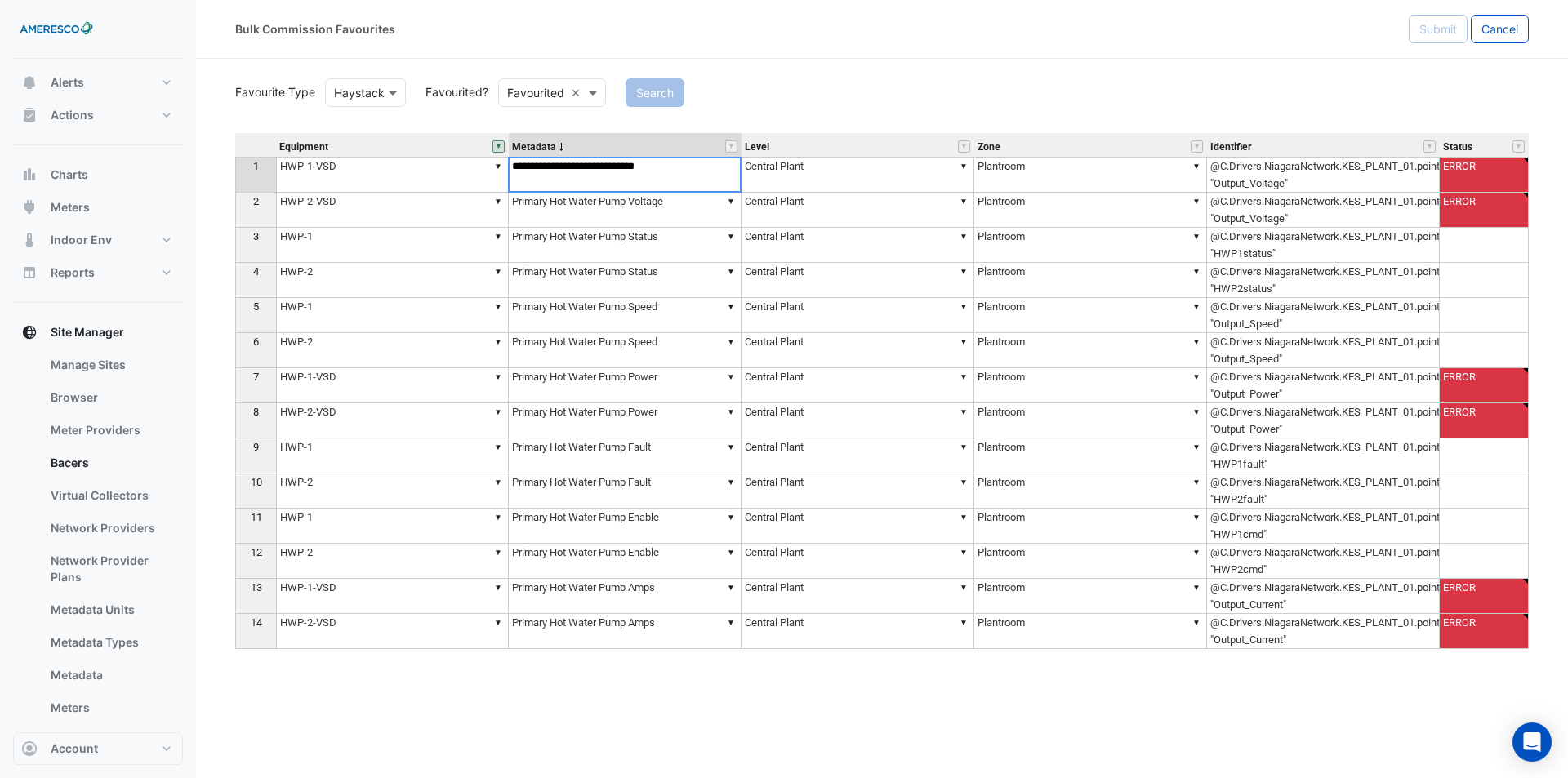 drag, startPoint x: 664, startPoint y: 173, endPoint x: 510, endPoint y: 177, distance: 154.05194 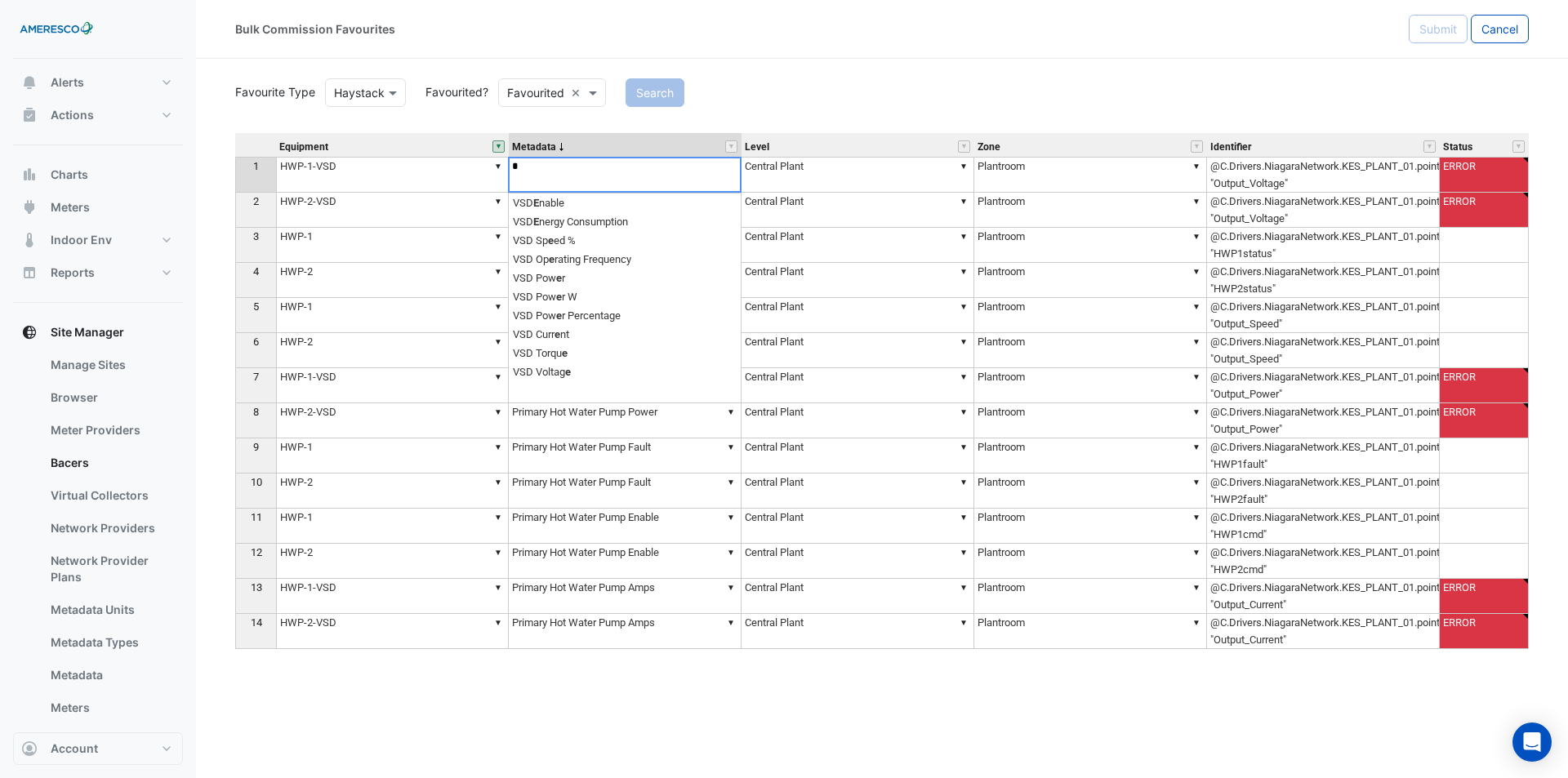 click on "*" at bounding box center [625, 175] 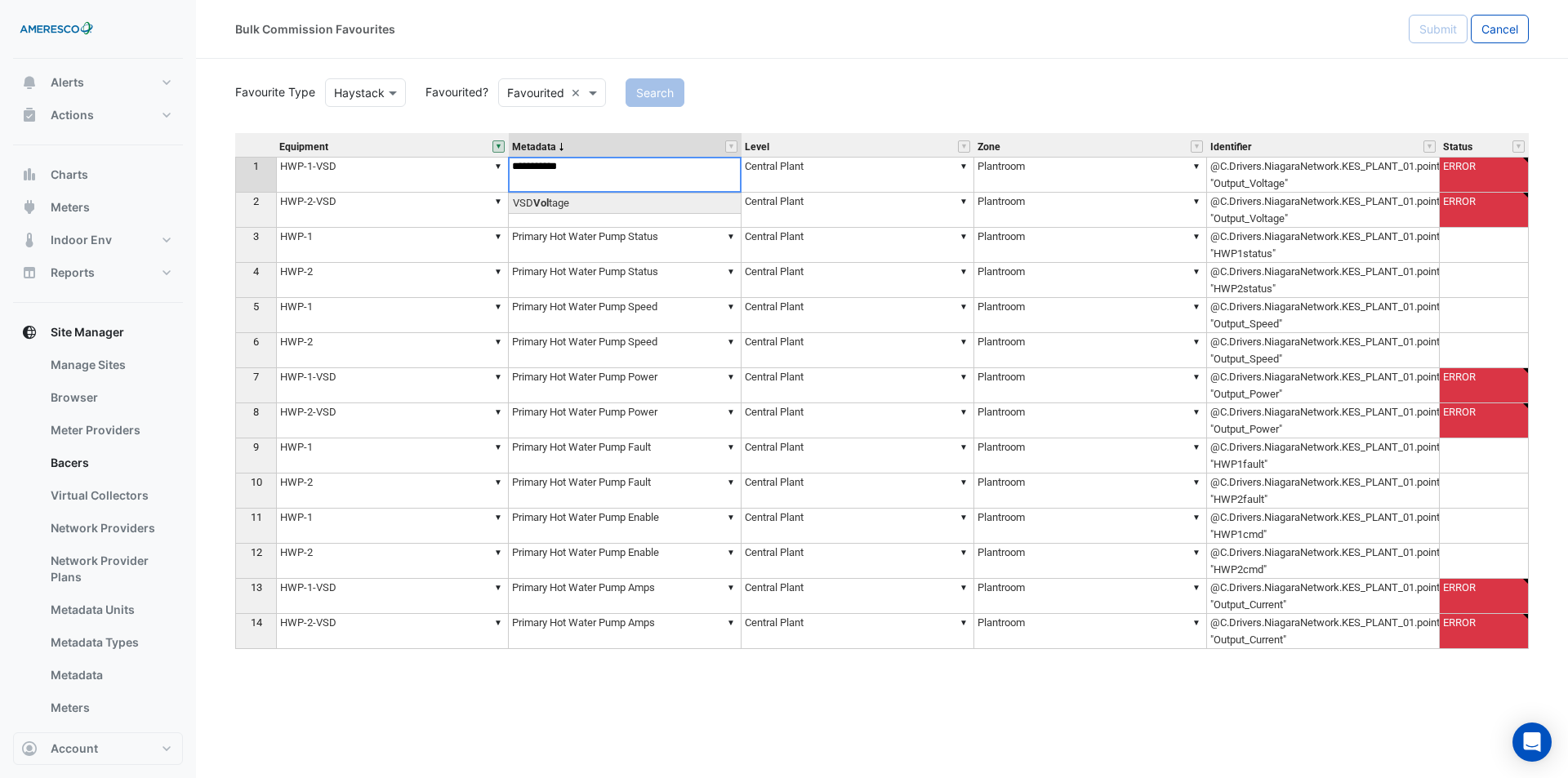 click on "Equipment Metadata Level Zone Identifier Status 1 ▼ HWP-1-VSD ▼ Primary Hot Water Pump Voltage ▼ Central Plant ▼ Plantroom @C.Drivers.NiagaraNetwork.KES_PLANT_01.points.HWP_1.points.Output_Voltage "Output_Voltage" ERROR 2 ▼ HWP-2-VSD ▼ Primary Hot Water Pump Voltage ▼ Central Plant ▼ Plantroom @C.Drivers.NiagaraNetwork.KES_PLANT_01.points.HWP_2.points.Output_Voltage "Output_Voltage" ERROR 3 ▼ HWP-1 ▼ Primary Hot Water Pump Status ▼ Central Plant ▼ Plantroom @C.Drivers.NiagaraNetwork.KES_PLANT_01.points.CentralPlant.Logic.HWP1status "HWP1status" 4 ▼ HWP-2 ▼ Primary Hot Water Pump Status ▼ Central Plant ▼ Plantroom @C.Drivers.NiagaraNetwork.KES_PLANT_01.points.CentralPlant.Logic.HWP2status "HWP2status" 5 ▼ HWP-1 ▼ Primary Hot Water Pump Speed ▼ Central Plant ▼ Plantroom @C.Drivers.NiagaraNetwork.KES_PLANT_01.points.HWP_1.points.Output_Speed "Output_Speed" 6 ▼ HWP-2 ▼ Primary Hot Water Pump Speed ▼ Central Plant ▼ Plantroom 7 ▼ HWP-1-VSD ▼ ▼ Central Plant" at bounding box center [882, 405] 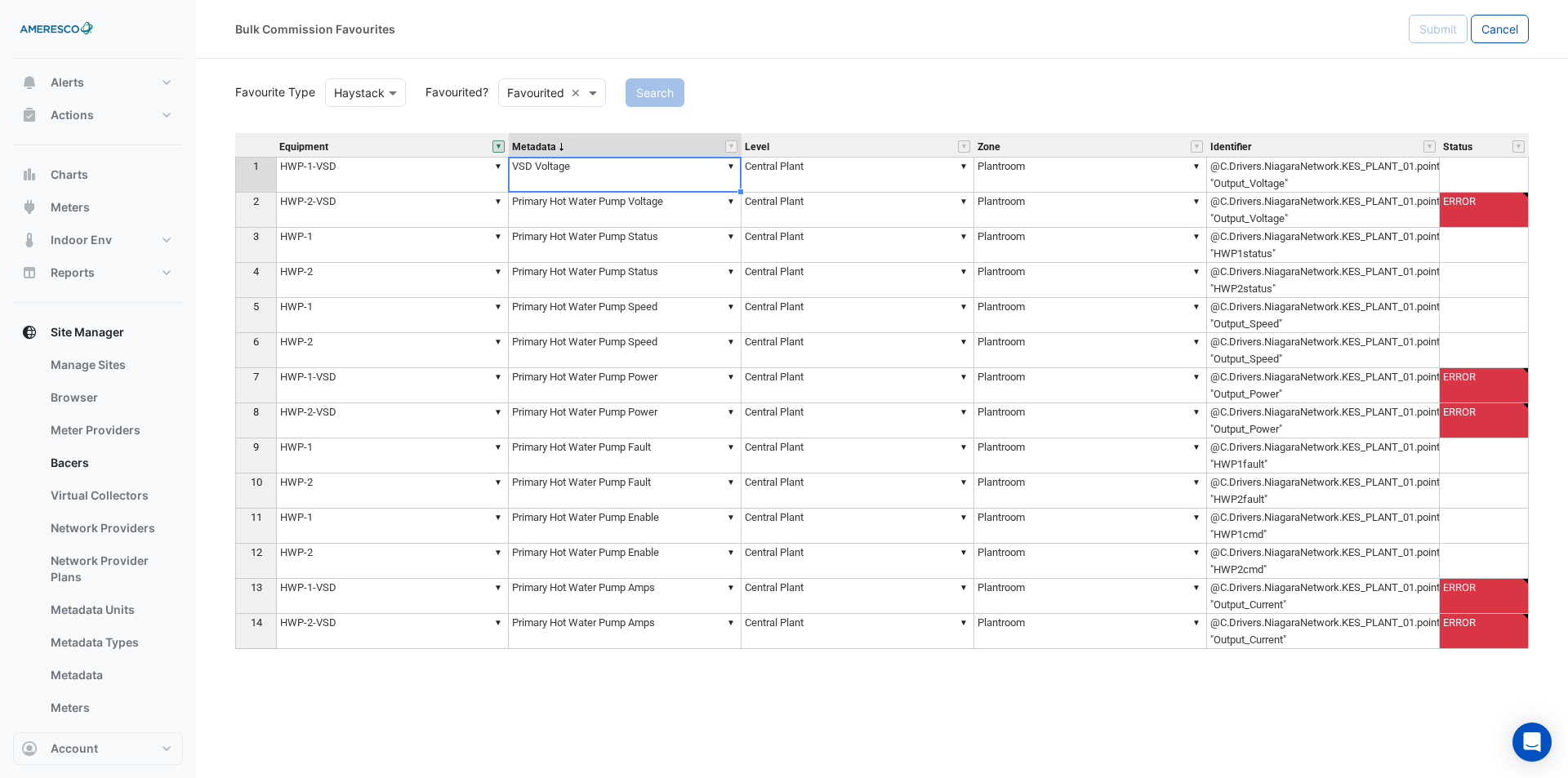 type on "**********" 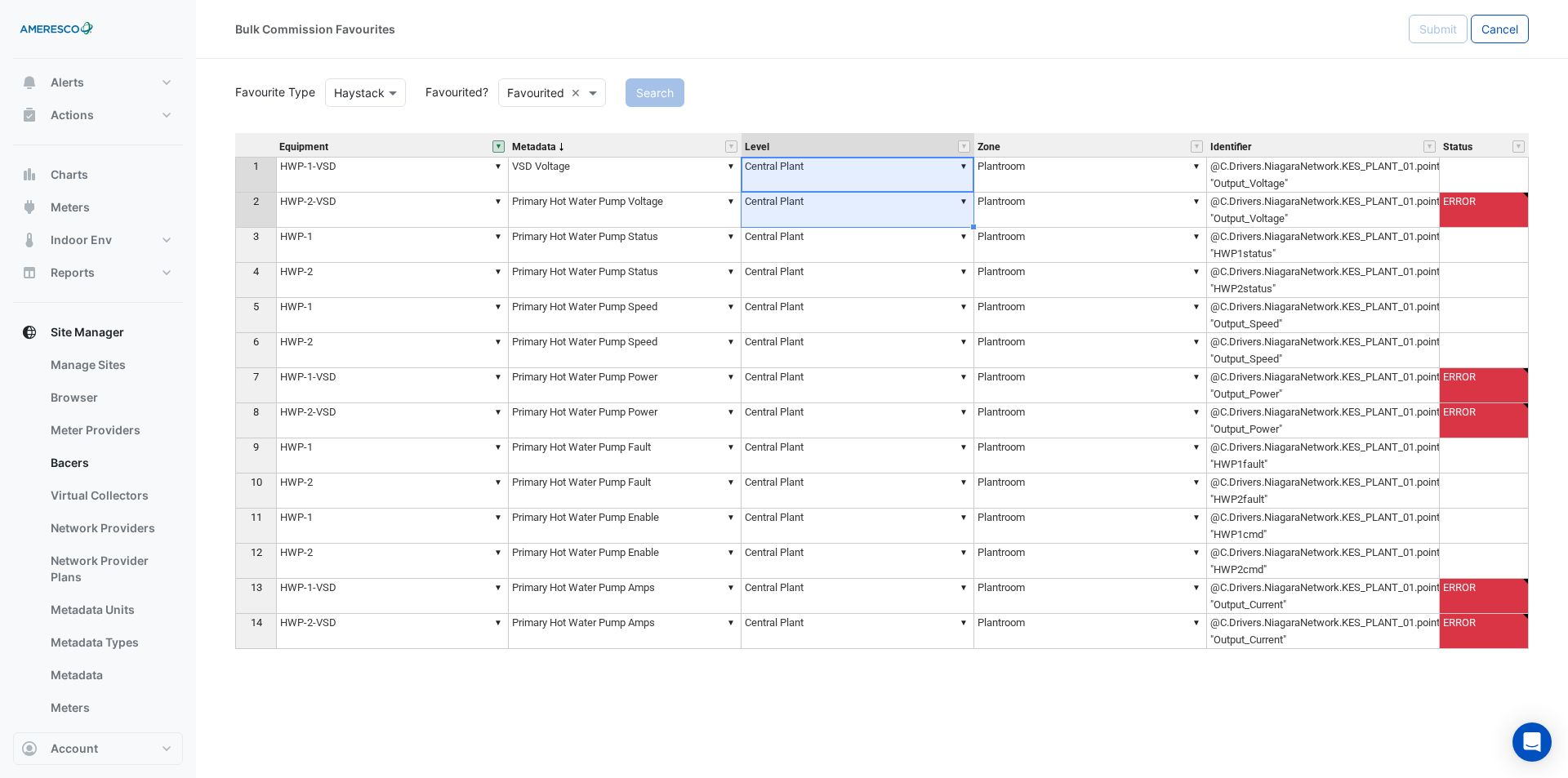 drag, startPoint x: 742, startPoint y: 188, endPoint x: 741, endPoint y: 199, distance: 11.045361 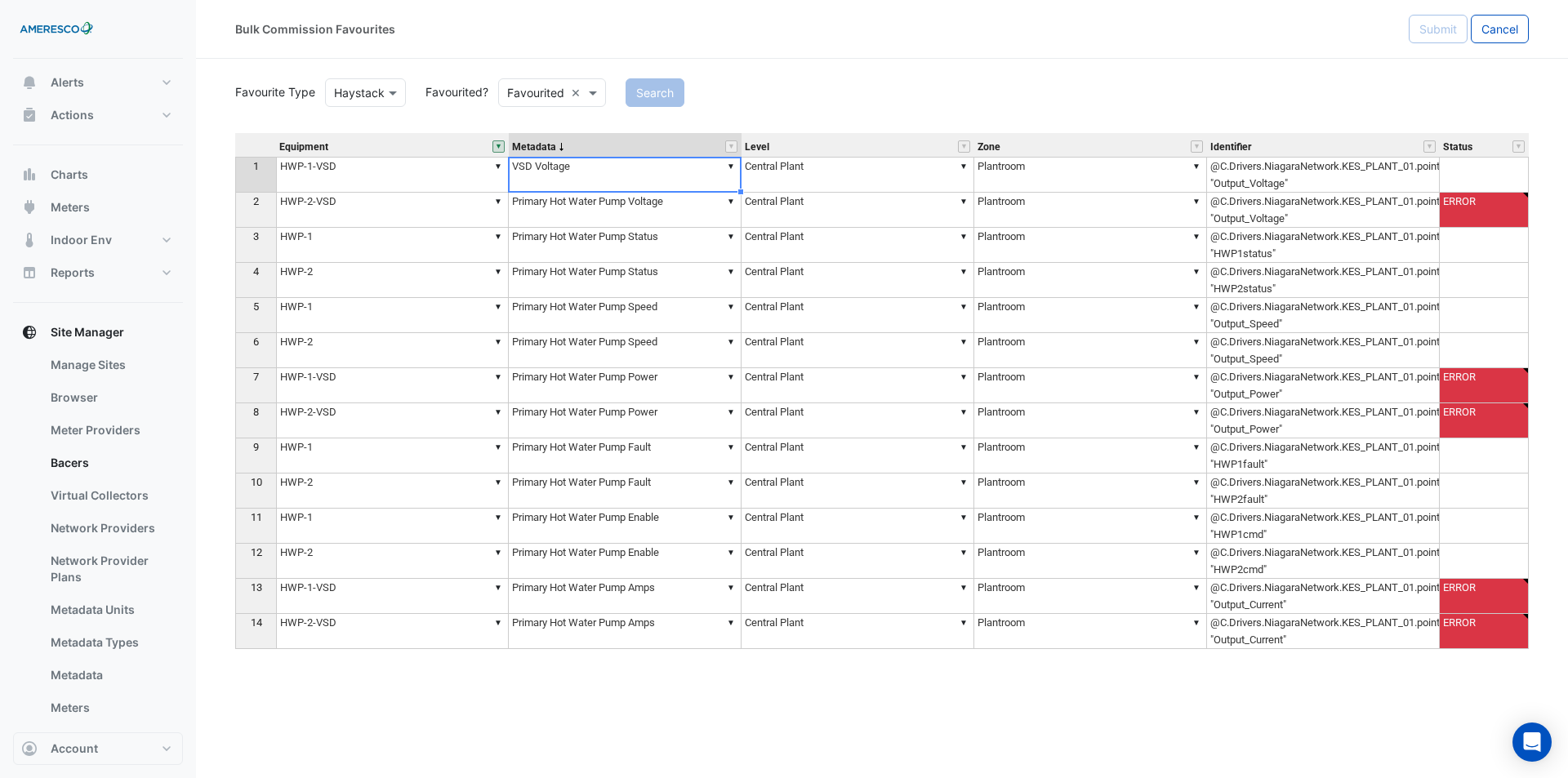 click on "▼ VSD Voltage" at bounding box center [625, 175] 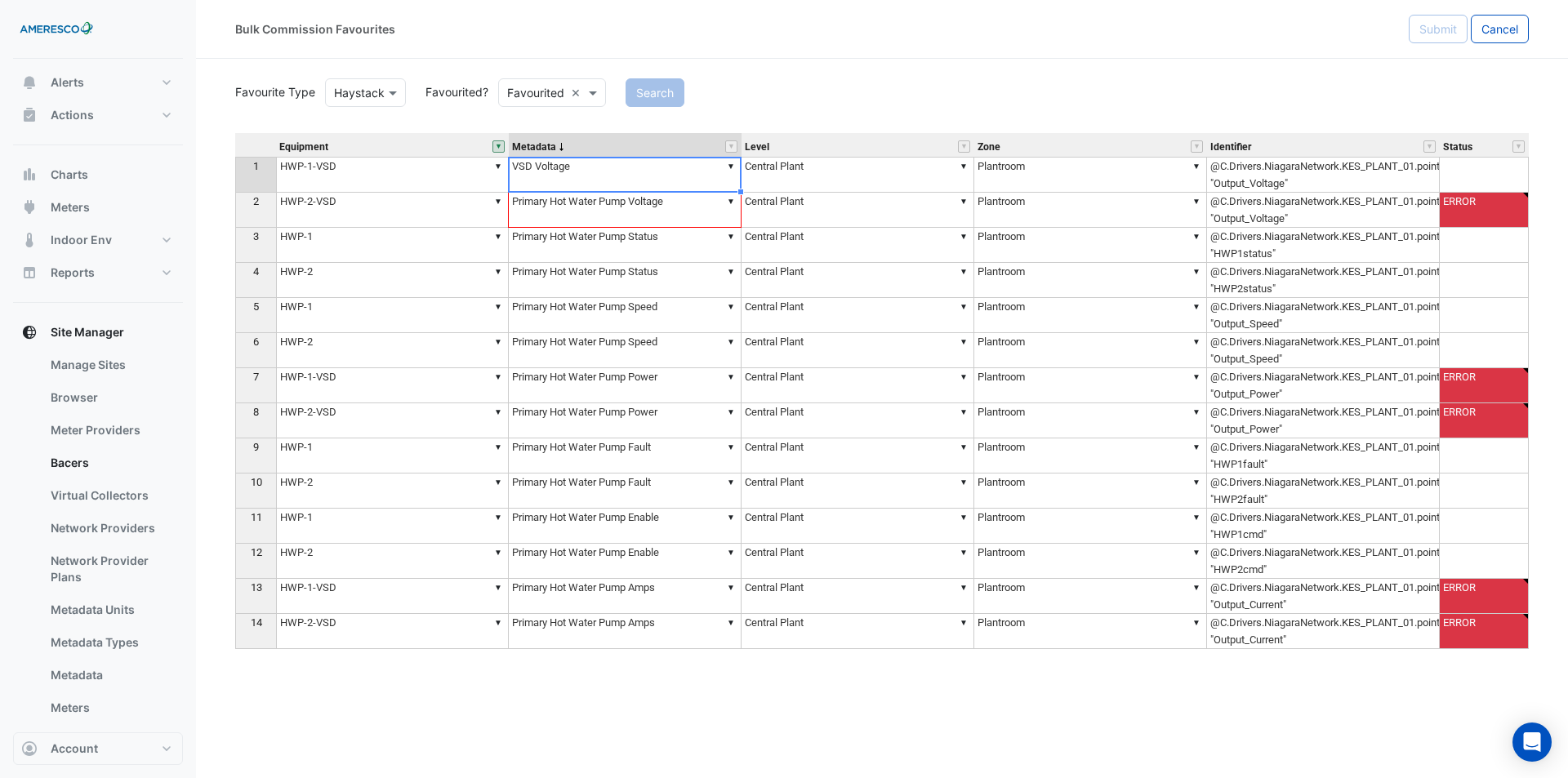 drag, startPoint x: 738, startPoint y: 191, endPoint x: 739, endPoint y: 207, distance: 16.03122 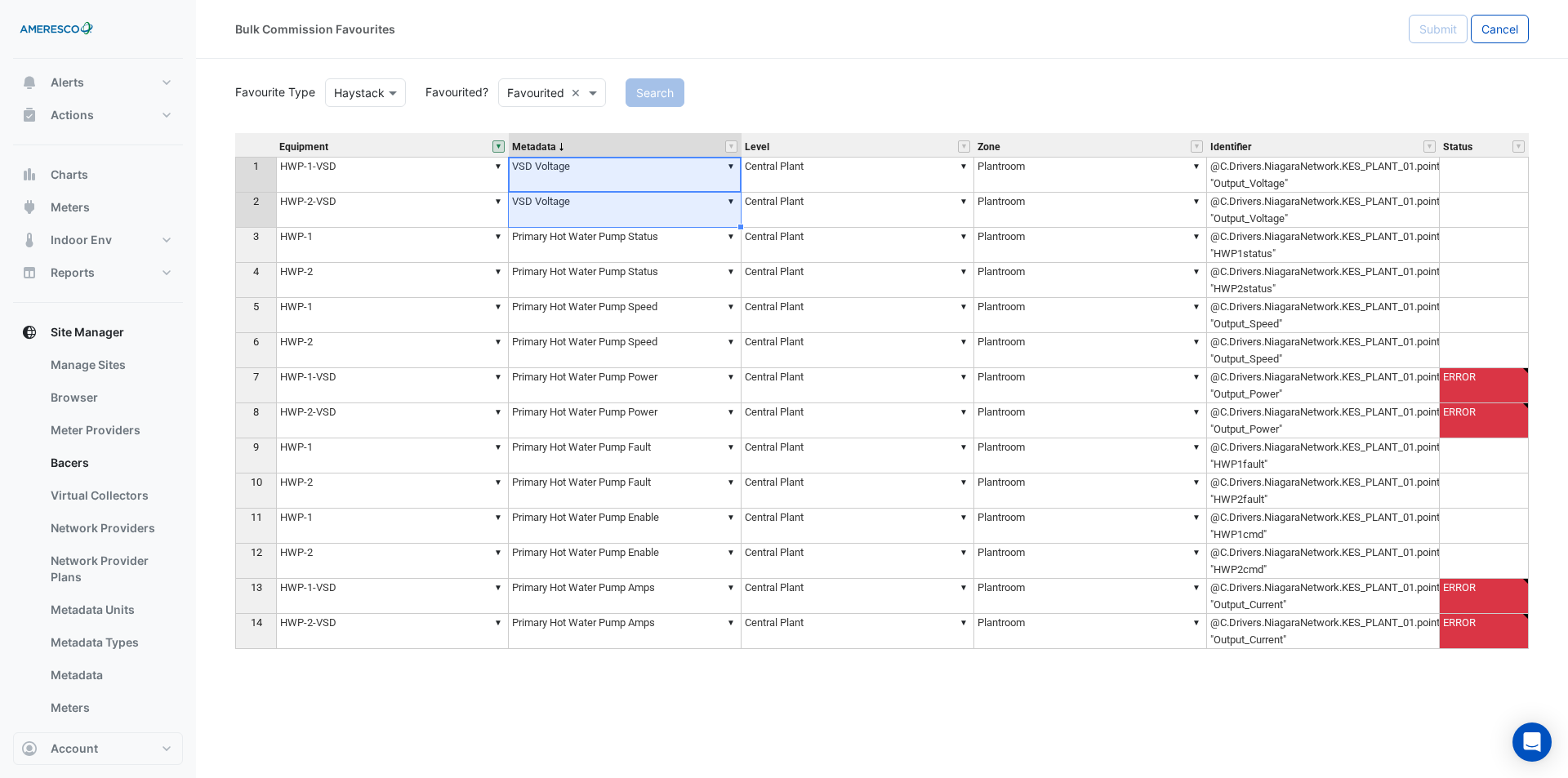 click on "▼ Primary Hot Water Pump Power" at bounding box center [625, 385] 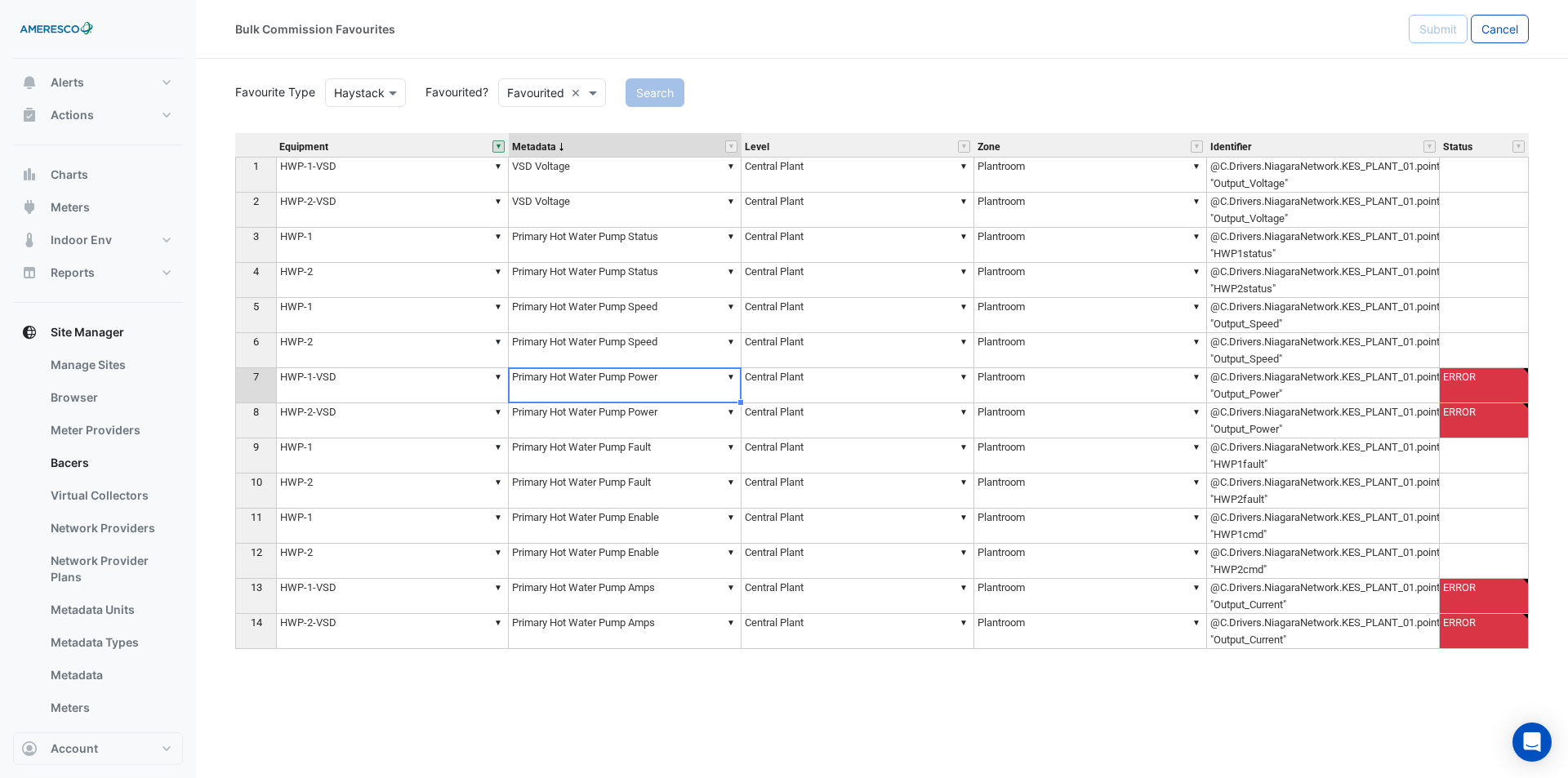 click on "▼ Primary Hot Water Pump Power" at bounding box center [625, 385] 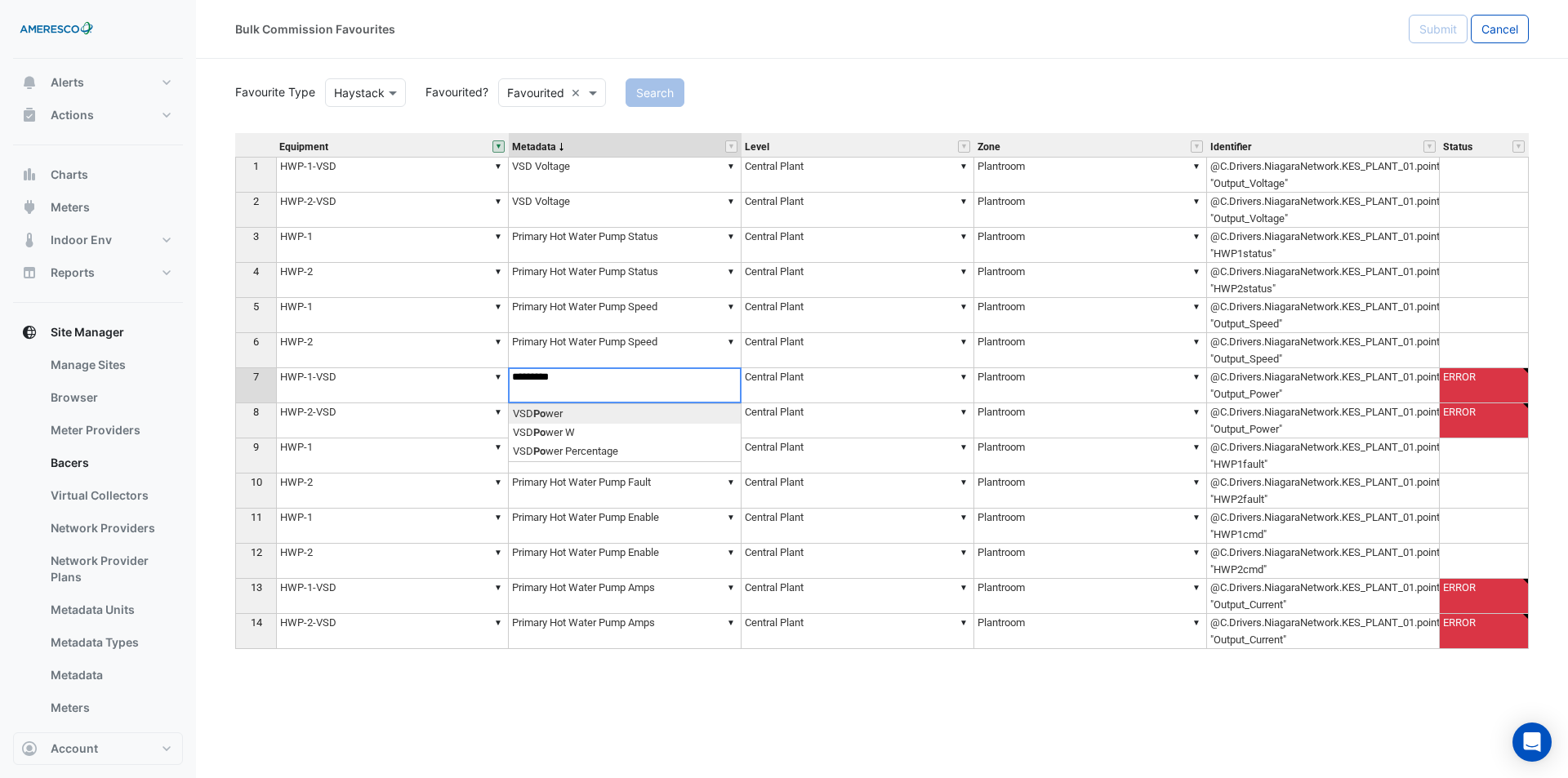 click on "Equipment Metadata Level Zone Identifier Status 1 ▼ HWP-1-VSD ▼ VSD Voltage ▼ Central Plant ▼ Plantroom @C.Drivers.NiagaraNetwork.KES_PLANT_01.points.HWP_1.points.Output_Voltage "Output_Voltage" 2 ▼ HWP-2-VSD ▼ VSD Voltage ▼ Central Plant ▼ Plantroom @C.Drivers.NiagaraNetwork.KES_PLANT_01.points.HWP_2.points.Output_Voltage "Output_Voltage" 3 ▼ HWP-1 ▼ Primary Hot Water Pump Status ▼ Central Plant ▼ Plantroom @C.Drivers.NiagaraNetwork.KES_PLANT_01.points.CentralPlant.Logic.HWP1status "HWP1status" 4 ▼ HWP-2 ▼ Primary Hot Water Pump Status ▼ Central Plant ▼ Plantroom @C.Drivers.NiagaraNetwork.KES_PLANT_01.points.CentralPlant.Logic.HWP2status "HWP2status" 5 ▼ HWP-1 ▼ Primary Hot Water Pump Speed ▼ Central Plant ▼ Plantroom @C.Drivers.NiagaraNetwork.KES_PLANT_01.points.HWP_1.points.Output_Speed "Output_Speed" 6 ▼ HWP-2 ▼ Primary Hot Water Pump Speed ▼ Central Plant ▼ Plantroom @C.Drivers.NiagaraNetwork.KES_PLANT_01.points.HWP_2.points.Output_Speed "Output_Speed" 7" at bounding box center (882, 405) 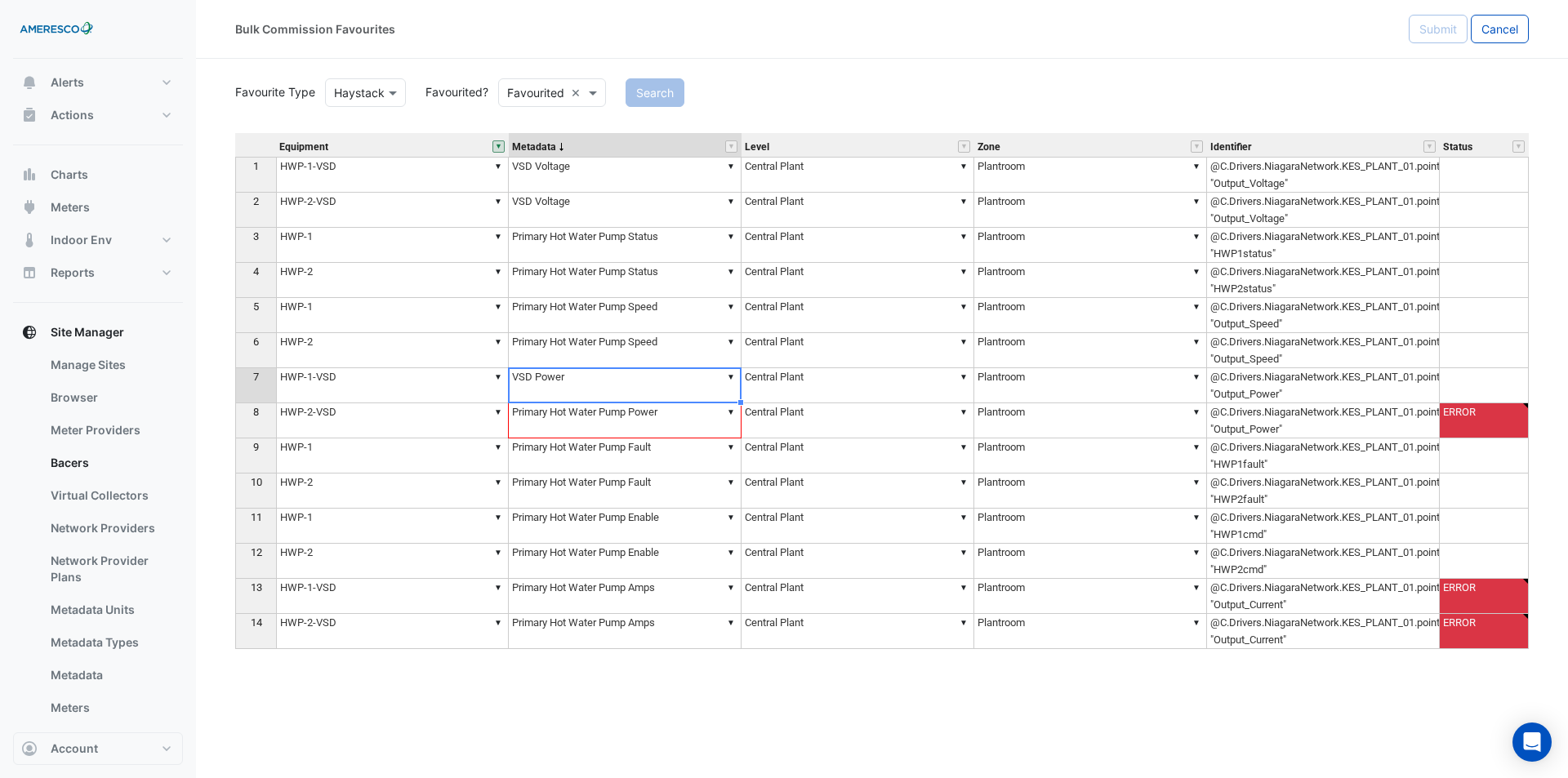 drag, startPoint x: 737, startPoint y: 400, endPoint x: 734, endPoint y: 413, distance: 13.341664 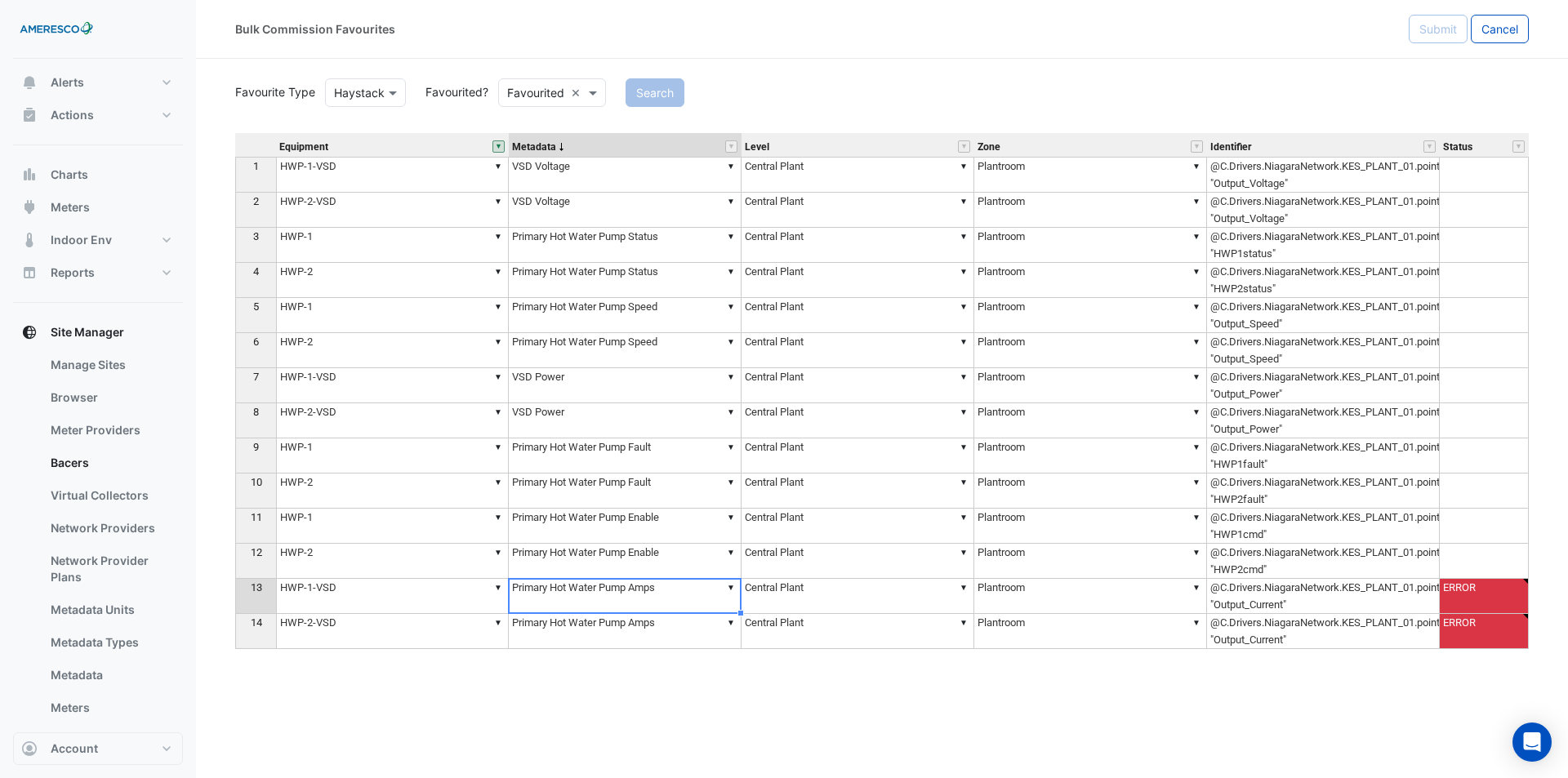 click on "▼ Primary Hot Water Pump Amps" at bounding box center (625, 596) 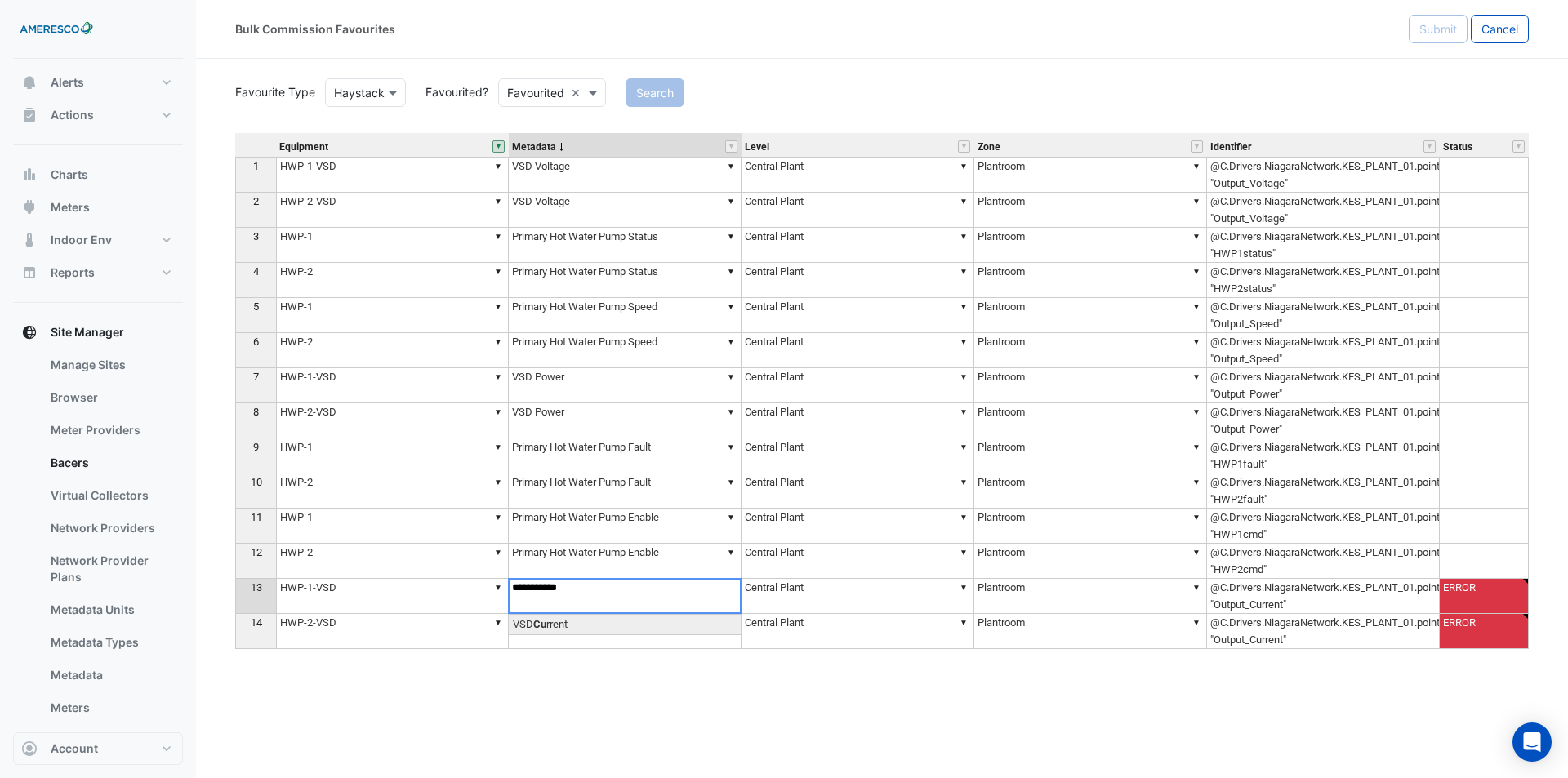 click on "Equipment Metadata Level Zone Identifier Status 1 ▼ HWP-1-VSD ▼ VSD Voltage ▼ Central Plant ▼ Plantroom @C.Drivers.NiagaraNetwork.KES_PLANT_01.points.HWP_1.points.Output_Voltage "Output_Voltage" 2 ▼ HWP-2-VSD ▼ VSD Voltage ▼ Central Plant ▼ Plantroom @C.Drivers.NiagaraNetwork.KES_PLANT_01.points.HWP_2.points.Output_Voltage "Output_Voltage" 3 ▼ HWP-1 ▼ Primary Hot Water Pump Status ▼ Central Plant ▼ Plantroom @C.Drivers.NiagaraNetwork.KES_PLANT_01.points.CentralPlant.Logic.HWP1status "HWP1status" 4 ▼ HWP-2 ▼ Primary Hot Water Pump Status ▼ Central Plant ▼ Plantroom @C.Drivers.NiagaraNetwork.KES_PLANT_01.points.CentralPlant.Logic.HWP2status "HWP2status" 5 ▼ HWP-1 ▼ Primary Hot Water Pump Speed ▼ Central Plant ▼ Plantroom @C.Drivers.NiagaraNetwork.KES_PLANT_01.points.HWP_1.points.Output_Speed "Output_Speed" 6 ▼ HWP-2 ▼ Primary Hot Water Pump Speed ▼ Central Plant ▼ Plantroom @C.Drivers.NiagaraNetwork.KES_PLANT_01.points.HWP_2.points.Output_Speed "Output_Speed" 7" at bounding box center (882, 405) 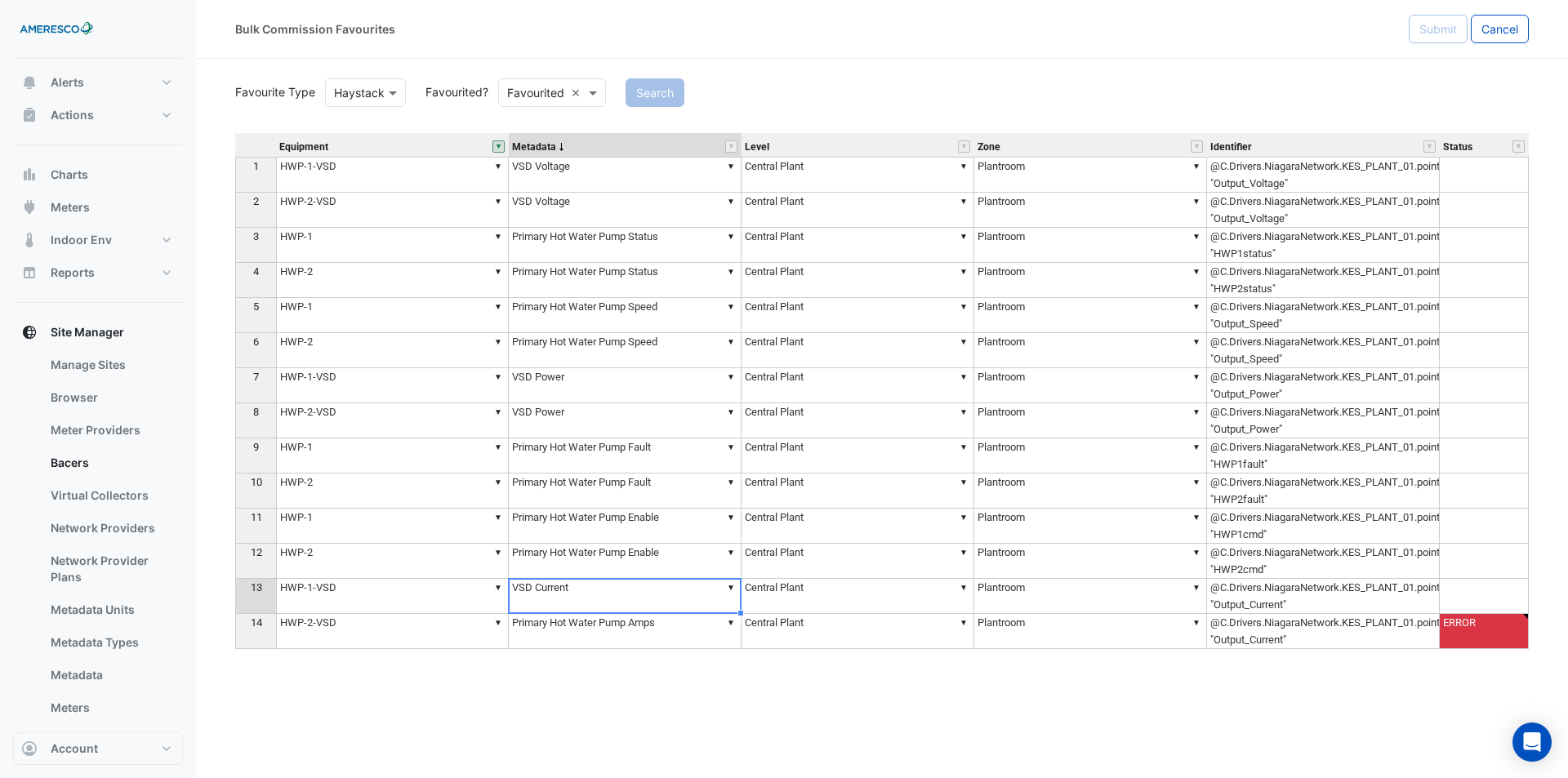 drag, startPoint x: 741, startPoint y: 615, endPoint x: 736, endPoint y: 634, distance: 19.646883 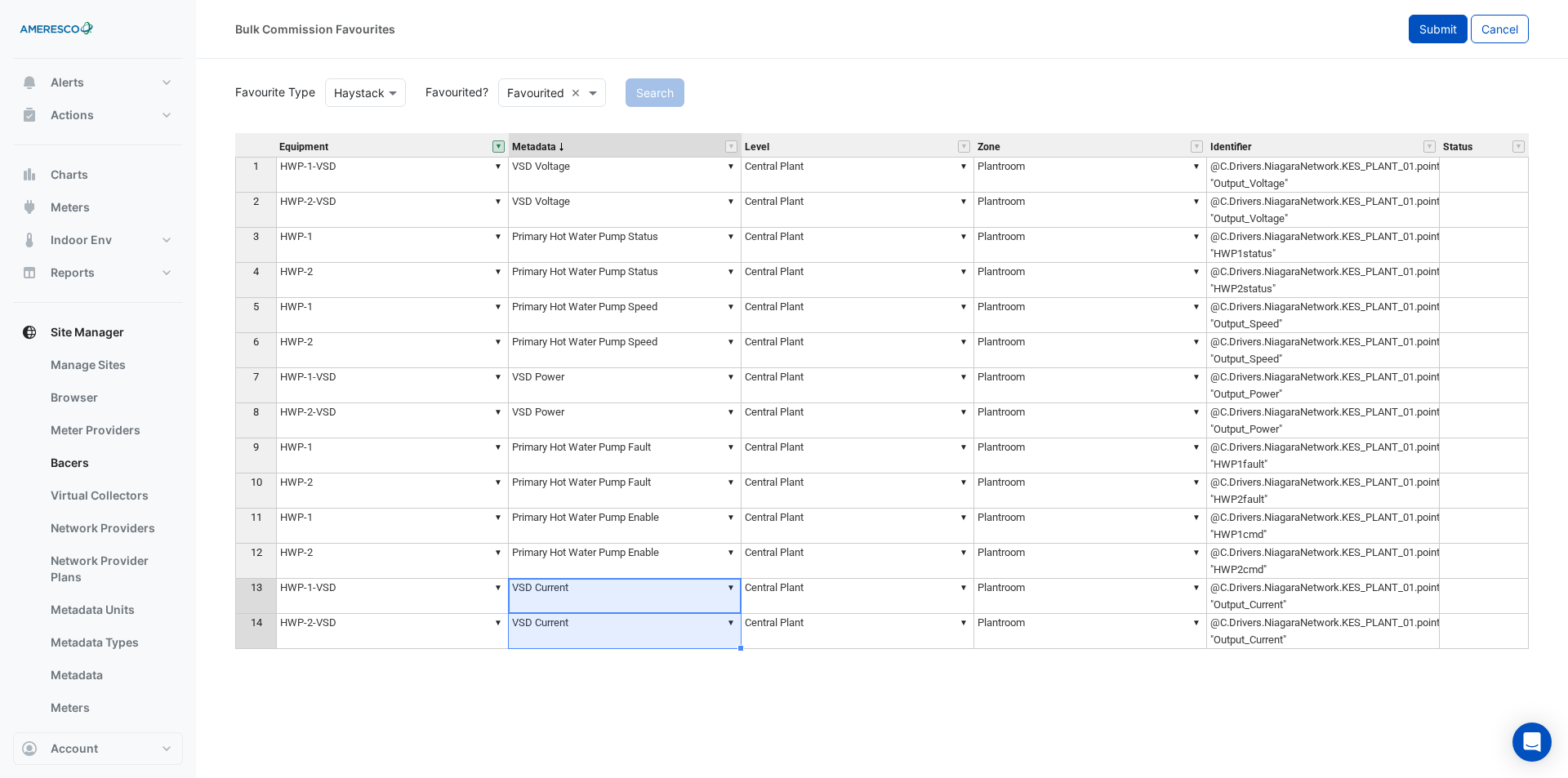 click on "Submit" 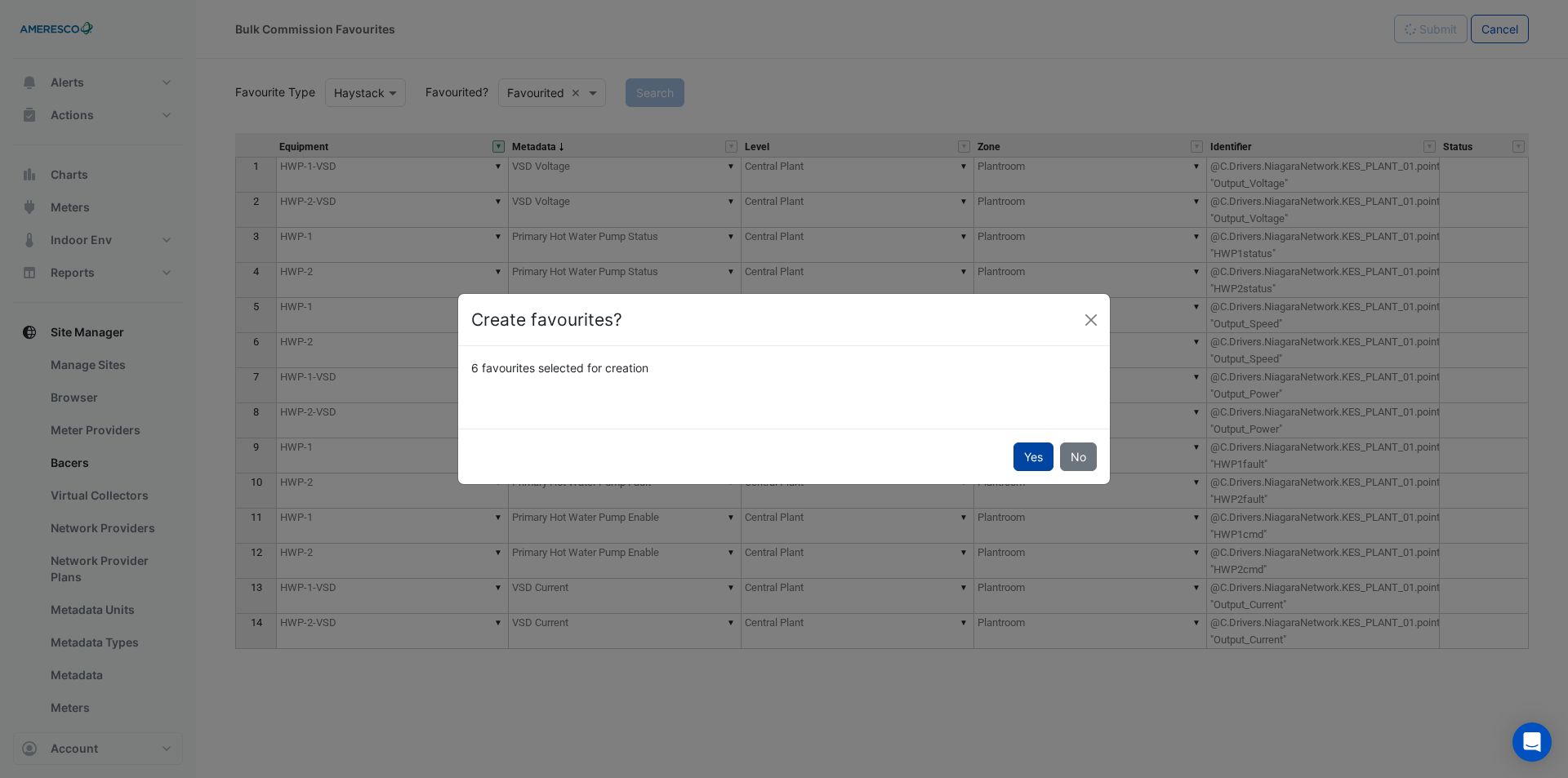 click on "Yes" 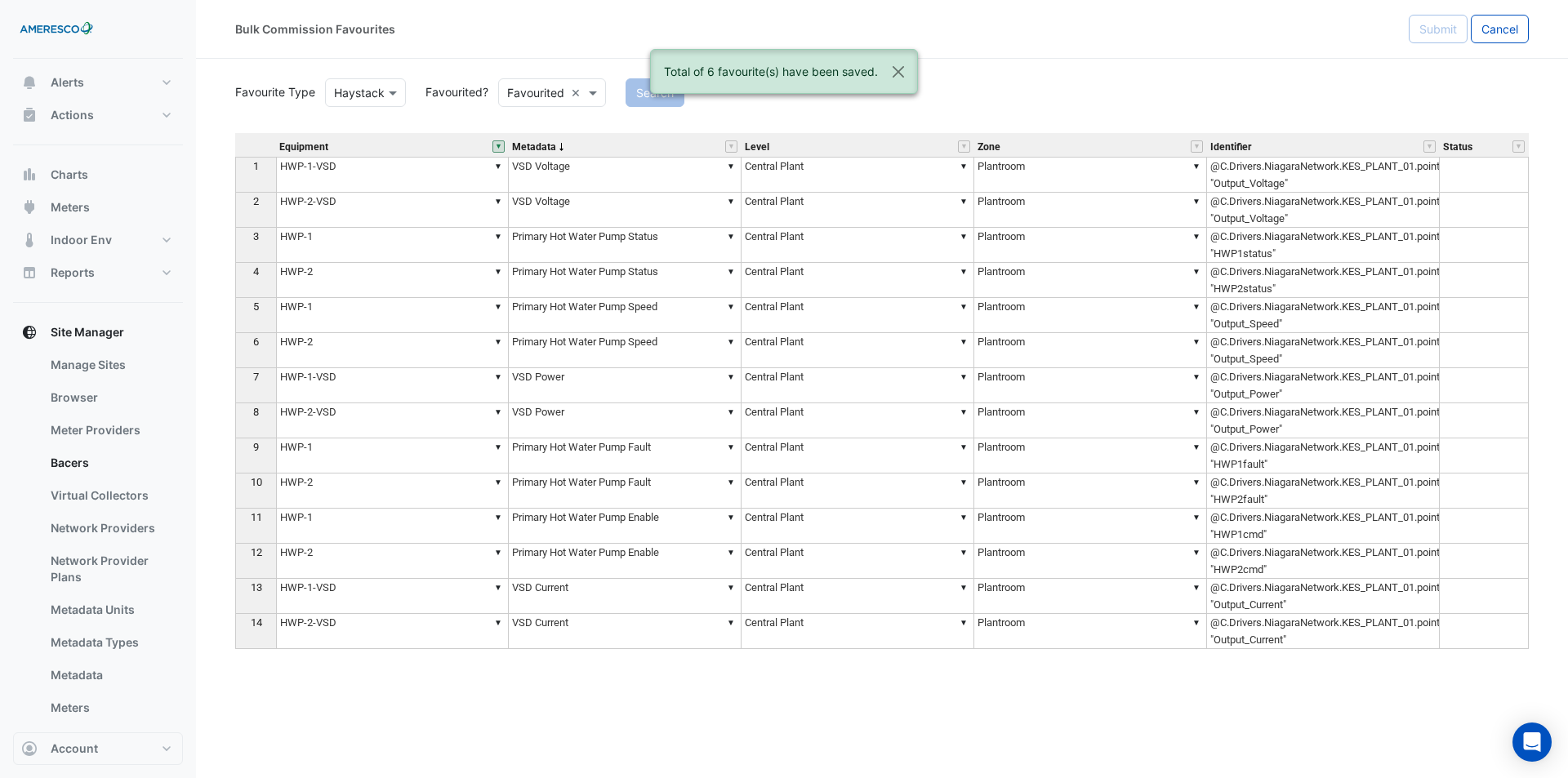 click at bounding box center [498, 146] 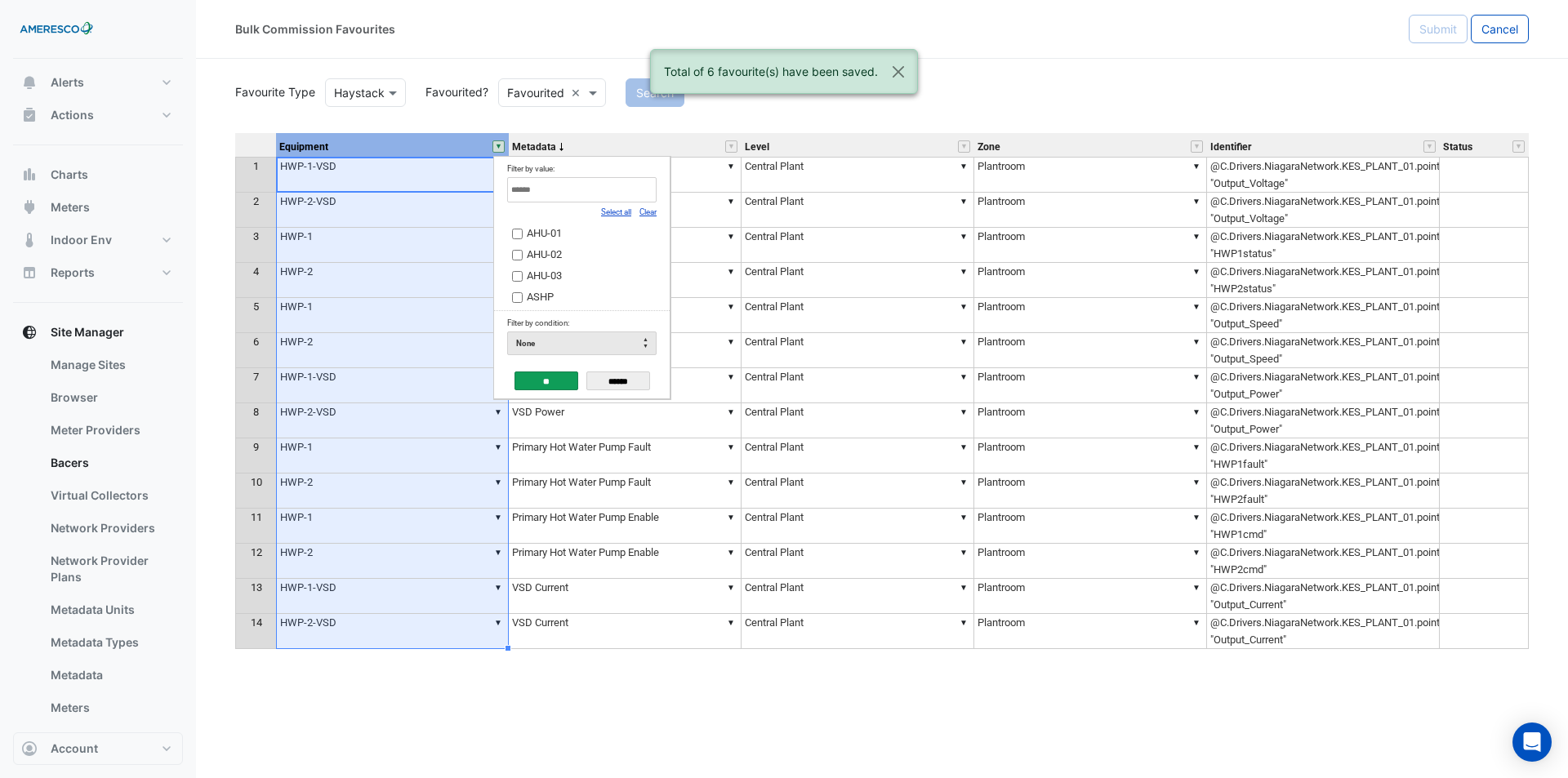 click on "Clear" at bounding box center (648, 211) 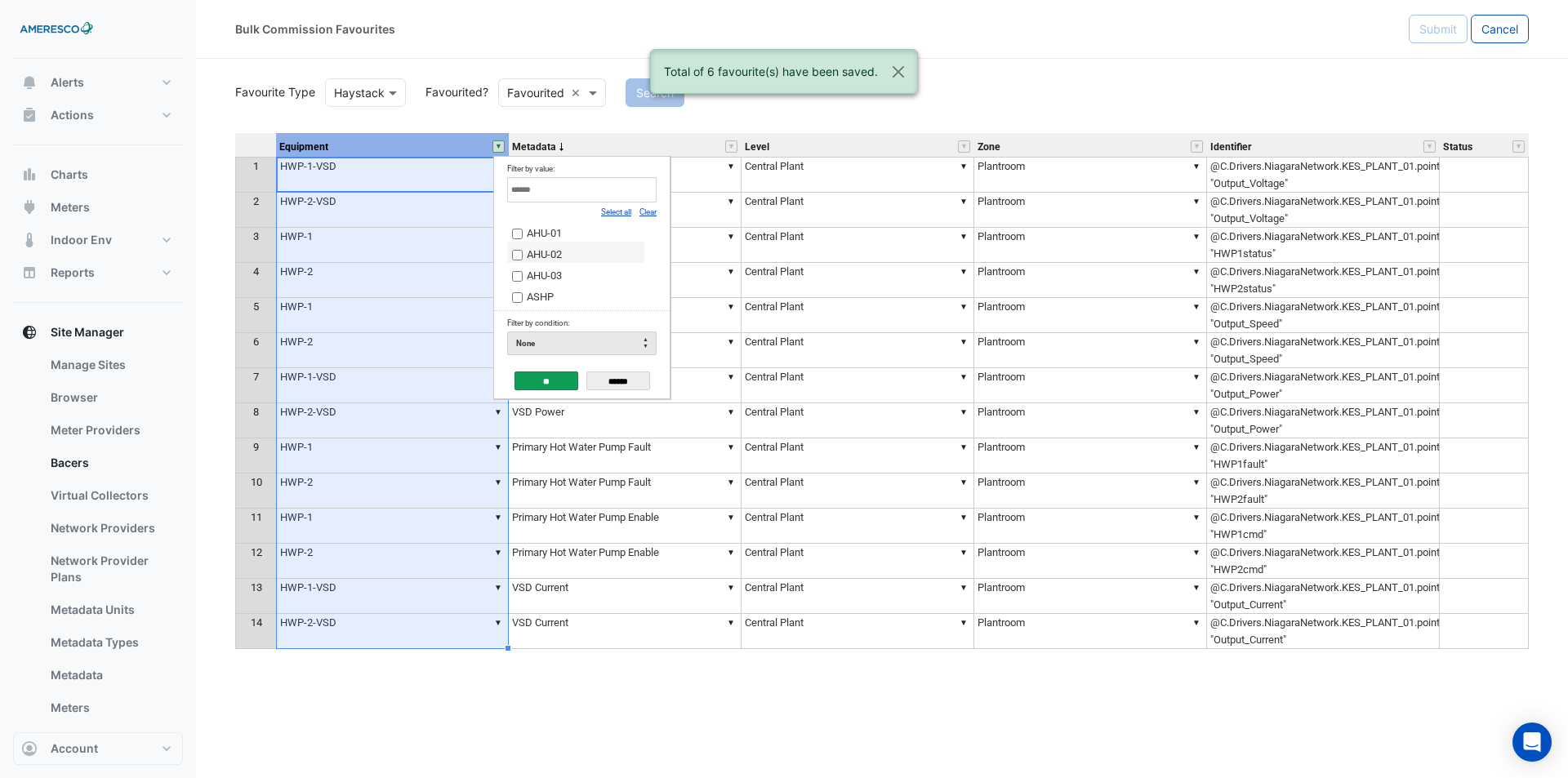 click on "AHU-02" at bounding box center (576, 254) 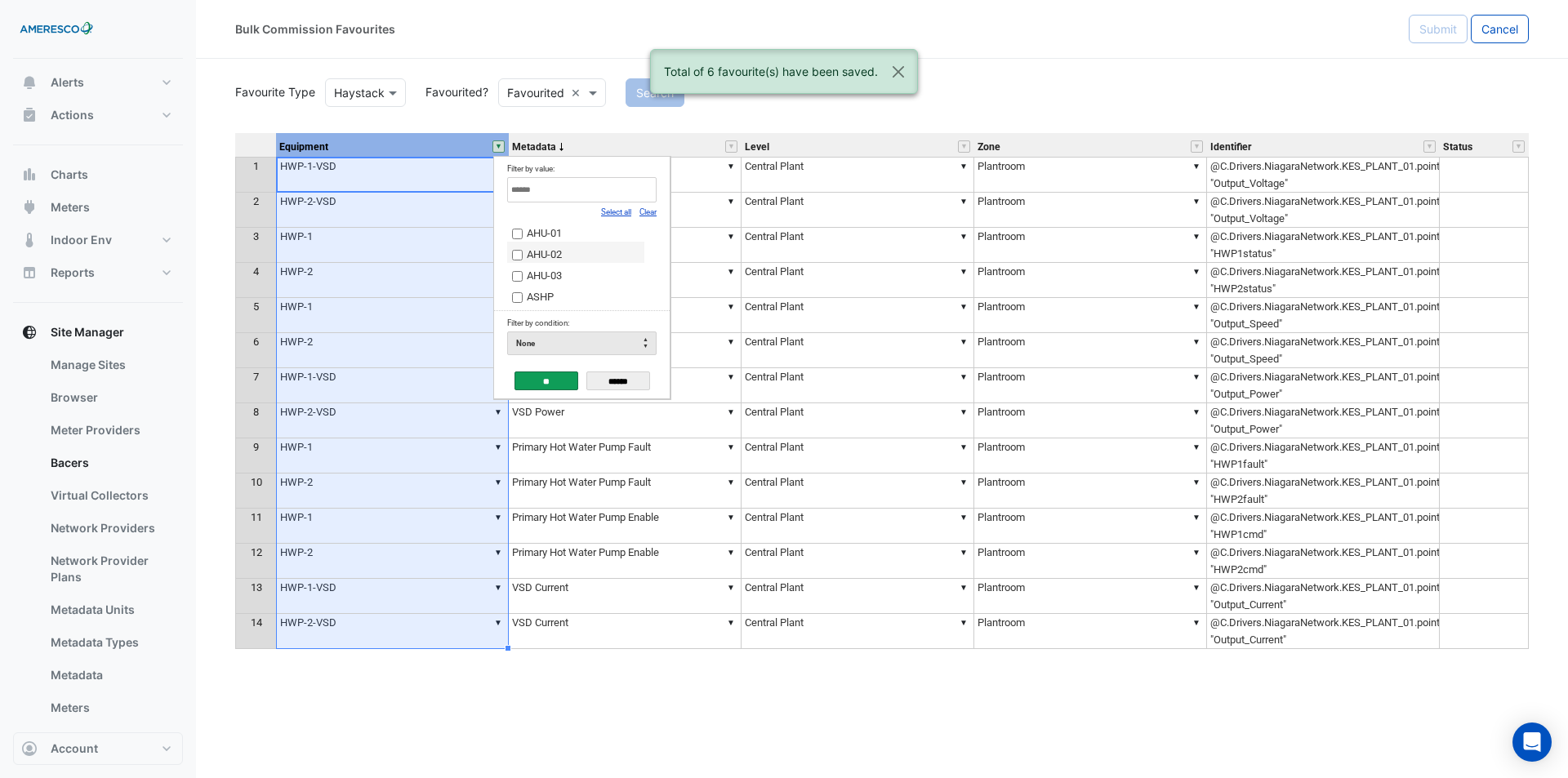 click on "**" at bounding box center [546, 380] 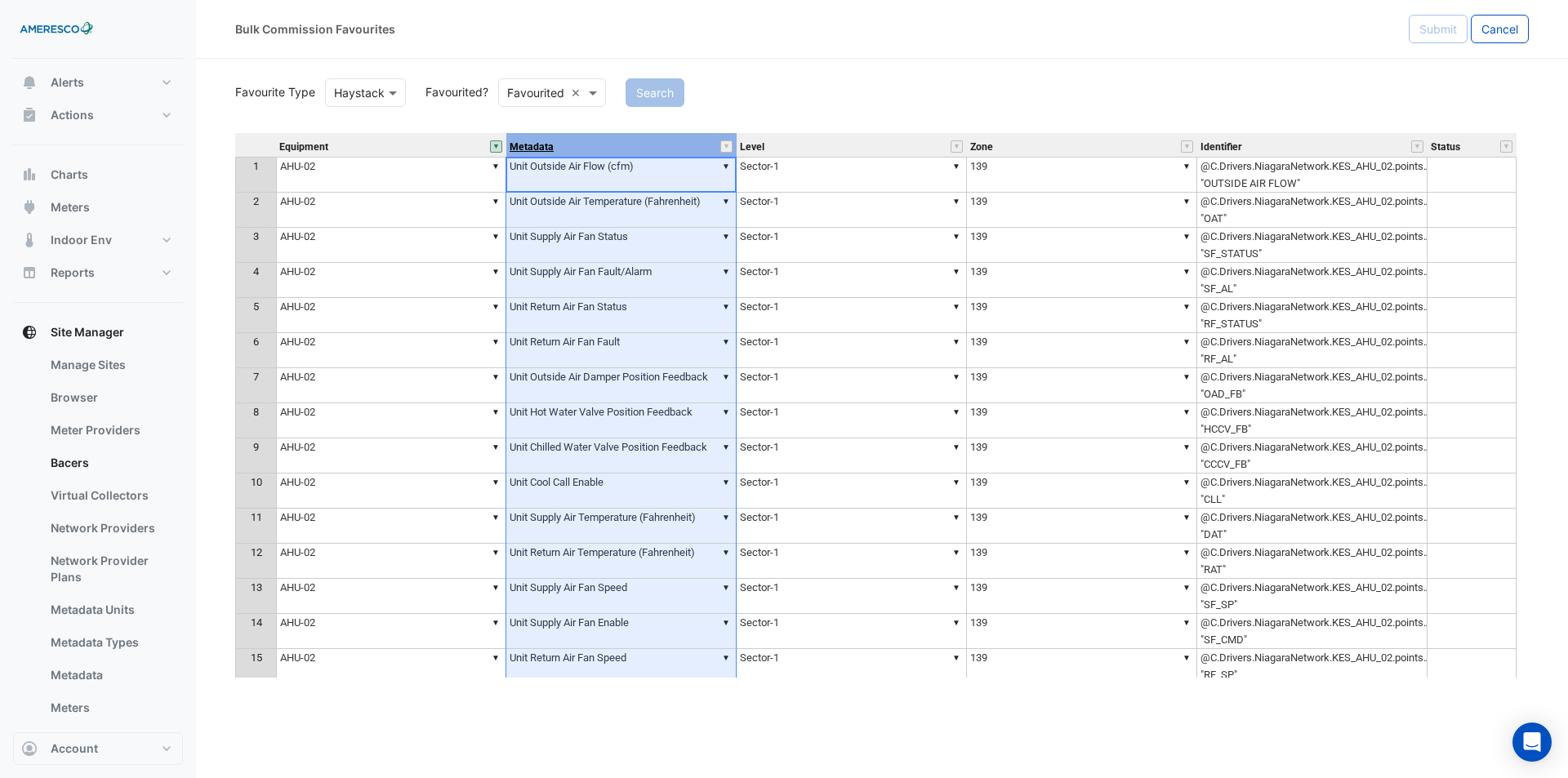 click on "Metadata" at bounding box center (532, 147) 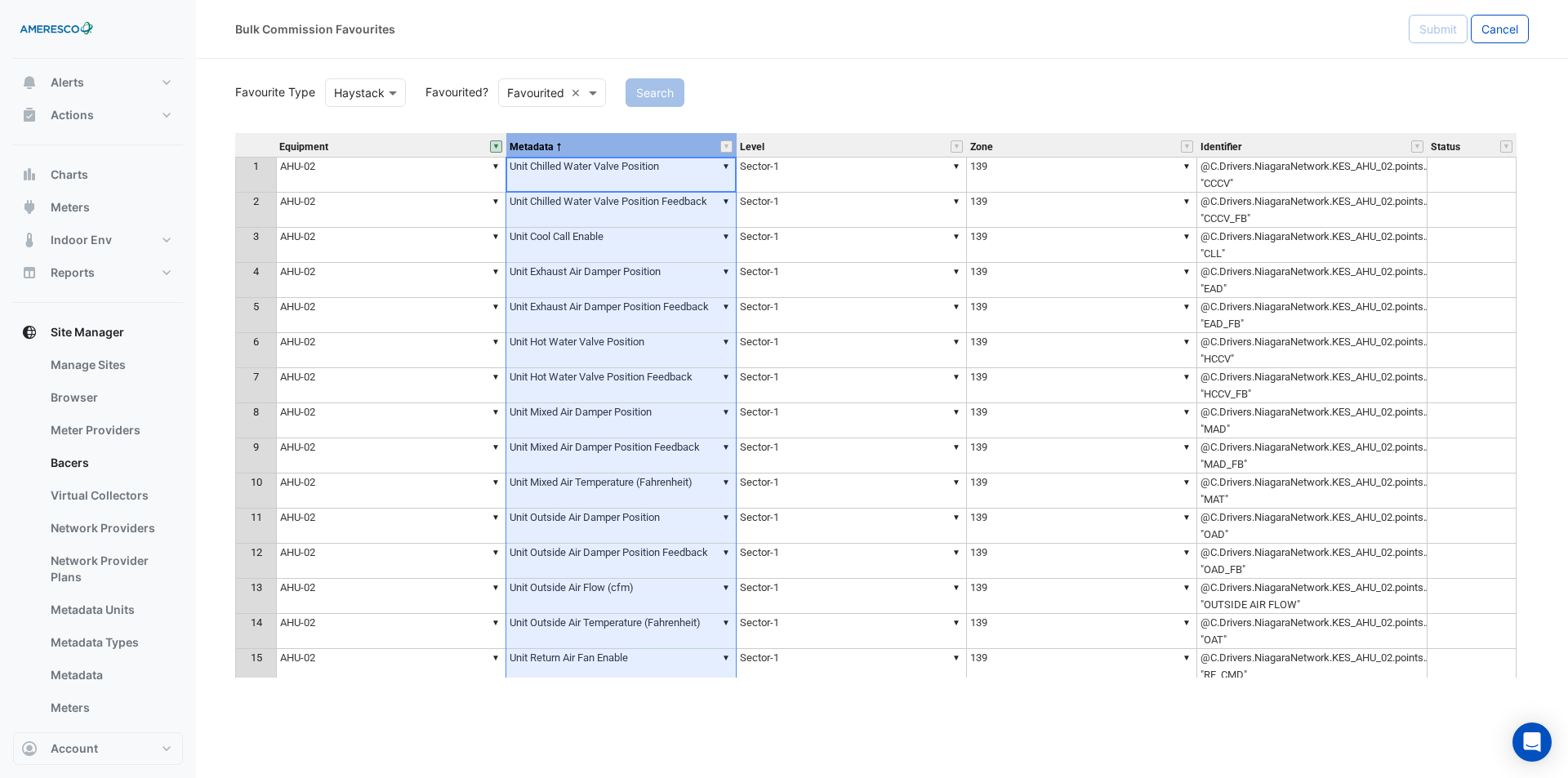 scroll, scrollTop: 82, scrollLeft: 0, axis: vertical 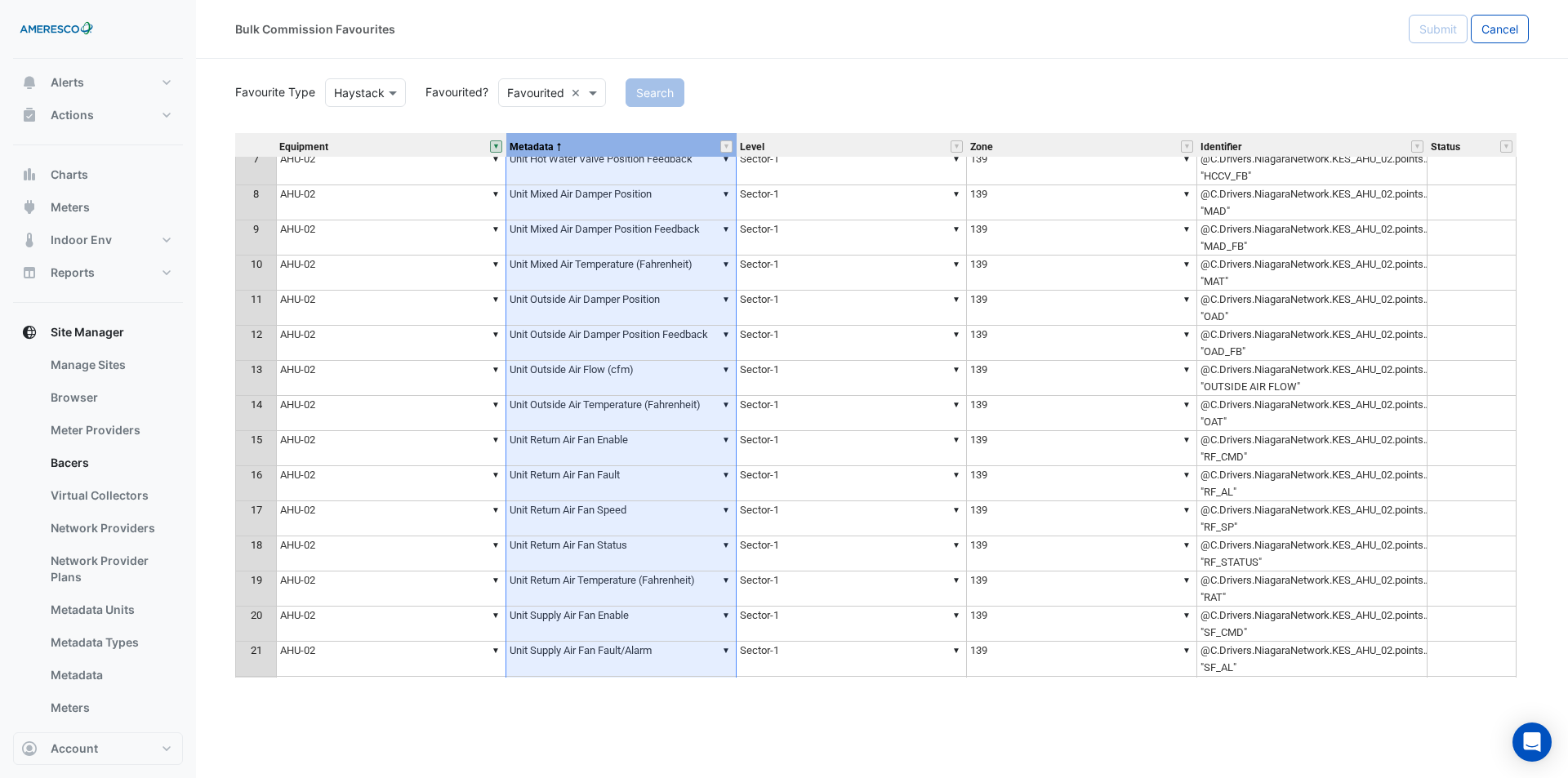 click on "▼ Unit Outside Air Temperature (Fahrenheit)" at bounding box center (621, 413) 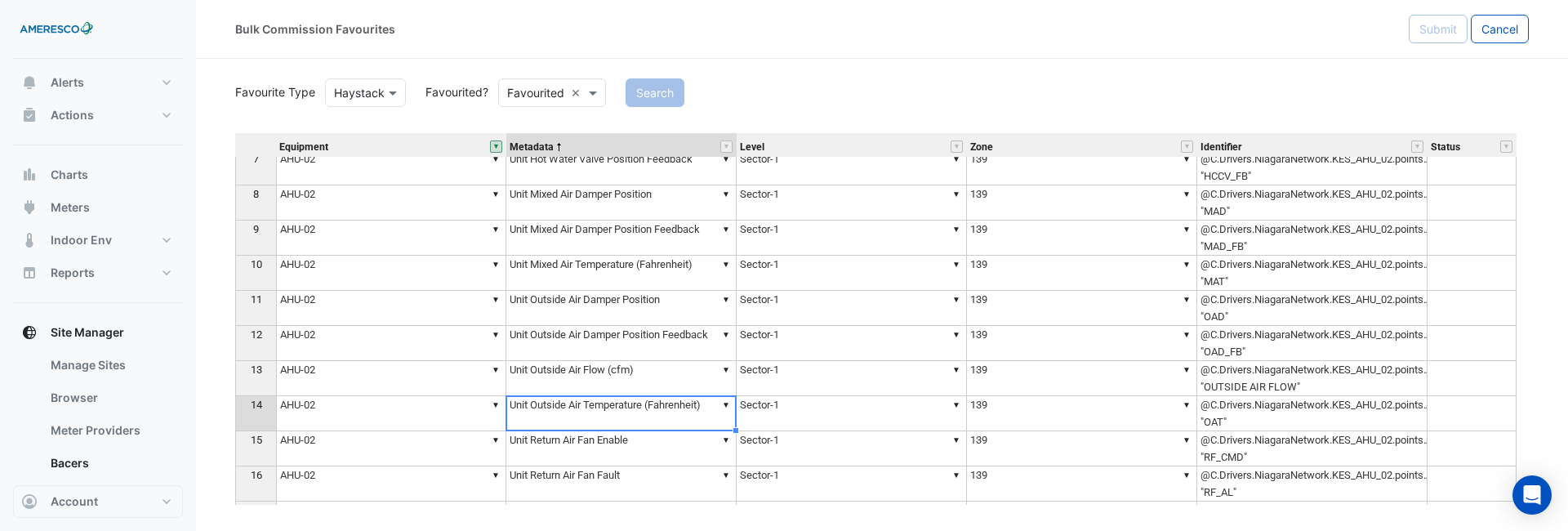 scroll, scrollTop: 280, scrollLeft: 0, axis: vertical 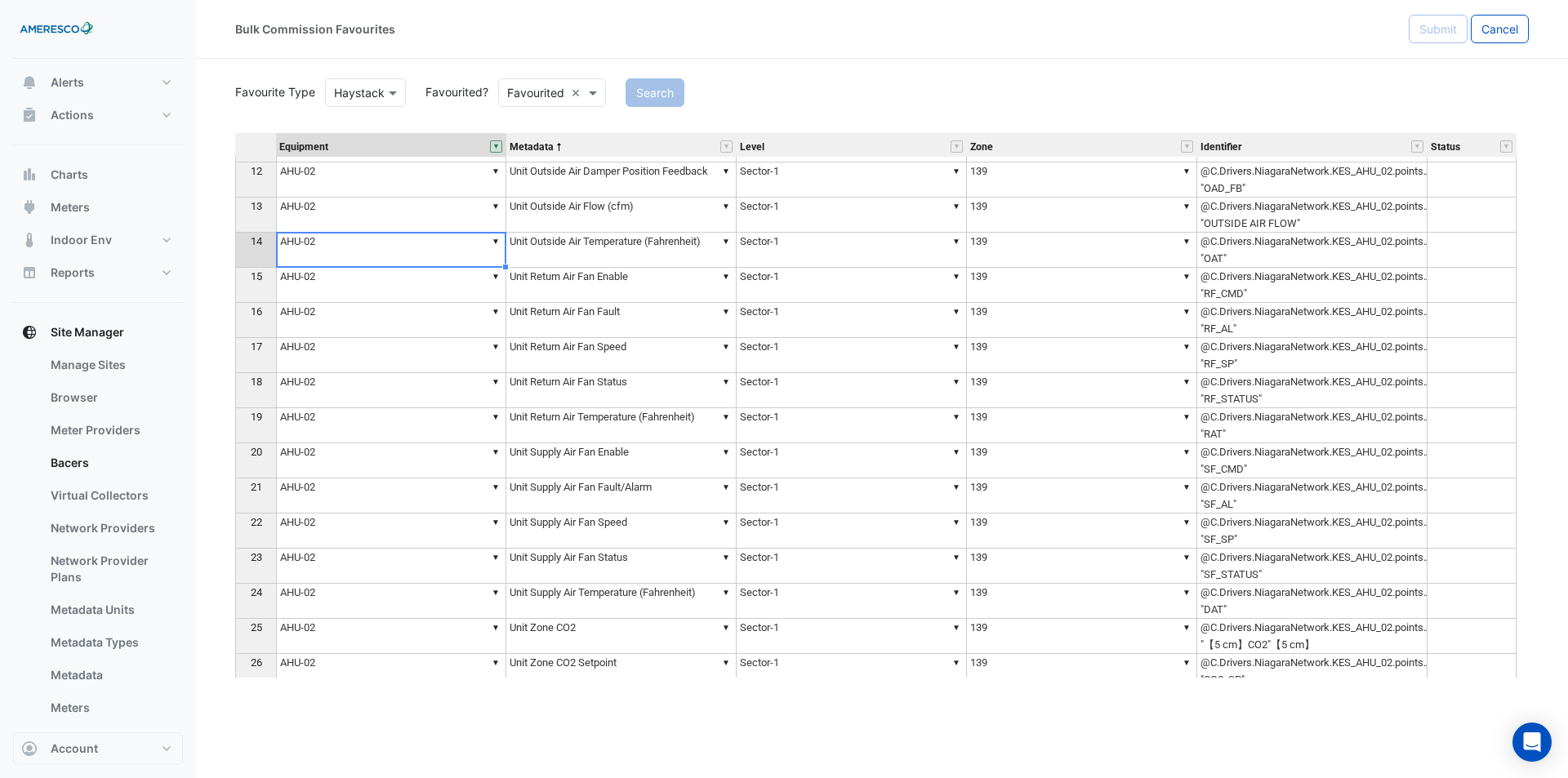 click on "▼ AHU-02" at bounding box center [391, 250] 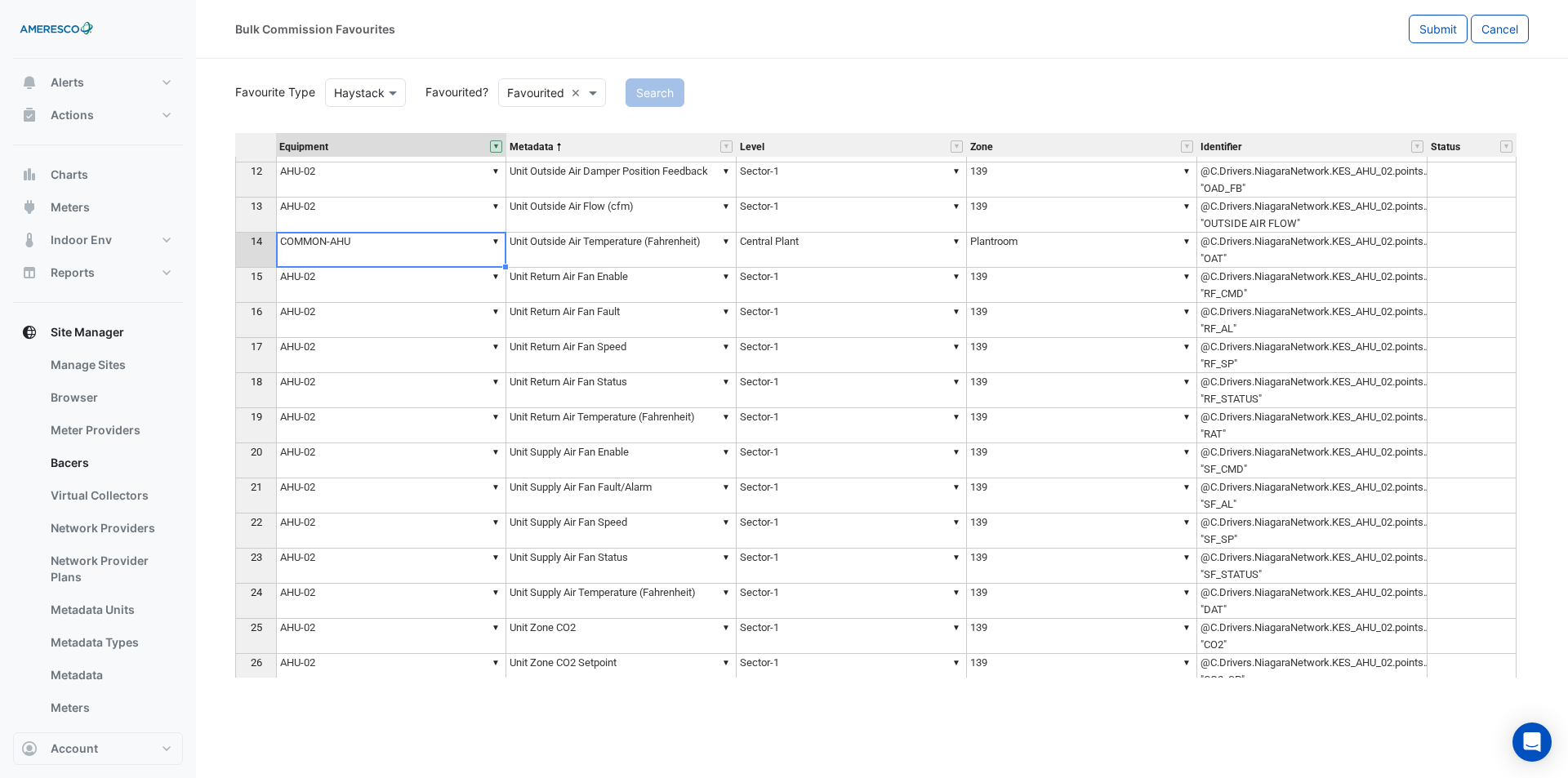 click on "Equipment Metadata Level Zone Identifier Status 1 ▼ AHU-02 ▼ Unit Chilled Water Valve Position ▼ Sector-1 ▼ 139 @C.Drivers.NiagaraNetwork.KES_AHU_02.points.AHU.Logic.CCCV "CCCV" 2 ▼ AHU-02 ▼ Unit Chilled Water Valve Position Feedback ▼ Sector-1 ▼ 139 @C.Drivers.NiagaraNetwork.KES_AHU_02.points.AHU.Logic.CCCV_FB "CCCV_FB" 3 ▼ AHU-02 ▼ Unit Cool Call Enable ▼ Sector-1 ▼ 139 @C.Drivers.NiagaraNetwork.KES_AHU_02.points.AHU.Logic.CLL "CLL" 4 ▼ AHU-02 ▼ Unit Exhaust Air Damper Position ▼ Sector-1 ▼ 139 @C.Drivers.NiagaraNetwork.KES_AHU_02.points.AHU.Logic.EAD "EAD" 5 ▼ AHU-02 ▼ Unit Exhaust Air Damper Position Feedback ▼ Sector-1 ▼ 139 @C.Drivers.NiagaraNetwork.KES_AHU_02.points.AHU.Logic.EAD_FB "EAD_FB" 6 ▼ AHU-02 ▼ Unit Hot Water Valve Position ▼ Sector-1 ▼ 139 @C.Drivers.NiagaraNetwork.KES_AHU_02.points.AHU.Logic.HCCV "HCCV" 7 ▼ AHU-02 ▼ Unit Hot Water Valve Position Feedback ▼ Sector-1 ▼ 139 8 ▼ AHU-02 ▼ Unit Mixed Air Damper Position ▼ Sector-1 9" at bounding box center (882, 405) 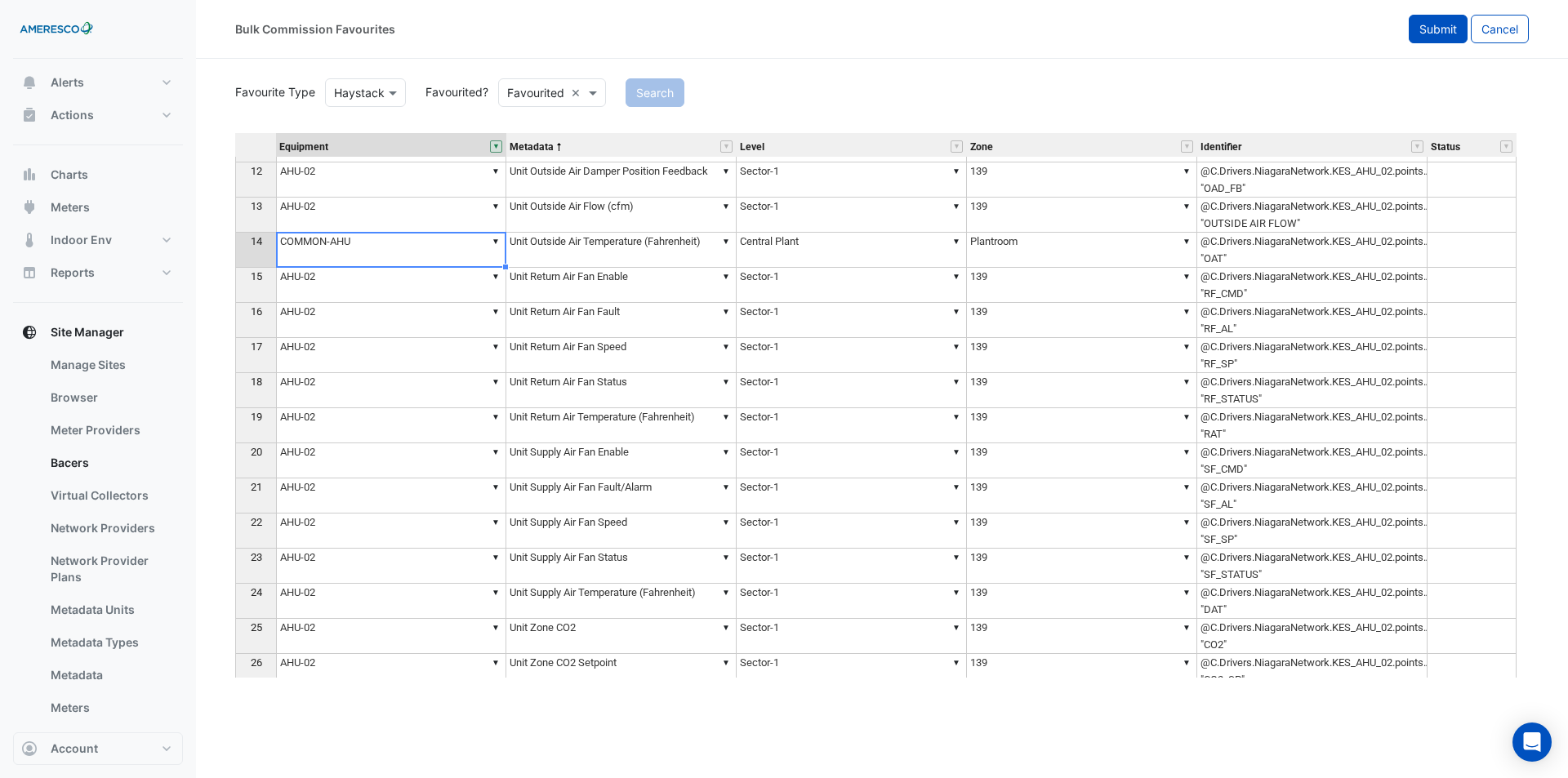 type on "**********" 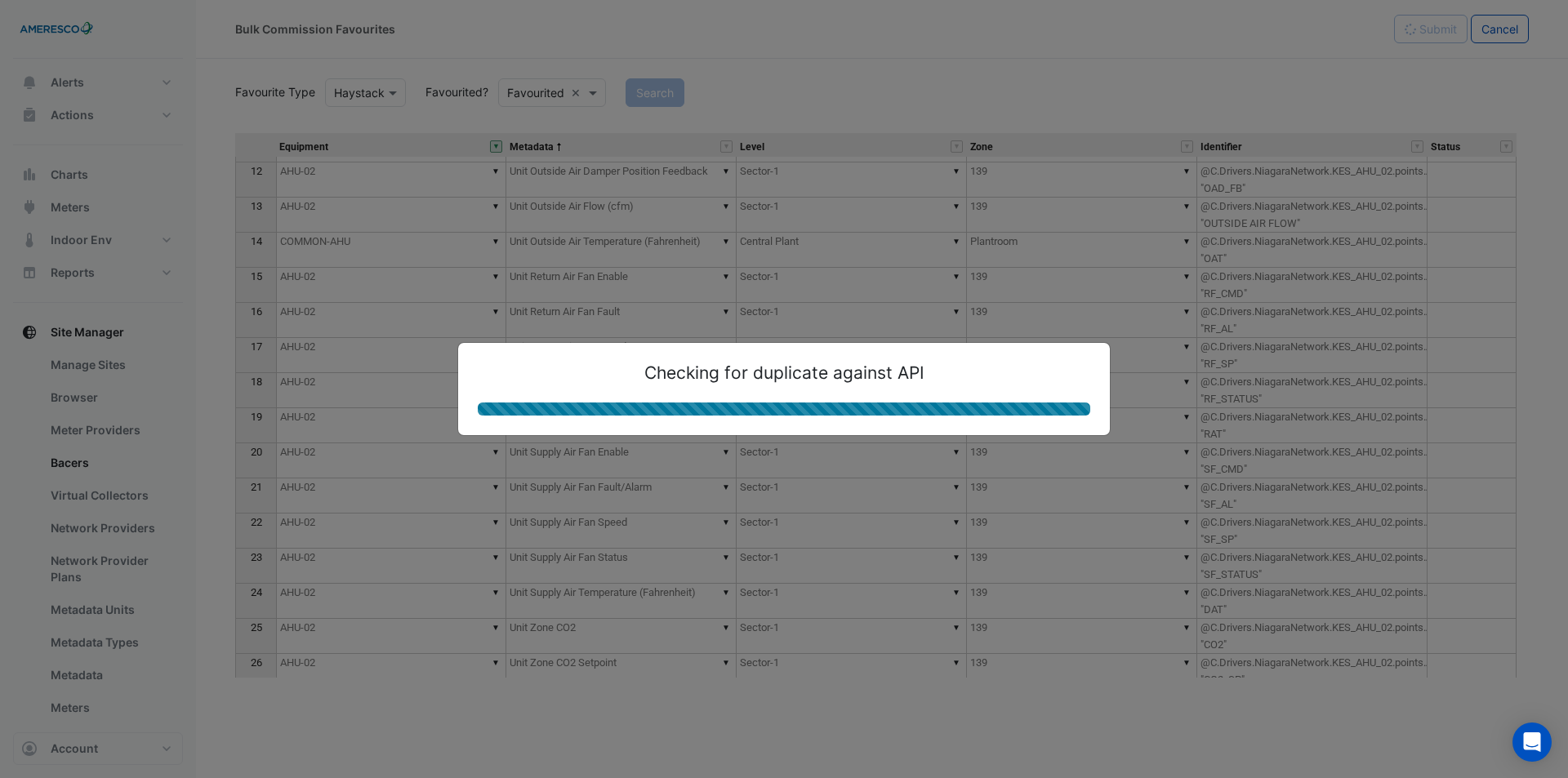 select on "**" 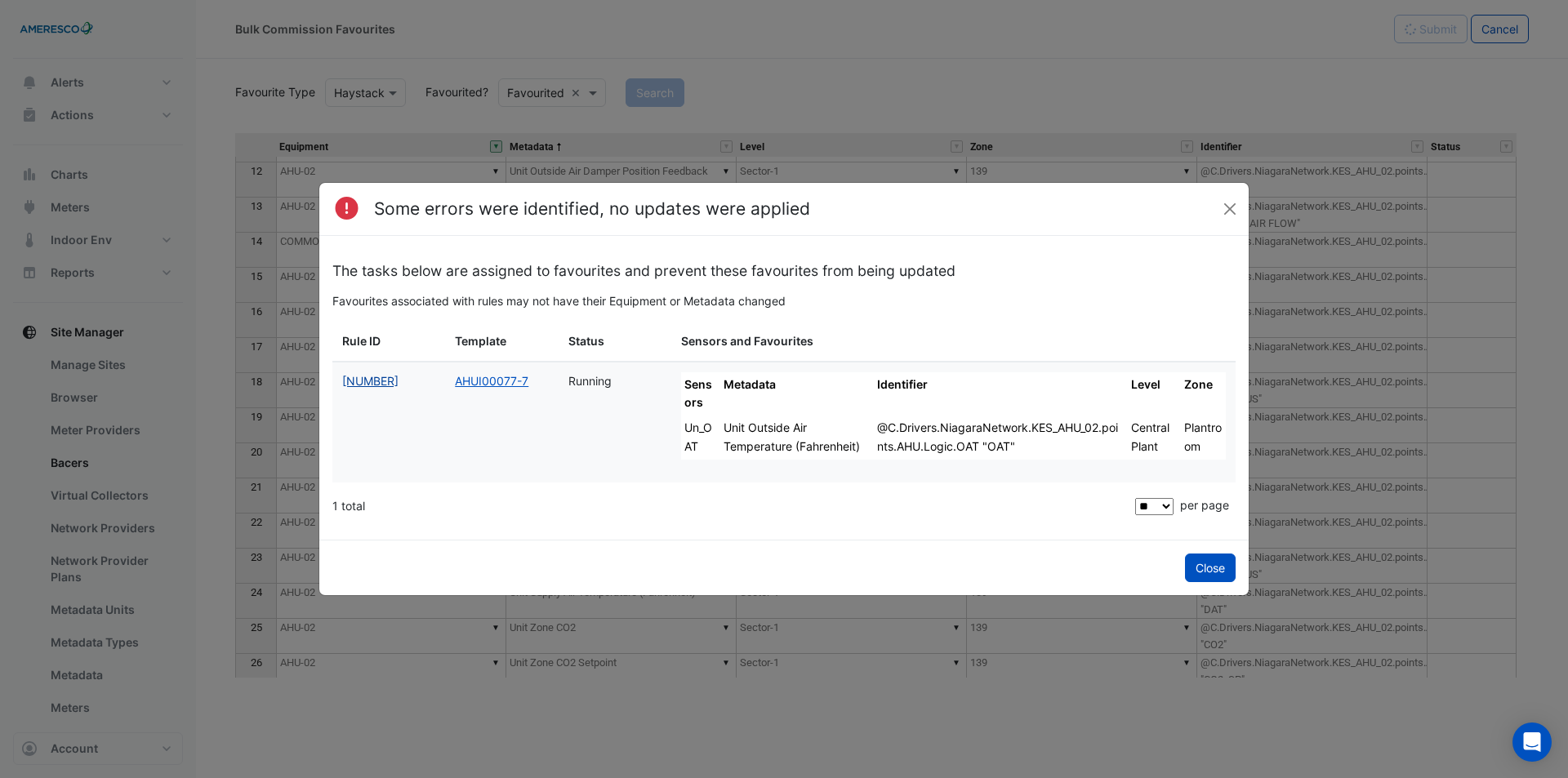 click on "976100" 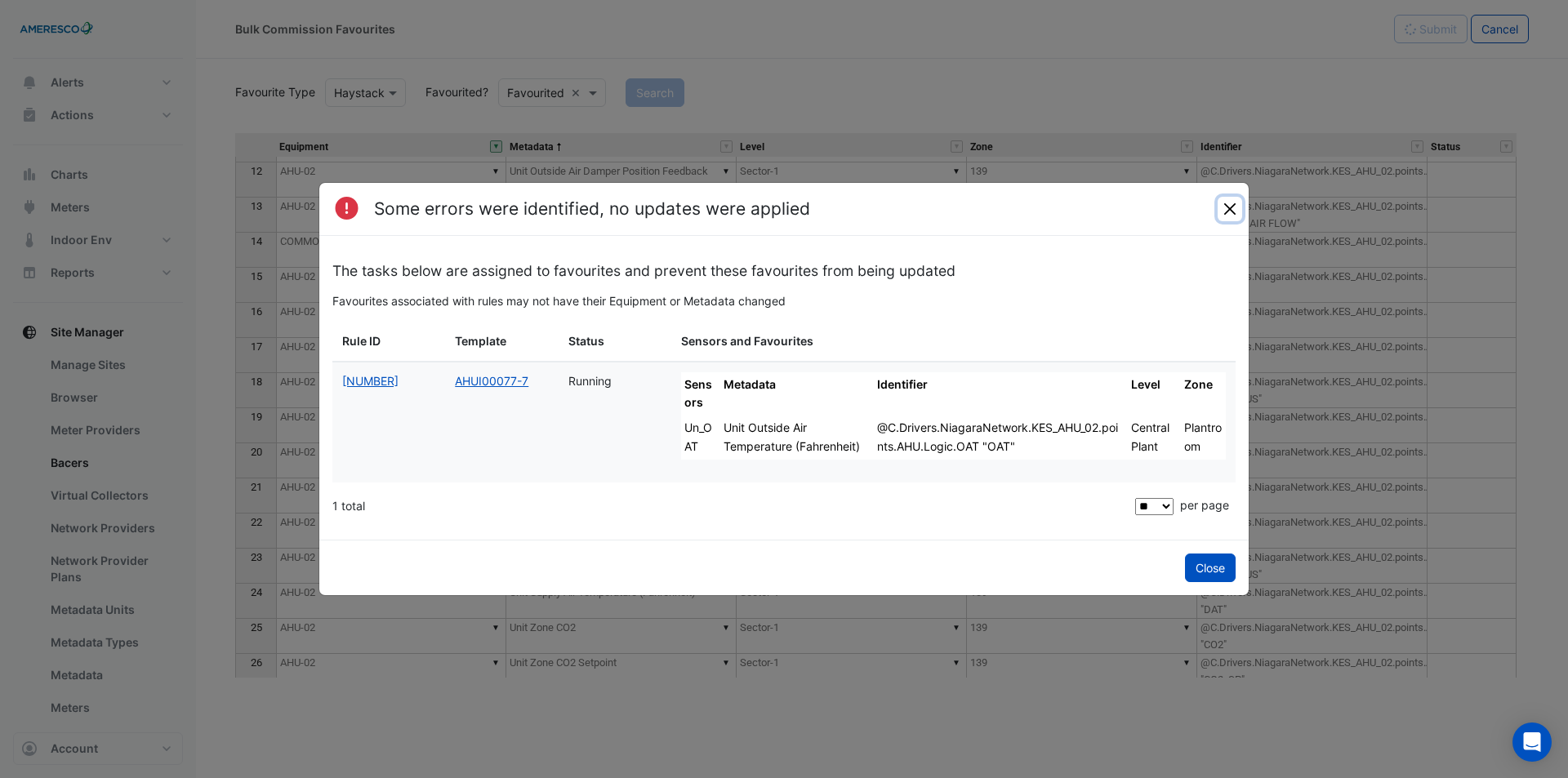 click 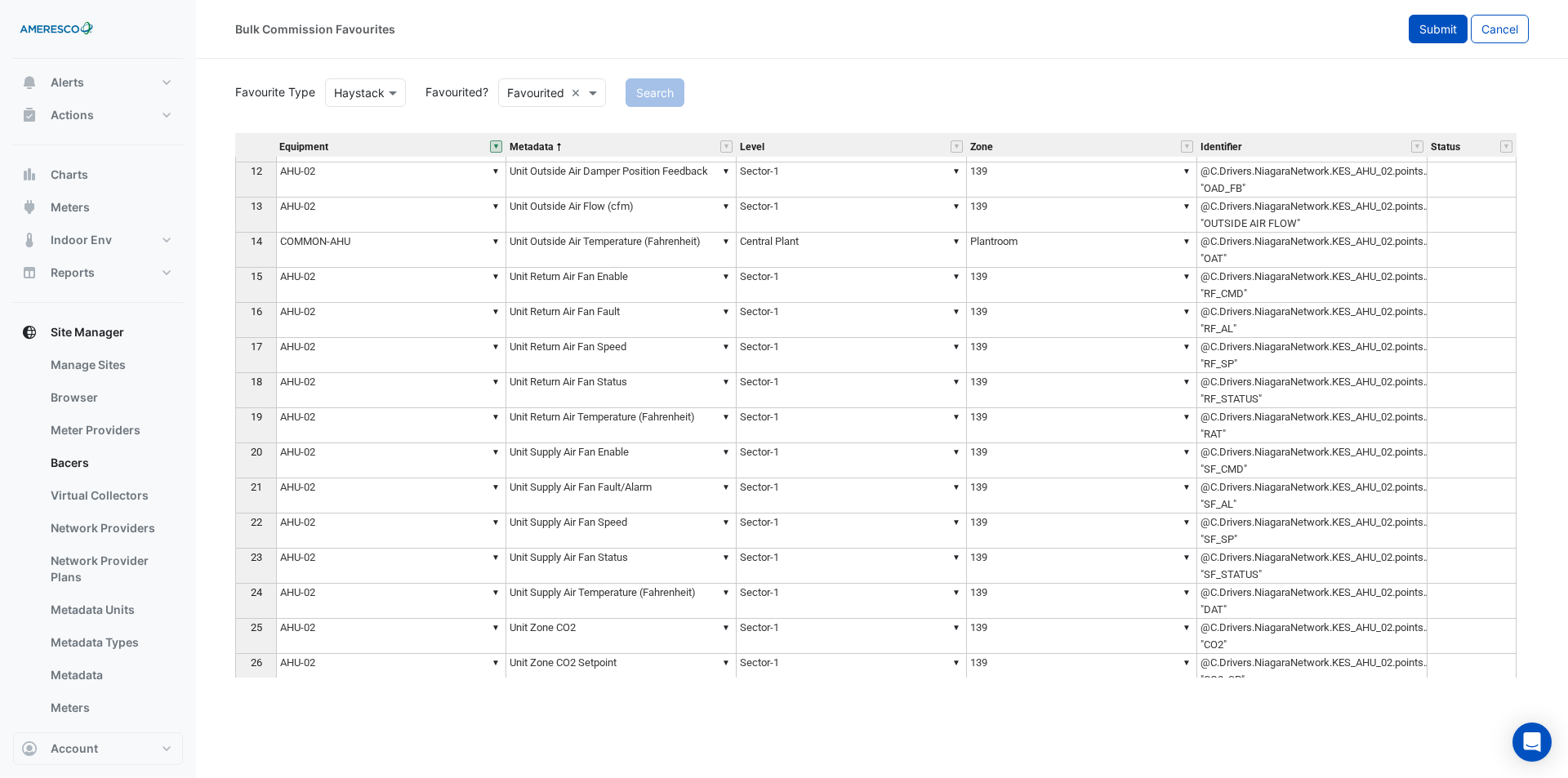 click on "Submit" 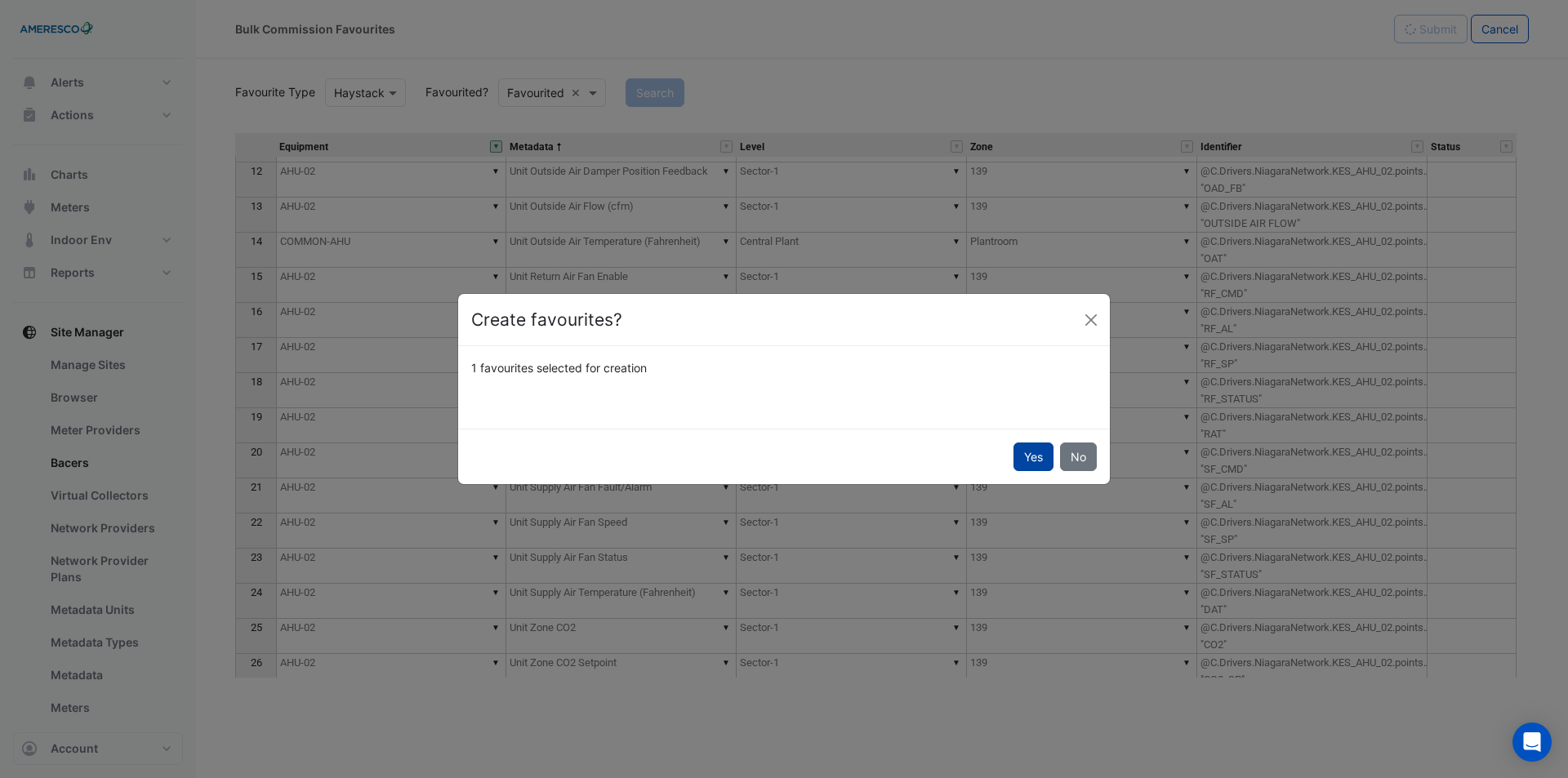 click on "Yes" 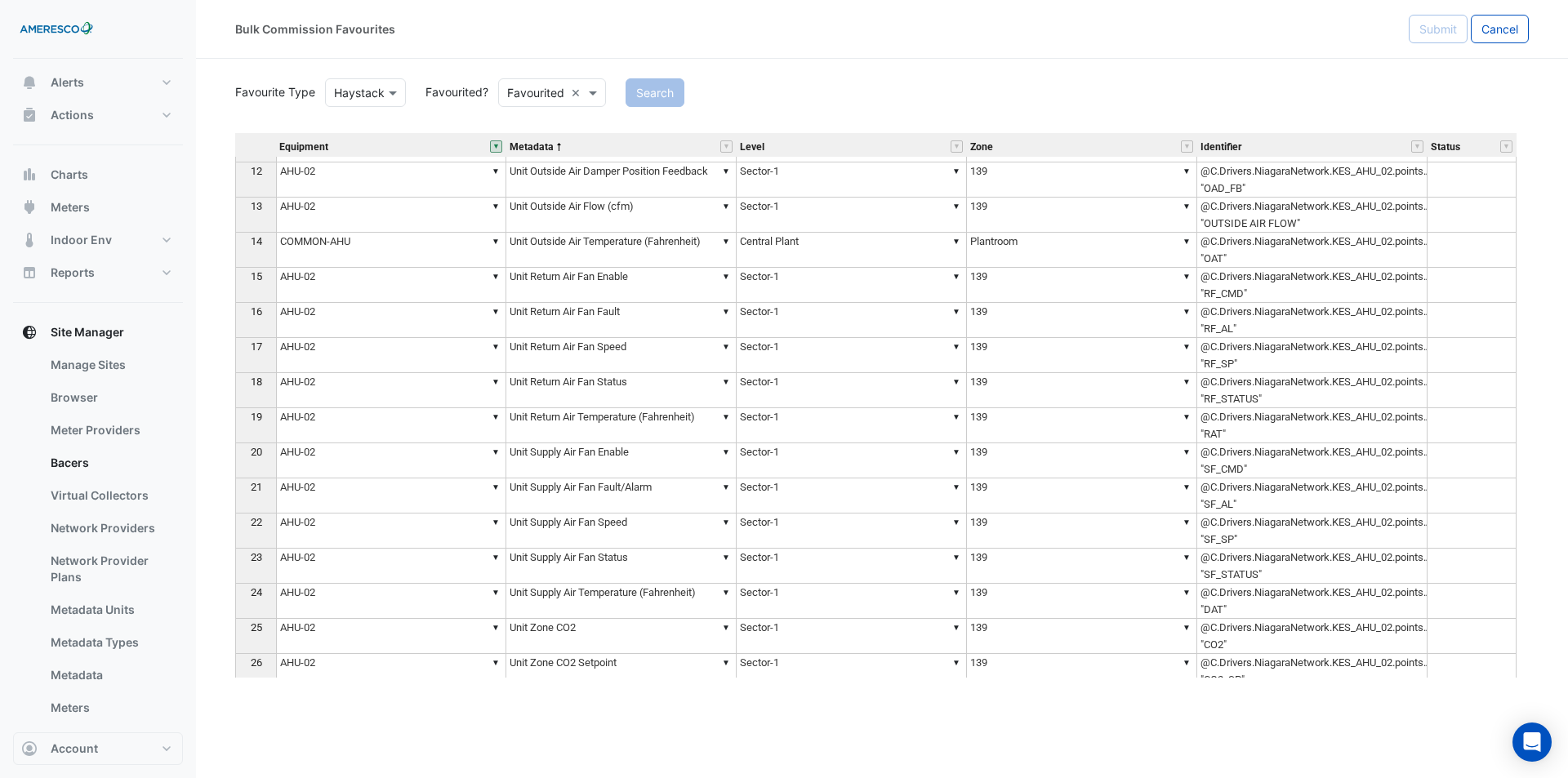 scroll, scrollTop: 435, scrollLeft: 0, axis: vertical 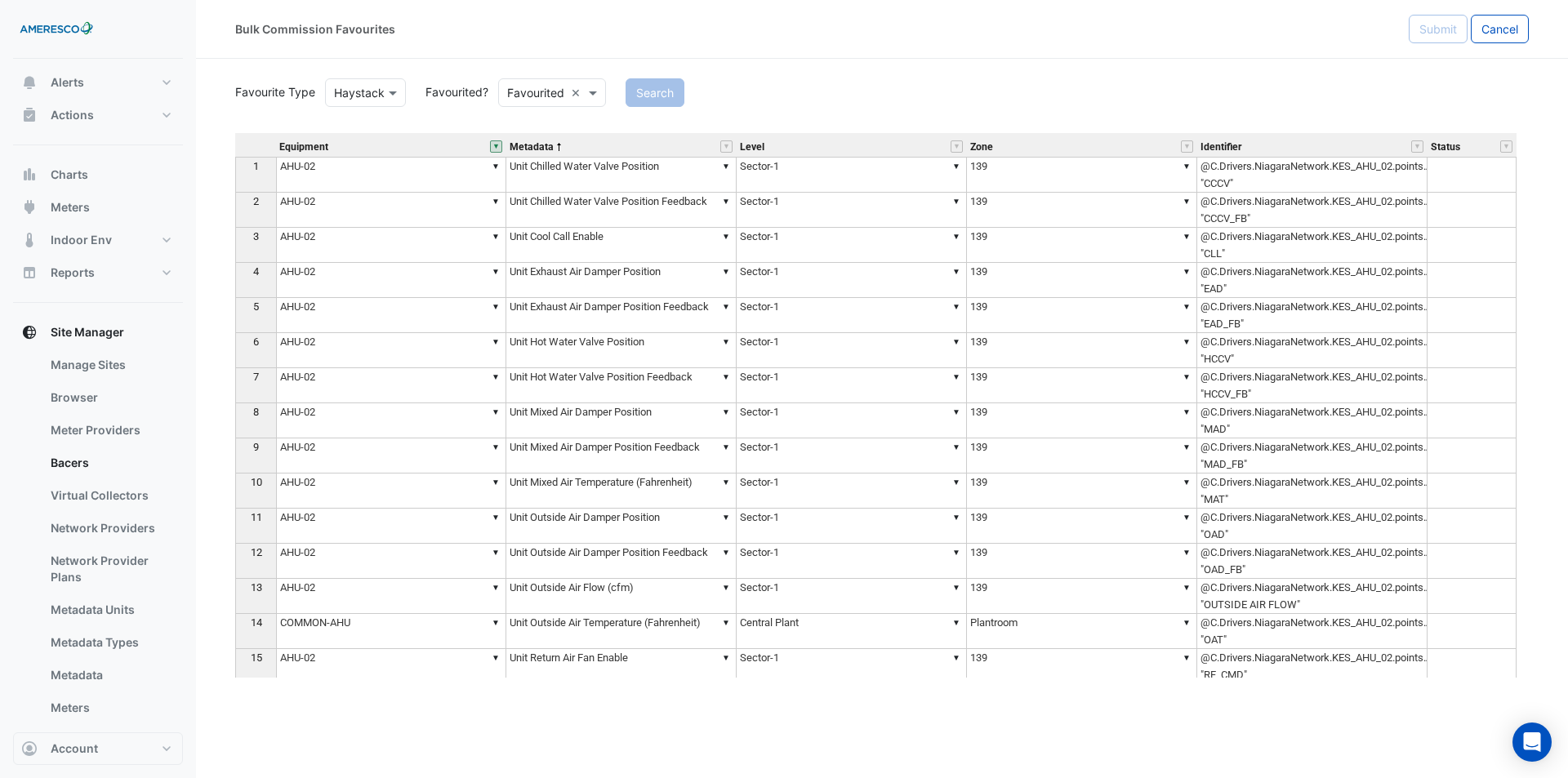 type 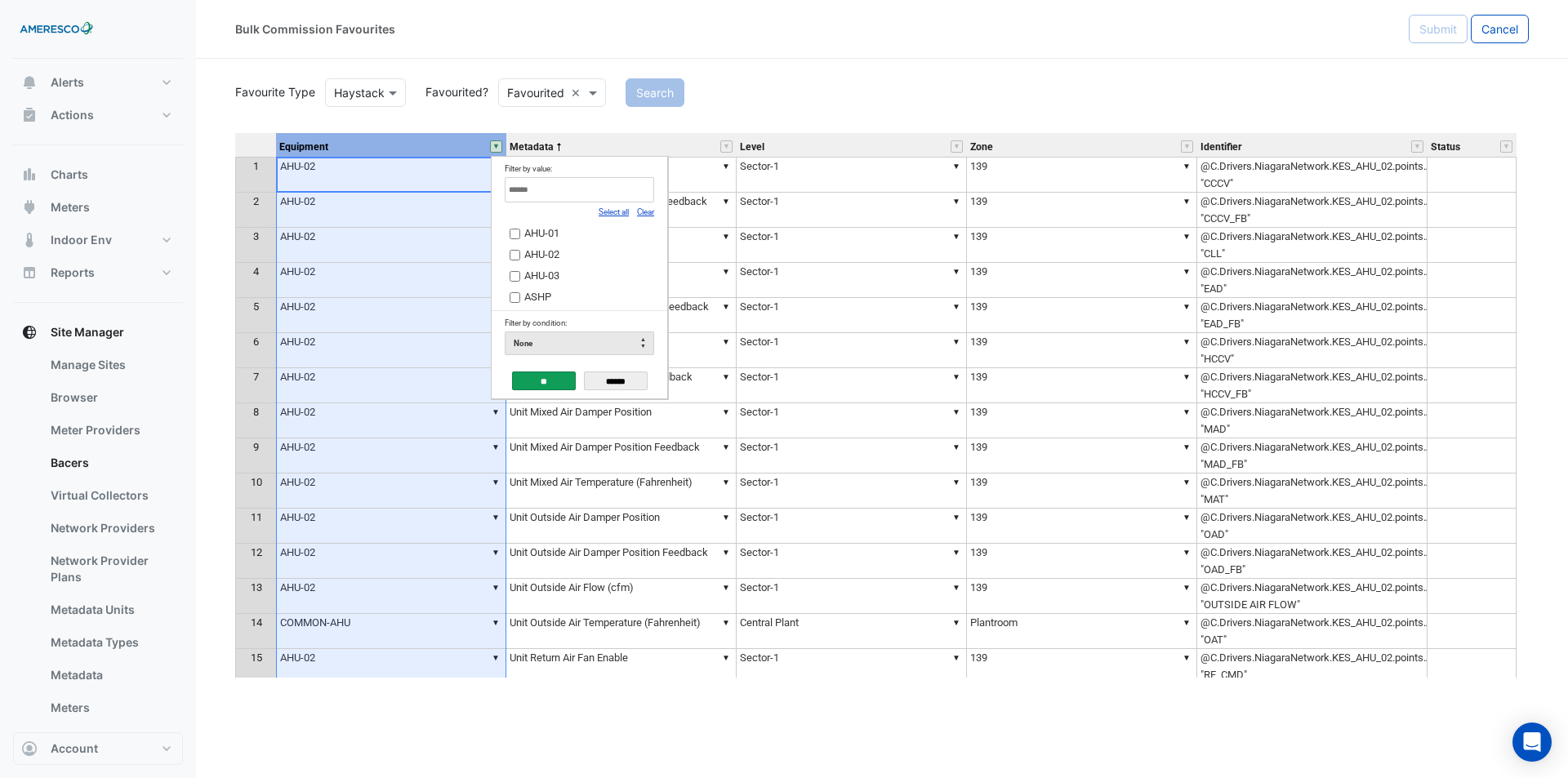 click on "Select all" at bounding box center (613, 211) 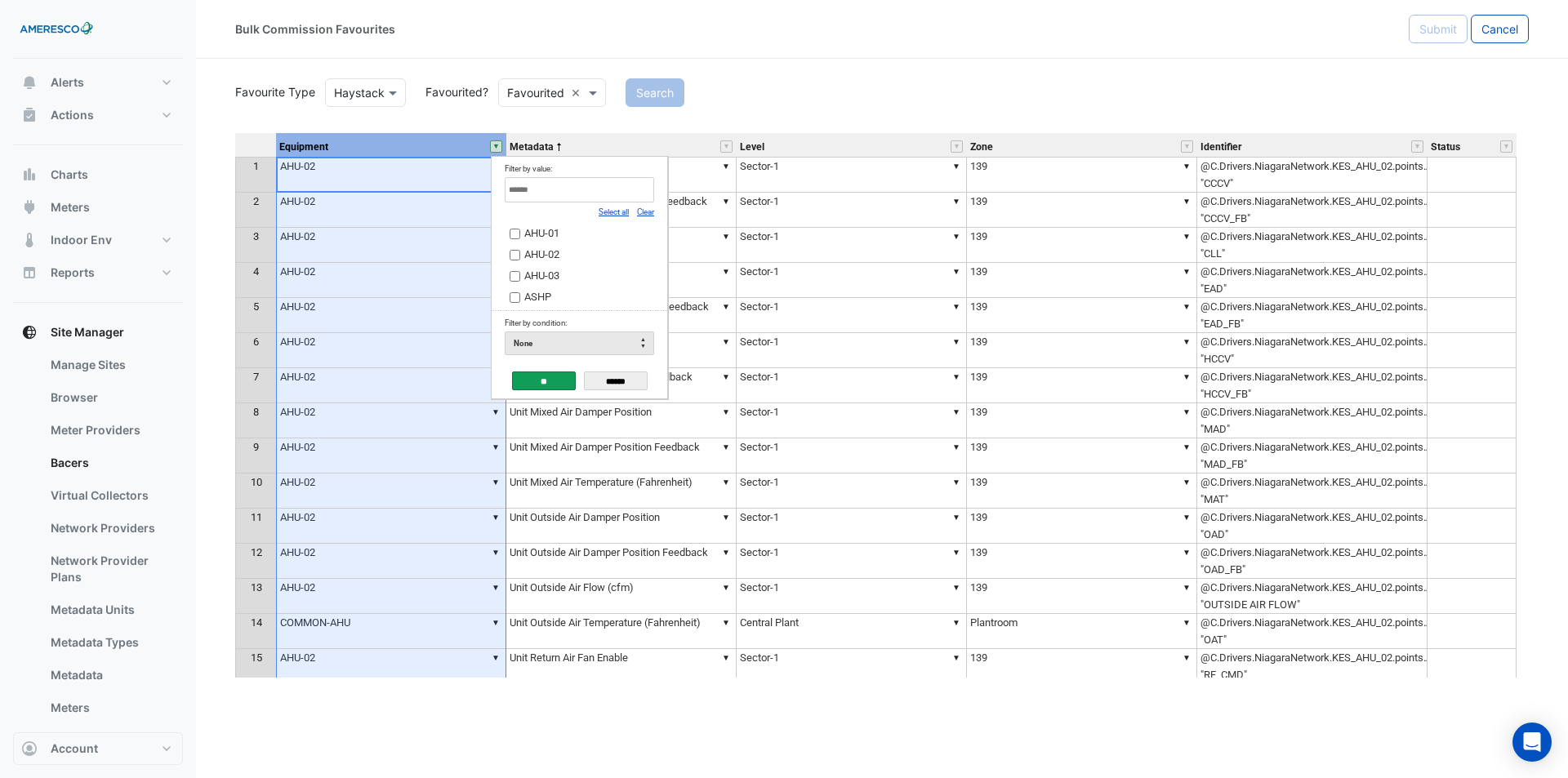 click on "**" at bounding box center (544, 380) 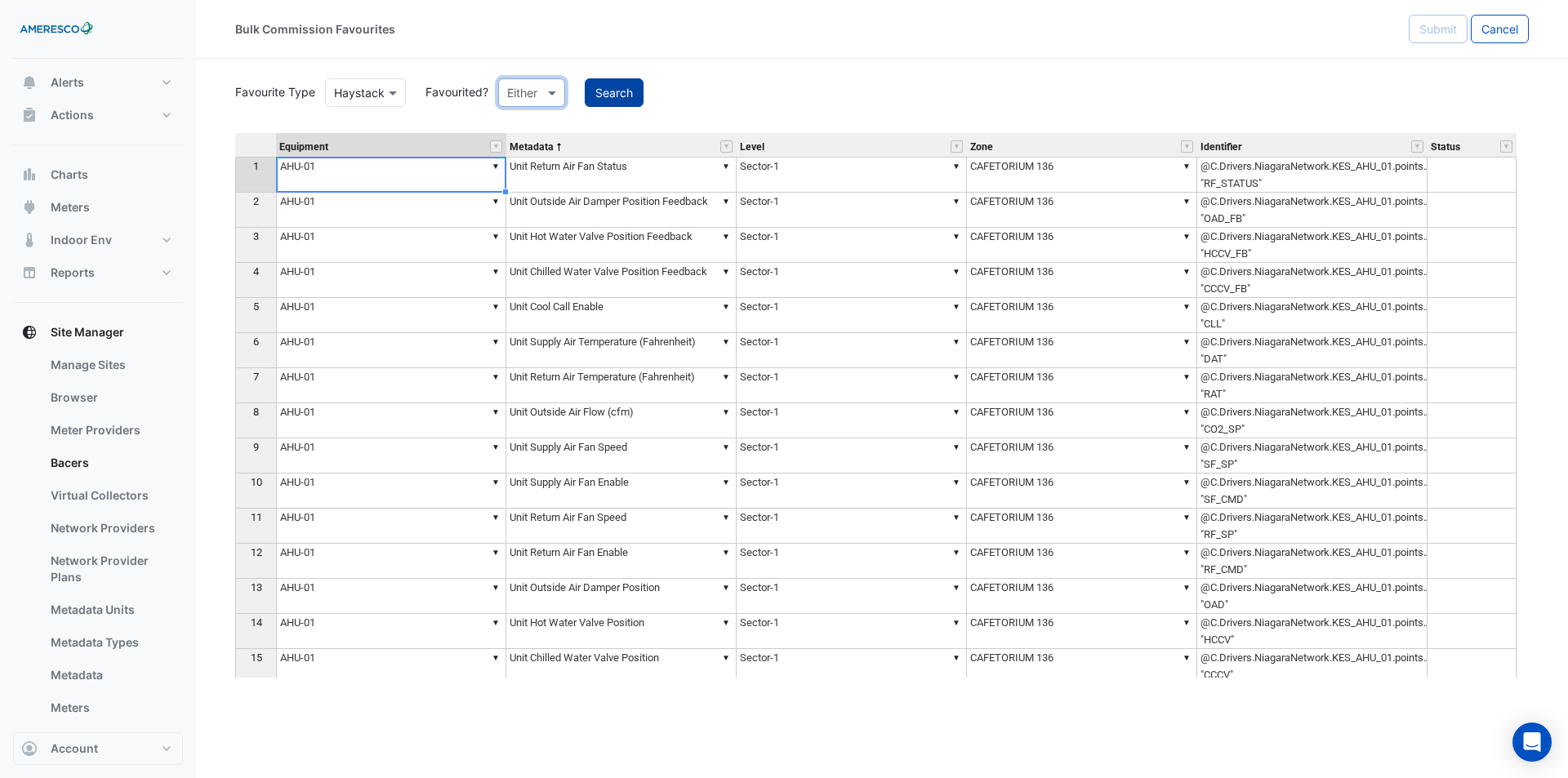 click on "Search" 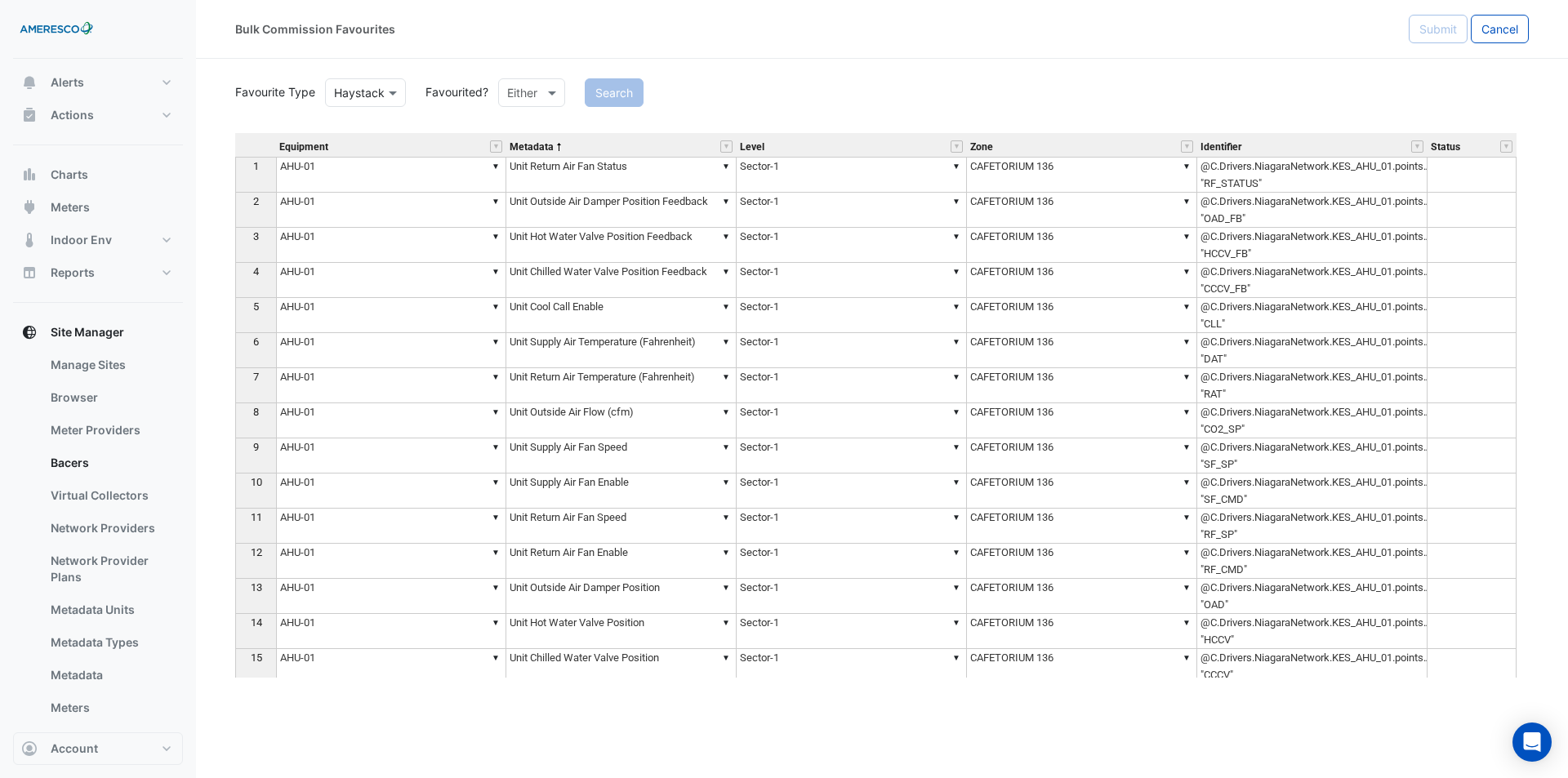 click 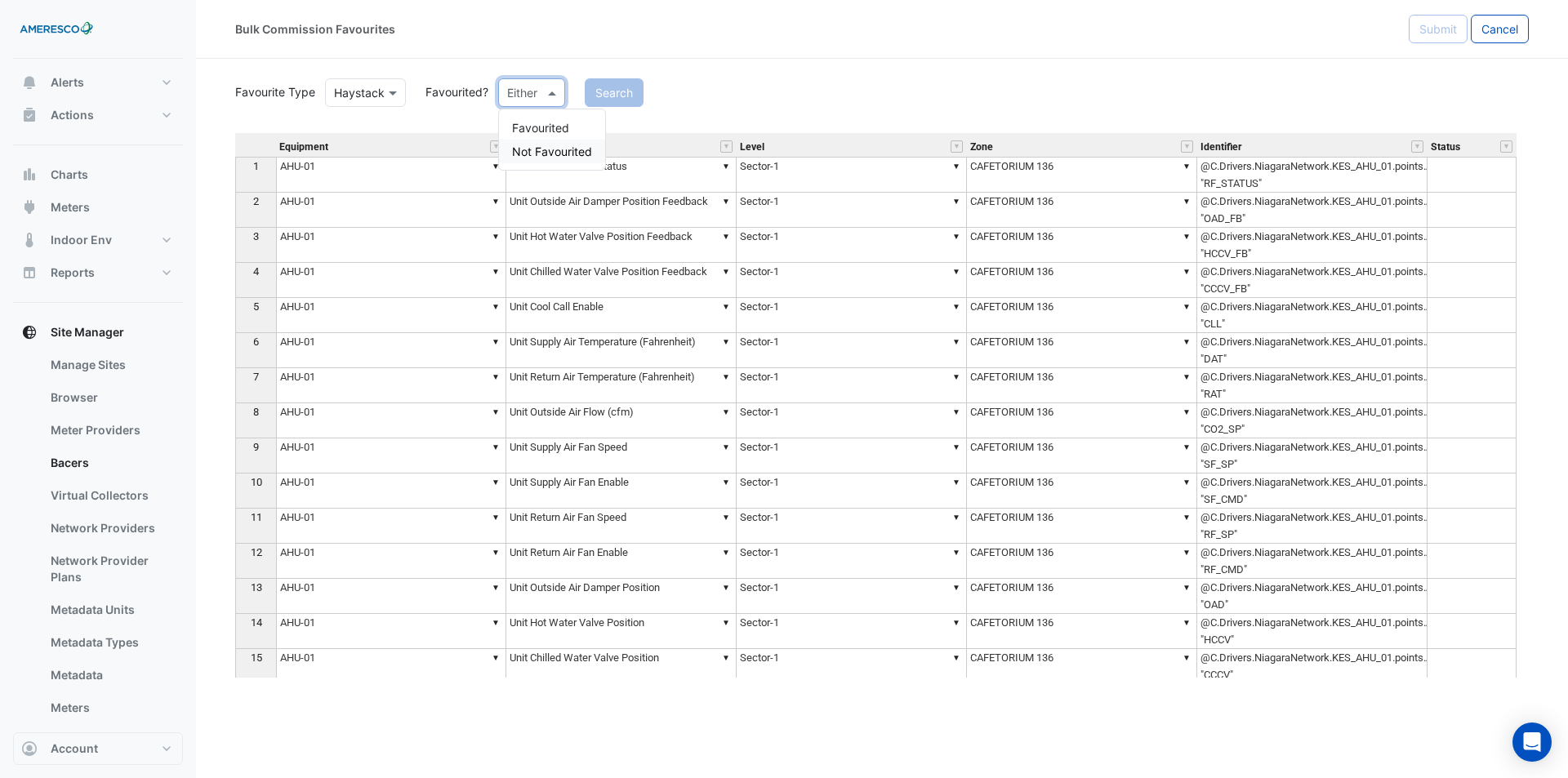 click on "Not Favourited" at bounding box center [552, 151] 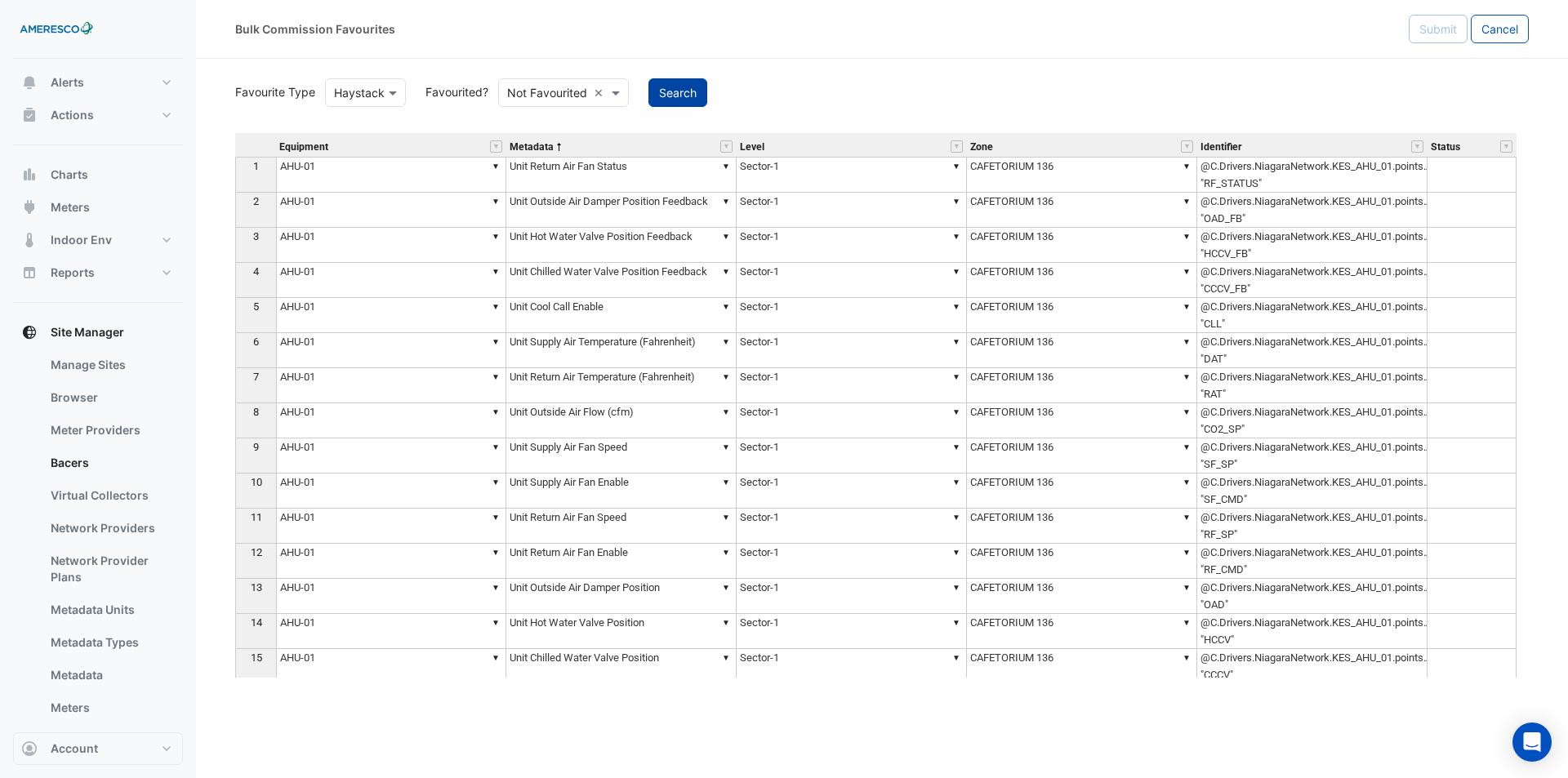 click on "Search" 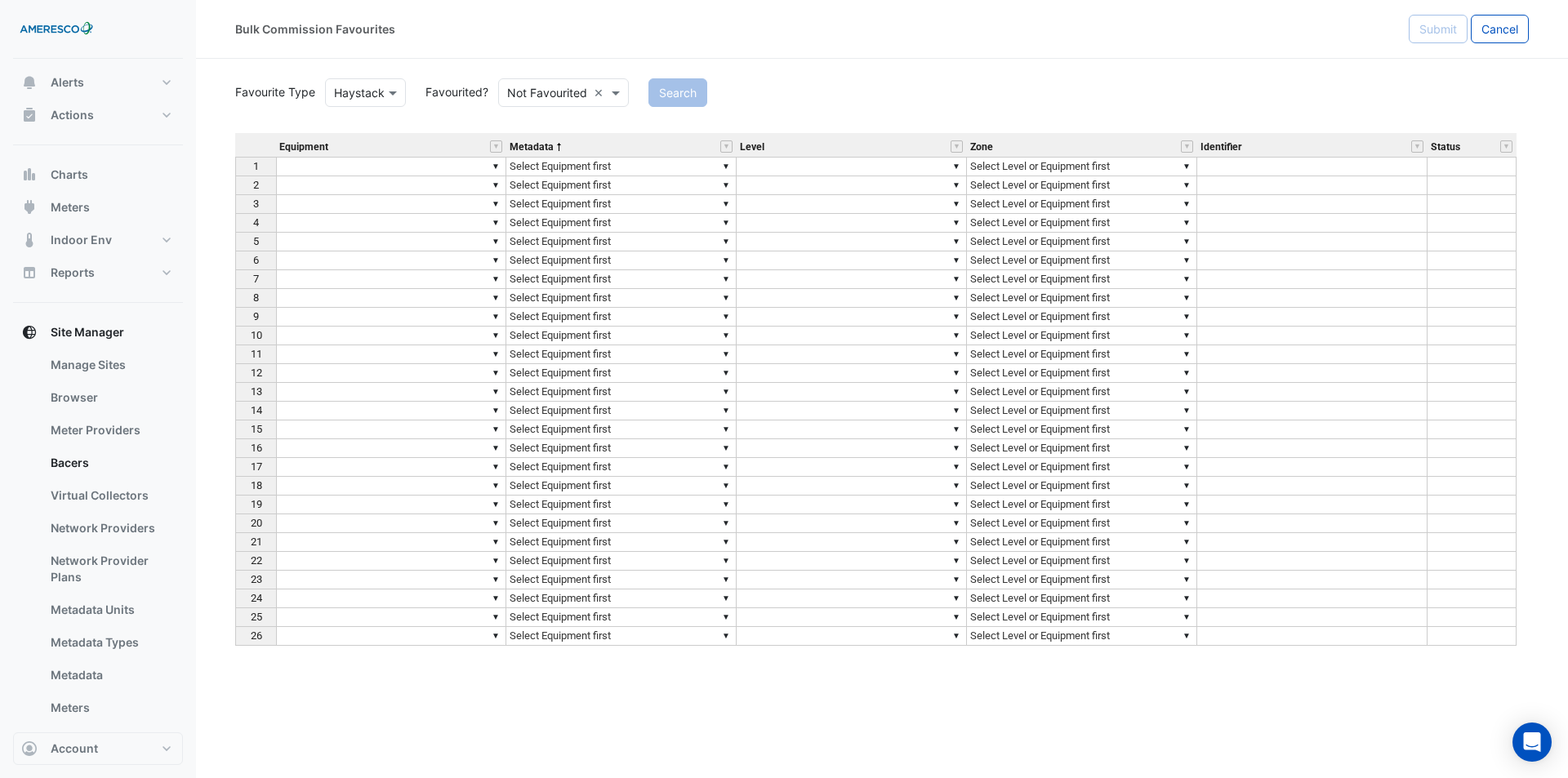 click at bounding box center [1312, 167] 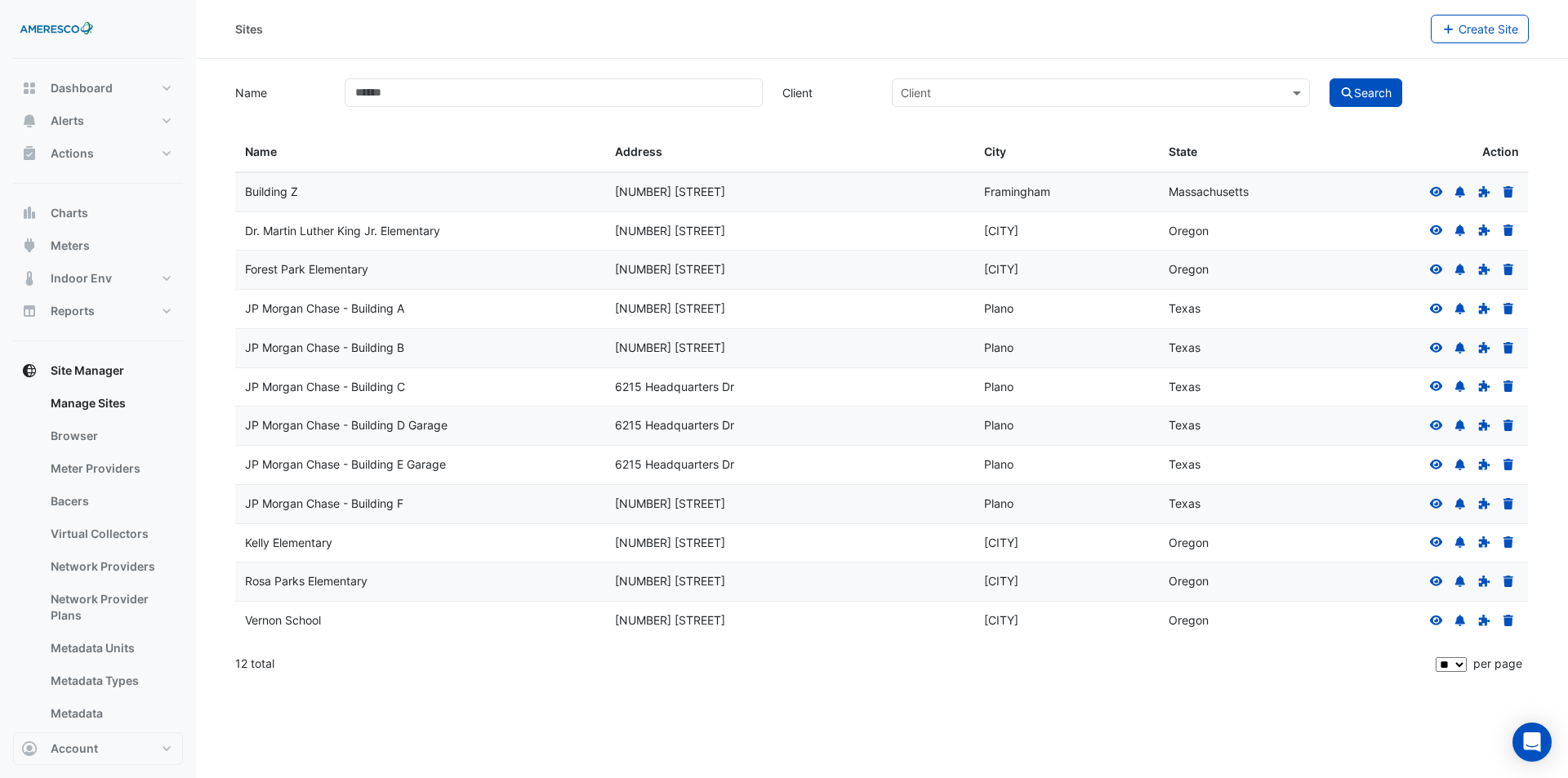 select on "**" 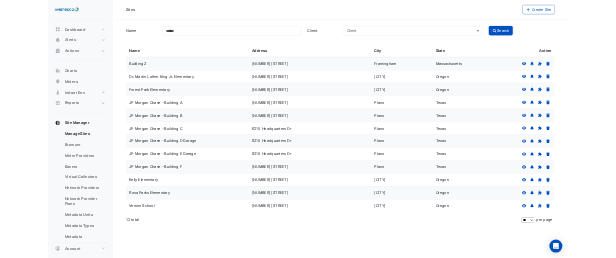 scroll, scrollTop: 0, scrollLeft: 0, axis: both 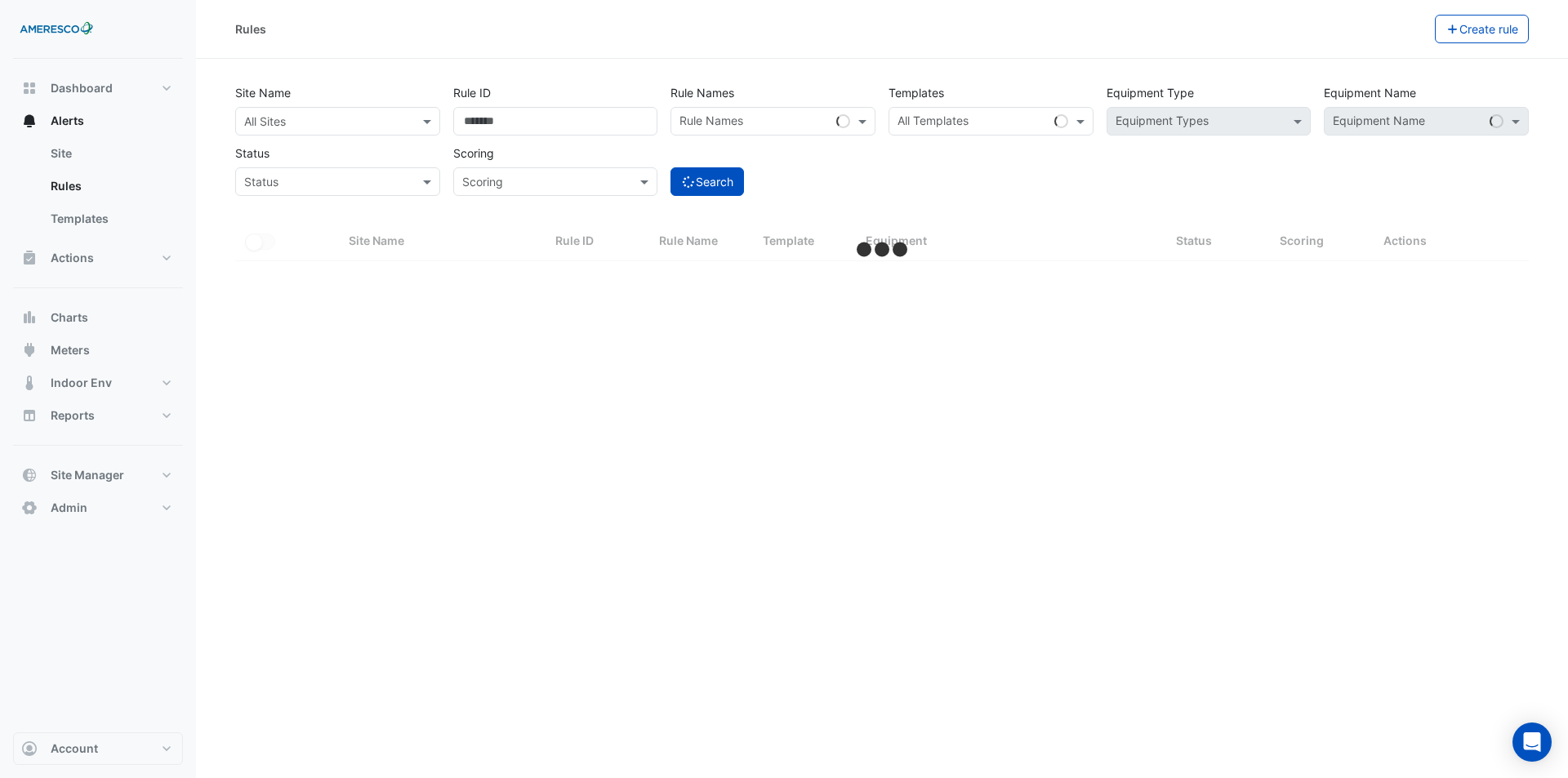 select on "**" 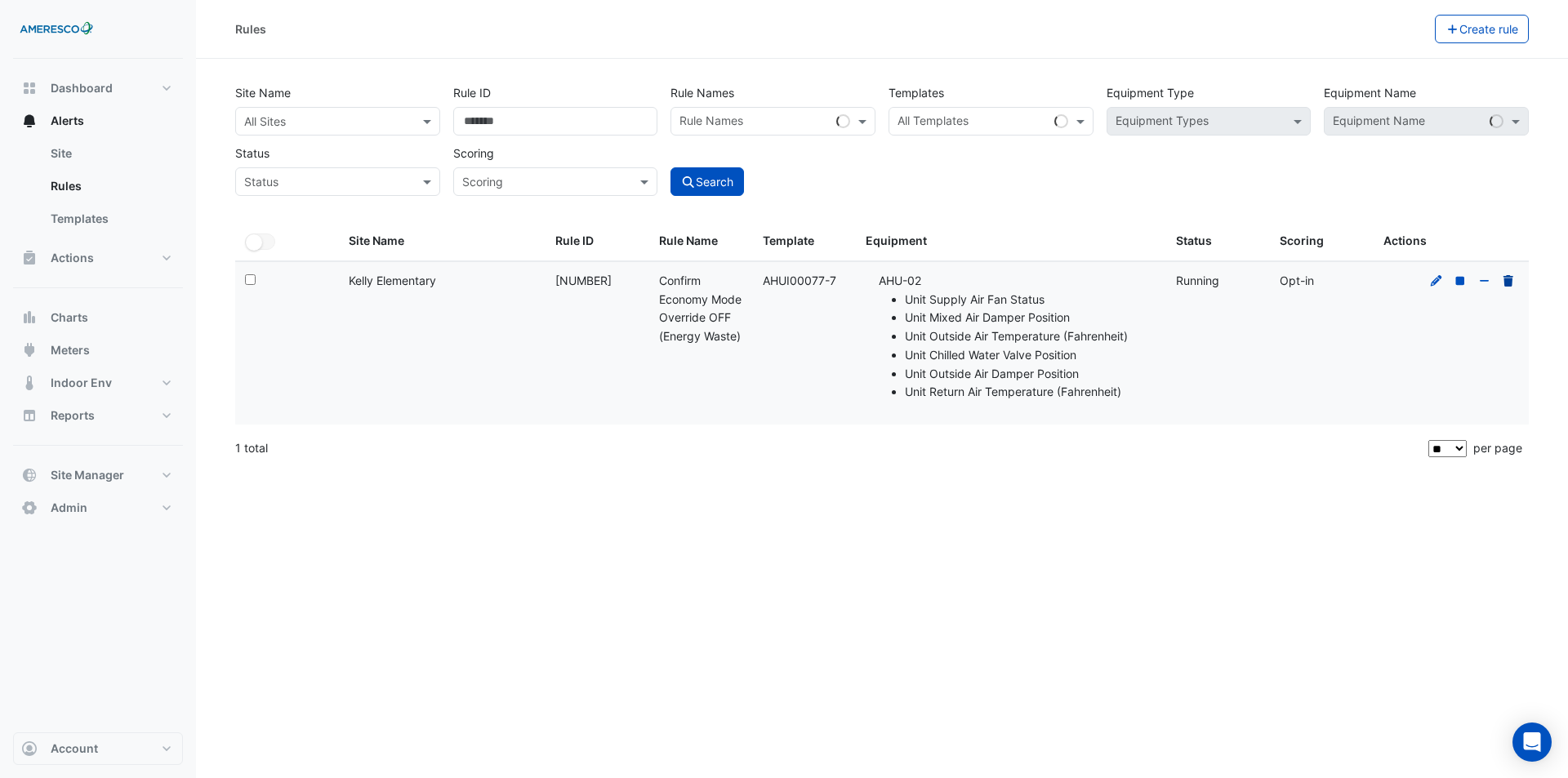click 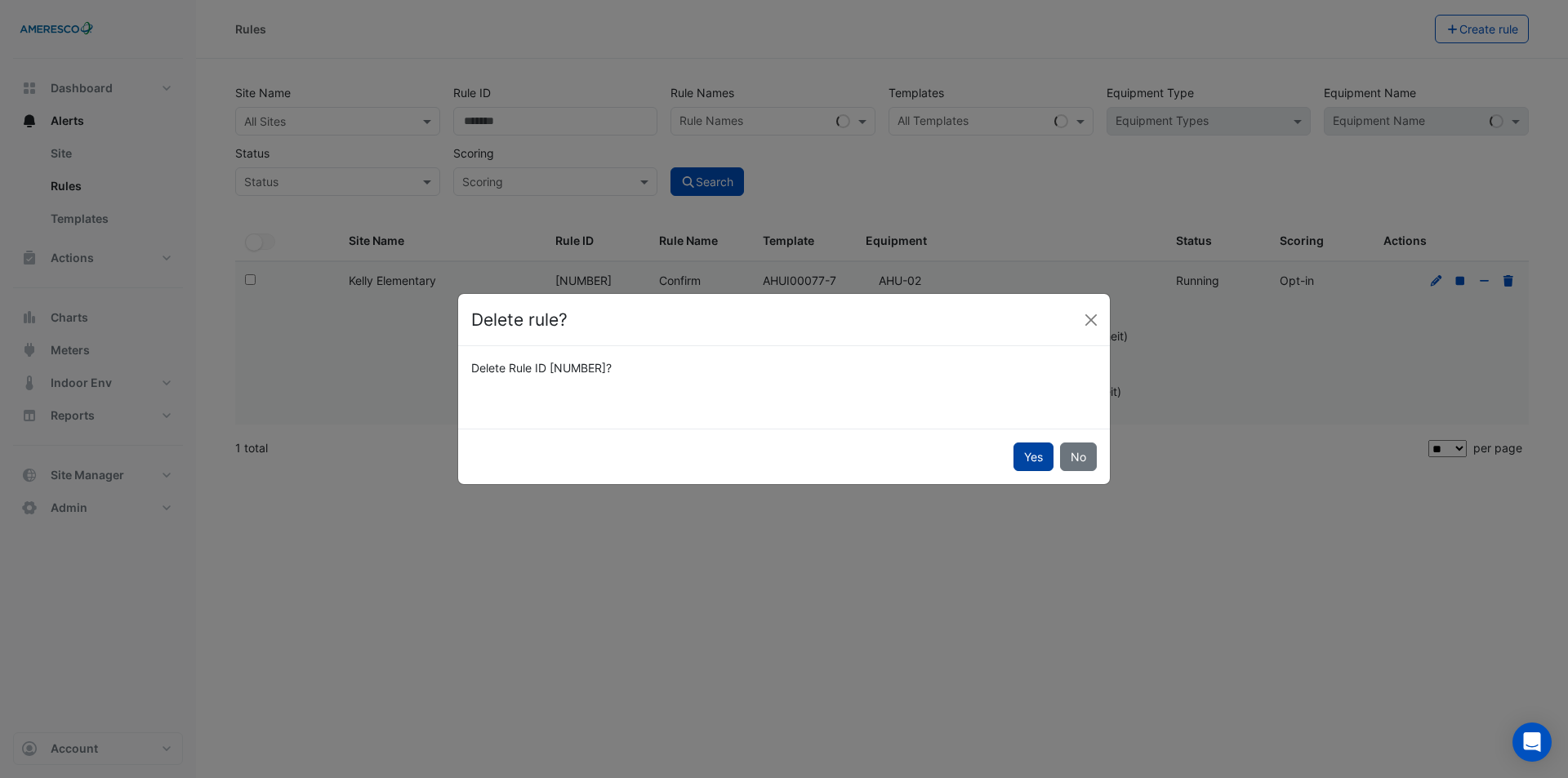 click on "Yes" 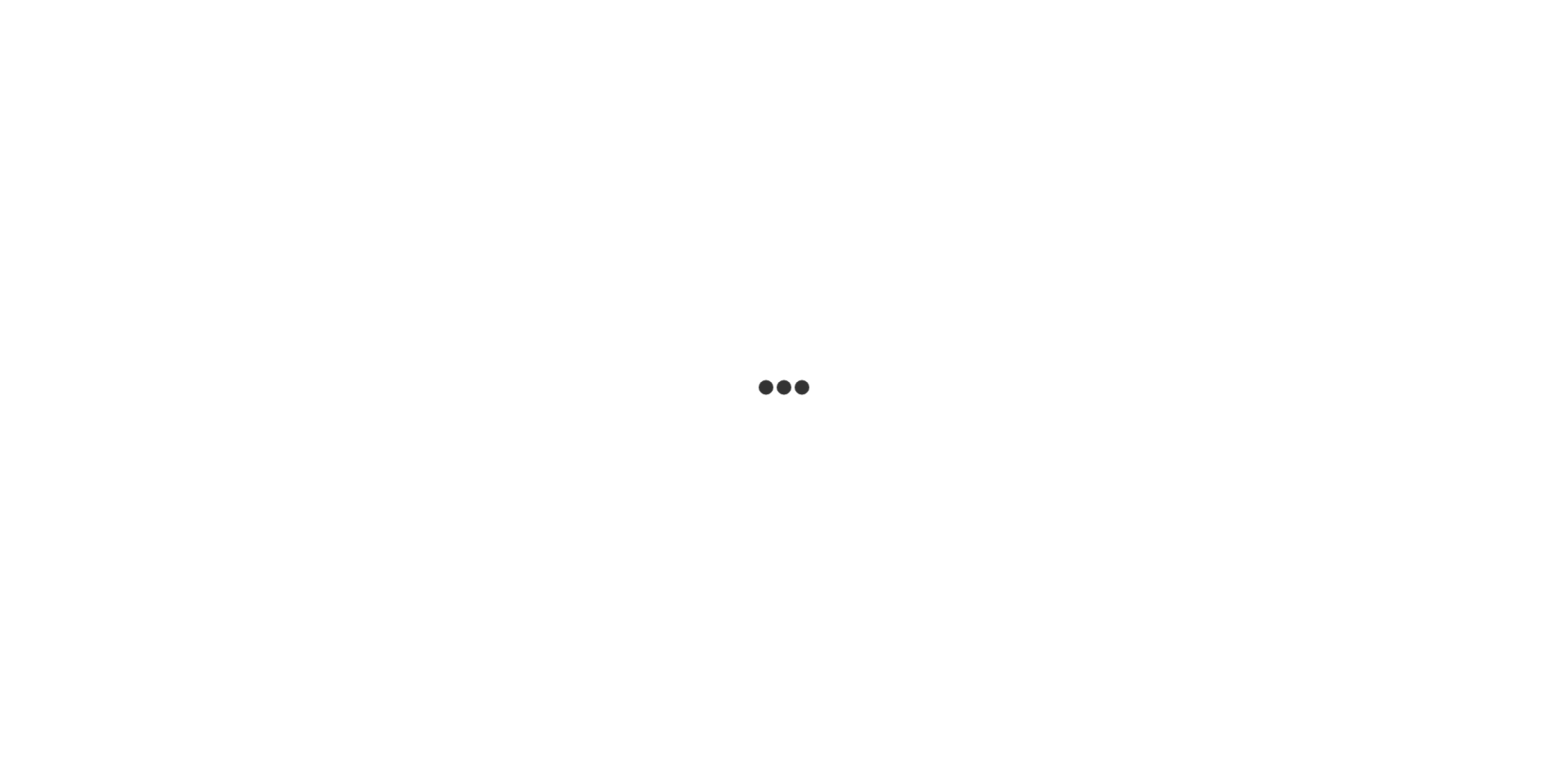 scroll, scrollTop: 0, scrollLeft: 0, axis: both 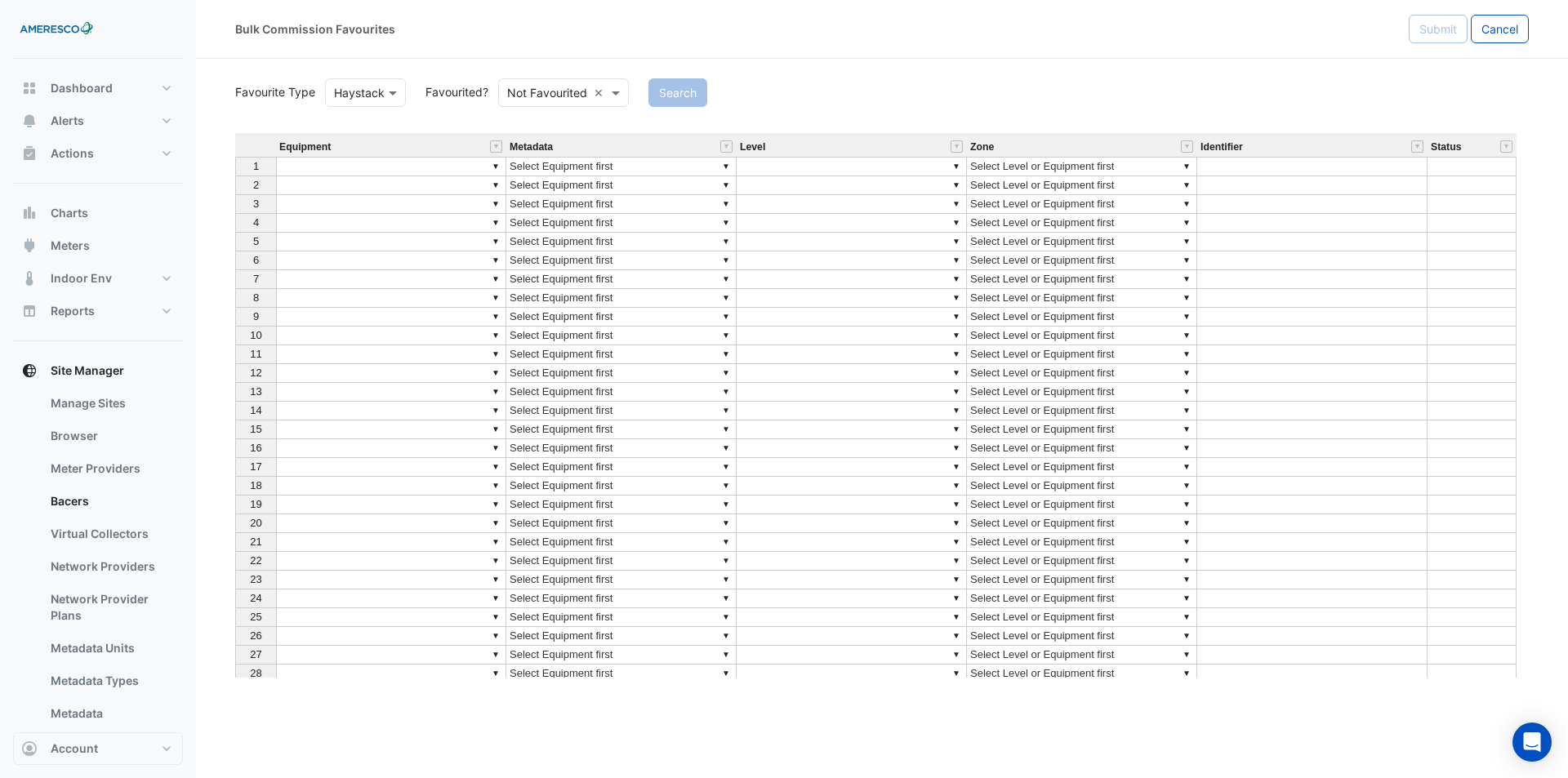 click at bounding box center (1312, 167) 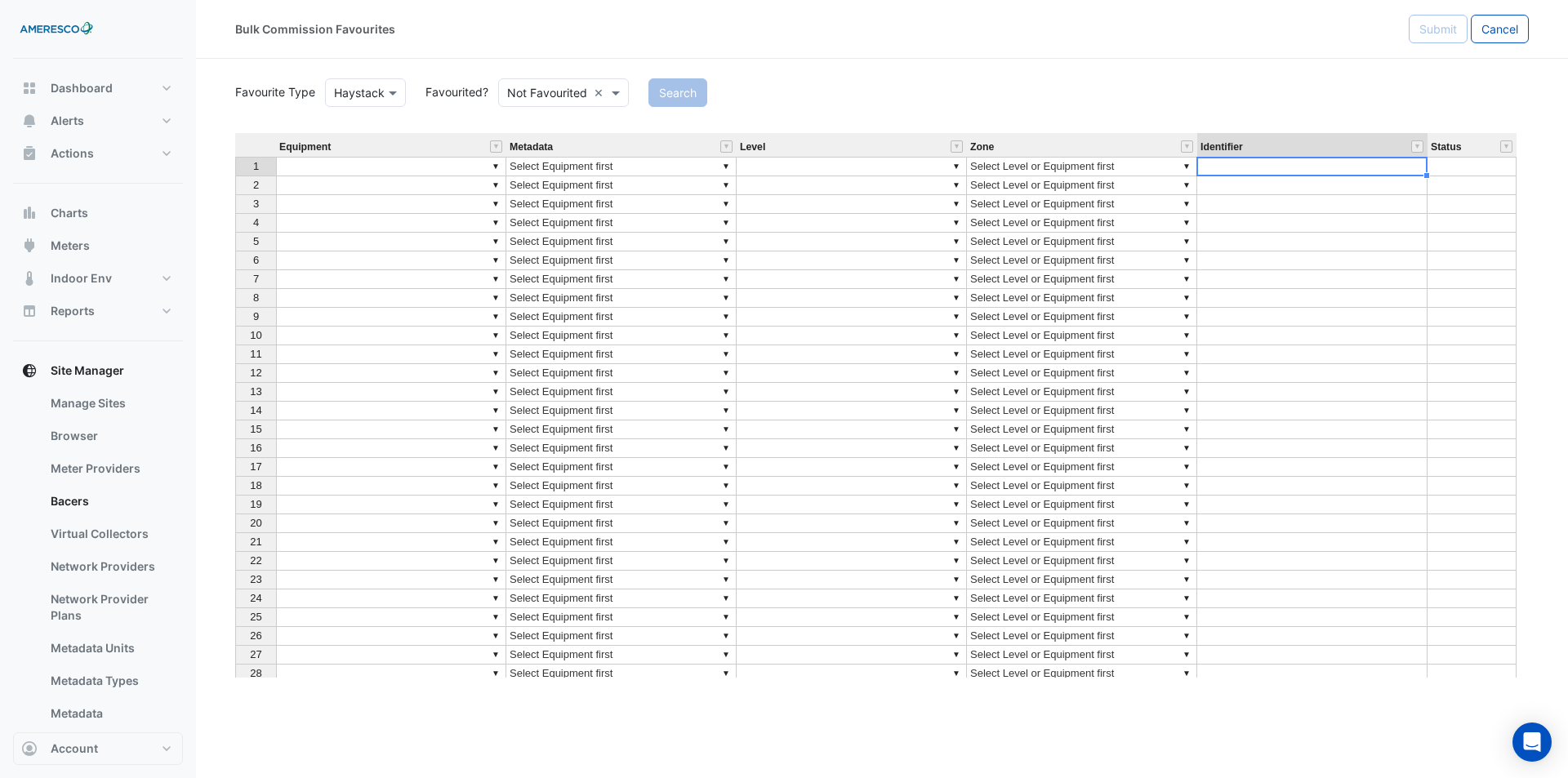 type on "**********" 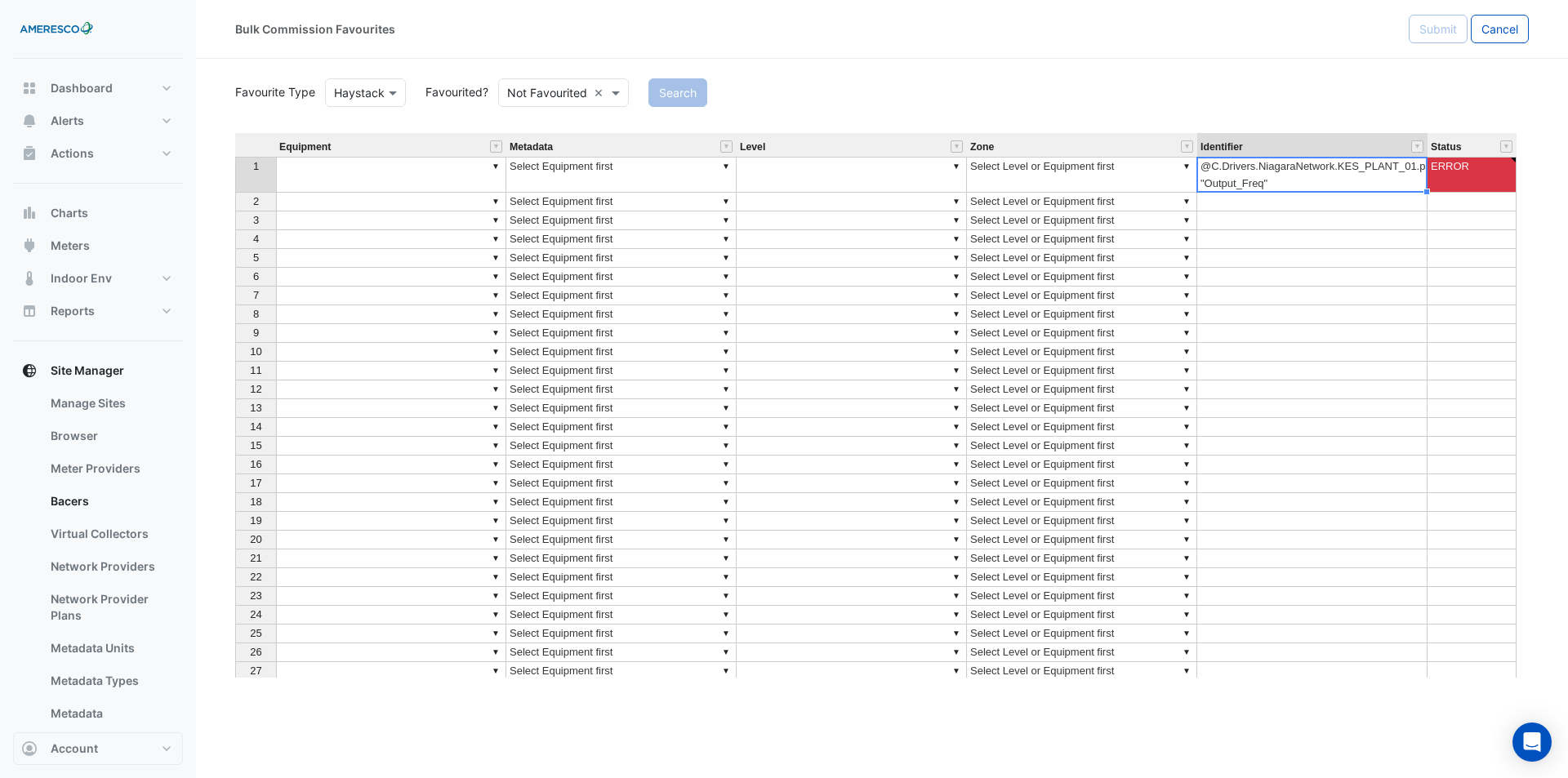 click at bounding box center [1312, 202] 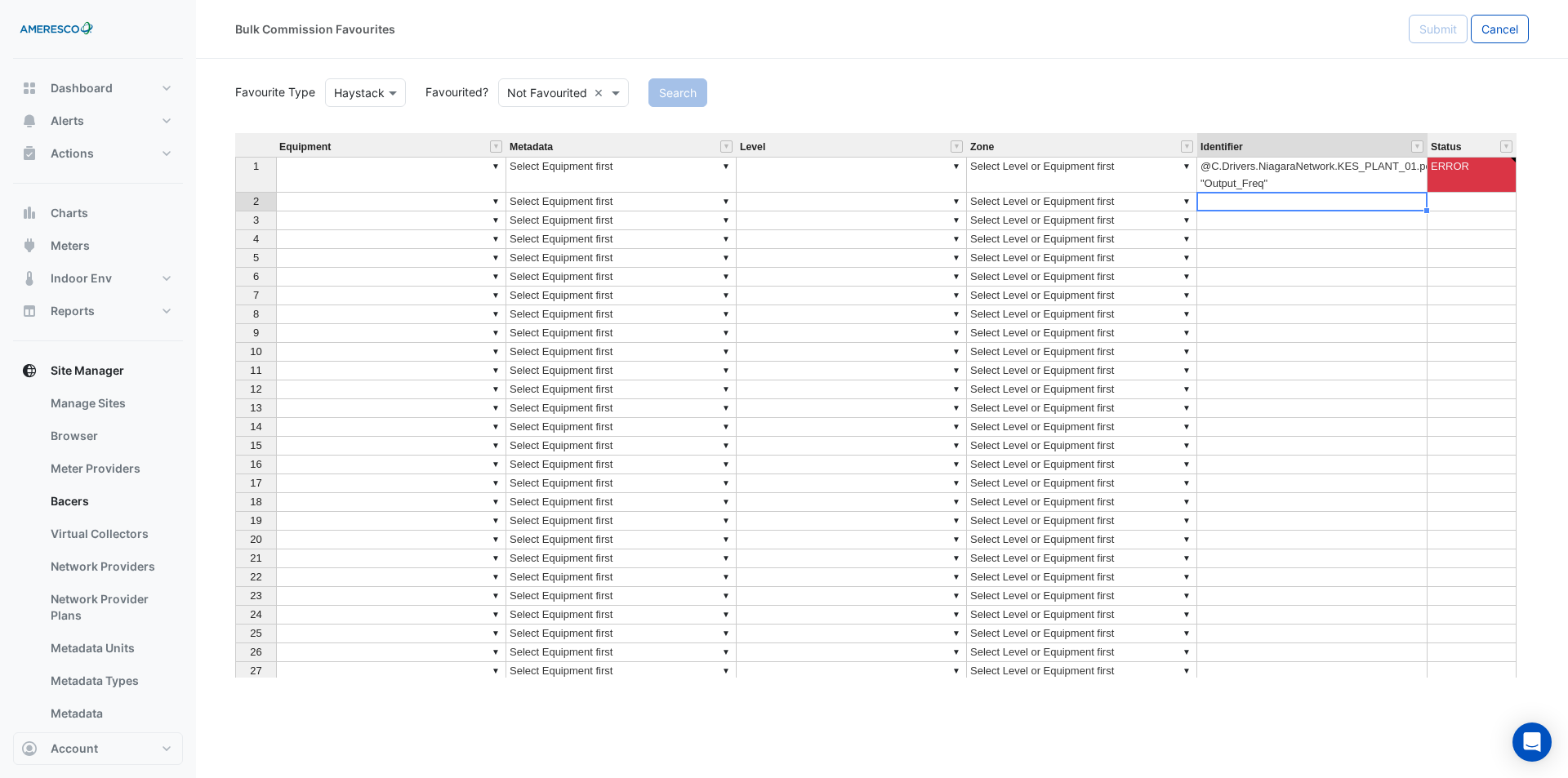 type on "**********" 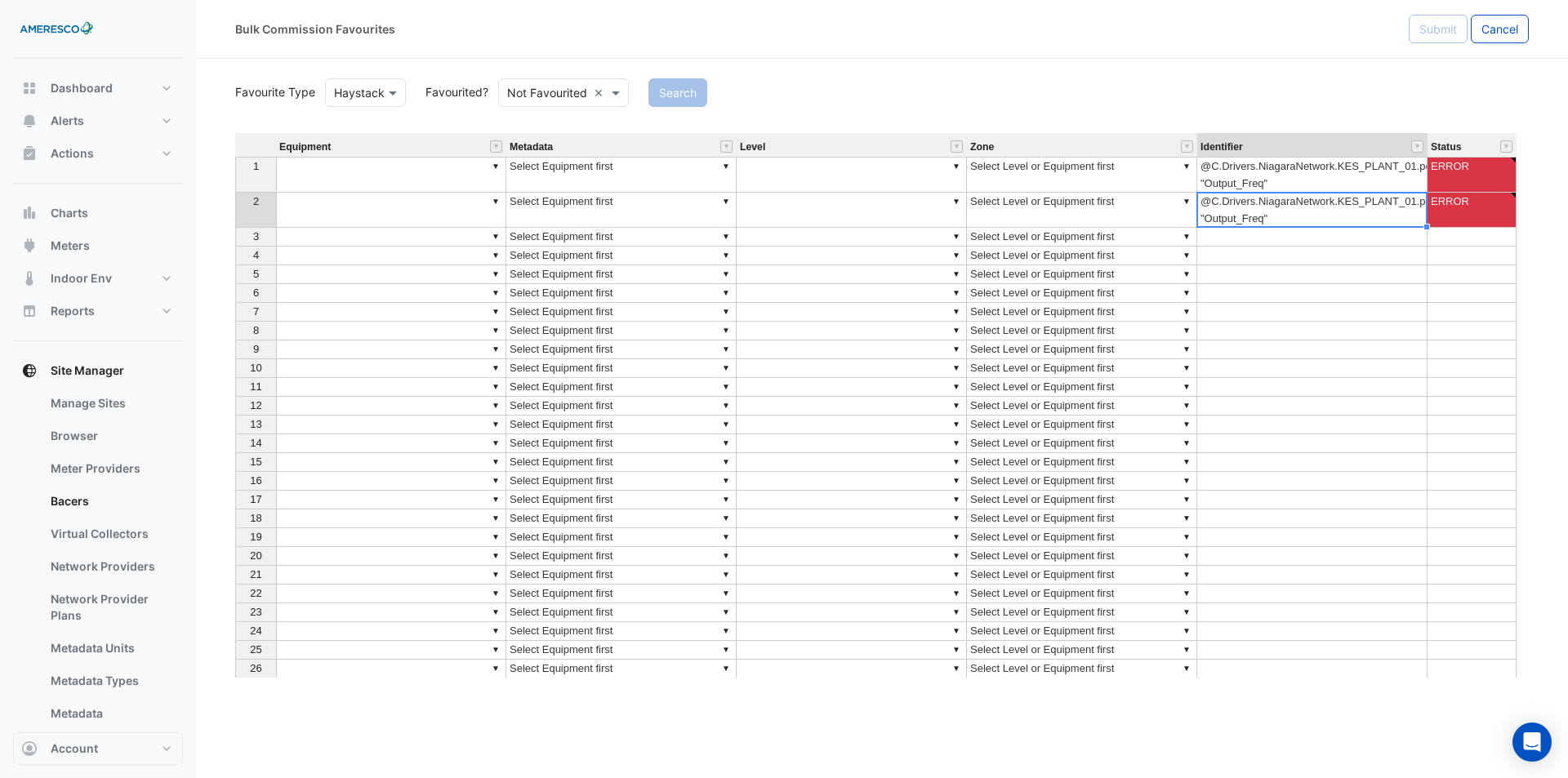 click on "▼" at bounding box center (391, 175) 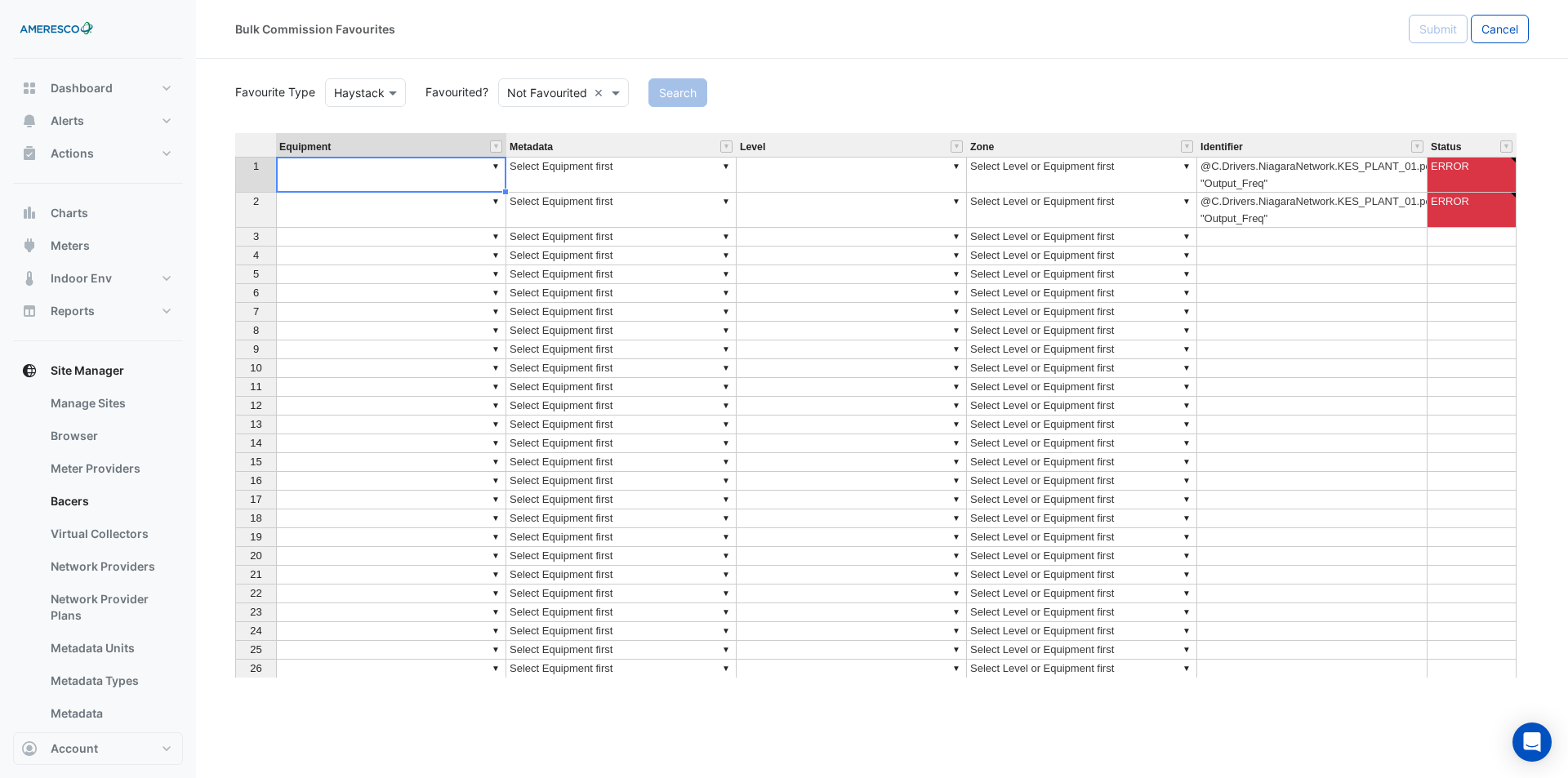 click on "▼" at bounding box center [391, 175] 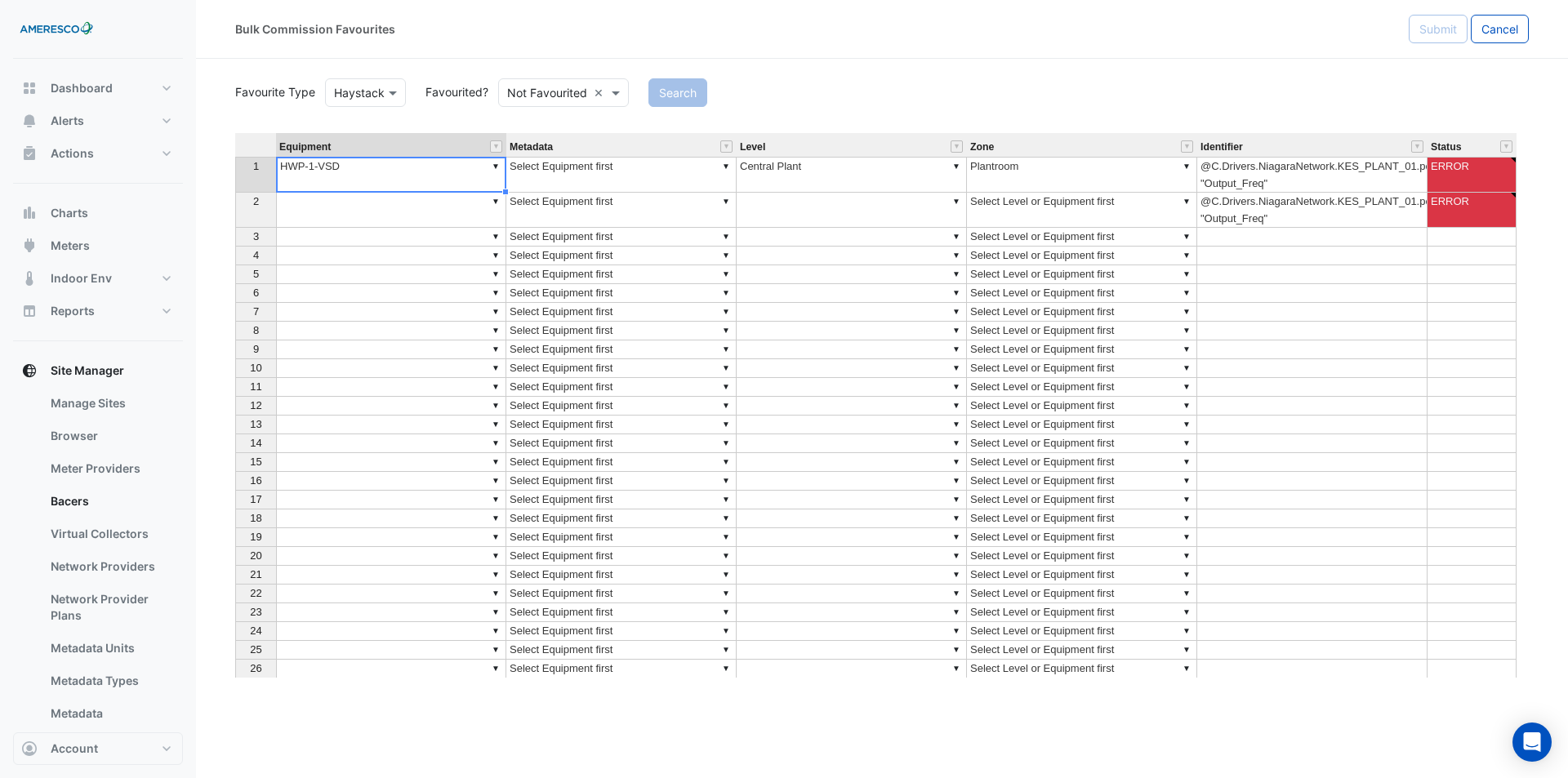 click on "Equipment Metadata Level Zone Identifier Status 1 ▼ HWP-1-VSD ▼ Select Equipment first ▼ Central Plant ▼ Plantroom @C.Drivers.NiagaraNetwork.KES_PLANT_01.points.HWP_1.points.Output_Freq "Output_Freq" ERROR 2 ▼ ▼ Select Equipment first ▼ ▼ Select Level or Equipment first @C.Drivers.NiagaraNetwork.KES_PLANT_01.points.HWP_2.points.Output_Freq "Output_Freq" ERROR 3 ▼ ▼ Select Equipment first ▼ ▼ Select Level or Equipment first 4 ▼ ▼ Select Equipment first ▼ ▼ Select Level or Equipment first 5 ▼ ▼ Select Equipment first ▼ ▼ Select Level or Equipment first 6 ▼ ▼ Select Equipment first ▼ ▼ Select Level or Equipment first 7 ▼ ▼ Select Equipment first ▼ ▼ Select Level or Equipment first 8 ▼ ▼ Select Equipment first ▼ ▼ Select Level or Equipment first 9 ▼ ▼ Select Equipment first ▼ ▼ Select Level or Equipment first 10 ▼ ▼ Select Equipment first ▼ ▼ Select Level or Equipment first 11 ▼ ▼ Select Equipment first ▼ ▼ 12 ▼ ▼ ▼ 1" at bounding box center (882, 405) 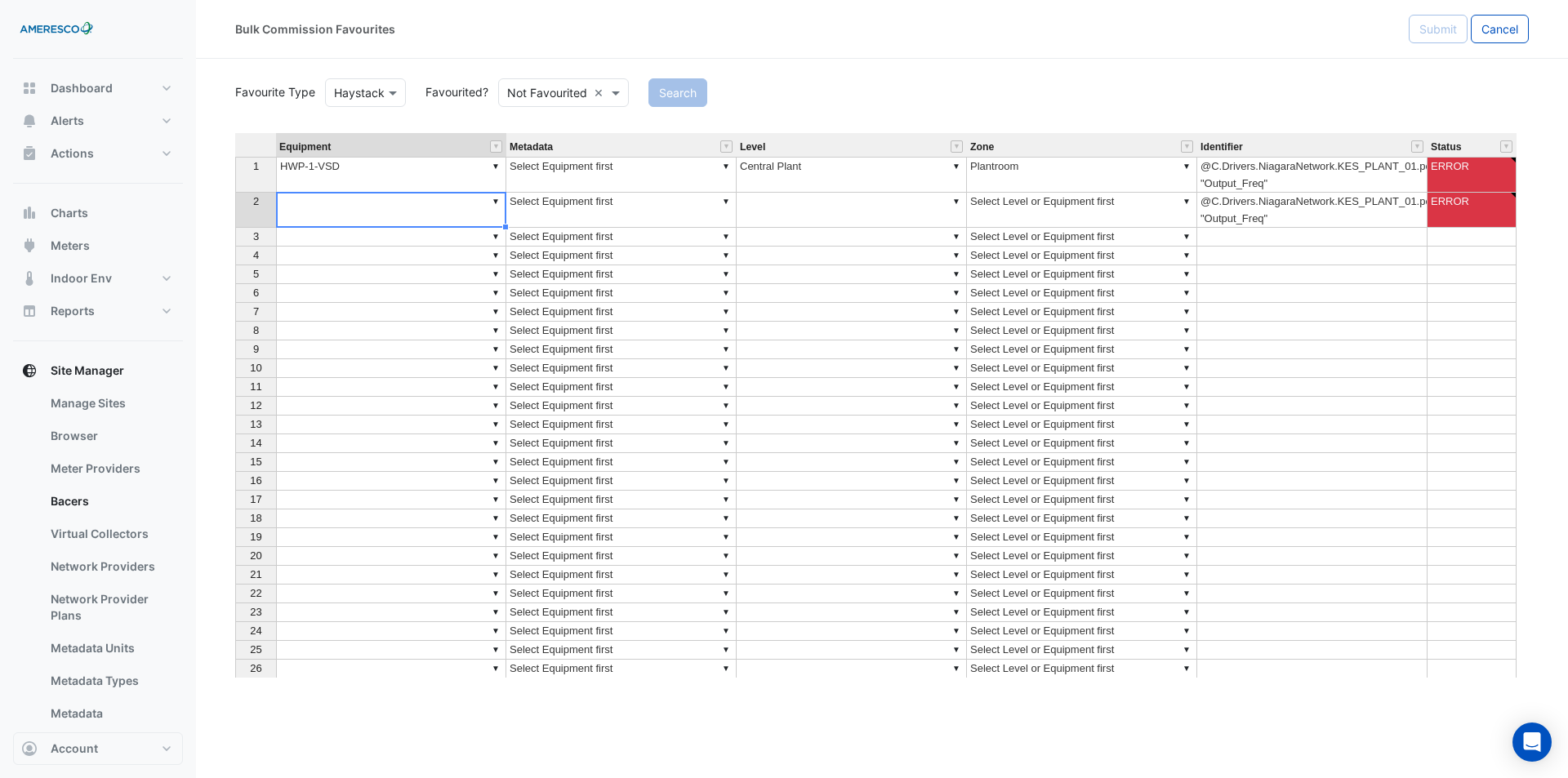 click on "▼" at bounding box center (391, 210) 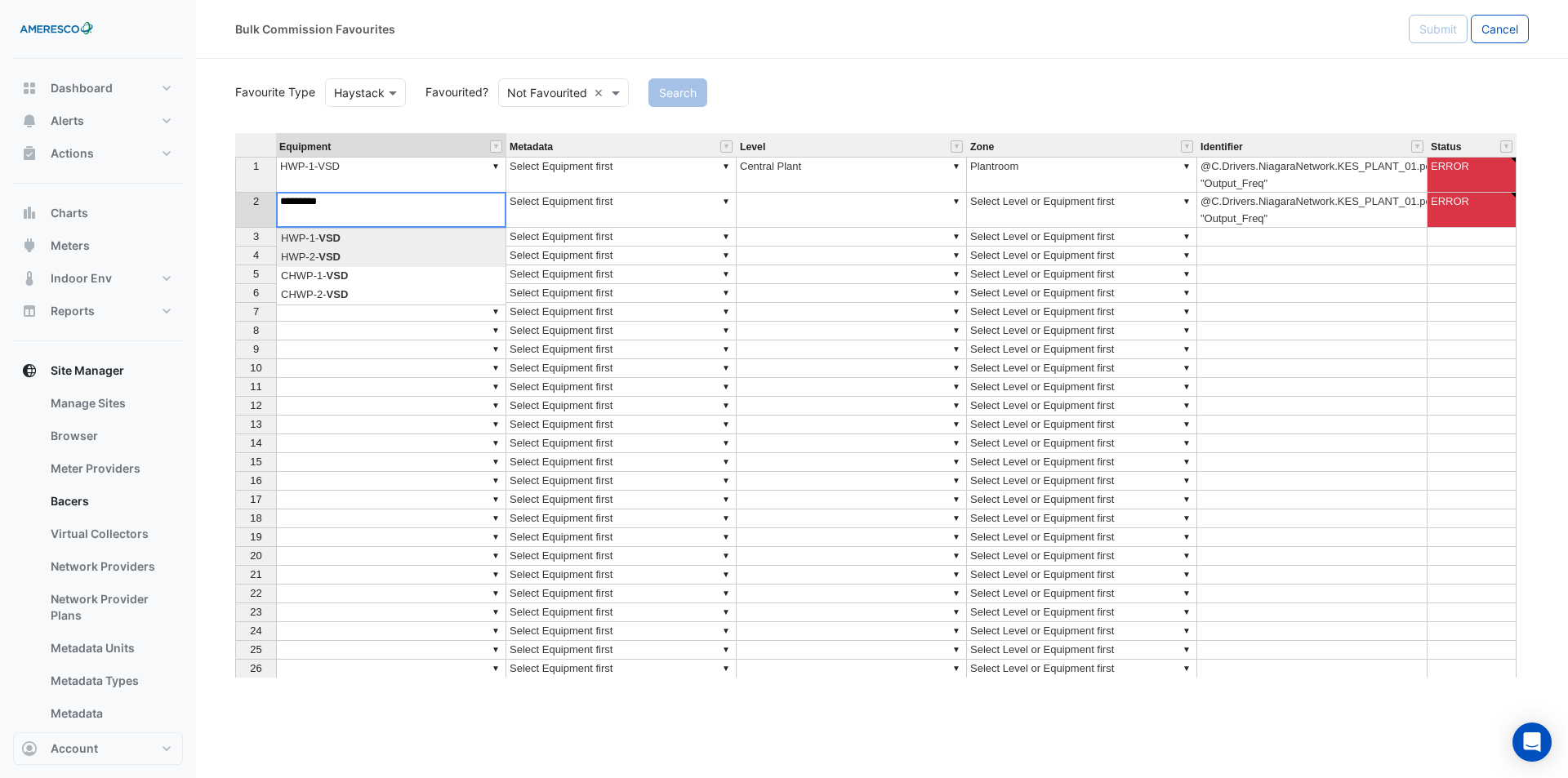click on "Equipment Metadata Level Zone Identifier Status 1 ▼ HWP-1-VSD ▼ Select Equipment first ▼ Central Plant ▼ Plantroom @C.Drivers.NiagaraNetwork.KES_PLANT_01.points.HWP_1.points.Output_Freq "Output_Freq" ERROR 2 ▼ ▼ Select Equipment first ▼ ▼ Select Level or Equipment first @C.Drivers.NiagaraNetwork.KES_PLANT_01.points.HWP_2.points.Output_Freq "Output_Freq" ERROR 3 ▼ ▼ Select Equipment first ▼ ▼ Select Level or Equipment first 4 ▼ ▼ Select Equipment first ▼ ▼ Select Level or Equipment first 5 ▼ ▼ Select Equipment first ▼ ▼ Select Level or Equipment first 6 ▼ ▼ Select Equipment first ▼ ▼ Select Level or Equipment first 7 ▼ ▼ Select Equipment first ▼ ▼ Select Level or Equipment first 8 ▼ ▼ Select Equipment first ▼ ▼ Select Level or Equipment first 9 ▼ ▼ Select Equipment first ▼ ▼ Select Level or Equipment first 10 ▼ ▼ Select Equipment first ▼ ▼ Select Level or Equipment first 11 ▼ ▼ Select Equipment first ▼ ▼ 12 ▼ ▼ ▼ 1" at bounding box center [882, 405] 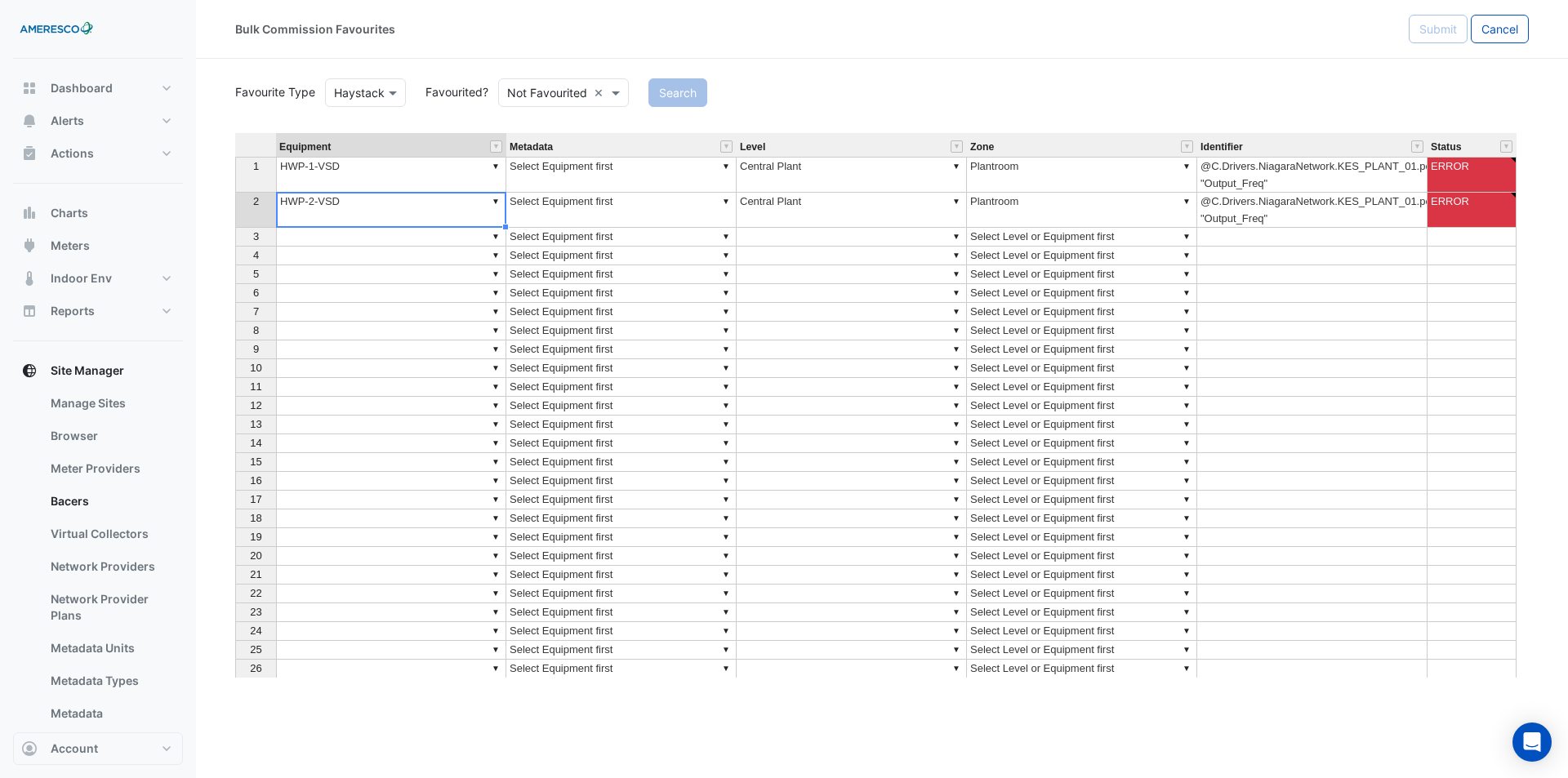 type on "*********" 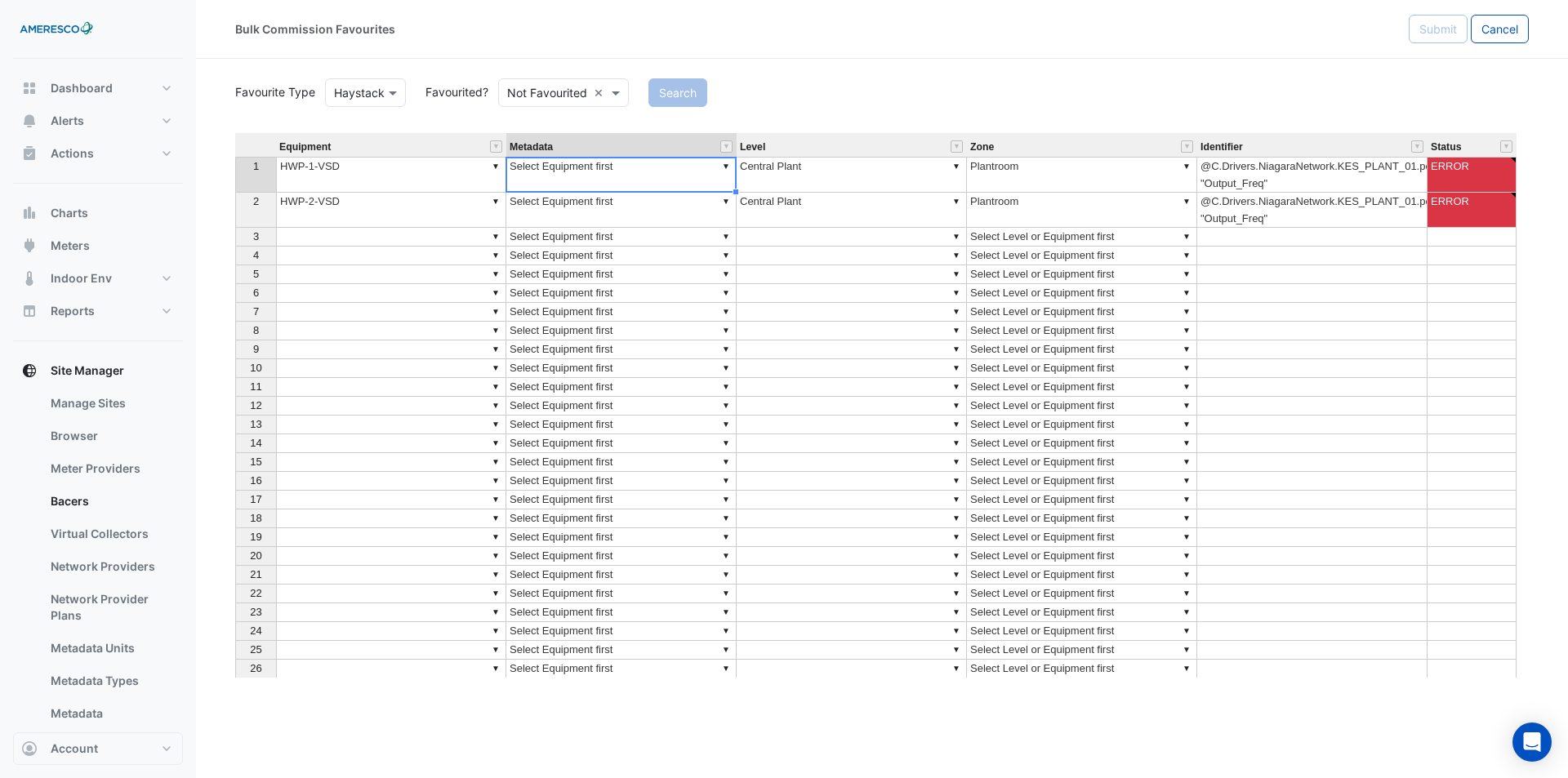 click on "▼ Select Equipment first" at bounding box center [621, 175] 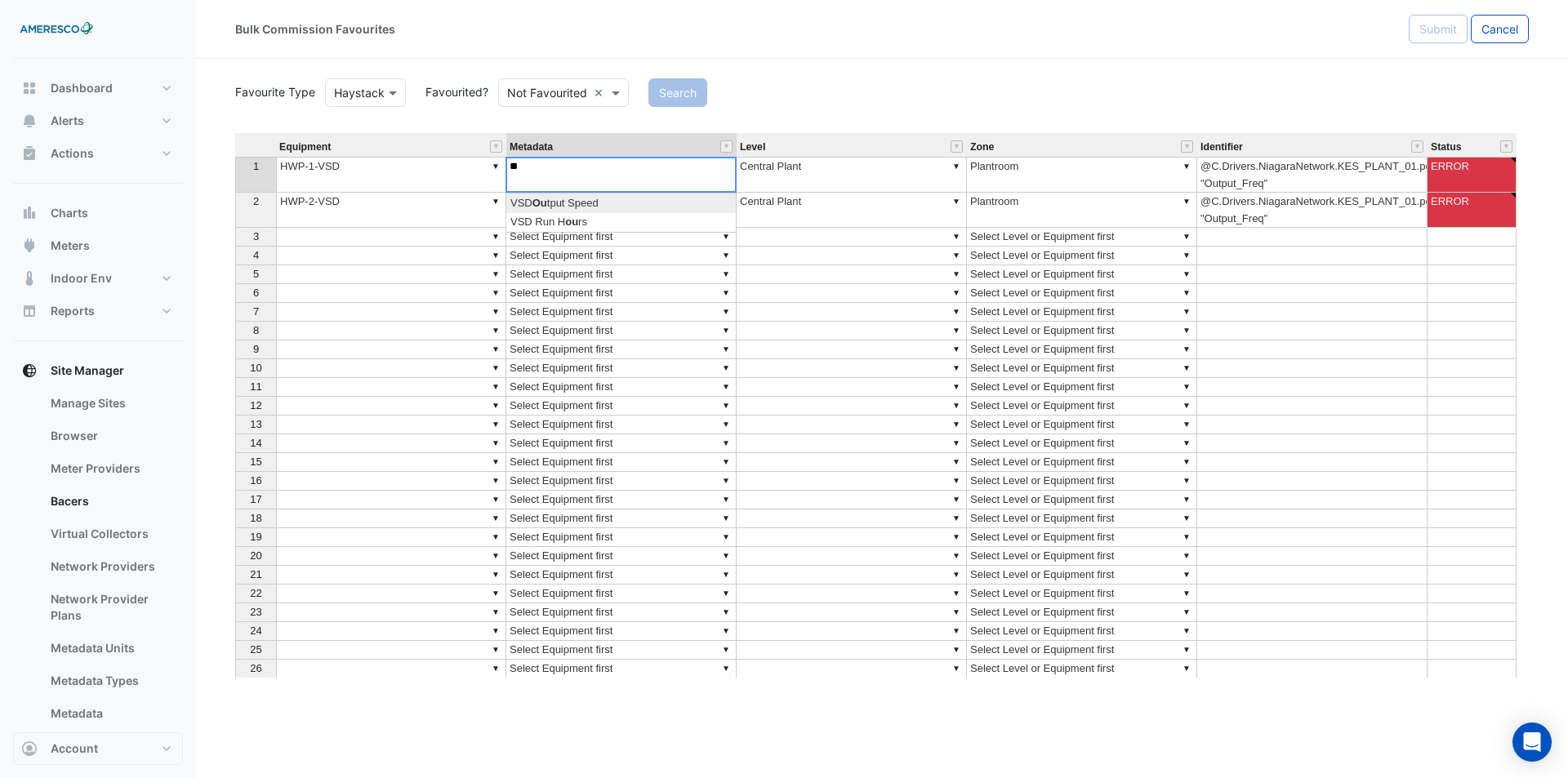 type on "*" 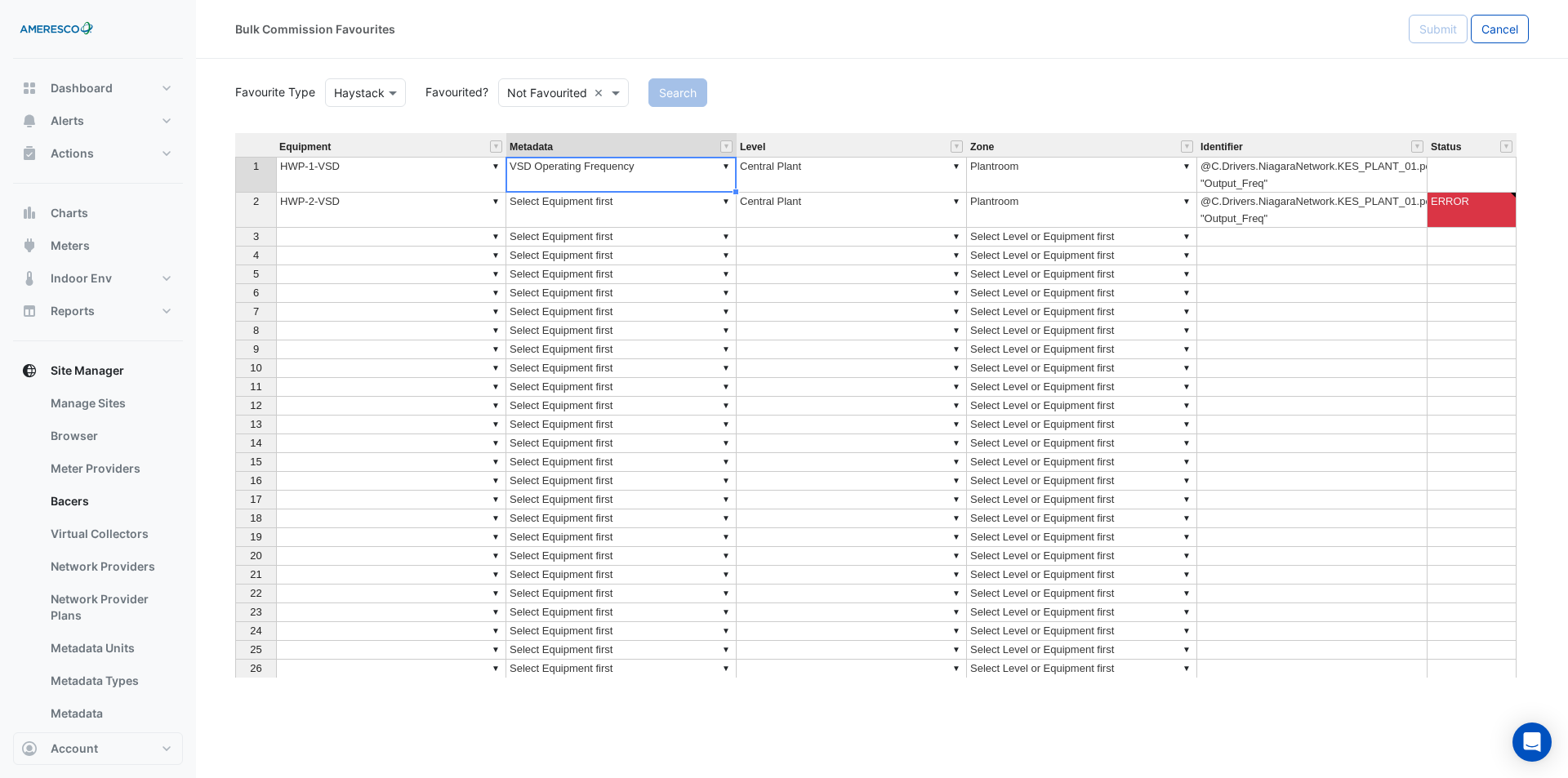 click on "Equipment Metadata Level Zone Identifier Status 1 ▼ HWP-1-VSD ▼ VSD Operating Frequency ▼ Central Plant ▼ Plantroom @C.Drivers.NiagaraNetwork.KES_PLANT_01.points.HWP_1.points.Output_Freq "Output_Freq" 2 ▼ HWP-2-VSD ▼ Select Equipment first ▼ Central Plant ▼ Plantroom @C.Drivers.NiagaraNetwork.KES_PLANT_01.points.HWP_2.points.Output_Freq "Output_Freq" ERROR 3 ▼ ▼ Select Equipment first ▼ ▼ Select Level or Equipment first 4 ▼ ▼ Select Equipment first ▼ ▼ Select Level or Equipment first 5 ▼ ▼ Select Equipment first ▼ ▼ Select Level or Equipment first 6 ▼ ▼ Select Equipment first ▼ ▼ Select Level or Equipment first 7 ▼ ▼ Select Equipment first ▼ ▼ Select Level or Equipment first 8 ▼ ▼ Select Equipment first ▼ ▼ Select Level or Equipment first 9 ▼ ▼ Select Equipment first ▼ ▼ Select Level or Equipment first 10 ▼ ▼ Select Equipment first ▼ ▼ Select Level or Equipment first 11 ▼ ▼ Select Equipment first ▼ ▼ 12 ▼ ▼ ▼ ▼" at bounding box center [882, 405] 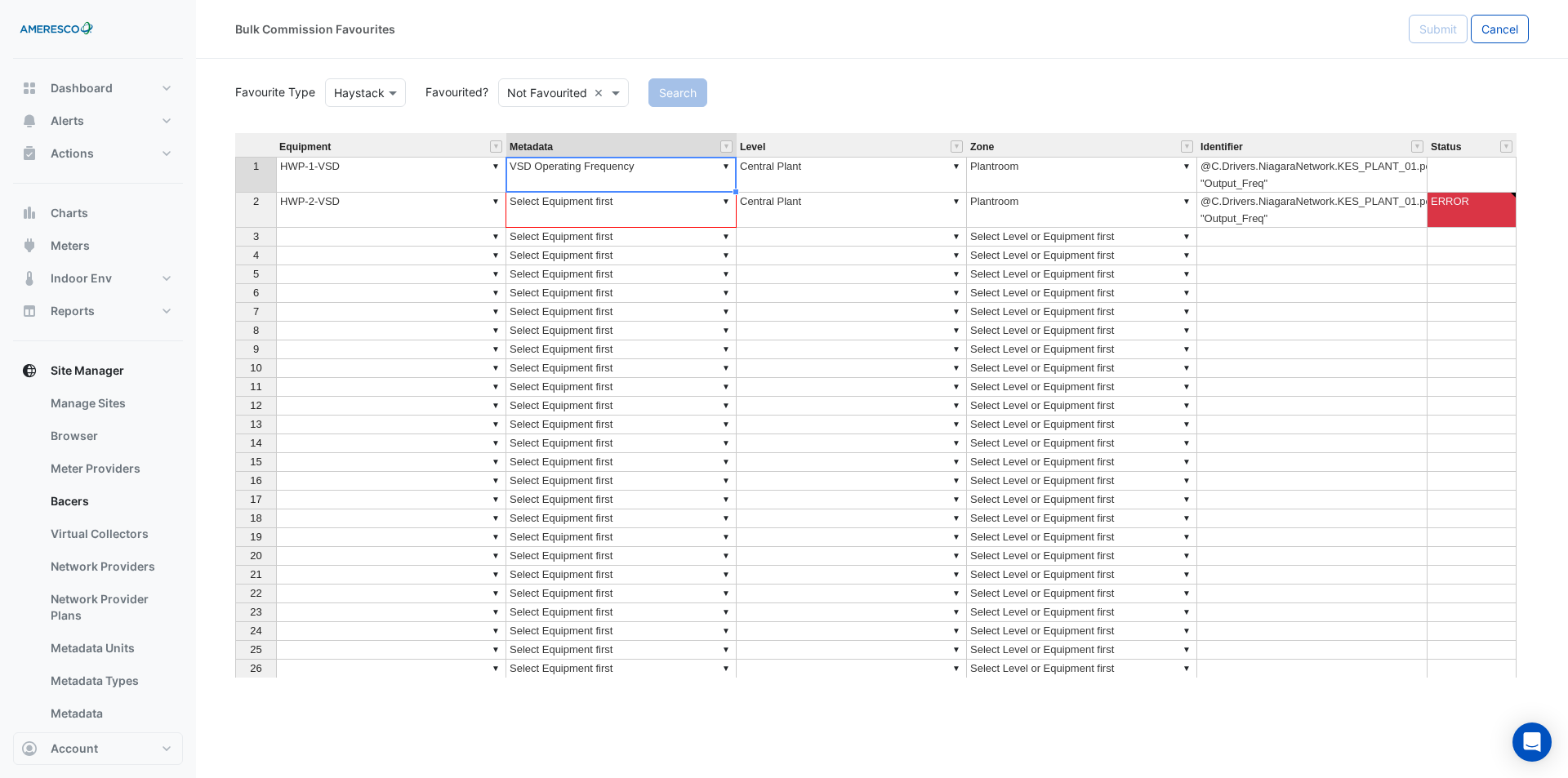 drag, startPoint x: 734, startPoint y: 190, endPoint x: 731, endPoint y: 205, distance: 15.297059 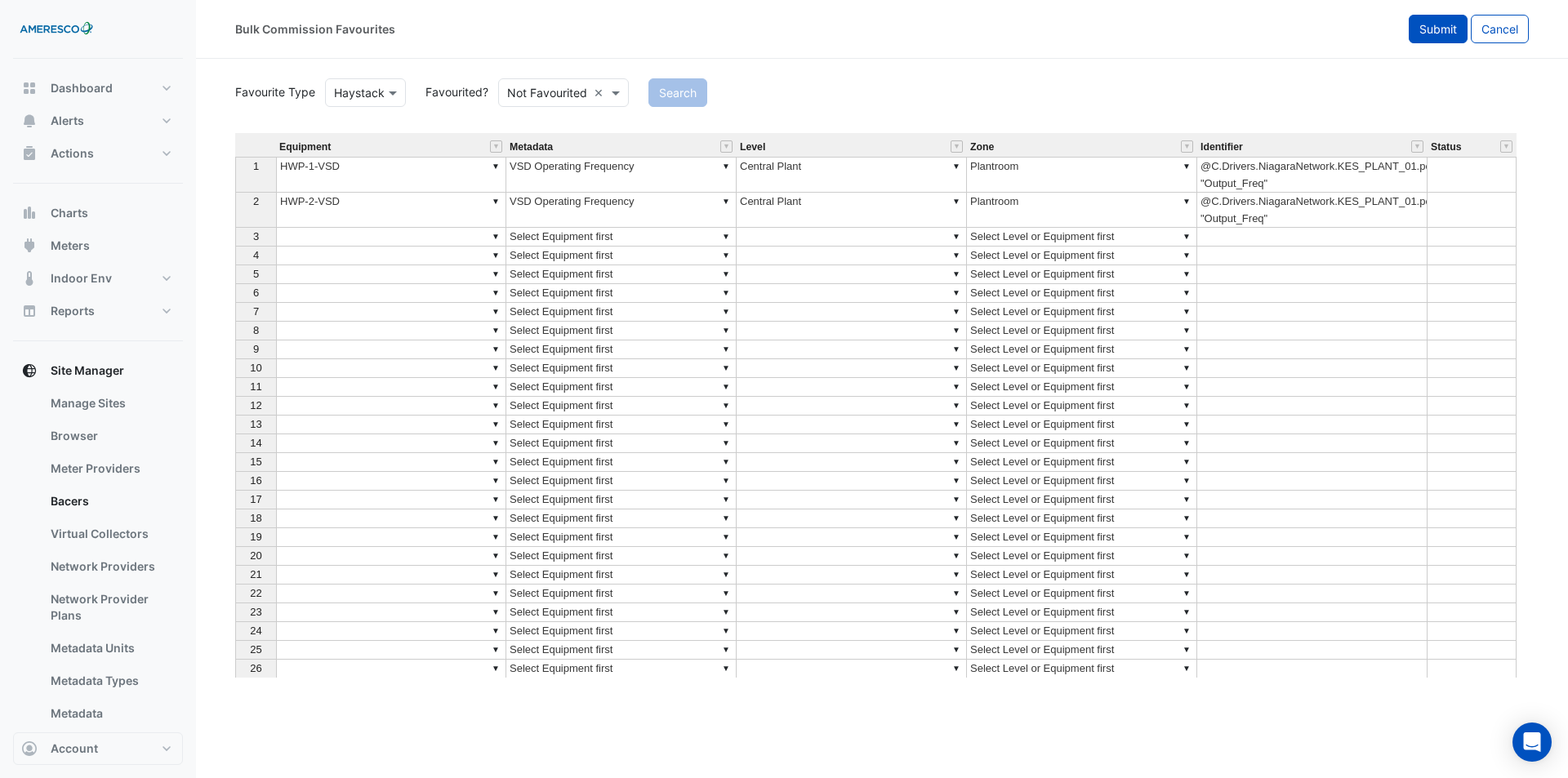 click on "Submit" 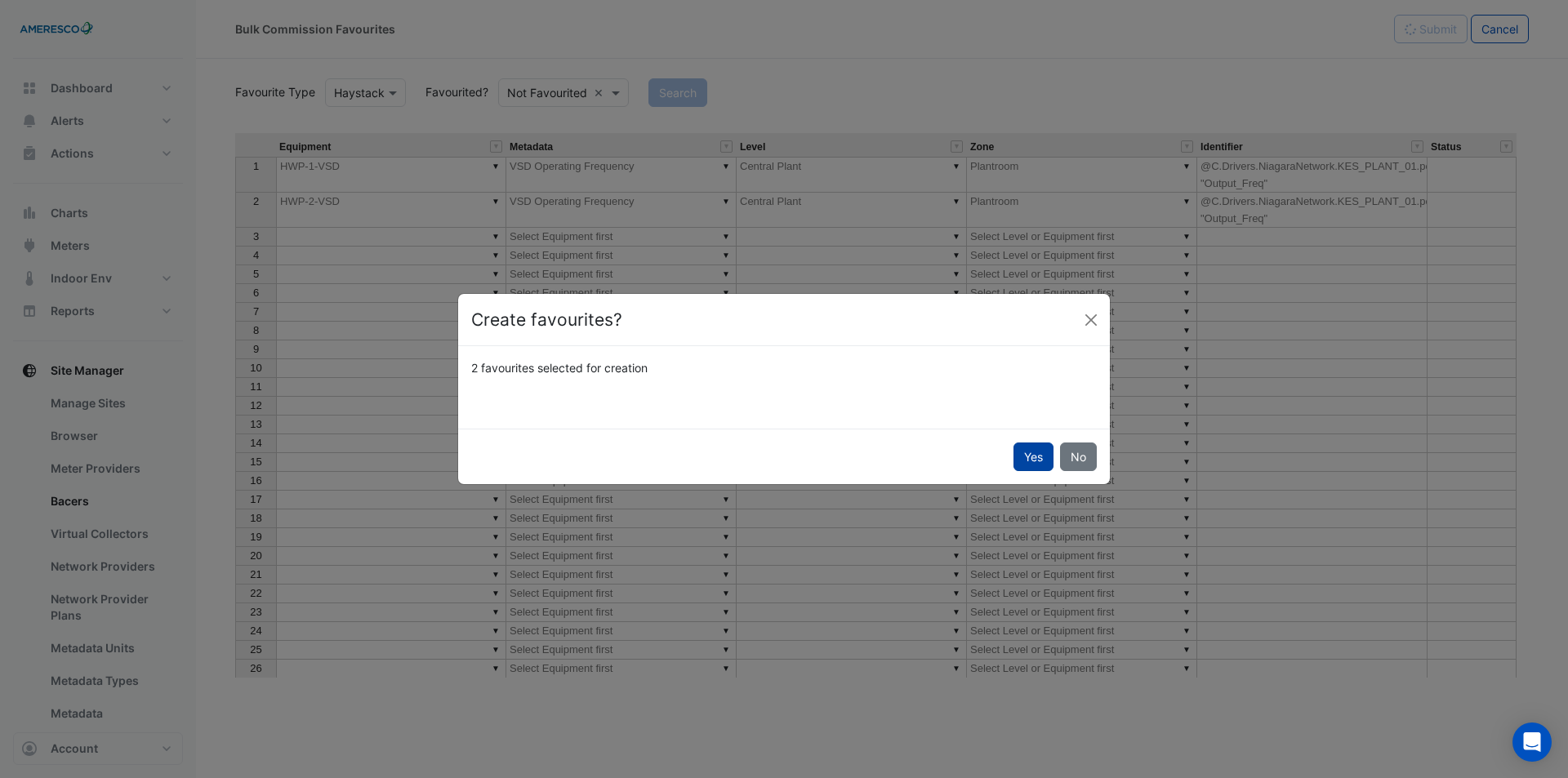 click on "Yes" 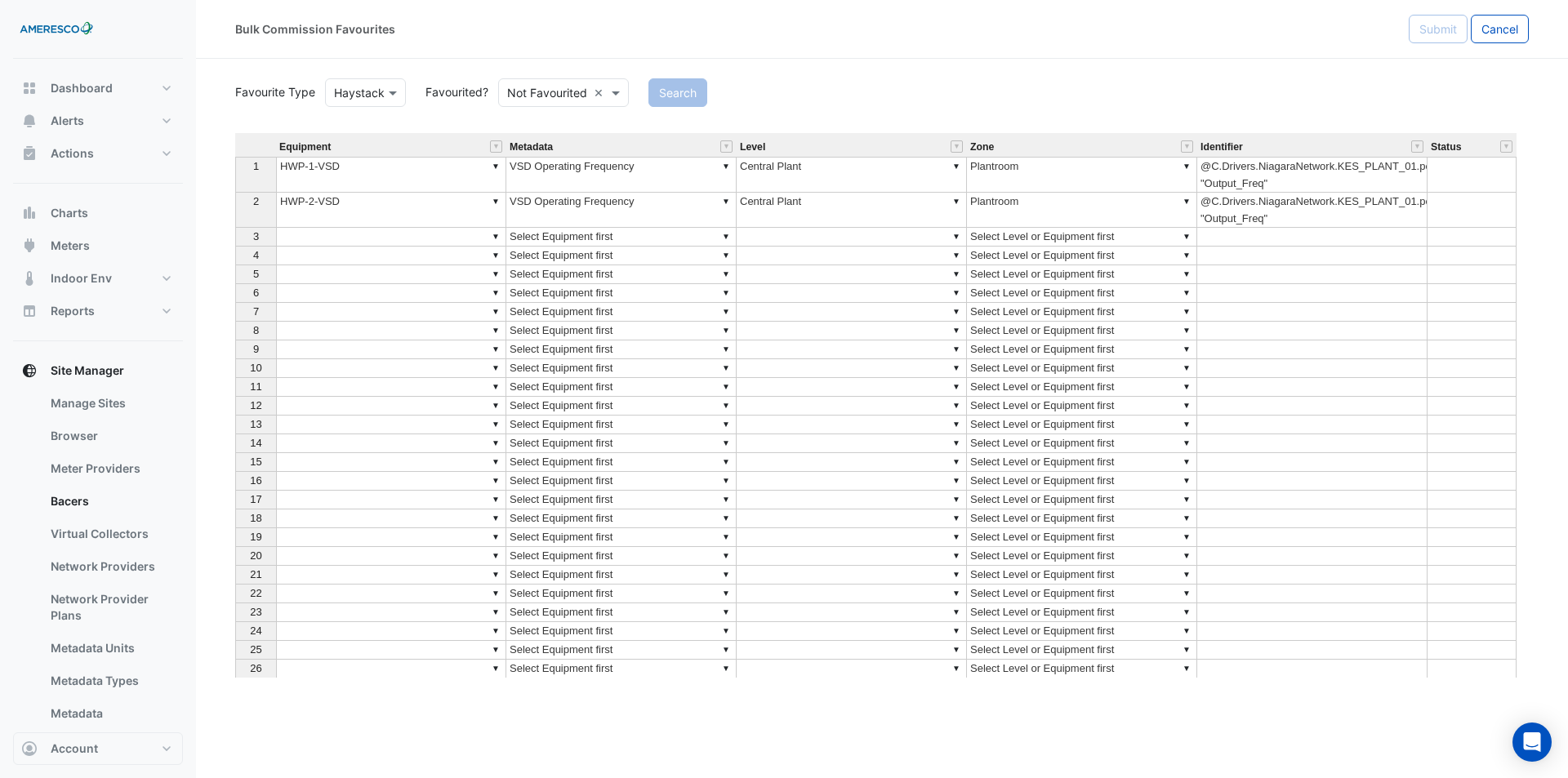 click on "▼ Select Equipment first" at bounding box center (621, 237) 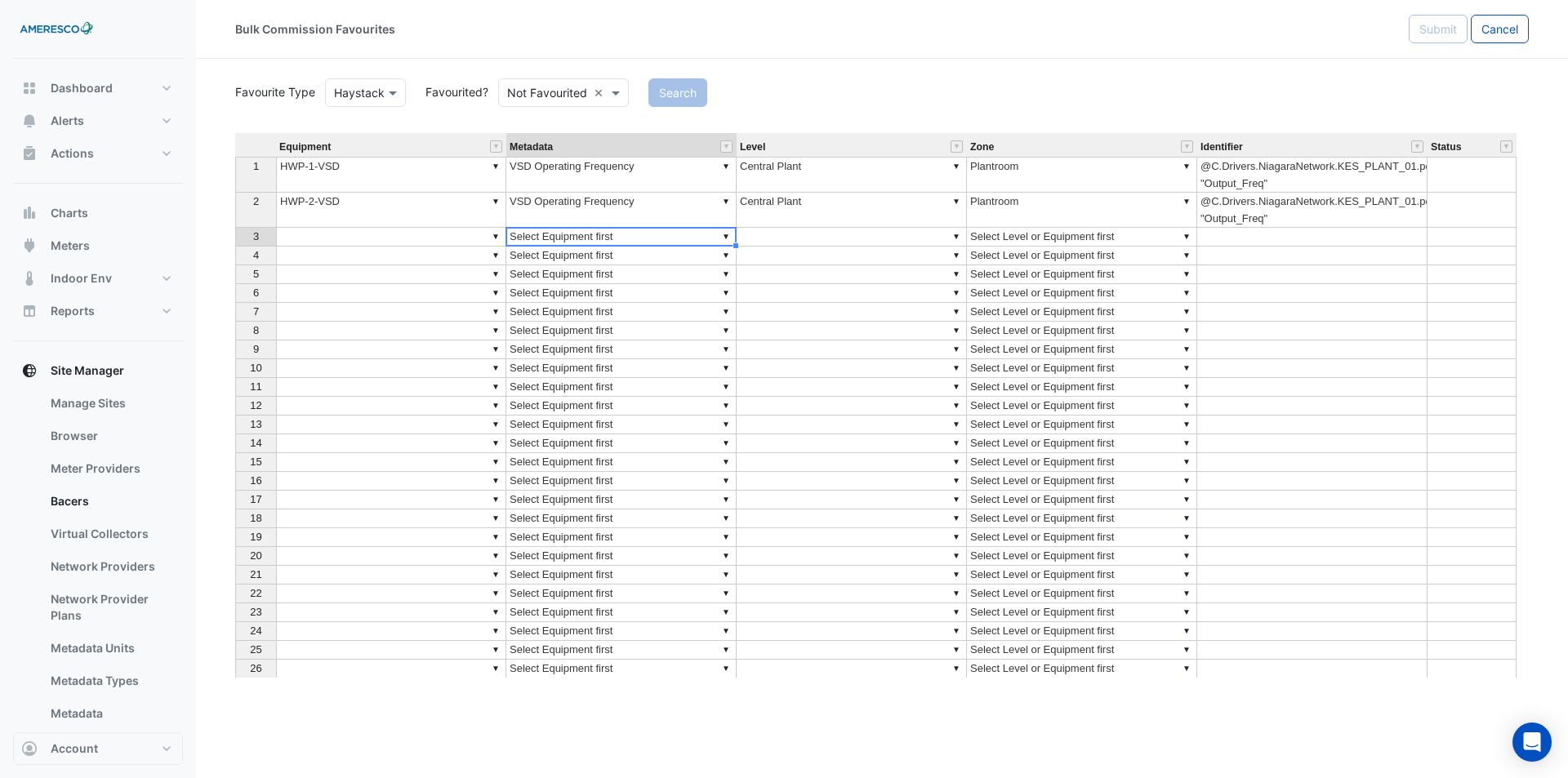 click on "▼ Select Equipment first" at bounding box center [621, 237] 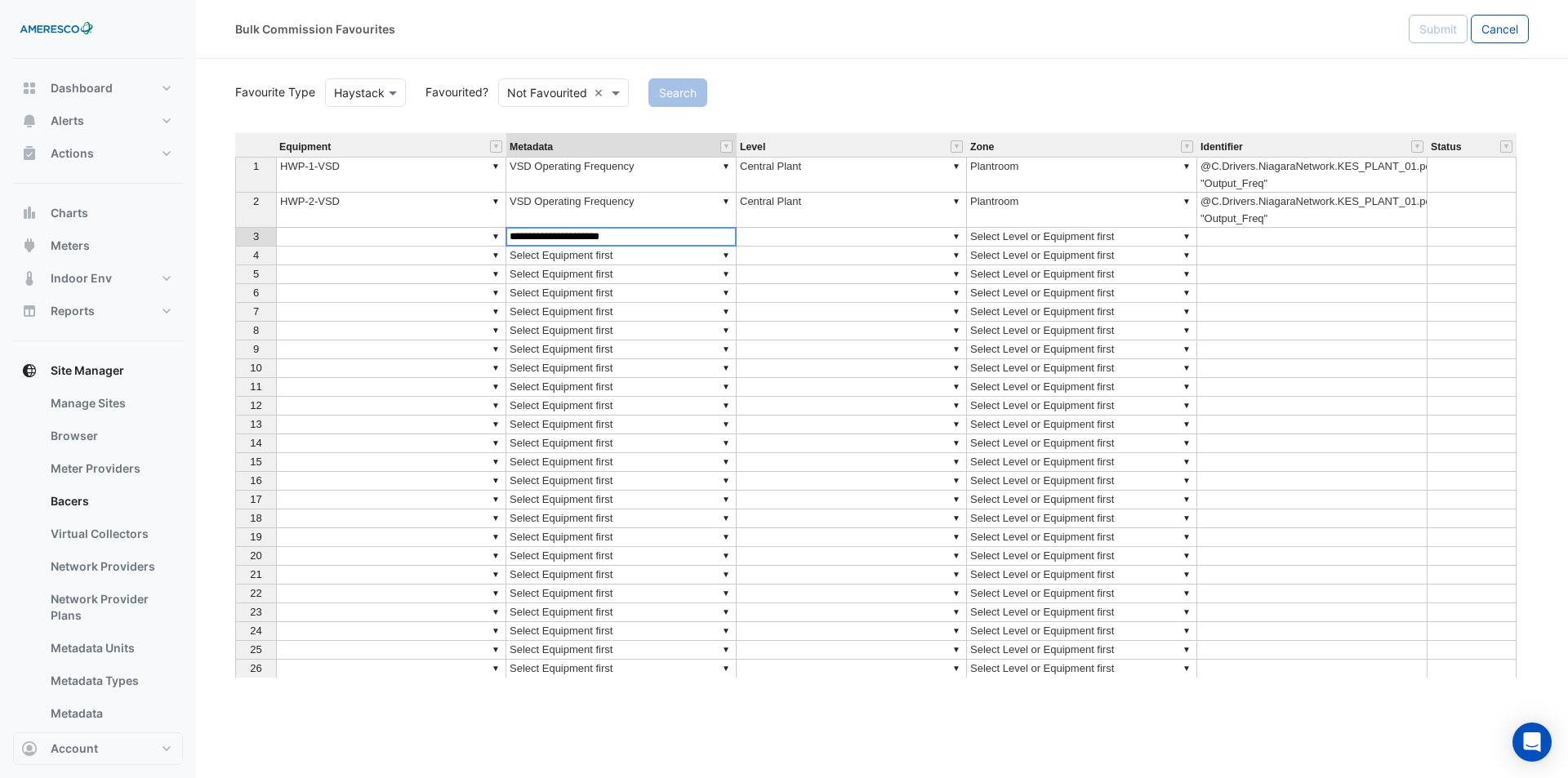 click on "Favourite Type
Favourite Type
Haystack
Favourited?
Either
Not Favourited
×
Search" 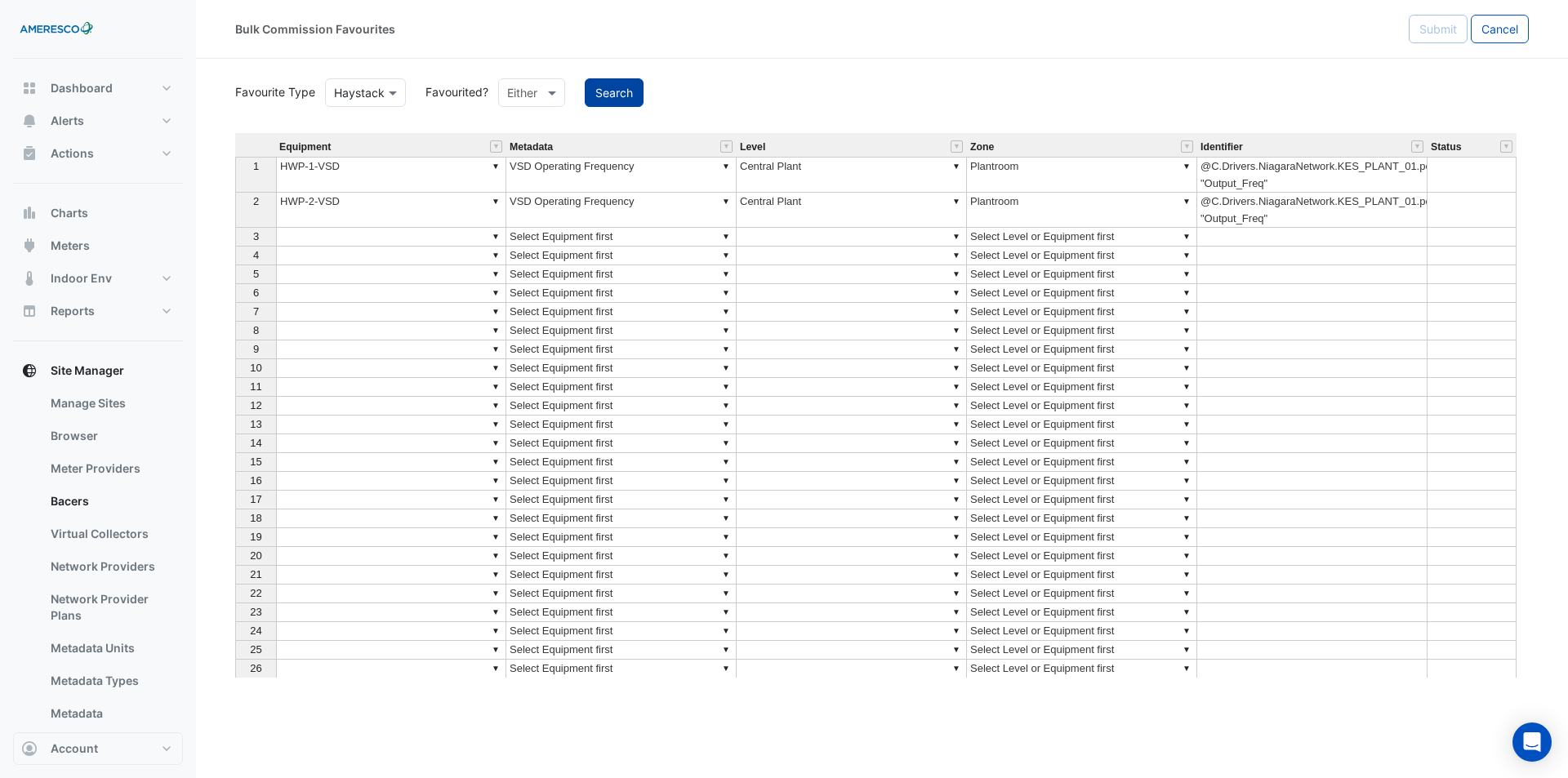 click on "Search" 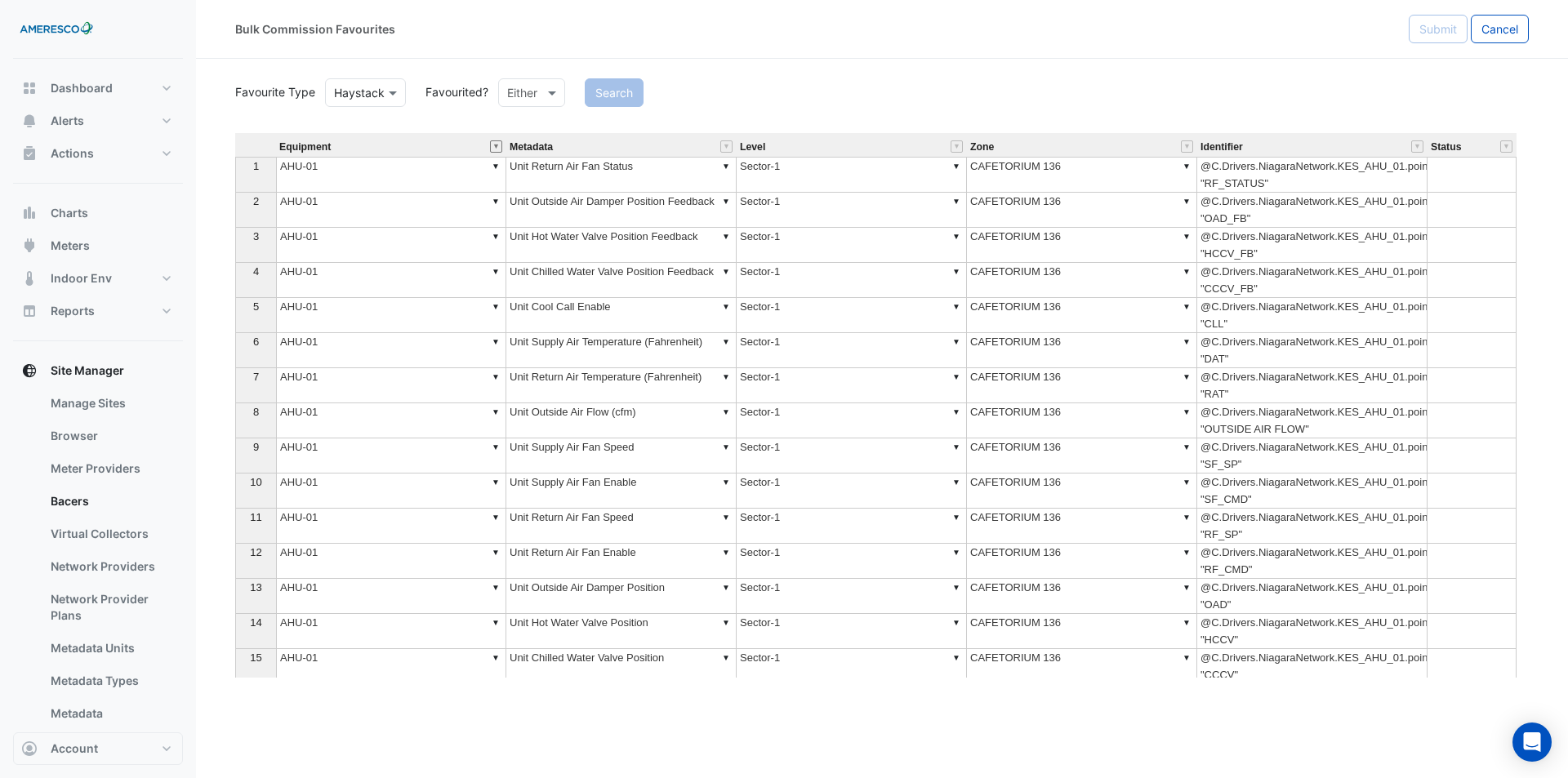 type 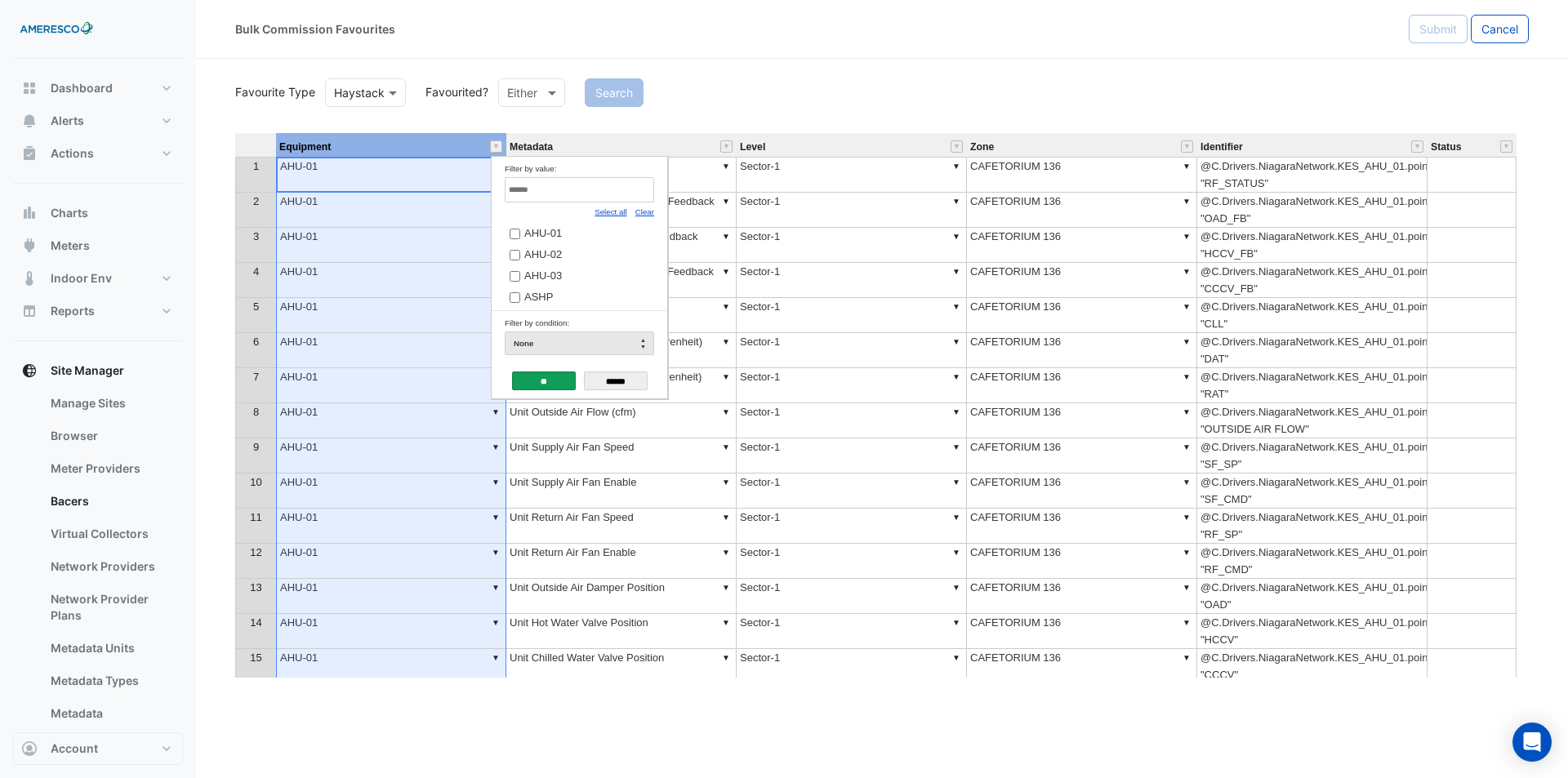 click on "Clear" at bounding box center (644, 211) 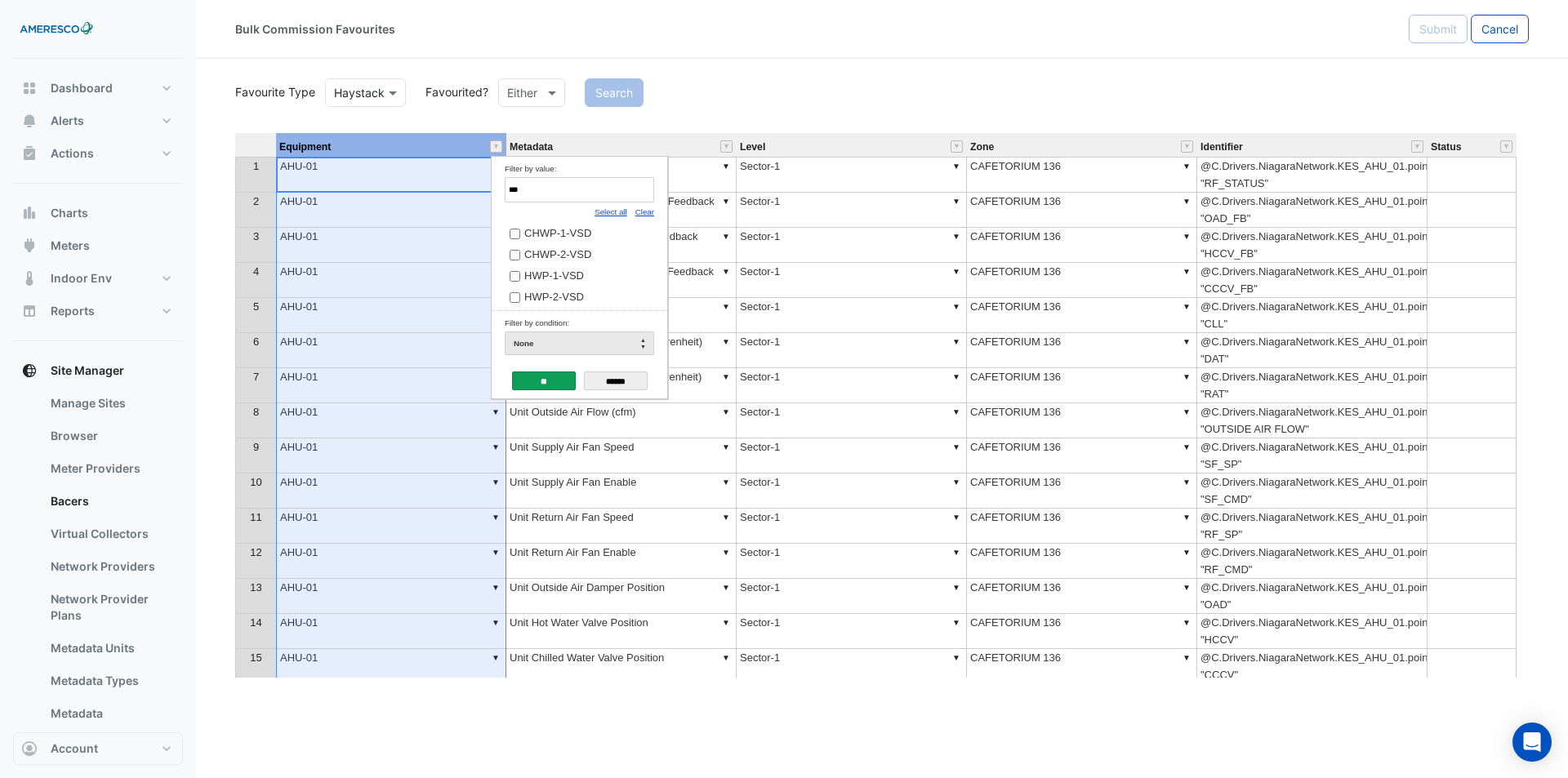 type on "***" 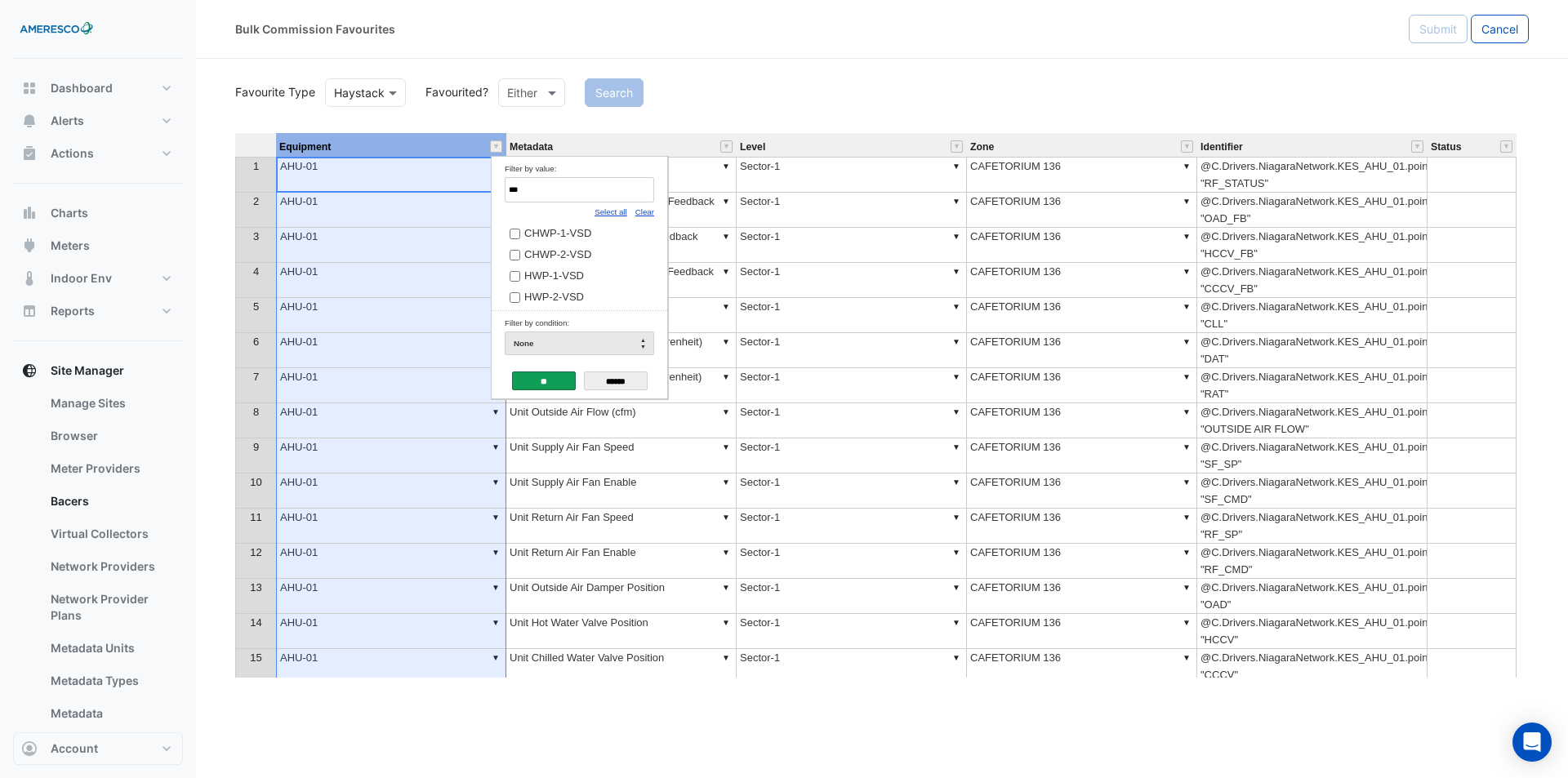 click on "**" at bounding box center [544, 380] 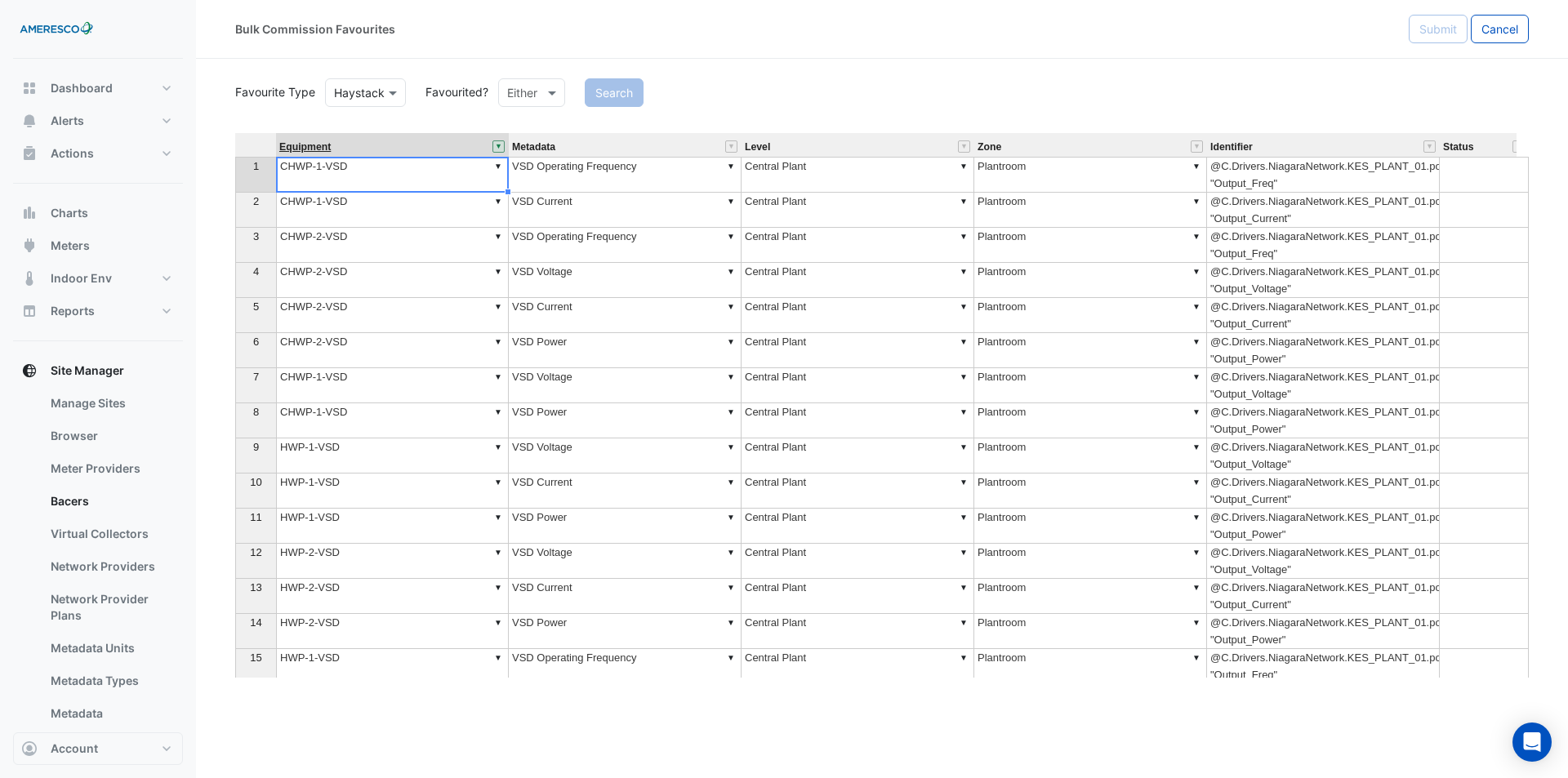click on "Equipment" at bounding box center [305, 147] 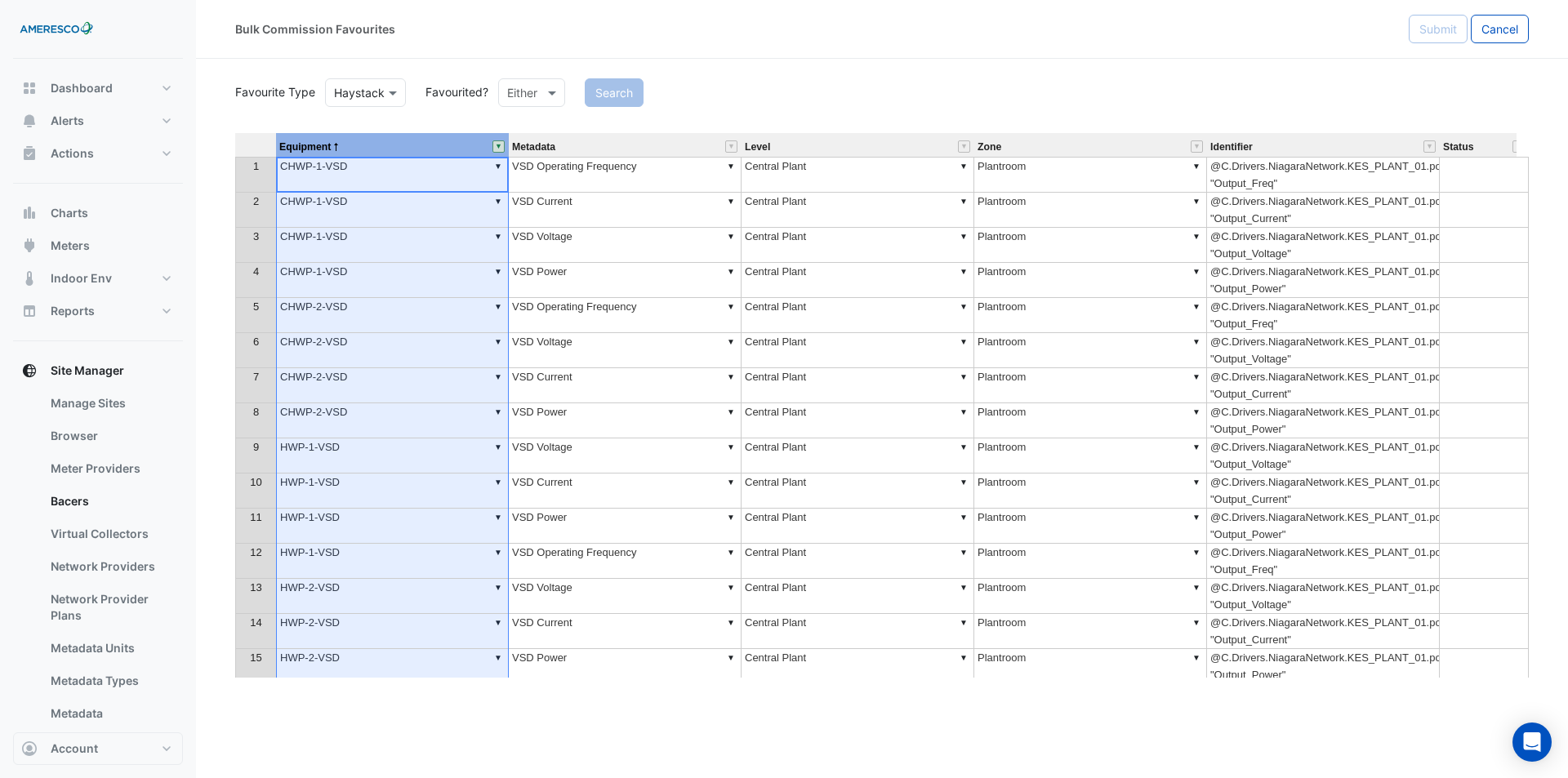 click on "Favourite Type
Favourite Type
Haystack
Favourited?
Either
Search" 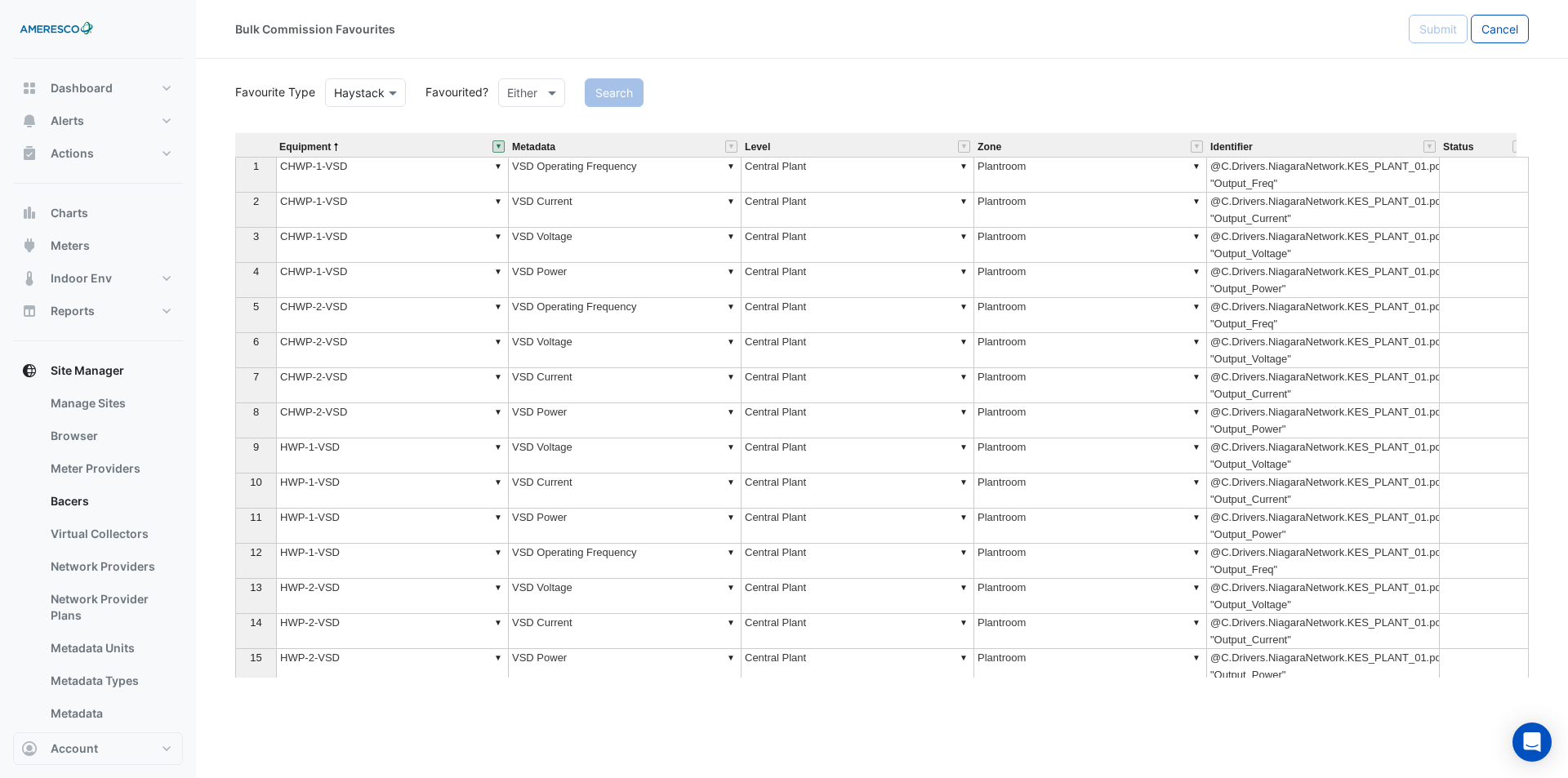 scroll, scrollTop: 54, scrollLeft: 0, axis: vertical 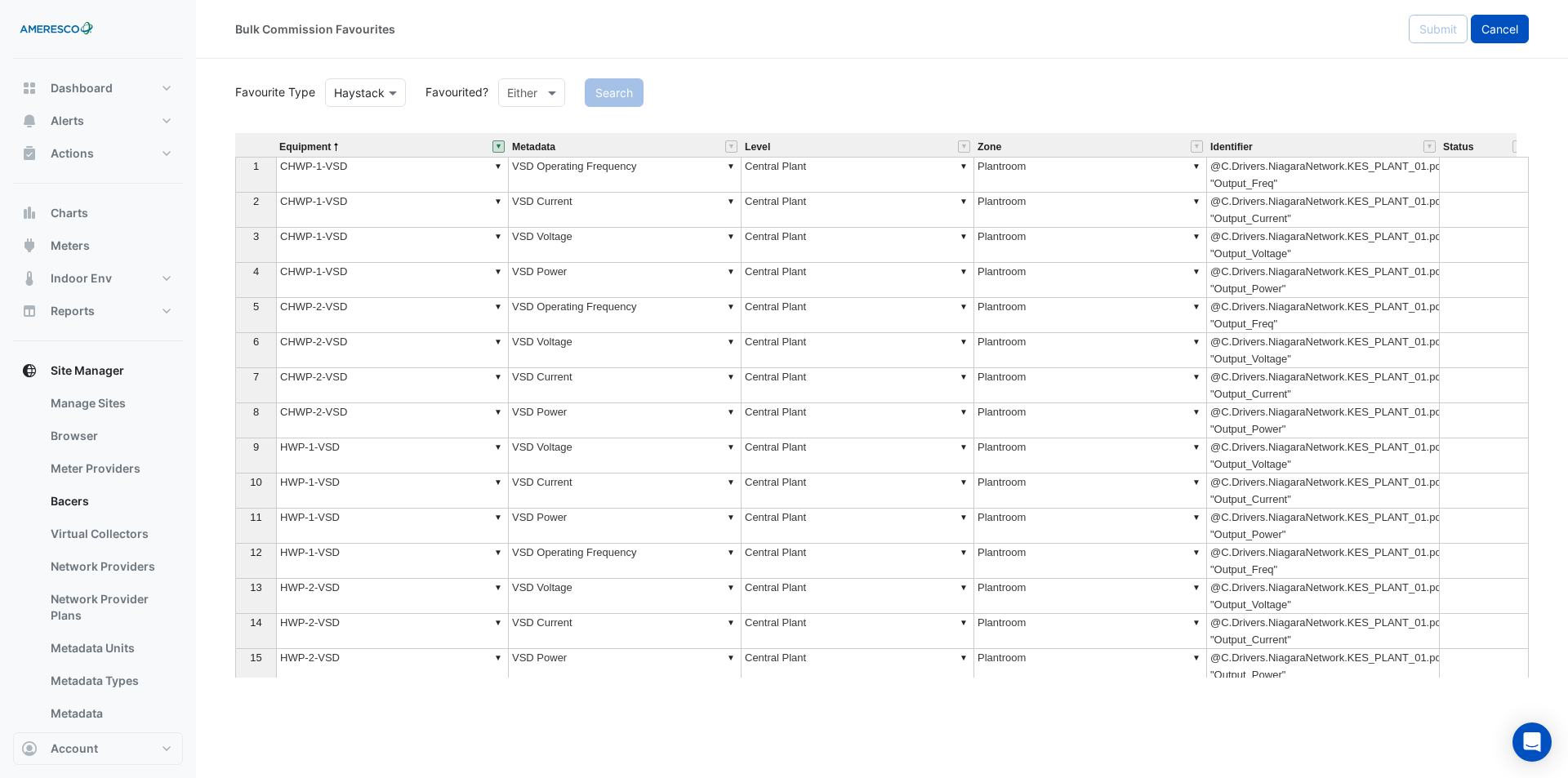 click on "Cancel" 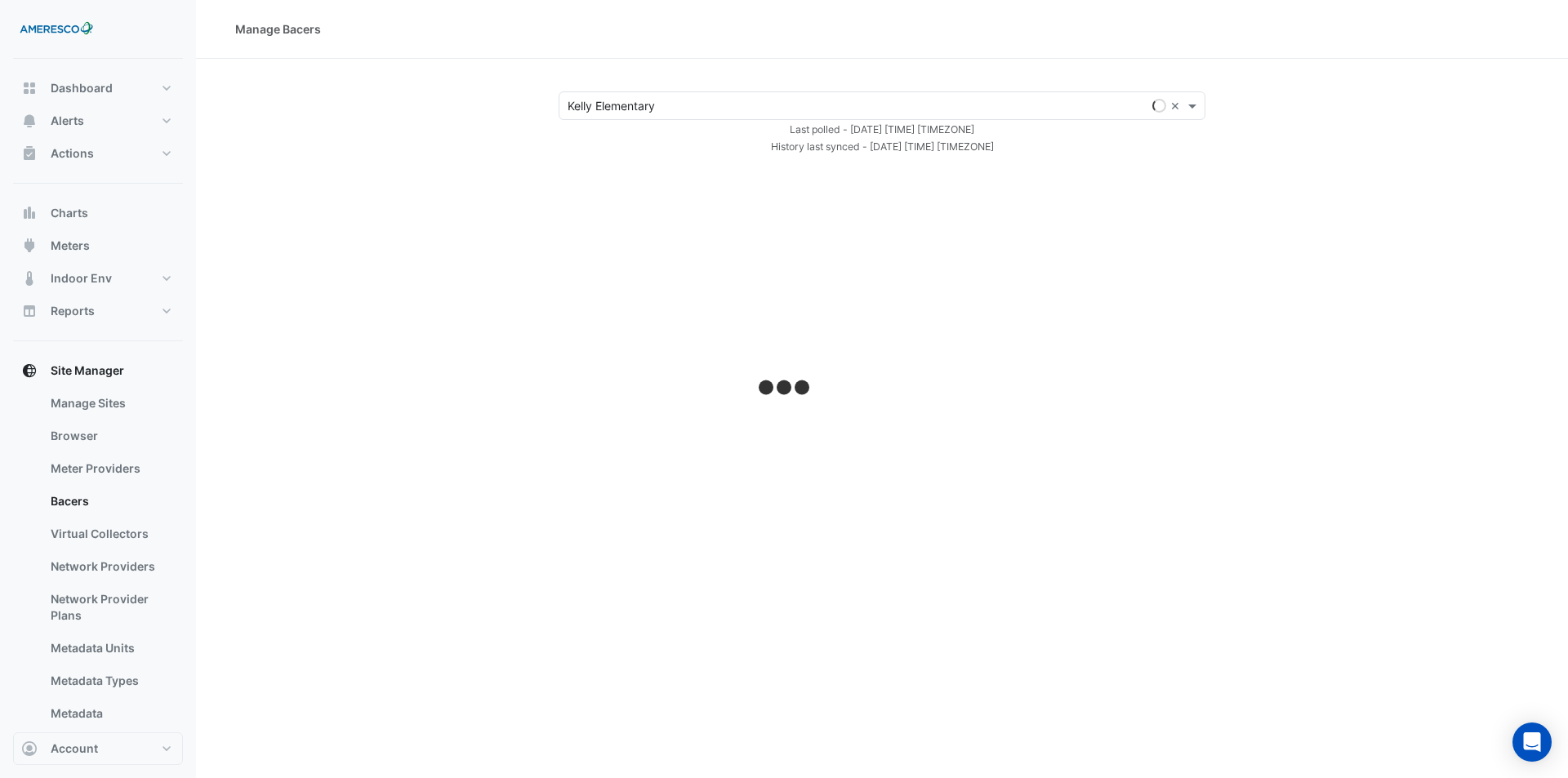 select on "**" 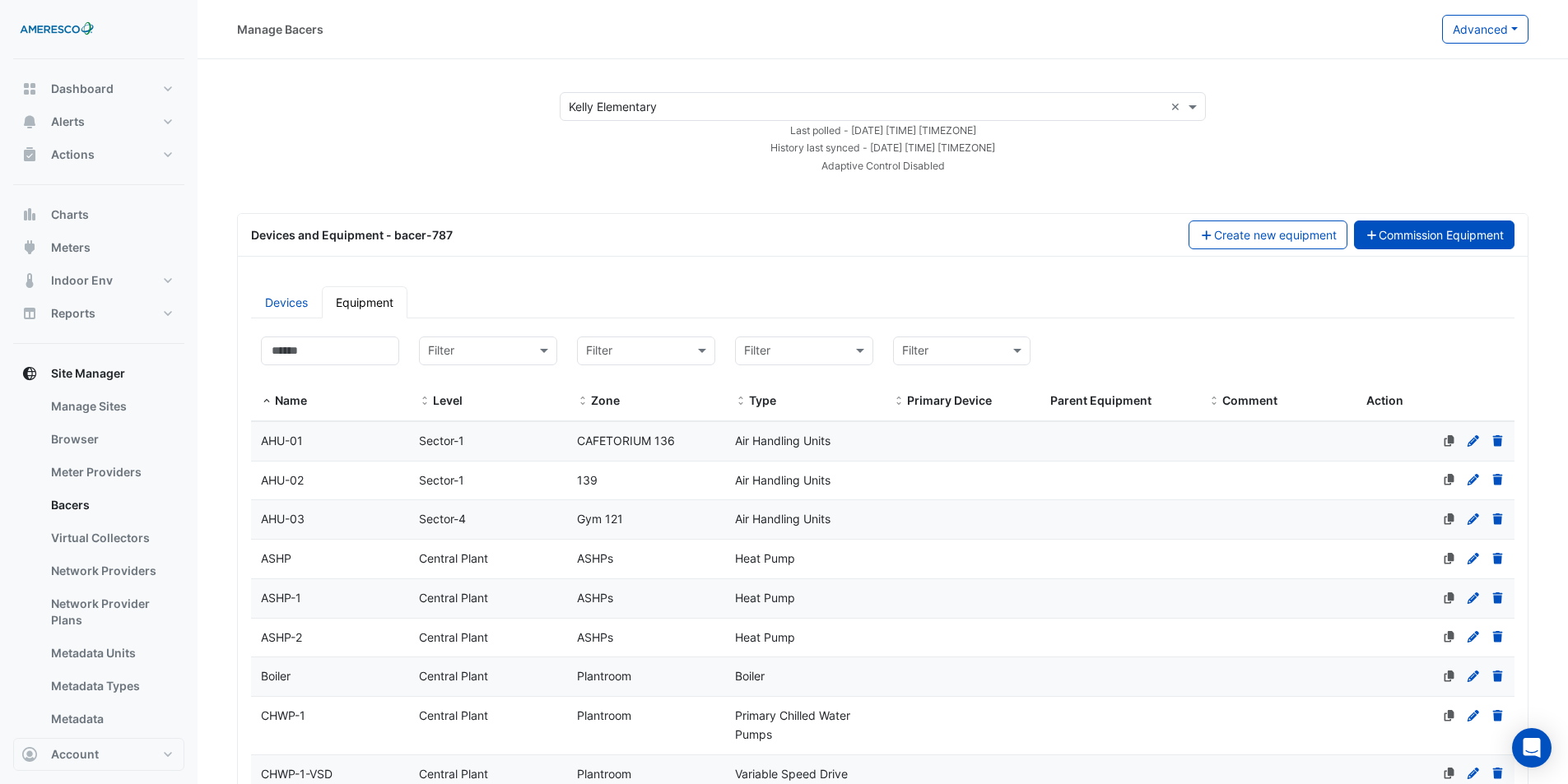 click on "Commission Equipment" 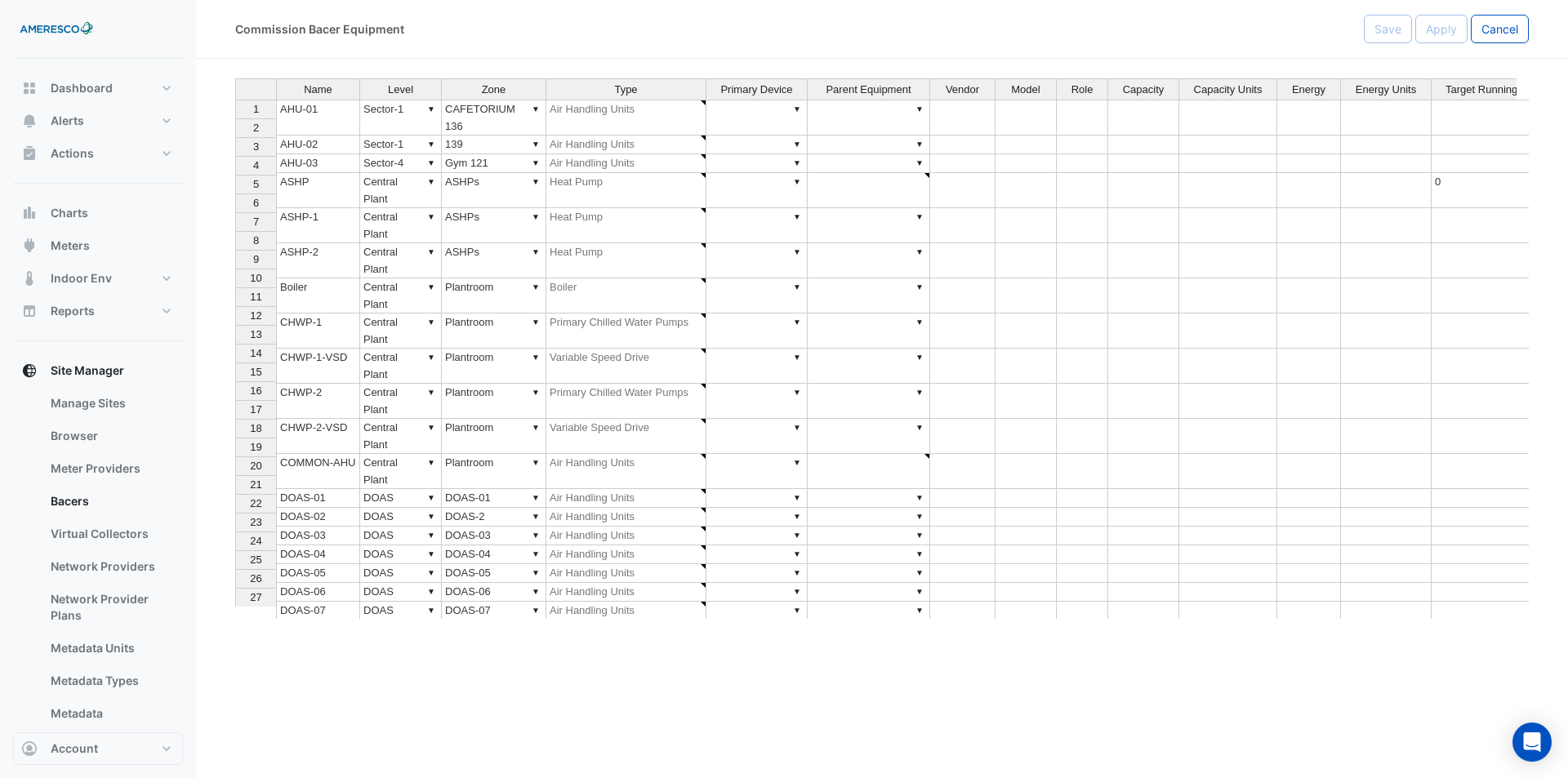 click on "▼" at bounding box center (757, 118) 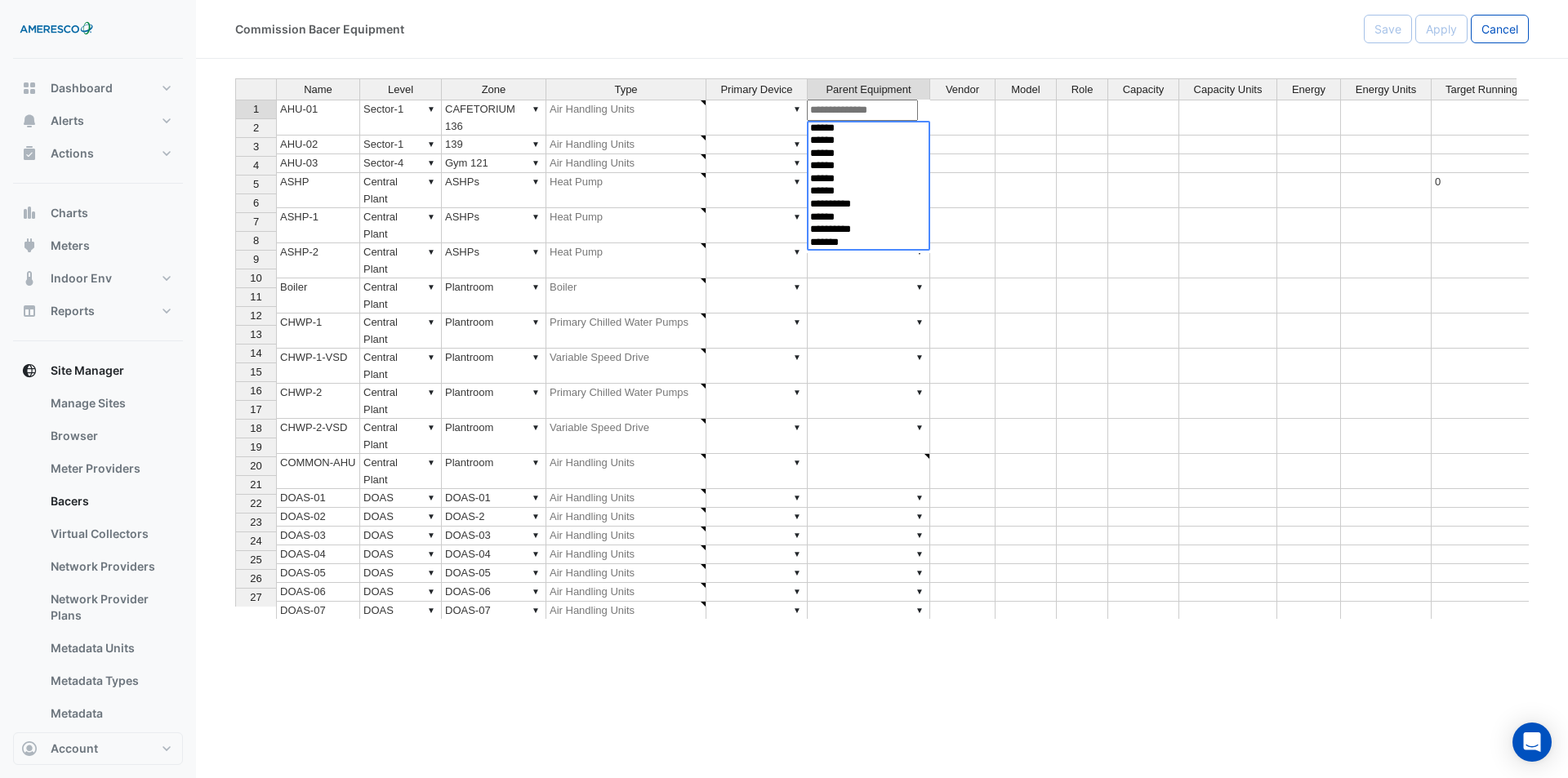 click on "Name Level Zone Type Primary Device Parent Equipment Vendor Model Role Capacity Capacity Units Energy Energy Units Target Running Load % Comment 1 AHU-01 ▼ Sector-1 ▼ CAFETORIUM 136 ▼ Air Handling Units ▼ ▼ 2 AHU-02 ▼ Sector-1 ▼ 139 ▼ Air Handling Units ▼ ▼ 3 AHU-03 ▼ Sector-4 ▼ Gym 121 ▼ Air Handling Units ▼ ▼ 4 ASHP ▼ Central Plant ▼ ASHPs ▼ Heat Pump ▼ ▼ 0 5 ASHP-1 ▼ Central Plant ▼ ASHPs ▼ Heat Pump ▼ ▼ 6 ASHP-2 ▼ Central Plant ▼ ASHPs ▼ Heat Pump ▼ ▼ 7 Boiler ▼ Central Plant ▼ Plantroom ▼ Boiler ▼ ▼ 8 CHWP-1 ▼ Central Plant ▼ Plantroom ▼ Primary Chilled Water Pumps ▼ ▼ 9 CHWP-1-VSD ▼ Central Plant ▼ Plantroom ▼ Variable Speed Drive ▼ ▼ 10 CHWP-2 ▼ Central Plant ▼ Plantroom ▼ Primary Chilled Water Pumps ▼ ▼ 11 CHWP-2-VSD ▼ Central Plant ▼ Plantroom ▼ Variable Speed Drive ▼ ▼ 12 COMMON-AHU ▼ Central Plant ▼ Plantroom ▼ Air Handling Units ▼ ▼ 13 DOAS-01 ▼ DOAS ▼ DOAS-01 ▼ ▼ ▼" at bounding box center [882, 349] 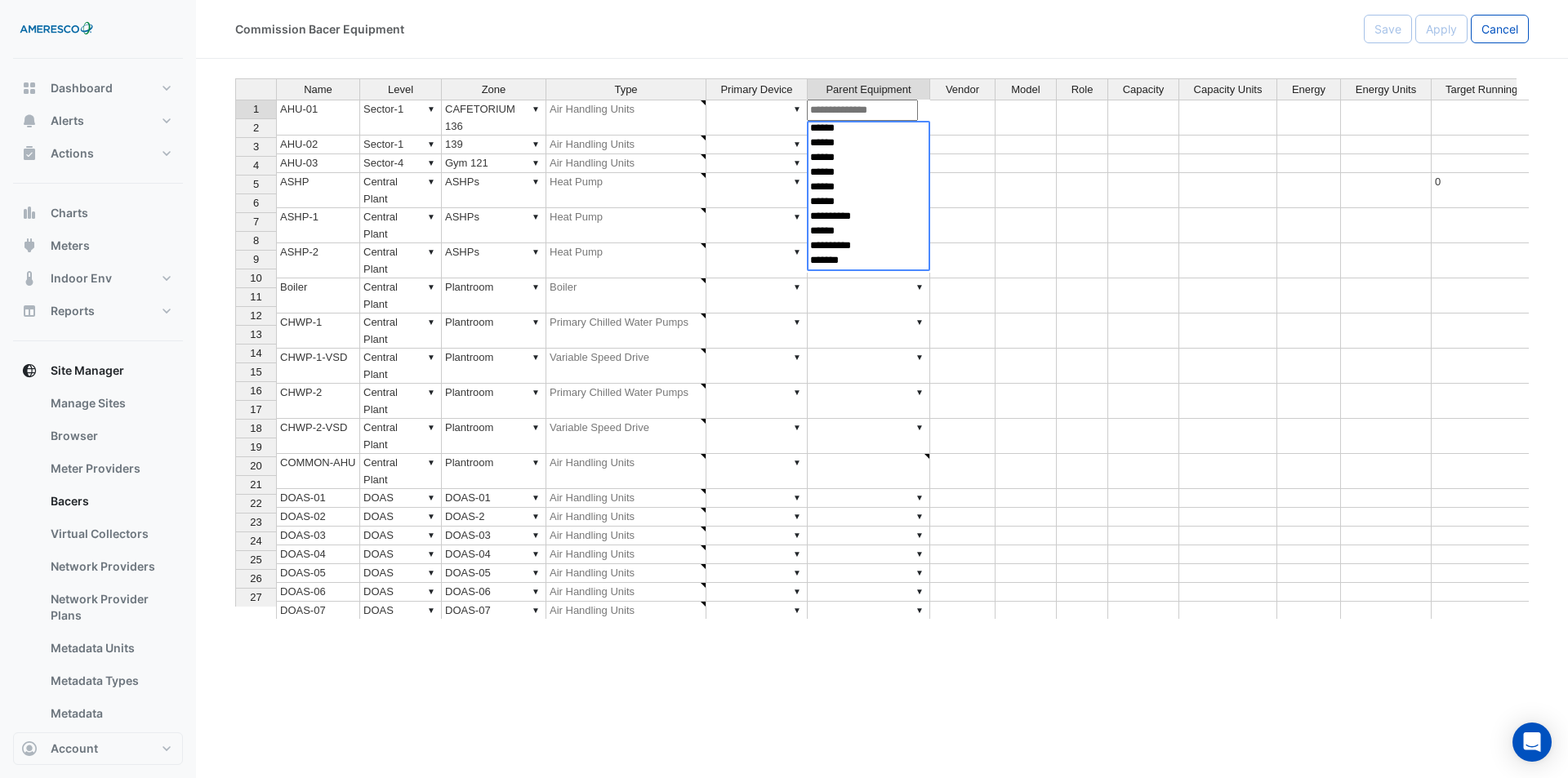 click at bounding box center (862, 110) 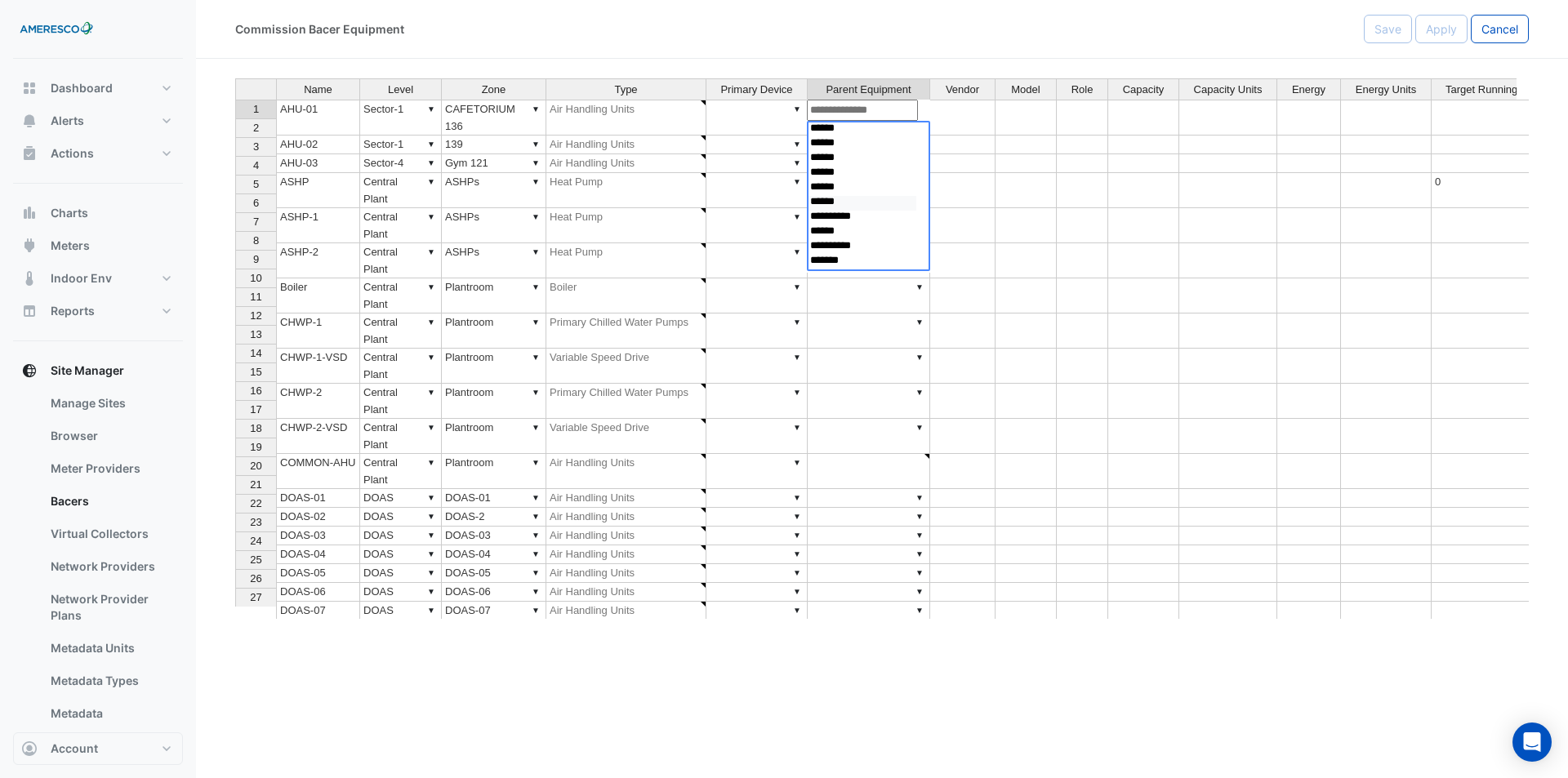select on "**********" 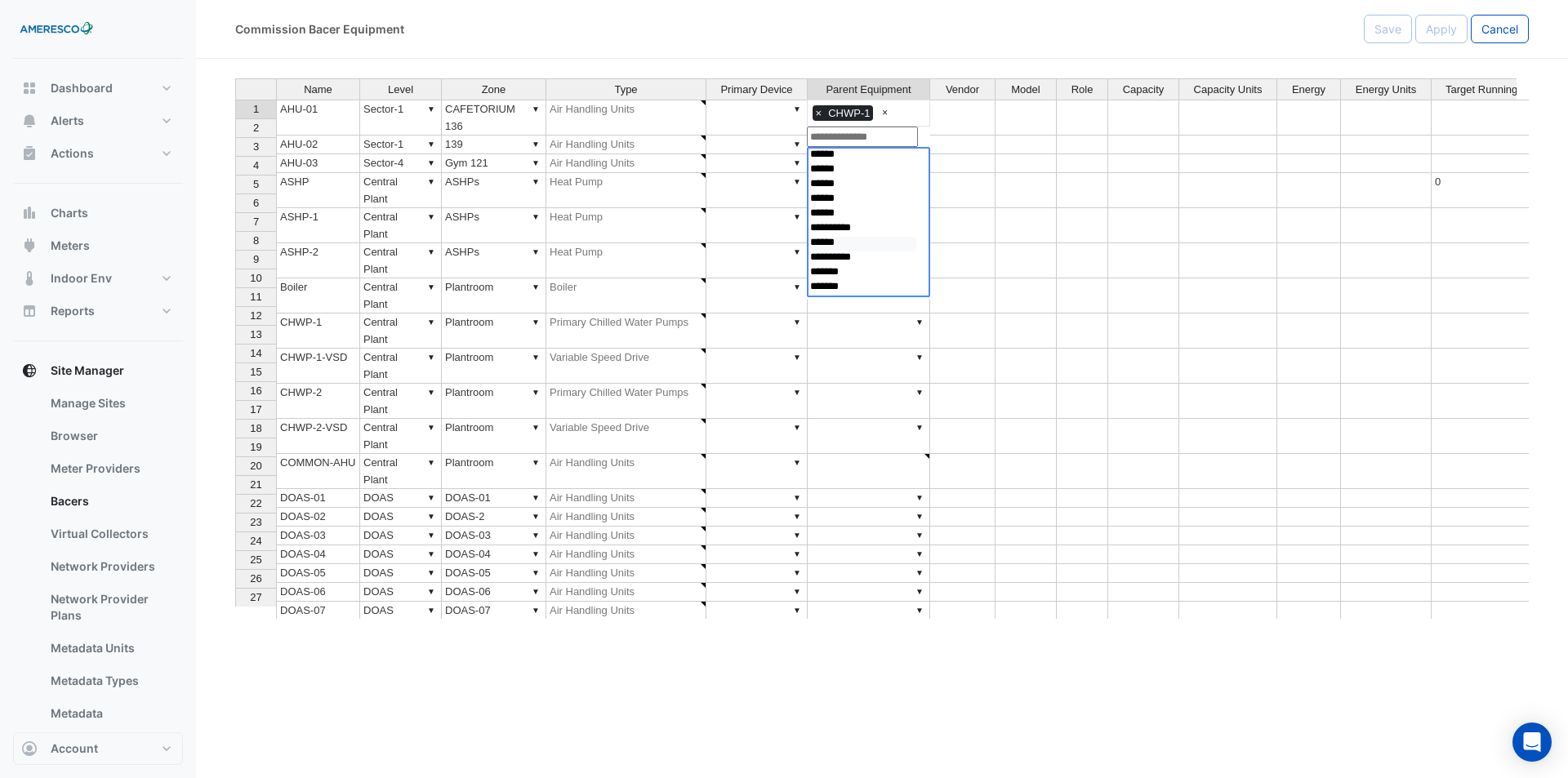 select on "**********" 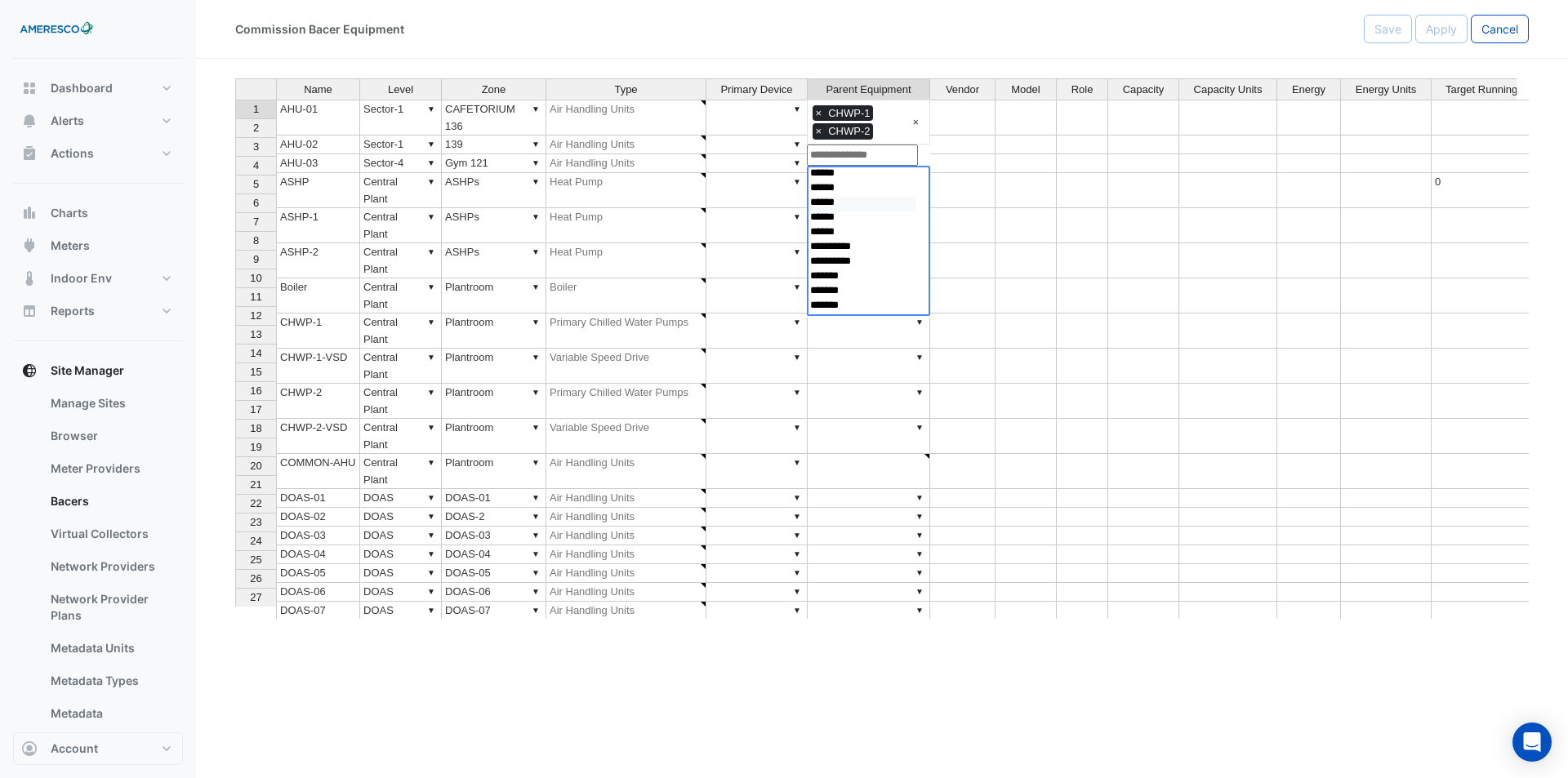select on "**********" 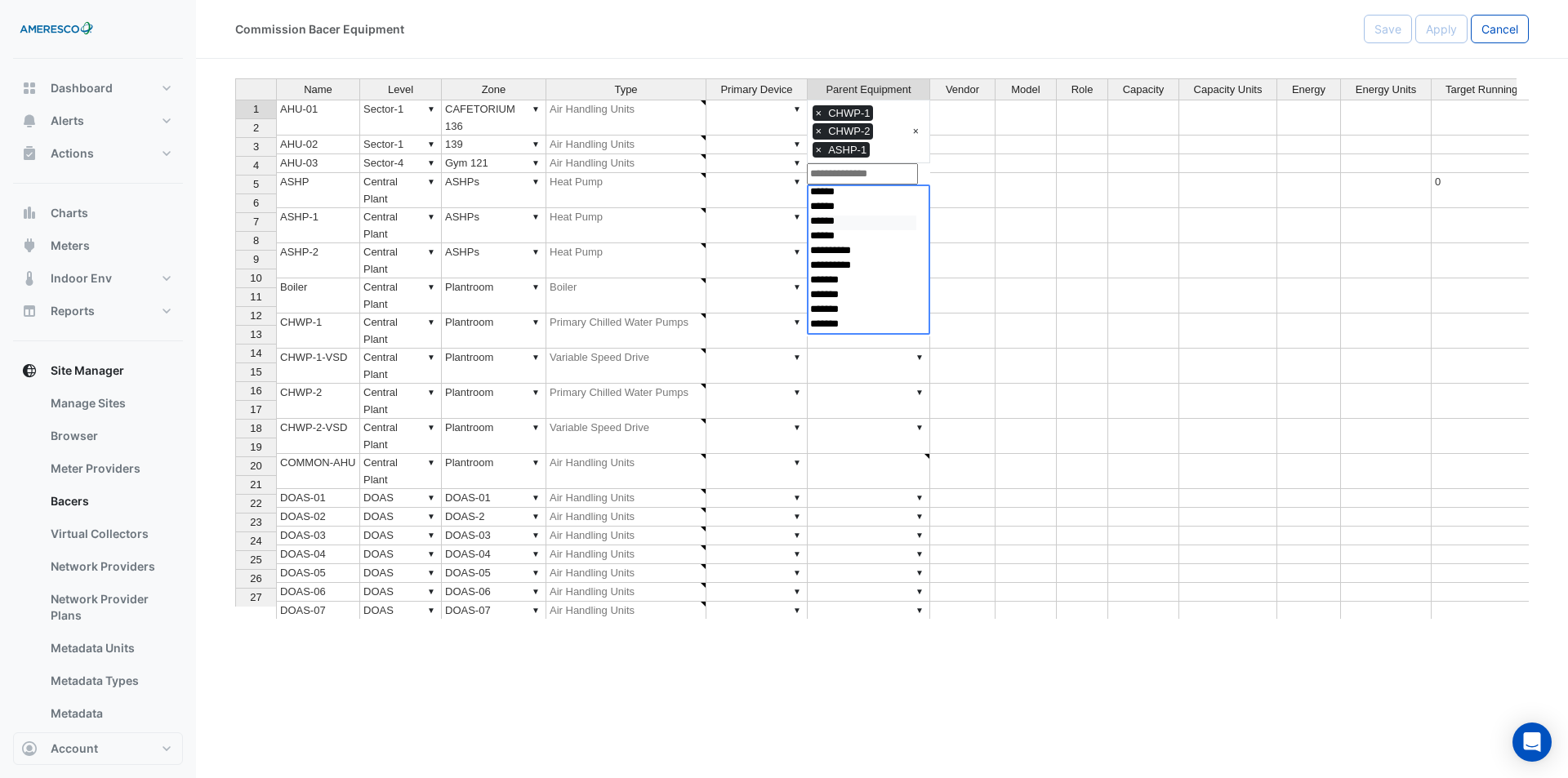 select on "**********" 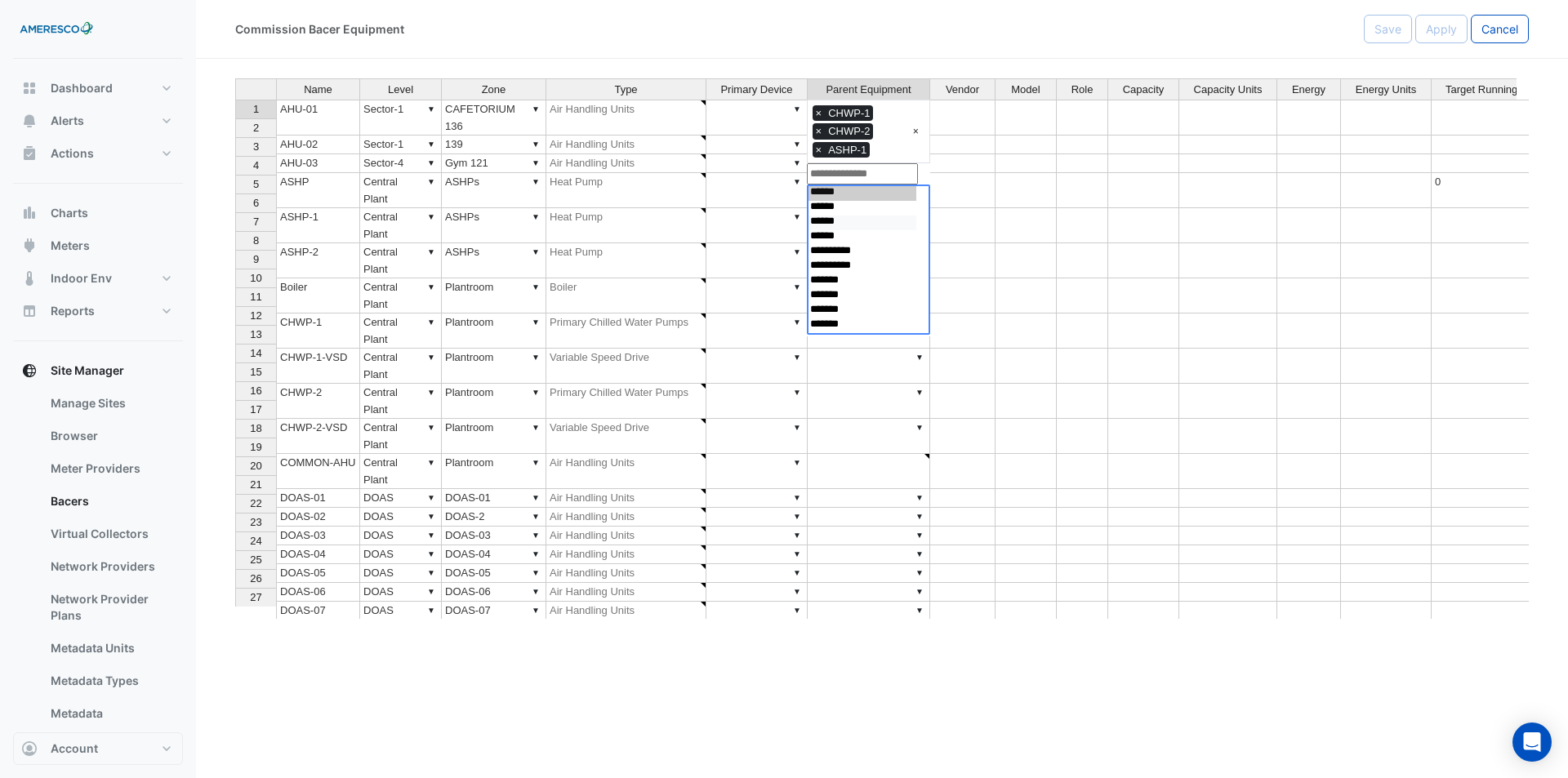 select 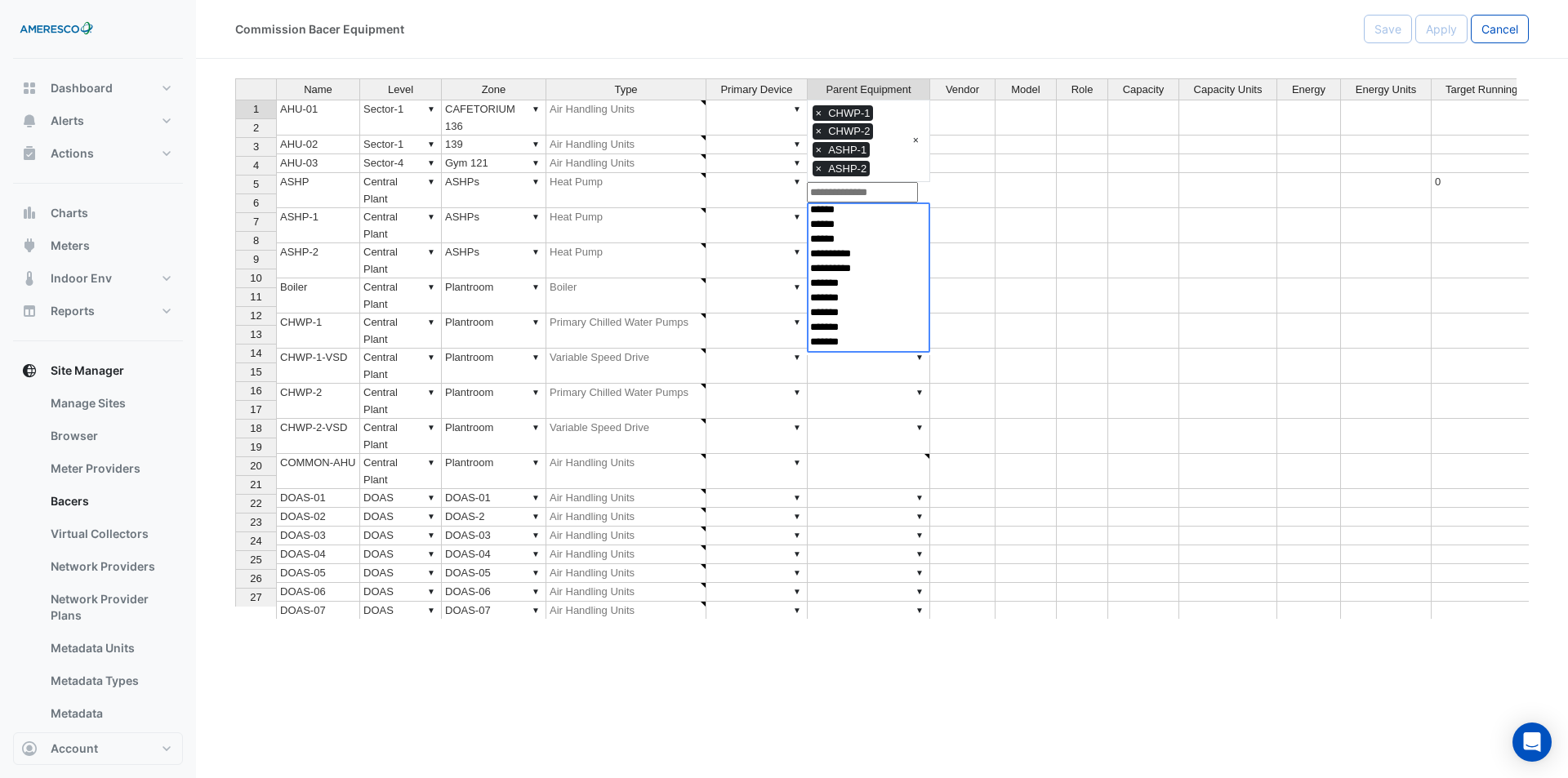 click on "Commission Bacer Equipment" 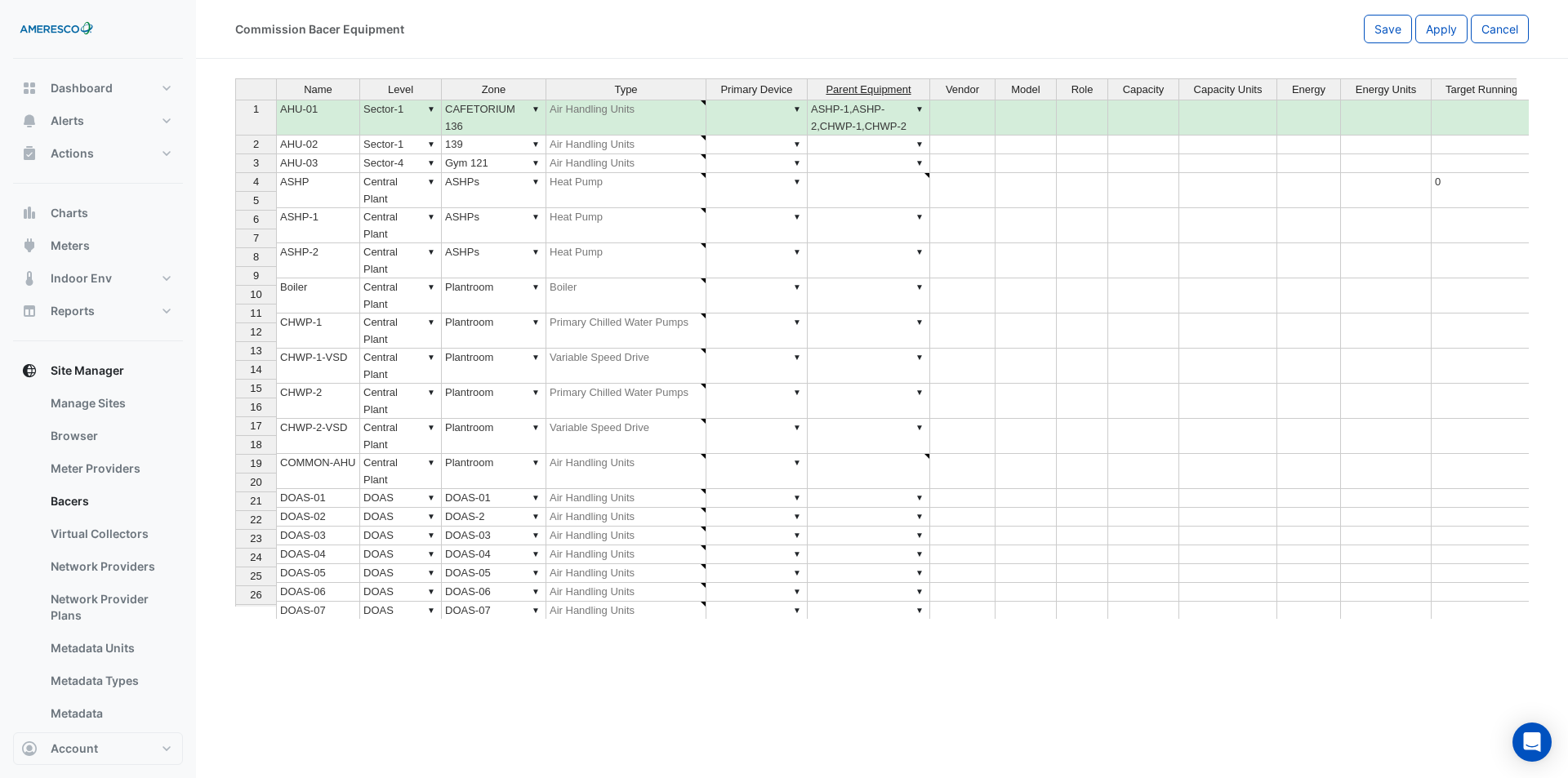 click on "Parent Equipment" at bounding box center [868, 90] 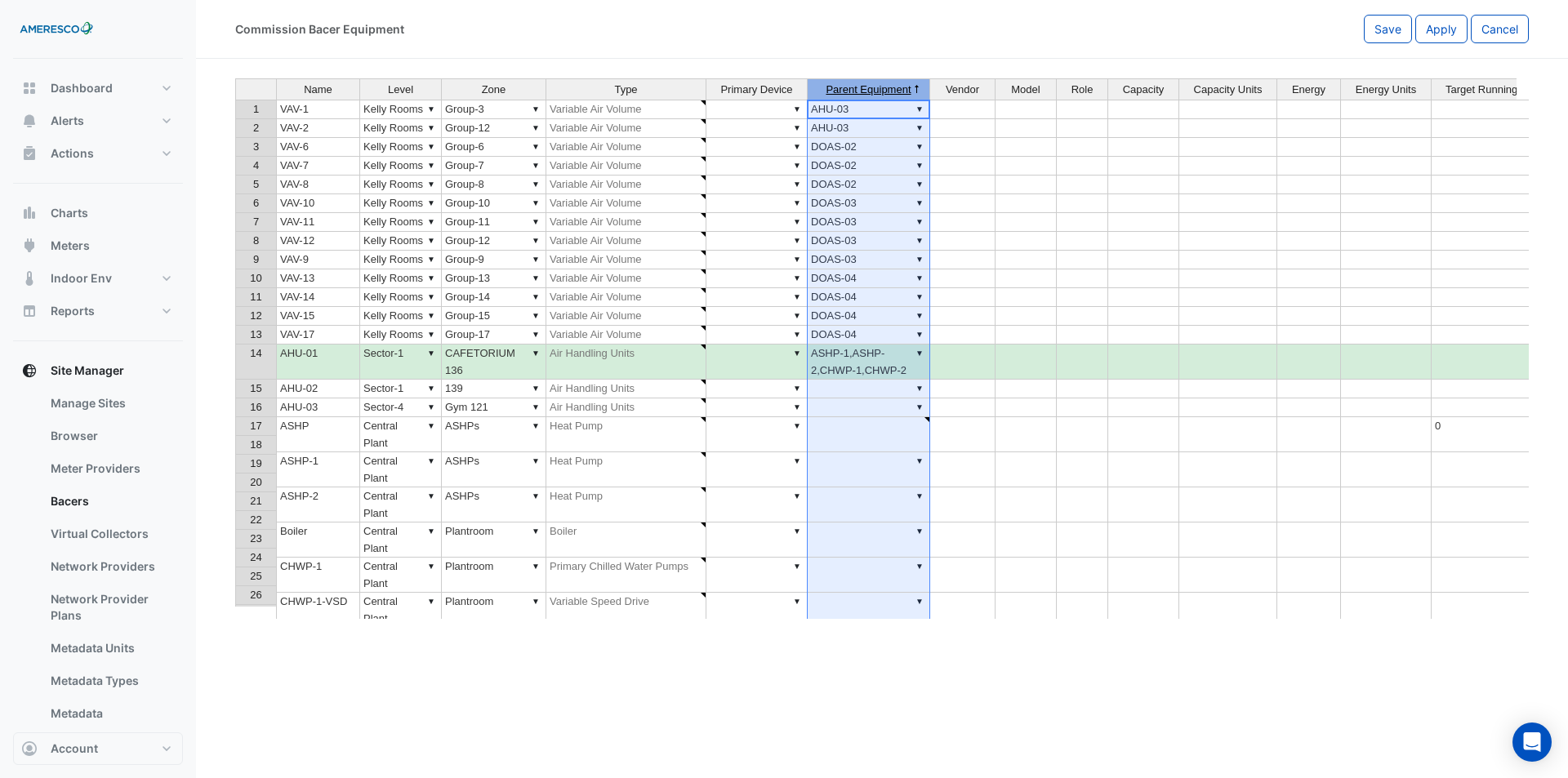 click on "Parent Equipment" at bounding box center [868, 90] 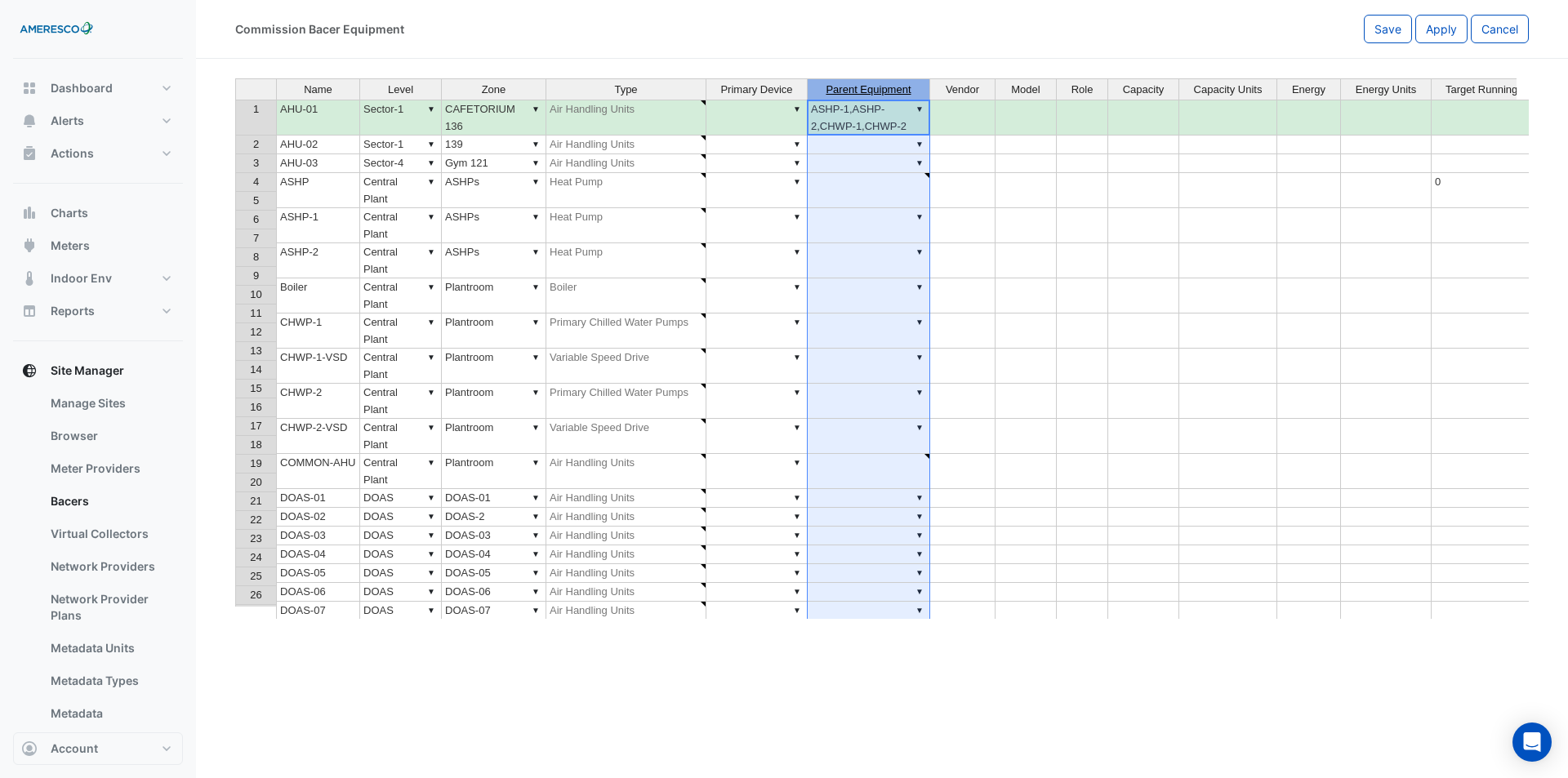 click on "Parent Equipment" at bounding box center [868, 90] 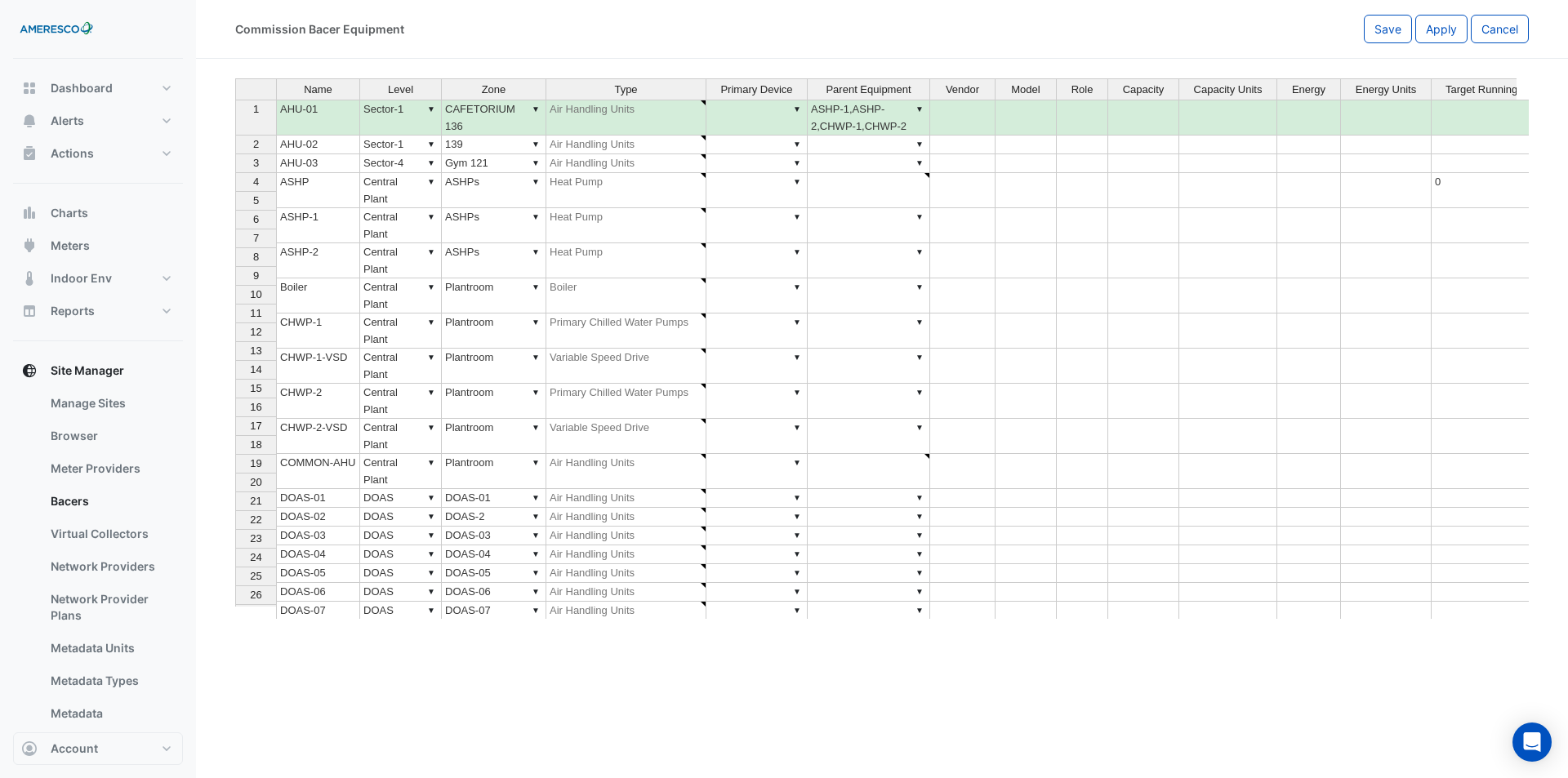 click on "Commission Bacer Equipment" 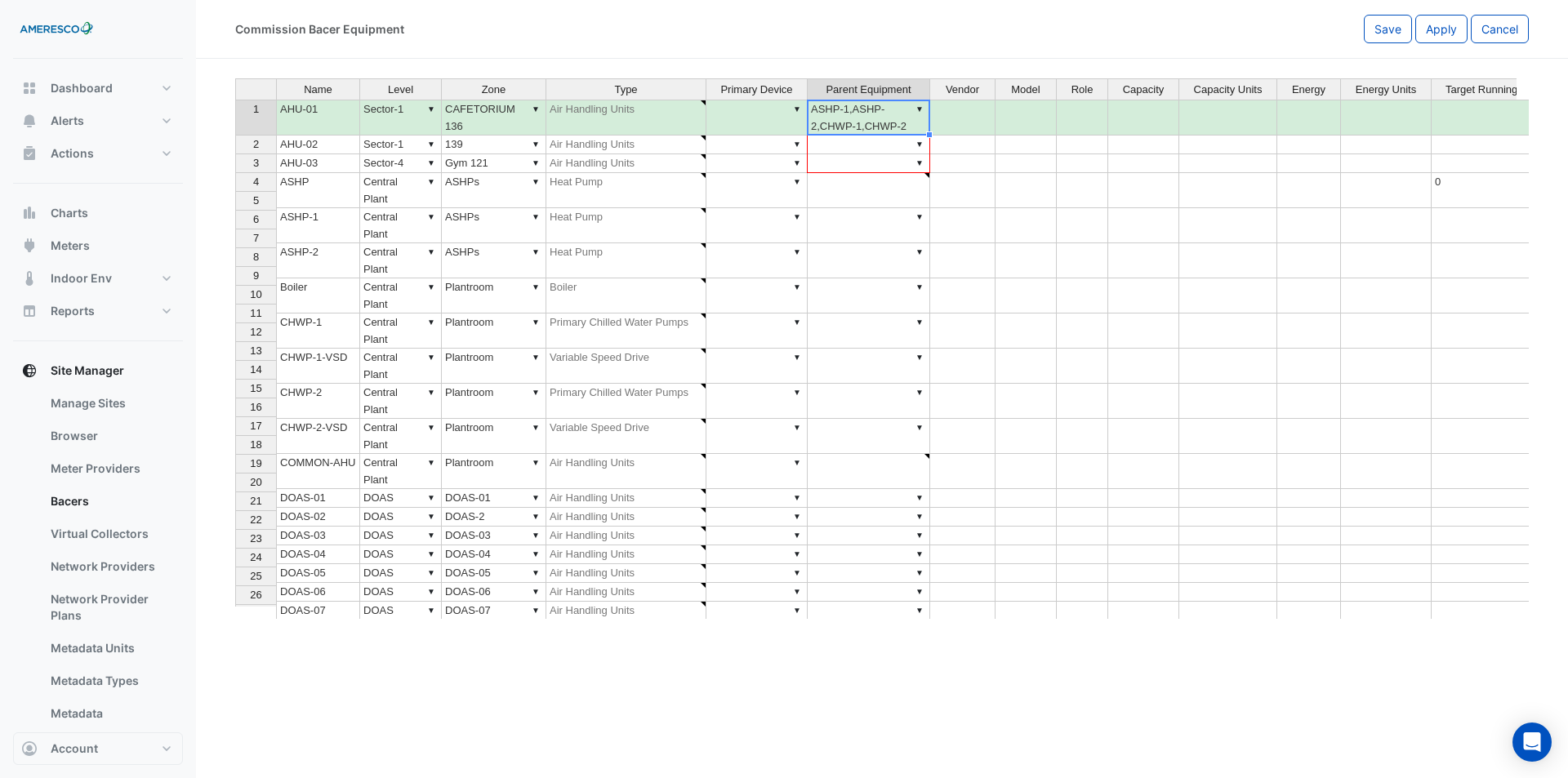 drag, startPoint x: 932, startPoint y: 134, endPoint x: 926, endPoint y: 163, distance: 29.61419 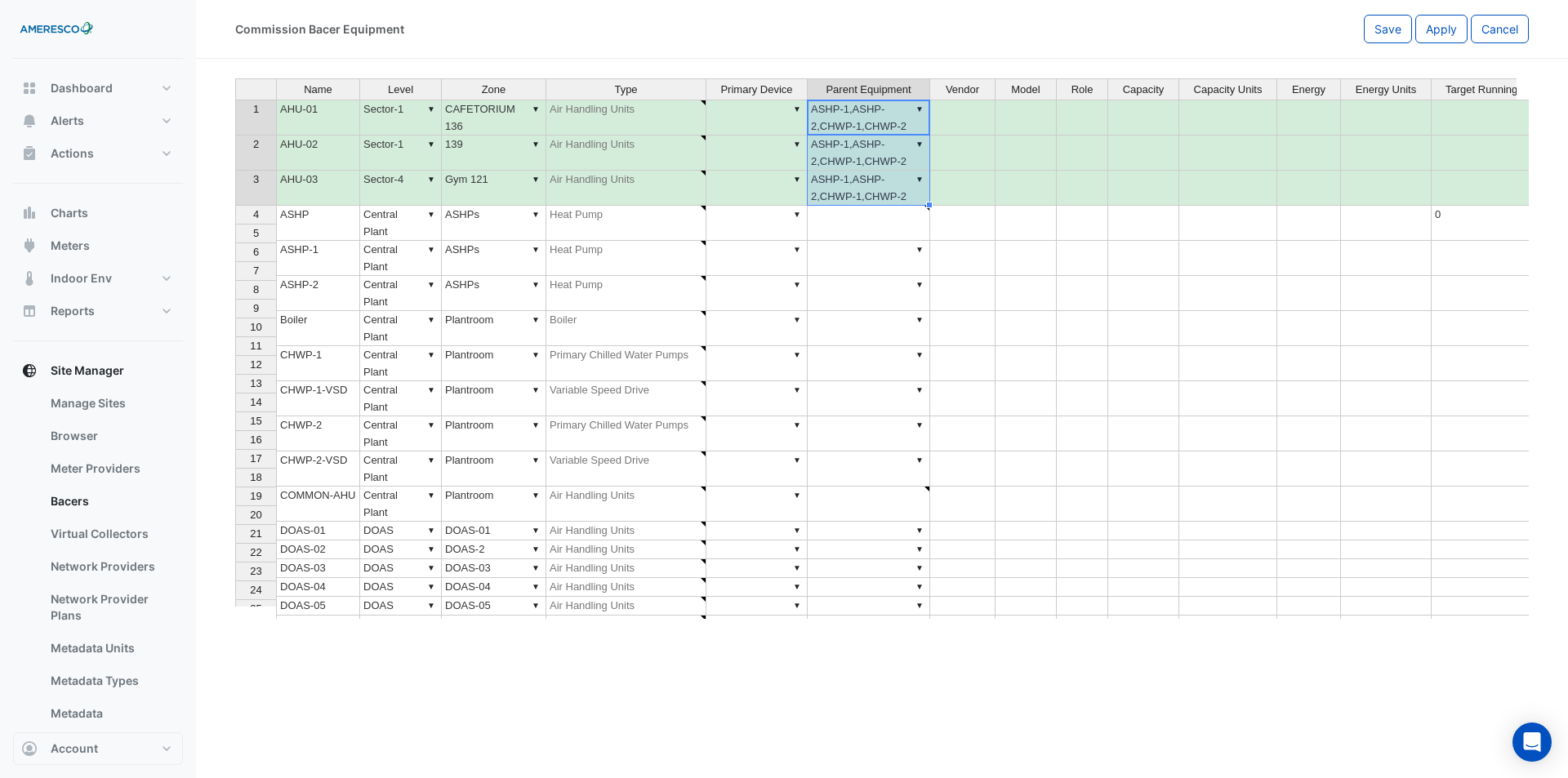 type on "**********" 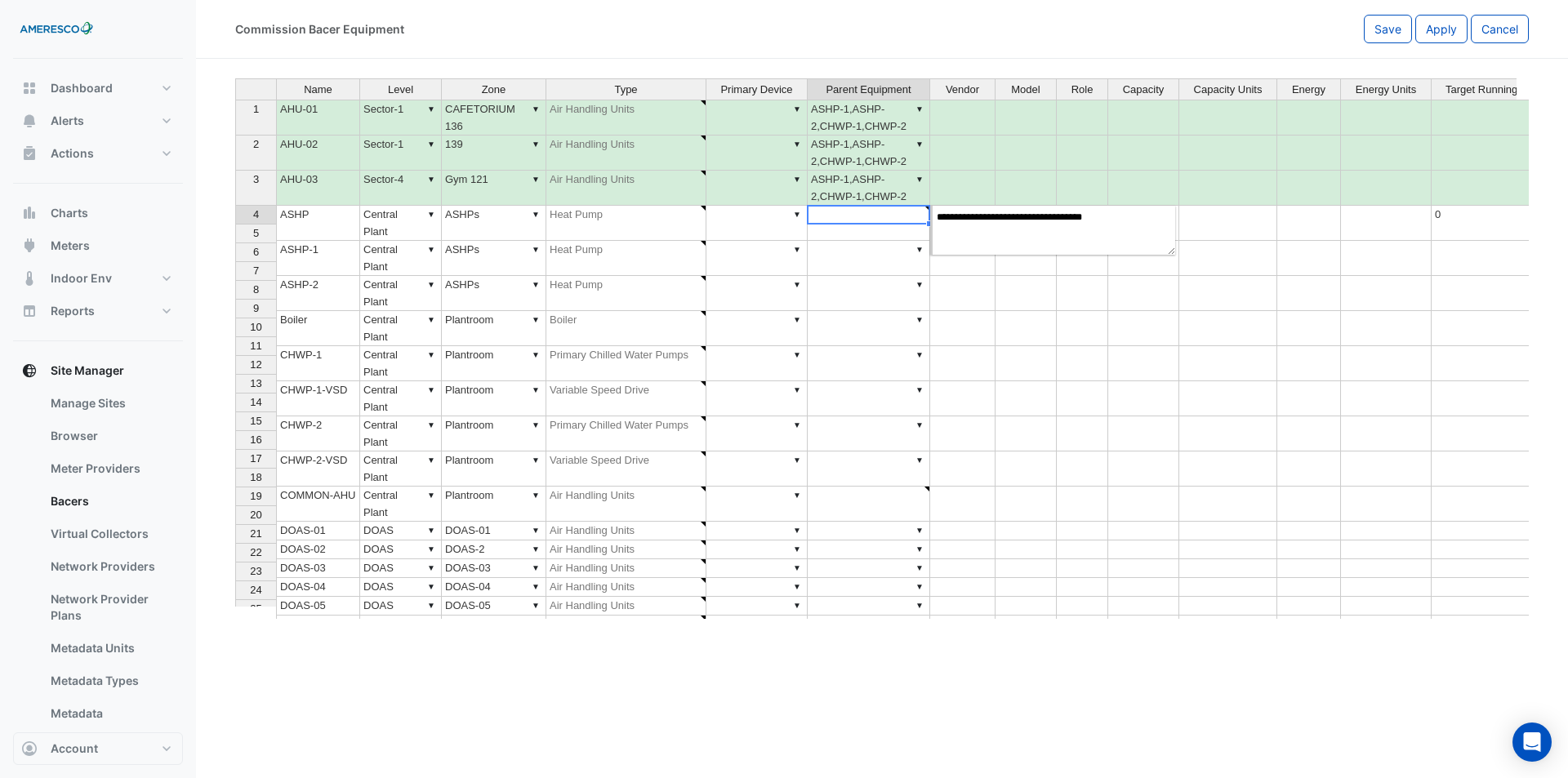 click on "▼" at bounding box center [869, 223] 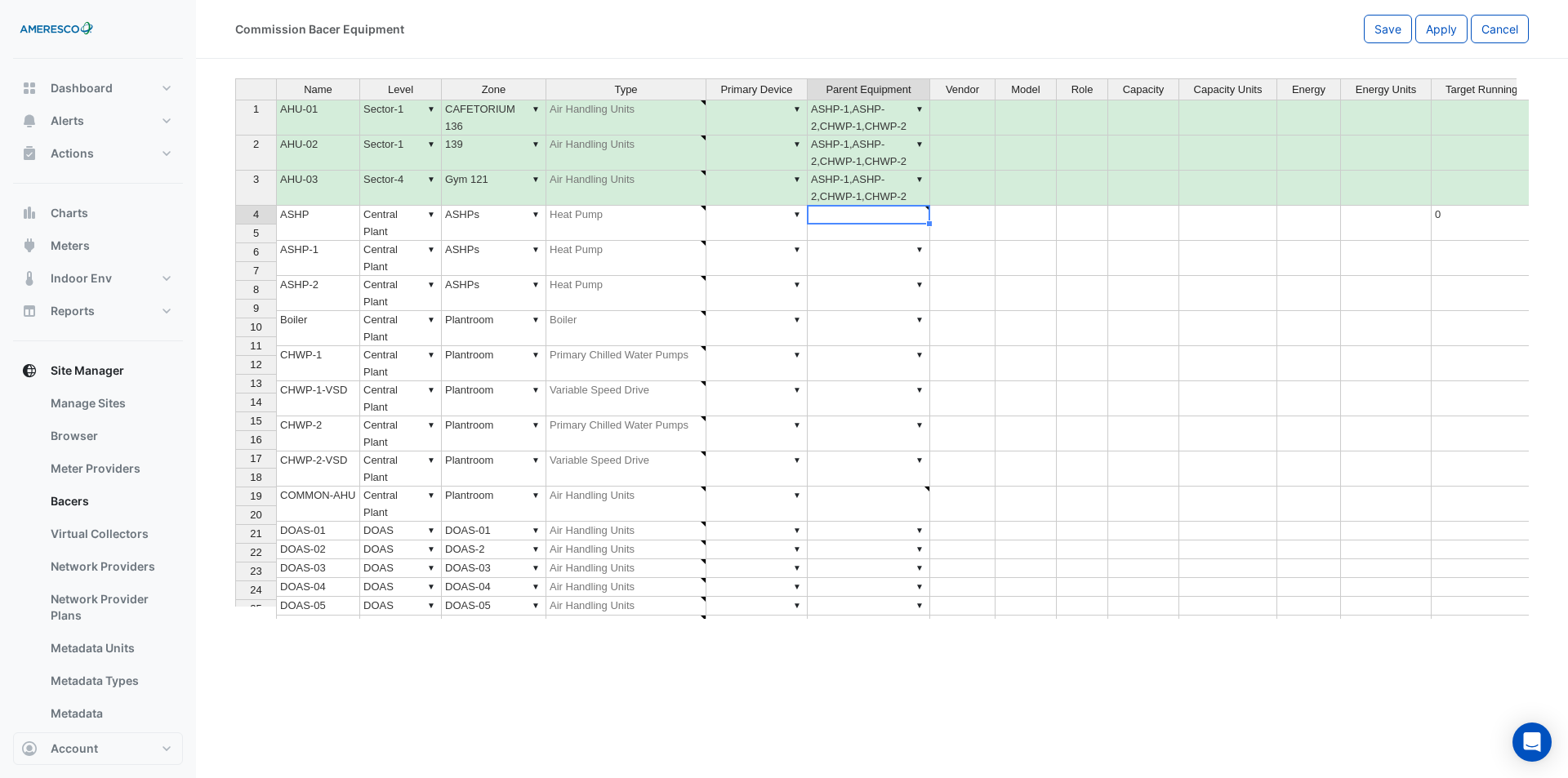 click on "▼" at bounding box center [869, 258] 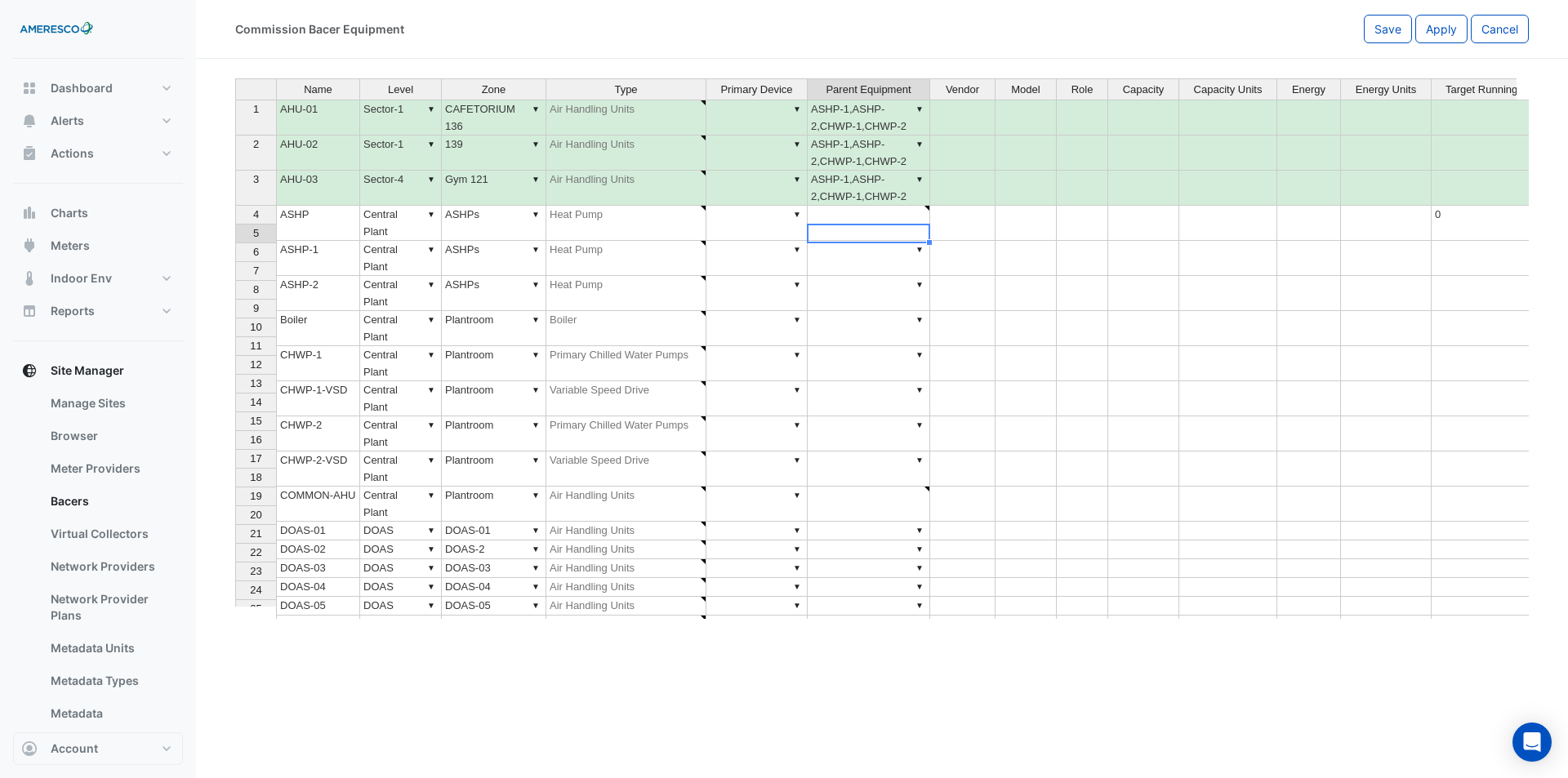 click on "▼" at bounding box center [869, 258] 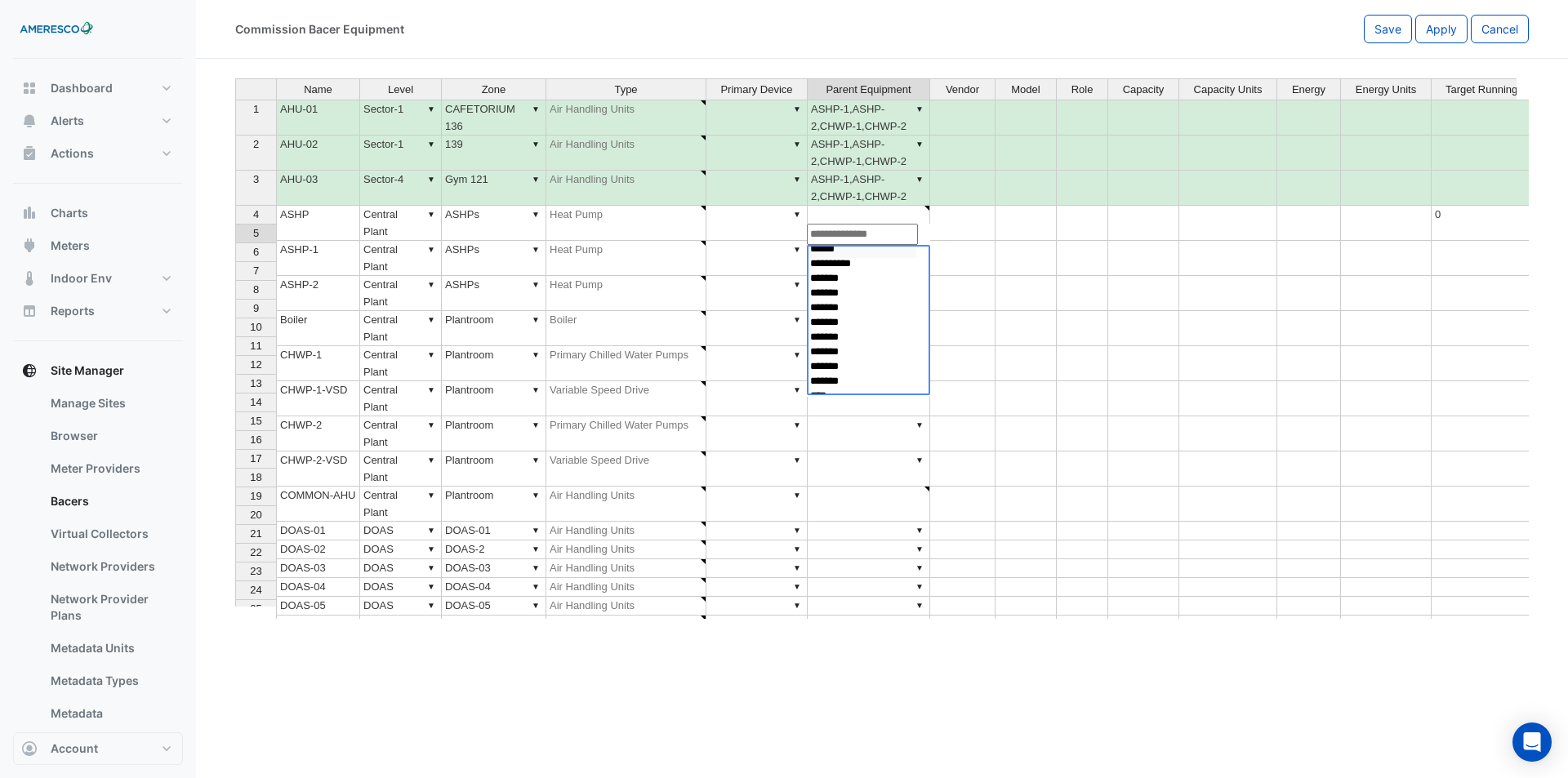 scroll, scrollTop: 0, scrollLeft: 0, axis: both 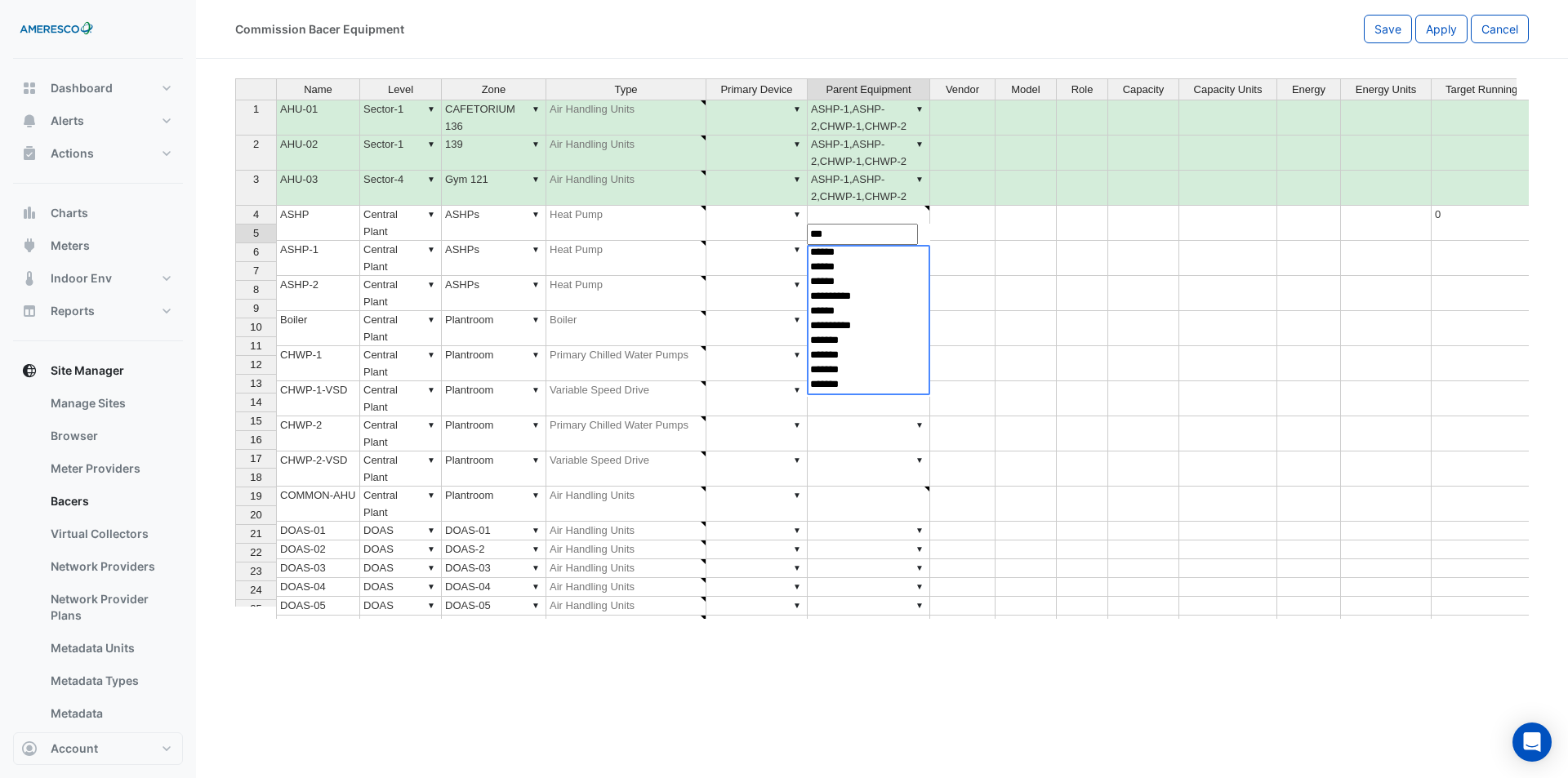type on "****" 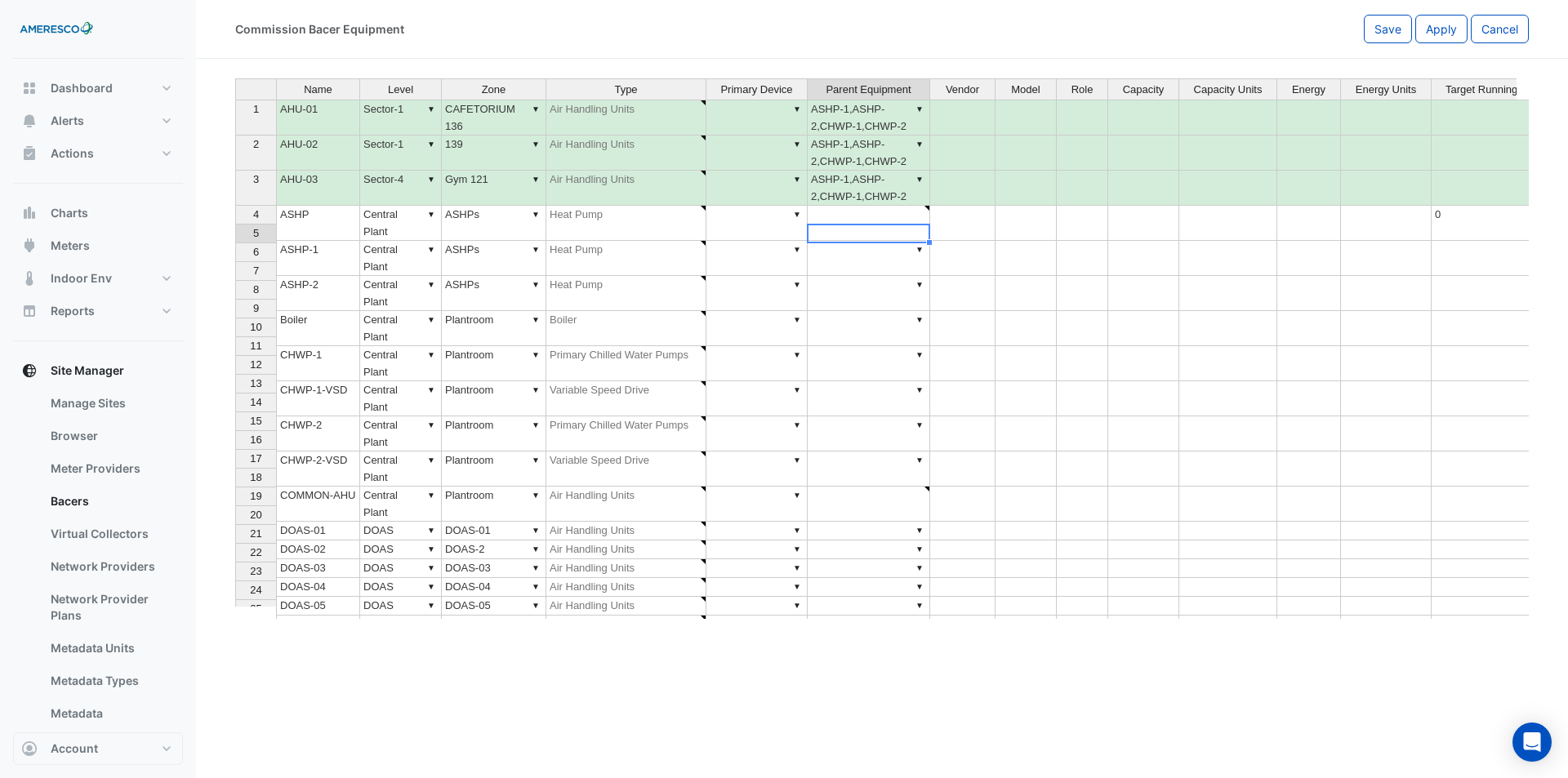 click on "ASHP" at bounding box center (318, 223) 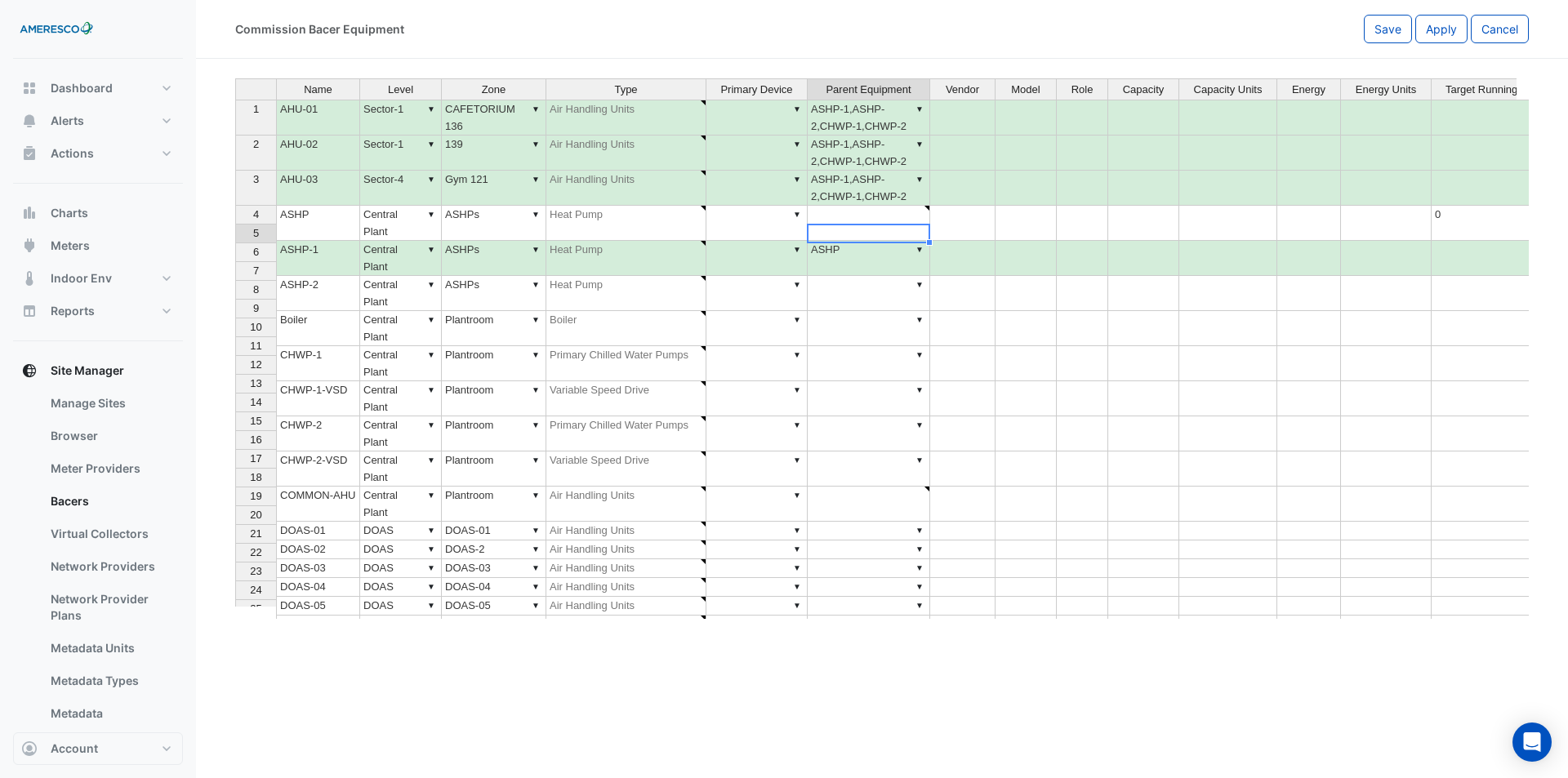 click on "▼" at bounding box center [869, 293] 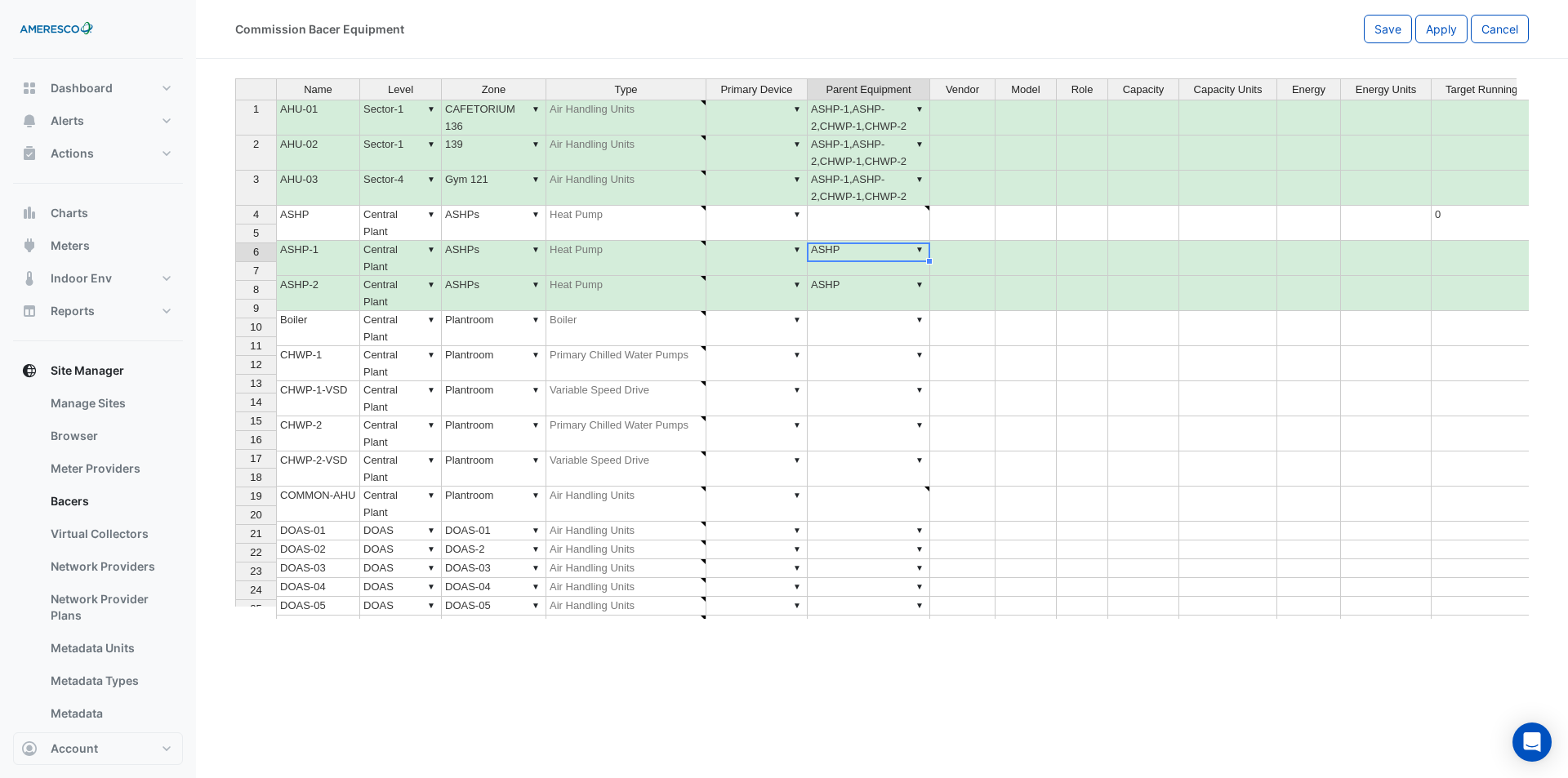 click on "▼ ASHP" at bounding box center (869, 293) 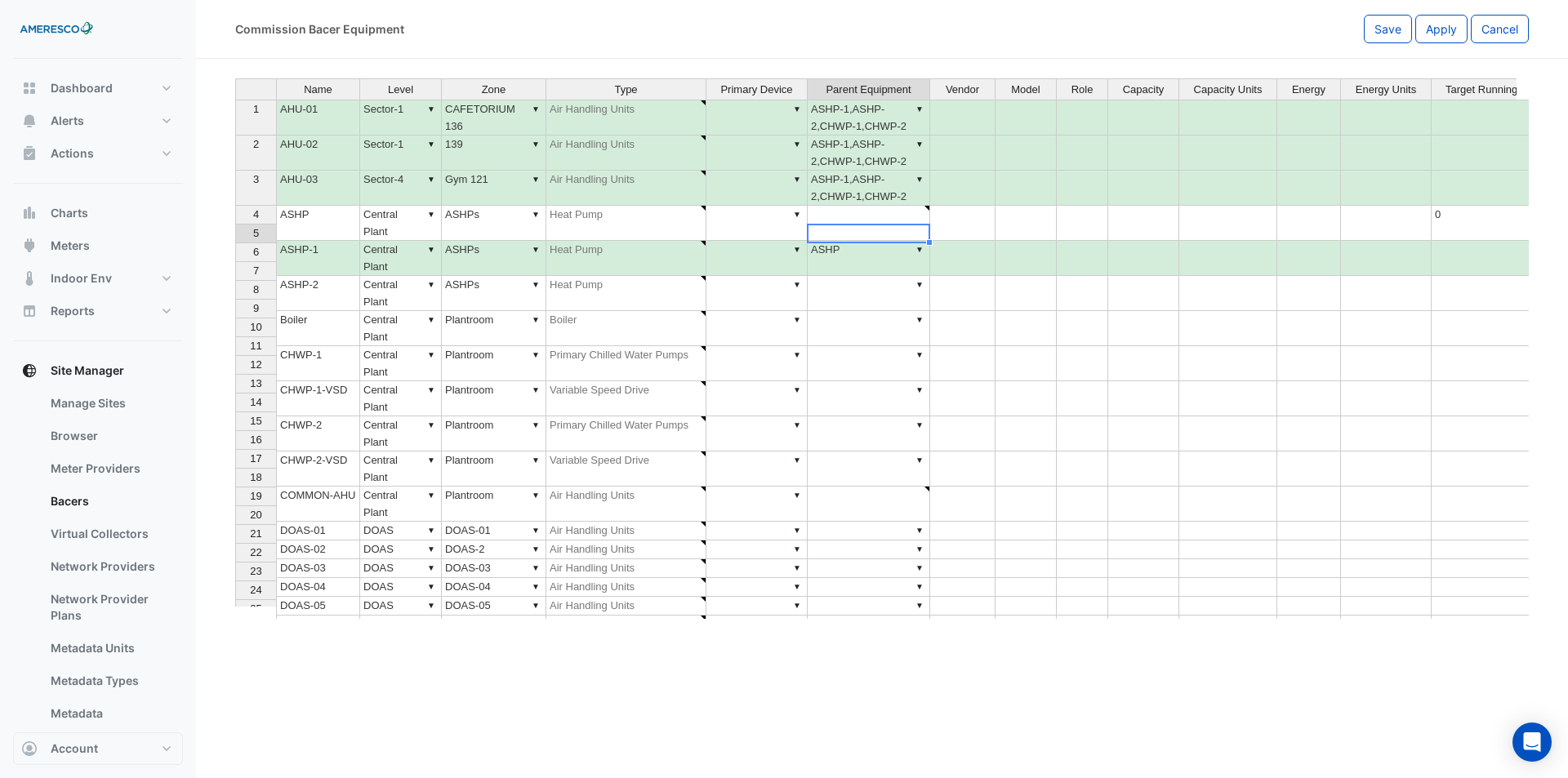 click on "▼ ASHP" at bounding box center (869, 258) 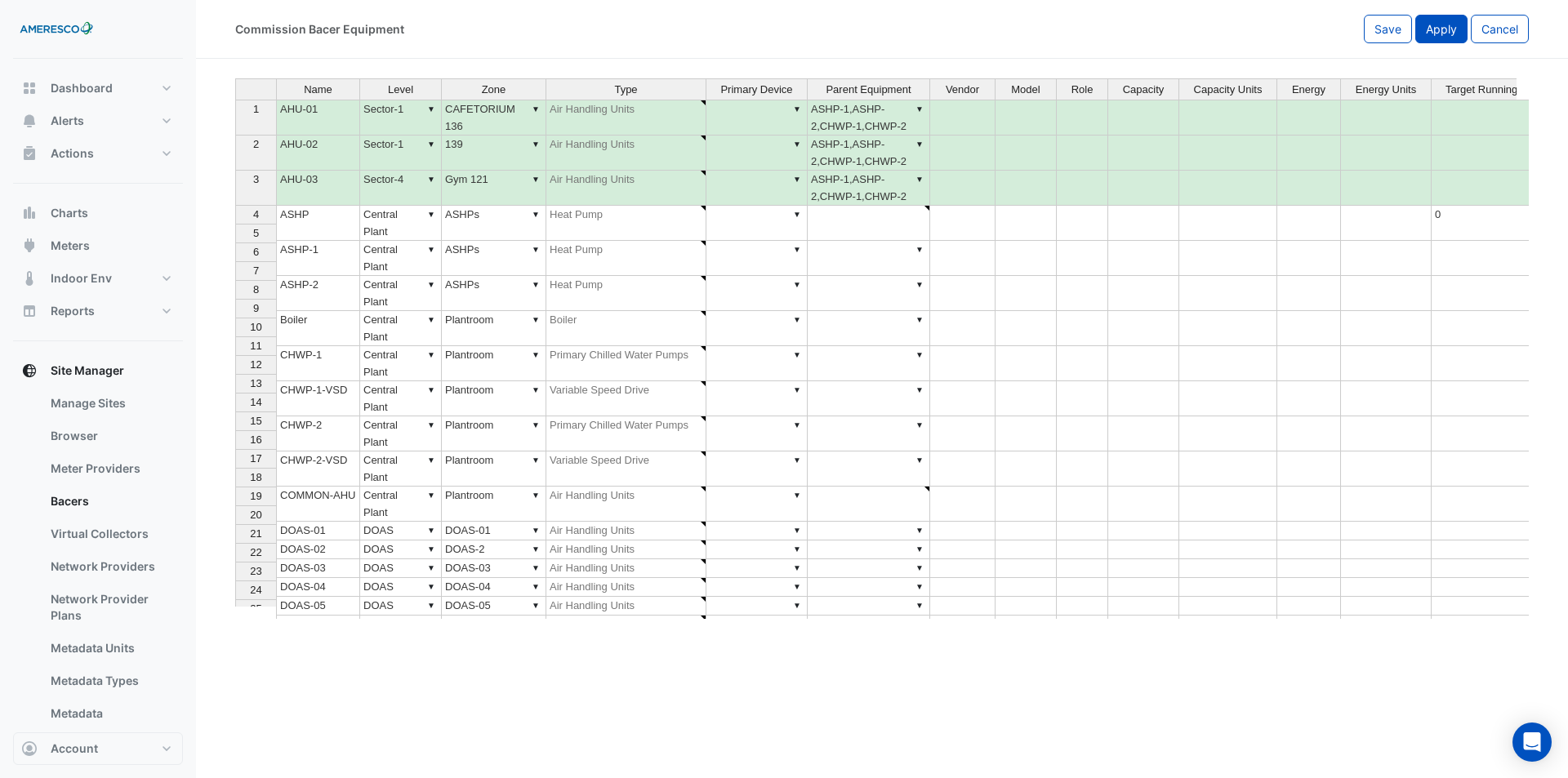 click on "Apply" 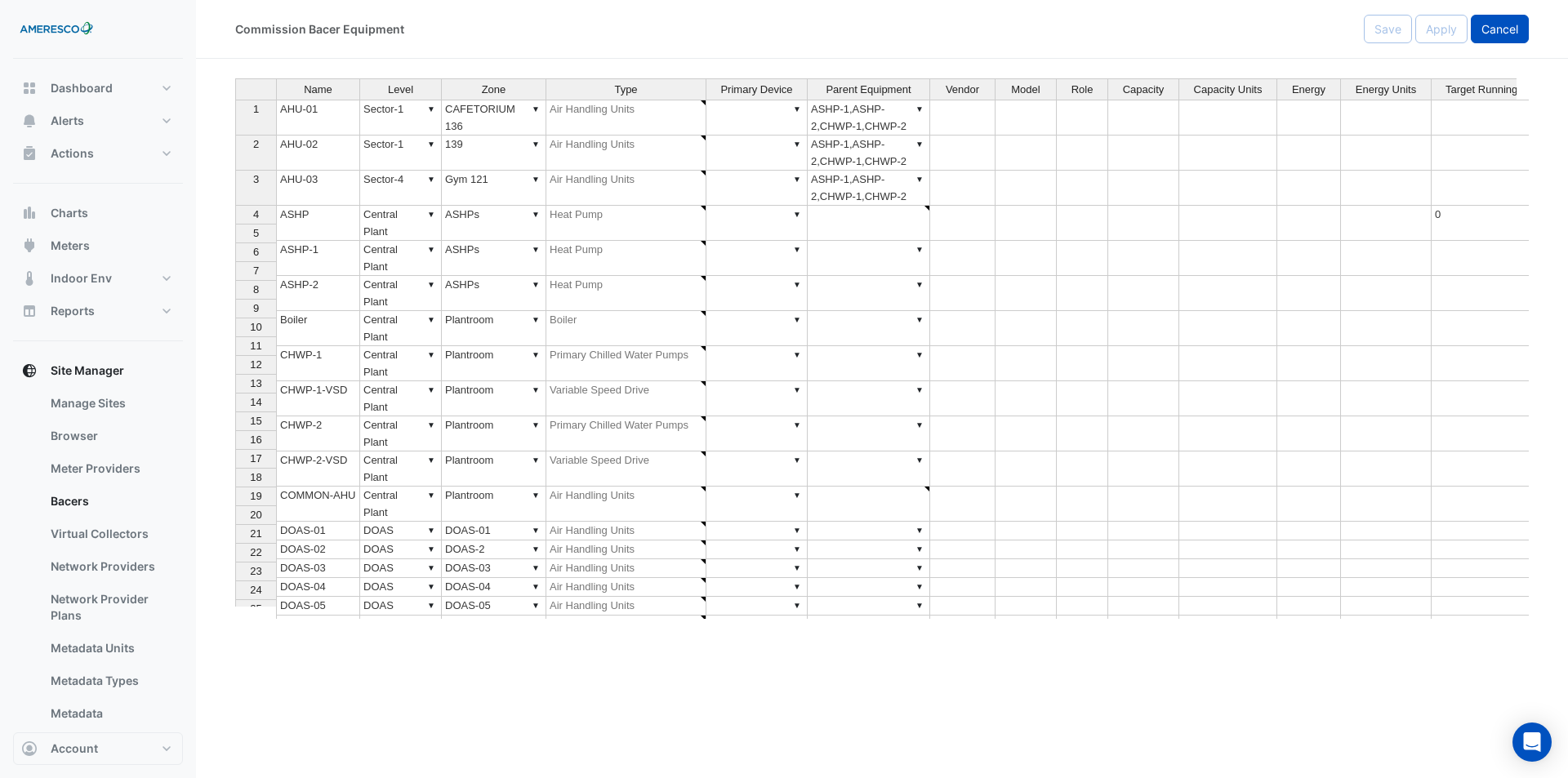 click on "Cancel" 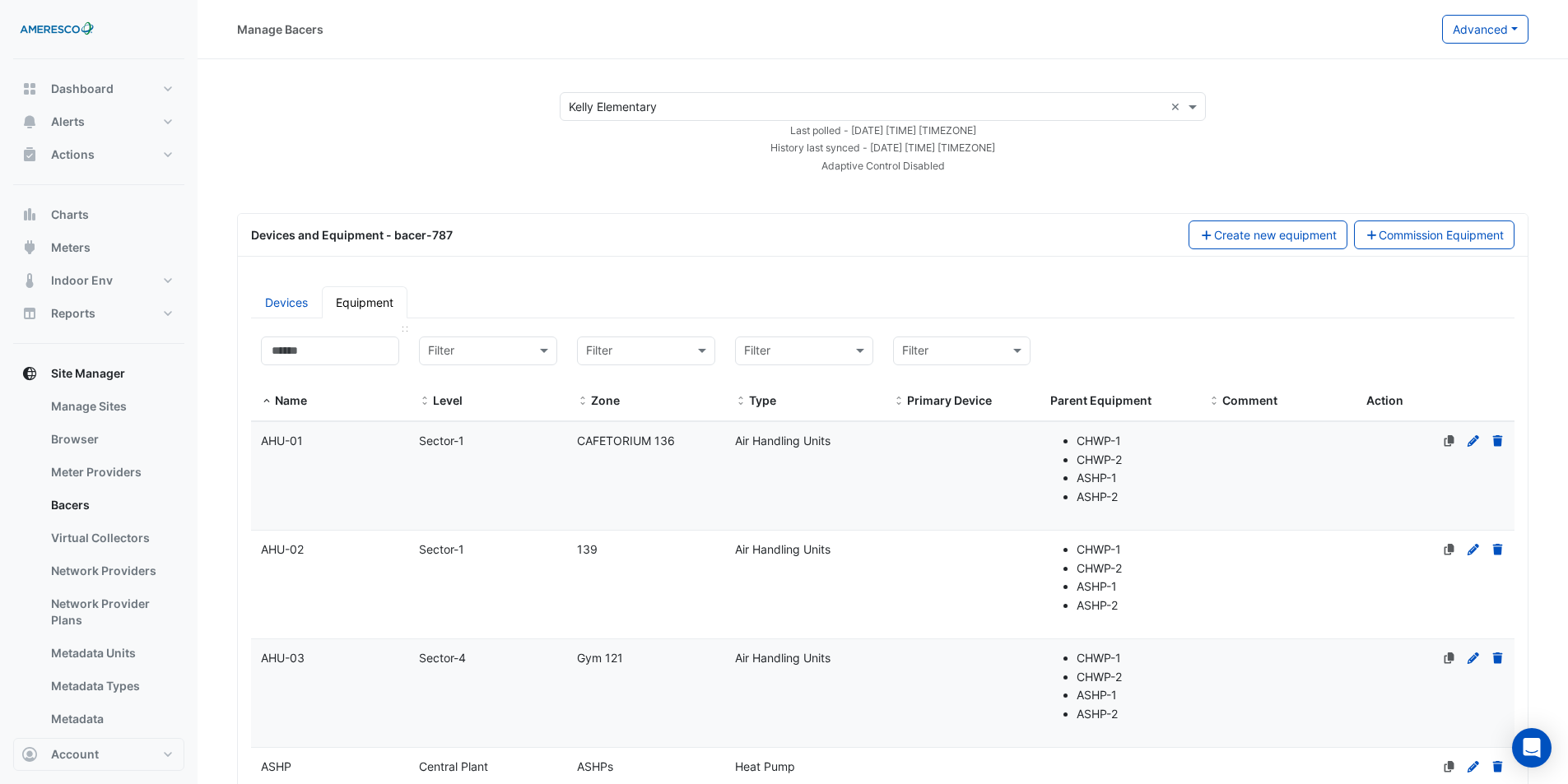 click on "Name" at bounding box center [330, 373] 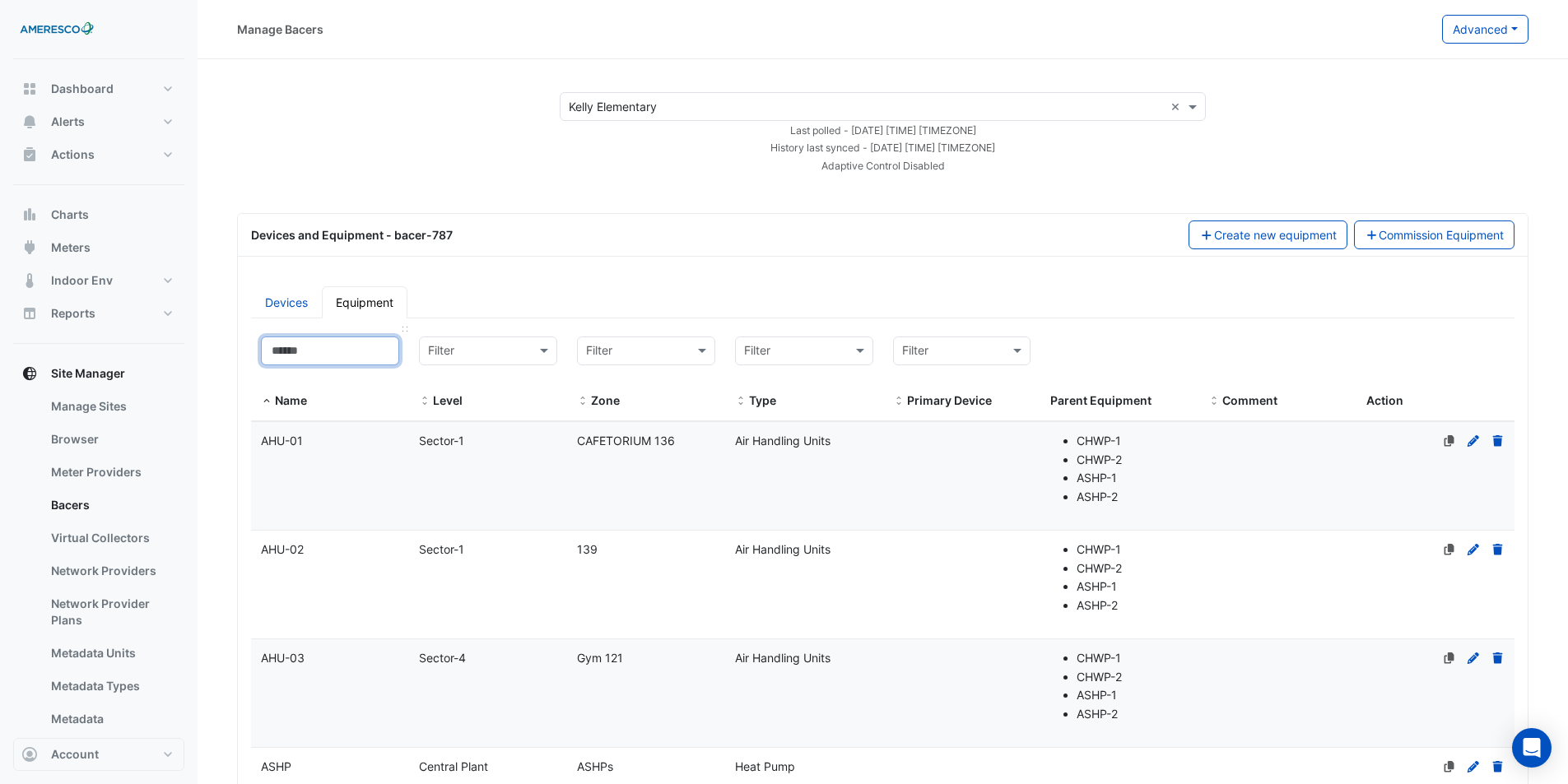 click at bounding box center (330, 350) 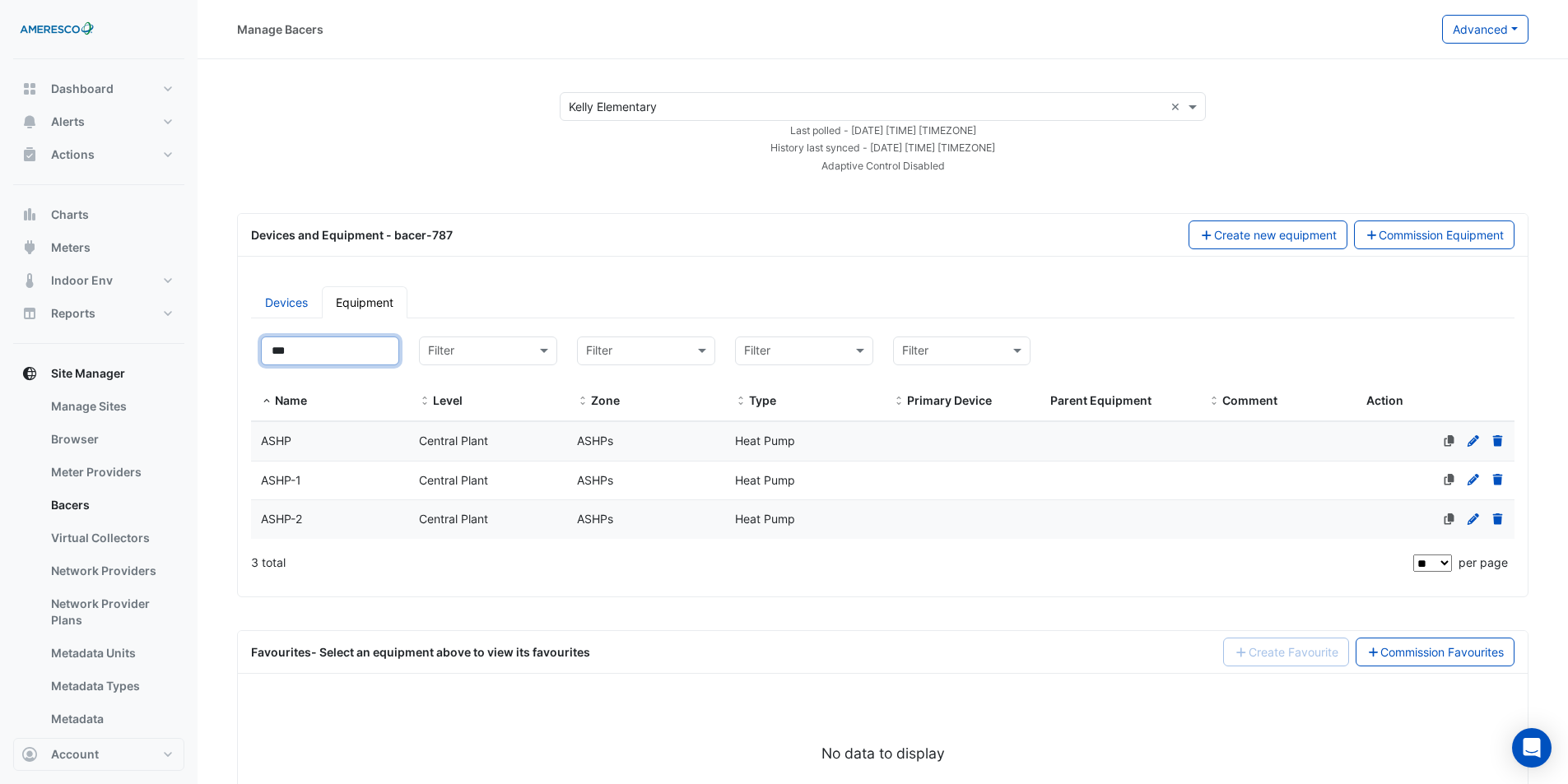 type on "***" 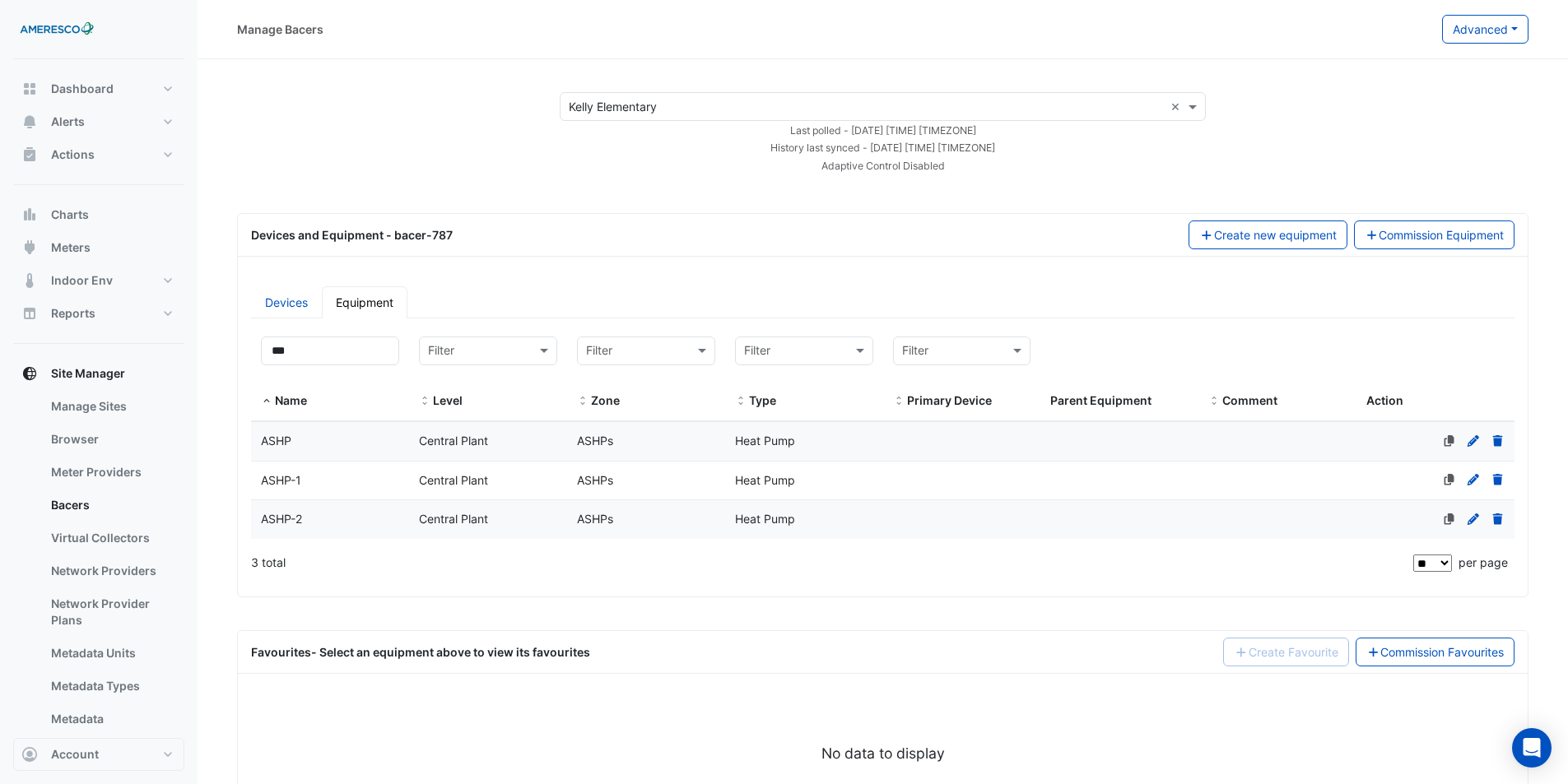 click on "ASHP" 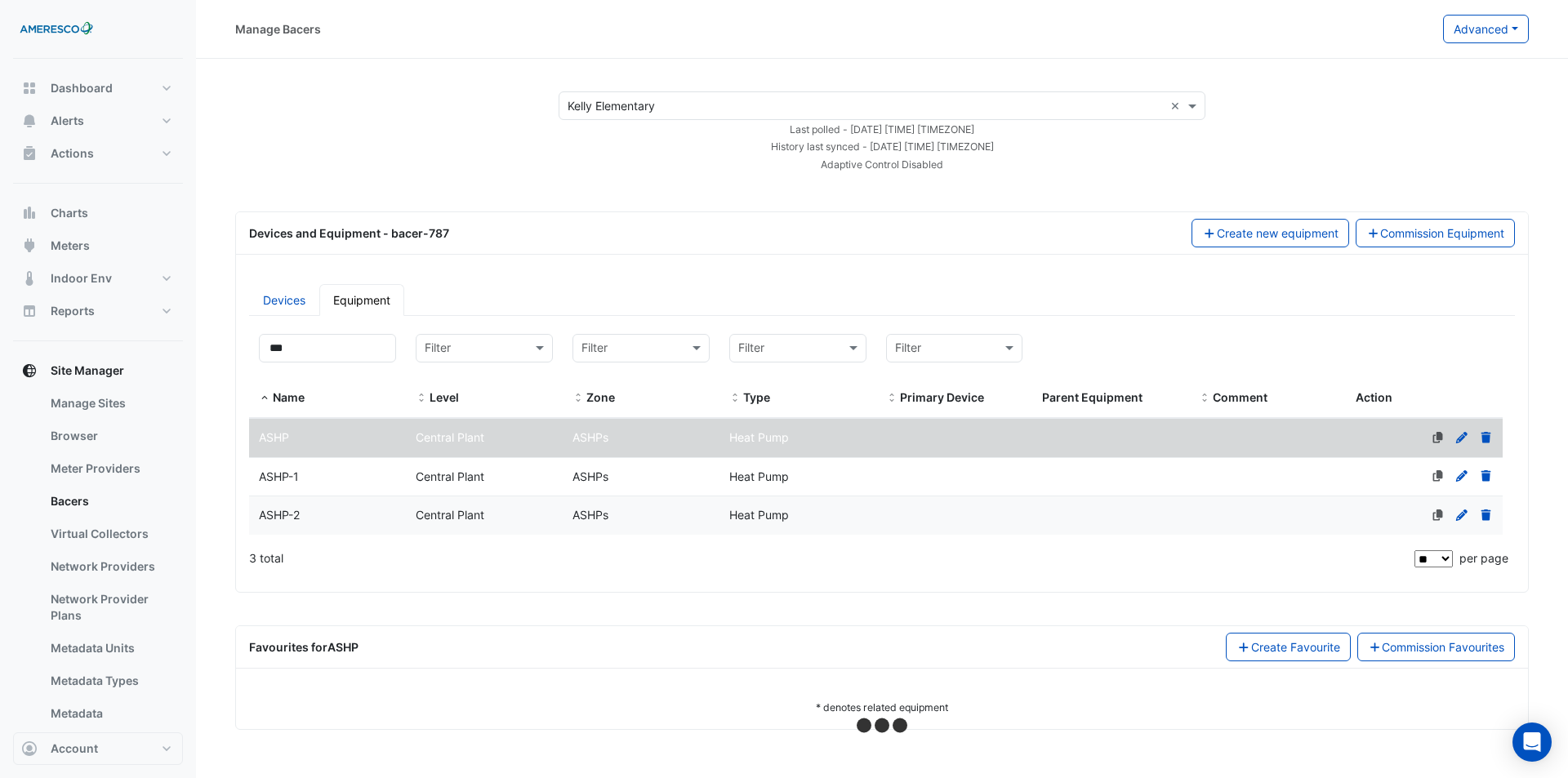 select on "**" 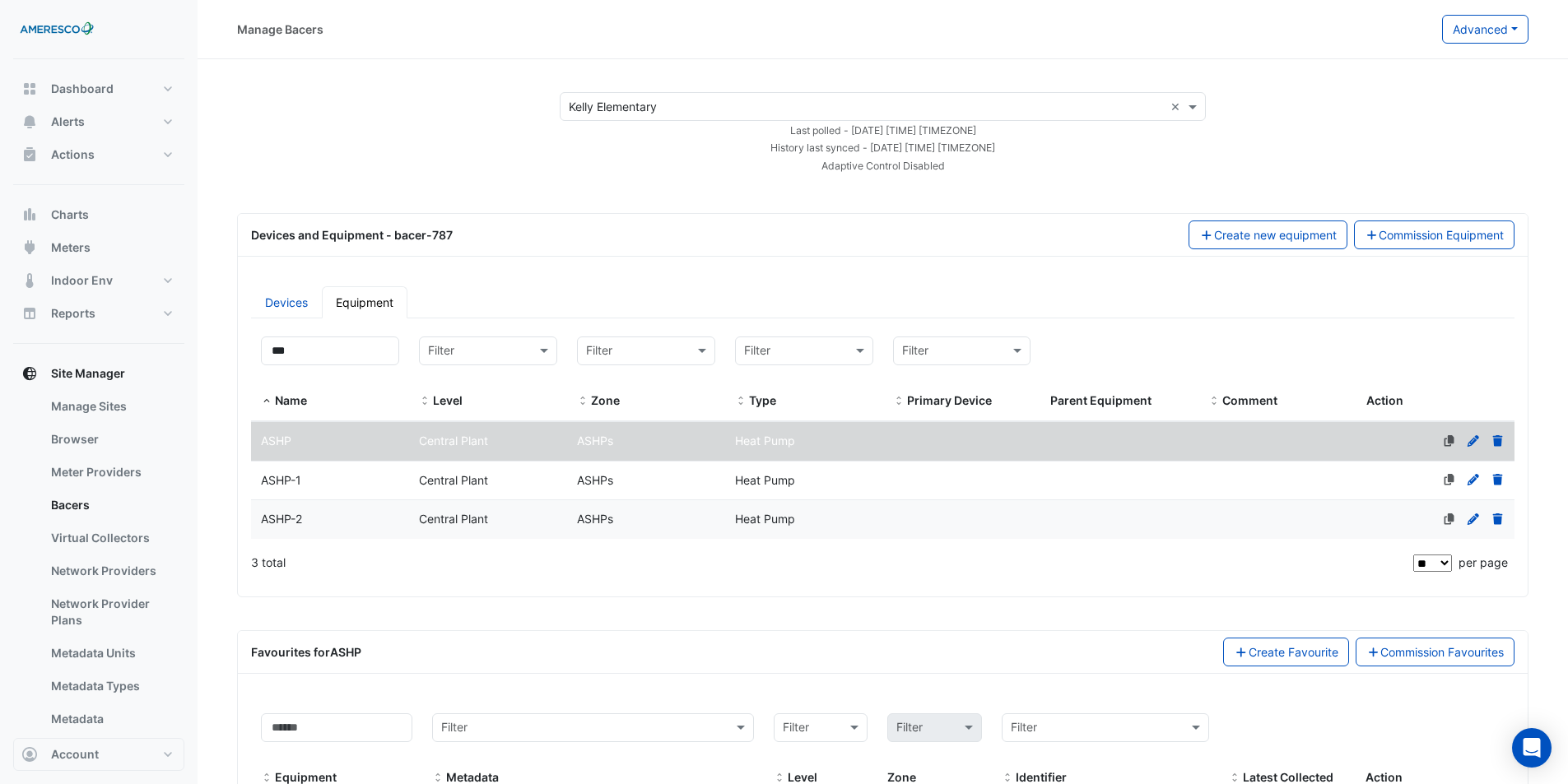 click 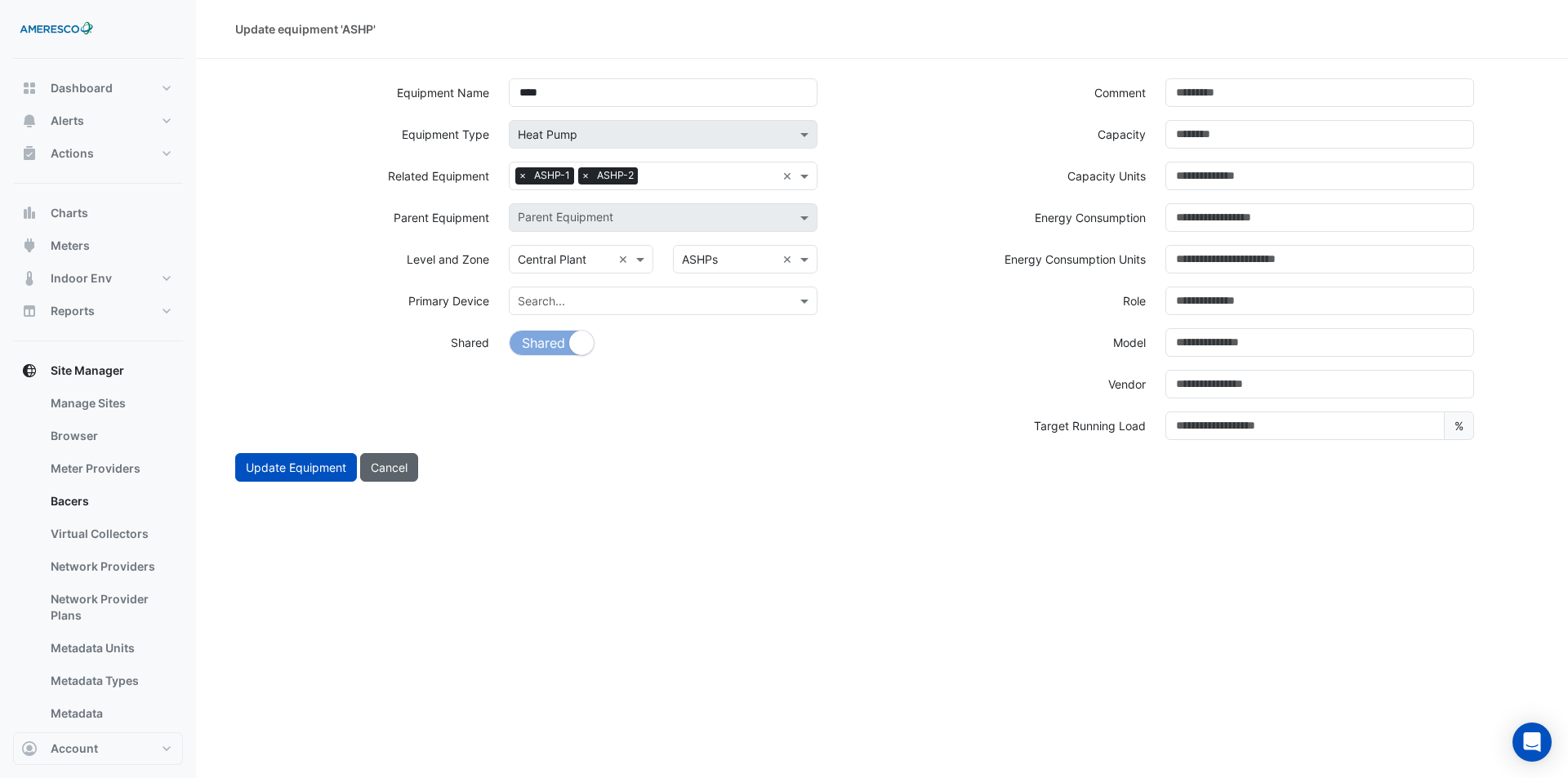 click on "Cancel" 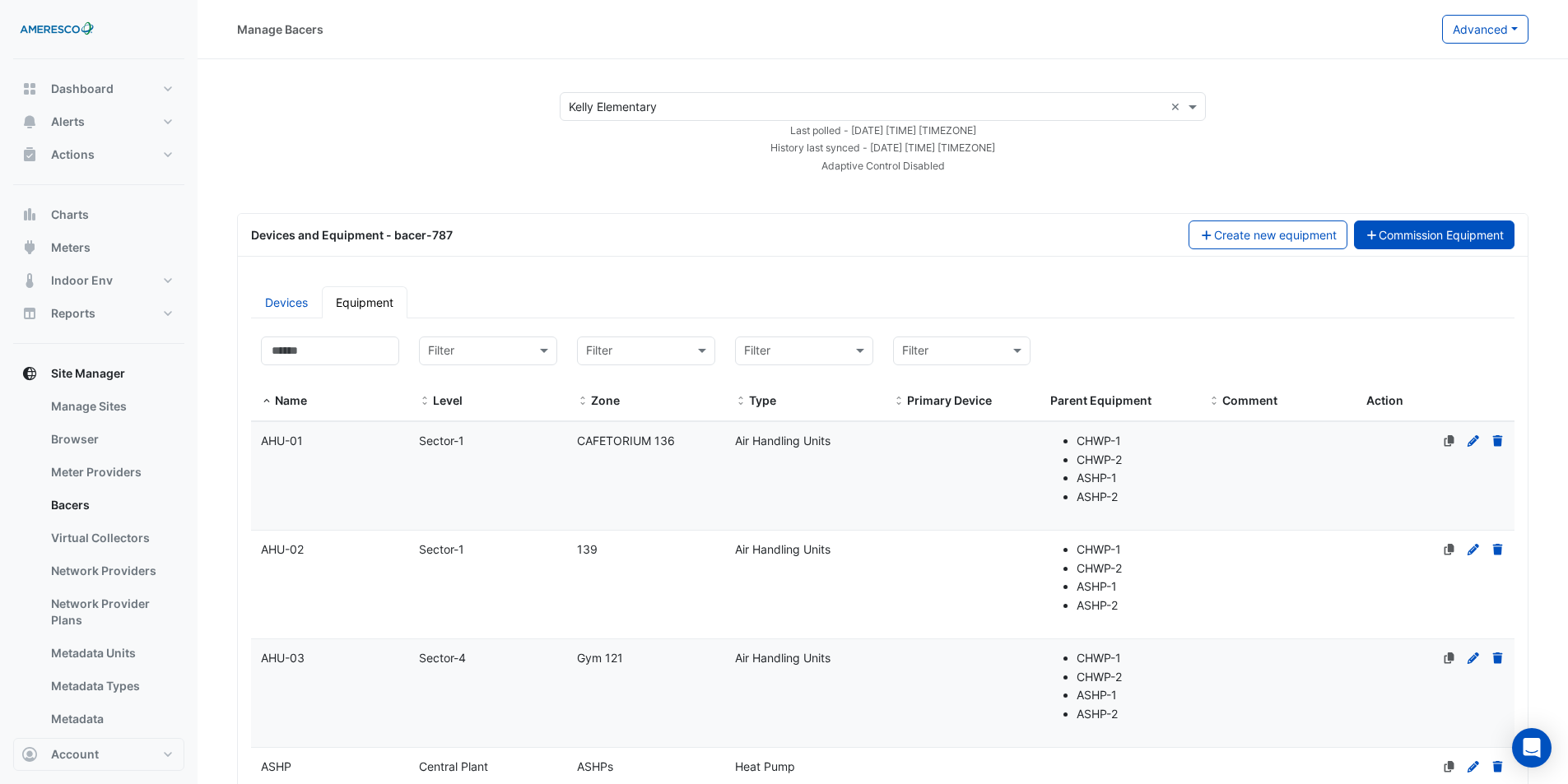 click on "Commission Equipment" 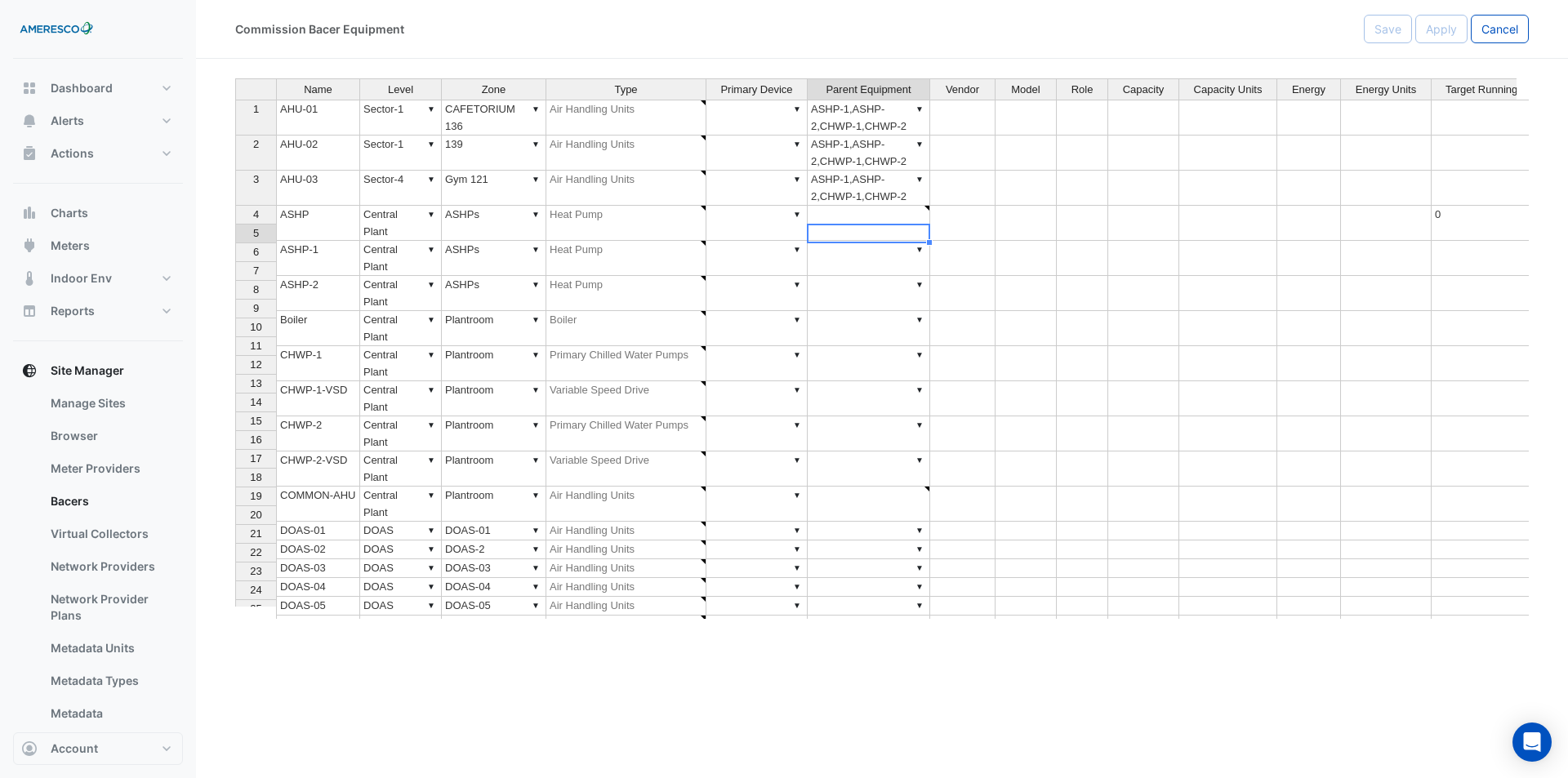 click on "▼" at bounding box center (869, 258) 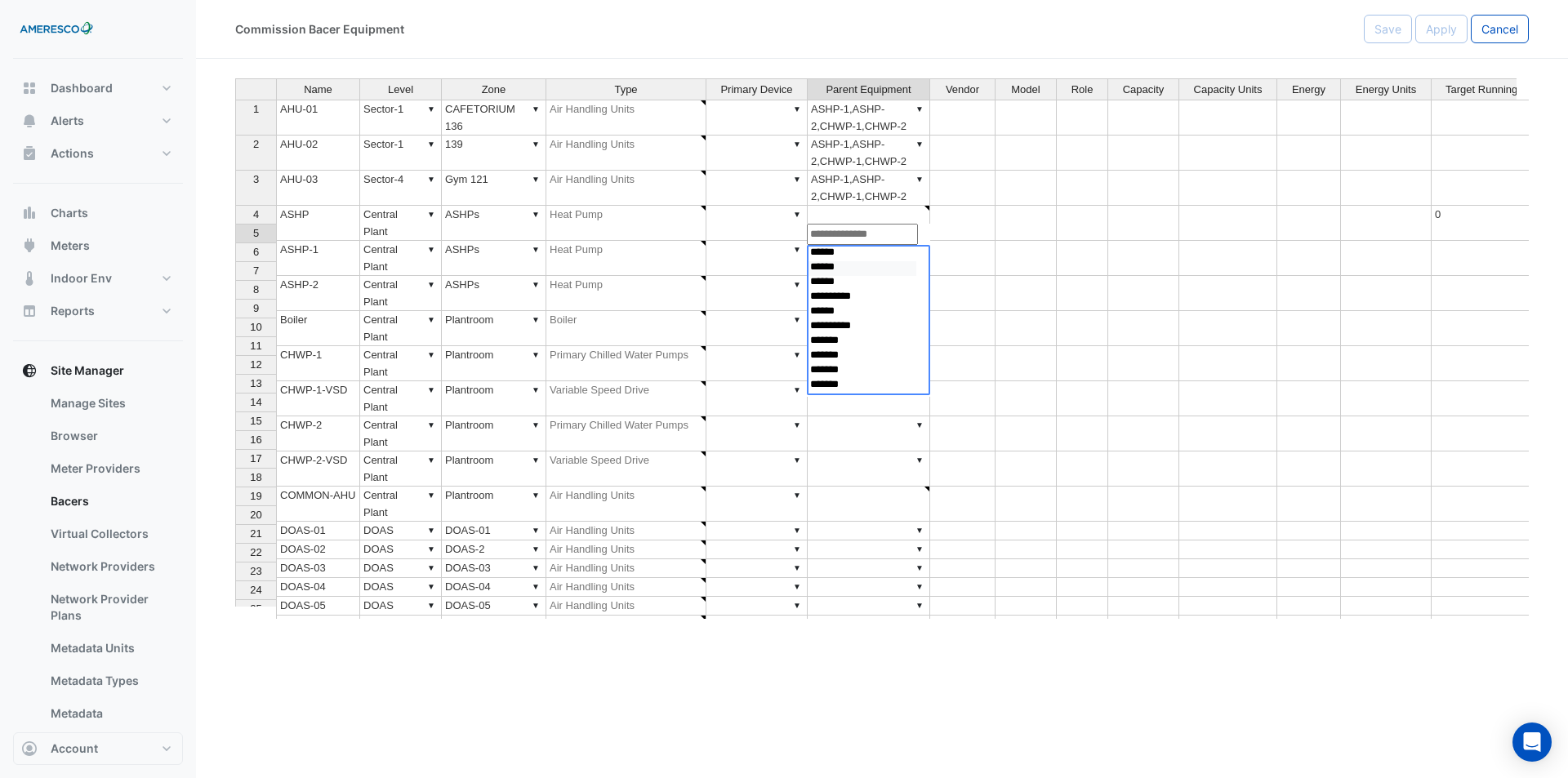 select on "**********" 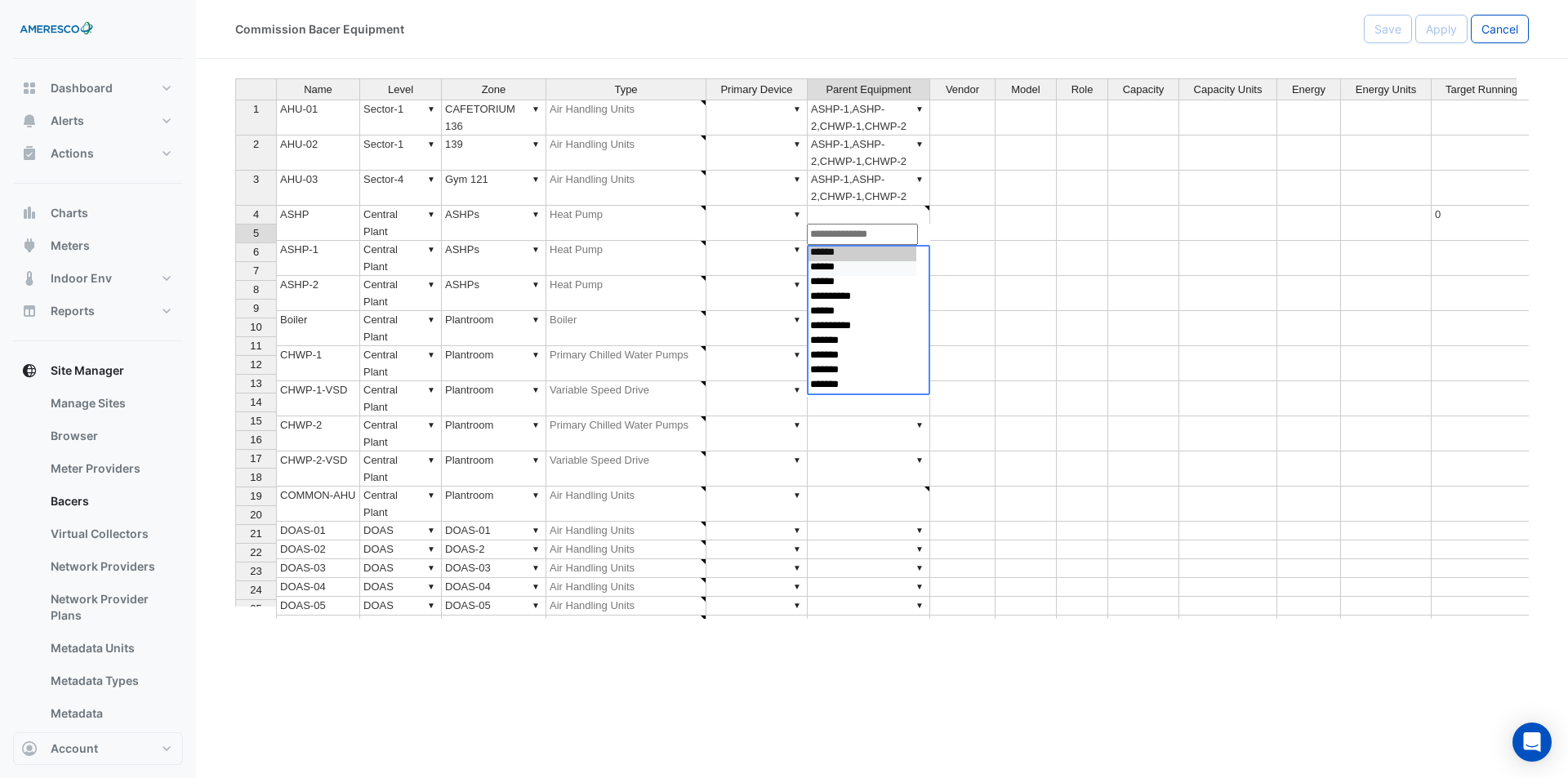 select 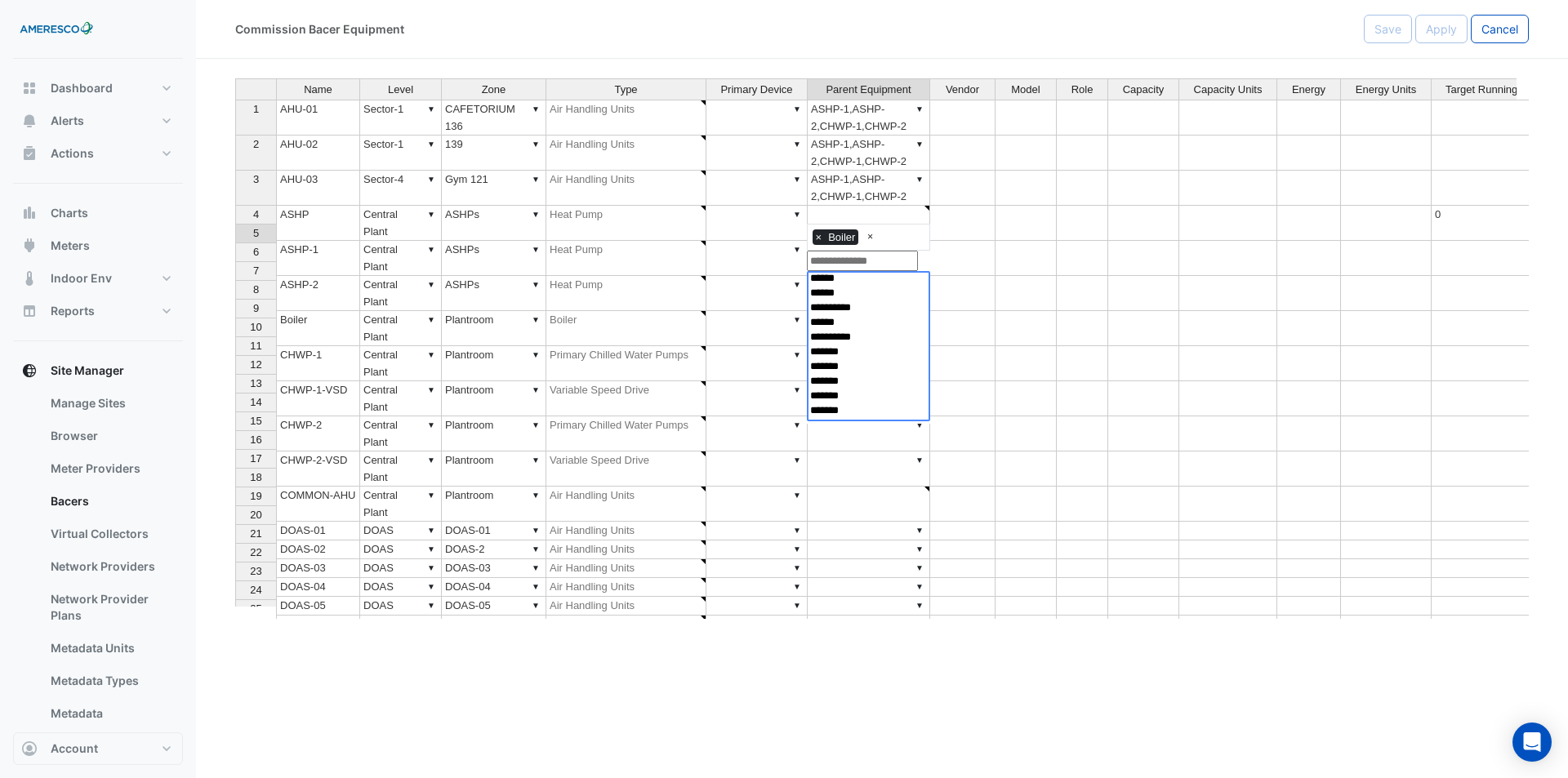 click at bounding box center (963, 293) 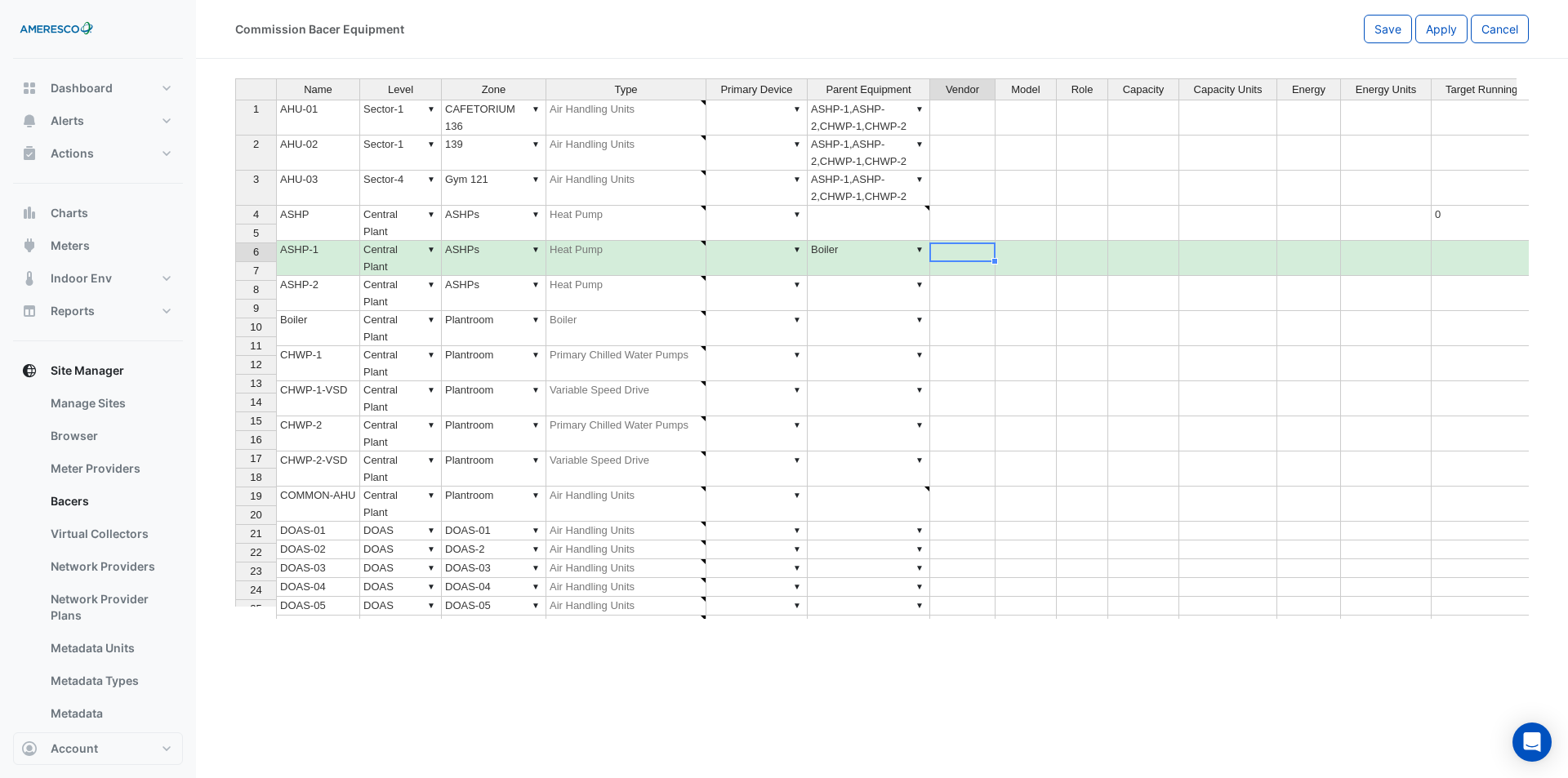 click on "▼ Boiler" at bounding box center (869, 258) 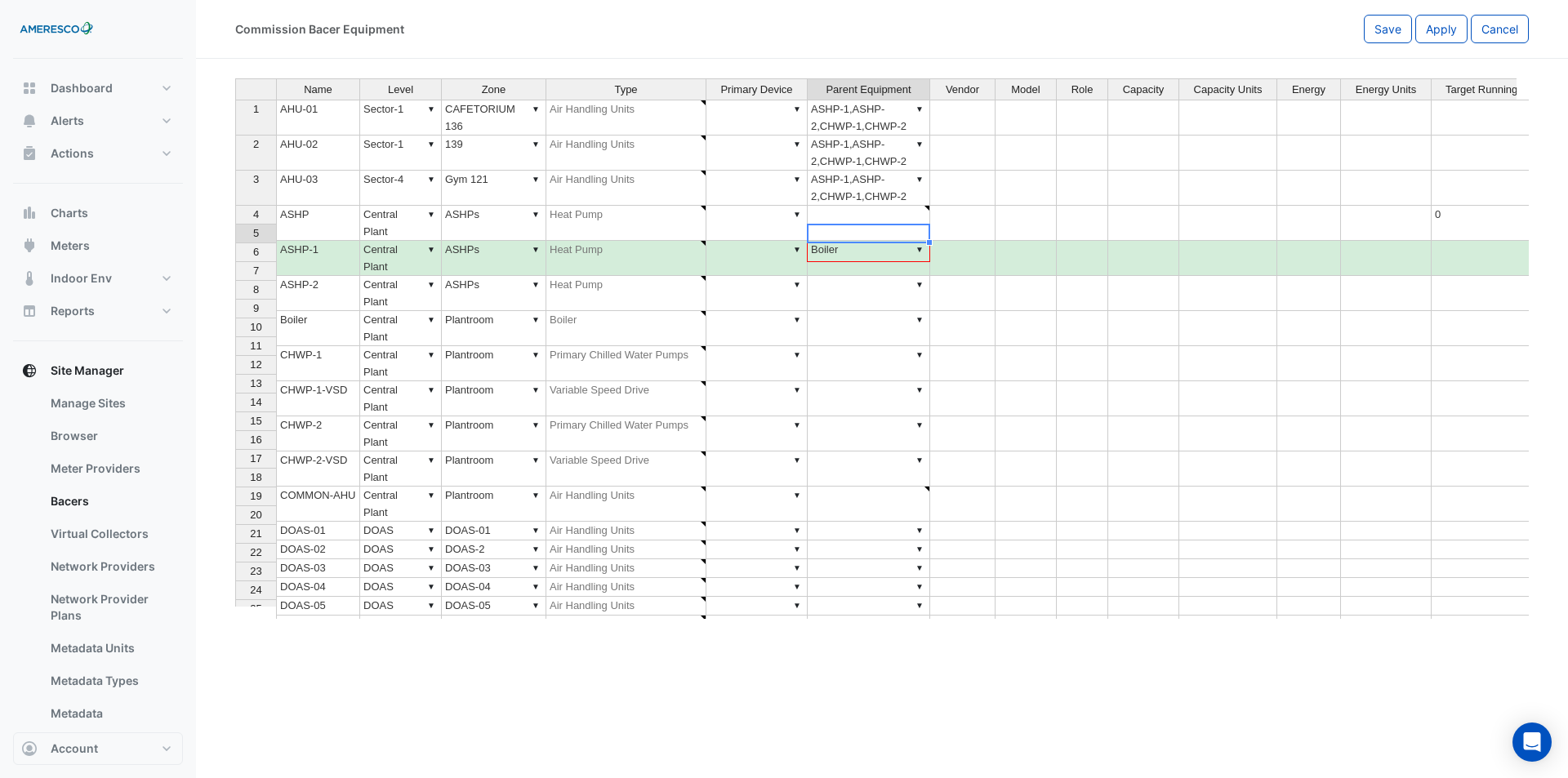 click on "Name Level Zone Type Primary Device Parent Equipment Vendor Model Role Capacity Capacity Units Energy Energy Units Target Running Load % Comment 1 AHU-01 ▼ Sector-1 ▼ CAFETORIUM 136 ▼ Air Handling Units ▼ ▼ ASHP-1,ASHP-2,CHWP-1,CHWP-2 2 AHU-02 ▼ Sector-1 ▼ 139 ▼ Air Handling Units ▼ ▼ ASHP-1,ASHP-2,CHWP-1,CHWP-2 3 AHU-03 ▼ Sector-4 ▼ Gym 121 ▼ Air Handling Units ▼ ▼ ASHP-1,ASHP-2,CHWP-1,CHWP-2 4 ASHP ▼ Central Plant ▼ ASHPs ▼ Heat Pump ▼ ▼ 0 5 ASHP-1 ▼ Central Plant ▼ ASHPs ▼ Heat Pump ▼ ▼ Boiler 6 ASHP-2 ▼ Central Plant ▼ ASHPs ▼ Heat Pump ▼ ▼ 7 Boiler ▼ Central Plant ▼ Plantroom ▼ Boiler ▼ ▼ 8 CHWP-1 ▼ Central Plant ▼ Plantroom ▼ Primary Chilled Water Pumps ▼ ▼ 9 CHWP-1-VSD ▼ Central Plant ▼ Plantroom ▼ Variable Speed Drive ▼ ▼ 10 CHWP-2 ▼ Central Plant ▼ Plantroom ▼ Primary Chilled Water Pumps ▼ ▼ 11 CHWP-2-VSD ▼ Central Plant ▼ Plantroom ▼ Variable Speed Drive ▼ ▼ 12 COMMON-AHU ▼ ▼ ▼ ▼" at bounding box center [235, 441] 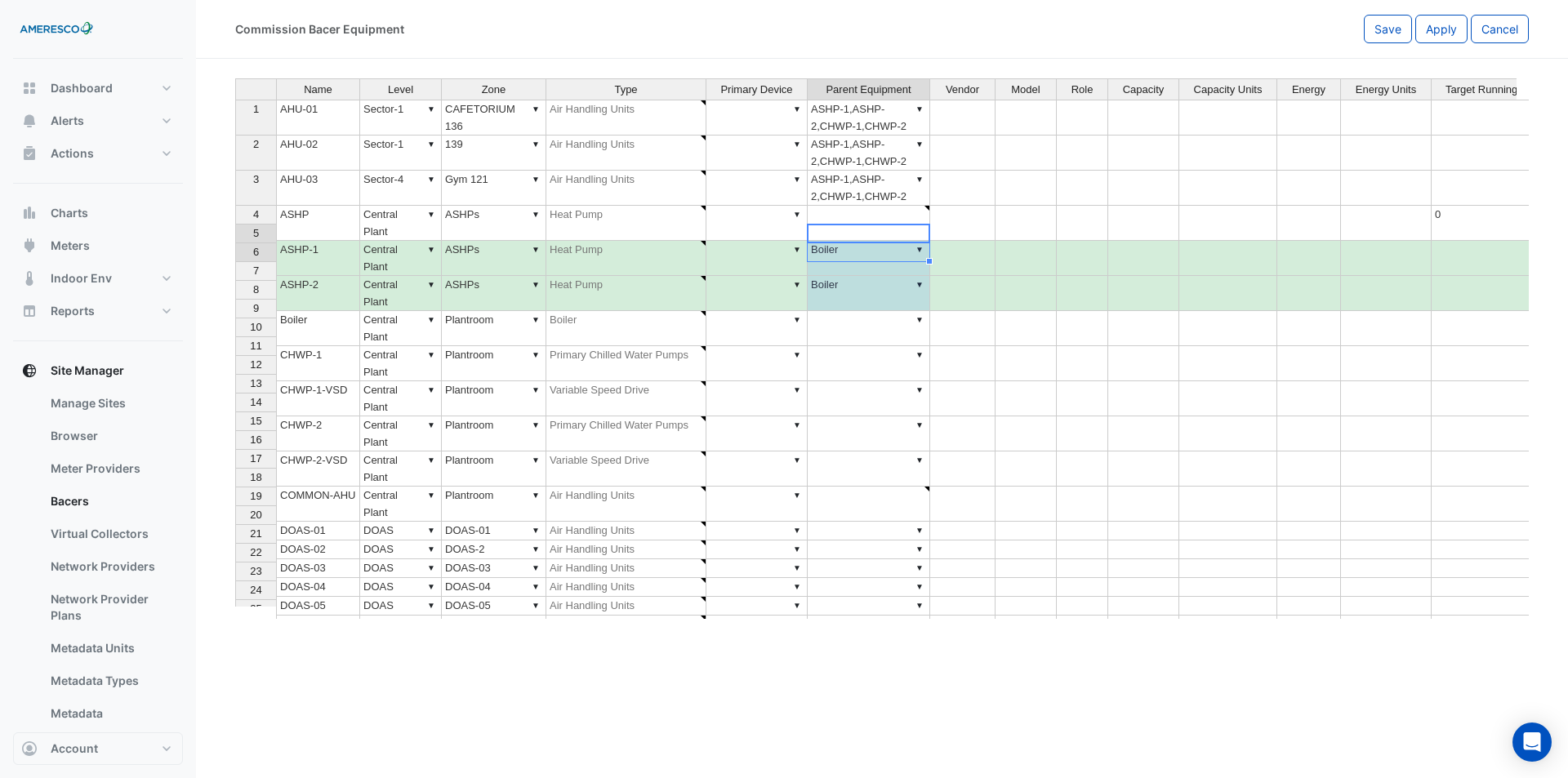 click on "▼" at bounding box center (869, 328) 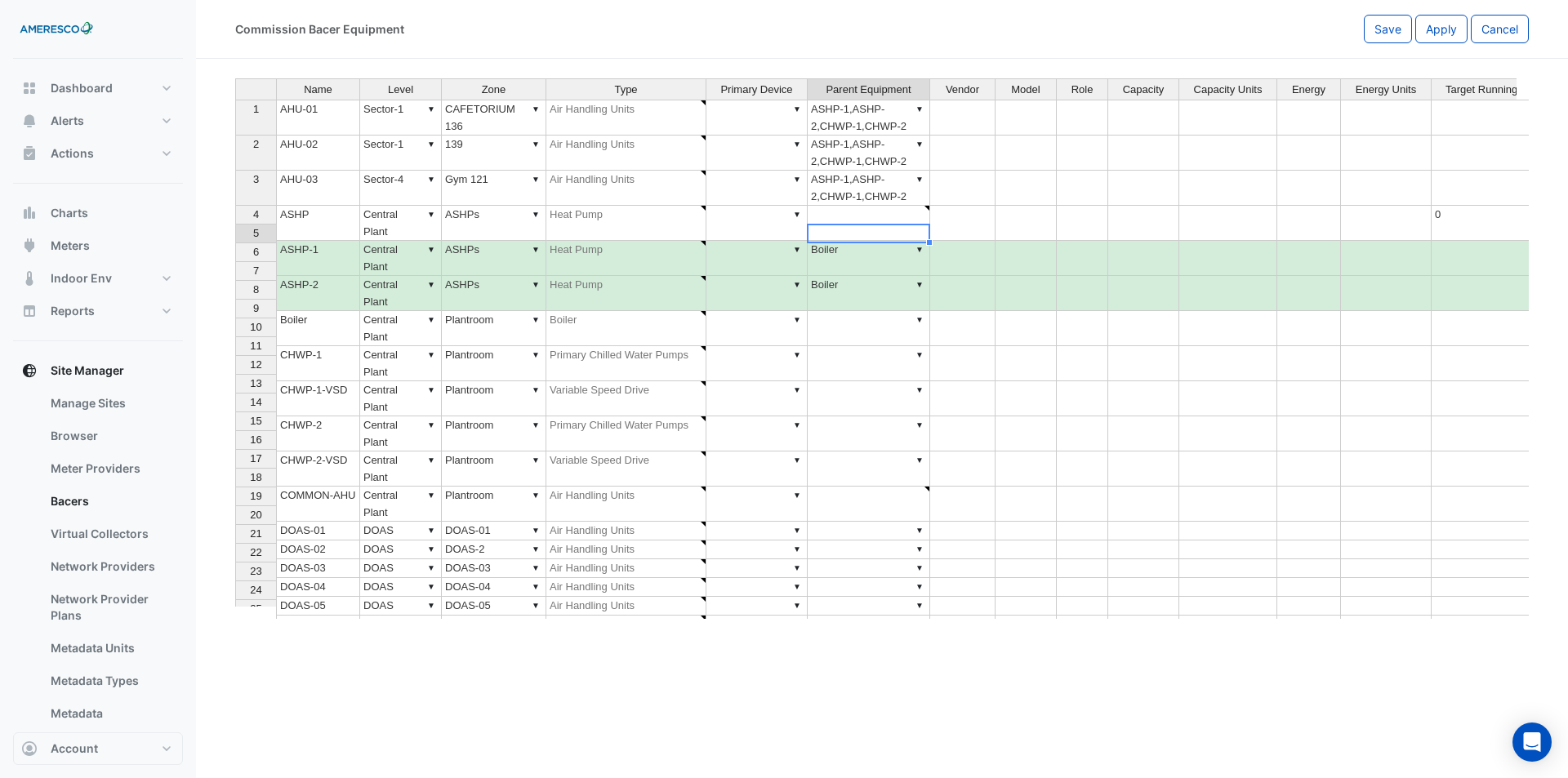 click on "▼ Boiler" at bounding box center [869, 258] 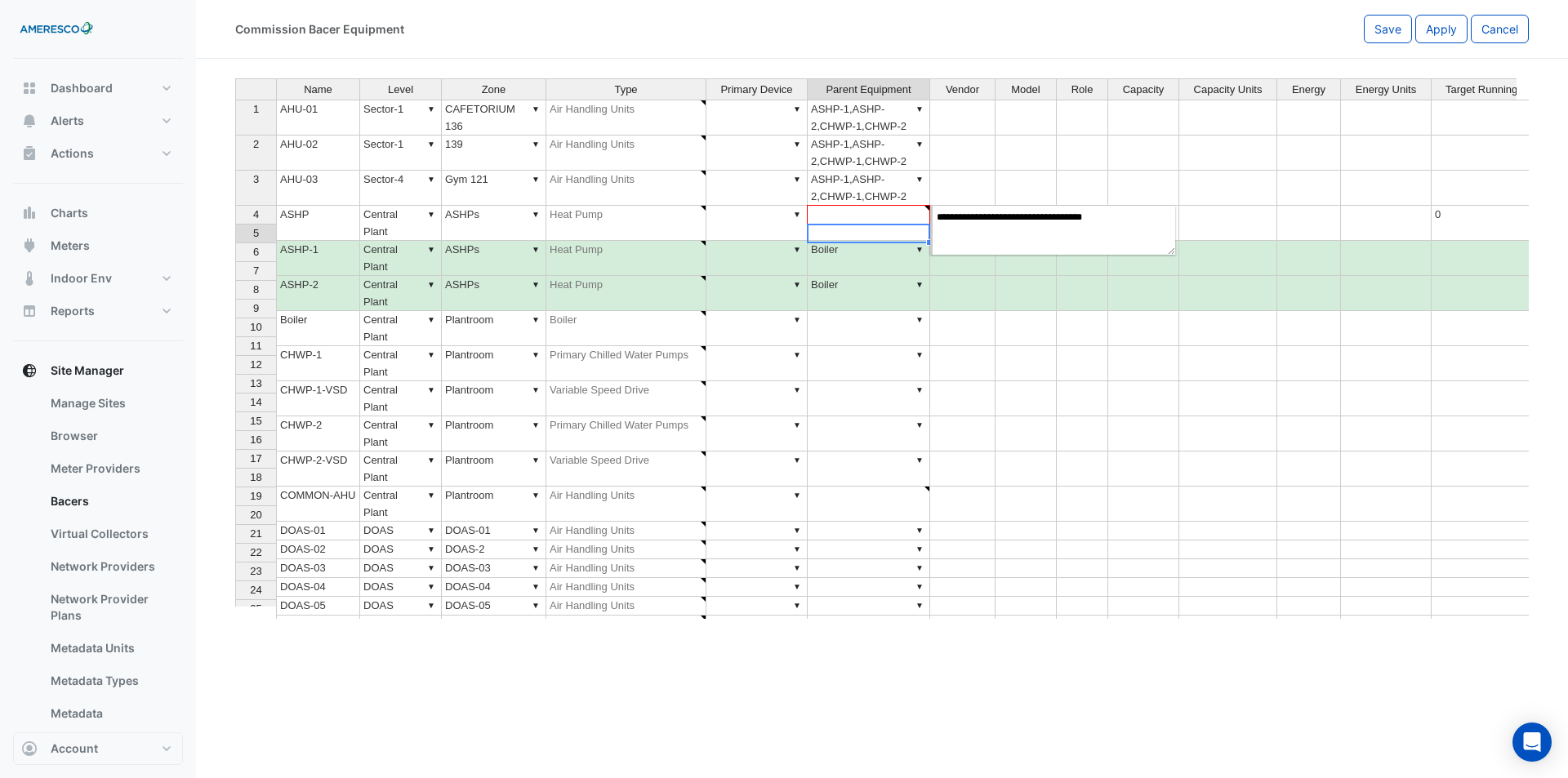 drag, startPoint x: 930, startPoint y: 242, endPoint x: 929, endPoint y: 217, distance: 25.019992 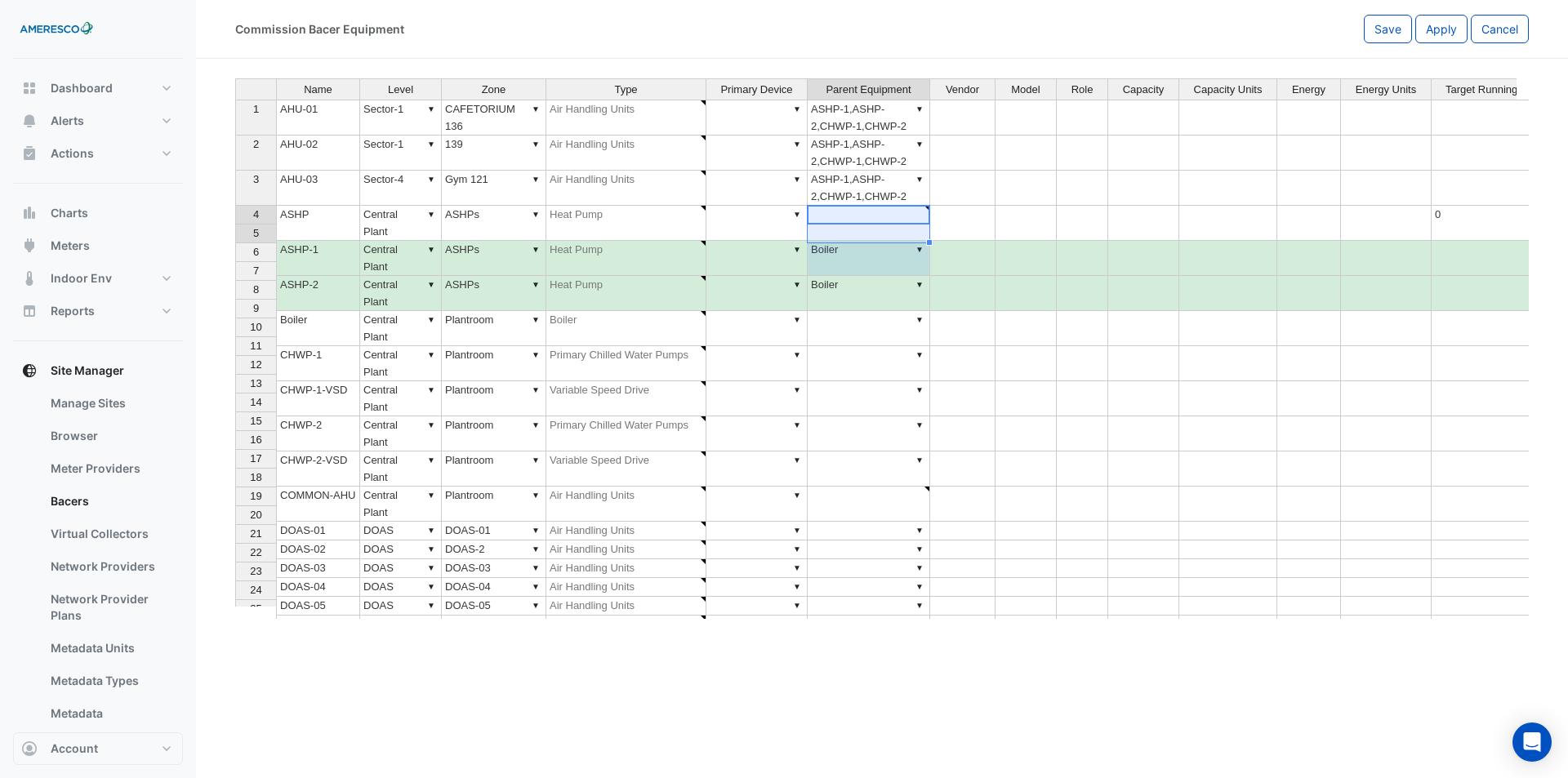 click on "▼ Boiler" at bounding box center (869, 293) 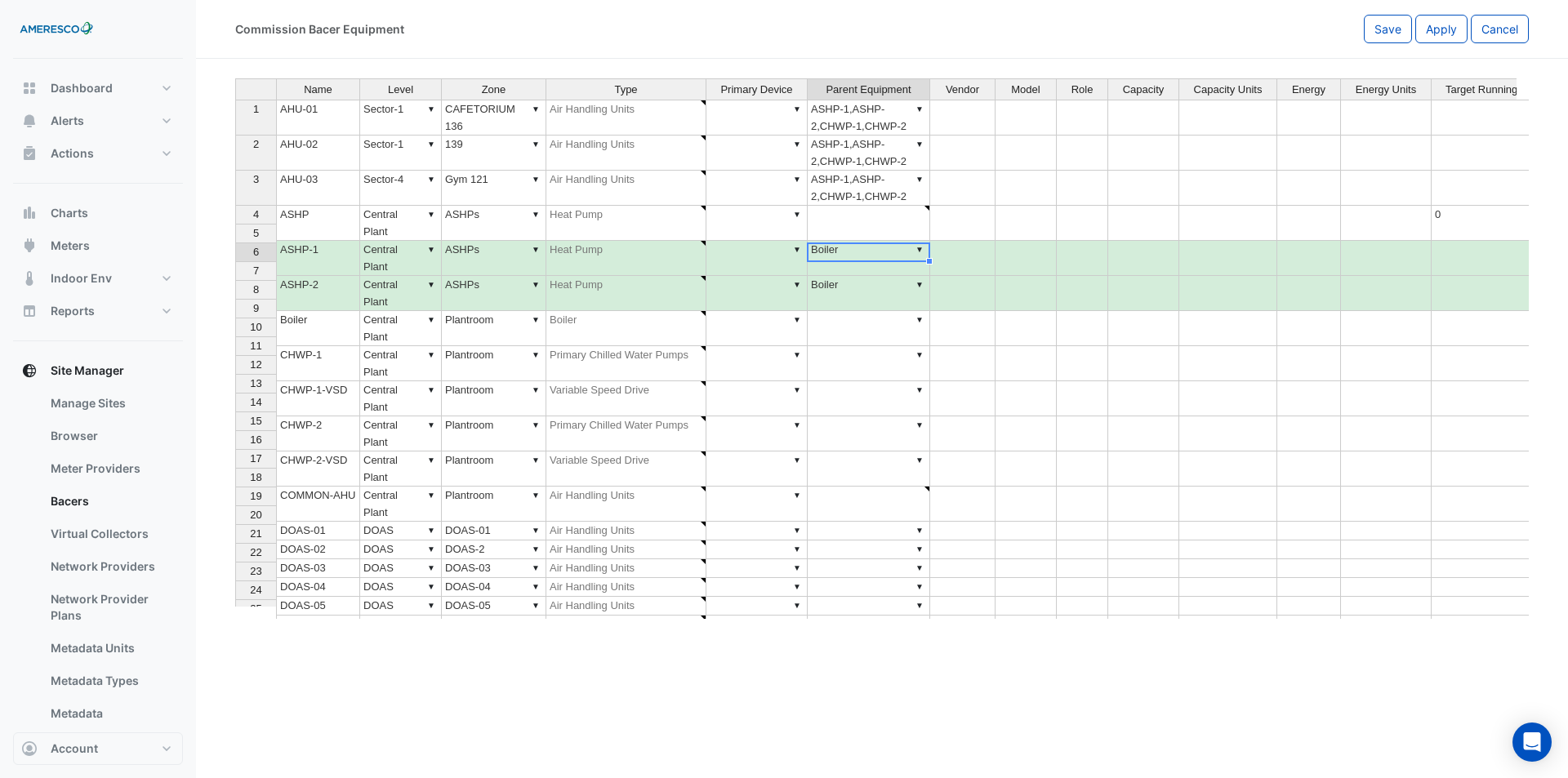 click on "▼" at bounding box center (869, 531) 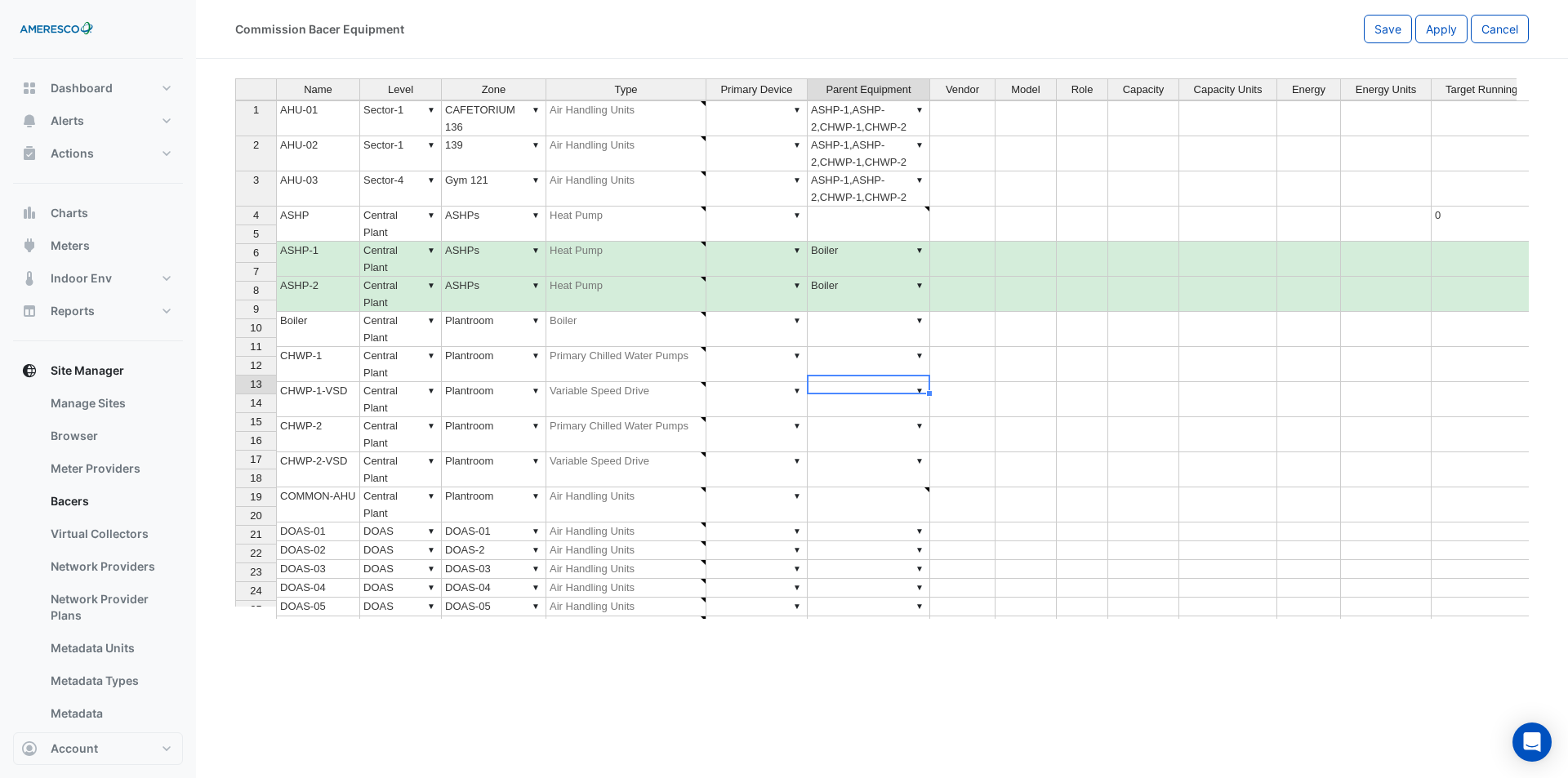 scroll, scrollTop: 82, scrollLeft: 0, axis: vertical 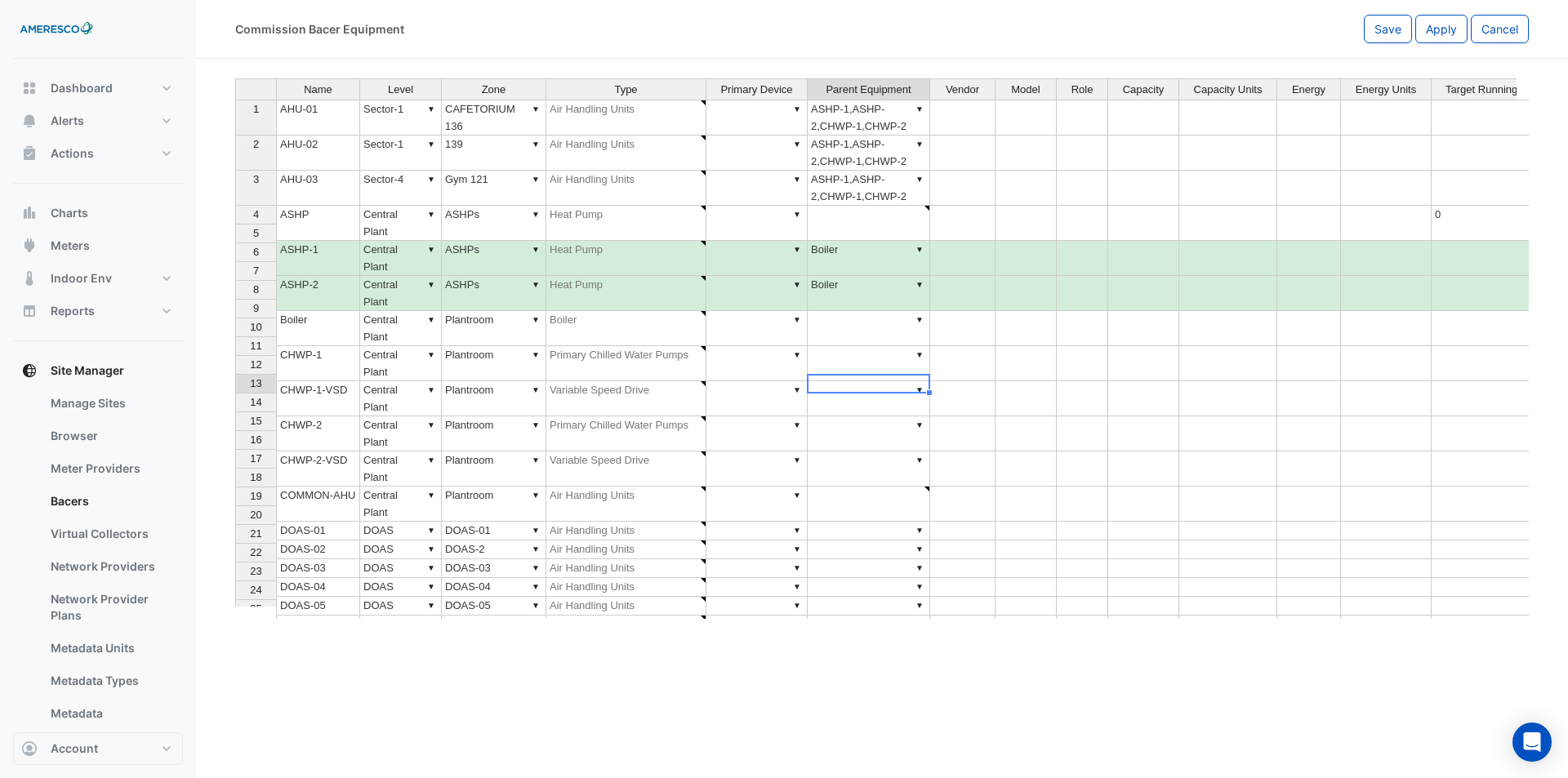 click on "▼ ASHP-1,ASHP-2,CHWP-1,CHWP-2" at bounding box center (869, 118) 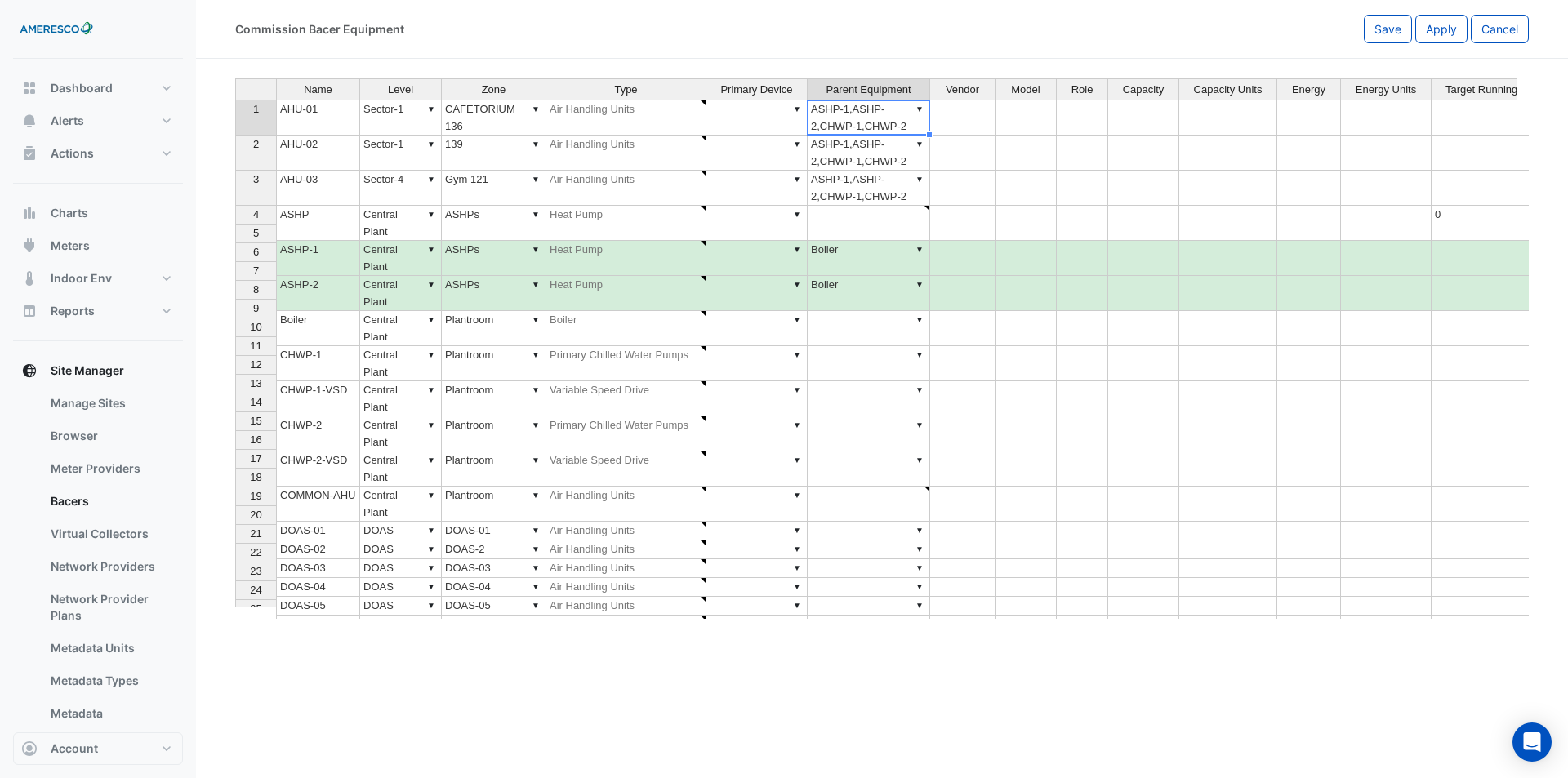 click on "▼ ASHP-1,ASHP-2,CHWP-1,CHWP-2" at bounding box center (869, 188) 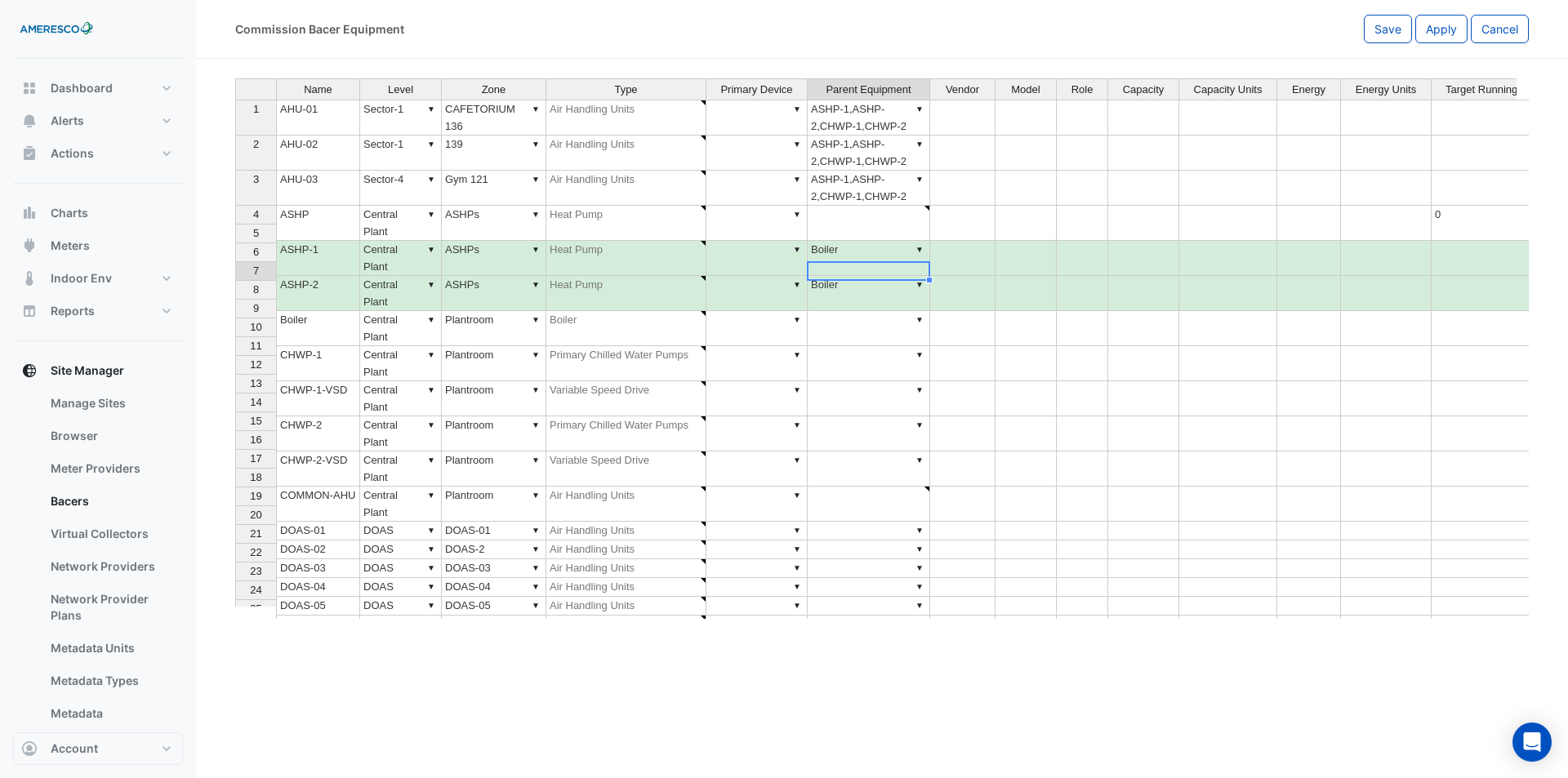 click on "▼" at bounding box center [869, 328] 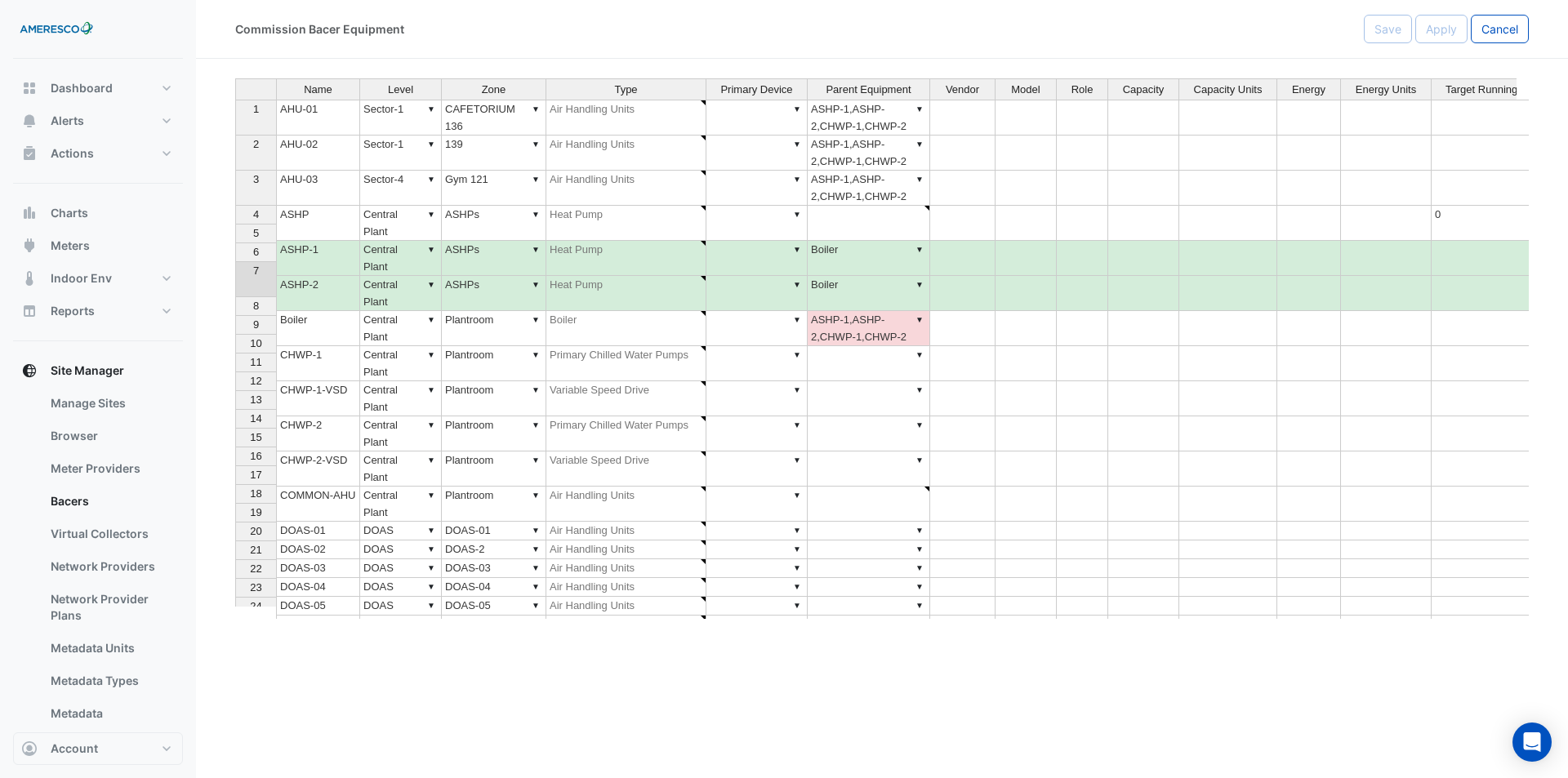 click on "▼ ASHP-1,ASHP-2,CHWP-1,CHWP-2" at bounding box center (869, 328) 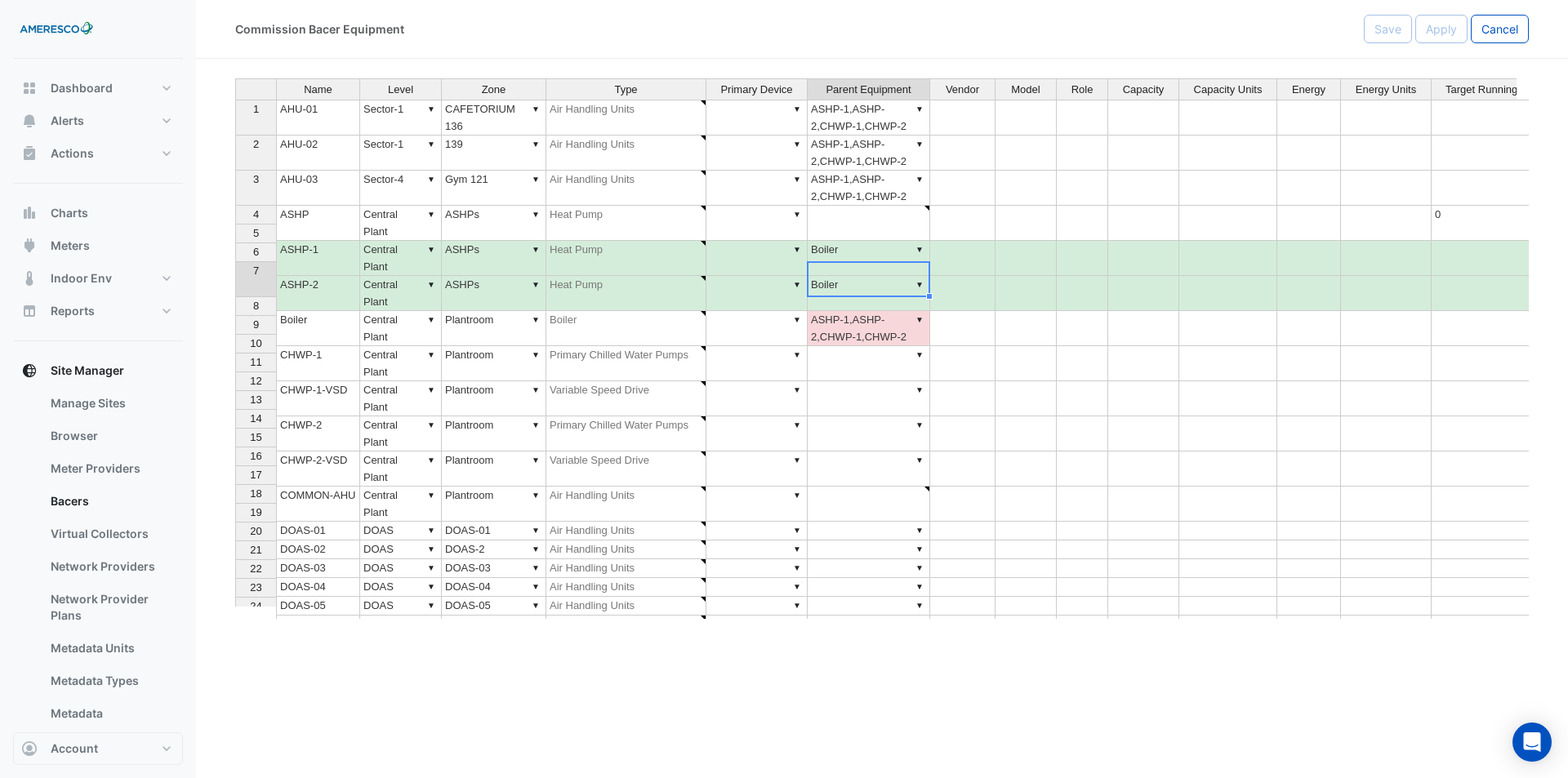 click on "▼ ASHP-1,ASHP-2,CHWP-1,CHWP-2" at bounding box center (869, 328) 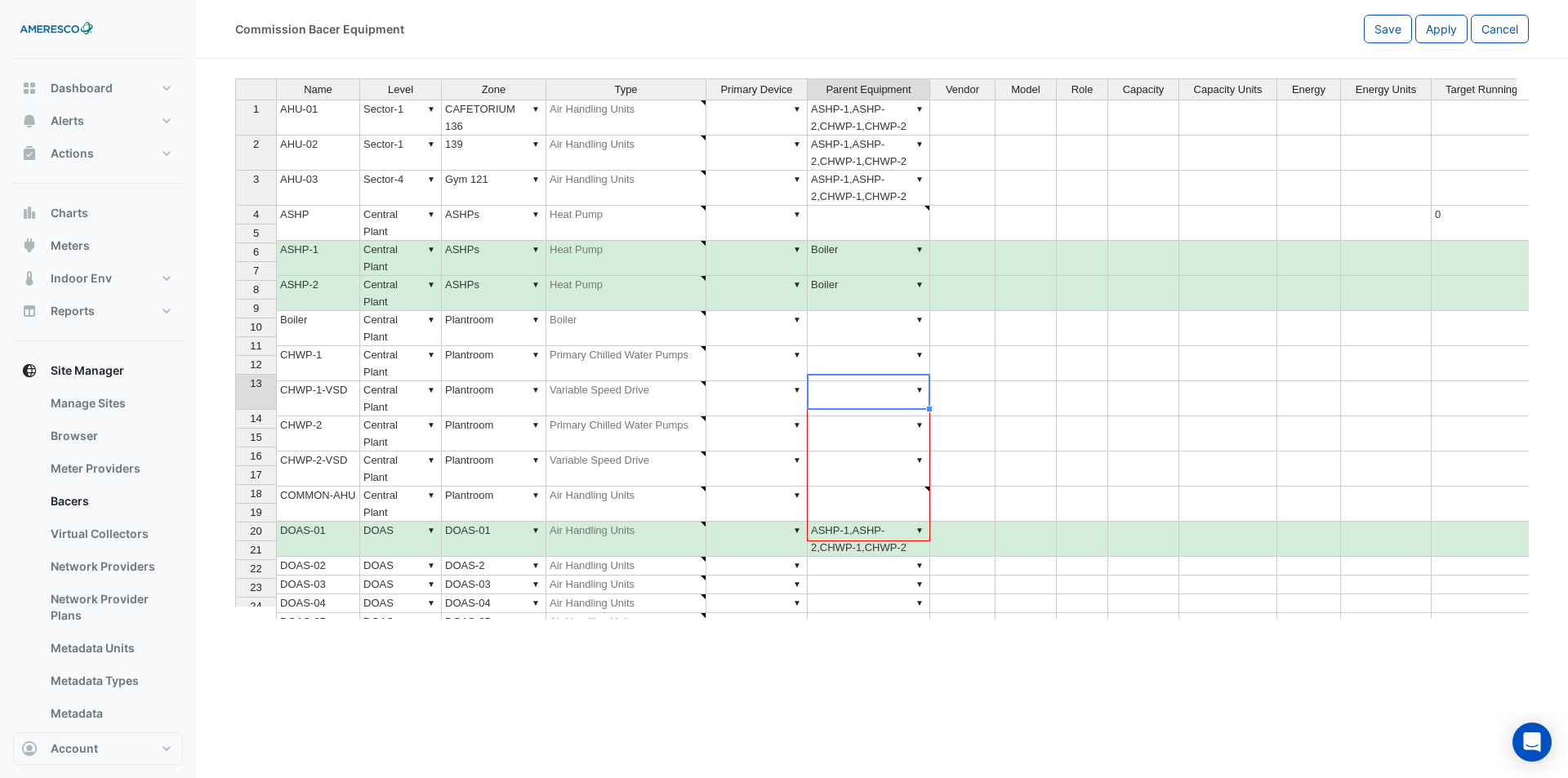 drag, startPoint x: 929, startPoint y: 407, endPoint x: 902, endPoint y: 536, distance: 131.7953 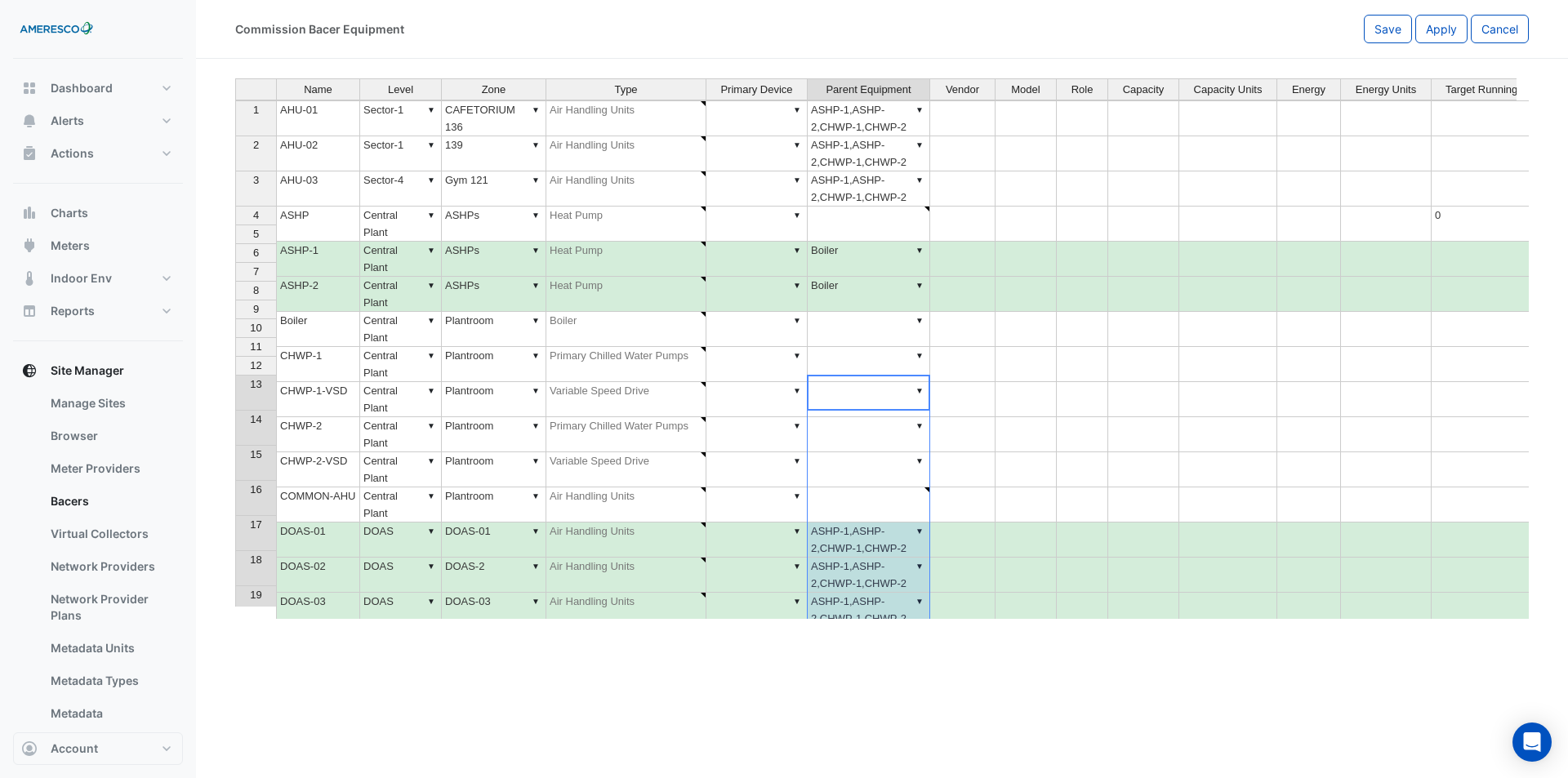 scroll, scrollTop: 82, scrollLeft: 0, axis: vertical 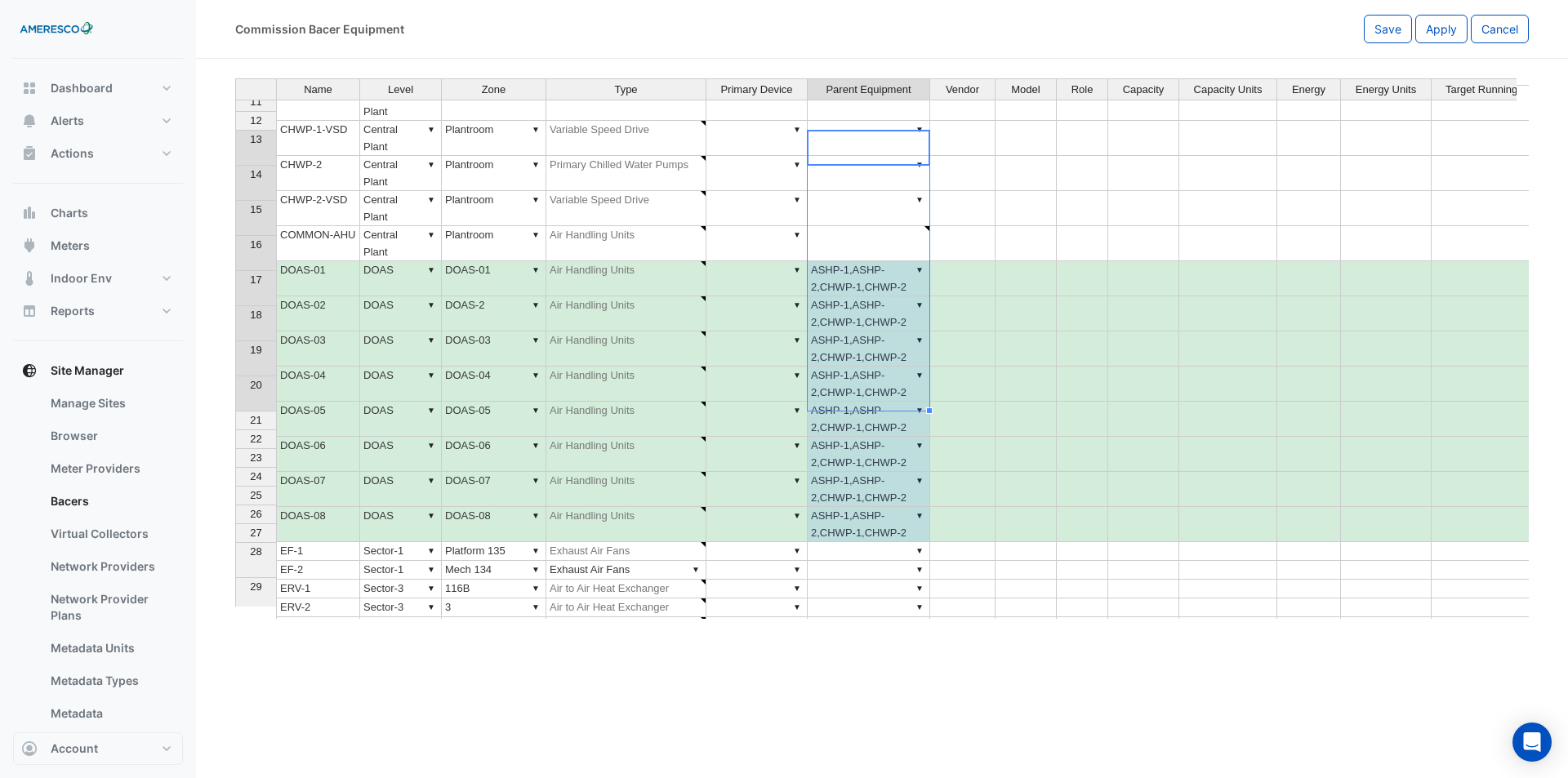 type on "**********" 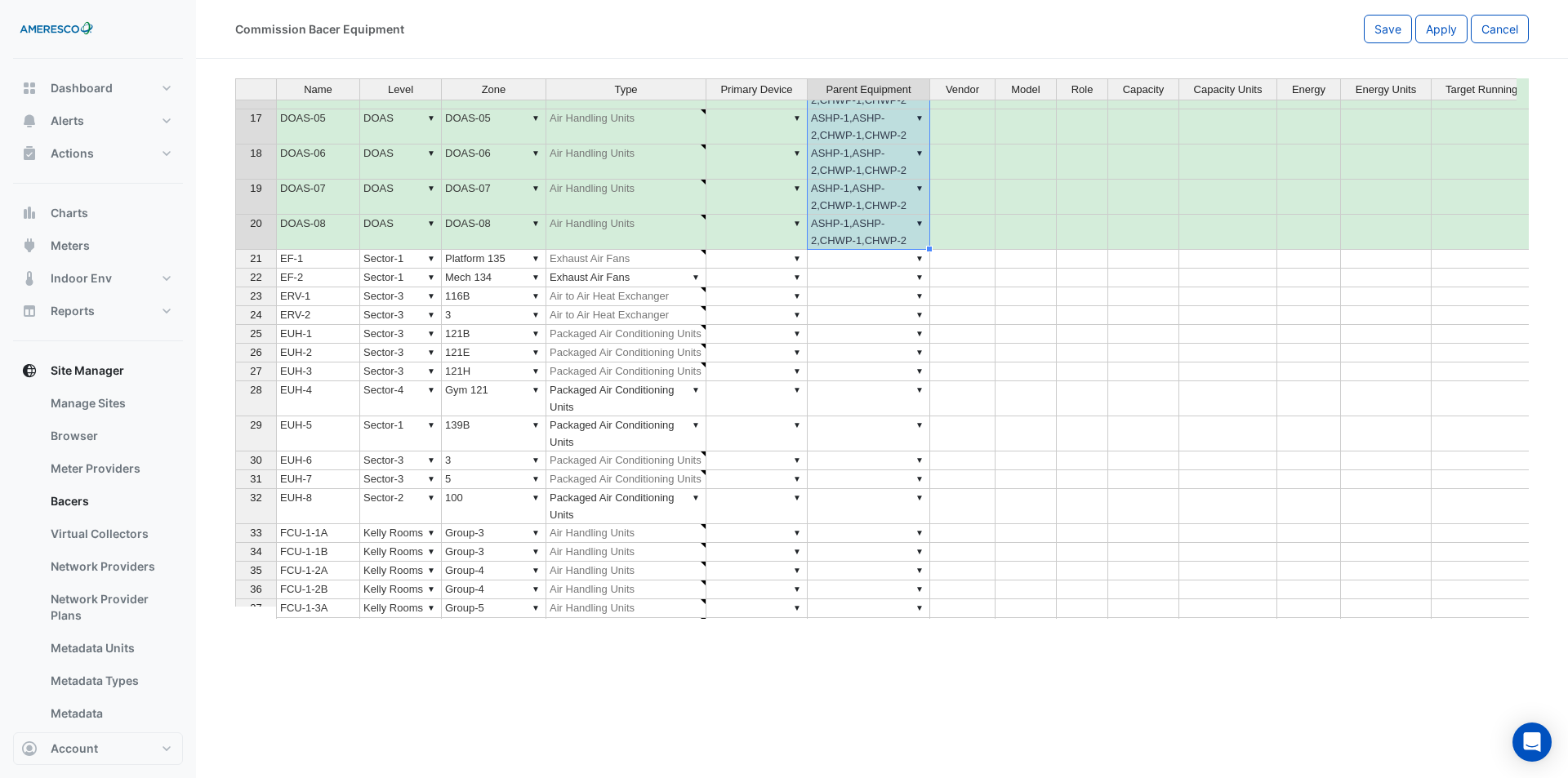 scroll, scrollTop: 408, scrollLeft: 0, axis: vertical 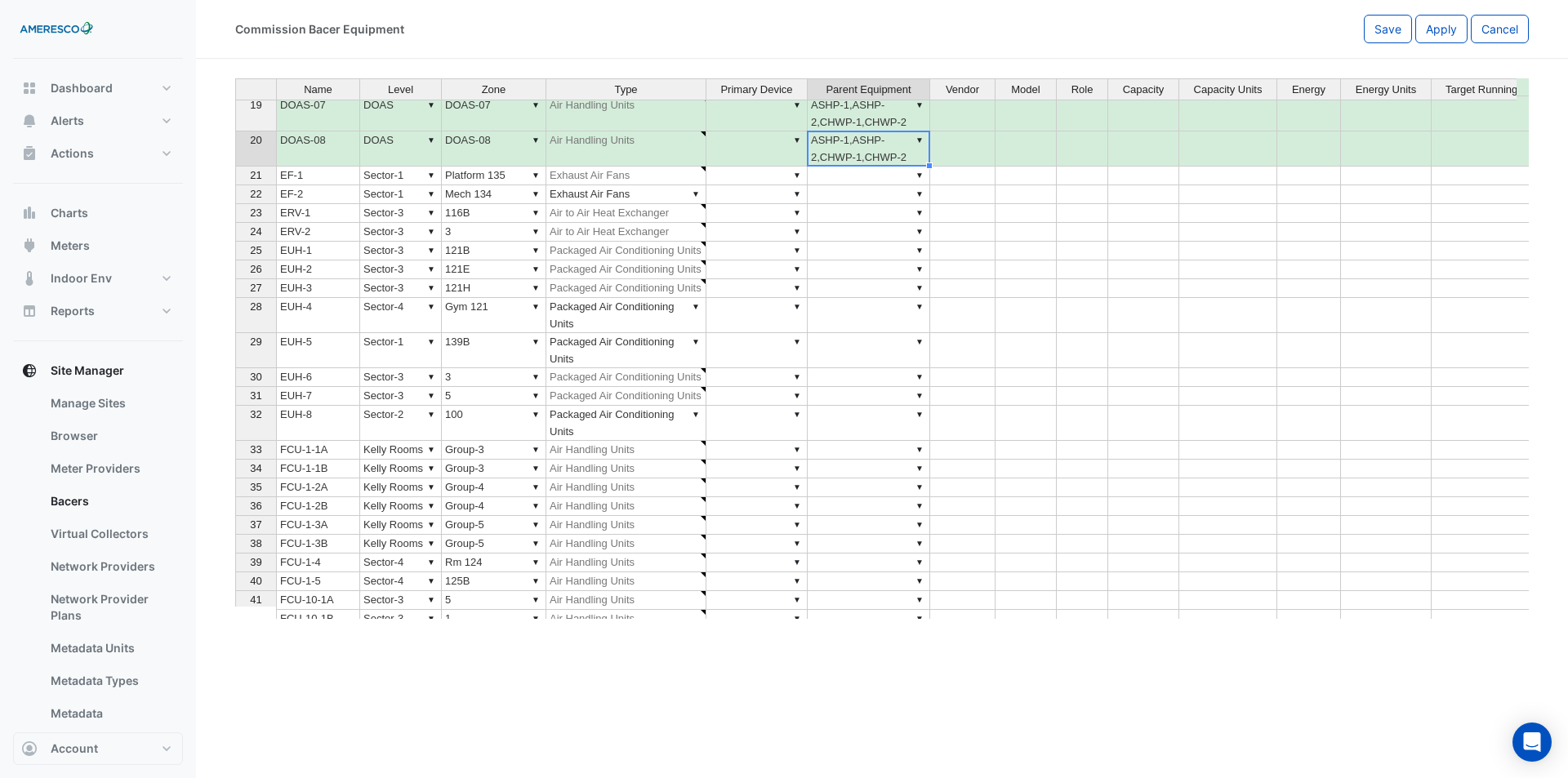 click on "▼ ASHP-1,ASHP-2,CHWP-1,CHWP-2" at bounding box center (869, 149) 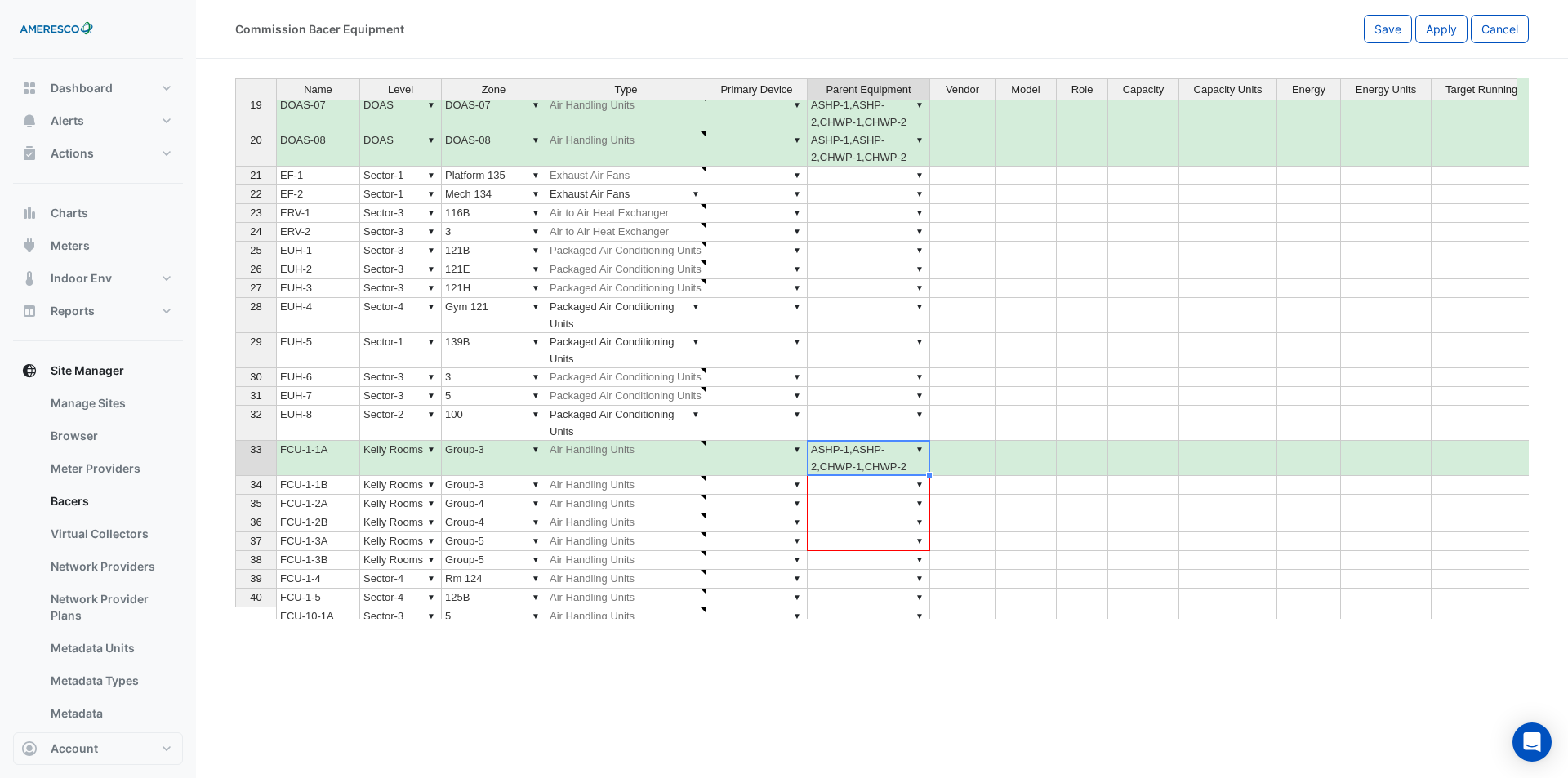 scroll, scrollTop: 536, scrollLeft: 0, axis: vertical 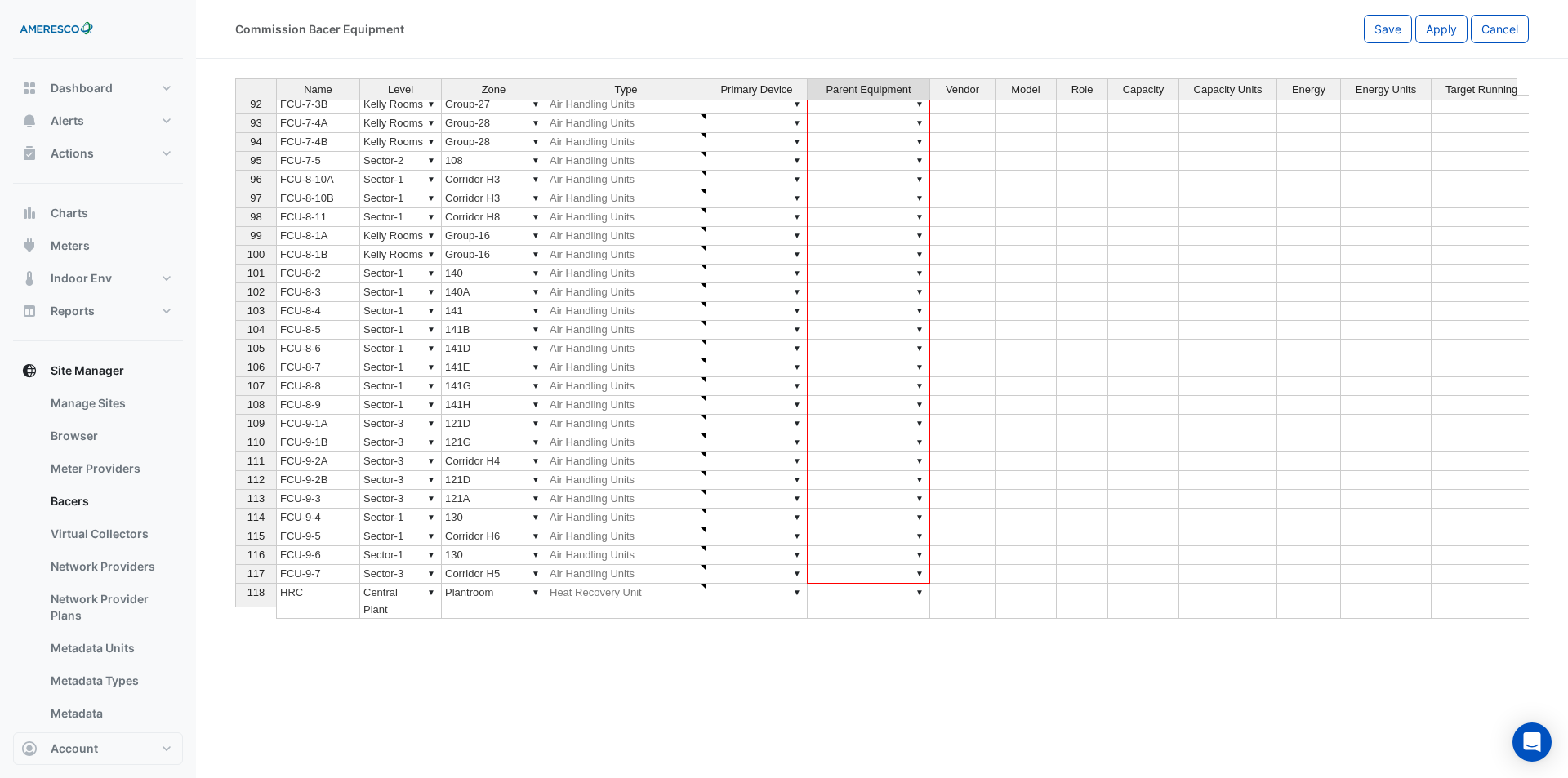 drag, startPoint x: 932, startPoint y: 473, endPoint x: 898, endPoint y: 575, distance: 107.51744 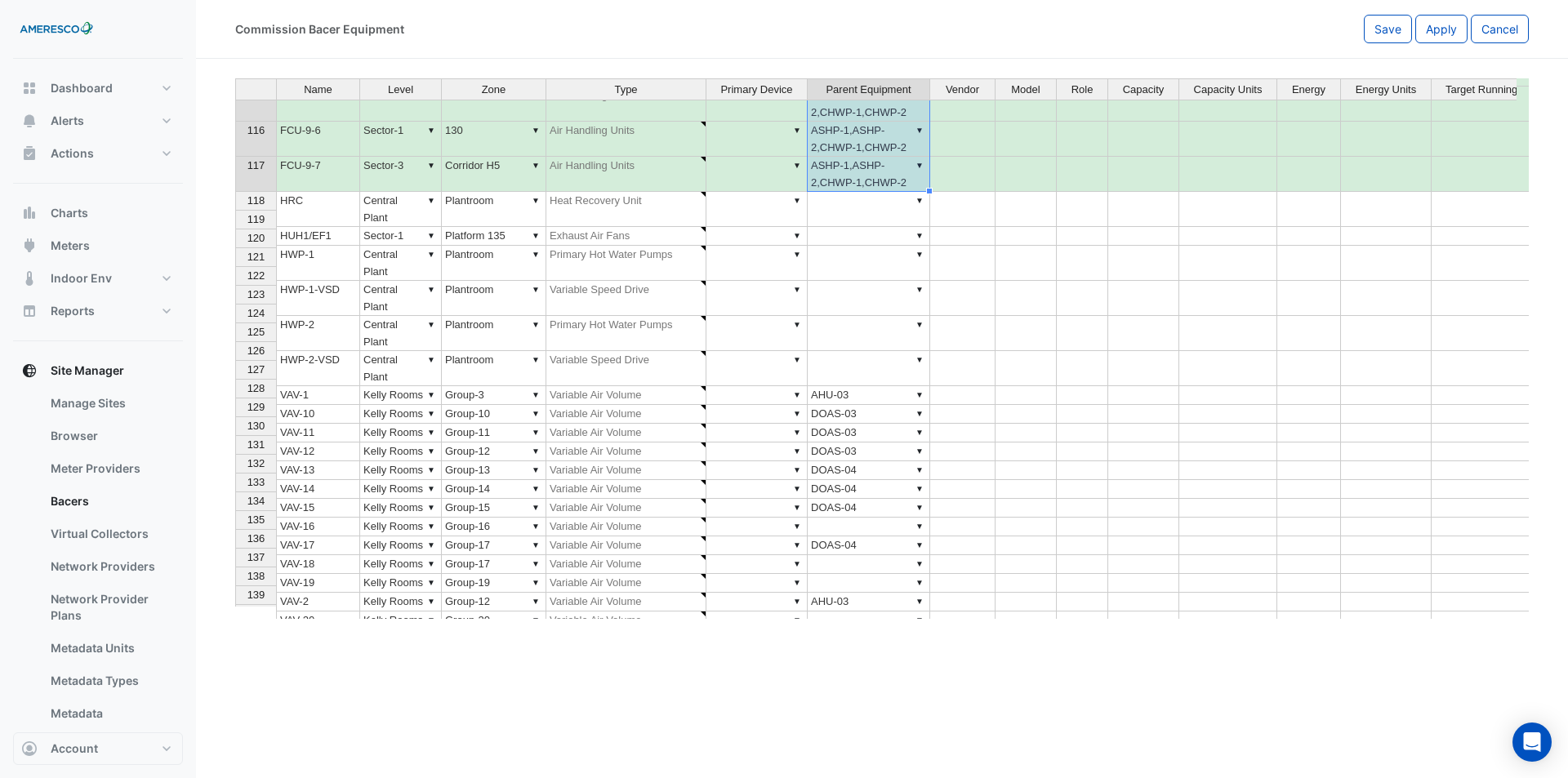 scroll, scrollTop: 3172, scrollLeft: 0, axis: vertical 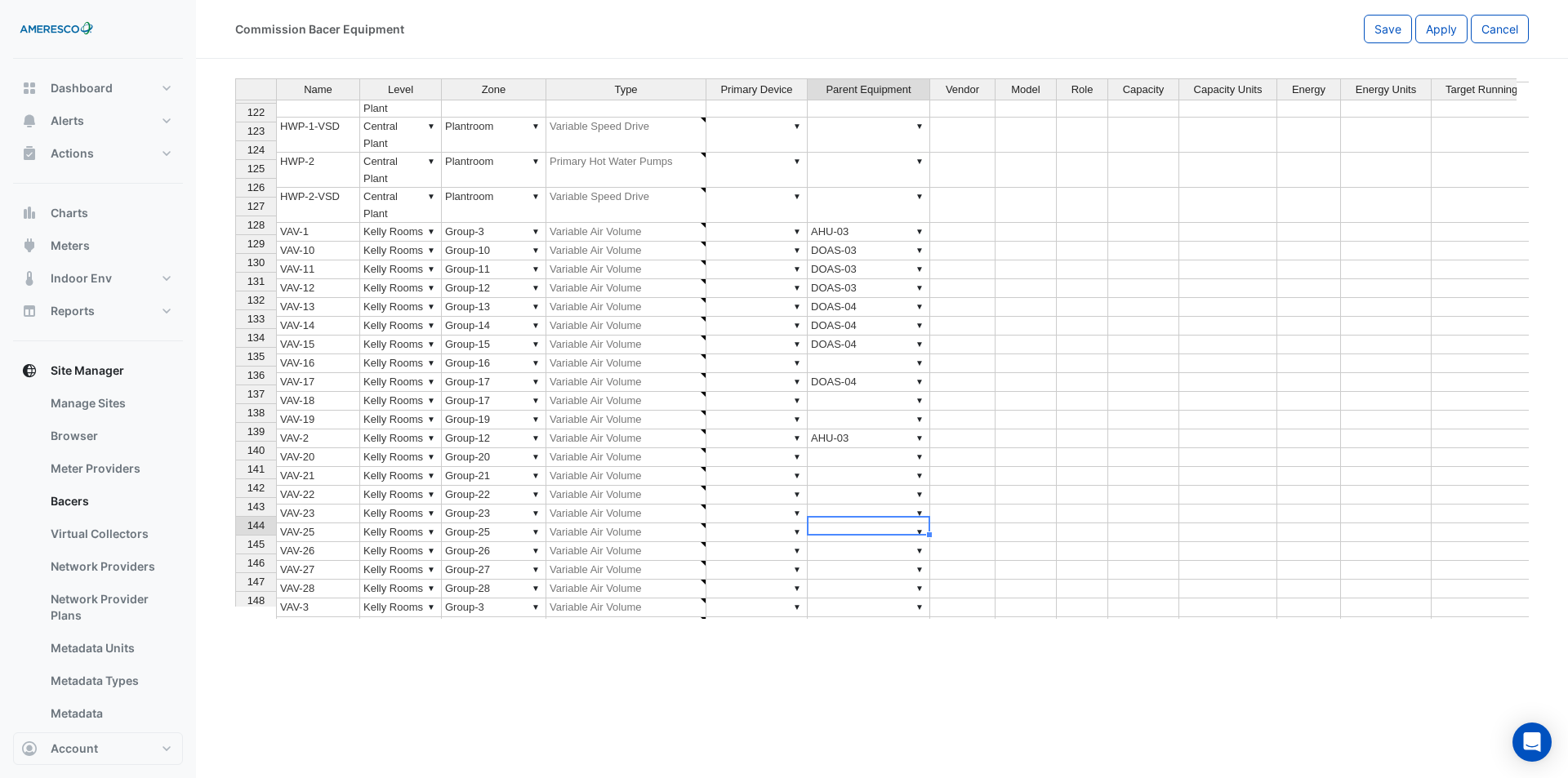 click on "▼" at bounding box center (869, 607) 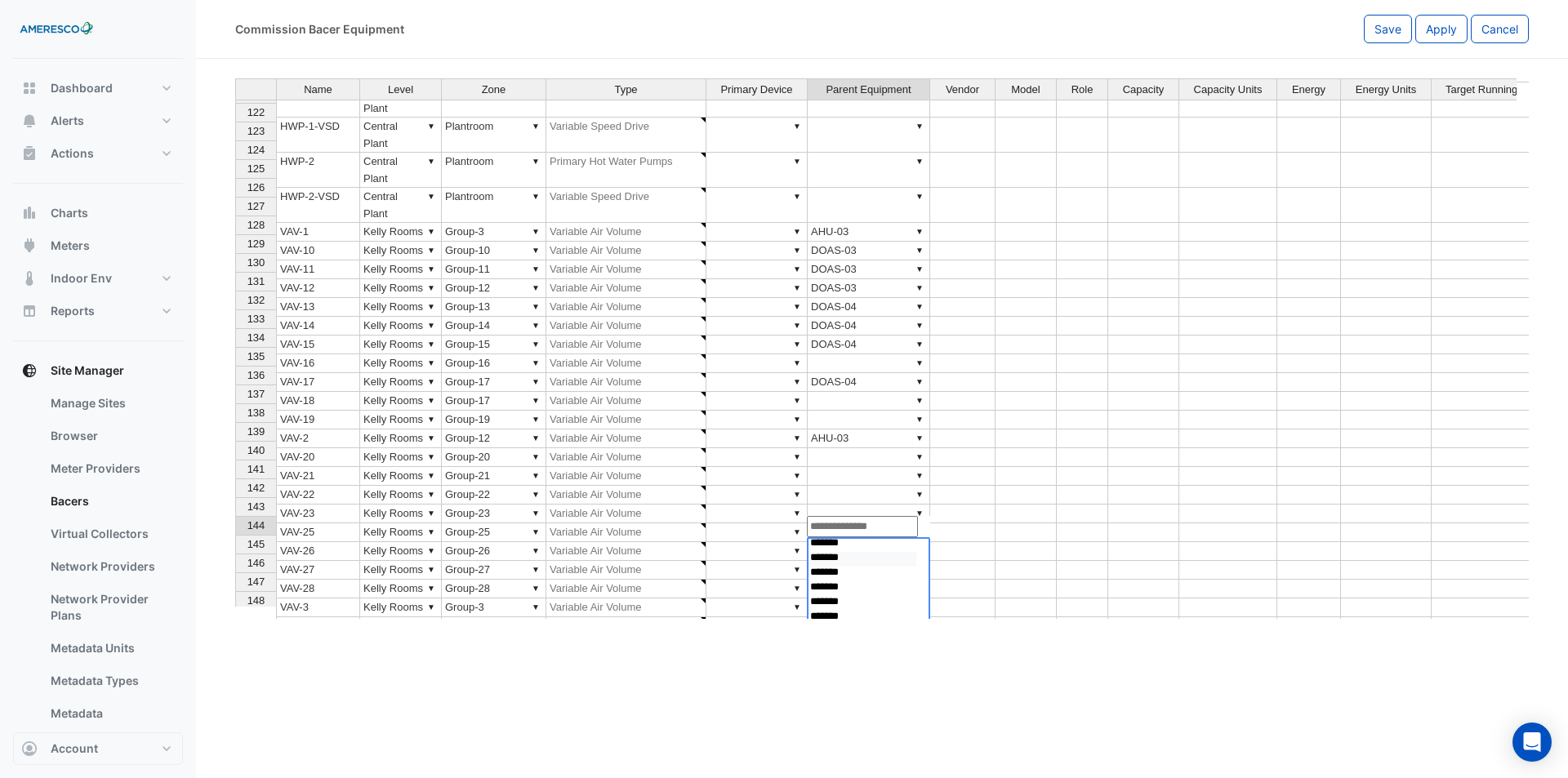 scroll, scrollTop: 82, scrollLeft: 0, axis: vertical 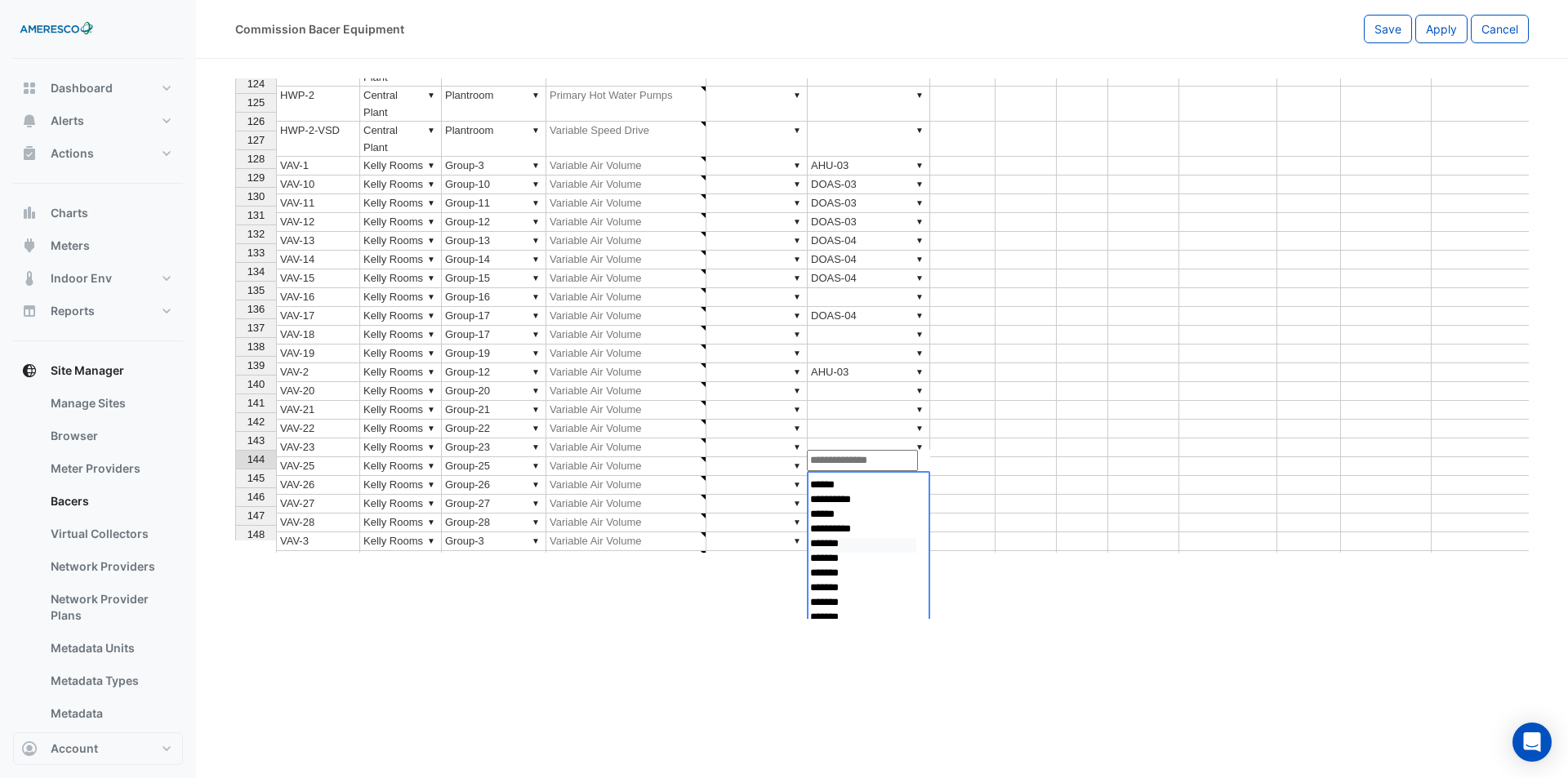 select on "**********" 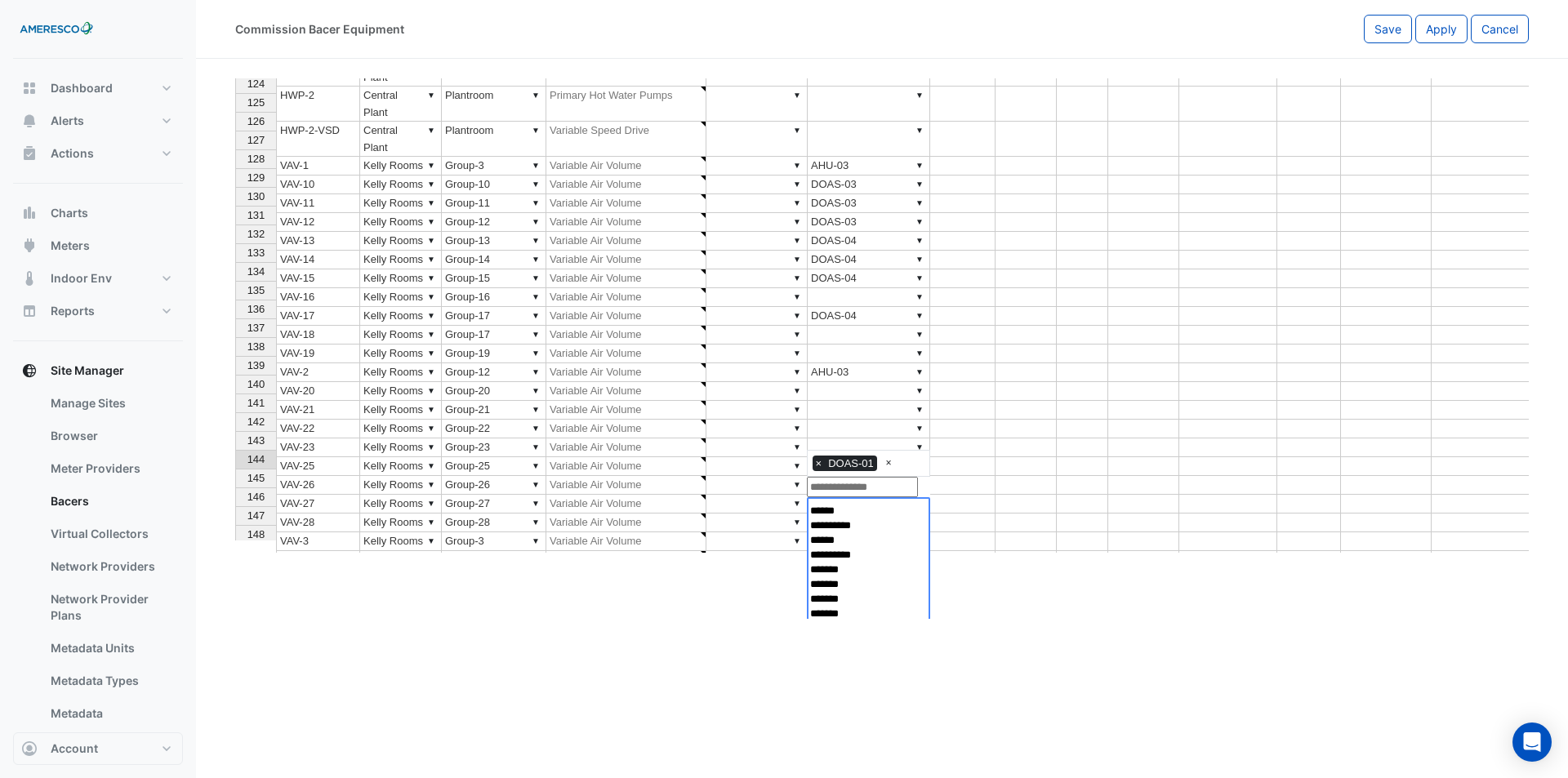 click on "102 FCU-8-3 ▼ Sector-1 ▼ 140A ▼ Air Handling Units ▼ ▼ ASHP-1,ASHP-2,CHWP-1,CHWP-2 103 FCU-8-4 ▼ Sector-1 ▼ 141 ▼ Air Handling Units ▼ ▼ ASHP-1,ASHP-2,CHWP-1,CHWP-2 104 FCU-8-5 ▼ Sector-1 ▼ 141B ▼ Air Handling Units ▼ ▼ ASHP-1,ASHP-2,CHWP-1,CHWP-2 105 FCU-8-6 ▼ Sector-1 ▼ 141D ▼ Air Handling Units ▼ ▼ ASHP-1,ASHP-2,CHWP-1,CHWP-2 106 FCU-8-7 ▼ Sector-1 ▼ 141E ▼ Air Handling Units ▼ ▼ ASHP-1,ASHP-2,CHWP-1,CHWP-2 107 FCU-8-8 ▼ Sector-1 ▼ 141G ▼ Air Handling Units ▼ ▼ ASHP-1,ASHP-2,CHWP-1,CHWP-2 108 FCU-8-9 ▼ Sector-1 ▼ 141H ▼ Air Handling Units ▼ ▼ ASHP-1,ASHP-2,CHWP-1,CHWP-2 109 FCU-9-1A ▼ Sector-3 ▼ 121D ▼ Air Handling Units ▼ ▼ ASHP-1,ASHP-2,CHWP-1,CHWP-2 110 FCU-9-1B ▼ Sector-3 ▼ 121G ▼ Air Handling Units ▼ ▼ ASHP-1,ASHP-2,CHWP-1,CHWP-2 111 FCU-9-2A ▼ Sector-3 ▼ Corridor H4 ▼ Air Handling Units ▼ ▼ ASHP-1,ASHP-2,CHWP-1,CHWP-2 112 FCU-9-2B ▼ Sector-3 ▼ 121D ▼ Air Handling Units ▼ ▼ 113 FCU-9-3 ▼ ▼" at bounding box center [942, 13] 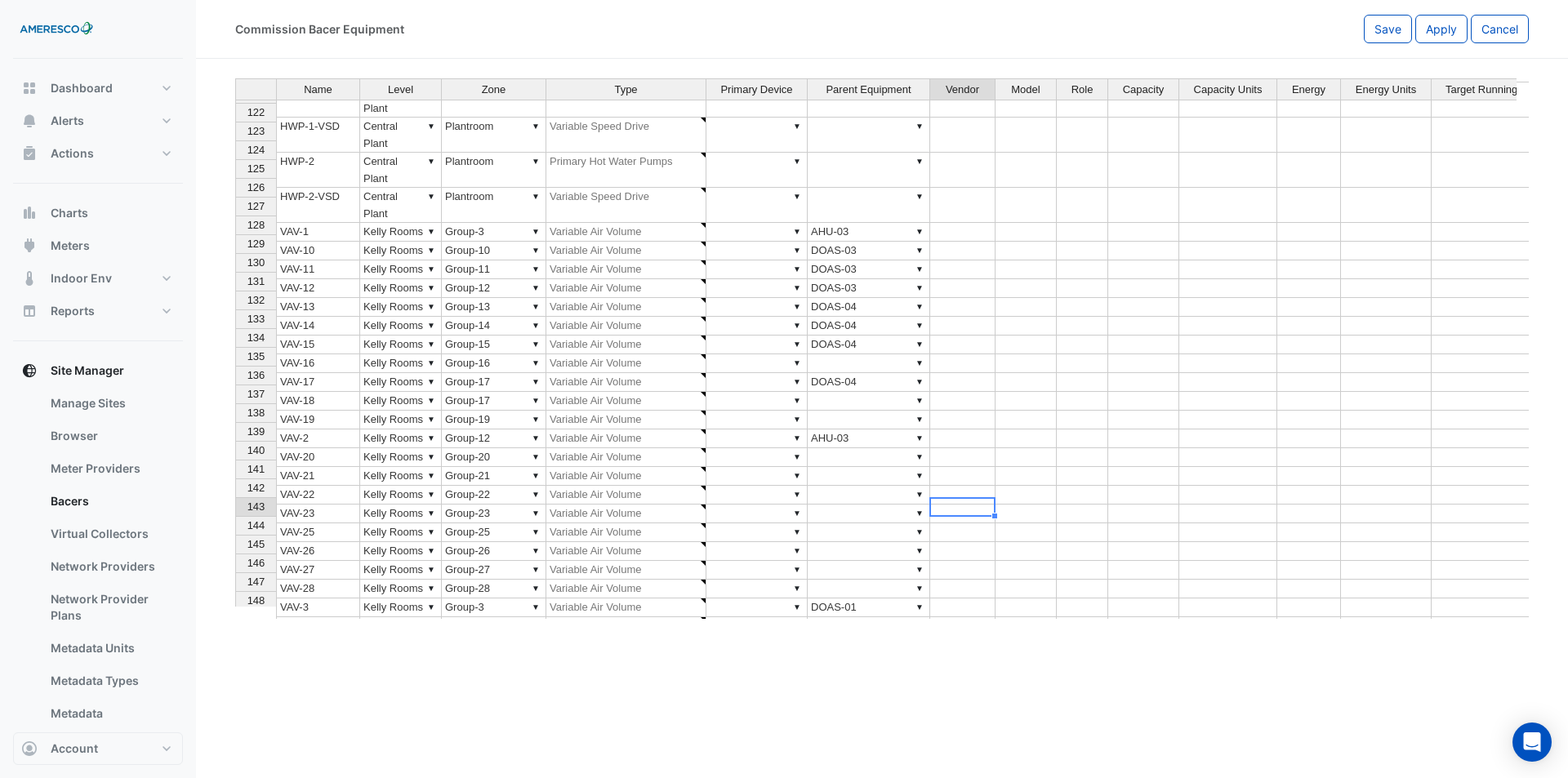 type 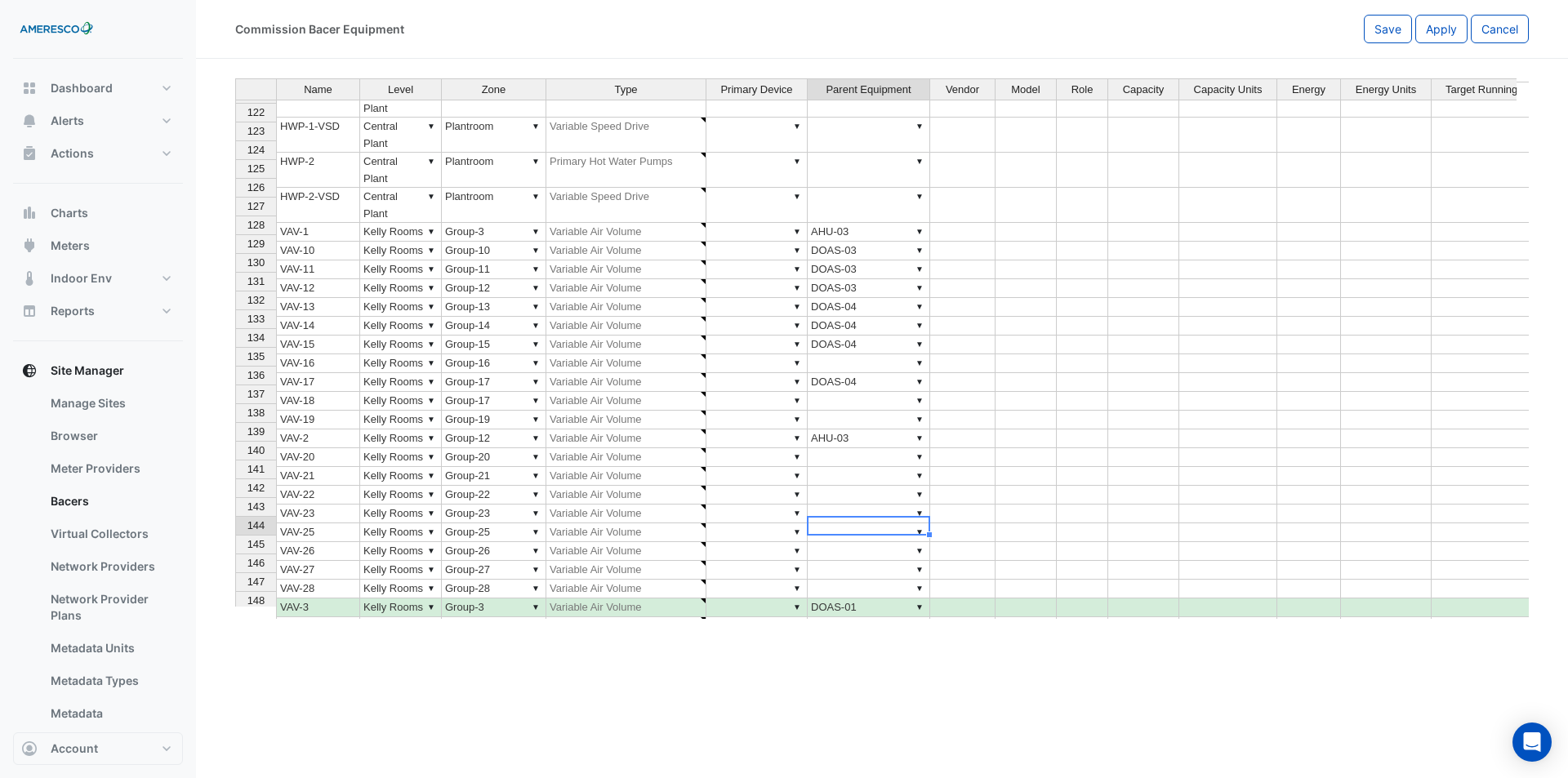 click on "▼ DOAS-01" at bounding box center (869, 607) 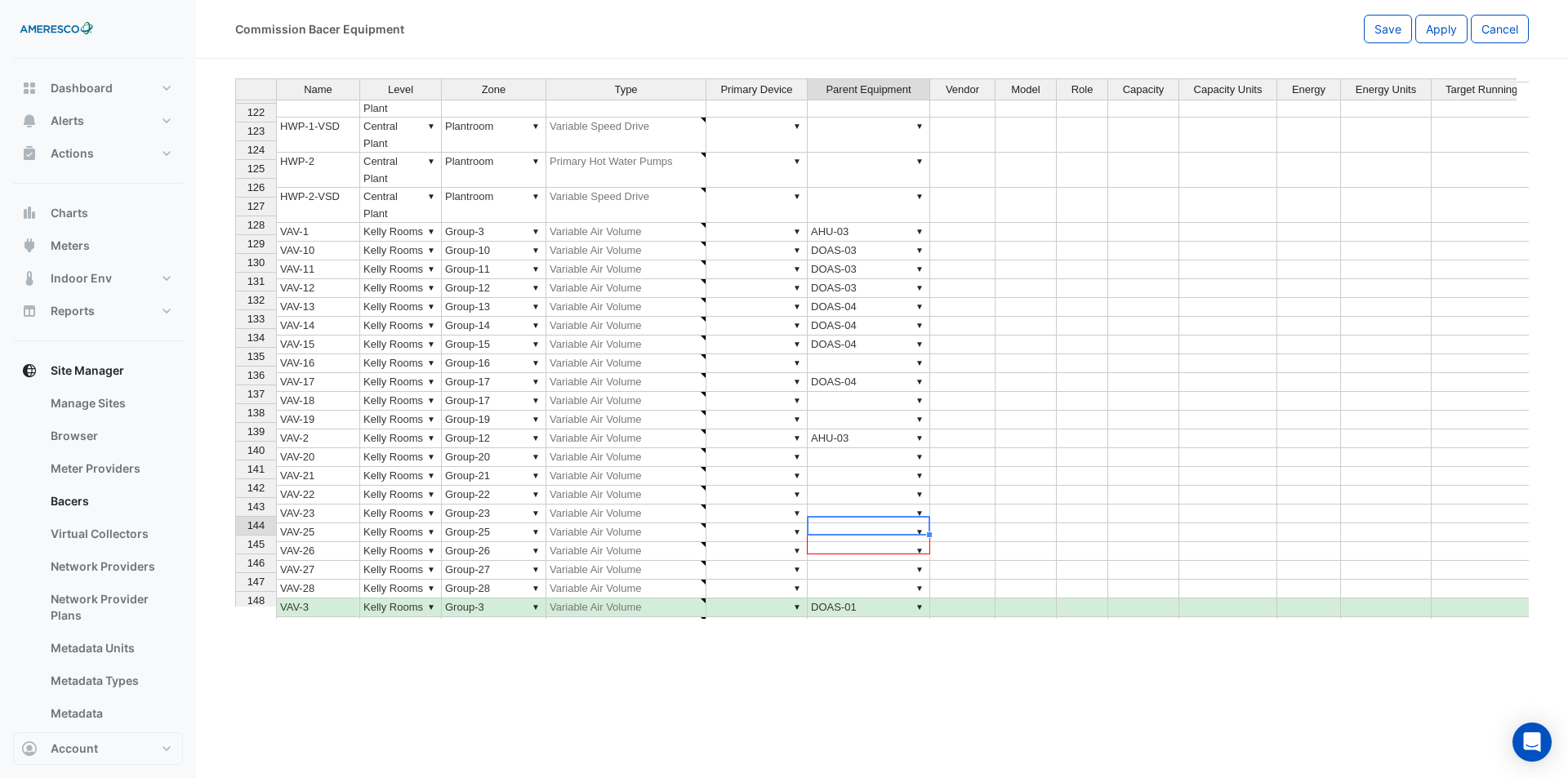 click at bounding box center (235, 918) 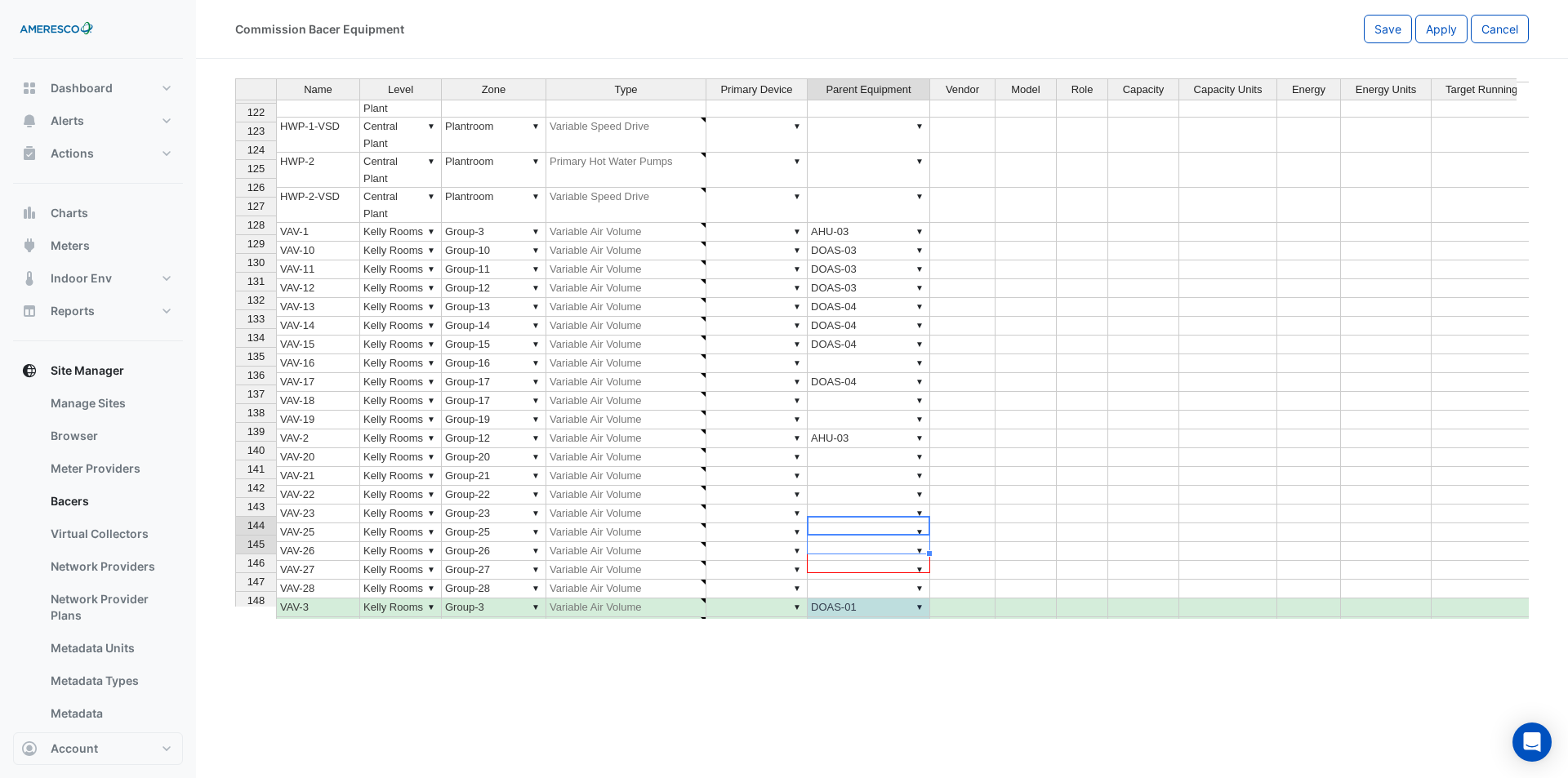 drag, startPoint x: 929, startPoint y: 553, endPoint x: 929, endPoint y: 562, distance: 9 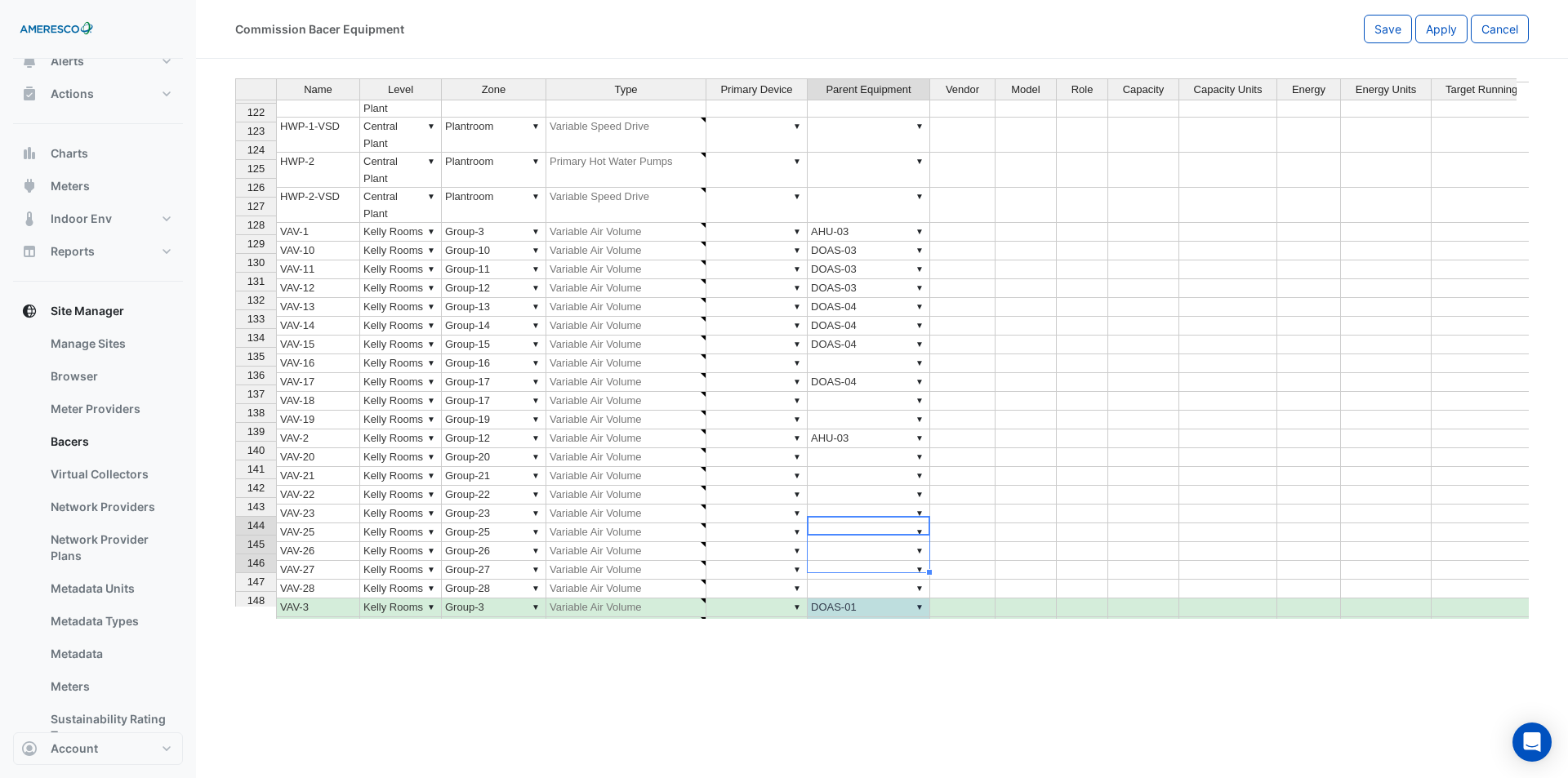 scroll, scrollTop: 138, scrollLeft: 0, axis: vertical 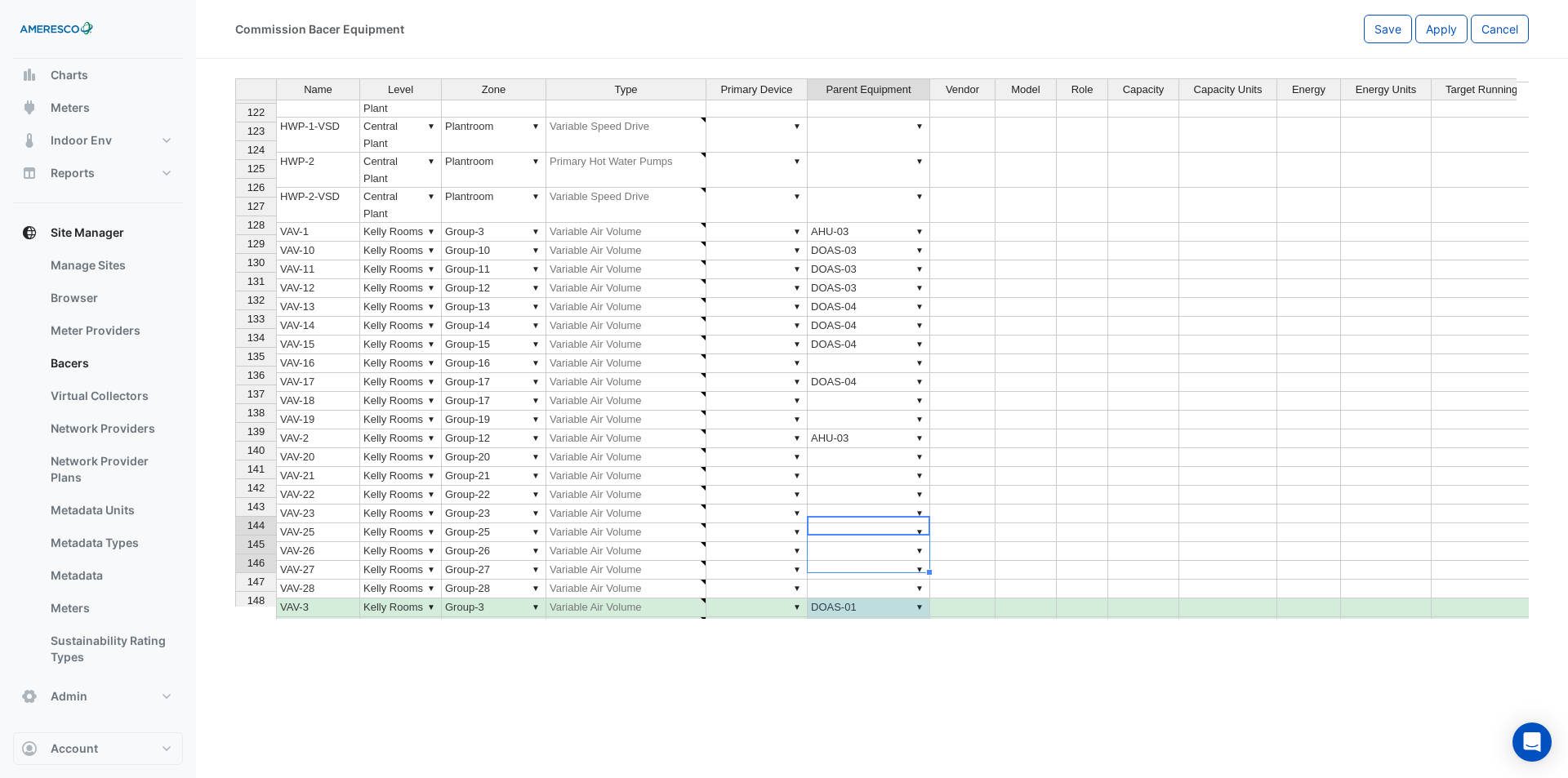 click on "▼ DOAS-04" at bounding box center (869, 345) 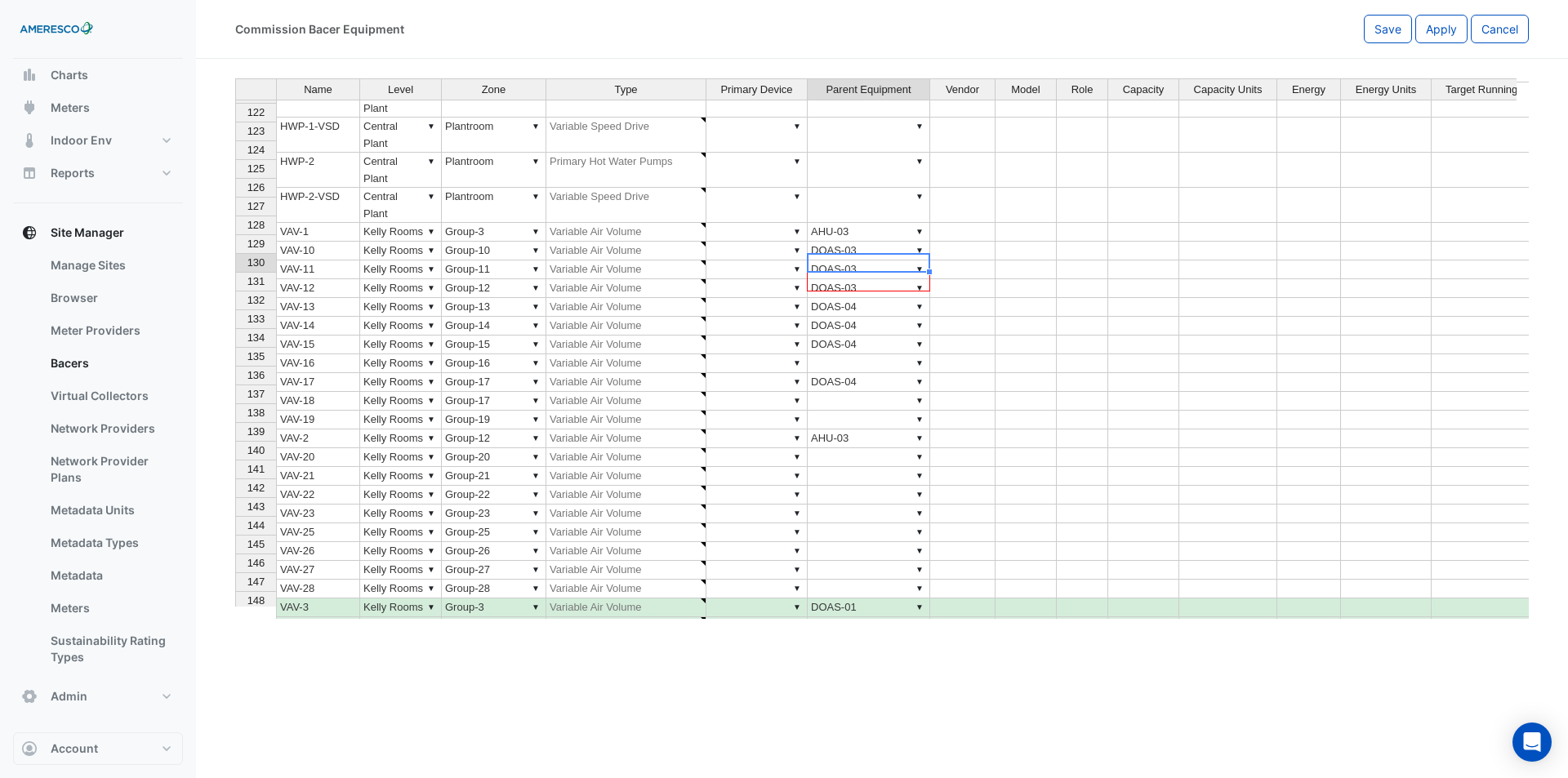 drag, startPoint x: 930, startPoint y: 270, endPoint x: 927, endPoint y: 280, distance: 10.440307 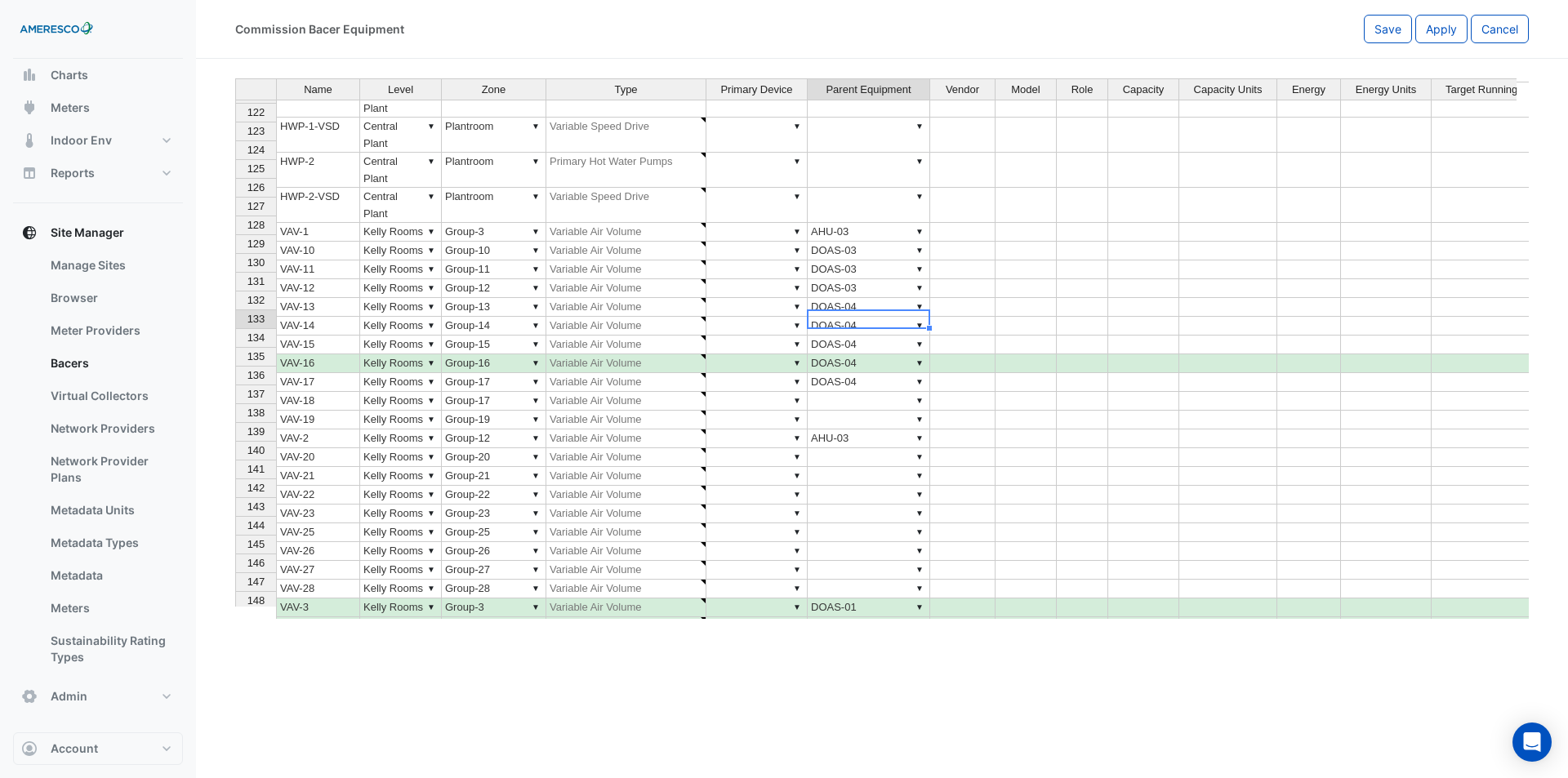 click on "▼" at bounding box center (869, 401) 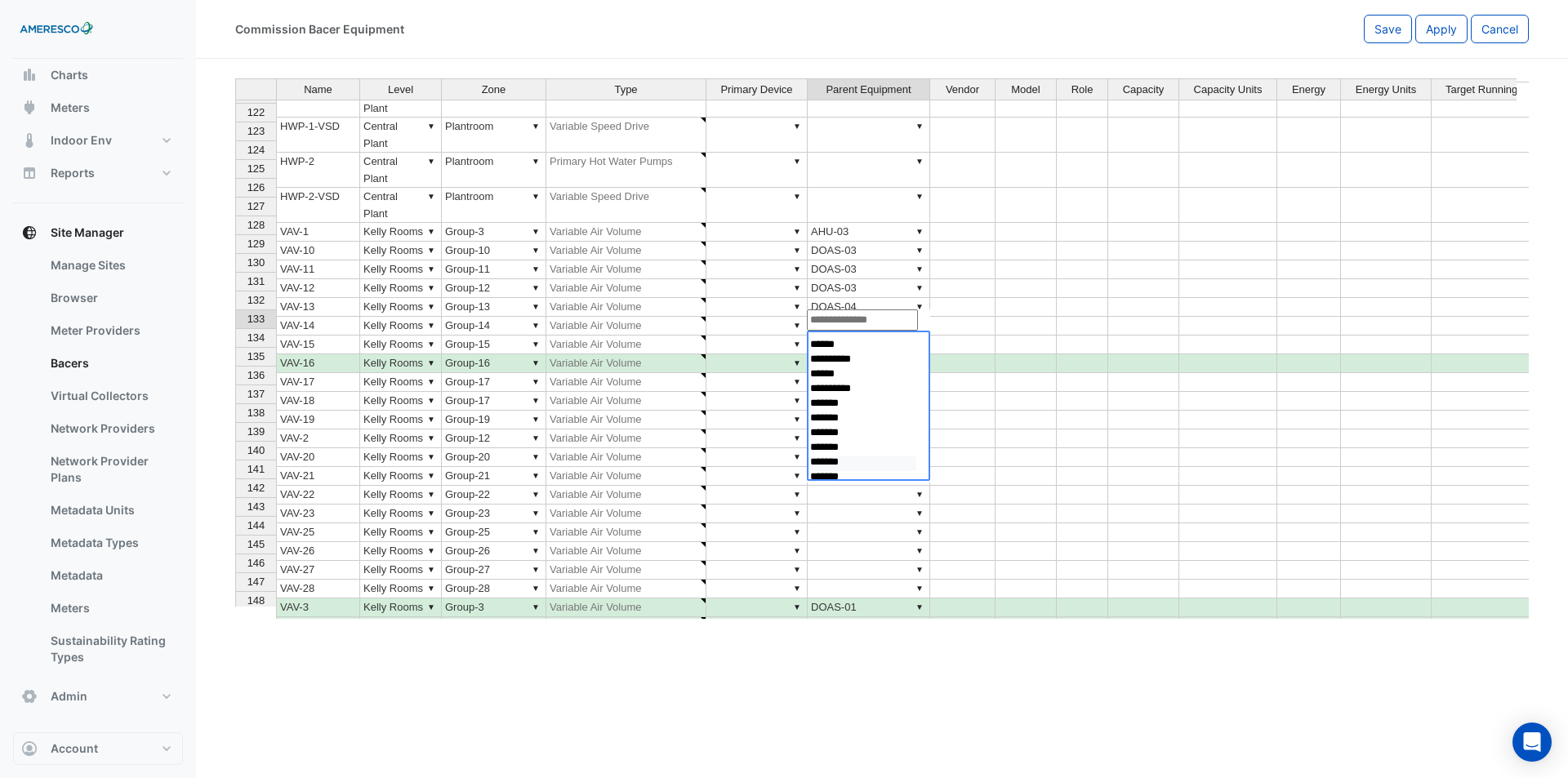 select on "**********" 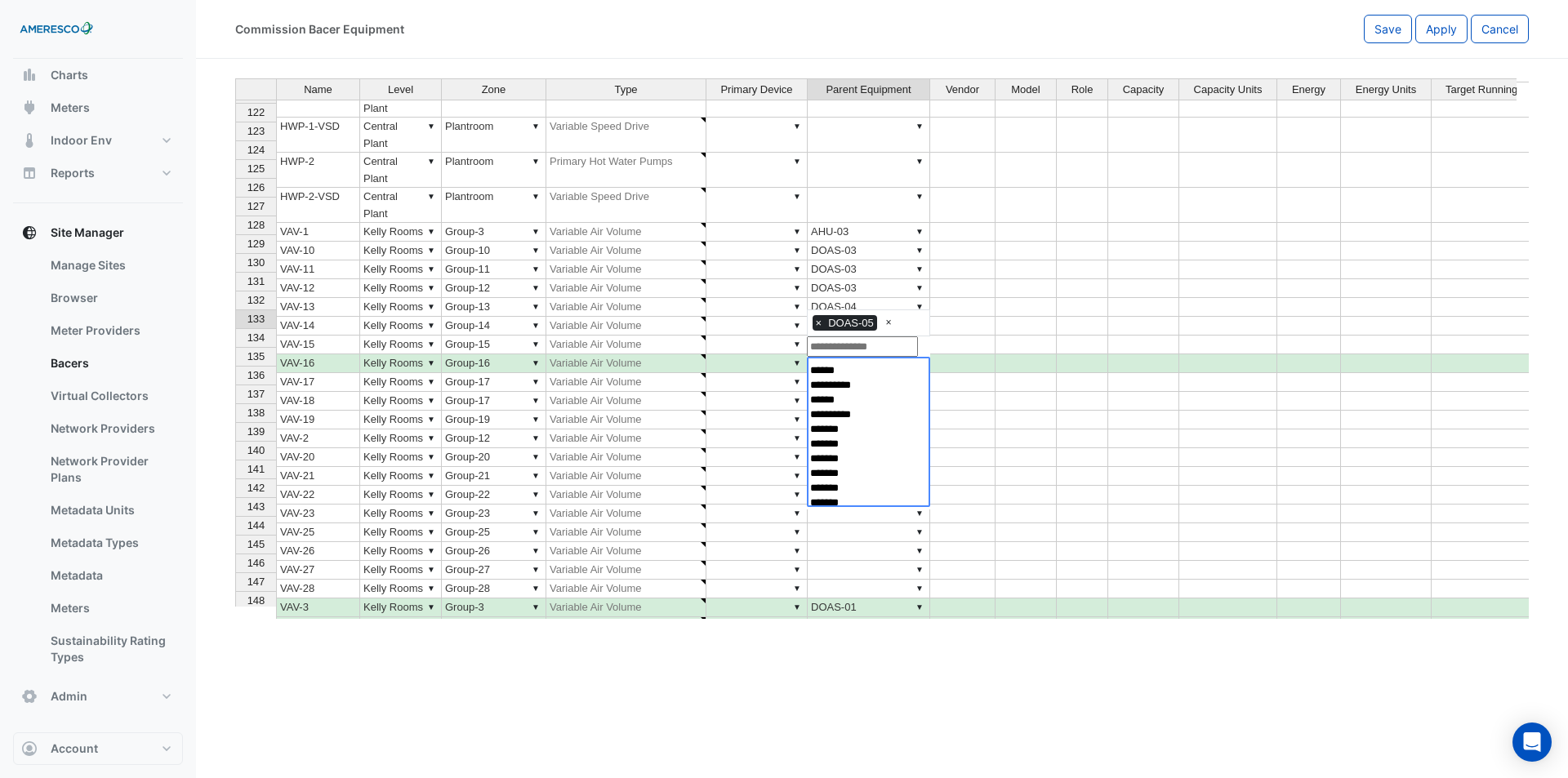 click at bounding box center [963, 401] 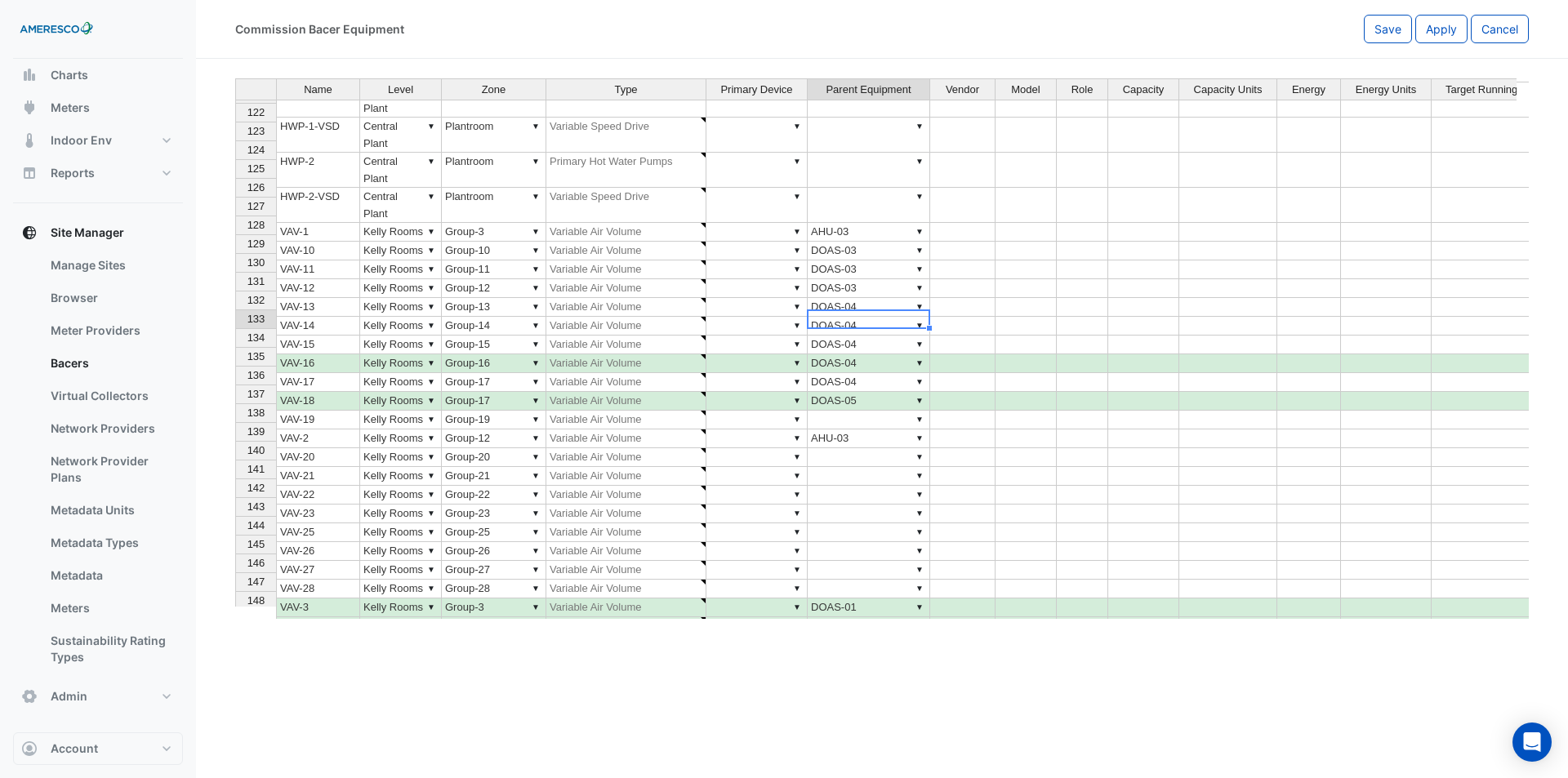 click on "▼ DOAS-05" at bounding box center (869, 401) 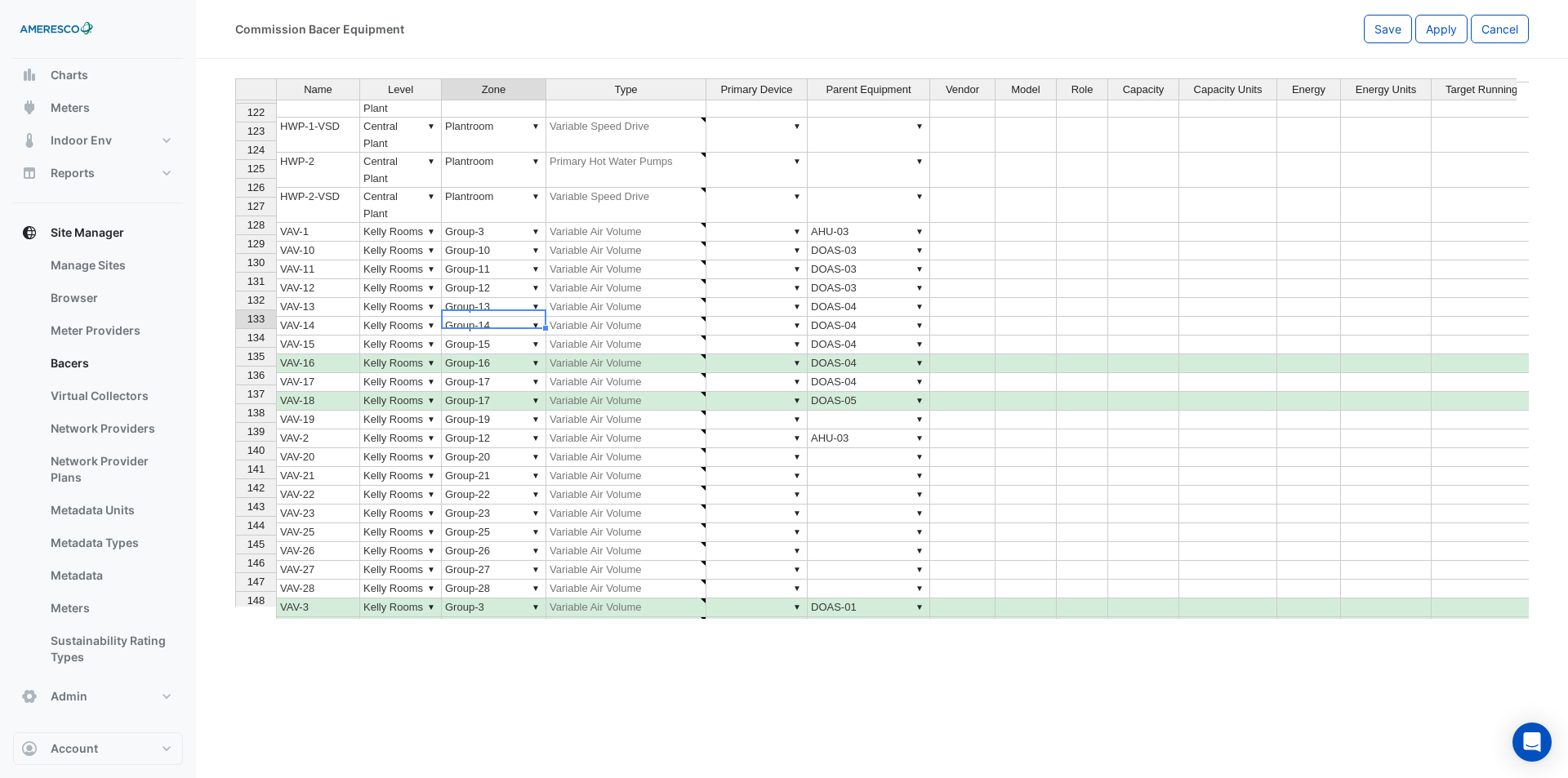 click on "▼ Group-17" at bounding box center (494, 401) 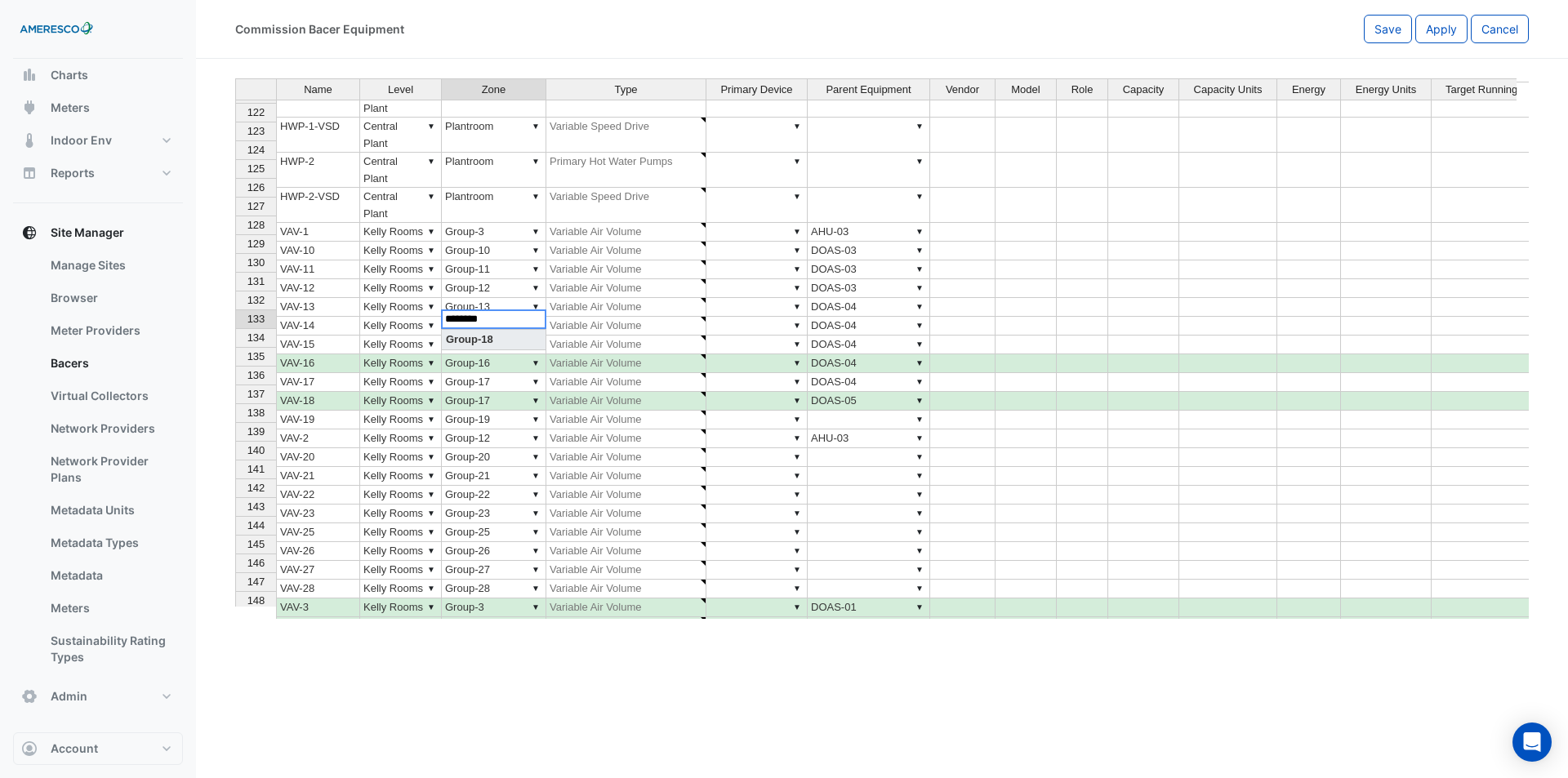 click on "Name Level Zone Type Primary Device Parent Equipment Vendor Model Role Capacity Capacity Units Energy Energy Units Target Running Load % Comment 109 FCU-9-1A ▼ Sector-3 ▼ 121D ▼ Air Handling Units ▼ ▼ ASHP-1,ASHP-2,CHWP-1,CHWP-2 110 FCU-9-1B ▼ Sector-3 ▼ 121G ▼ Air Handling Units ▼ ▼ ASHP-1,ASHP-2,CHWP-1,CHWP-2 111 FCU-9-2A ▼ Sector-3 ▼ Corridor H4 ▼ Air Handling Units ▼ ▼ ASHP-1,ASHP-2,CHWP-1,CHWP-2 112 FCU-9-2B ▼ Sector-3 ▼ 121D ▼ Air Handling Units ▼ ▼ ASHP-1,ASHP-2,CHWP-1,CHWP-2 113 FCU-9-3 ▼ Sector-3 ▼ 121A ▼ Air Handling Units ▼ ▼ ASHP-1,ASHP-2,CHWP-1,CHWP-2 114 FCU-9-4 ▼ Sector-1 ▼ 130 ▼ Air Handling Units ▼ ▼ ASHP-1,ASHP-2,CHWP-1,CHWP-2 115 FCU-9-5 ▼ Sector-1 ▼ Corridor H6 ▼ Air Handling Units ▼ ▼ ASHP-1,ASHP-2,CHWP-1,CHWP-2 116 FCU-9-6 ▼ Sector-1 ▼ 130 ▼ Air Handling Units ▼ ▼ ASHP-1,ASHP-2,CHWP-1,CHWP-2 117 FCU-9-7 ▼ Sector-3 ▼ Corridor H5 ▼ Air Handling Units ▼ ▼ ASHP-1,ASHP-2,CHWP-1,CHWP-2 118 HRC ▼ ▼" at bounding box center (882, 349) 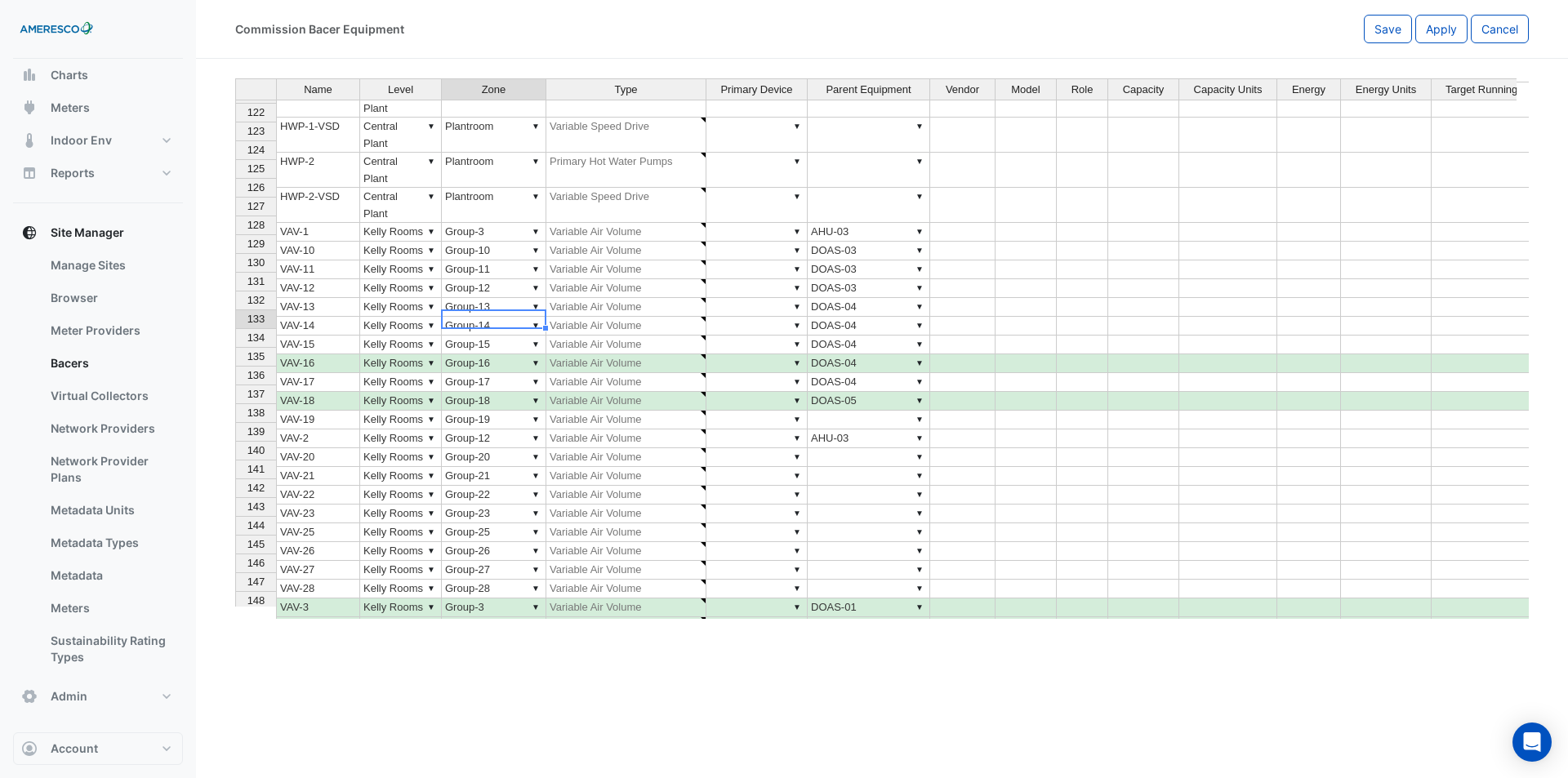 type on "********" 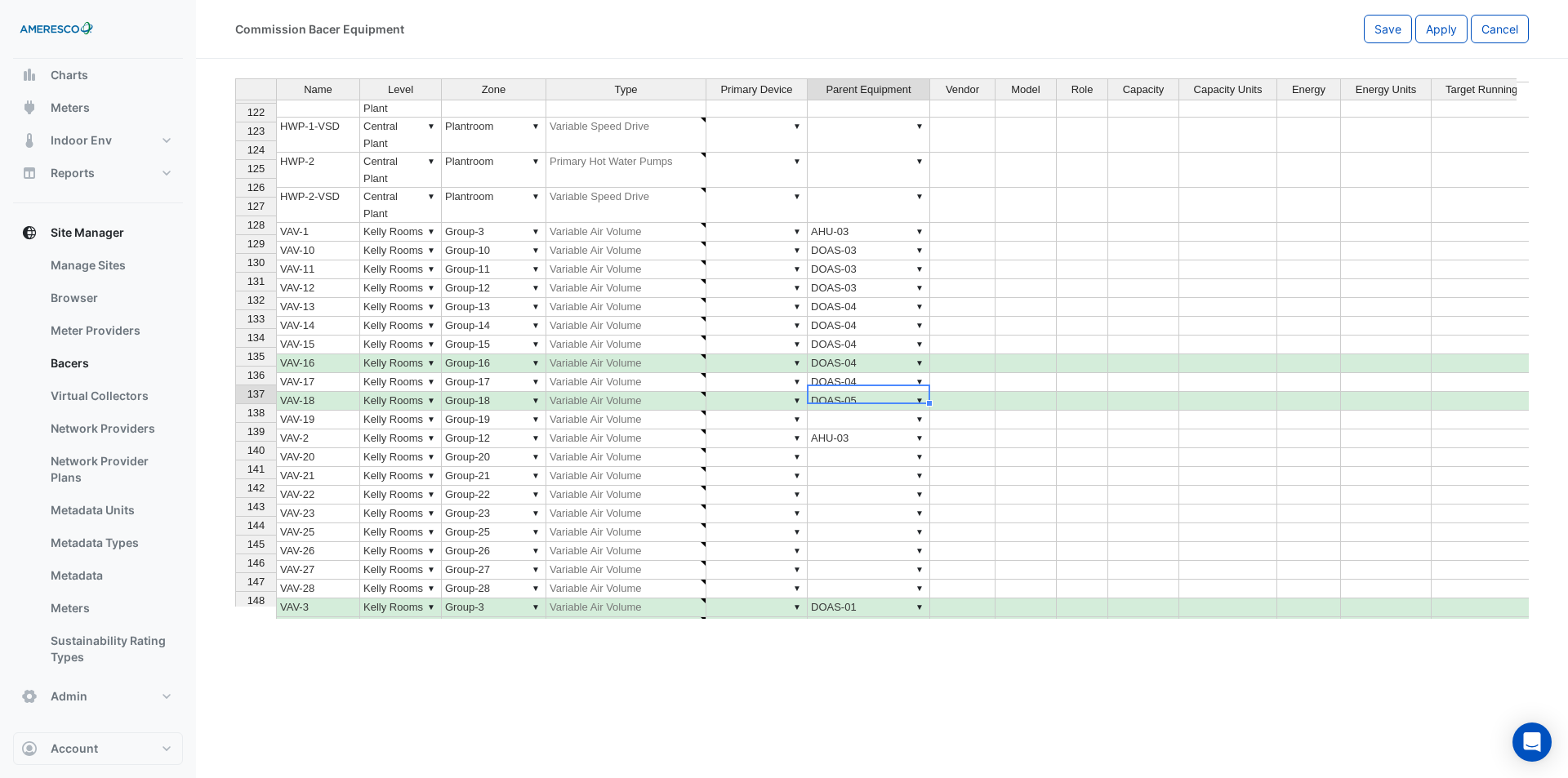 click on "▼" at bounding box center (869, 476) 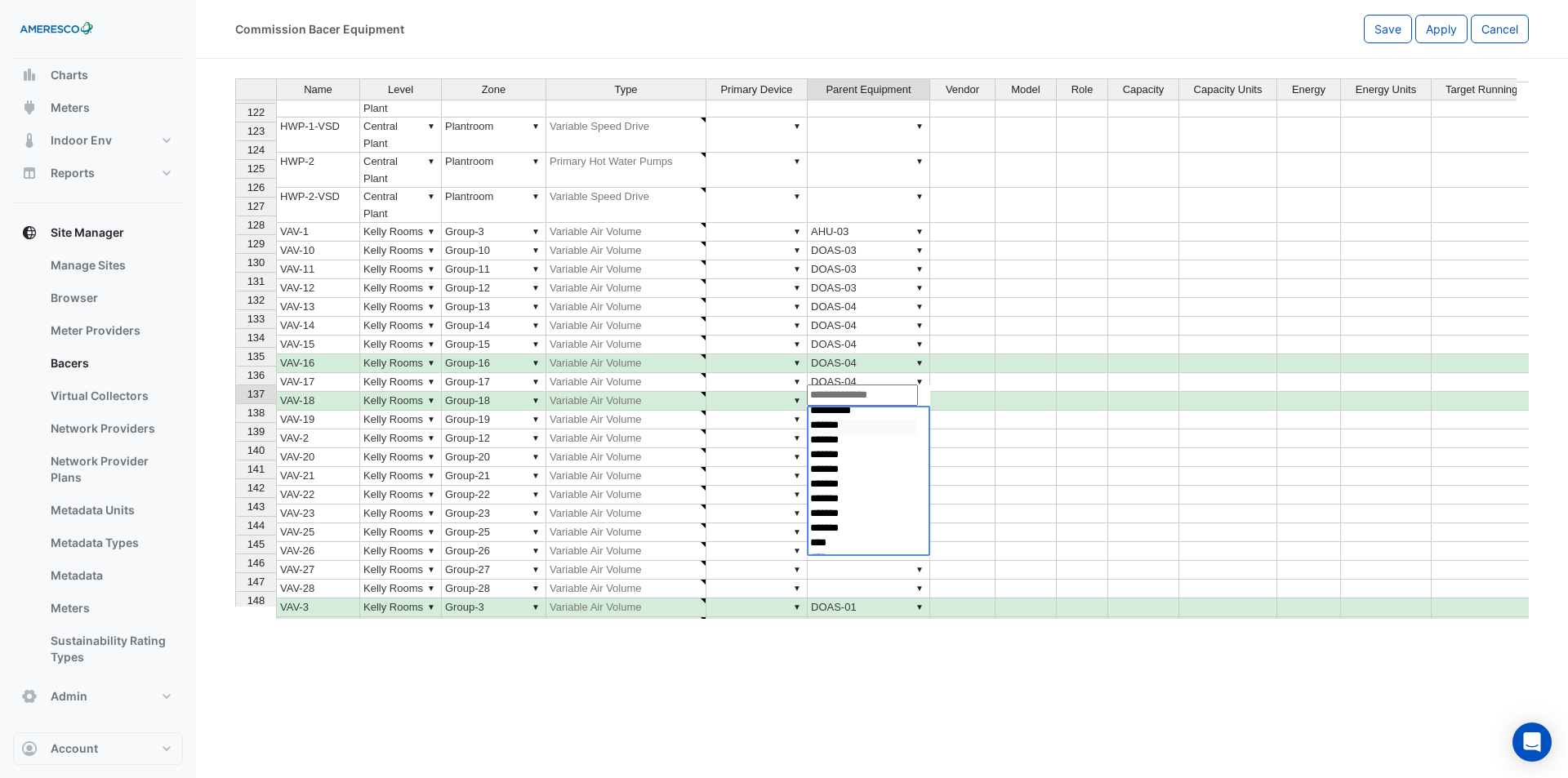 scroll, scrollTop: 163, scrollLeft: 0, axis: vertical 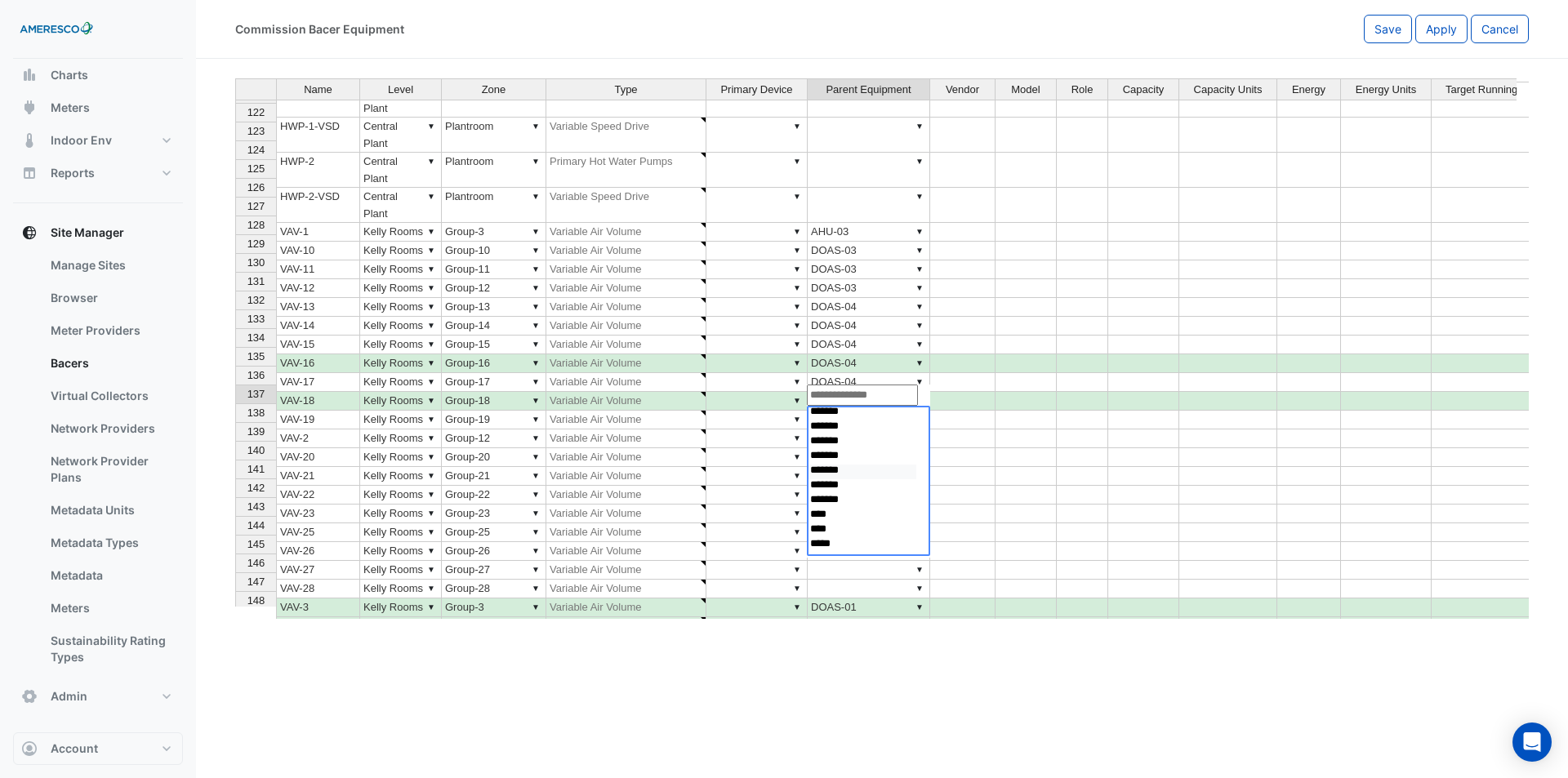 select on "**********" 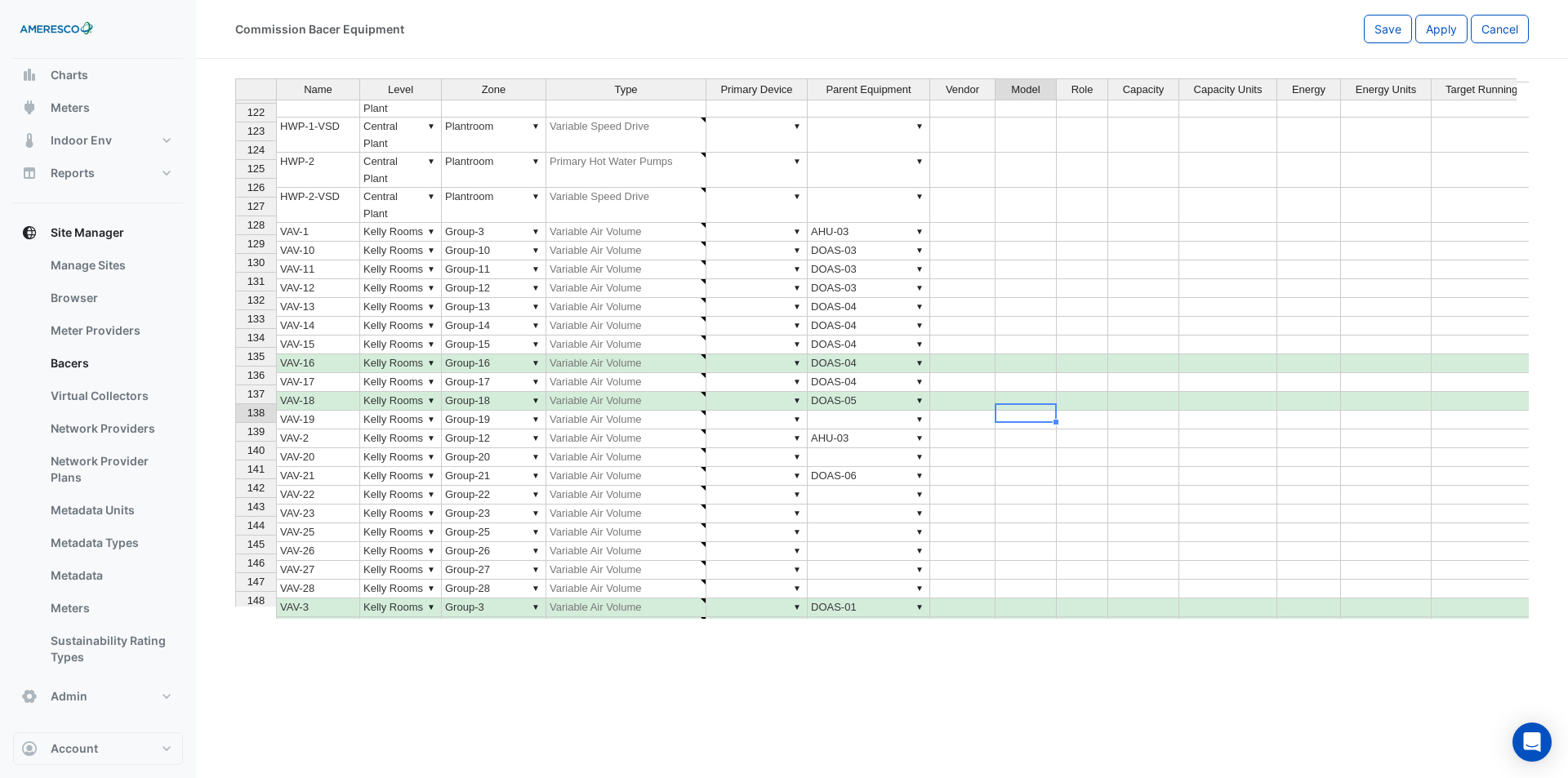 click at bounding box center (1026, 495) 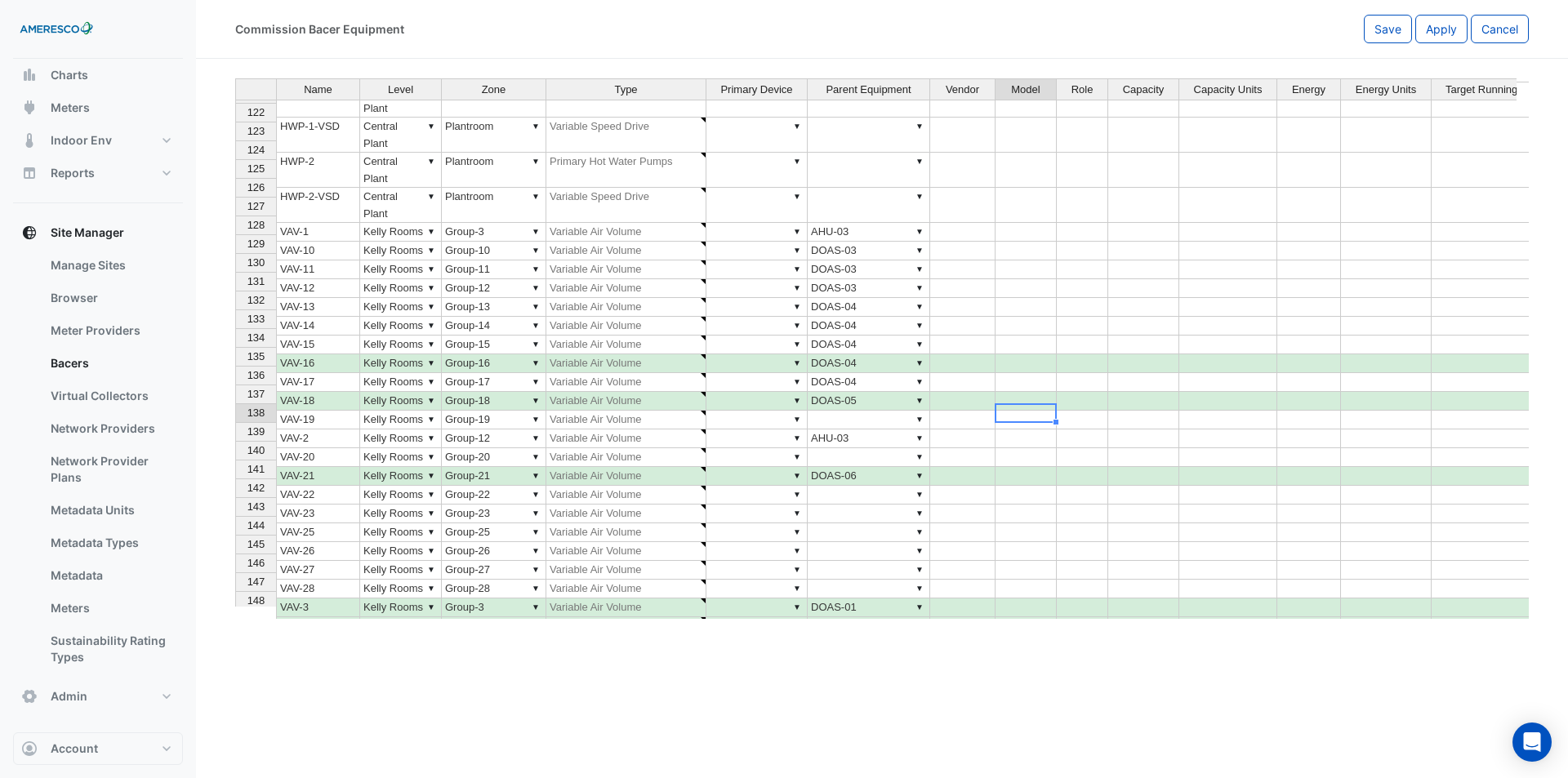 click on "▼ DOAS-06" at bounding box center [869, 476] 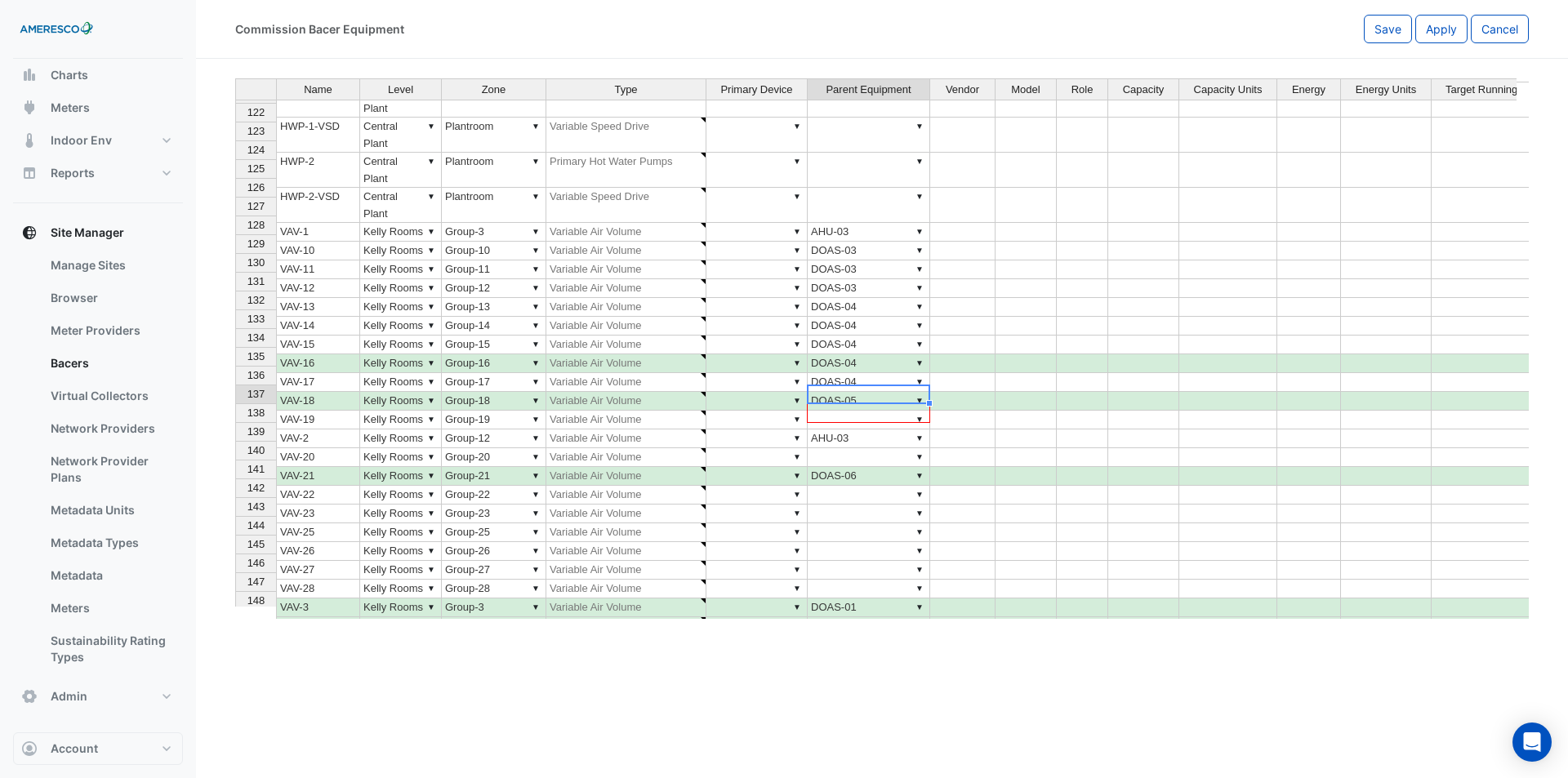 click on "Name Level Zone Type Primary Device Parent Equipment Vendor Model Role Capacity Capacity Units Energy Energy Units Target Running Load % Comment 109 FCU-9-1A ▼ Sector-3 ▼ 121D ▼ Air Handling Units ▼ ▼ ASHP-1,ASHP-2,CHWP-1,CHWP-2 110 FCU-9-1B ▼ Sector-3 ▼ 121G ▼ Air Handling Units ▼ ▼ ASHP-1,ASHP-2,CHWP-1,CHWP-2 111 FCU-9-2A ▼ Sector-3 ▼ Corridor H4 ▼ Air Handling Units ▼ ▼ ASHP-1,ASHP-2,CHWP-1,CHWP-2 112 FCU-9-2B ▼ Sector-3 ▼ 121D ▼ Air Handling Units ▼ ▼ ASHP-1,ASHP-2,CHWP-1,CHWP-2 113 FCU-9-3 ▼ Sector-3 ▼ 121A ▼ Air Handling Units ▼ ▼ ASHP-1,ASHP-2,CHWP-1,CHWP-2 114 FCU-9-4 ▼ Sector-1 ▼ 130 ▼ Air Handling Units ▼ ▼ ASHP-1,ASHP-2,CHWP-1,CHWP-2 115 FCU-9-5 ▼ Sector-1 ▼ Corridor H6 ▼ Air Handling Units ▼ ▼ ASHP-1,ASHP-2,CHWP-1,CHWP-2 116 FCU-9-6 ▼ Sector-1 ▼ 130 ▼ Air Handling Units ▼ ▼ ASHP-1,ASHP-2,CHWP-1,CHWP-2 117 FCU-9-7 ▼ Sector-3 ▼ Corridor H5 ▼ Air Handling Units ▼ ▼ ASHP-1,ASHP-2,CHWP-1,CHWP-2 118 HRC ▼ ▼" at bounding box center [235, 304] 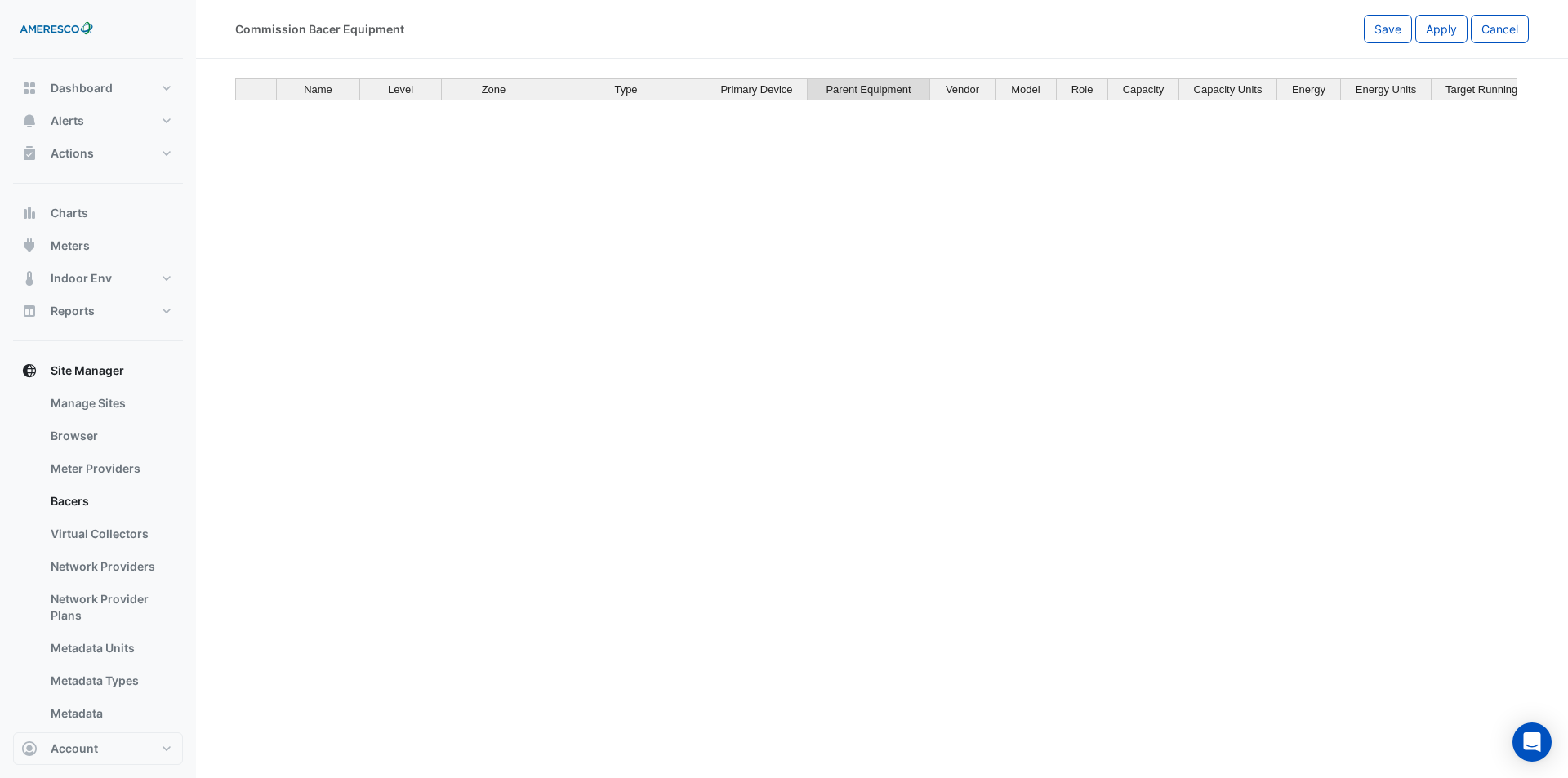 scroll, scrollTop: 0, scrollLeft: 0, axis: both 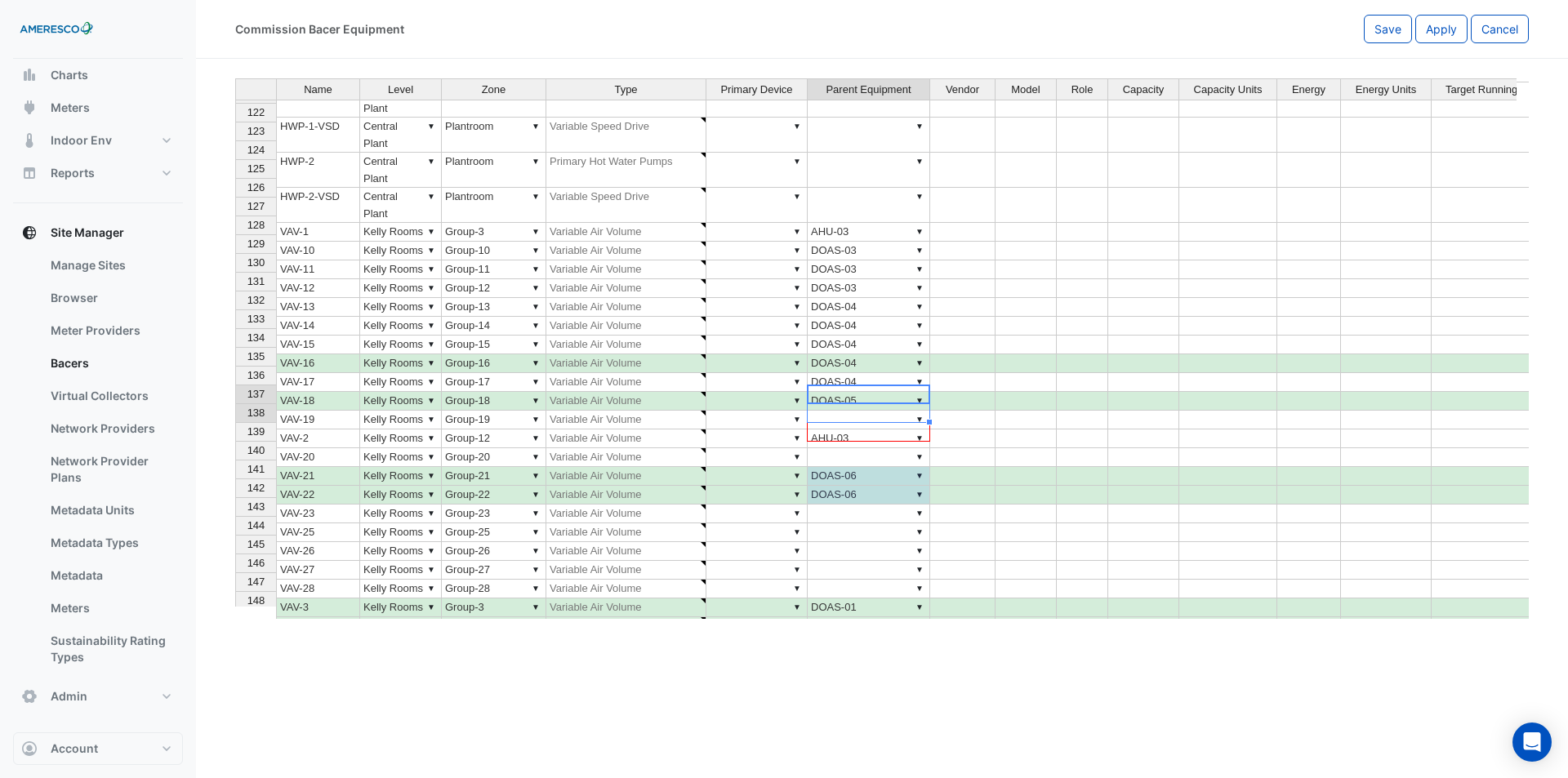 drag, startPoint x: 929, startPoint y: 426, endPoint x: 926, endPoint y: 435, distance: 9.486833 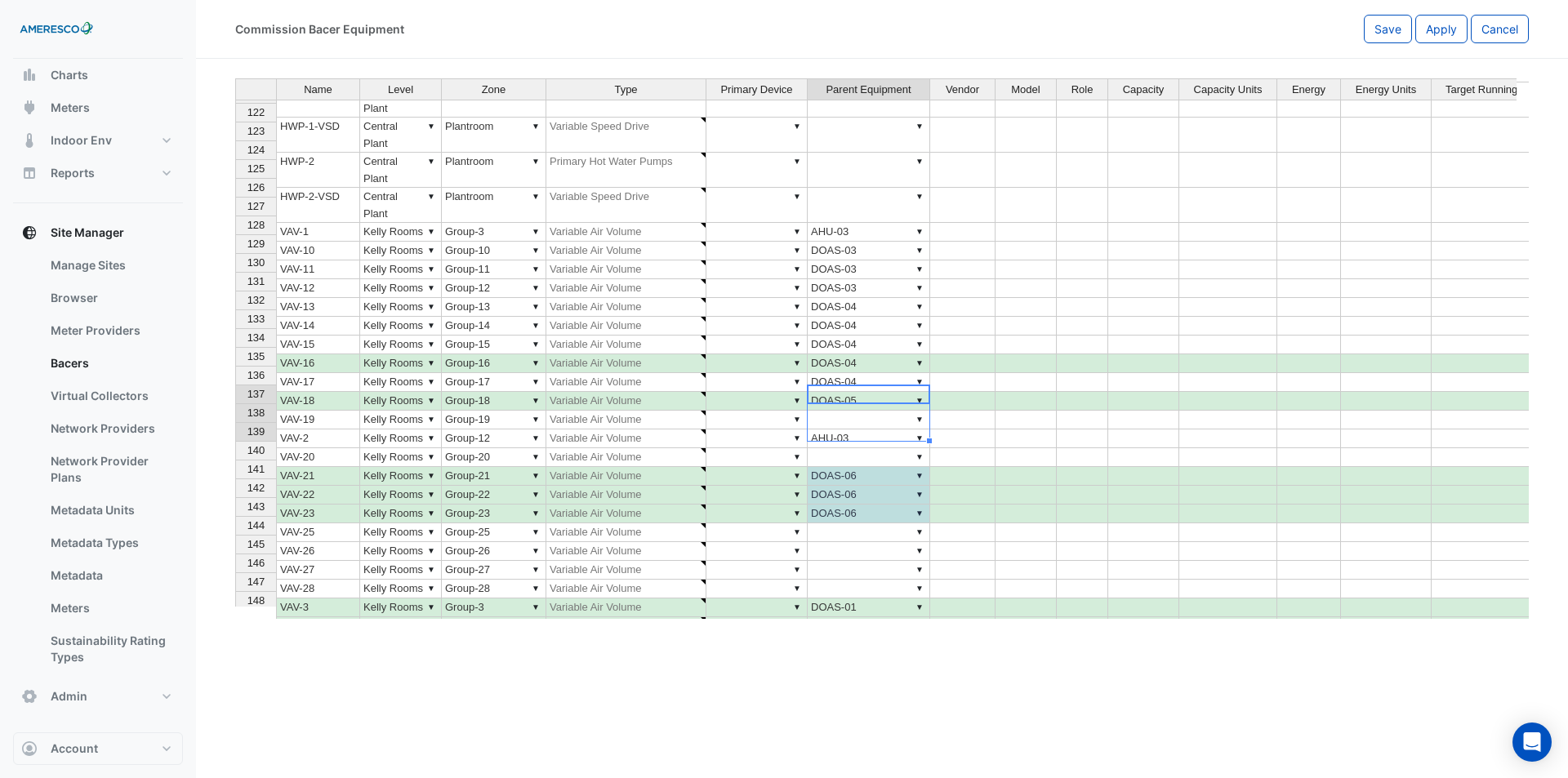 click on "▼" at bounding box center [869, 532] 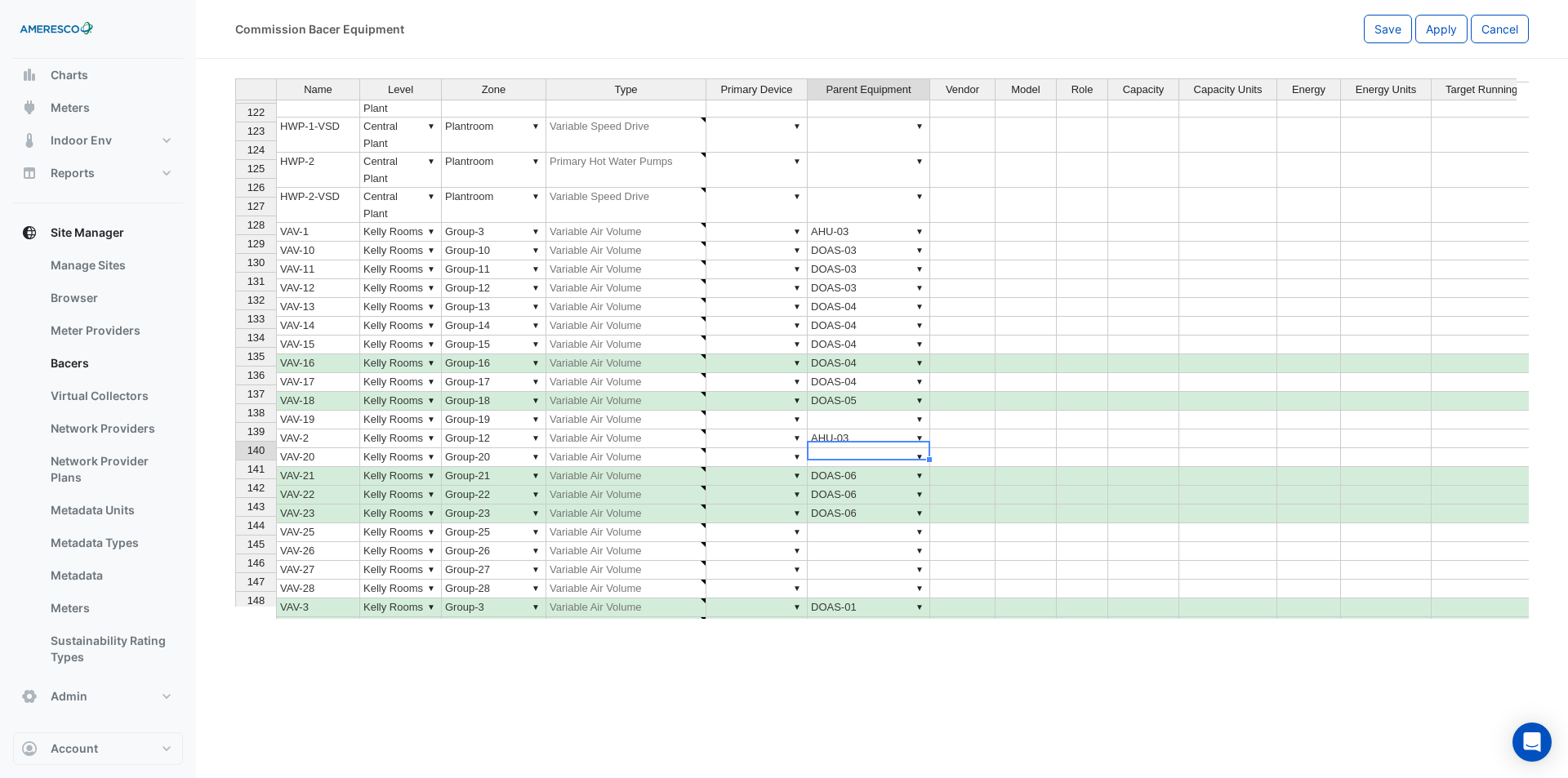 click on "▼" at bounding box center (869, 532) 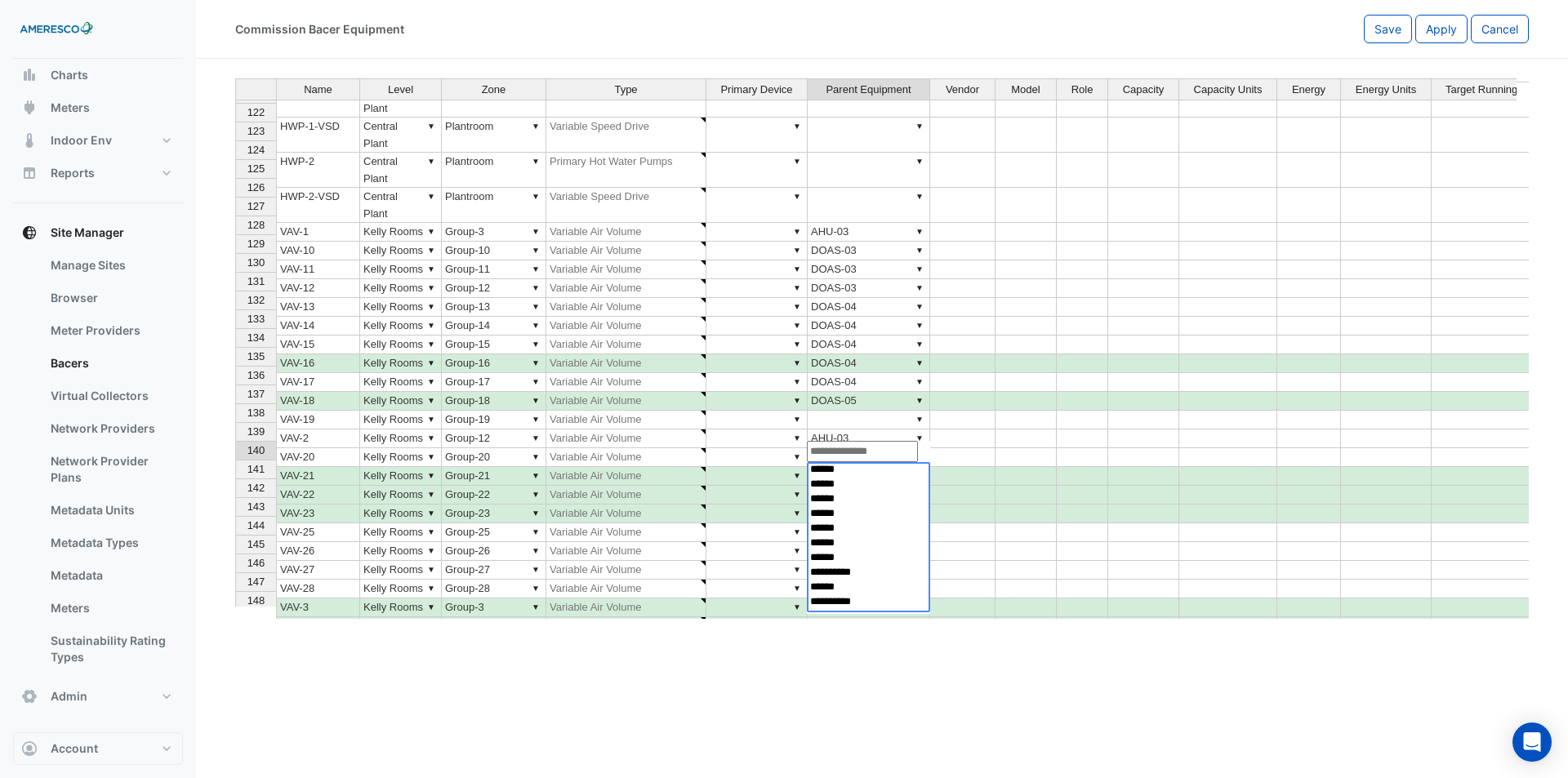 select on "**********" 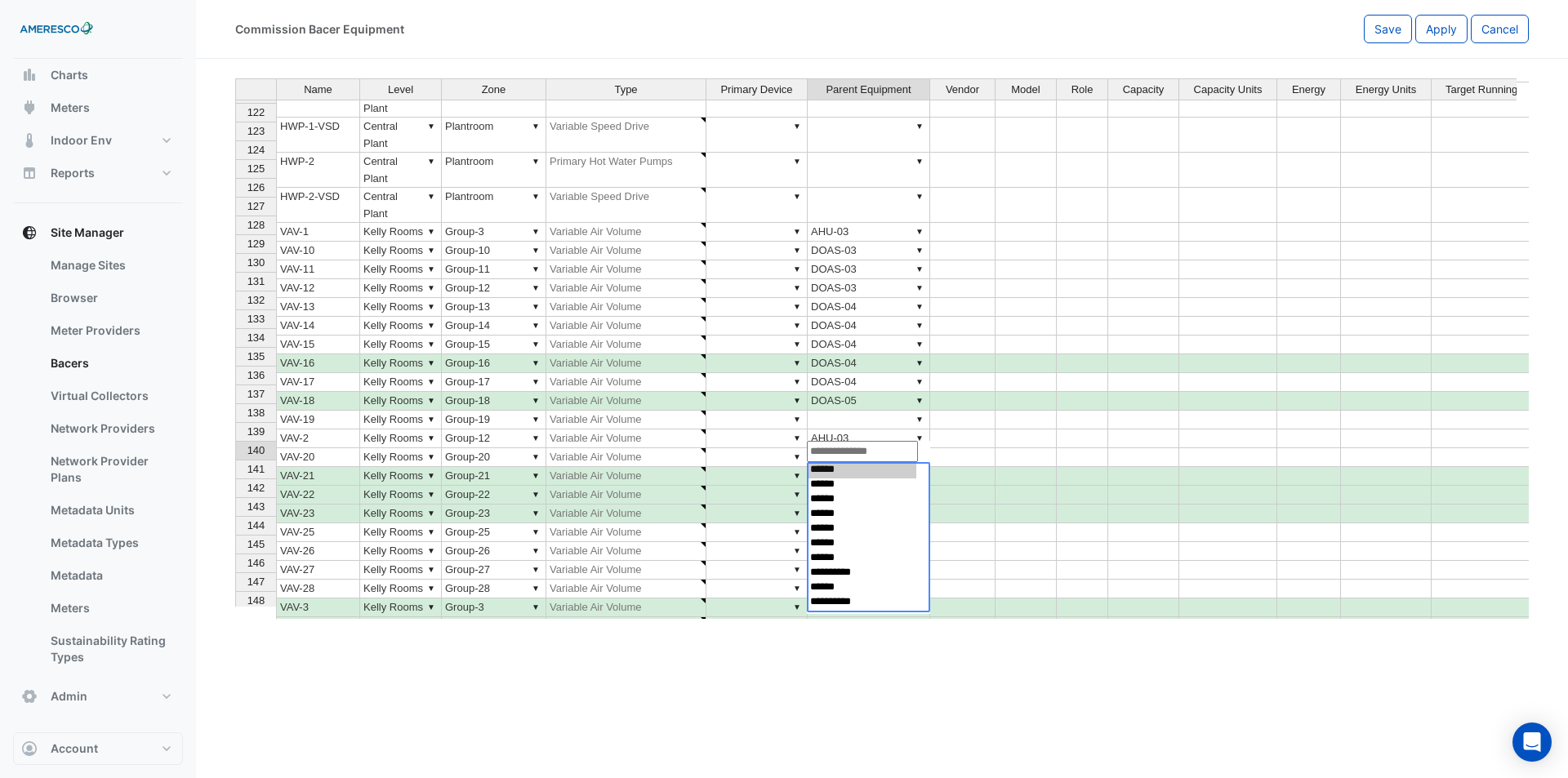 click on "*******" at bounding box center [862, 706] 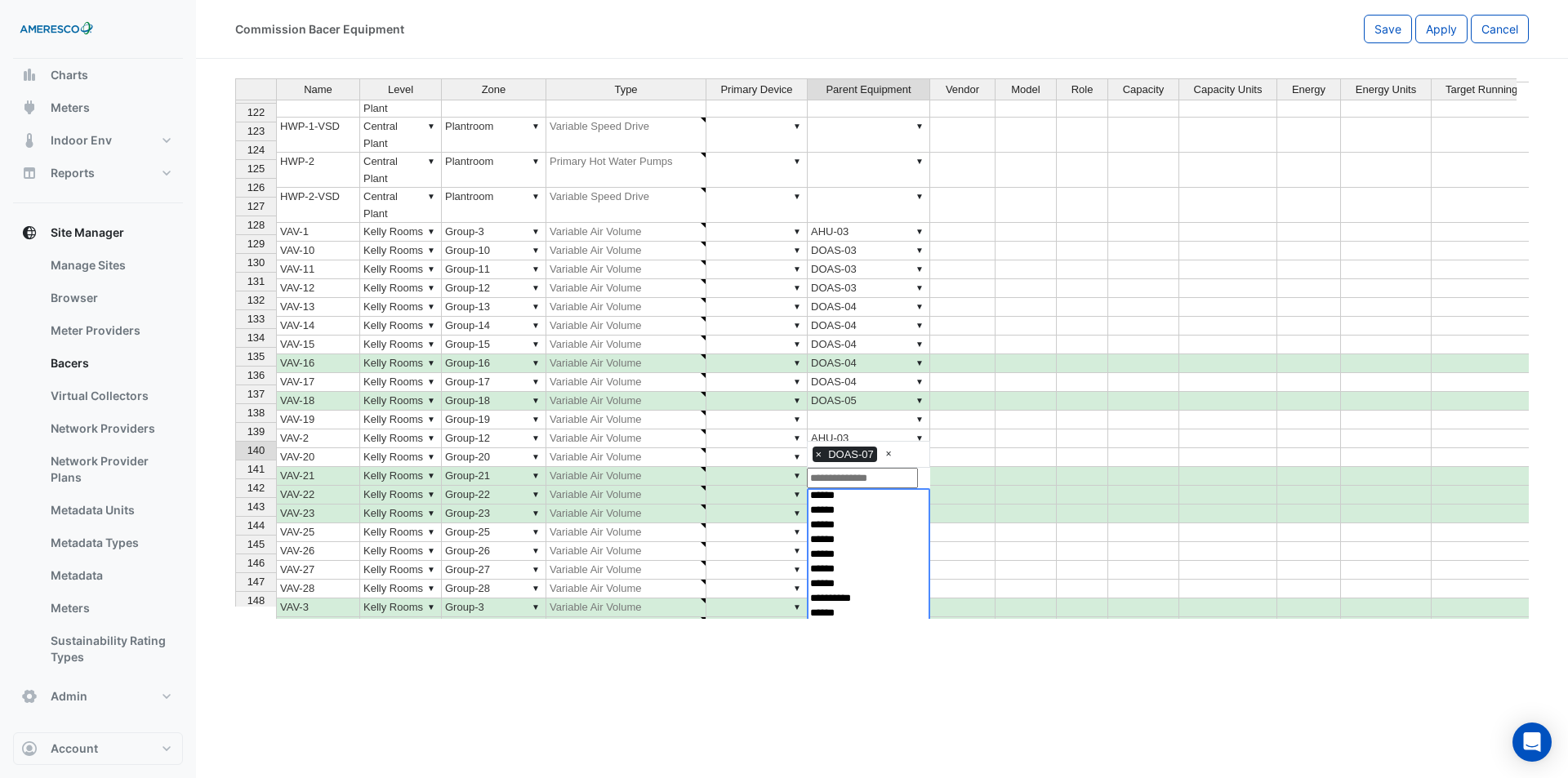 click on "Name Level Zone Type Primary Device Parent Equipment Vendor Model Role Capacity Capacity Units Energy Energy Units Target Running Load % Comment 109 FCU-9-1A ▼ Sector-3 ▼ 121D ▼ Air Handling Units ▼ ▼ ASHP-1,ASHP-2,CHWP-1,CHWP-2 110 FCU-9-1B ▼ Sector-3 ▼ 121G ▼ Air Handling Units ▼ ▼ ASHP-1,ASHP-2,CHWP-1,CHWP-2 111 FCU-9-2A ▼ Sector-3 ▼ Corridor H4 ▼ Air Handling Units ▼ ▼ ASHP-1,ASHP-2,CHWP-1,CHWP-2 112 FCU-9-2B ▼ Sector-3 ▼ 121D ▼ Air Handling Units ▼ ▼ ASHP-1,ASHP-2,CHWP-1,CHWP-2 113 FCU-9-3 ▼ Sector-3 ▼ 121A ▼ Air Handling Units ▼ ▼ ASHP-1,ASHP-2,CHWP-1,CHWP-2 114 FCU-9-4 ▼ Sector-1 ▼ 130 ▼ Air Handling Units ▼ ▼ ASHP-1,ASHP-2,CHWP-1,CHWP-2 115 FCU-9-5 ▼ Sector-1 ▼ Corridor H6 ▼ Air Handling Units ▼ ▼ ASHP-1,ASHP-2,CHWP-1,CHWP-2 116 FCU-9-6 ▼ Sector-1 ▼ 130 ▼ Air Handling Units ▼ ▼ ASHP-1,ASHP-2,CHWP-1,CHWP-2 117 FCU-9-7 ▼ Sector-3 ▼ Corridor H5 ▼ Air Handling Units ▼ ▼ ASHP-1,ASHP-2,CHWP-1,CHWP-2 118 HRC ▼ ▼" at bounding box center (235, 304) 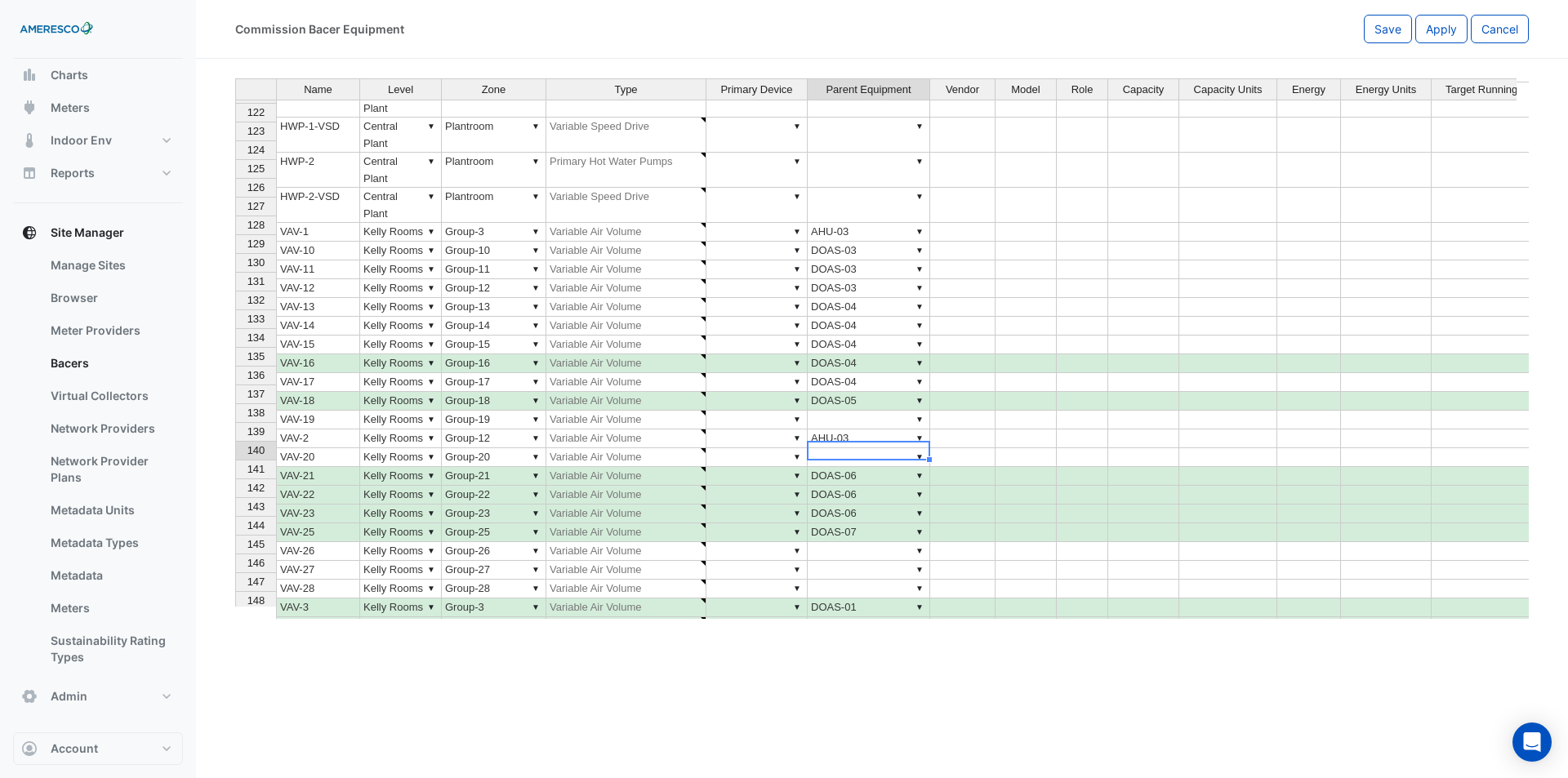 click on "▼ DOAS-07" at bounding box center [869, 532] 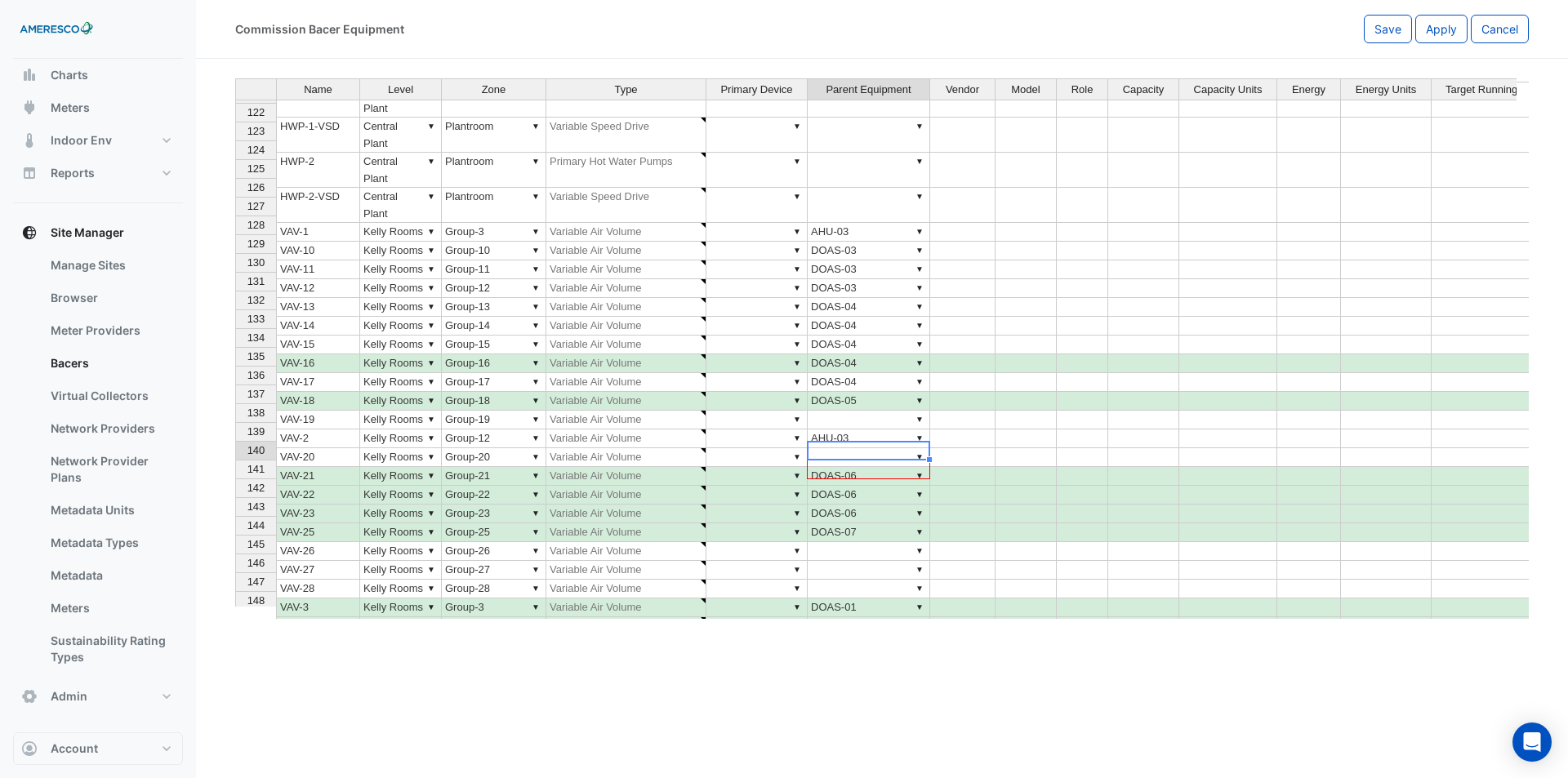 click on "Name Level Zone Type Primary Device Parent Equipment Vendor Model Role Capacity Capacity Units Energy Energy Units Target Running Load % Comment 109 FCU-9-1A ▼ Sector-3 ▼ 121D ▼ Air Handling Units ▼ ▼ ASHP-1,ASHP-2,CHWP-1,CHWP-2 110 FCU-9-1B ▼ Sector-3 ▼ 121G ▼ Air Handling Units ▼ ▼ ASHP-1,ASHP-2,CHWP-1,CHWP-2 111 FCU-9-2A ▼ Sector-3 ▼ Corridor H4 ▼ Air Handling Units ▼ ▼ ASHP-1,ASHP-2,CHWP-1,CHWP-2 112 FCU-9-2B ▼ Sector-3 ▼ 121D ▼ Air Handling Units ▼ ▼ ASHP-1,ASHP-2,CHWP-1,CHWP-2 113 FCU-9-3 ▼ Sector-3 ▼ 121A ▼ Air Handling Units ▼ ▼ ASHP-1,ASHP-2,CHWP-1,CHWP-2 114 FCU-9-4 ▼ Sector-1 ▼ 130 ▼ Air Handling Units ▼ ▼ ASHP-1,ASHP-2,CHWP-1,CHWP-2 115 FCU-9-5 ▼ Sector-1 ▼ Corridor H6 ▼ Air Handling Units ▼ ▼ ASHP-1,ASHP-2,CHWP-1,CHWP-2 116 FCU-9-6 ▼ Sector-1 ▼ 130 ▼ Air Handling Units ▼ ▼ ASHP-1,ASHP-2,CHWP-1,CHWP-2 117 FCU-9-7 ▼ Sector-3 ▼ Corridor H5 ▼ Air Handling Units ▼ ▼ ASHP-1,ASHP-2,CHWP-1,CHWP-2 118 HRC ▼ ▼" at bounding box center (235, 304) 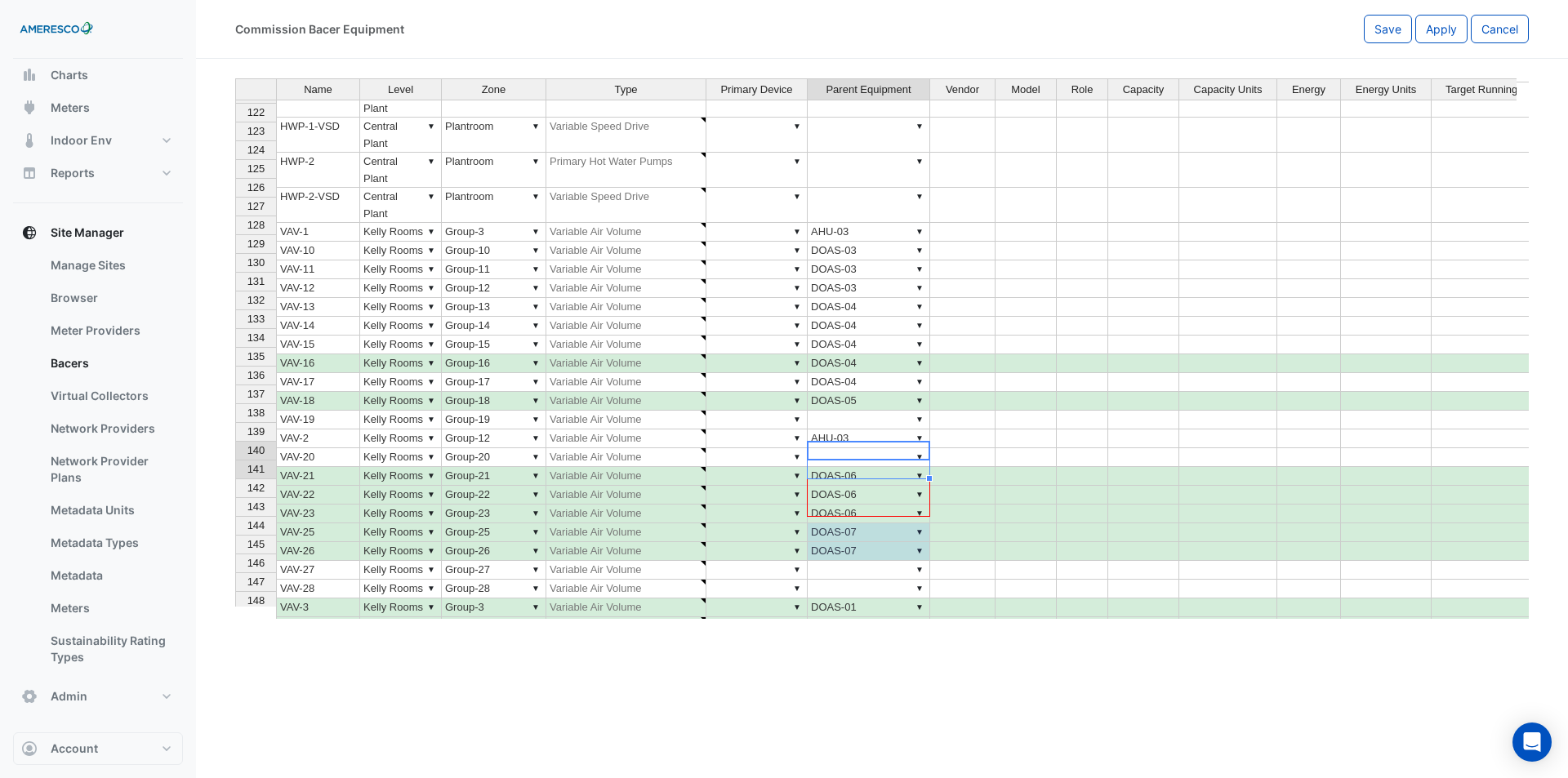 drag, startPoint x: 928, startPoint y: 478, endPoint x: 928, endPoint y: 504, distance: 26 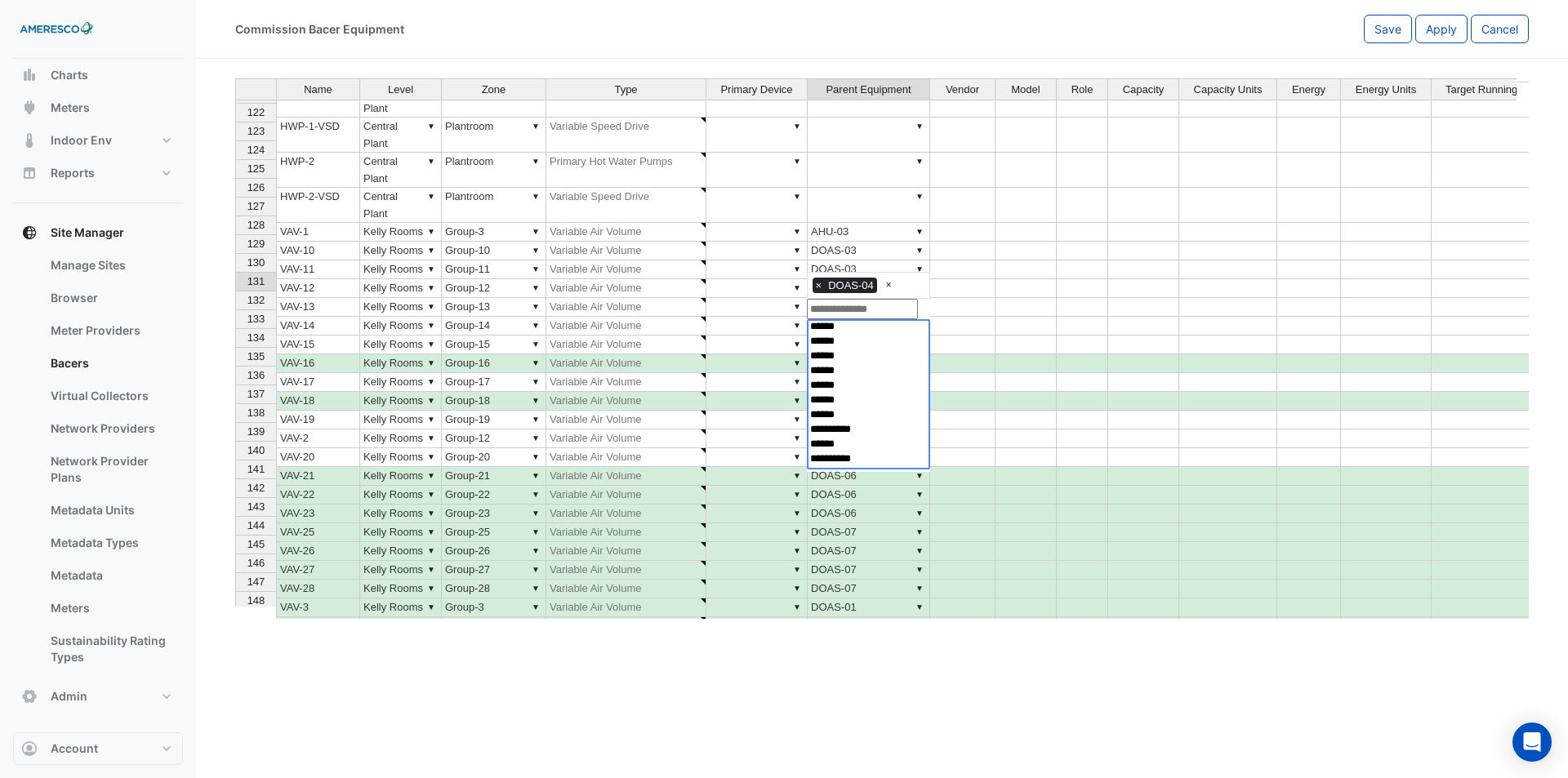 click on "Name Level Zone Type Primary Device Parent Equipment Vendor Model Role Capacity Capacity Units Energy Energy Units Target Running Load % Comment 109 FCU-9-1A ▼ Sector-3 ▼ 121D ▼ Air Handling Units ▼ ▼ ASHP-1,ASHP-2,CHWP-1,CHWP-2 110 FCU-9-1B ▼ Sector-3 ▼ 121G ▼ Air Handling Units ▼ ▼ ASHP-1,ASHP-2,CHWP-1,CHWP-2 111 FCU-9-2A ▼ Sector-3 ▼ Corridor H4 ▼ Air Handling Units ▼ ▼ ASHP-1,ASHP-2,CHWP-1,CHWP-2 112 FCU-9-2B ▼ Sector-3 ▼ 121D ▼ Air Handling Units ▼ ▼ ASHP-1,ASHP-2,CHWP-1,CHWP-2 113 FCU-9-3 ▼ Sector-3 ▼ 121A ▼ Air Handling Units ▼ ▼ ASHP-1,ASHP-2,CHWP-1,CHWP-2 114 FCU-9-4 ▼ Sector-1 ▼ 130 ▼ Air Handling Units ▼ ▼ ASHP-1,ASHP-2,CHWP-1,CHWP-2 115 FCU-9-5 ▼ Sector-1 ▼ Corridor H6 ▼ Air Handling Units ▼ ▼ ASHP-1,ASHP-2,CHWP-1,CHWP-2 116 FCU-9-6 ▼ Sector-1 ▼ 130 ▼ Air Handling Units ▼ ▼ ASHP-1,ASHP-2,CHWP-1,CHWP-2 117 FCU-9-7 ▼ Sector-3 ▼ Corridor H5 ▼ Air Handling Units ▼ ▼ ASHP-1,ASHP-2,CHWP-1,CHWP-2 118 HRC ▼ ▼" at bounding box center (882, 349) 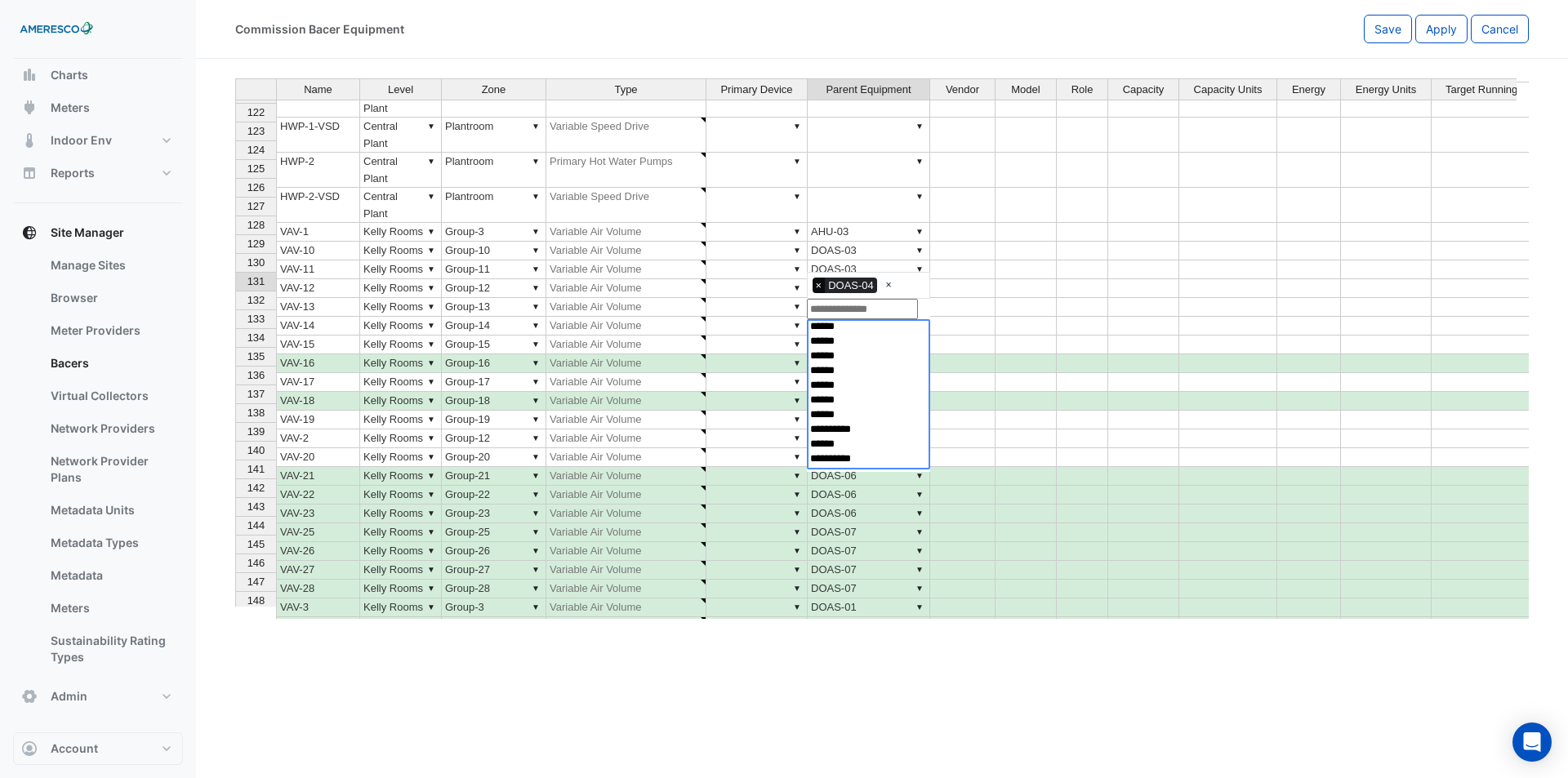 click on "×" at bounding box center (819, 286) 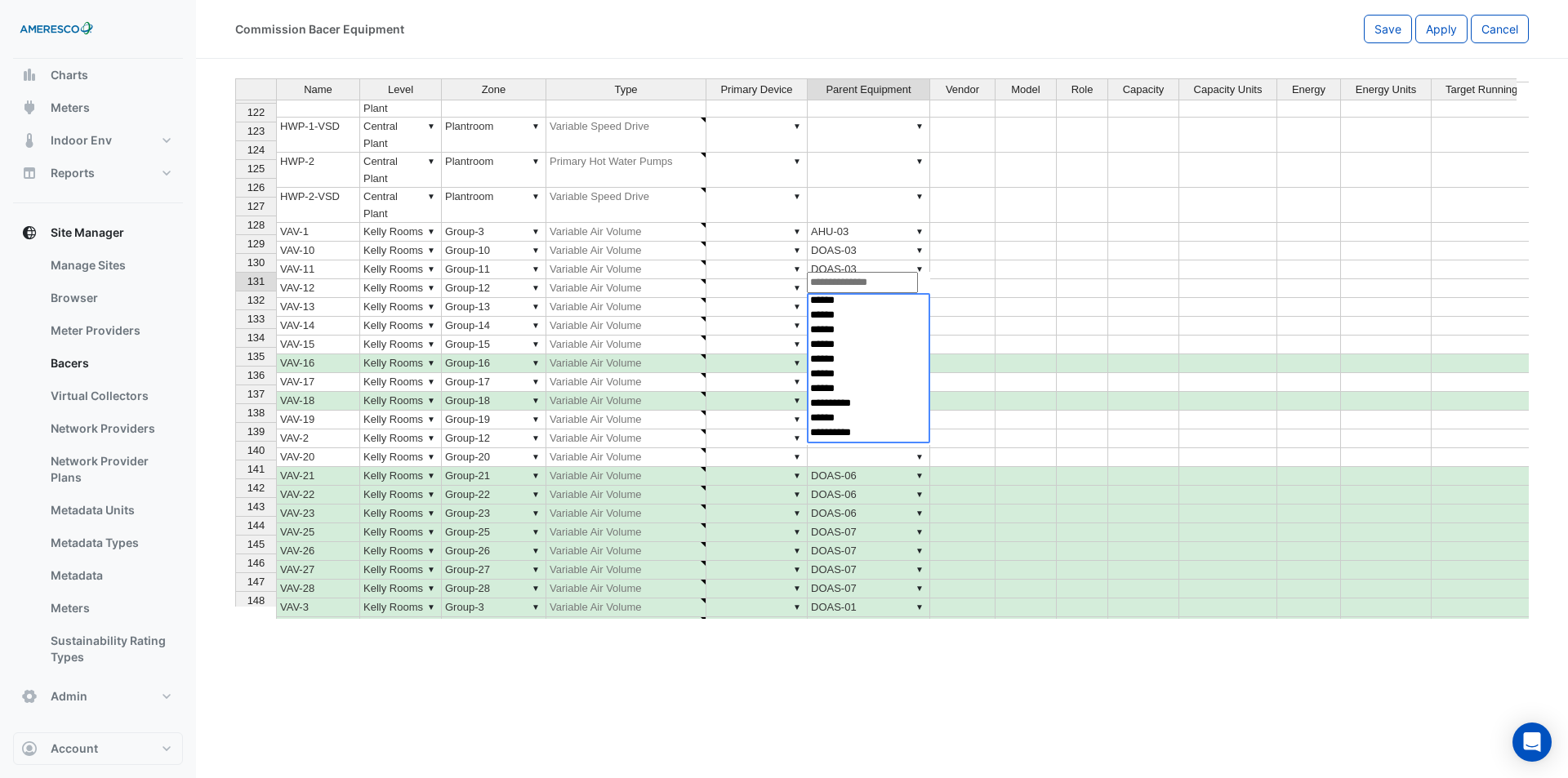 select on "**********" 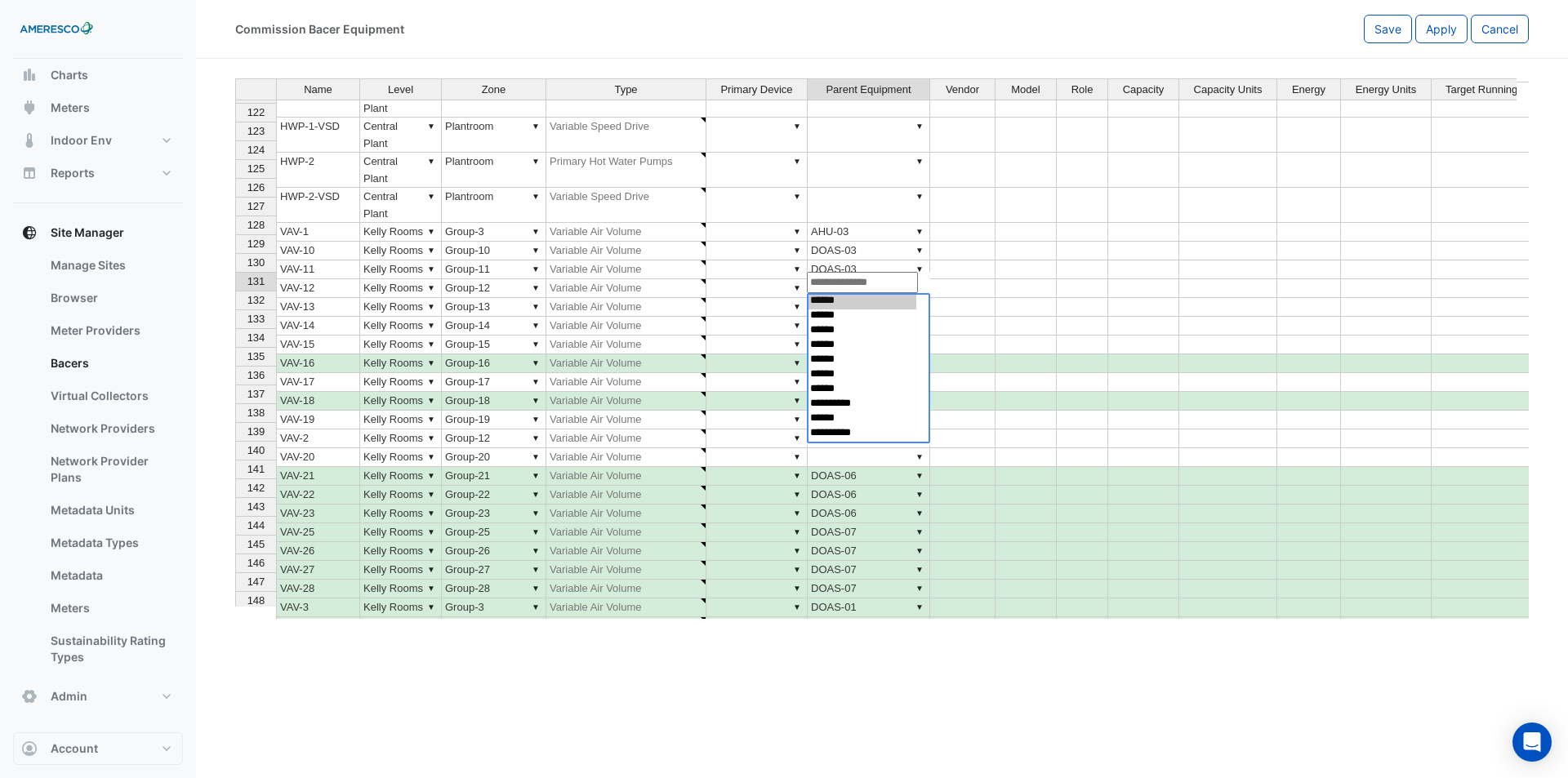 select 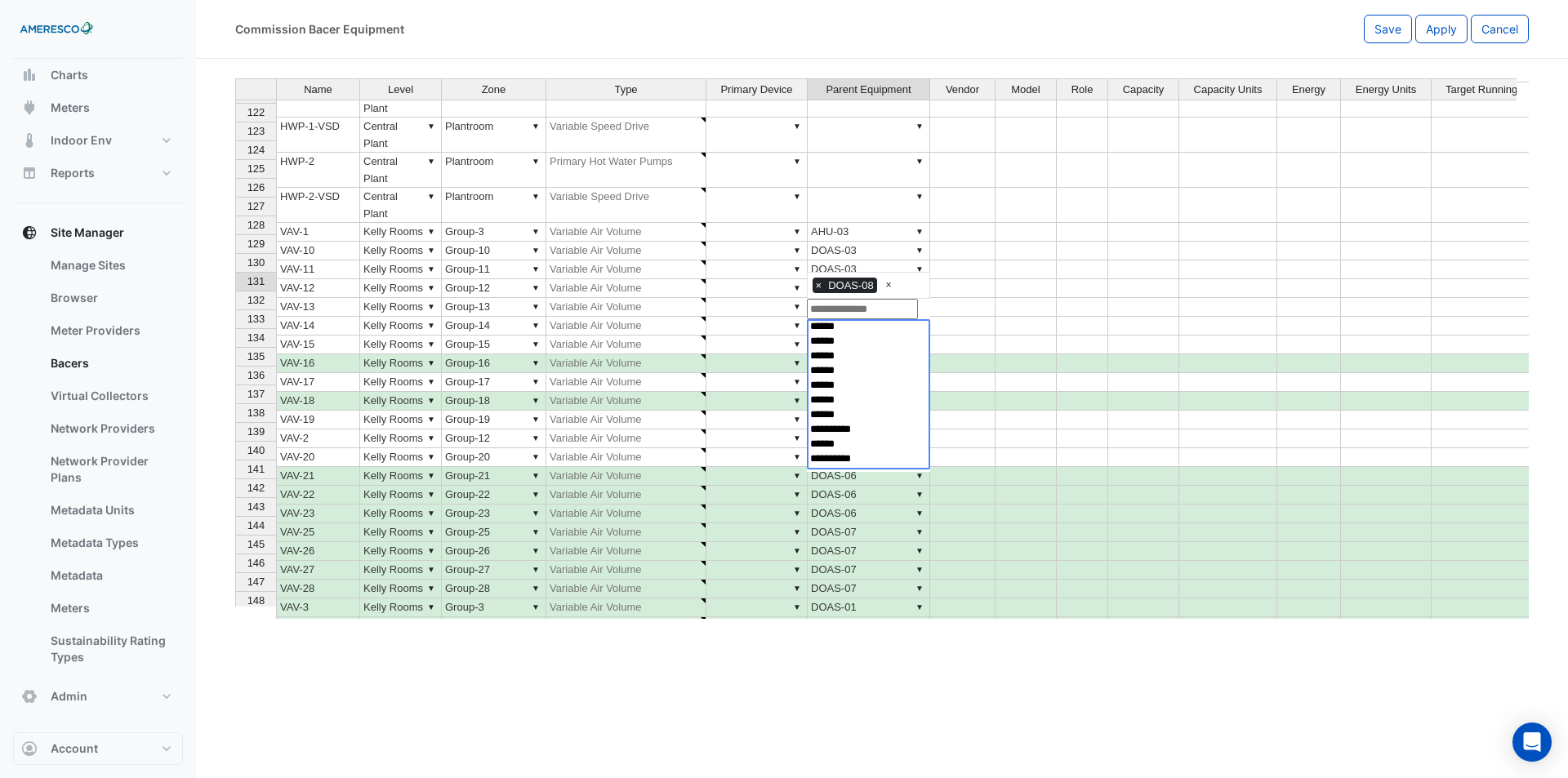 click at bounding box center [1026, 401] 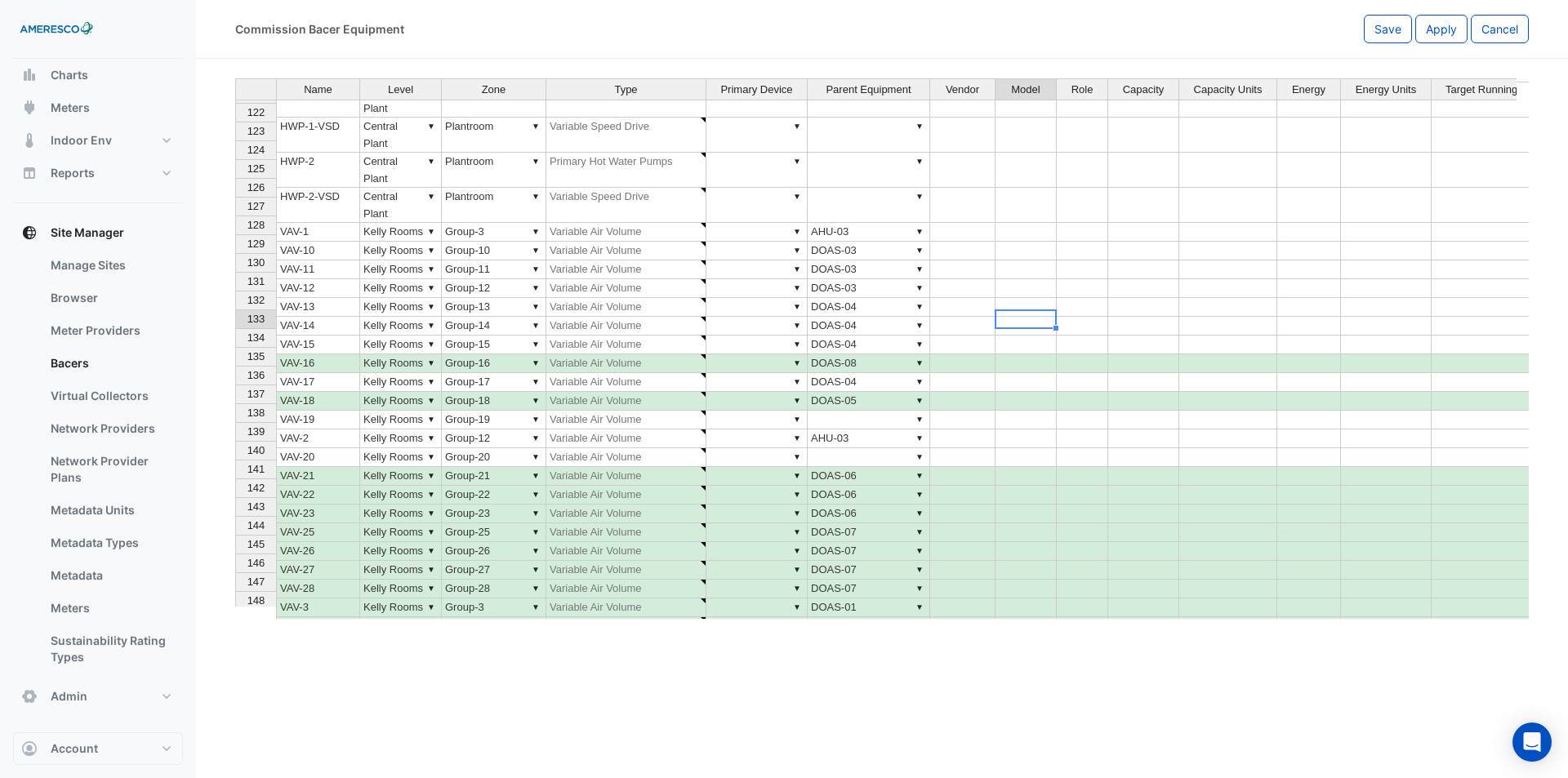 click on "▼ DOAS-04" at bounding box center (869, 382) 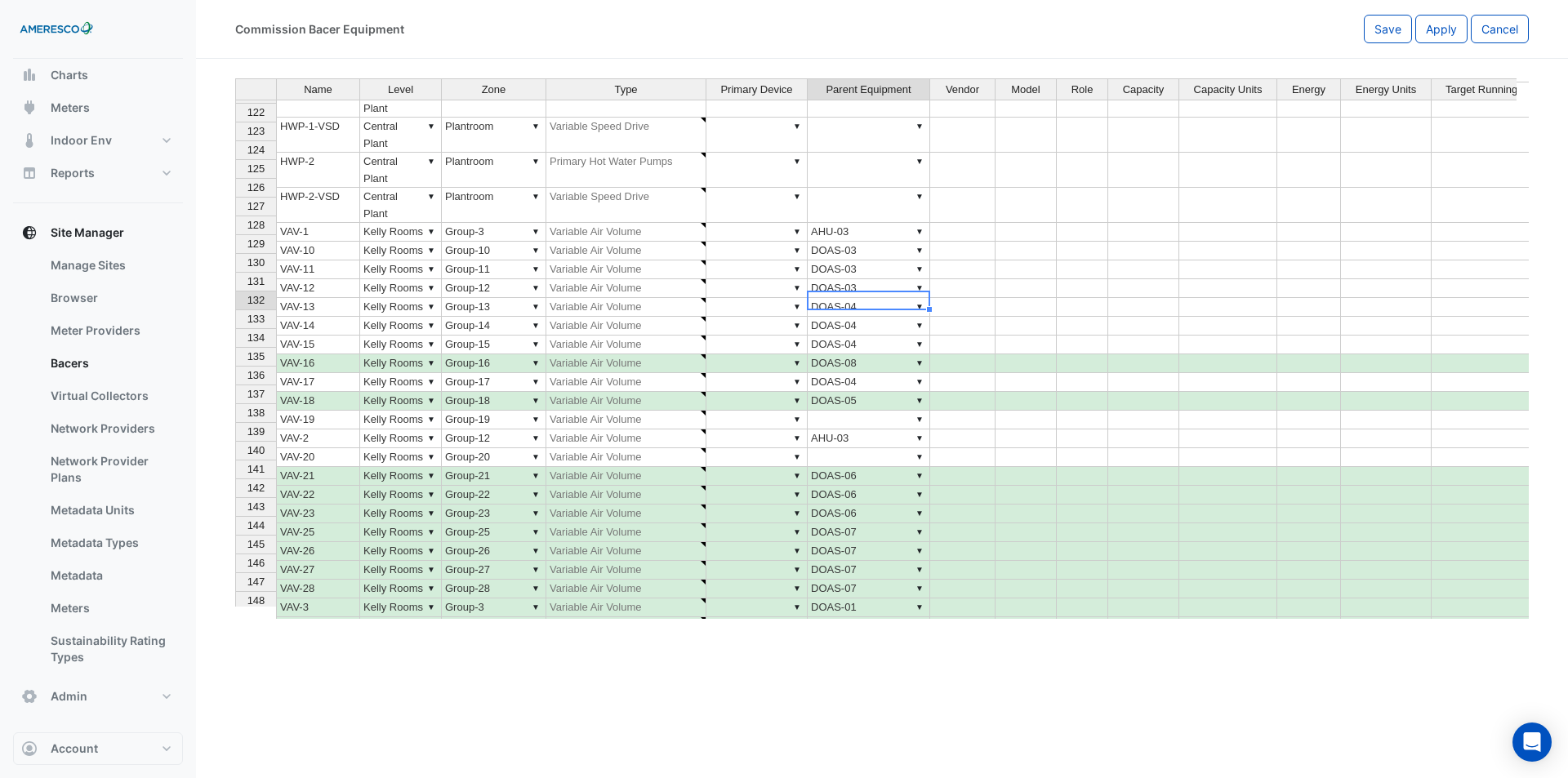 click on "▼ DOAS-04" at bounding box center (869, 382) 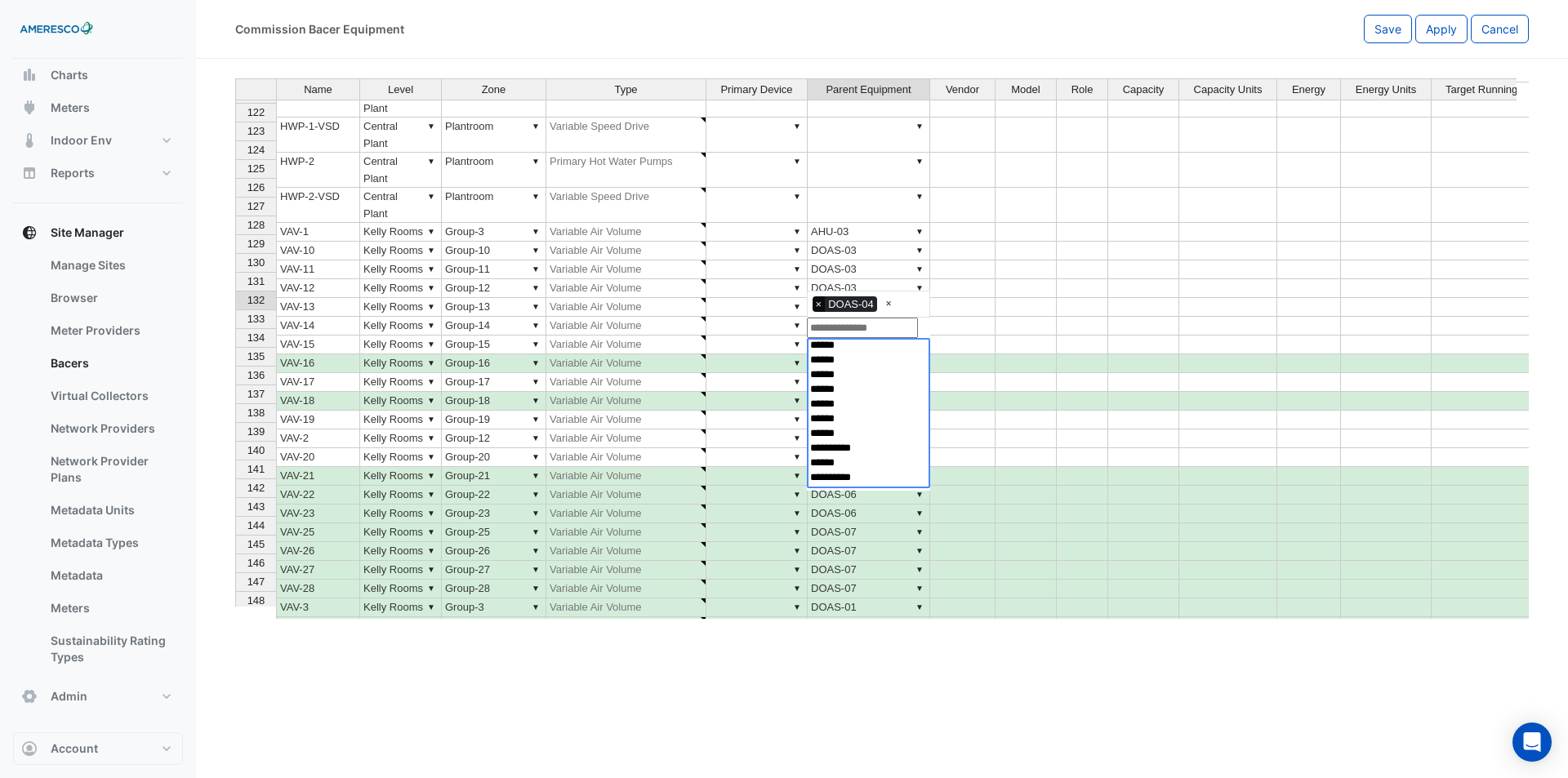 click on "×" at bounding box center (819, 305) 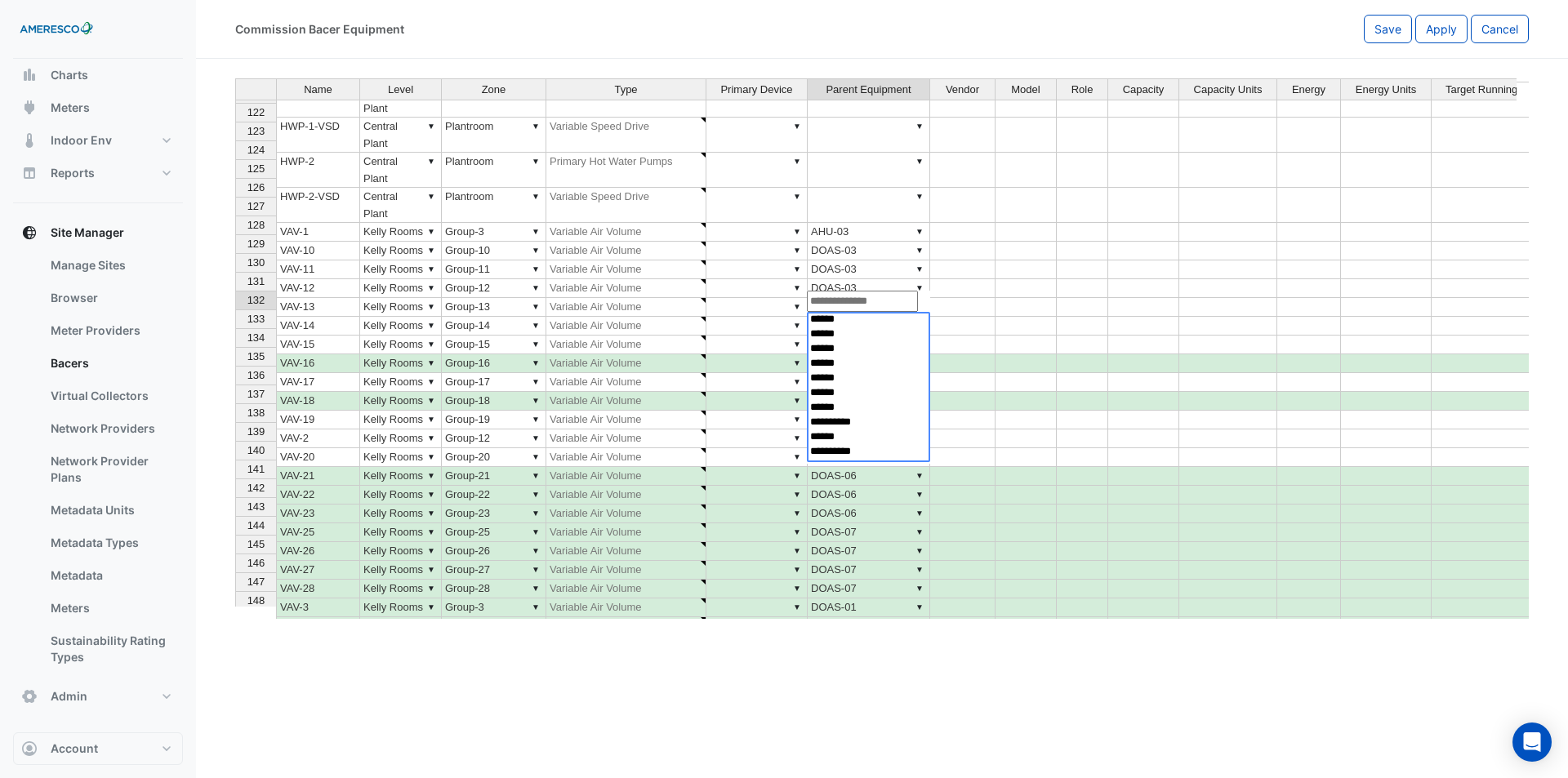 select on "**********" 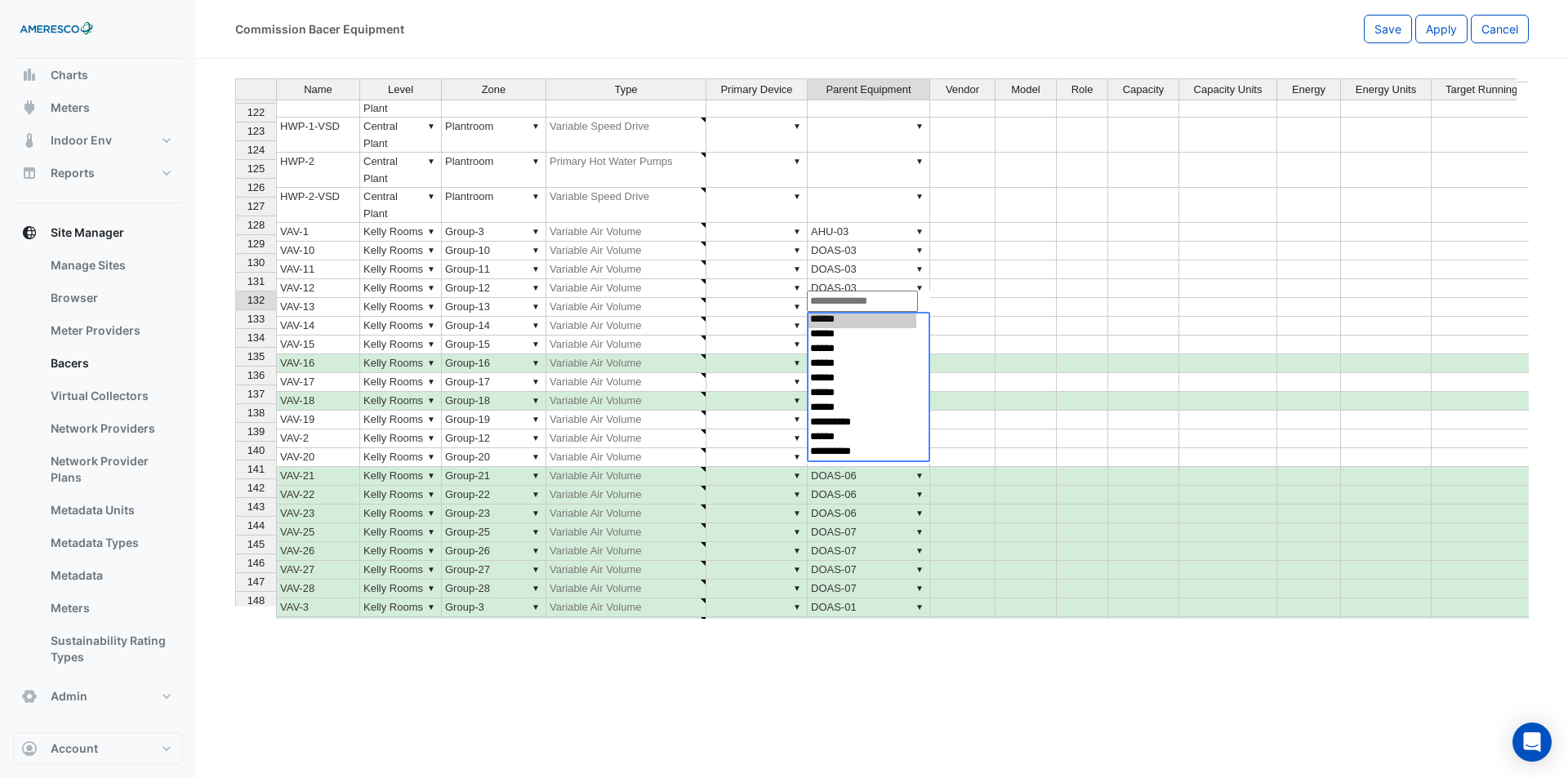 select 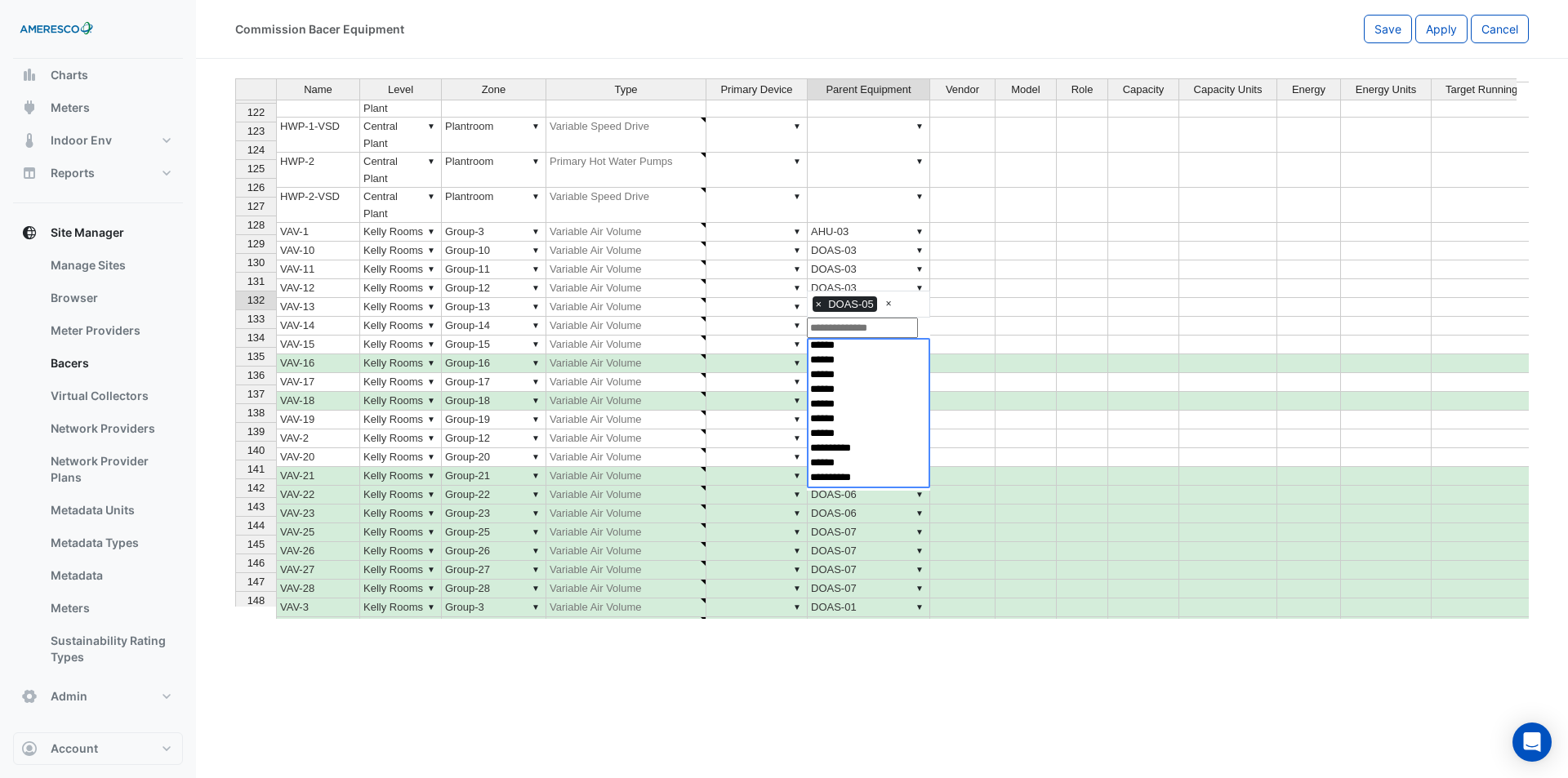 click at bounding box center (963, 382) 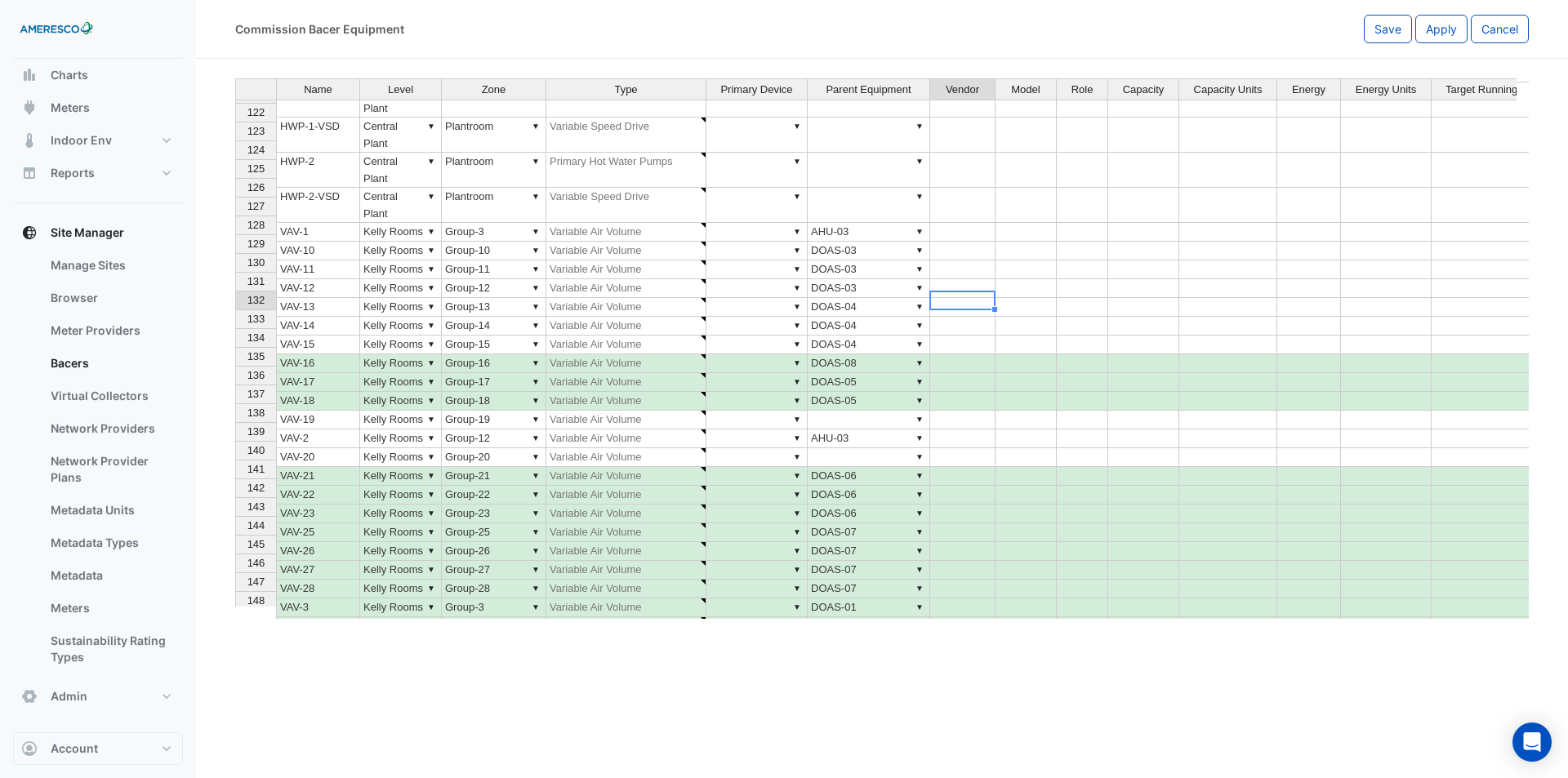click on "▼ DOAS-05" at bounding box center [869, 401] 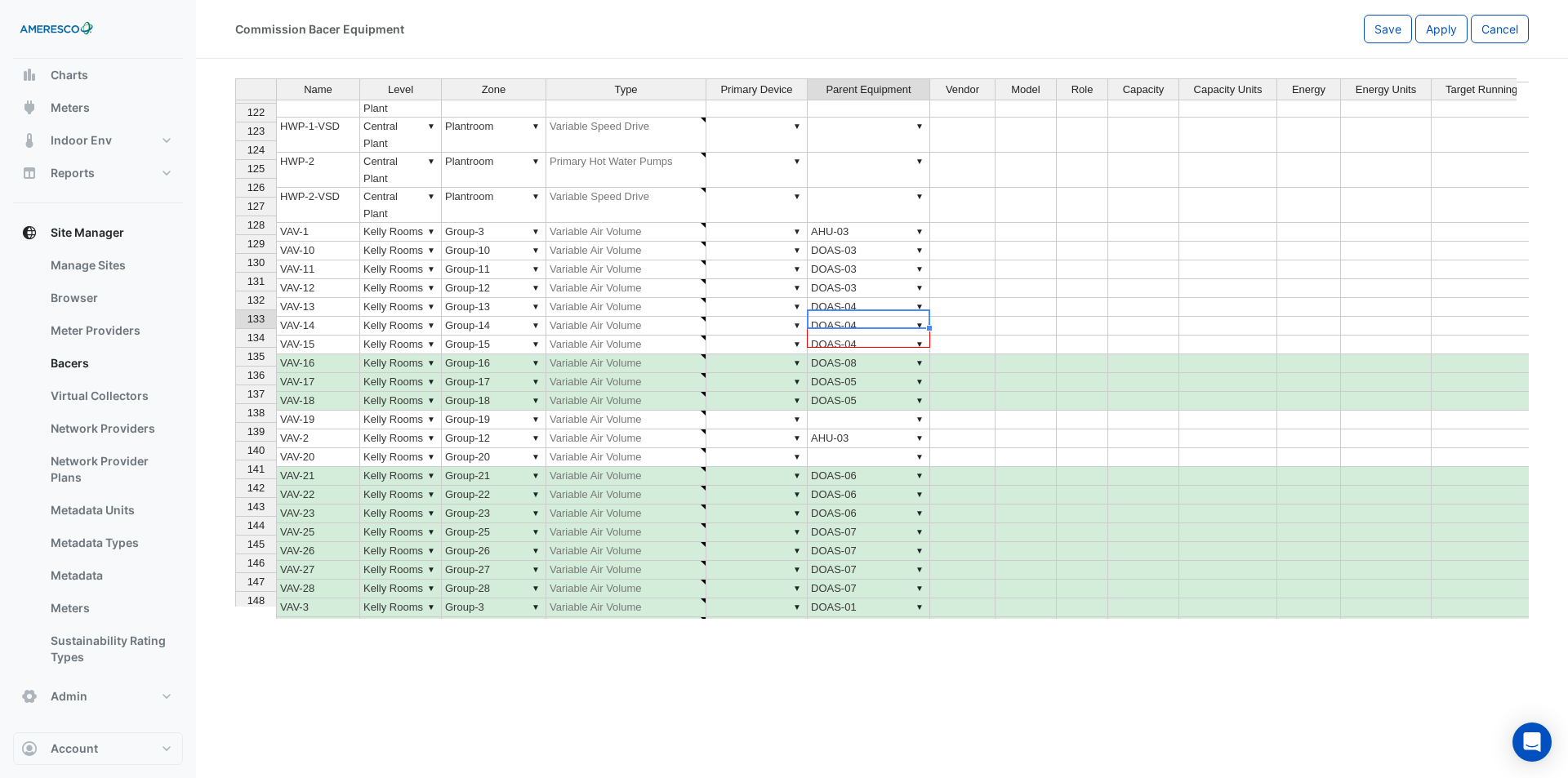click on "Name Level Zone Type Primary Device Parent Equipment Vendor Model Role Capacity Capacity Units Energy Energy Units Target Running Load % Comment 109 FCU-9-1A ▼ Sector-3 ▼ 121D ▼ Air Handling Units ▼ ▼ ASHP-1,ASHP-2,CHWP-1,CHWP-2 110 FCU-9-1B ▼ Sector-3 ▼ 121G ▼ Air Handling Units ▼ ▼ ASHP-1,ASHP-2,CHWP-1,CHWP-2 111 FCU-9-2A ▼ Sector-3 ▼ Corridor H4 ▼ Air Handling Units ▼ ▼ ASHP-1,ASHP-2,CHWP-1,CHWP-2 112 FCU-9-2B ▼ Sector-3 ▼ 121D ▼ Air Handling Units ▼ ▼ ASHP-1,ASHP-2,CHWP-1,CHWP-2 113 FCU-9-3 ▼ Sector-3 ▼ 121A ▼ Air Handling Units ▼ ▼ ASHP-1,ASHP-2,CHWP-1,CHWP-2 114 FCU-9-4 ▼ Sector-1 ▼ 130 ▼ Air Handling Units ▼ ▼ ASHP-1,ASHP-2,CHWP-1,CHWP-2 115 FCU-9-5 ▼ Sector-1 ▼ Corridor H6 ▼ Air Handling Units ▼ ▼ ASHP-1,ASHP-2,CHWP-1,CHWP-2 116 FCU-9-6 ▼ Sector-1 ▼ 130 ▼ Air Handling Units ▼ ▼ ASHP-1,ASHP-2,CHWP-1,CHWP-2 117 FCU-9-7 ▼ Sector-3 ▼ Corridor H5 ▼ Air Handling Units ▼ ▼ ASHP-1,ASHP-2,CHWP-1,CHWP-2 118 HRC ▼ ▼" at bounding box center (235, 304) 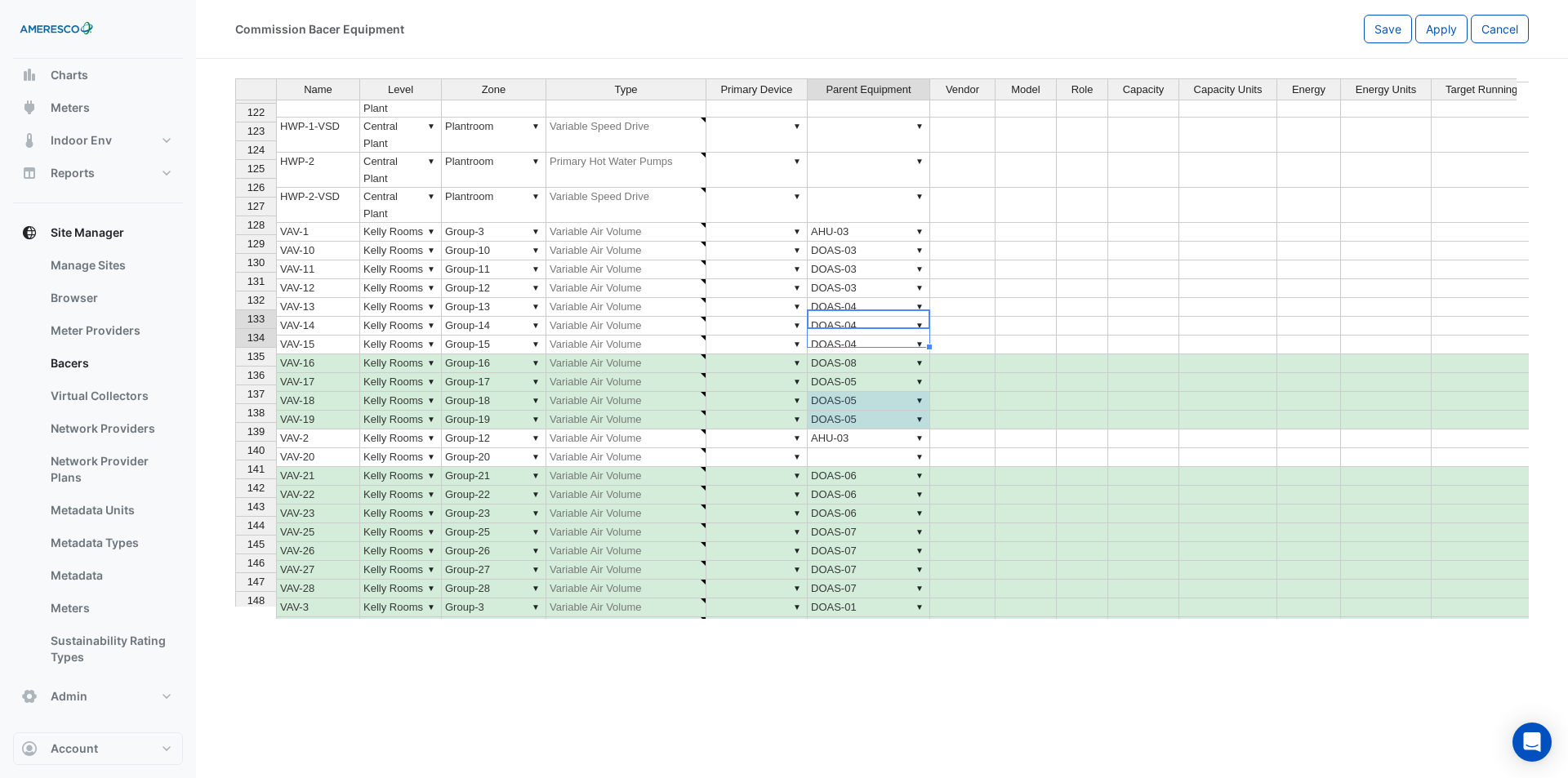 click on "▼ DOAS-05" at bounding box center (869, 420) 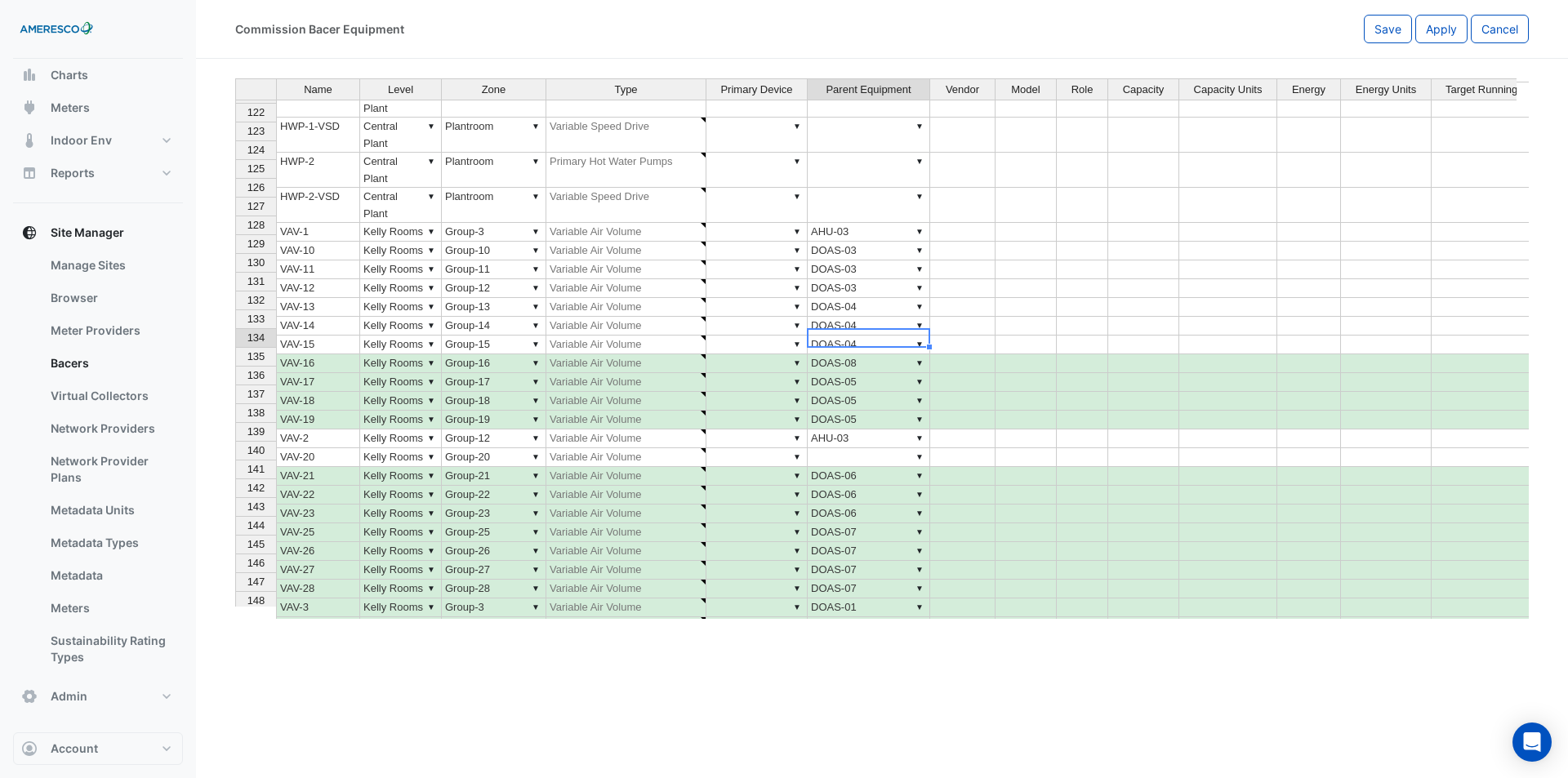 click on "▼" at bounding box center [869, 457] 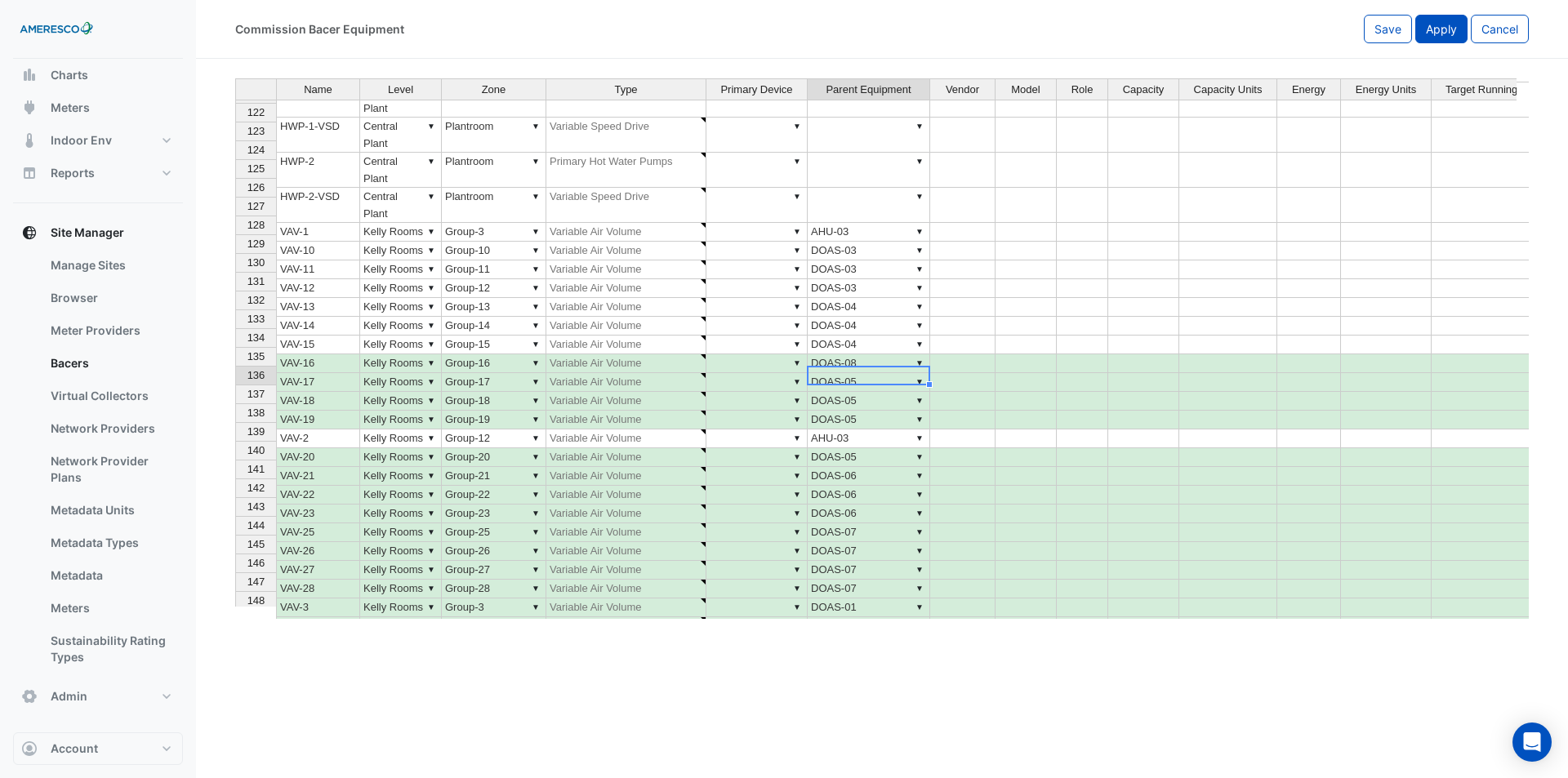 click on "Apply" 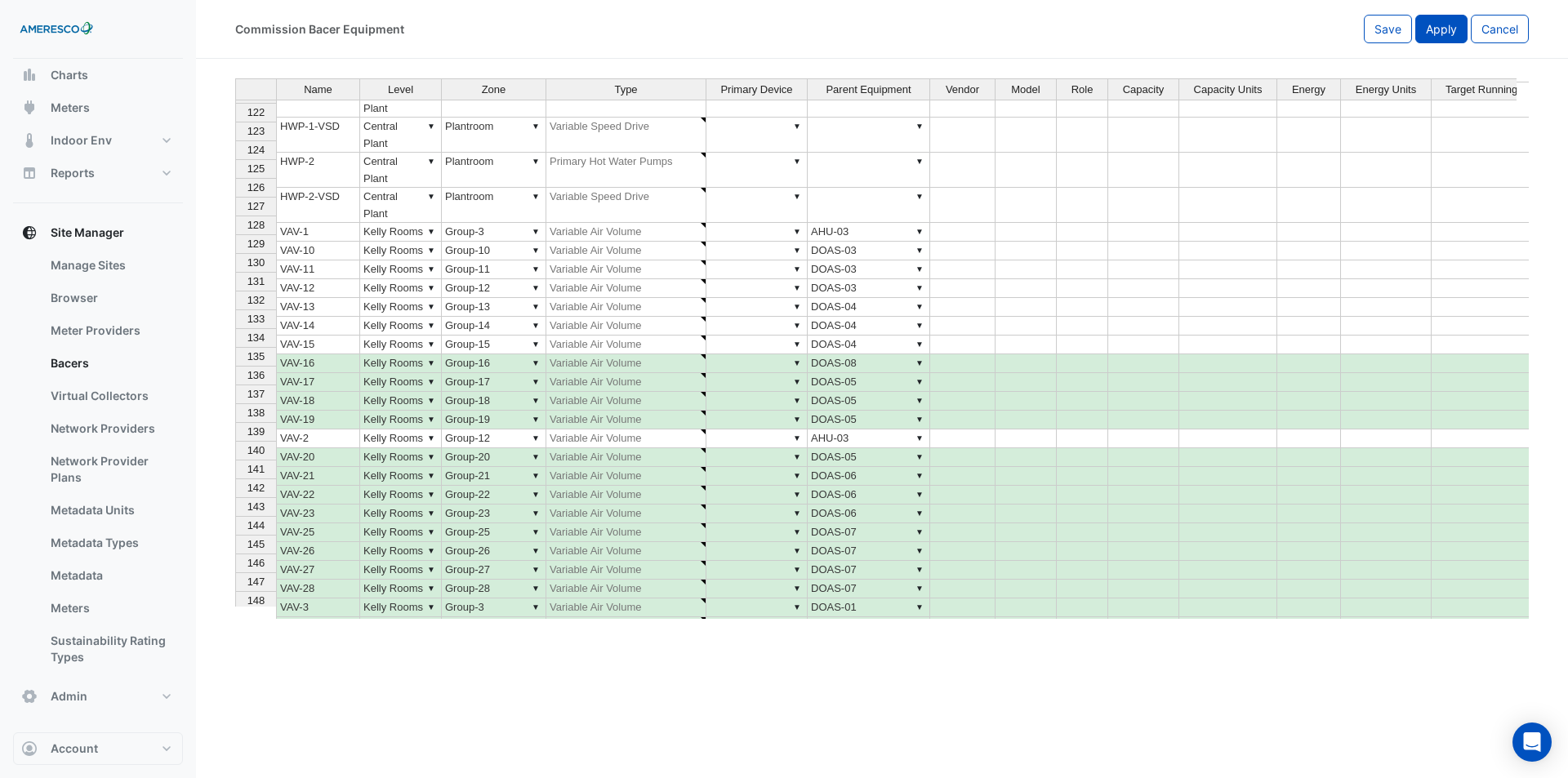 click on "Apply" 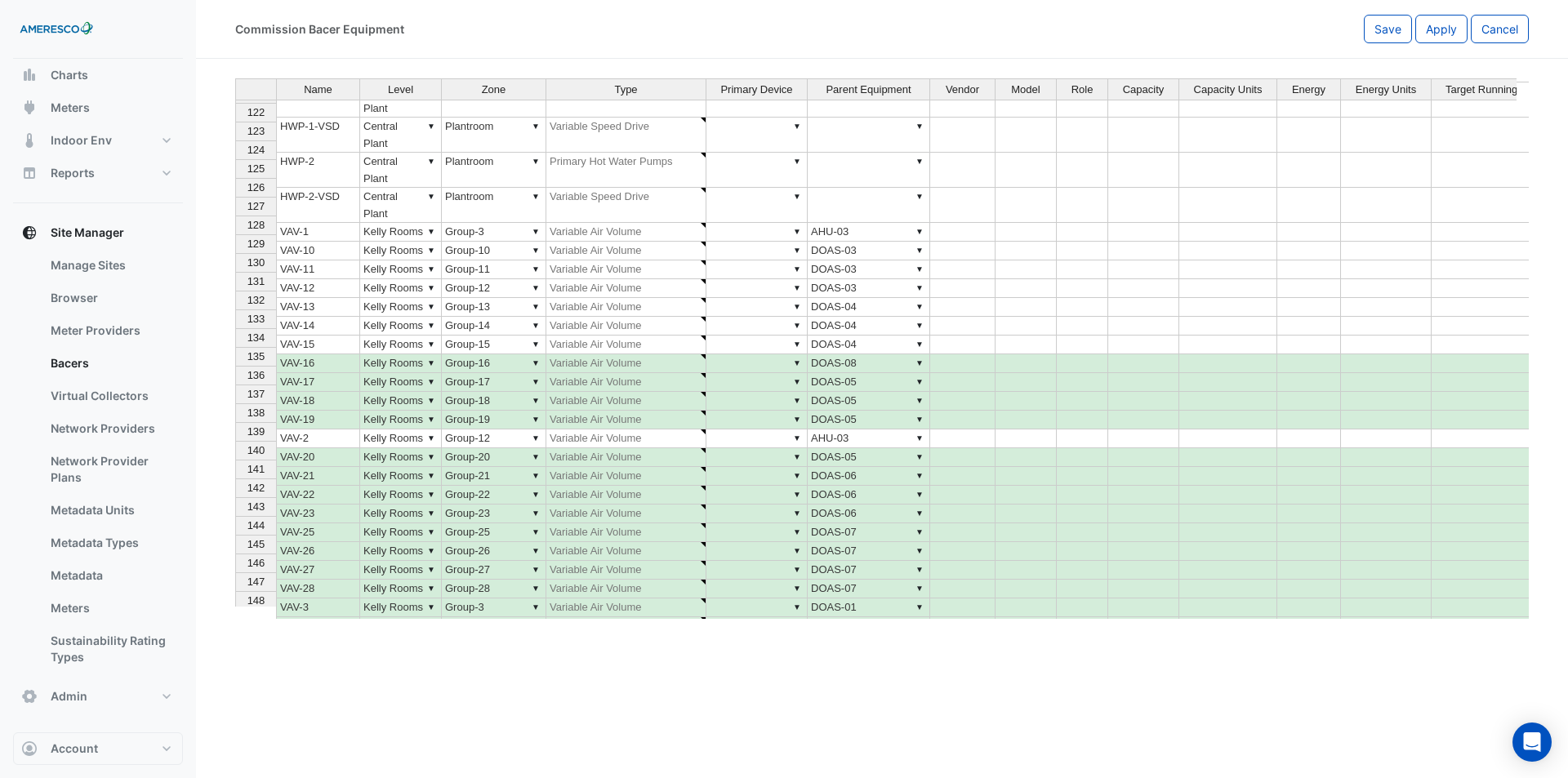 scroll, scrollTop: 3037, scrollLeft: 0, axis: vertical 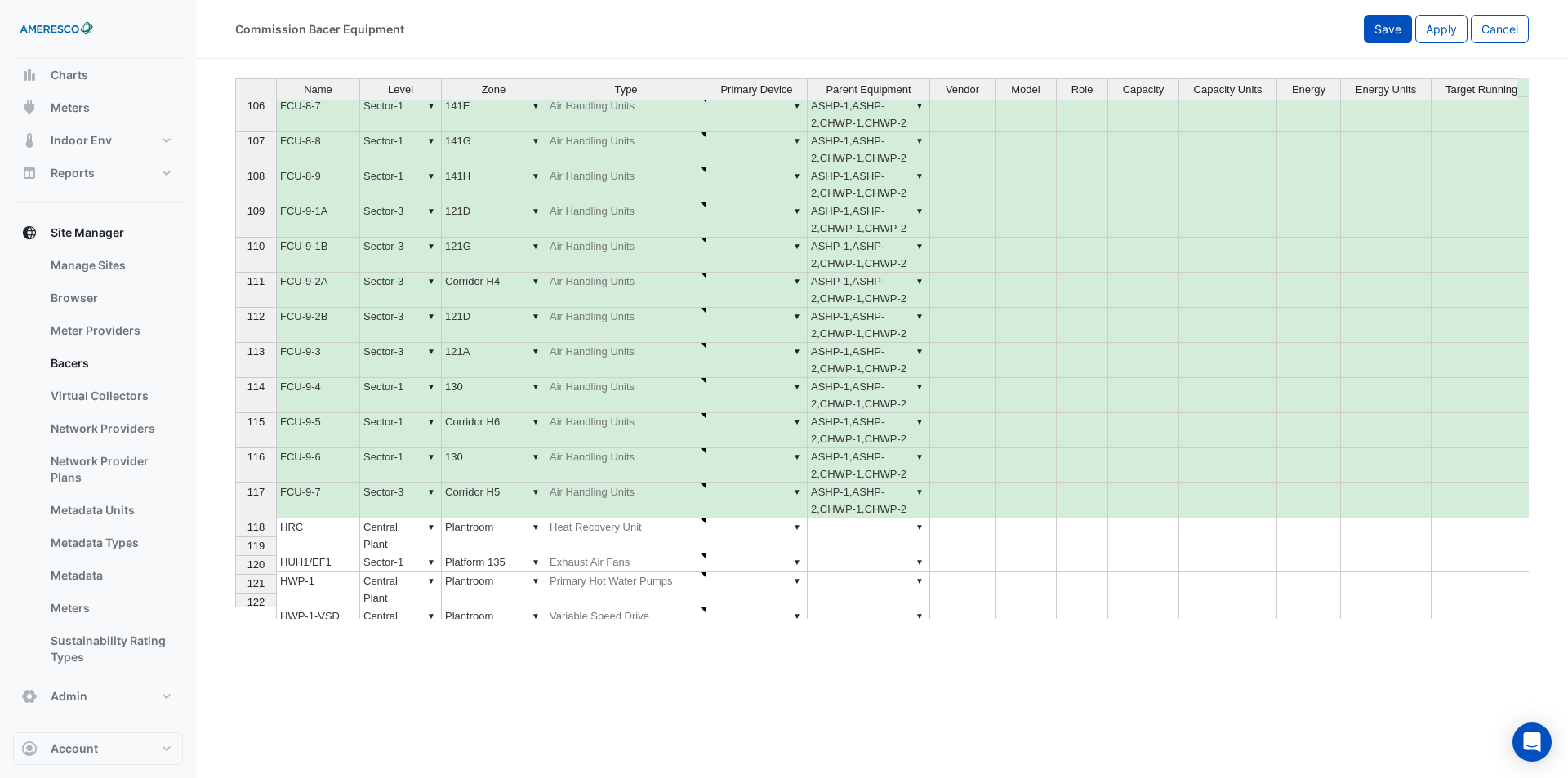 click on "Save" 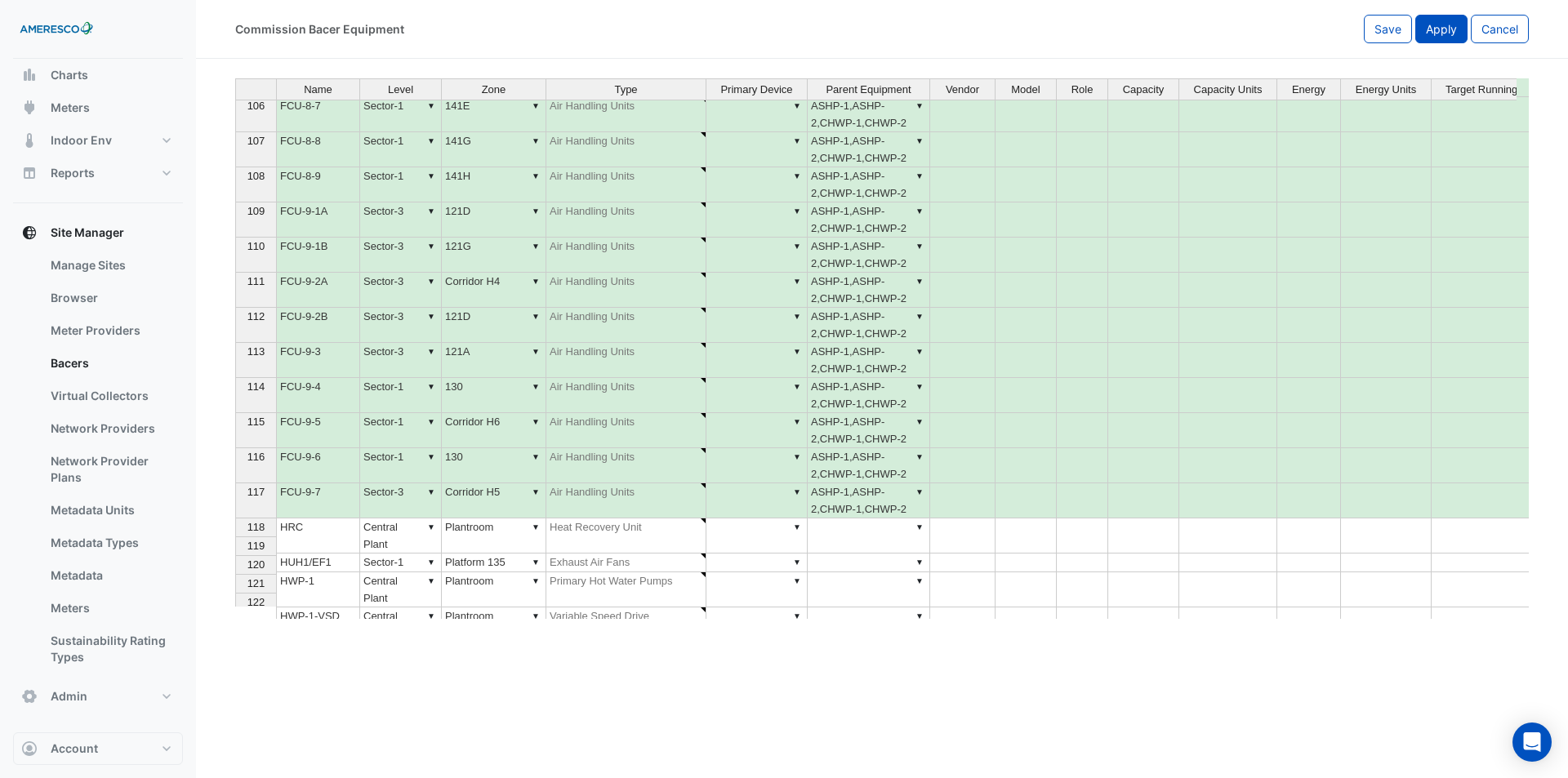 click on "Apply" 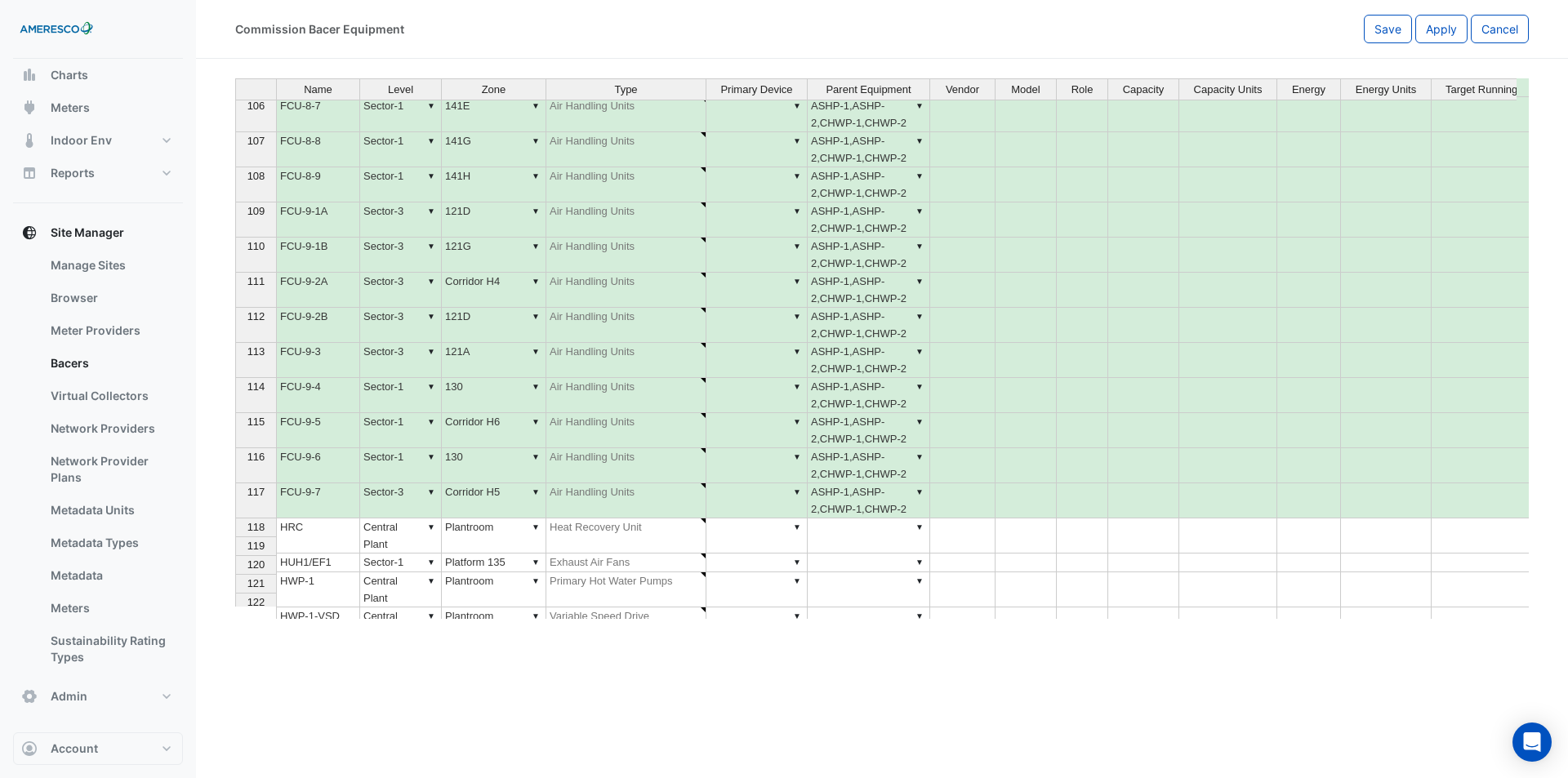 scroll, scrollTop: 2419, scrollLeft: 0, axis: vertical 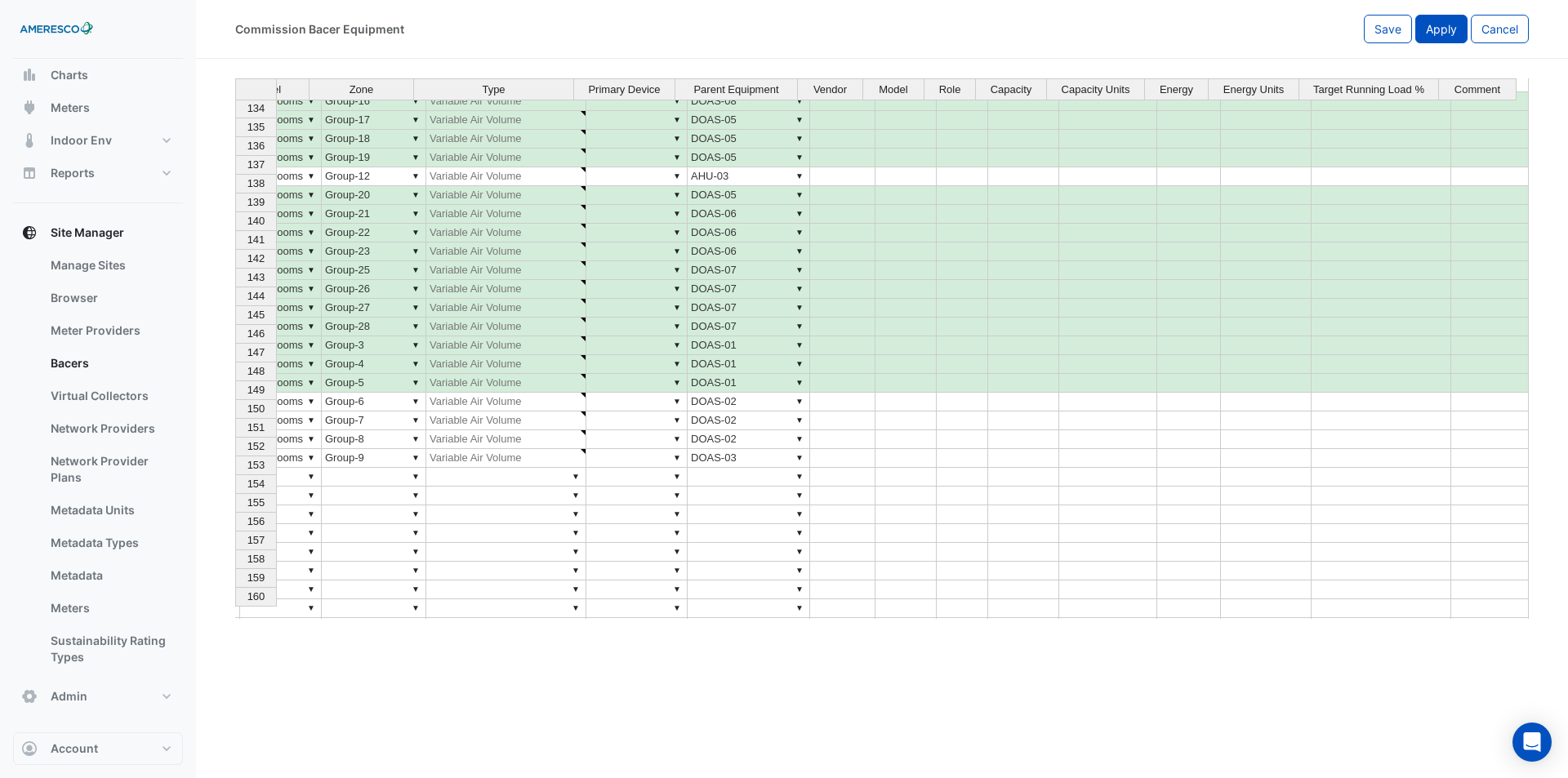 click on "Apply" 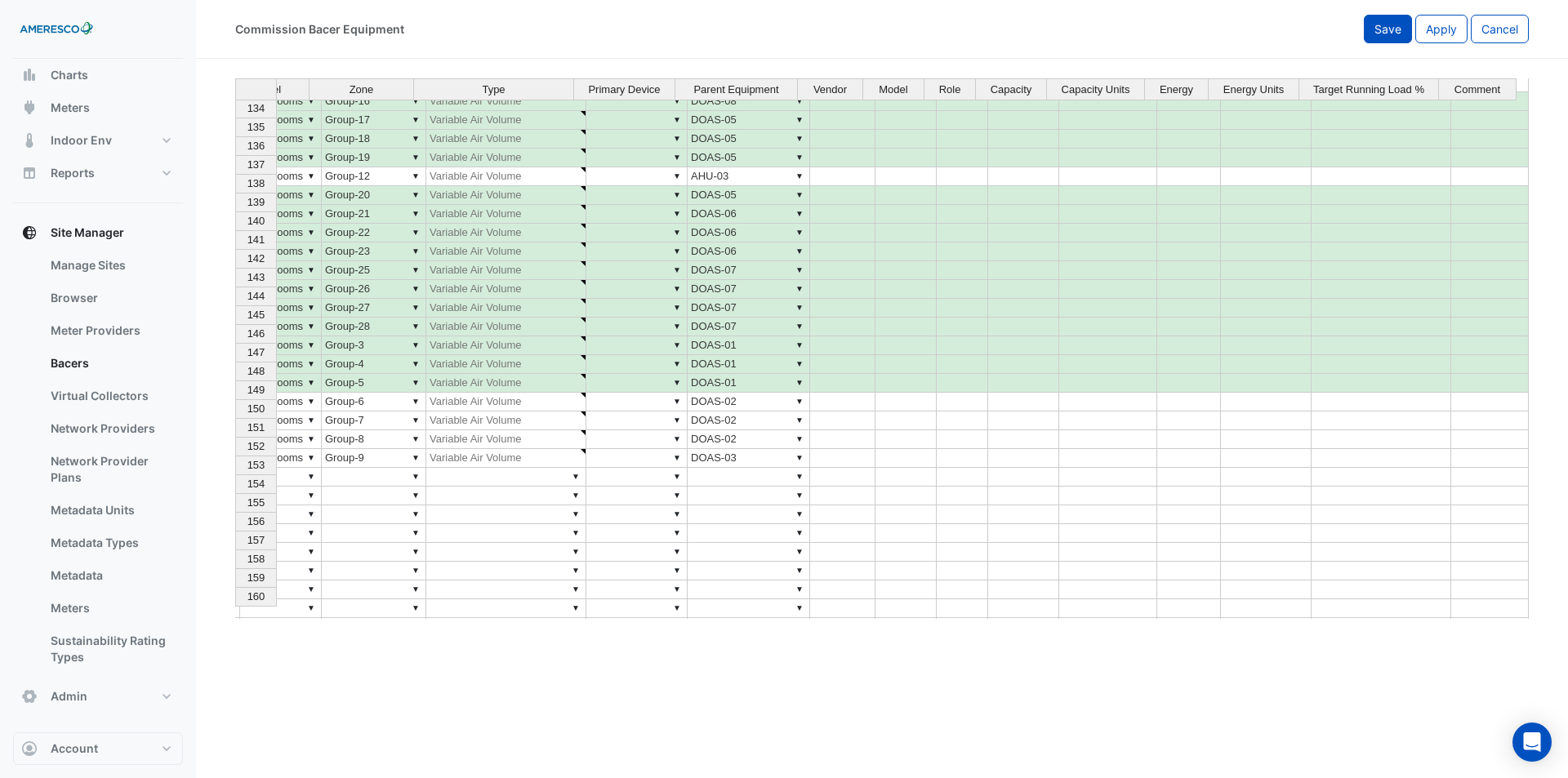 click on "Save" 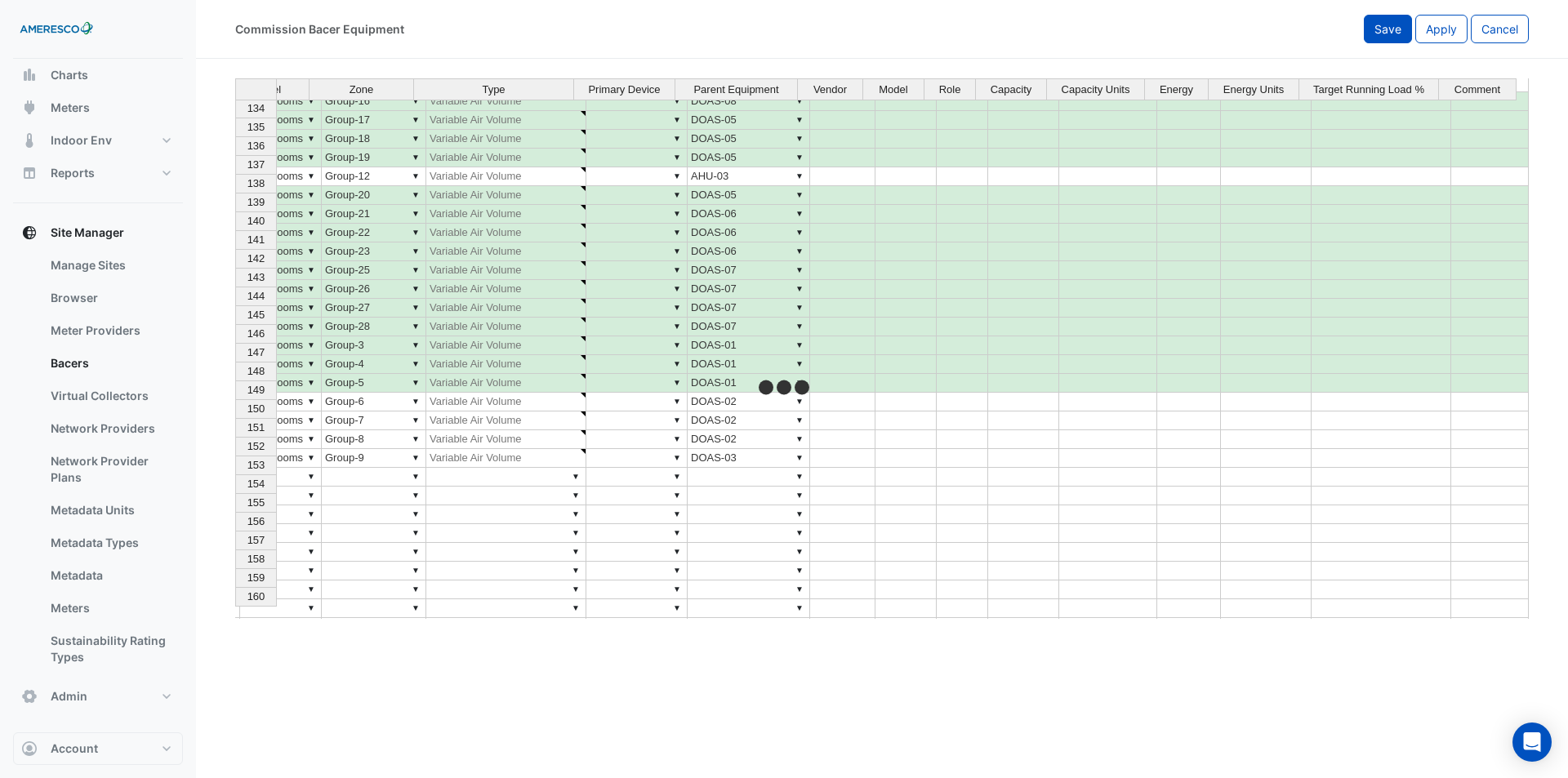 select on "**" 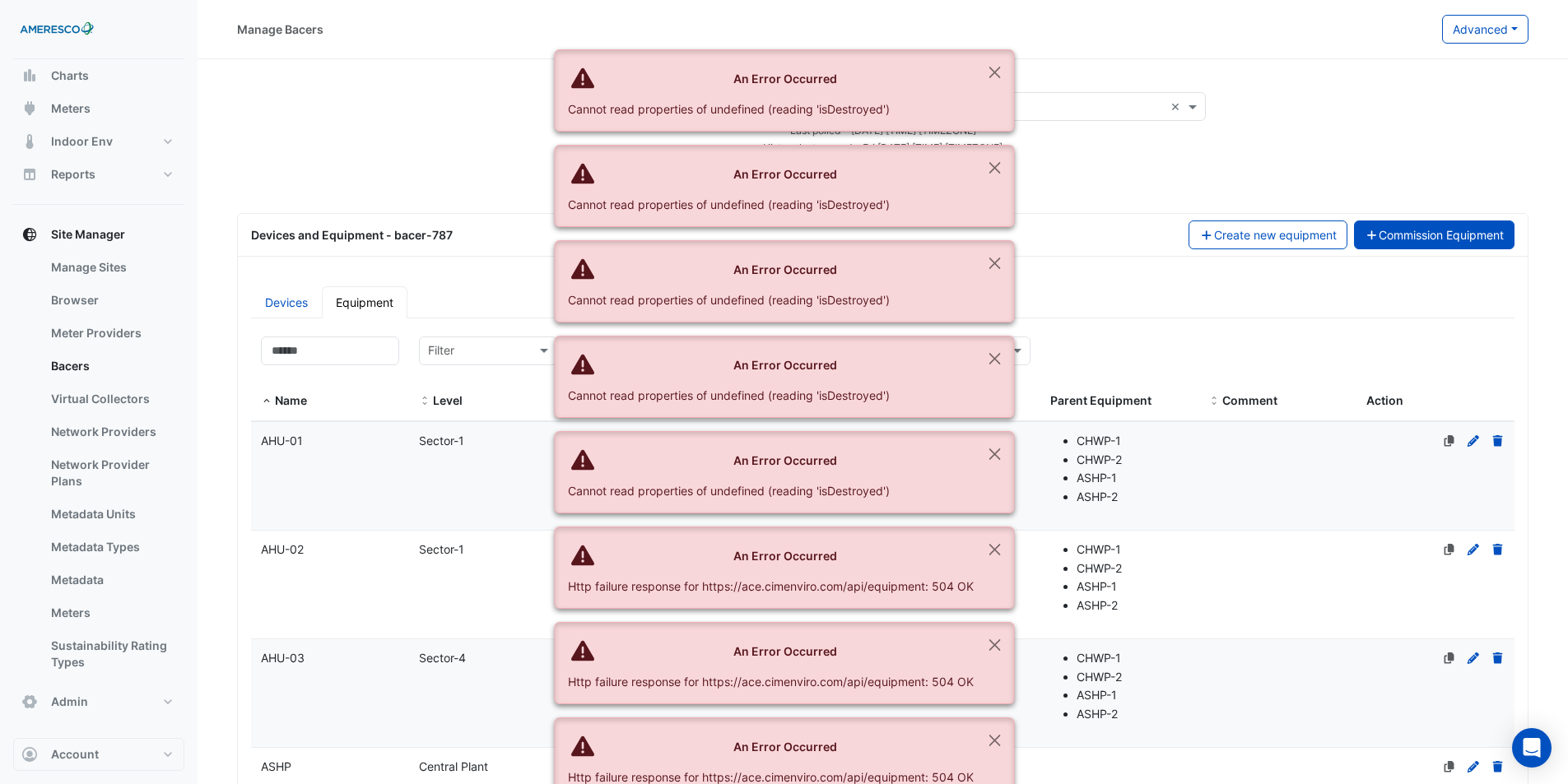 click on "Commission Equipment" 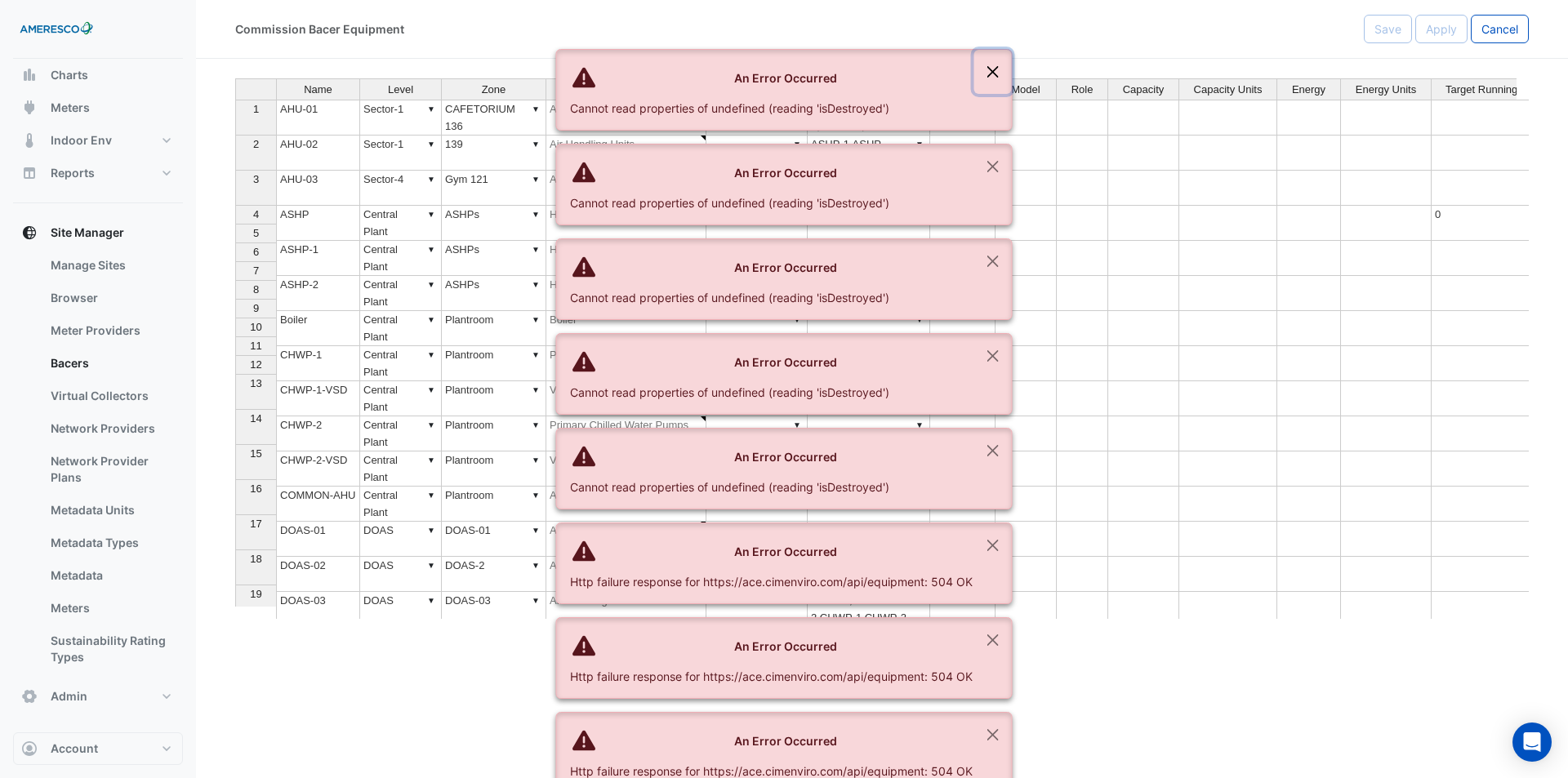 click 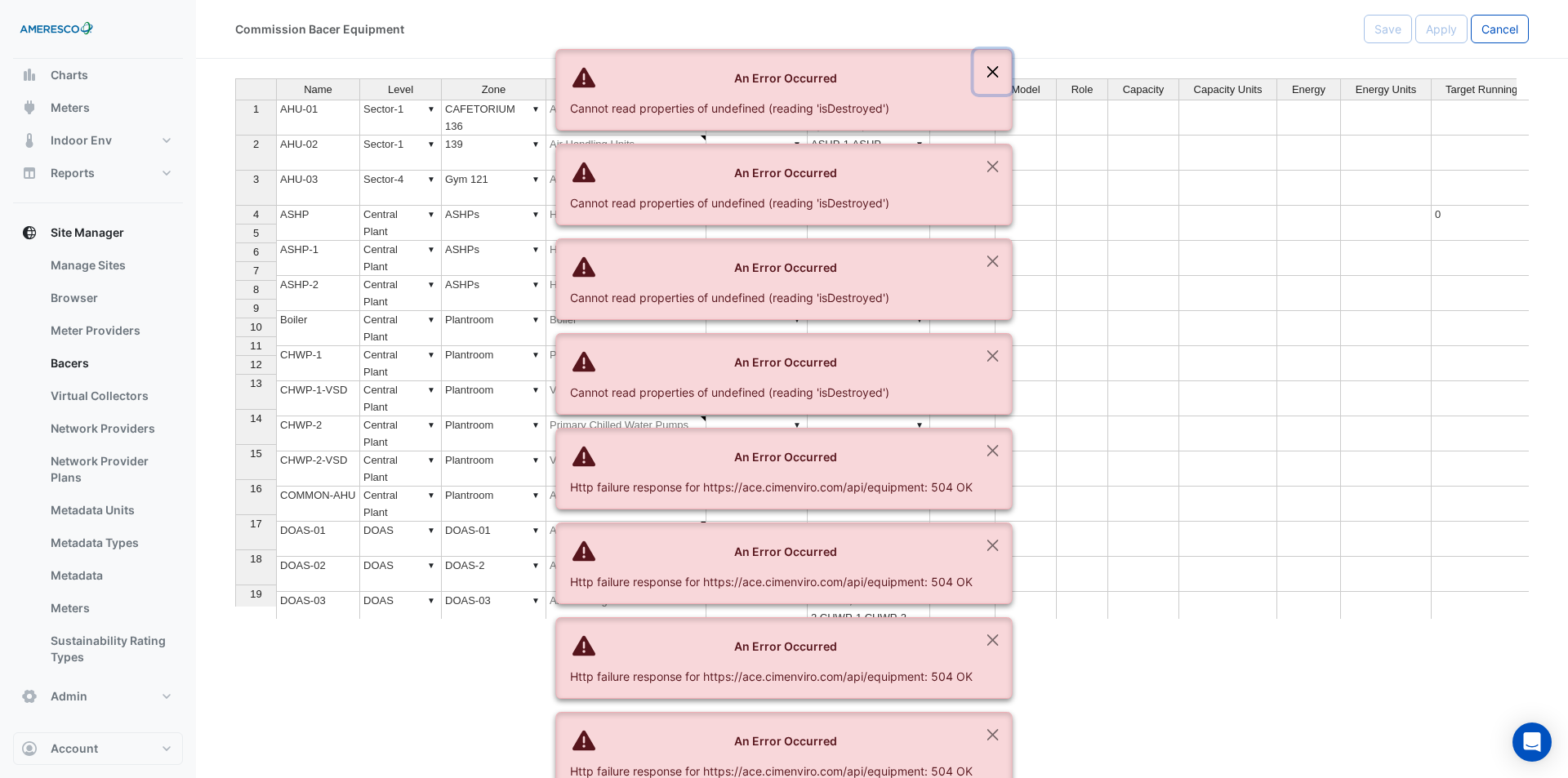 click 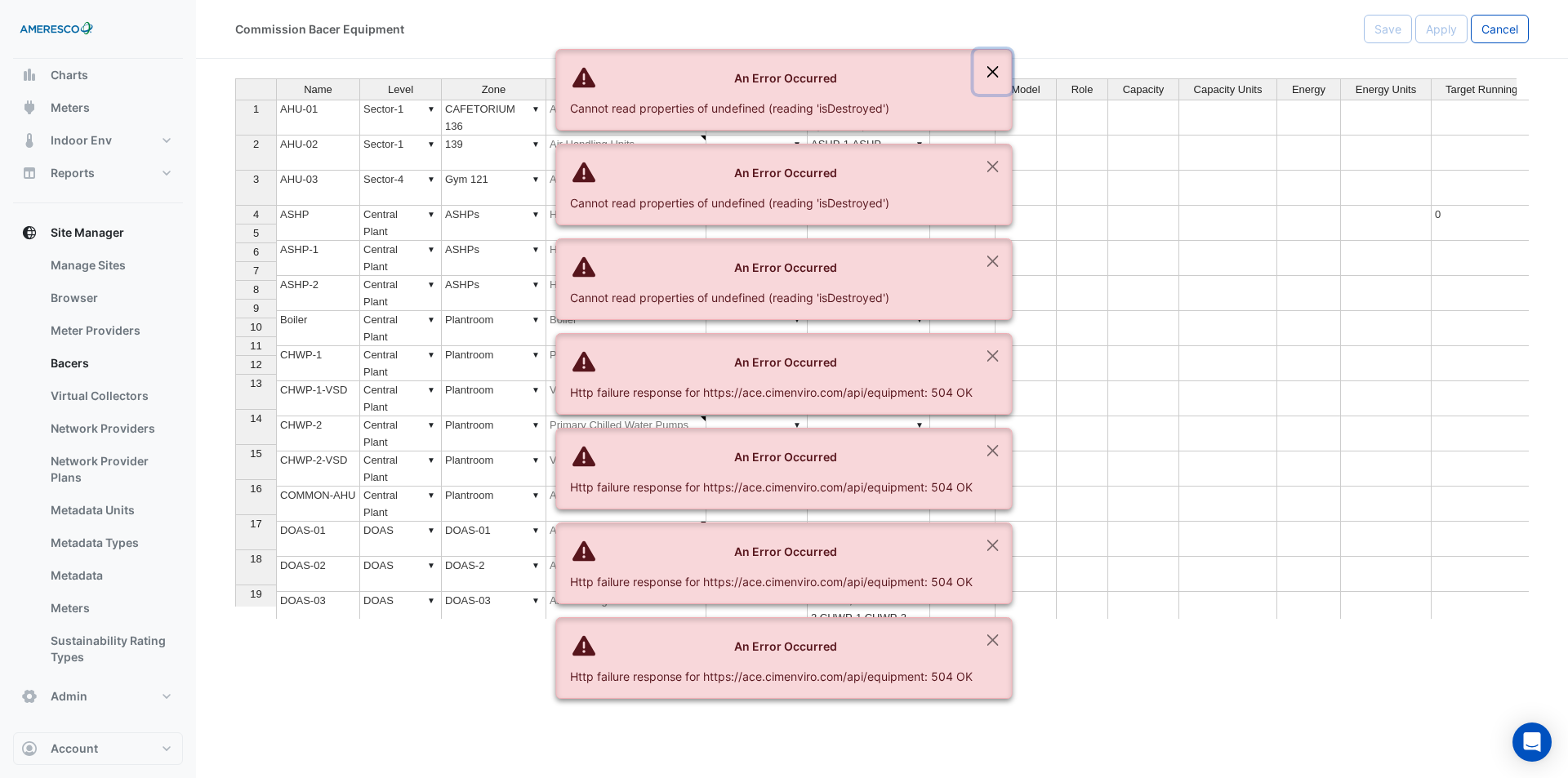 click 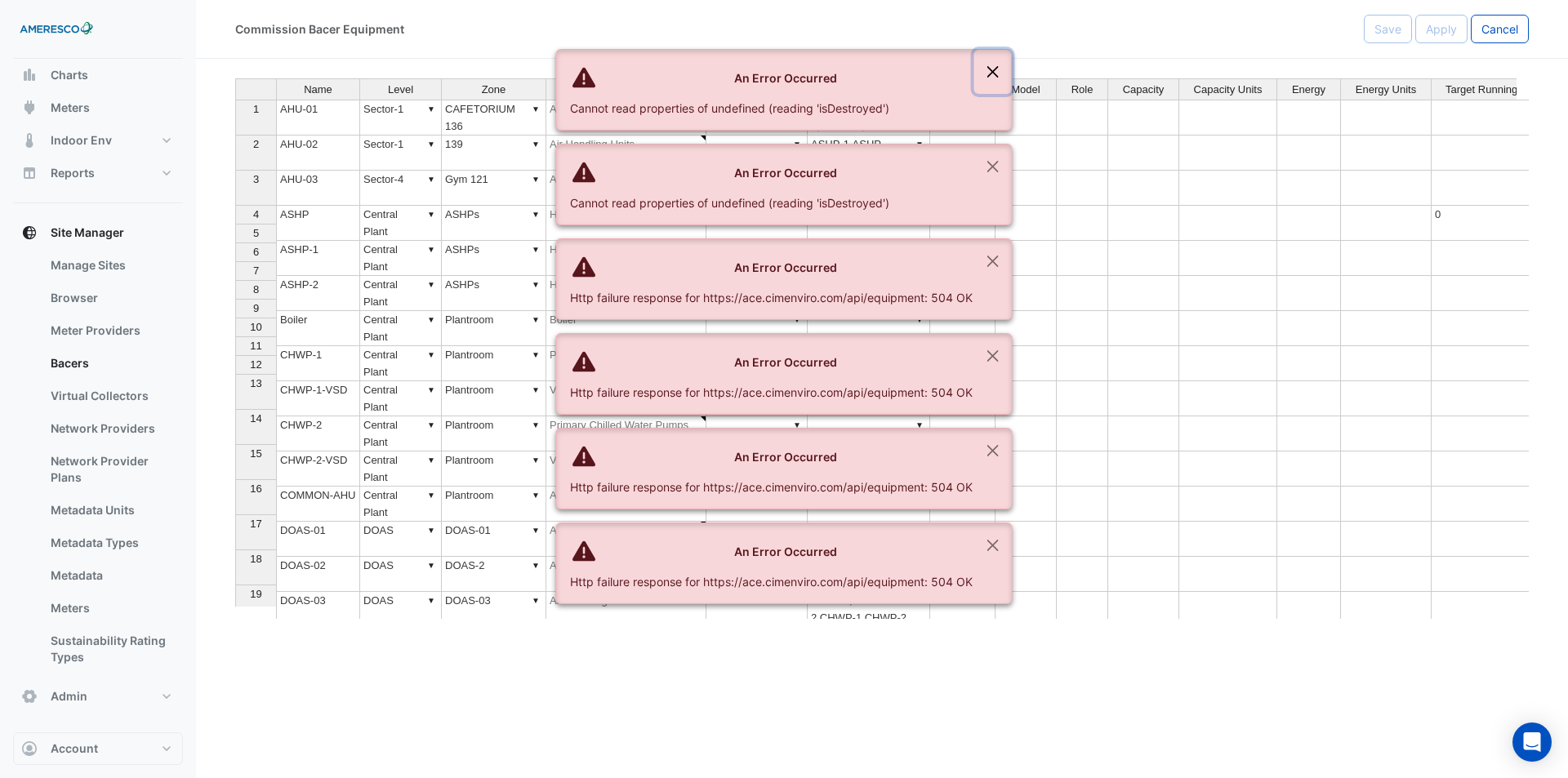 click 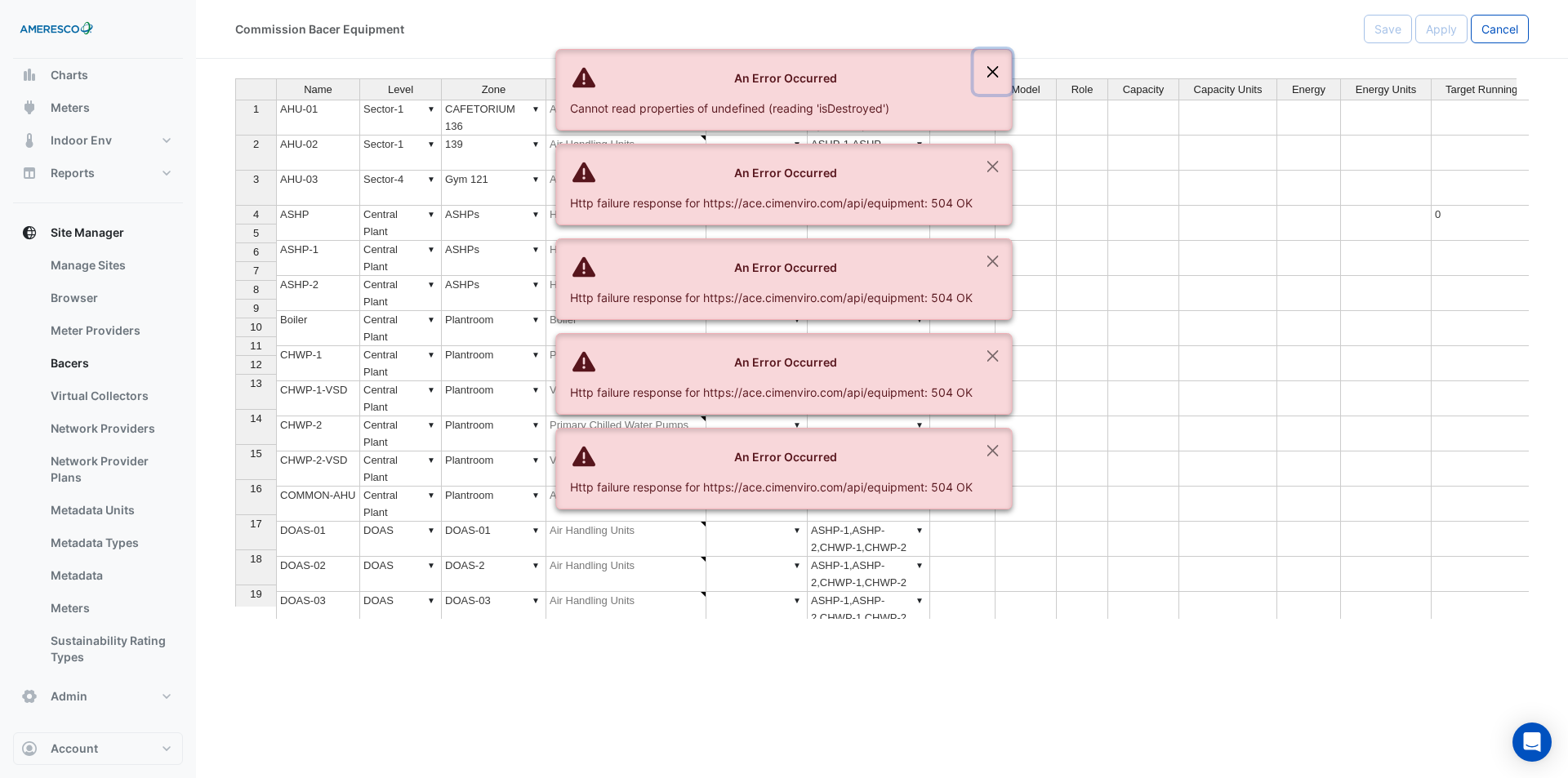 click 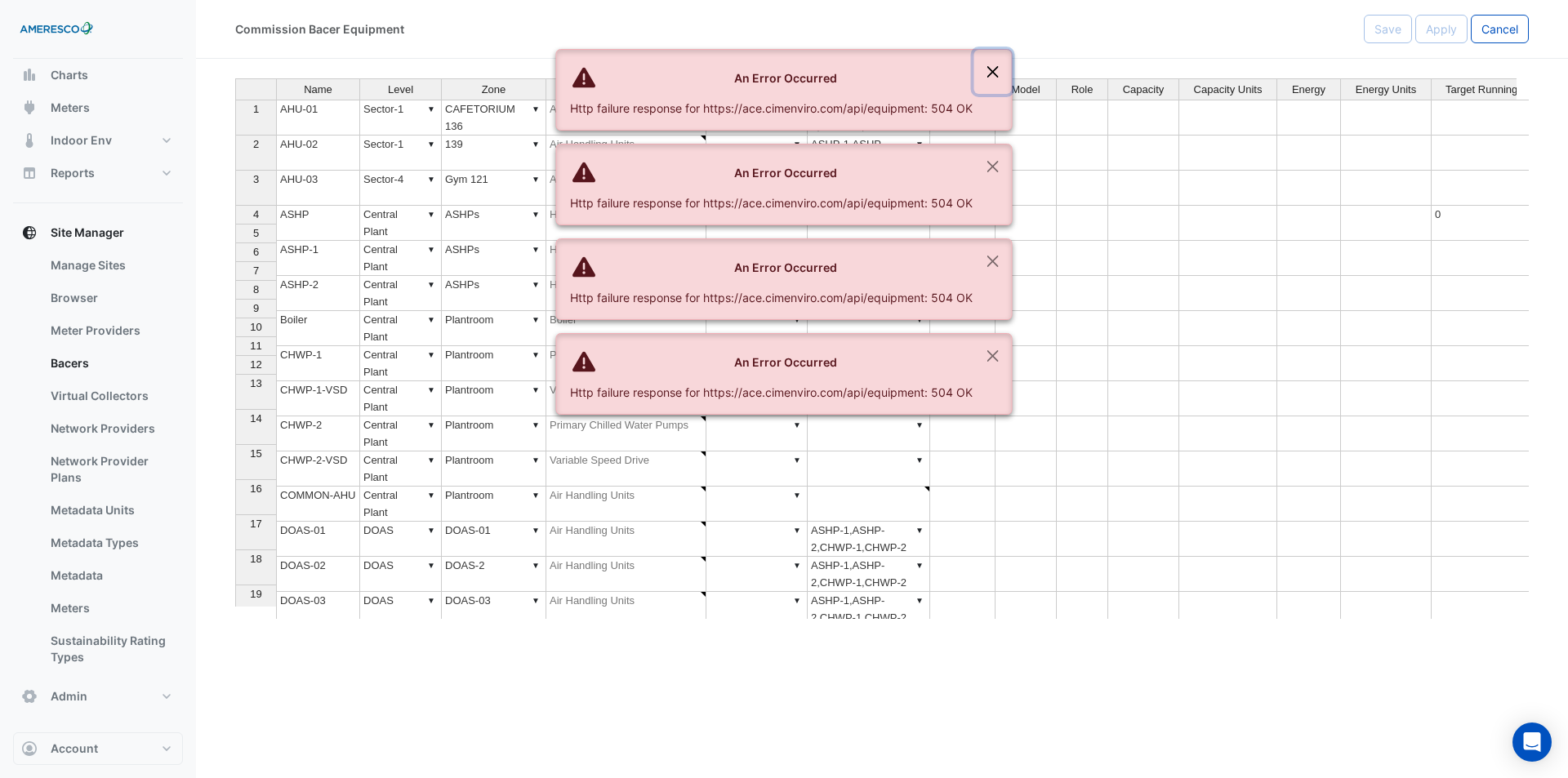 click 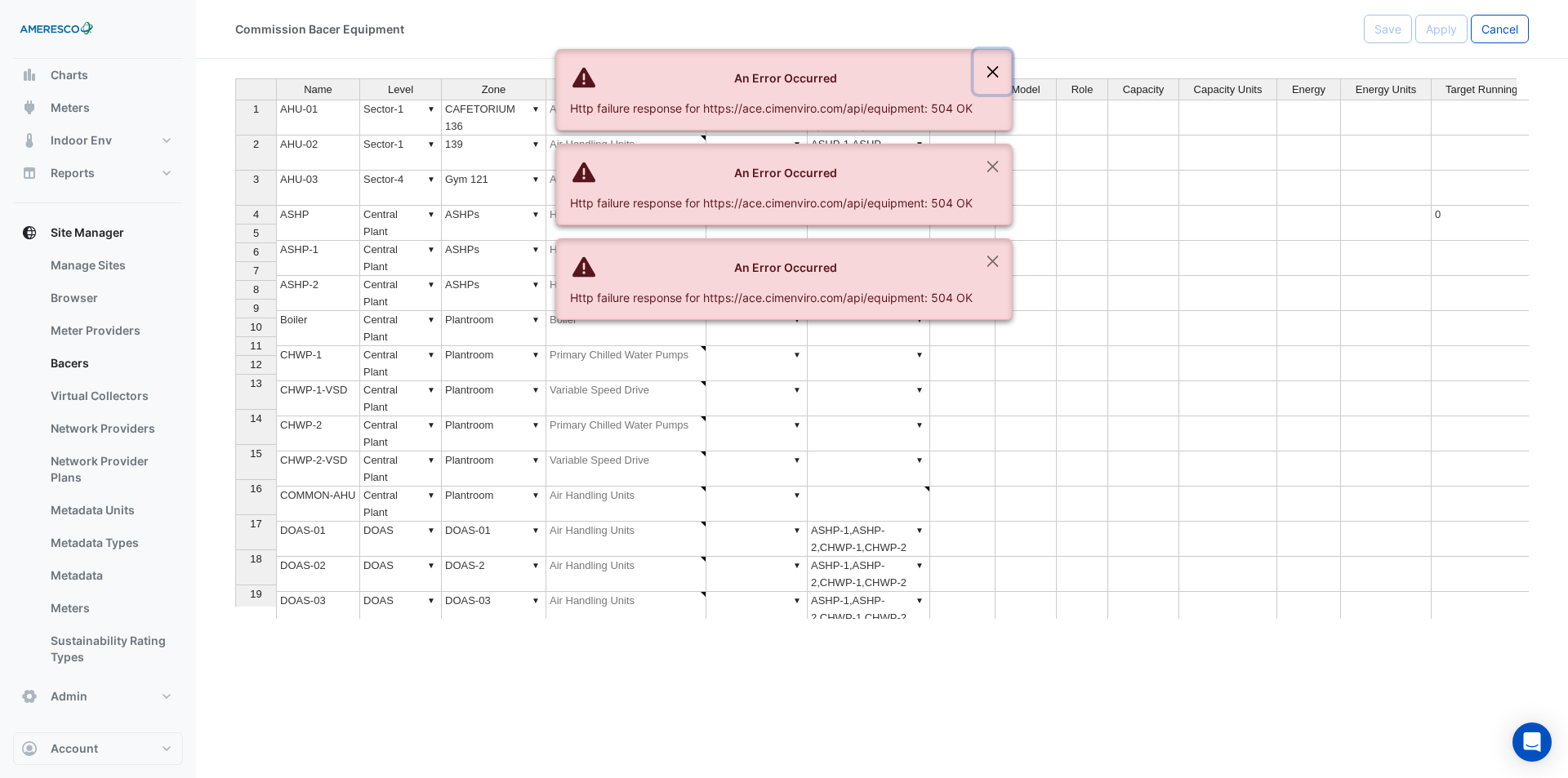 click 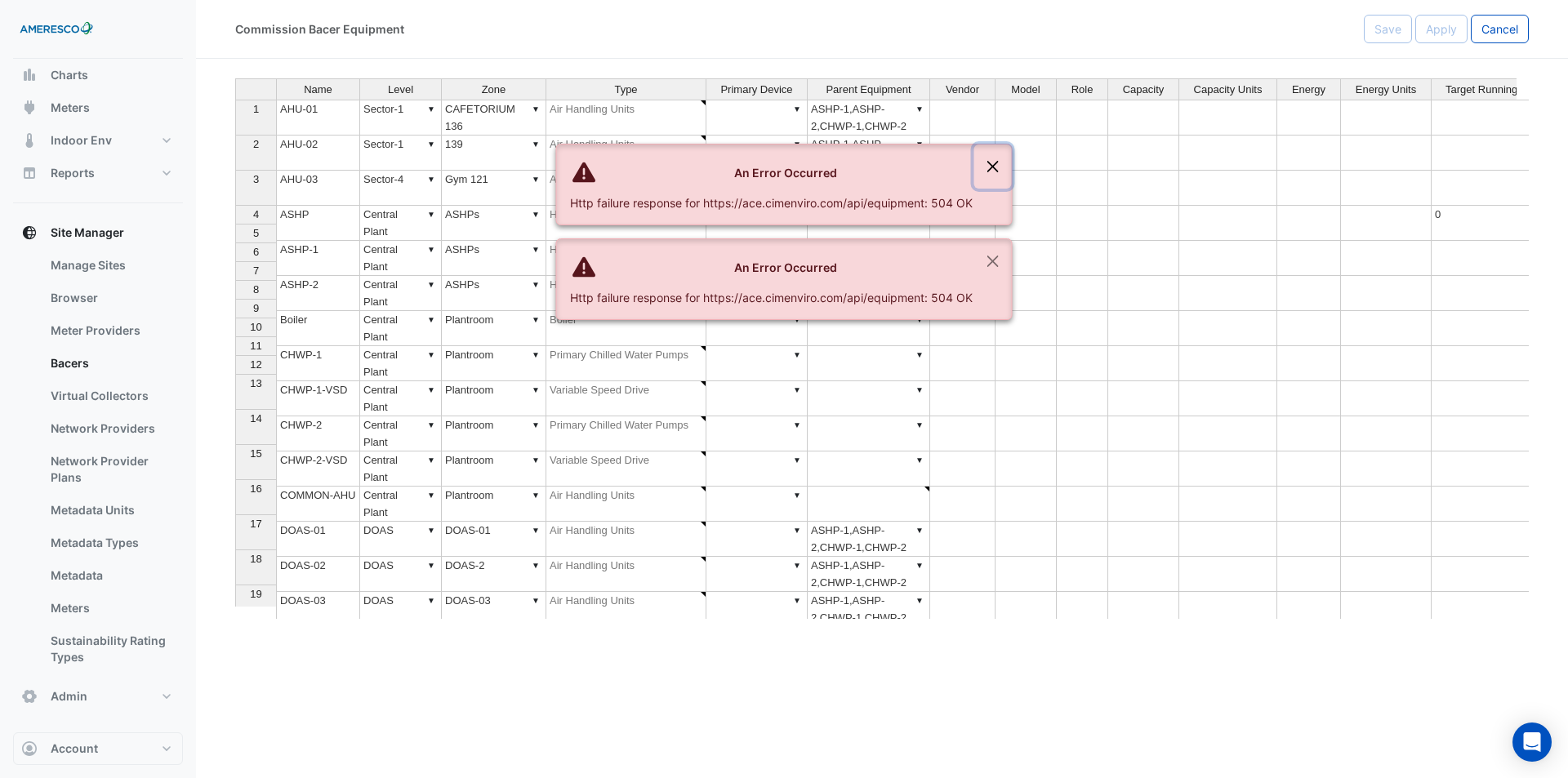 click 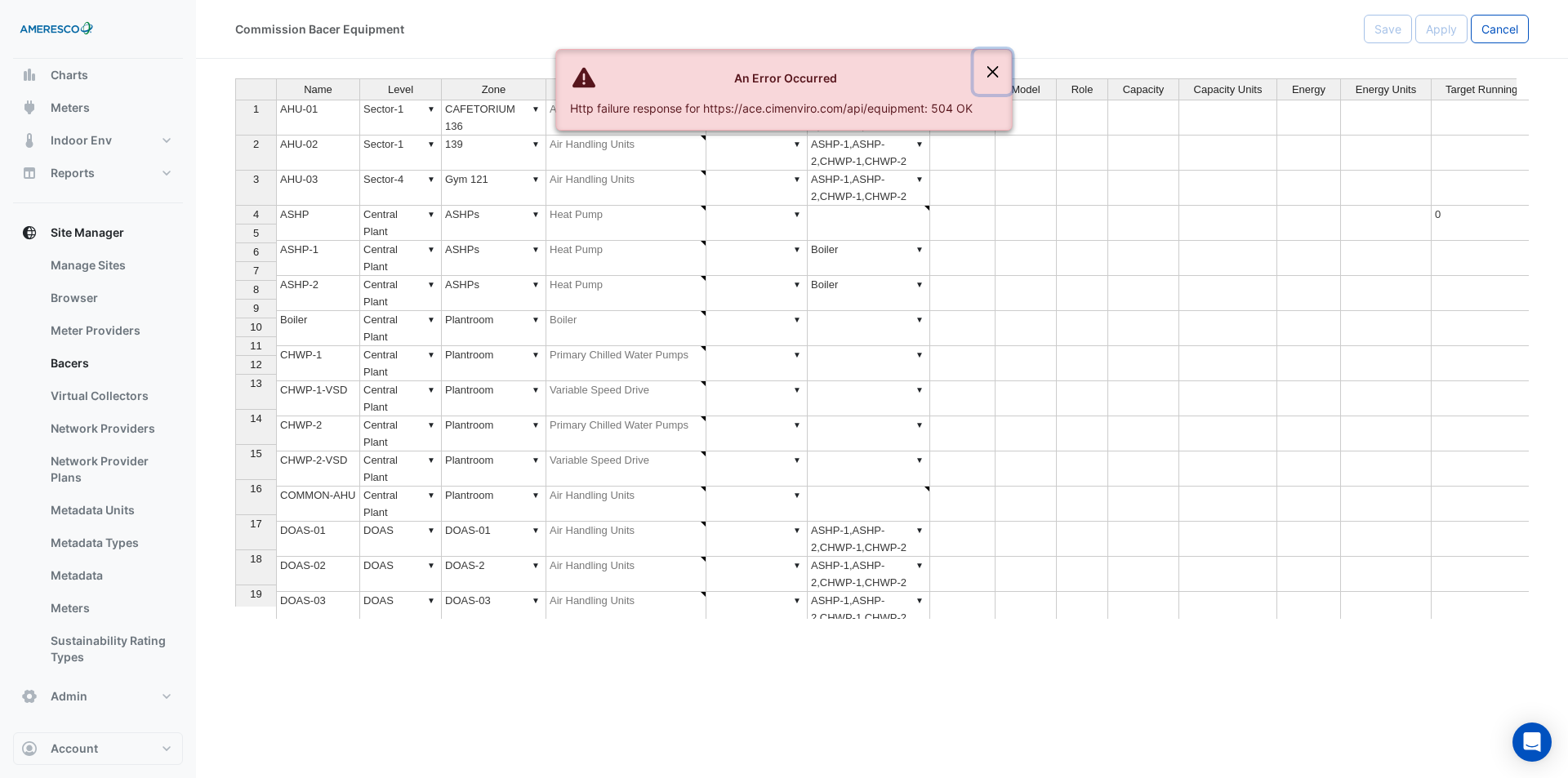 click 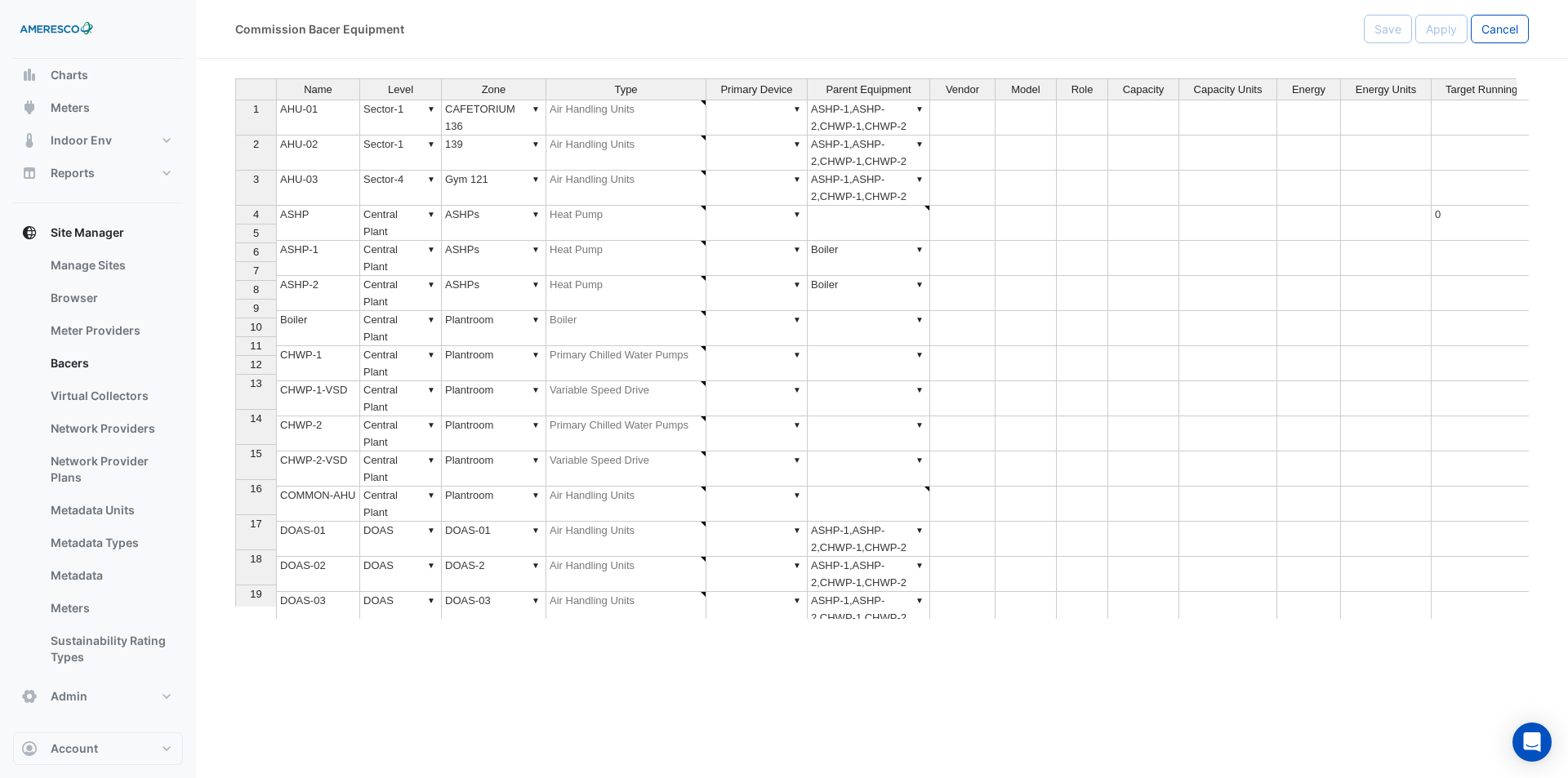 scroll, scrollTop: 62, scrollLeft: 0, axis: vertical 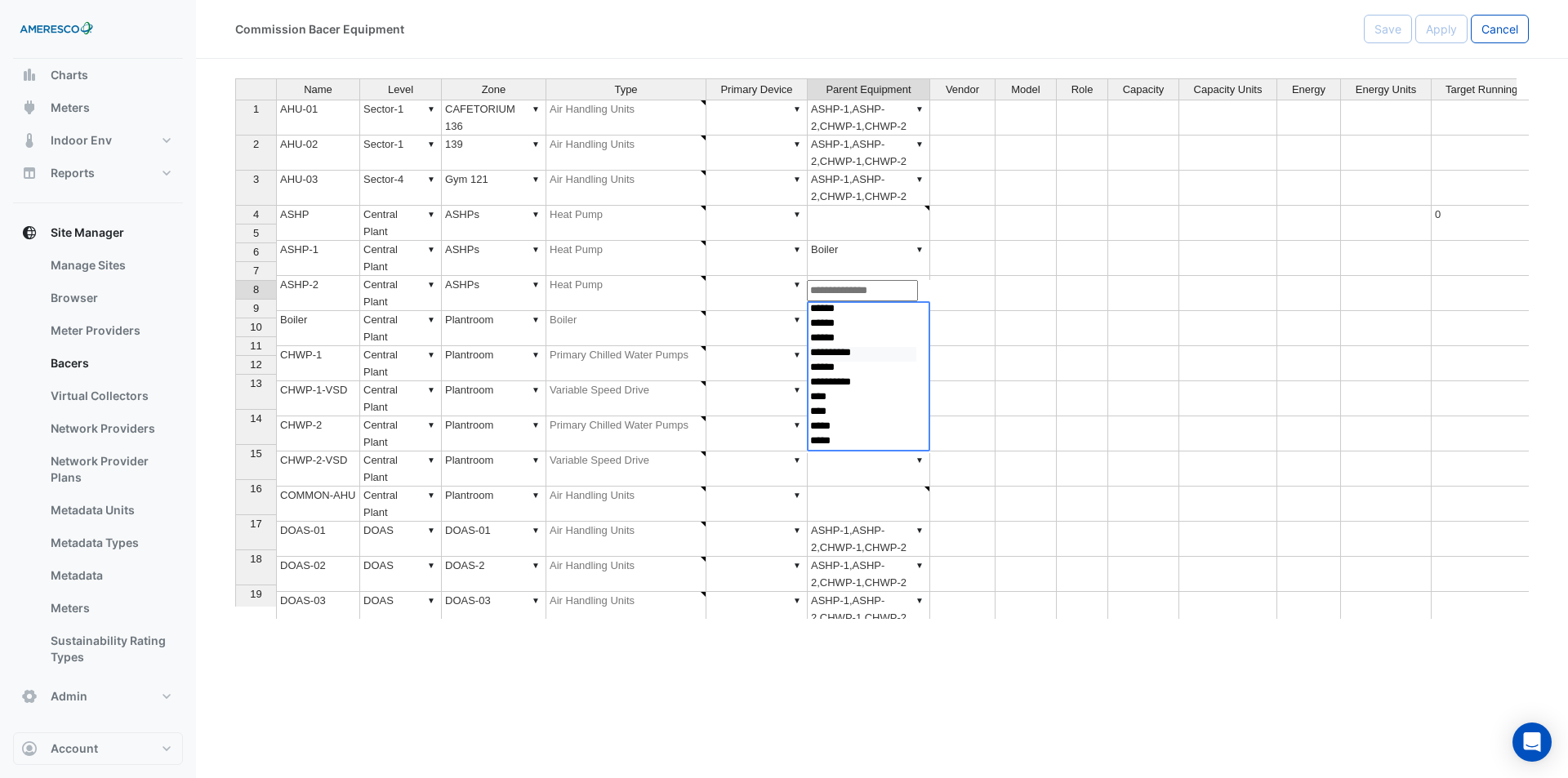 select on "**********" 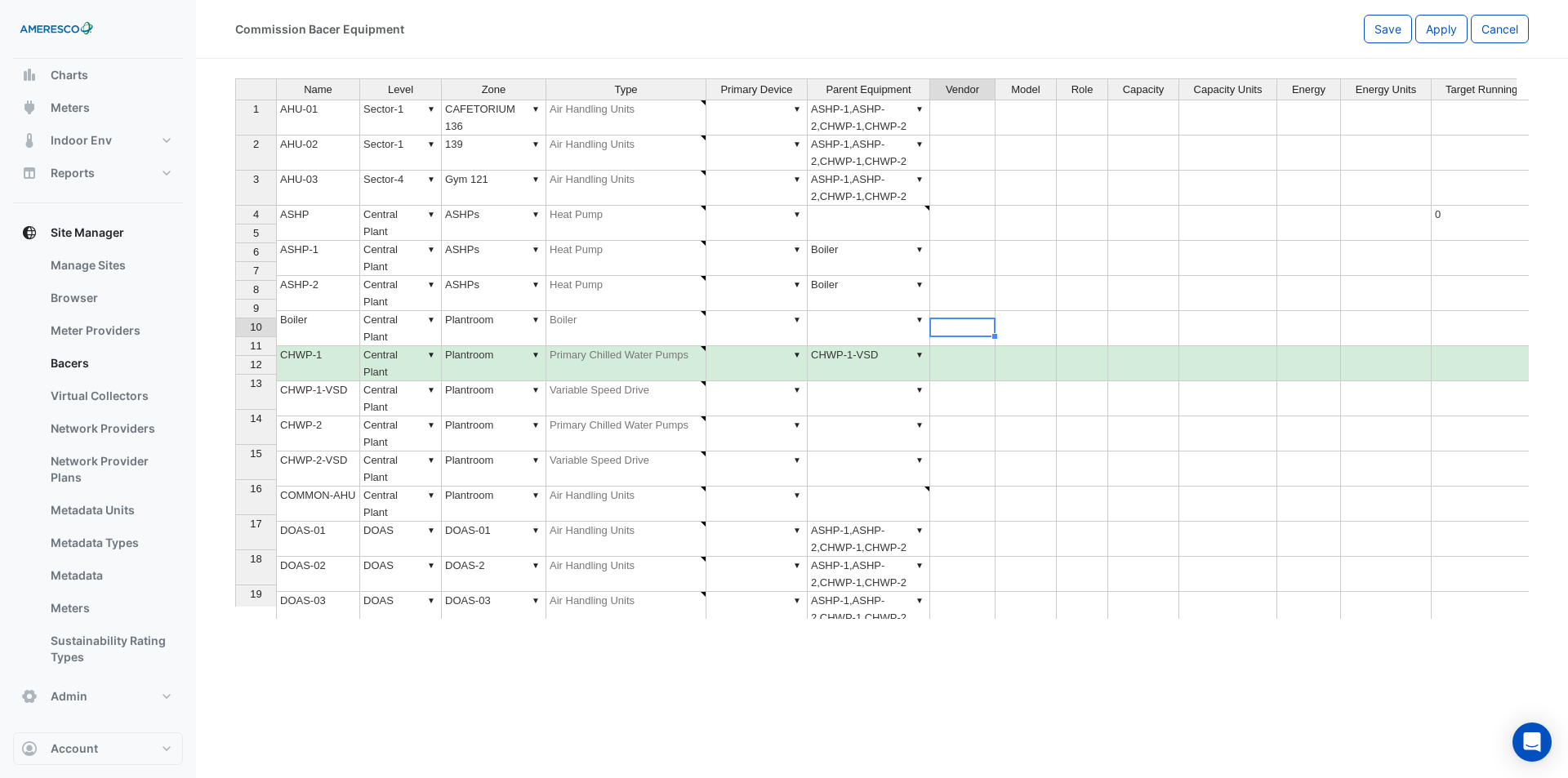click on "Name Level Zone Type Primary Device Parent Equipment Vendor Model Role Capacity Capacity Units Energy Energy Units Target Running Load % Comment 1 AHU-01 ▼ Sector-1 ▼ CAFETORIUM 136 ▼ Air Handling Units ▼ ▼ ASHP-1,ASHP-2,CHWP-1,CHWP-2 2 AHU-02 ▼ Sector-1 ▼ 139 ▼ Air Handling Units ▼ ▼ ASHP-1,ASHP-2,CHWP-1,CHWP-2 3 AHU-03 ▼ Sector-4 ▼ Gym 121 ▼ Air Handling Units ▼ ▼ ASHP-1,ASHP-2,CHWP-1,CHWP-2 4 ASHP ▼ Central Plant ▼ ASHPs ▼ Heat Pump ▼ ▼ 0 5 ASHP-1 ▼ Central Plant ▼ ASHPs ▼ Heat Pump ▼ ▼ Boiler 6 ASHP-2 ▼ Central Plant ▼ ASHPs ▼ Heat Pump ▼ ▼ Boiler 7 Boiler ▼ Central Plant ▼ Plantroom ▼ Boiler ▼ ▼ 8 CHWP-1 ▼ Central Plant ▼ Plantroom ▼ Primary Chilled Water Pumps ▼ ▼ CHWP-1-VSD 9 CHWP-1-VSD ▼ Central Plant ▼ Plantroom ▼ Variable Speed Drive ▼ ▼ 10 CHWP-2 ▼ Central Plant ▼ Plantroom ▼ Primary Chilled Water Pumps ▼ ▼ 11 CHWP-2-VSD ▼ Central Plant ▼ Plantroom ▼ Variable Speed Drive ▼ ▼ 12 ▼ ▼" at bounding box center (235, 450) 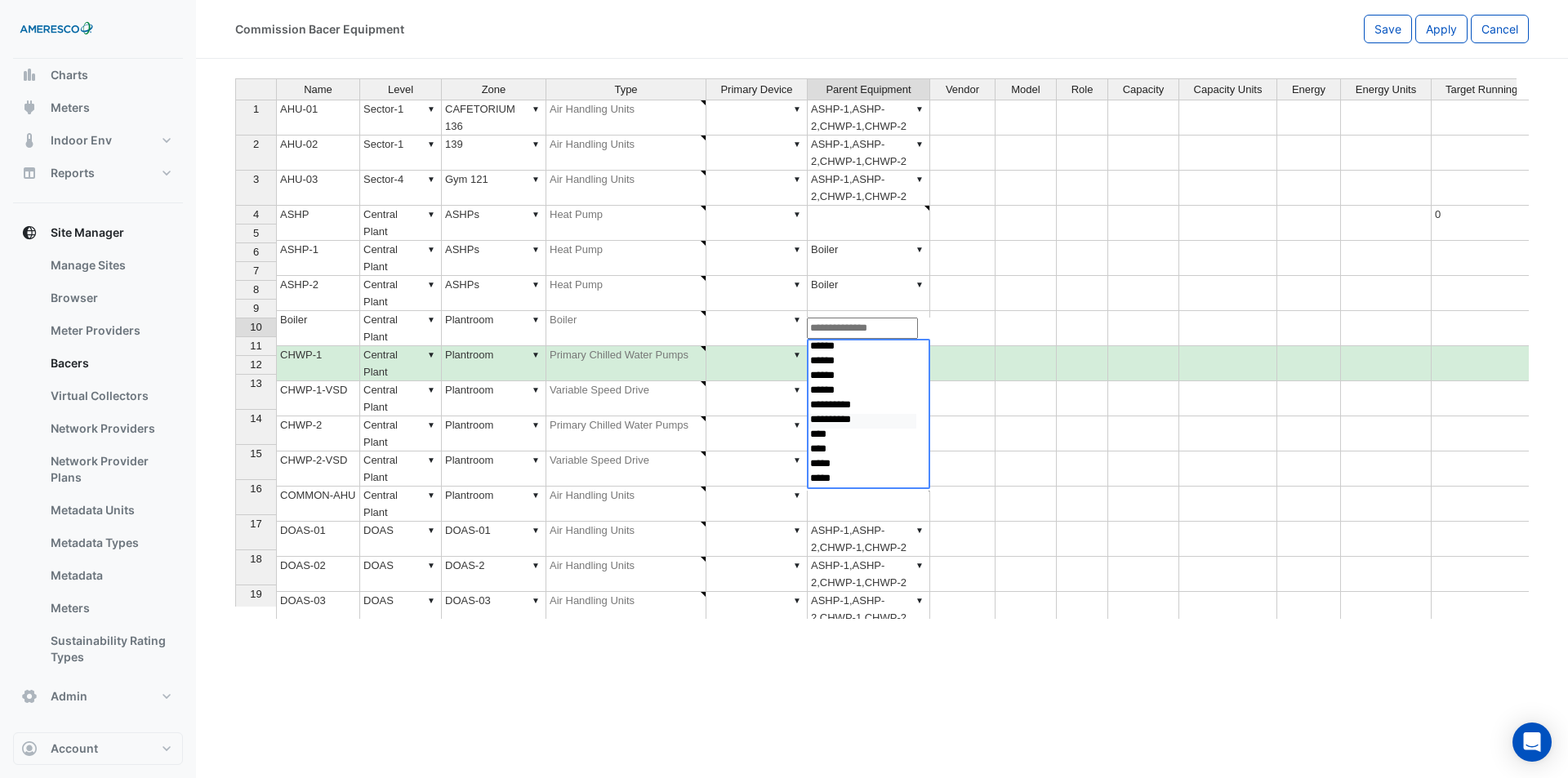 select on "**********" 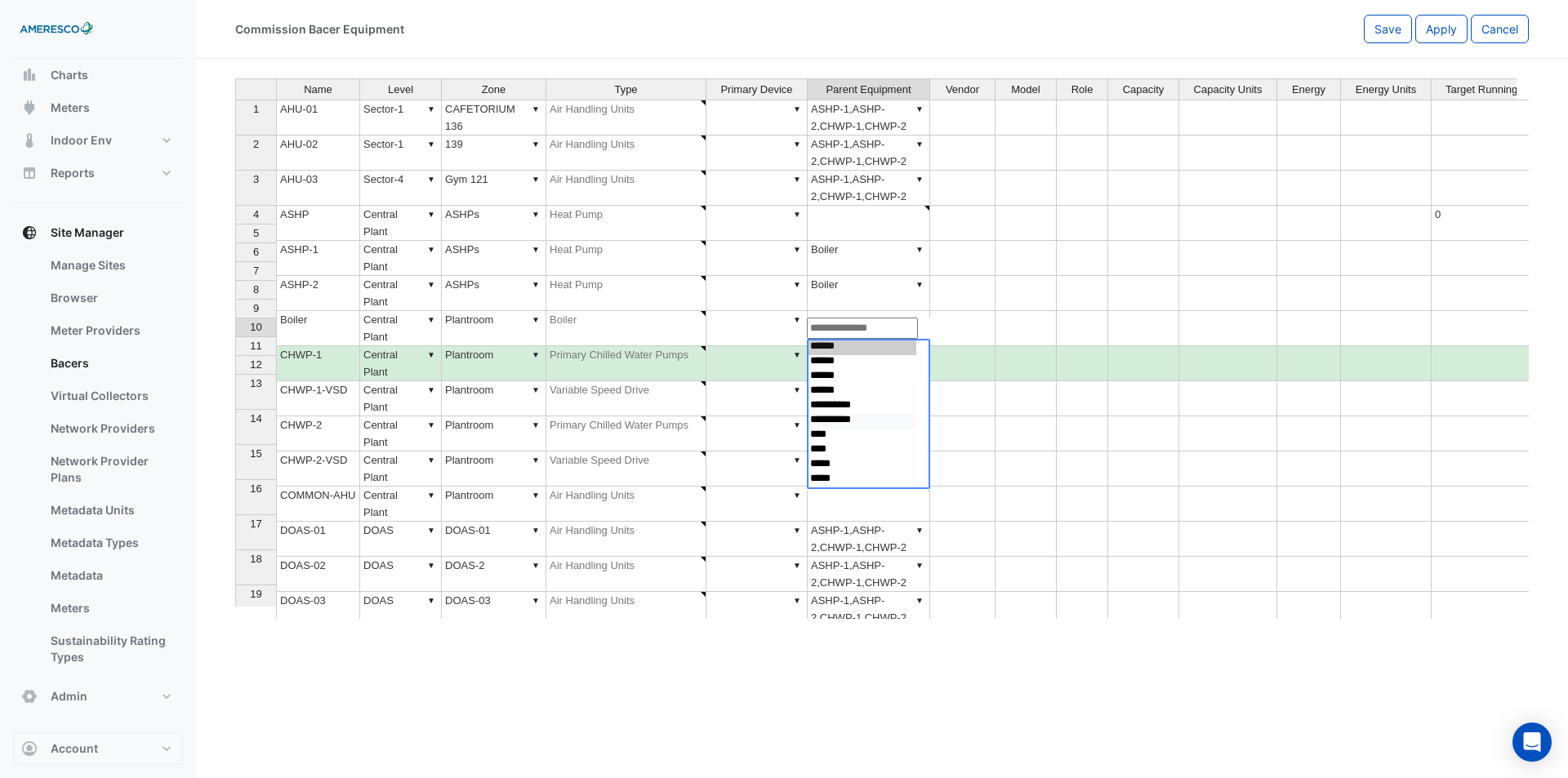 select 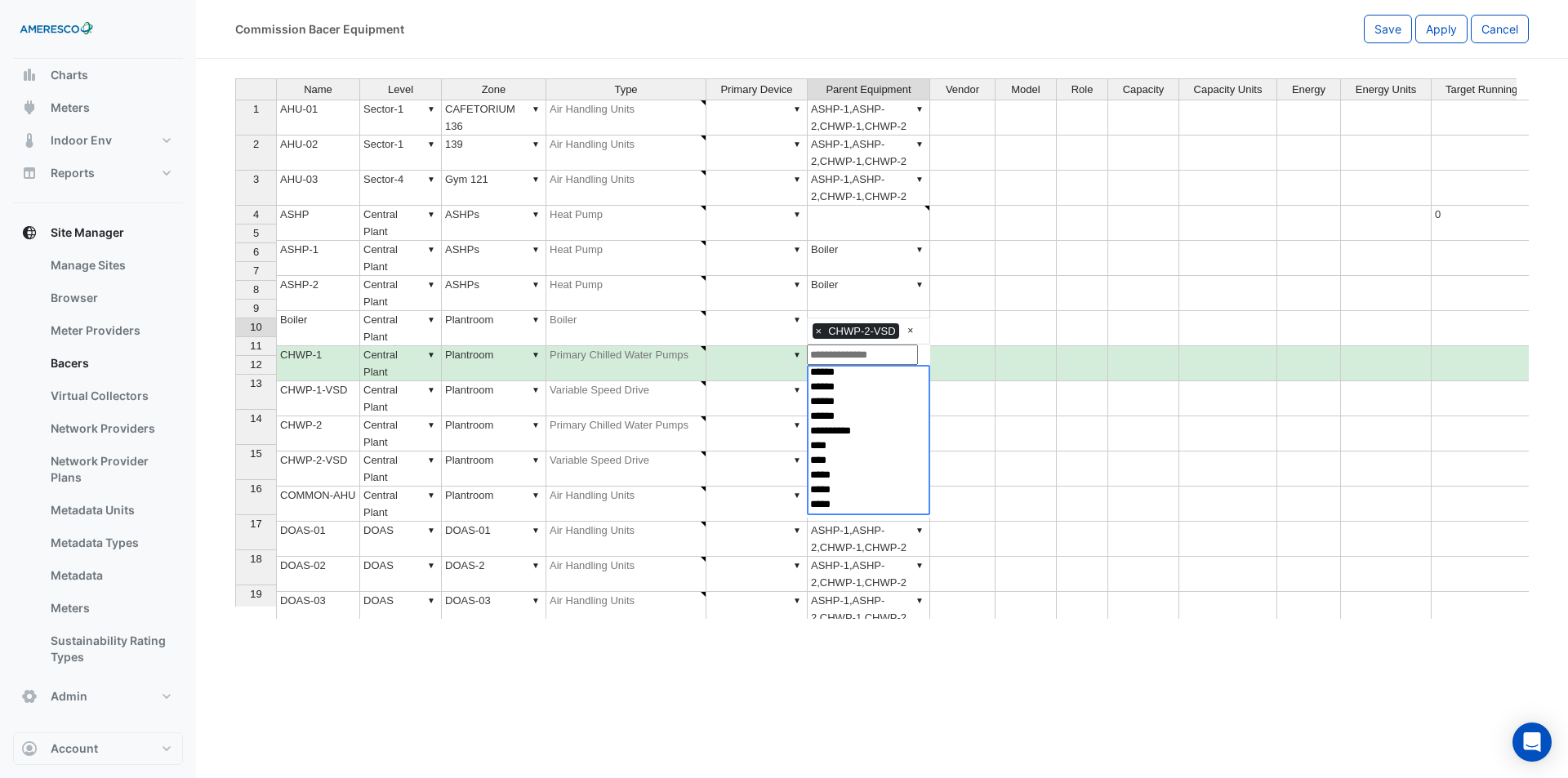 type 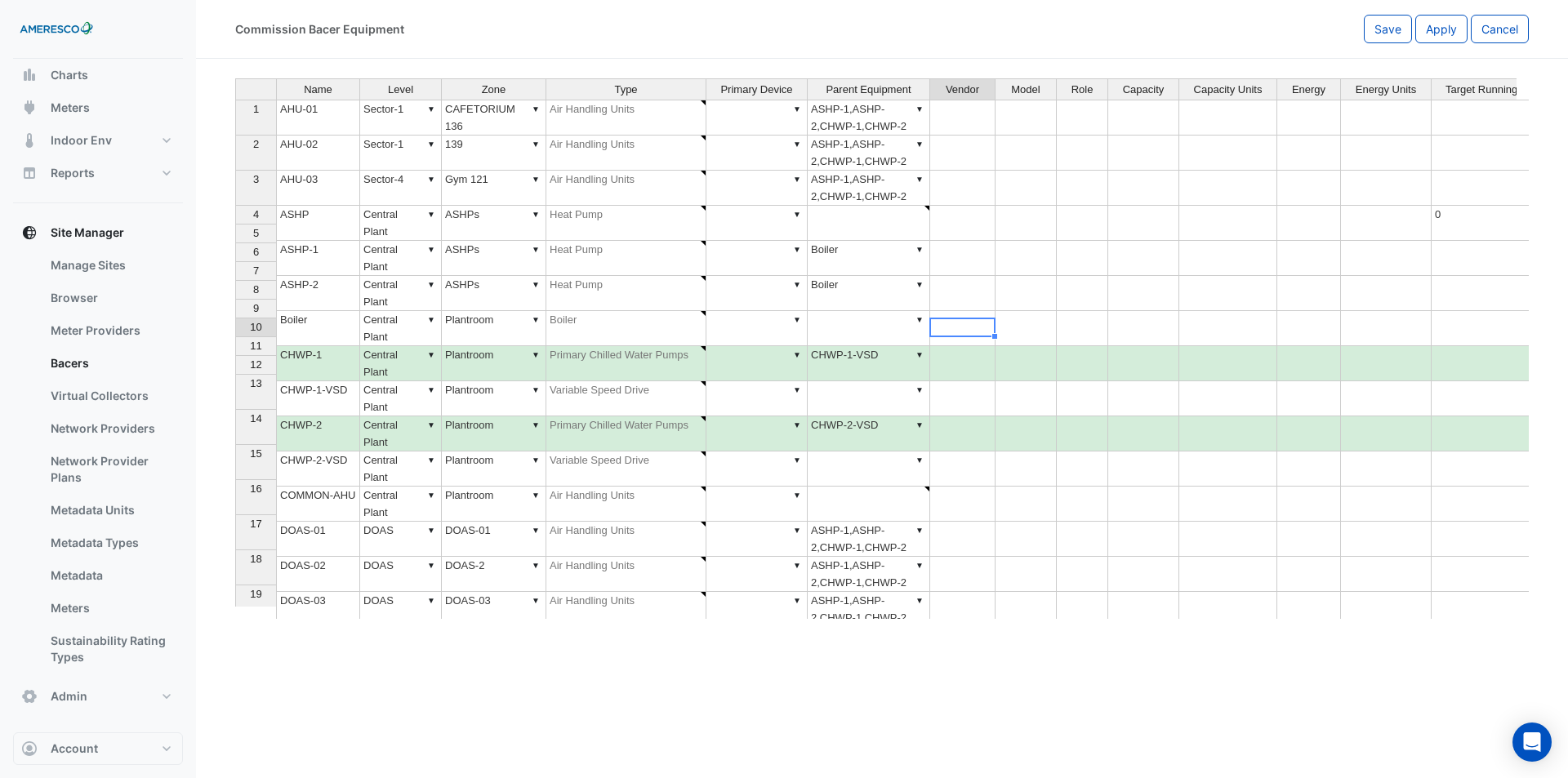 click at bounding box center (963, 433) 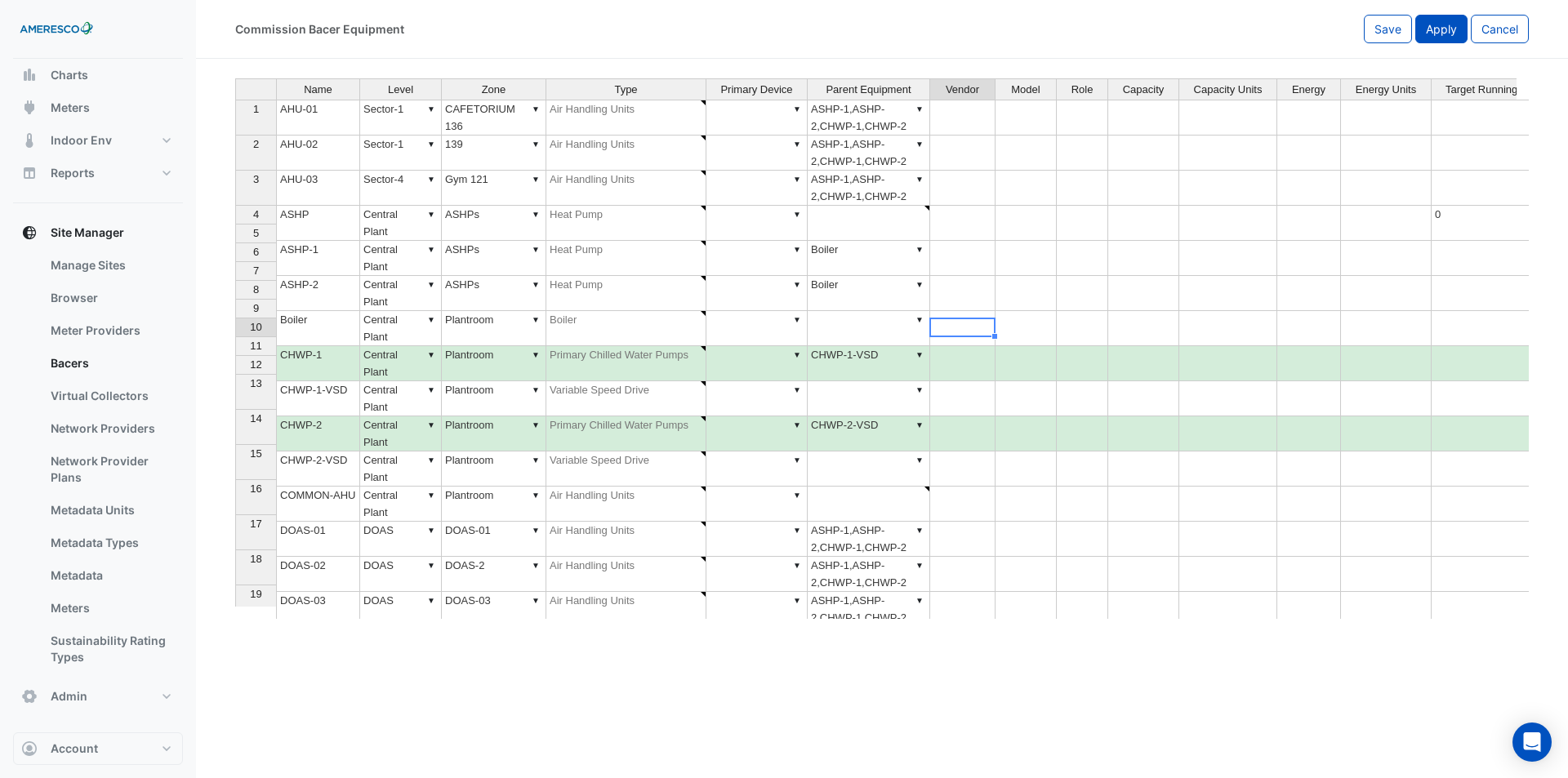 click on "Apply" 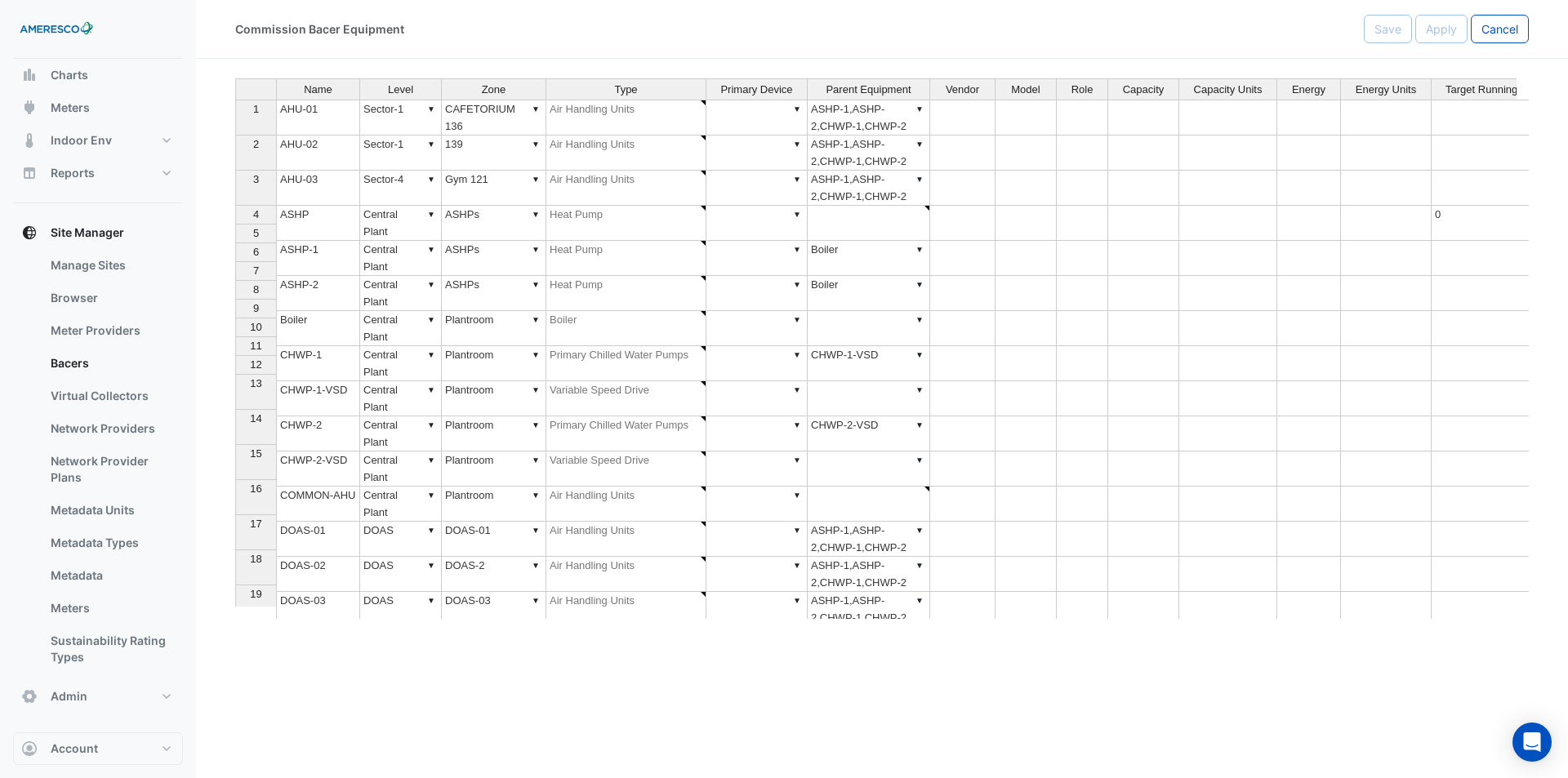 scroll, scrollTop: 95, scrollLeft: 0, axis: vertical 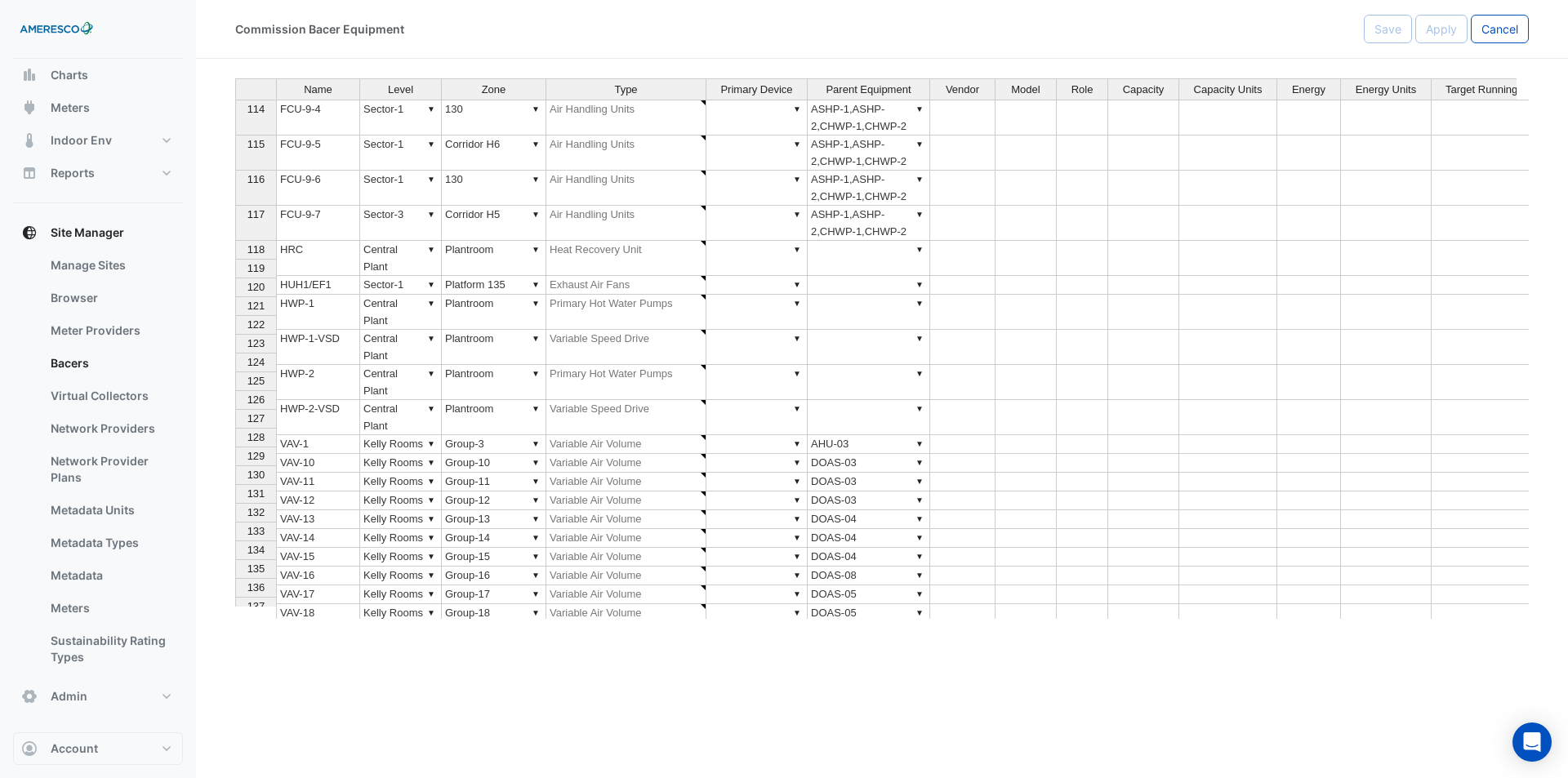 type on "**********" 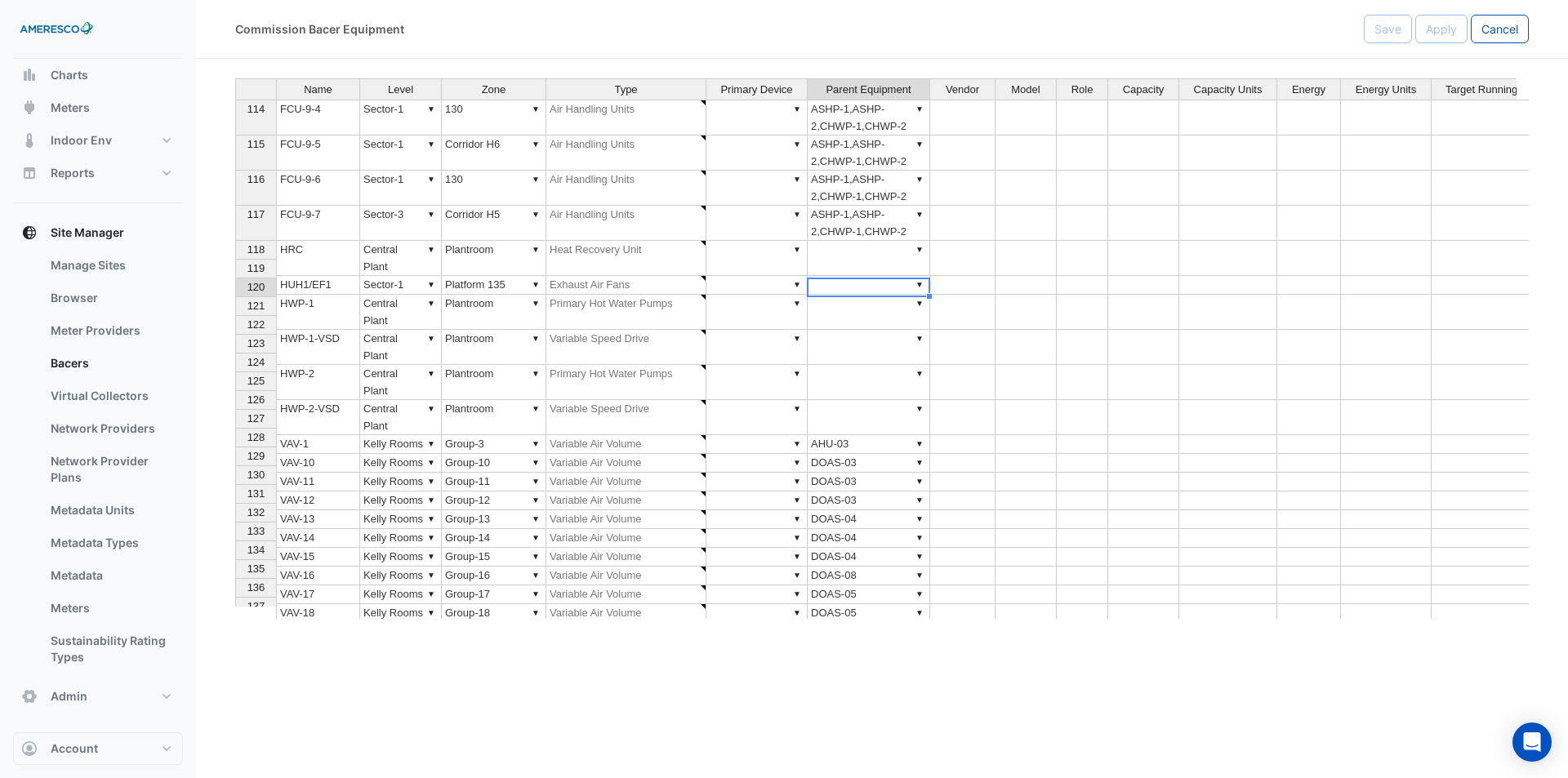 click on "▼" at bounding box center [869, 312] 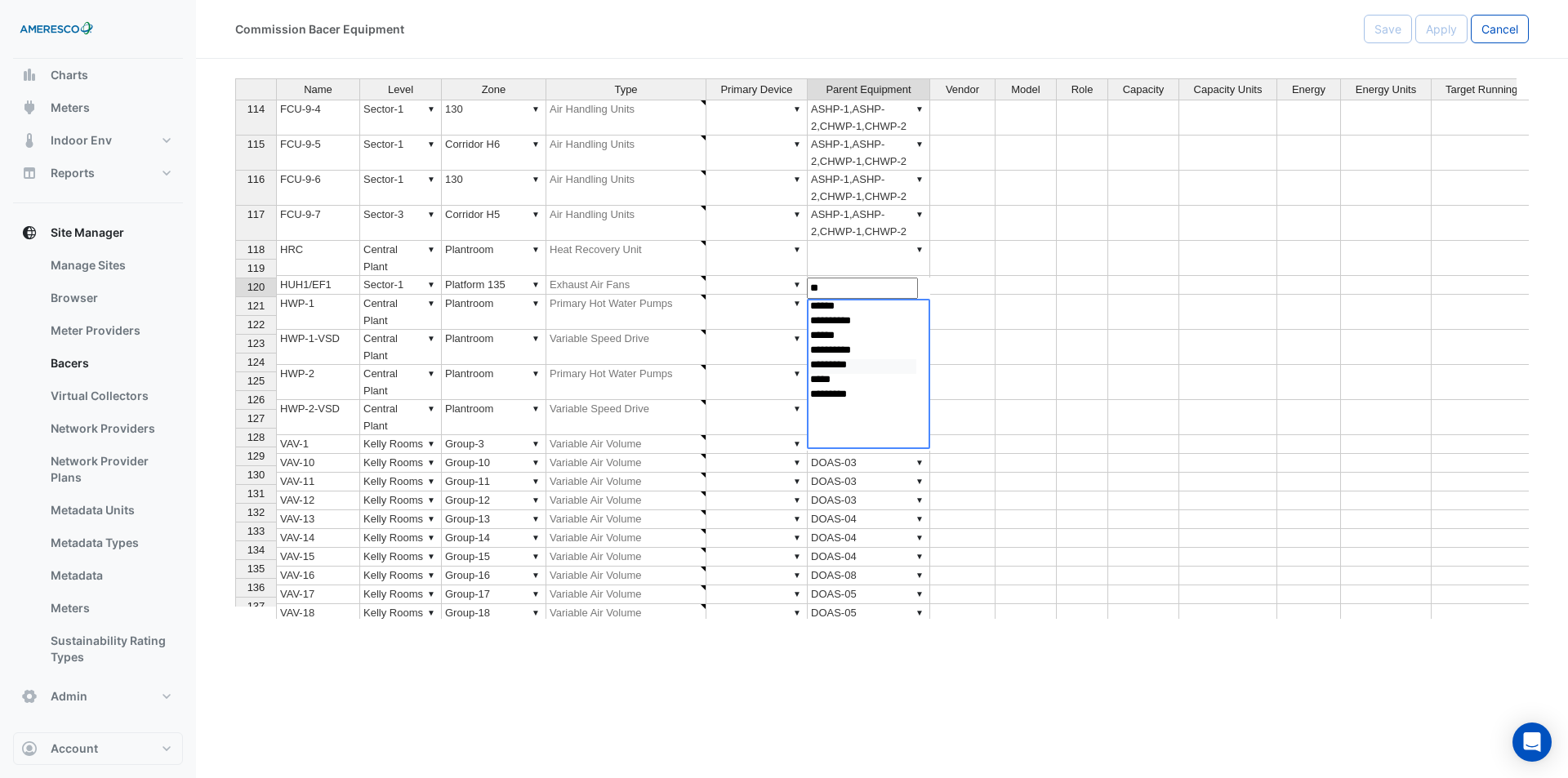 type on "**" 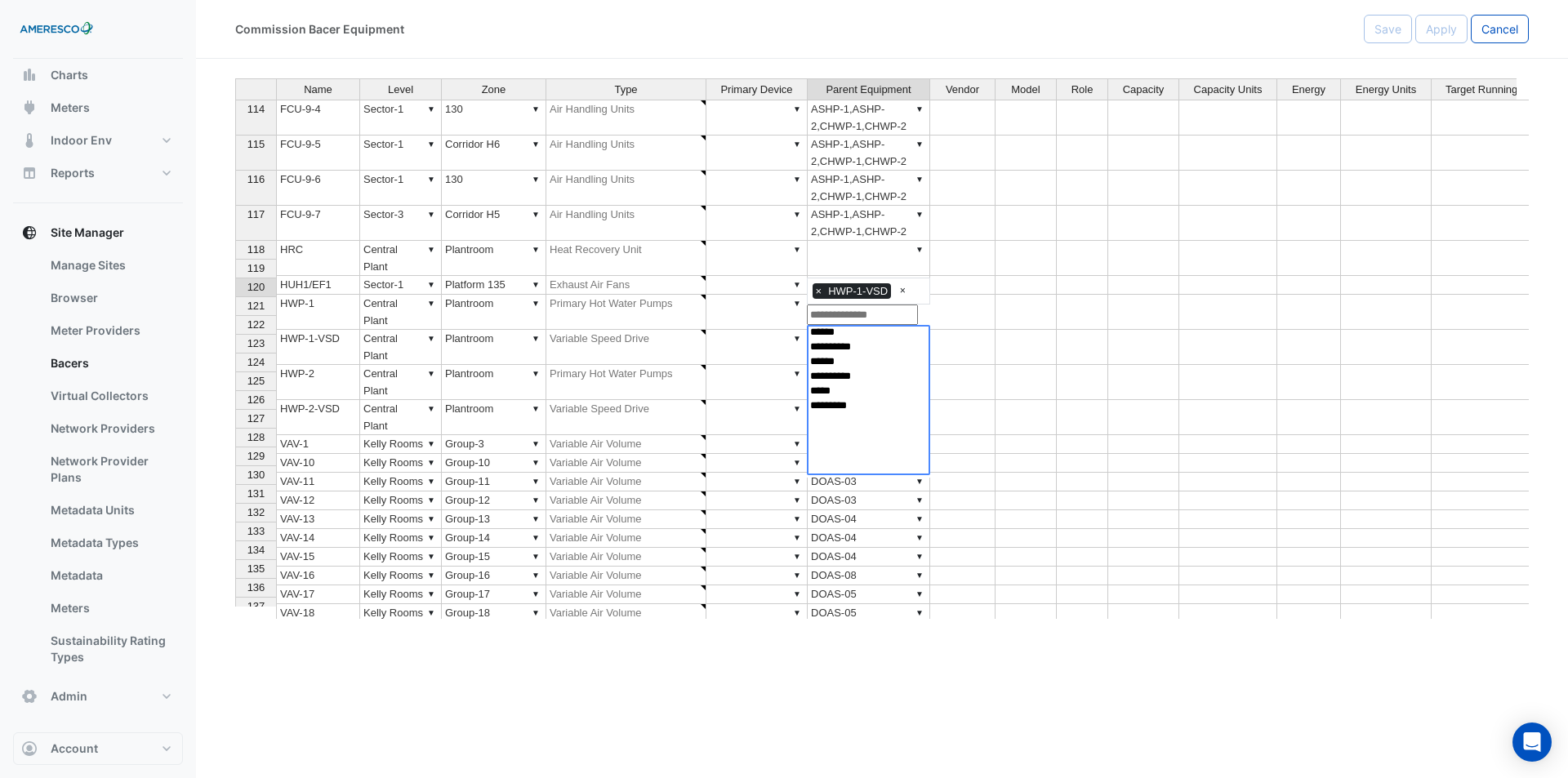 click at bounding box center (963, 347) 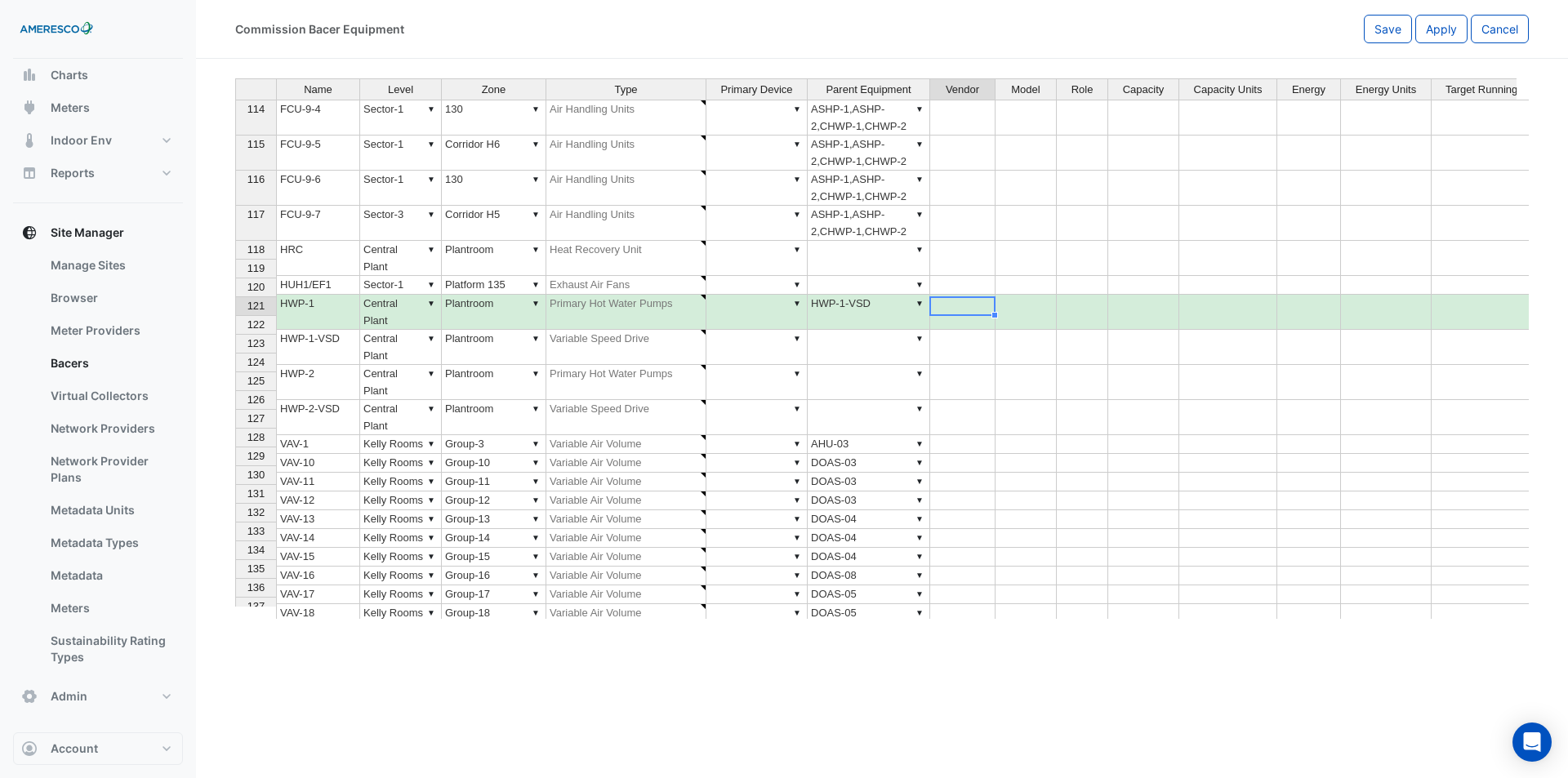 click on "▼" at bounding box center (869, 382) 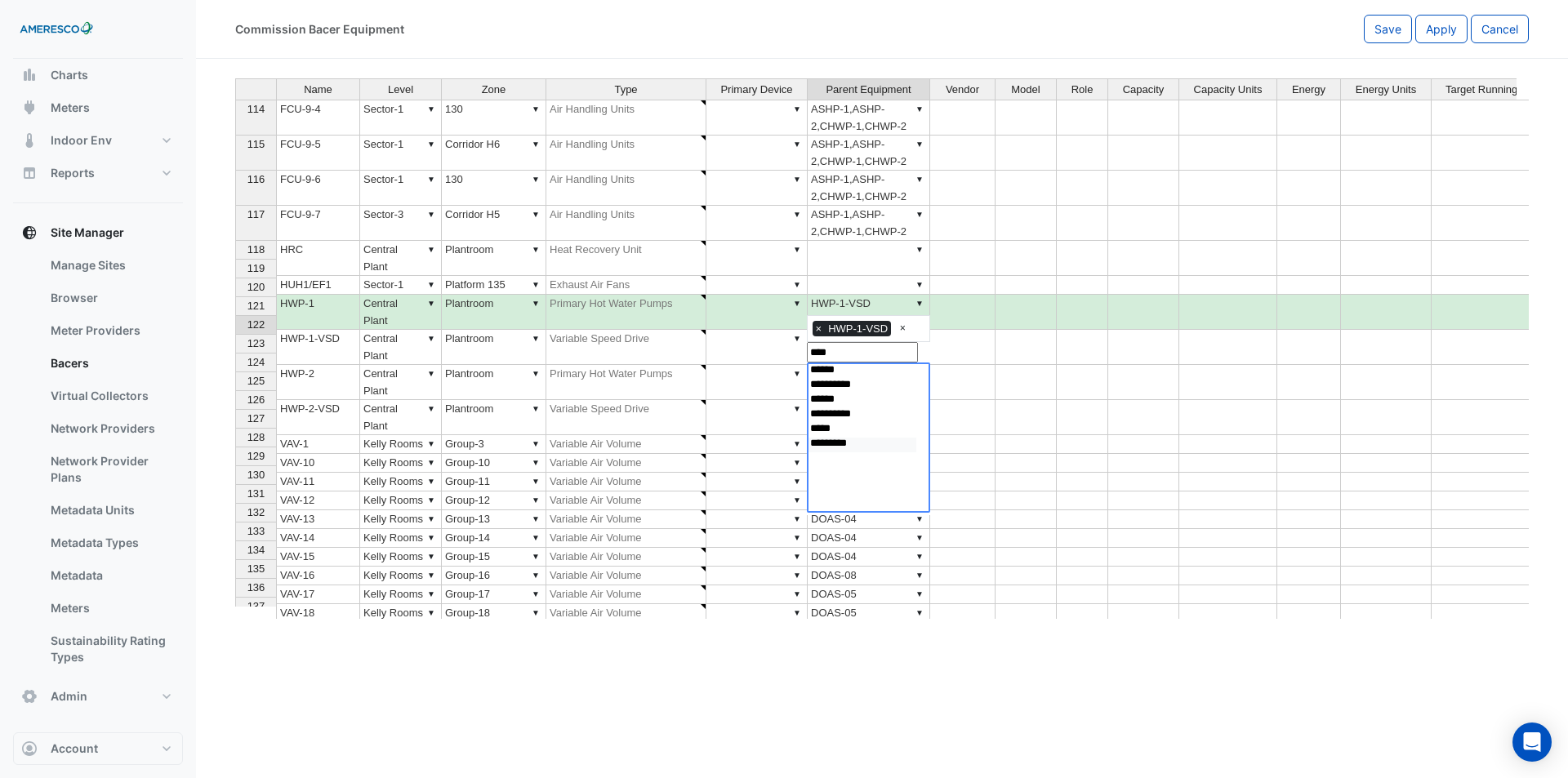 type on "****" 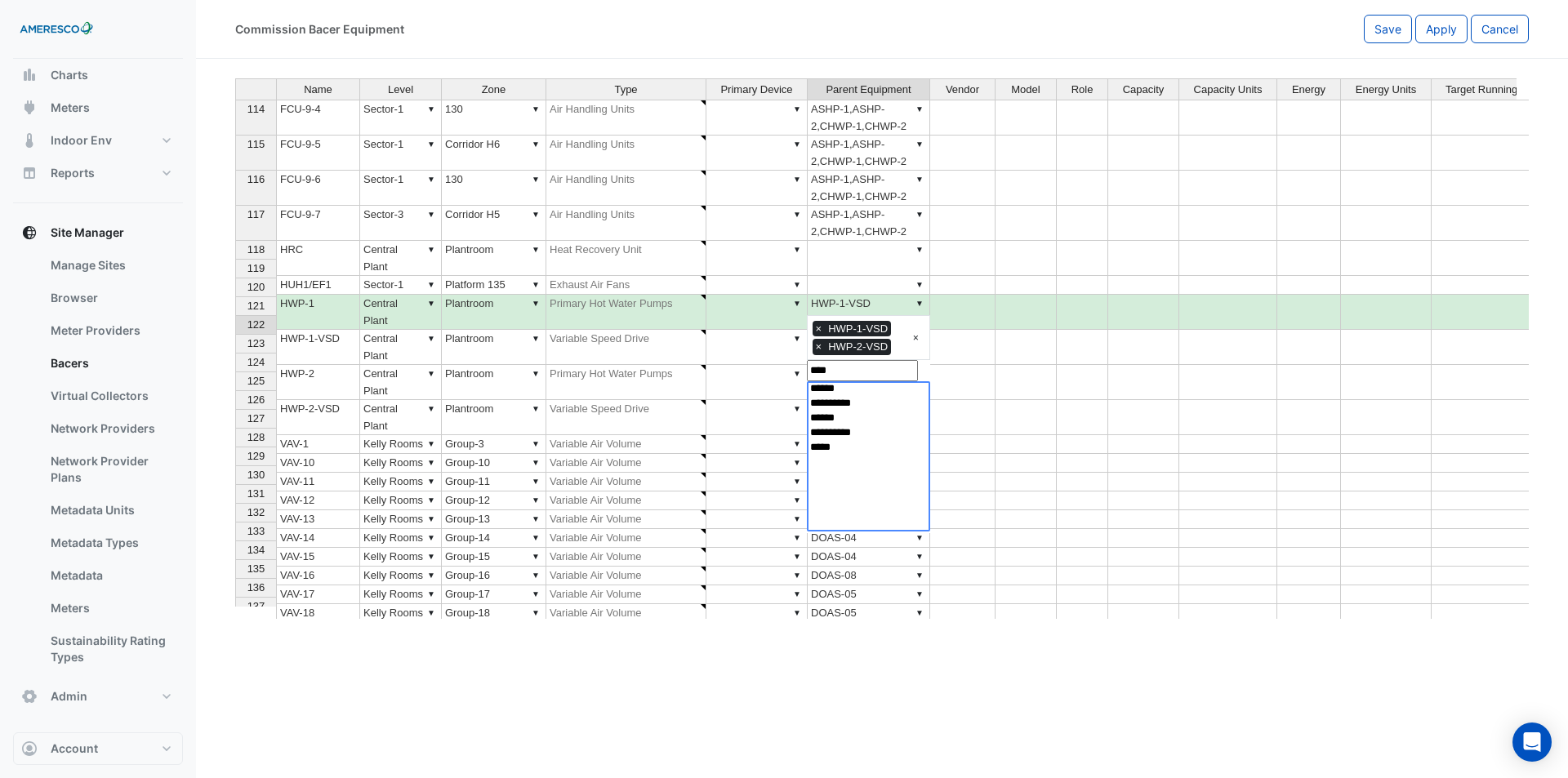 type 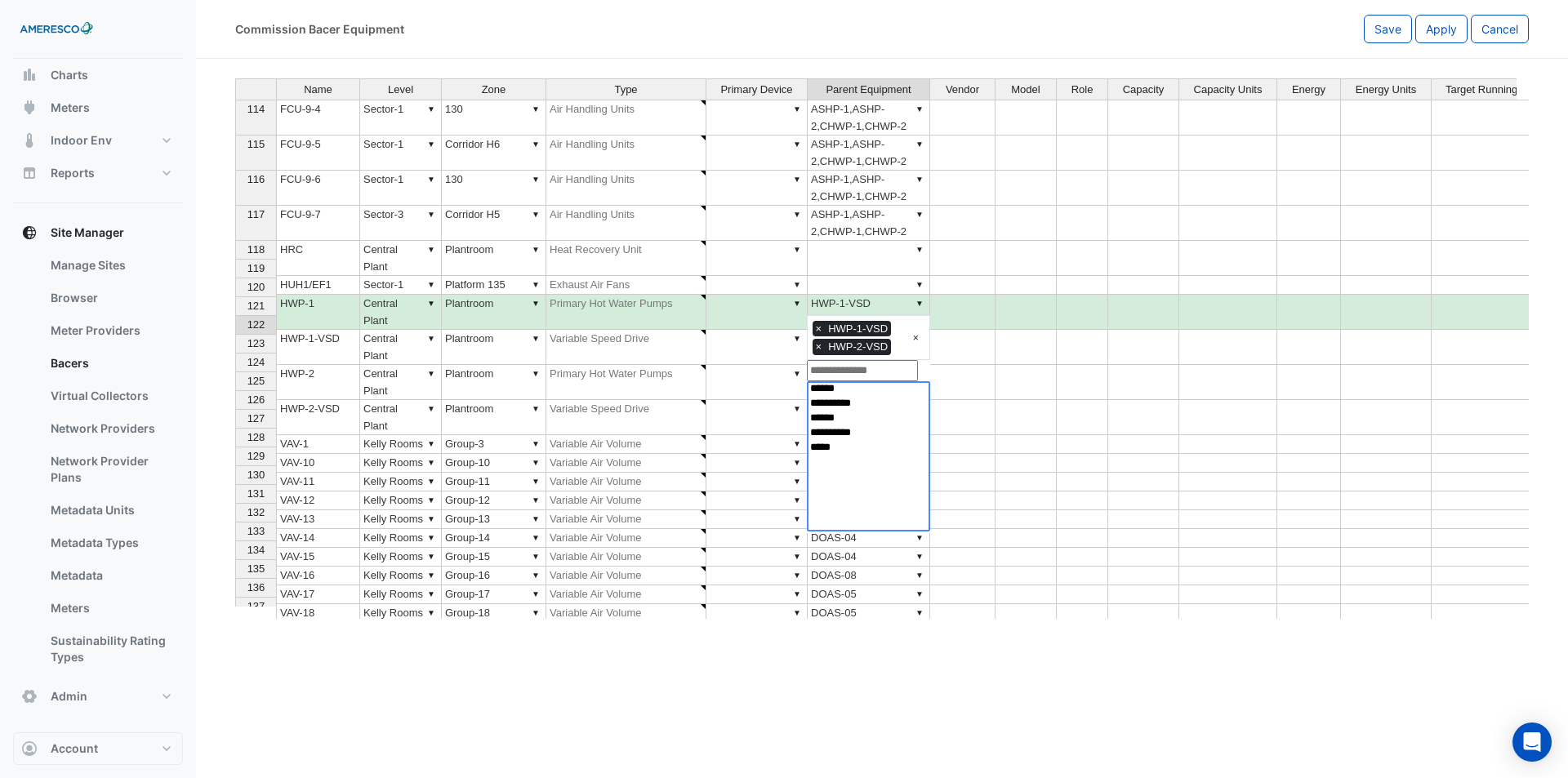 click on "103 FCU-8-4 ▼ Sector-1 ▼ 141 ▼ Air Handling Units ▼ ▼ ASHP-1,ASHP-2,CHWP-1,CHWP-2 104 FCU-8-5 ▼ Sector-1 ▼ 141B ▼ Air Handling Units ▼ ▼ ASHP-1,ASHP-2,CHWP-1,CHWP-2 105 FCU-8-6 ▼ Sector-1 ▼ 141D ▼ Air Handling Units ▼ ▼ ASHP-1,ASHP-2,CHWP-1,CHWP-2 106 FCU-8-7 ▼ Sector-1 ▼ 141E ▼ Air Handling Units ▼ ▼ ASHP-1,ASHP-2,CHWP-1,CHWP-2 107 FCU-8-8 ▼ Sector-1 ▼ 141G ▼ Air Handling Units ▼ ▼ ASHP-1,ASHP-2,CHWP-1,CHWP-2 108 FCU-8-9 ▼ Sector-1 ▼ 141H ▼ Air Handling Units ▼ ▼ ASHP-1,ASHP-2,CHWP-1,CHWP-2 109 FCU-9-1A ▼ Sector-3 ▼ 121D ▼ Air Handling Units ▼ ▼ ASHP-1,ASHP-2,CHWP-1,CHWP-2 110 FCU-9-1B ▼ Sector-3 ▼ 121G ▼ Air Handling Units ▼ ▼ ASHP-1,ASHP-2,CHWP-1,CHWP-2 111 FCU-9-2A ▼ Sector-3 ▼ Corridor H4 ▼ Air Handling Units ▼ ▼ ASHP-1,ASHP-2,CHWP-1,CHWP-2 112 FCU-9-2B ▼ Sector-3 ▼ 121D ▼ Air Handling Units ▼ ▼ ASHP-1,ASHP-2,CHWP-1,CHWP-2 113 FCU-9-3 ▼ Sector-3 ▼ 121A ▼ Air Handling Units ▼ ▼ 114 FCU-9-4 ▼ ▼" at bounding box center (942, 309) 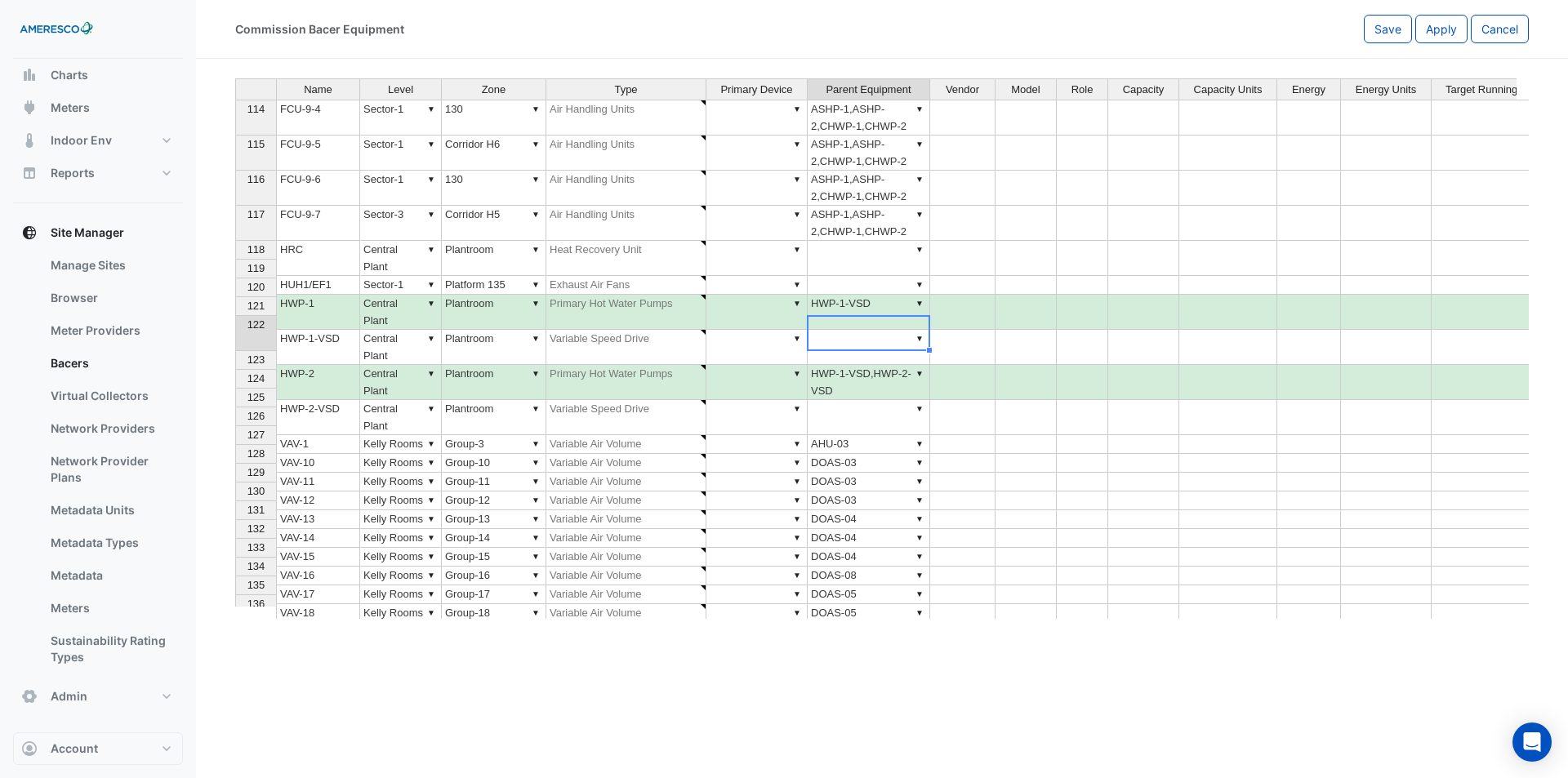 click on "▼ HWP-1-VSD,HWP-2-VSD" at bounding box center [869, 382] 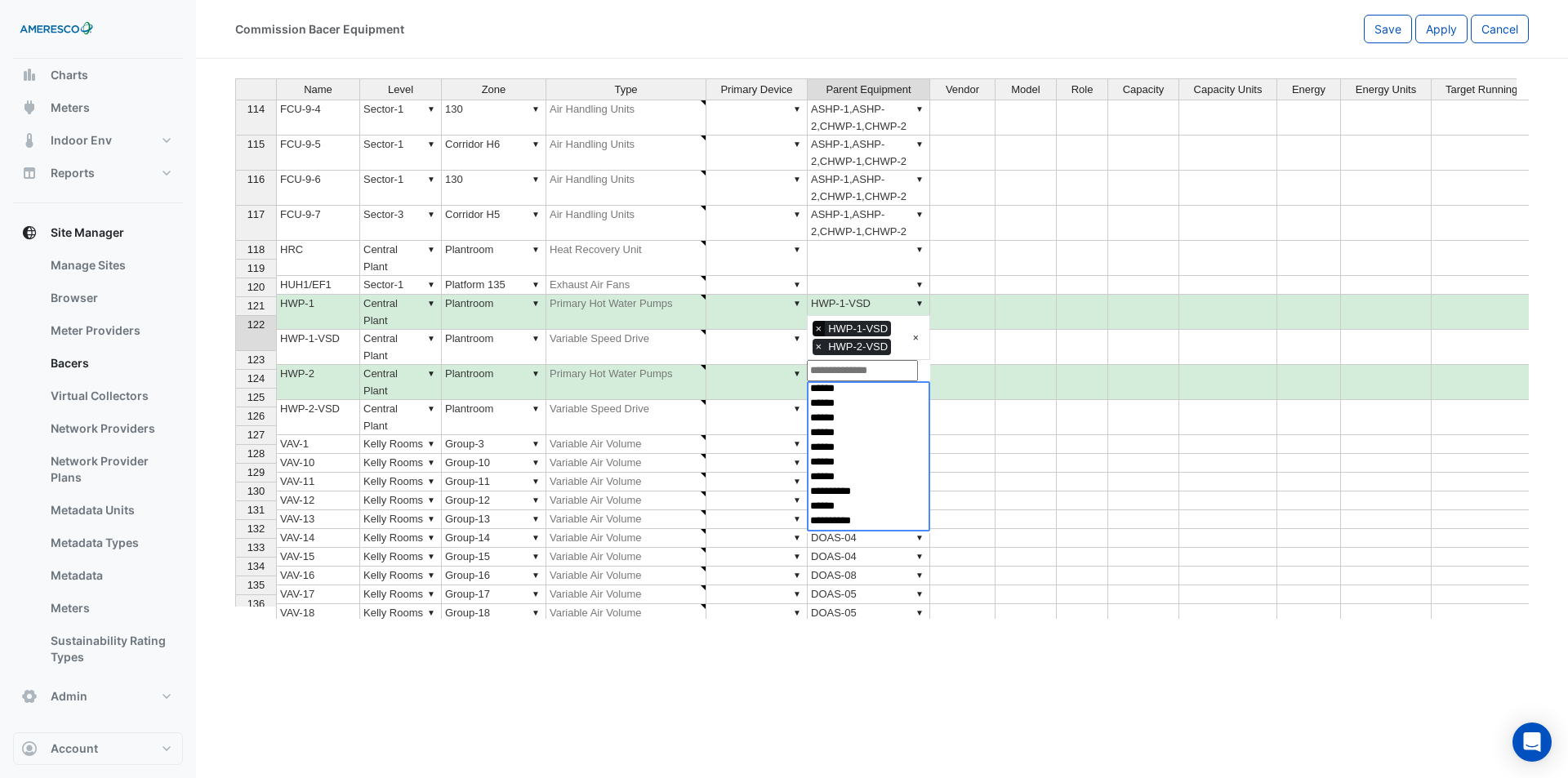click on "×" at bounding box center (819, 329) 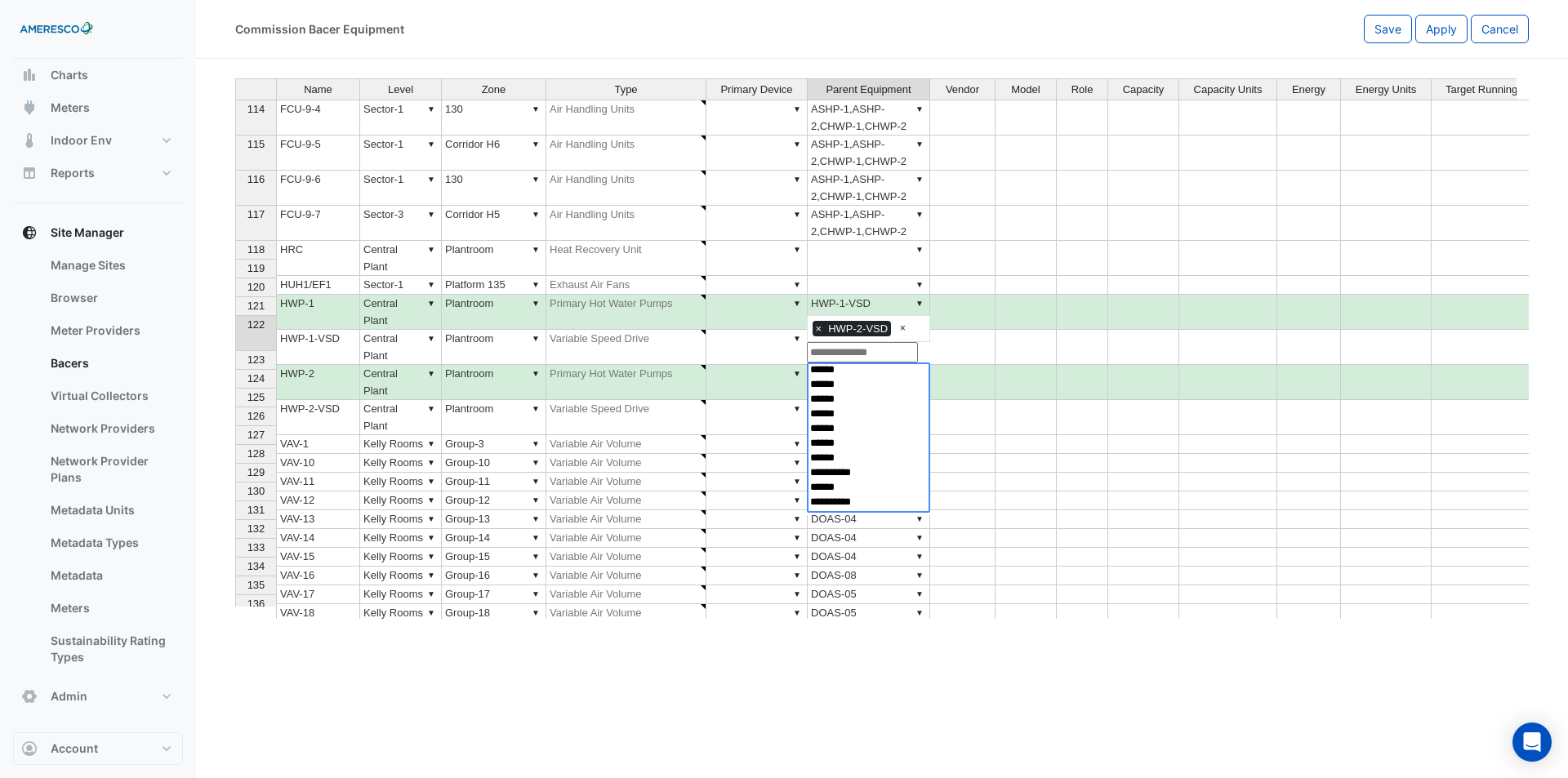 click on "103 FCU-8-4 ▼ Sector-1 ▼ 141 ▼ Air Handling Units ▼ ▼ ASHP-1,ASHP-2,CHWP-1,CHWP-2 104 FCU-8-5 ▼ Sector-1 ▼ 141B ▼ Air Handling Units ▼ ▼ ASHP-1,ASHP-2,CHWP-1,CHWP-2 105 FCU-8-6 ▼ Sector-1 ▼ 141D ▼ Air Handling Units ▼ ▼ ASHP-1,ASHP-2,CHWP-1,CHWP-2 106 FCU-8-7 ▼ Sector-1 ▼ 141E ▼ Air Handling Units ▼ ▼ ASHP-1,ASHP-2,CHWP-1,CHWP-2 107 FCU-8-8 ▼ Sector-1 ▼ 141G ▼ Air Handling Units ▼ ▼ ASHP-1,ASHP-2,CHWP-1,CHWP-2 108 FCU-8-9 ▼ Sector-1 ▼ 141H ▼ Air Handling Units ▼ ▼ ASHP-1,ASHP-2,CHWP-1,CHWP-2 109 FCU-9-1A ▼ Sector-3 ▼ 121D ▼ Air Handling Units ▼ ▼ ASHP-1,ASHP-2,CHWP-1,CHWP-2 110 FCU-9-1B ▼ Sector-3 ▼ 121G ▼ Air Handling Units ▼ ▼ ASHP-1,ASHP-2,CHWP-1,CHWP-2 111 FCU-9-2A ▼ Sector-3 ▼ Corridor H4 ▼ Air Handling Units ▼ ▼ ASHP-1,ASHP-2,CHWP-1,CHWP-2 112 FCU-9-2B ▼ Sector-3 ▼ 121D ▼ Air Handling Units ▼ ▼ ASHP-1,ASHP-2,CHWP-1,CHWP-2 113 FCU-9-3 ▼ Sector-3 ▼ 121A ▼ Air Handling Units ▼ ▼ 114 FCU-9-4 ▼ ▼" at bounding box center (942, 300) 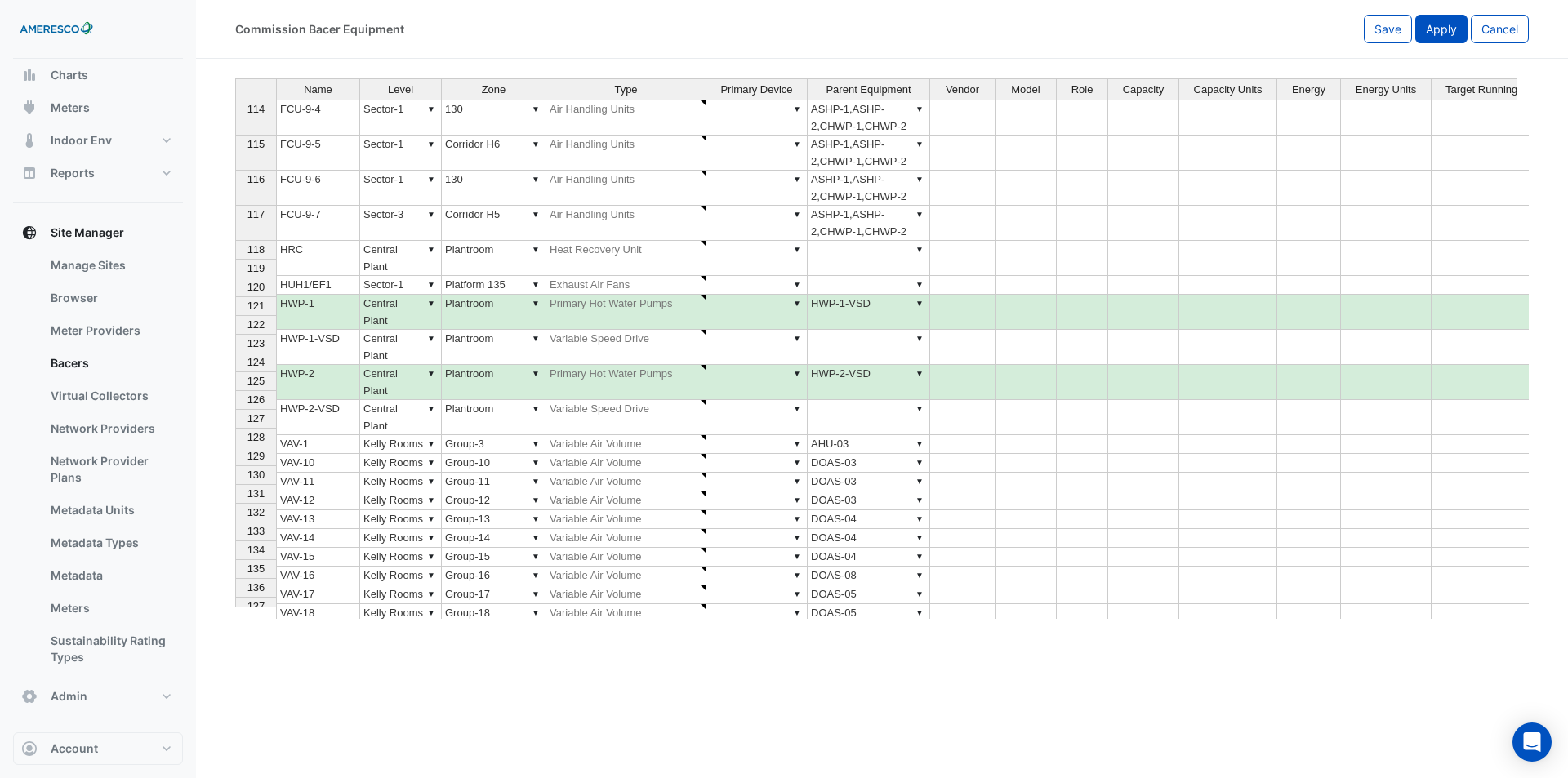 click on "Apply" 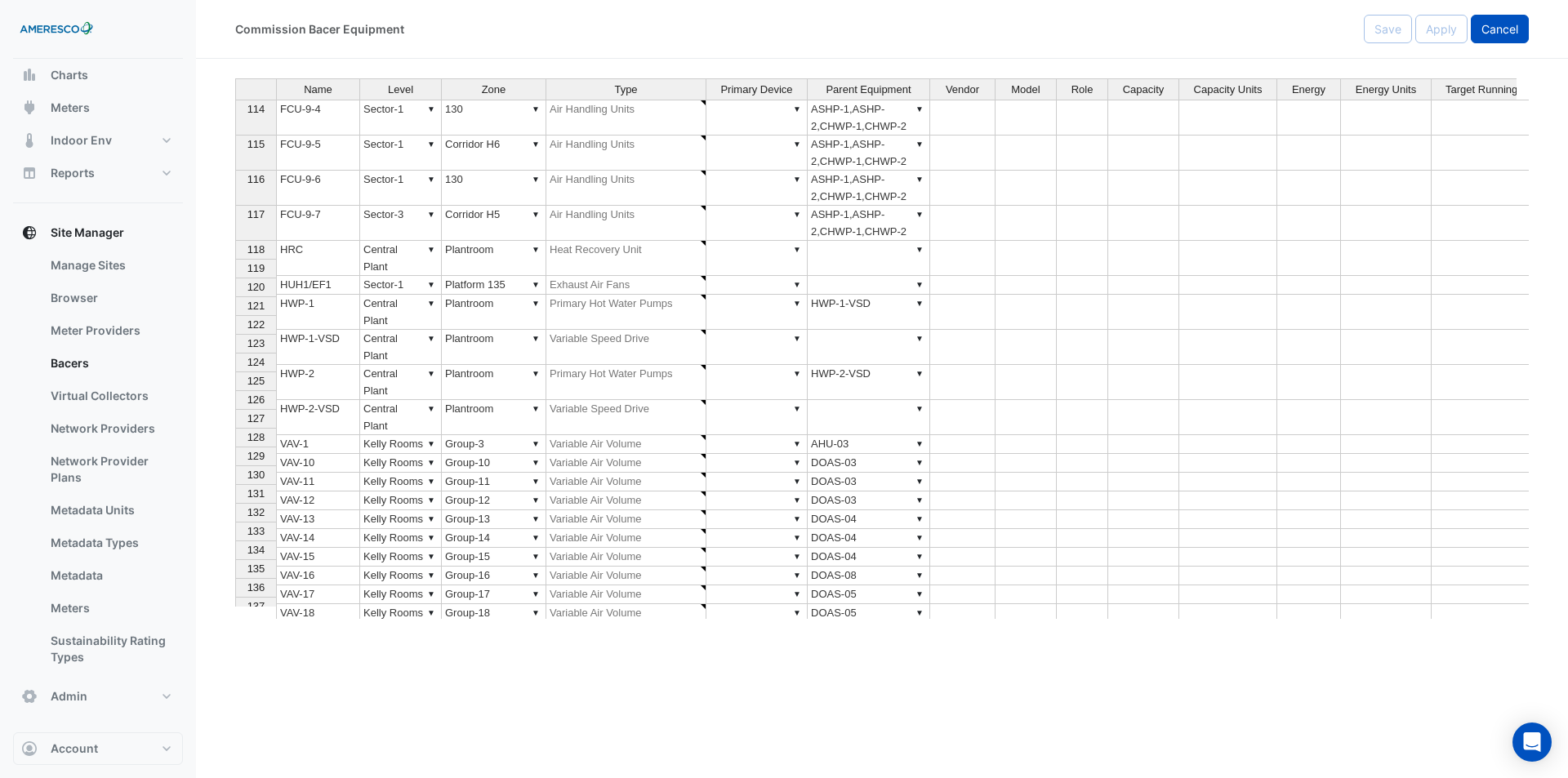 click on "Cancel" 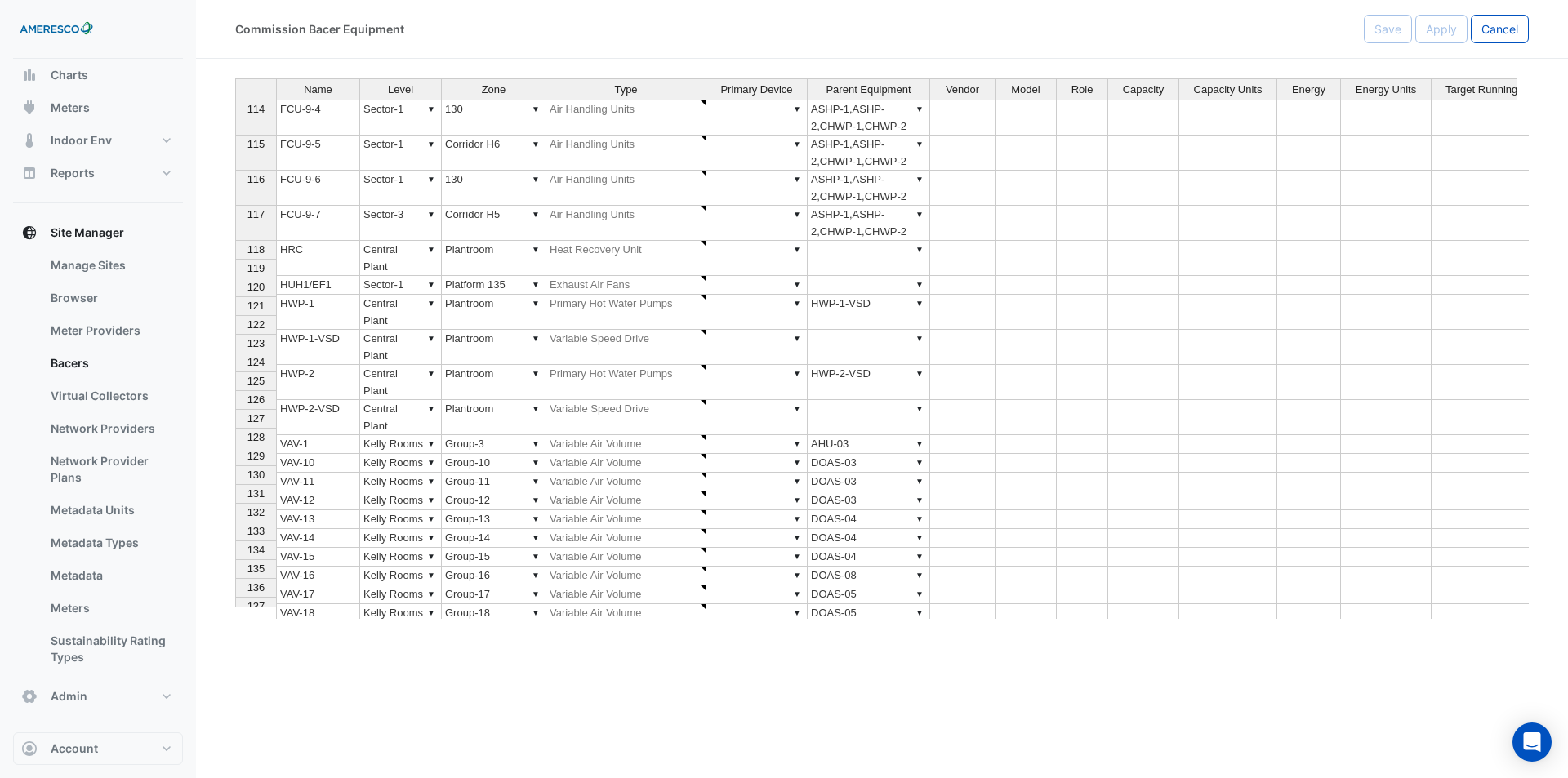 select on "**" 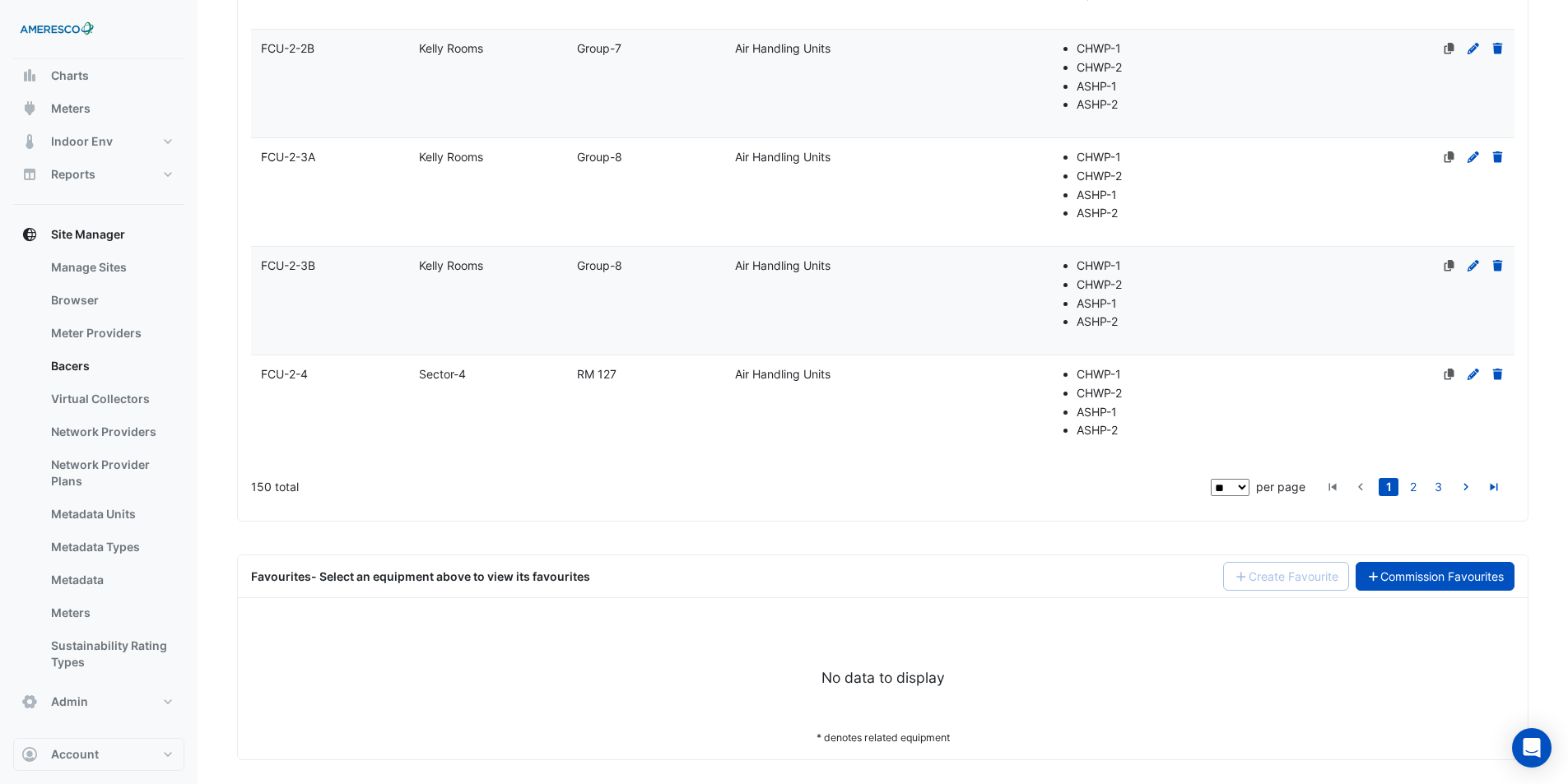 scroll, scrollTop: 4154, scrollLeft: 0, axis: vertical 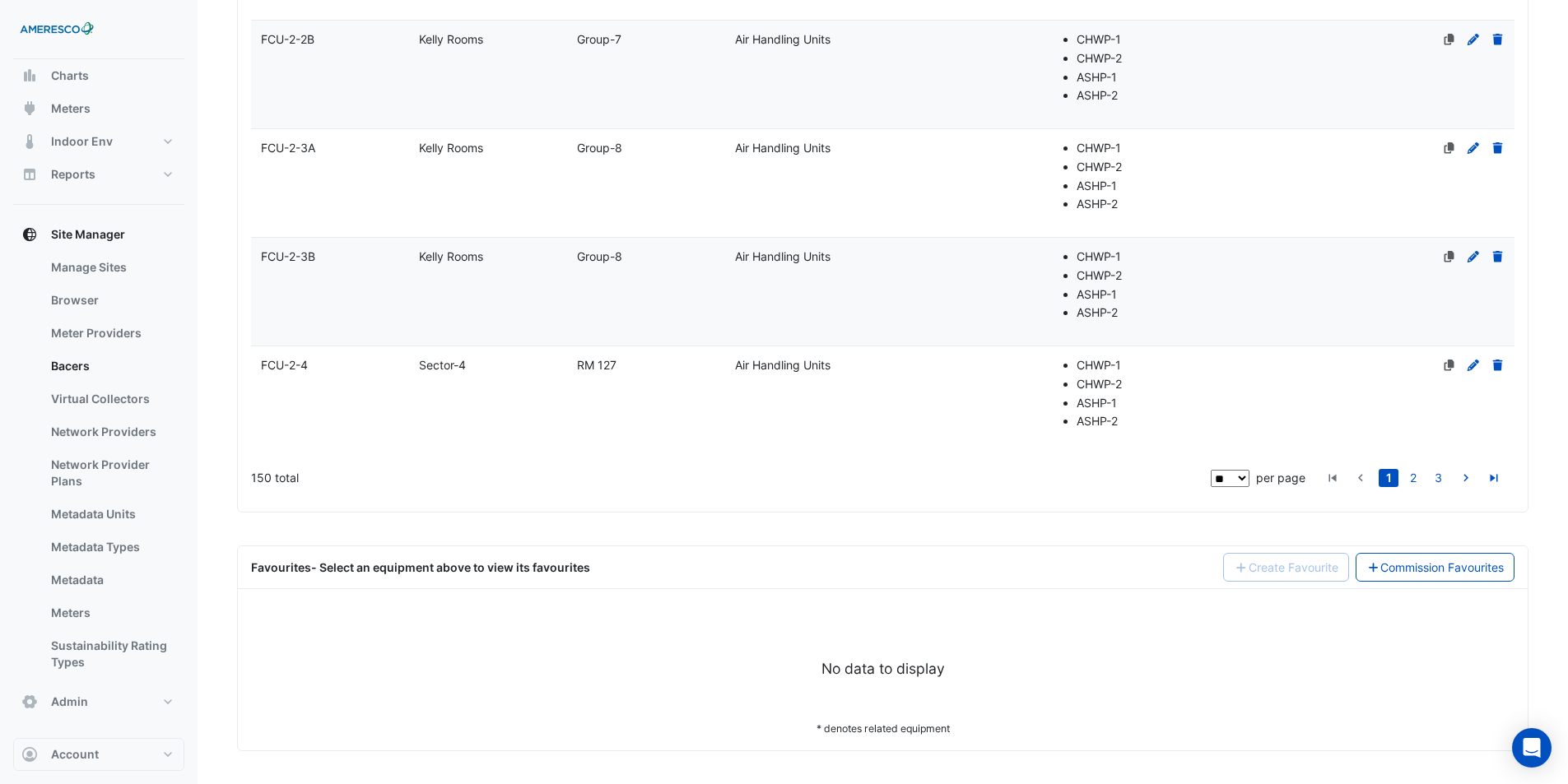 drag, startPoint x: 1491, startPoint y: 556, endPoint x: 1489, endPoint y: 493, distance: 63.03174 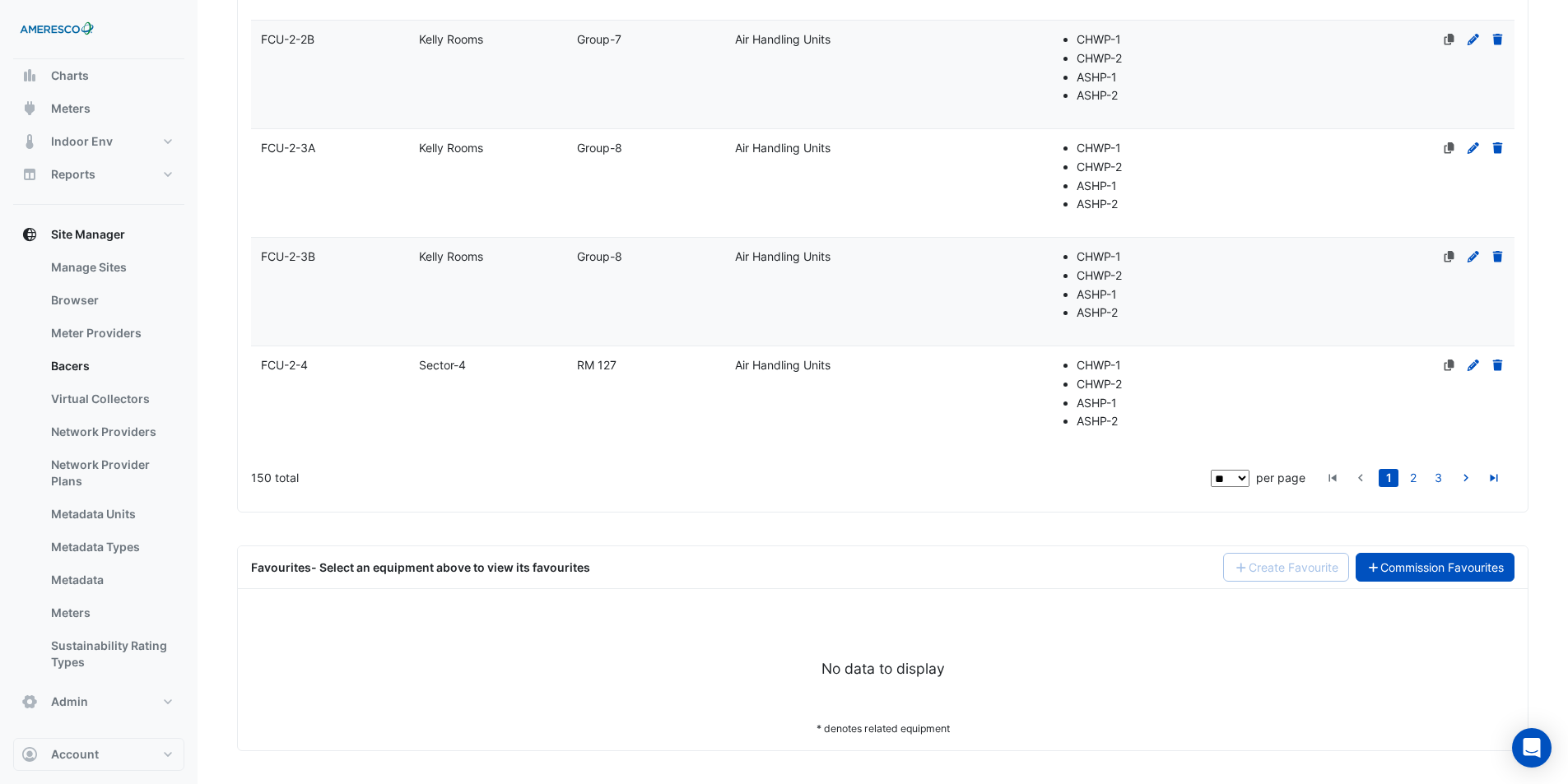 click on "Commission Favourites" 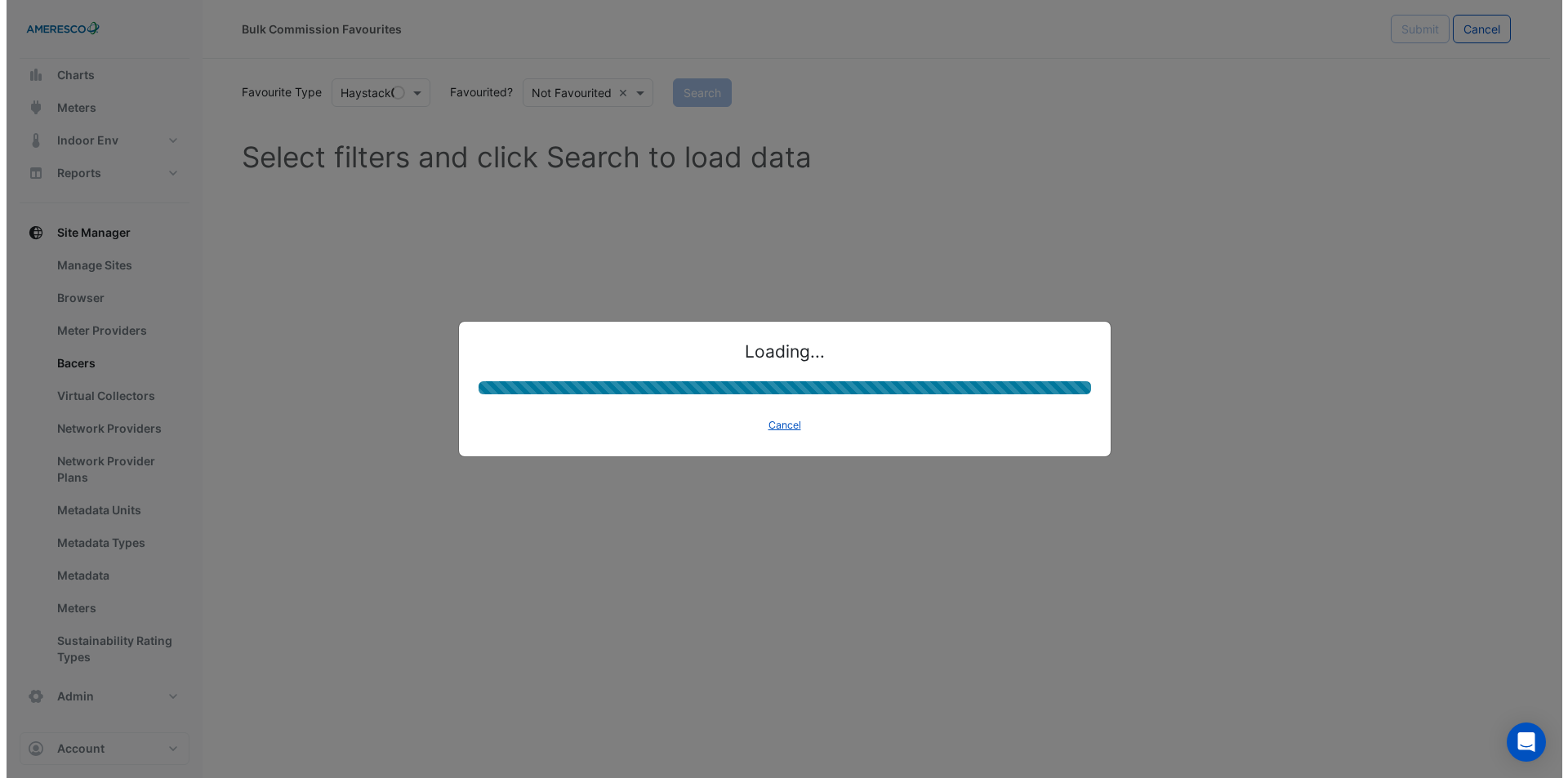 scroll, scrollTop: 0, scrollLeft: 0, axis: both 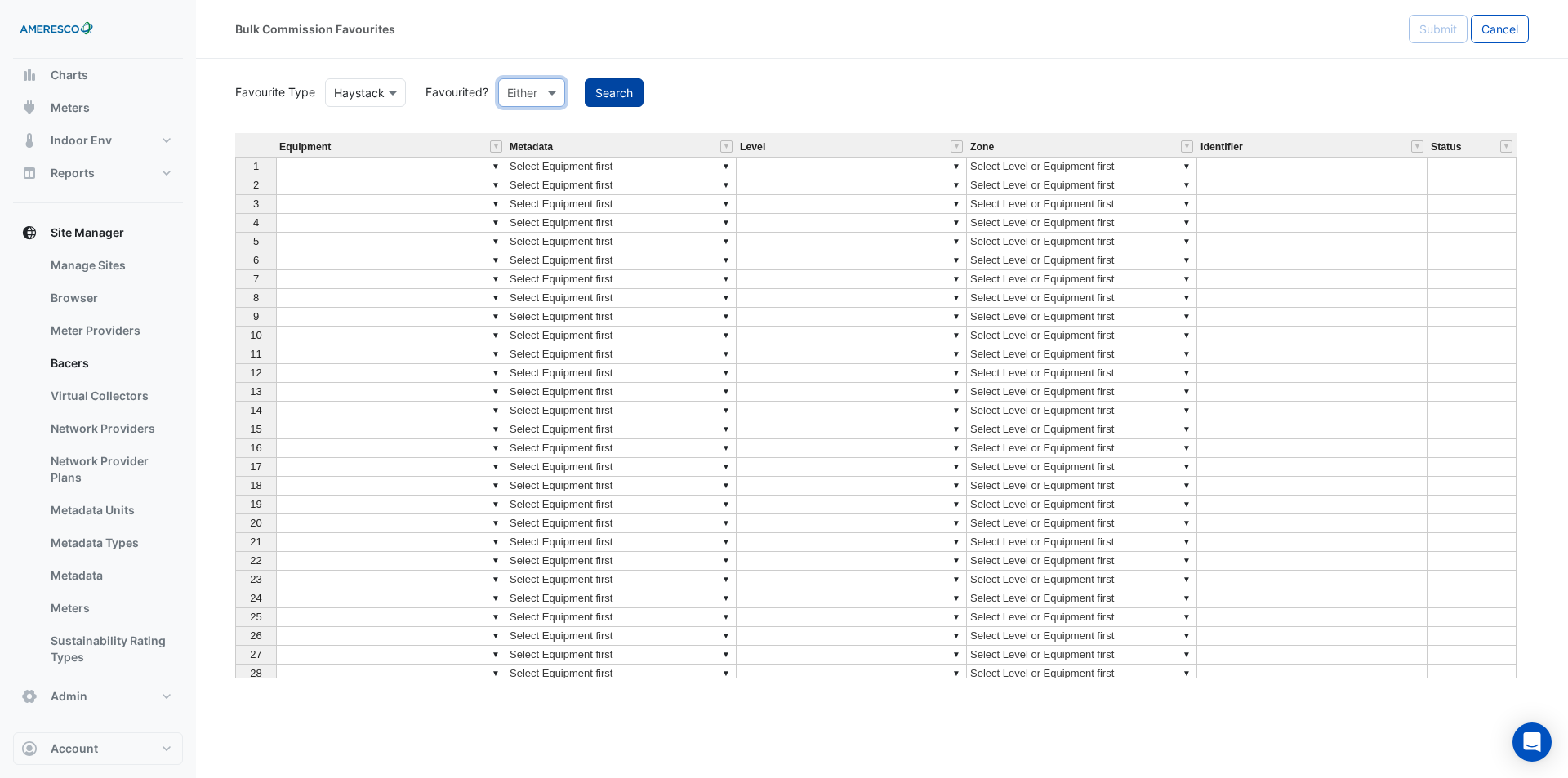 click on "Search" 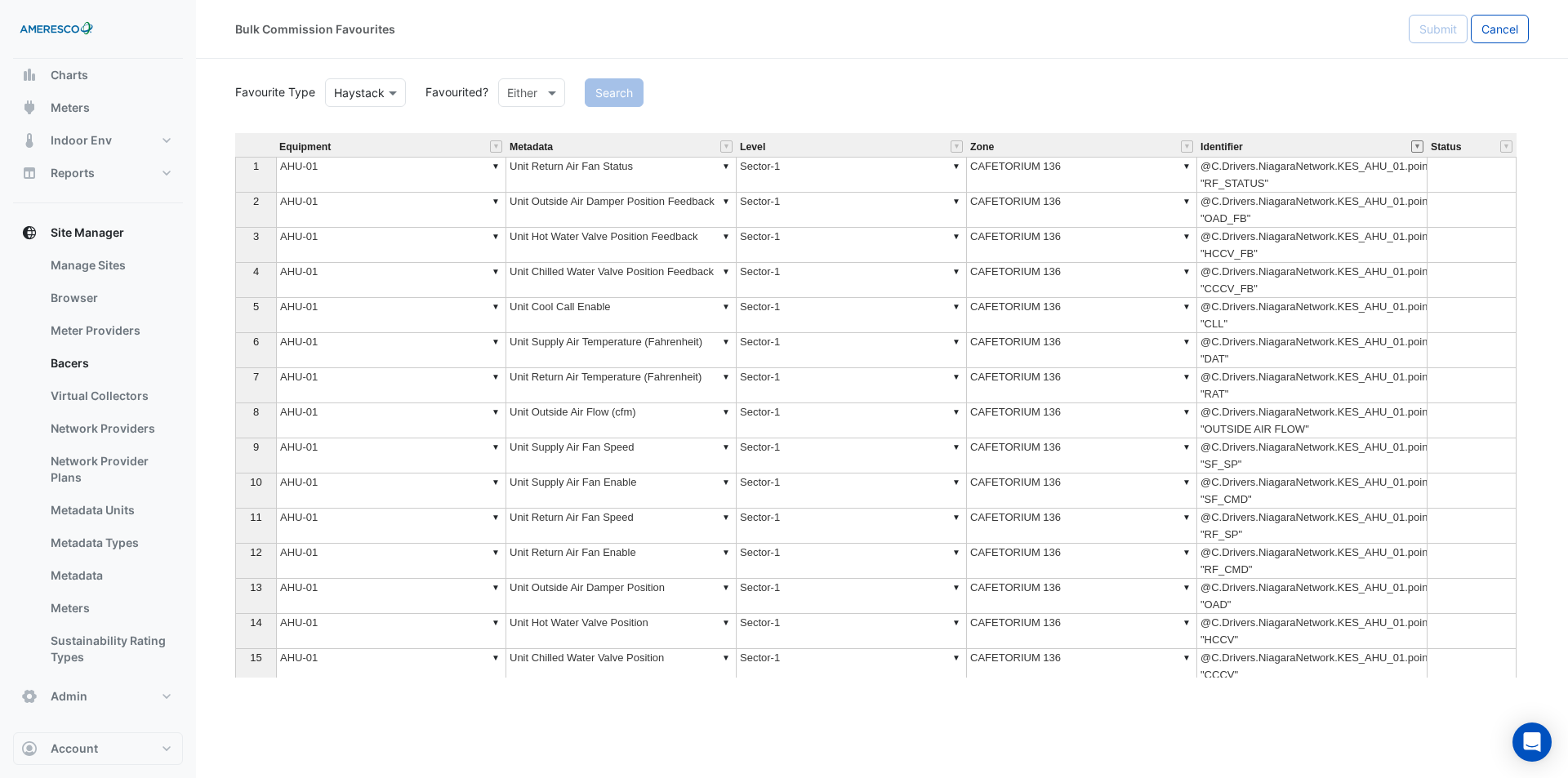 click at bounding box center [1417, 146] 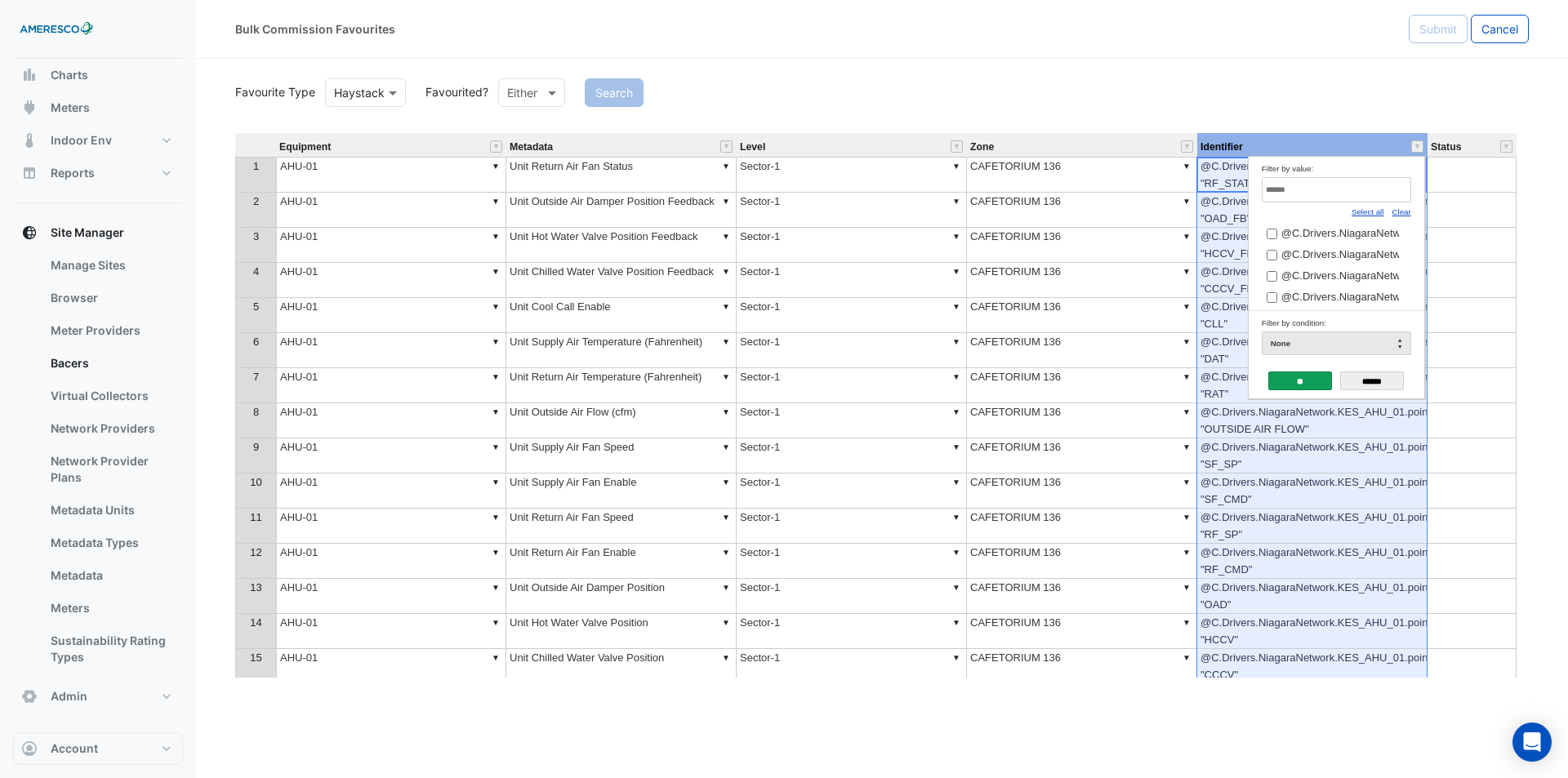 click at bounding box center [1336, 189] 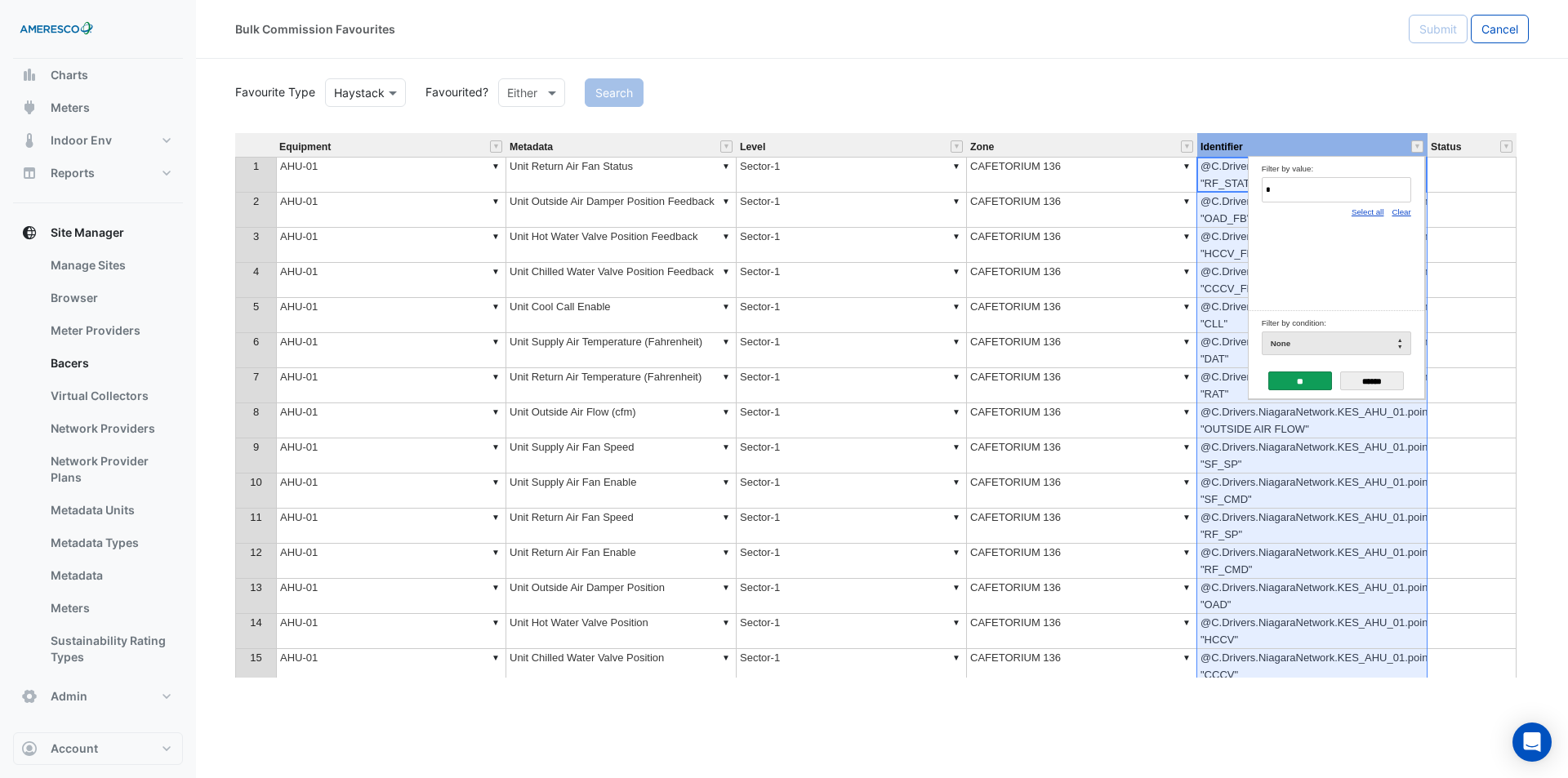 type 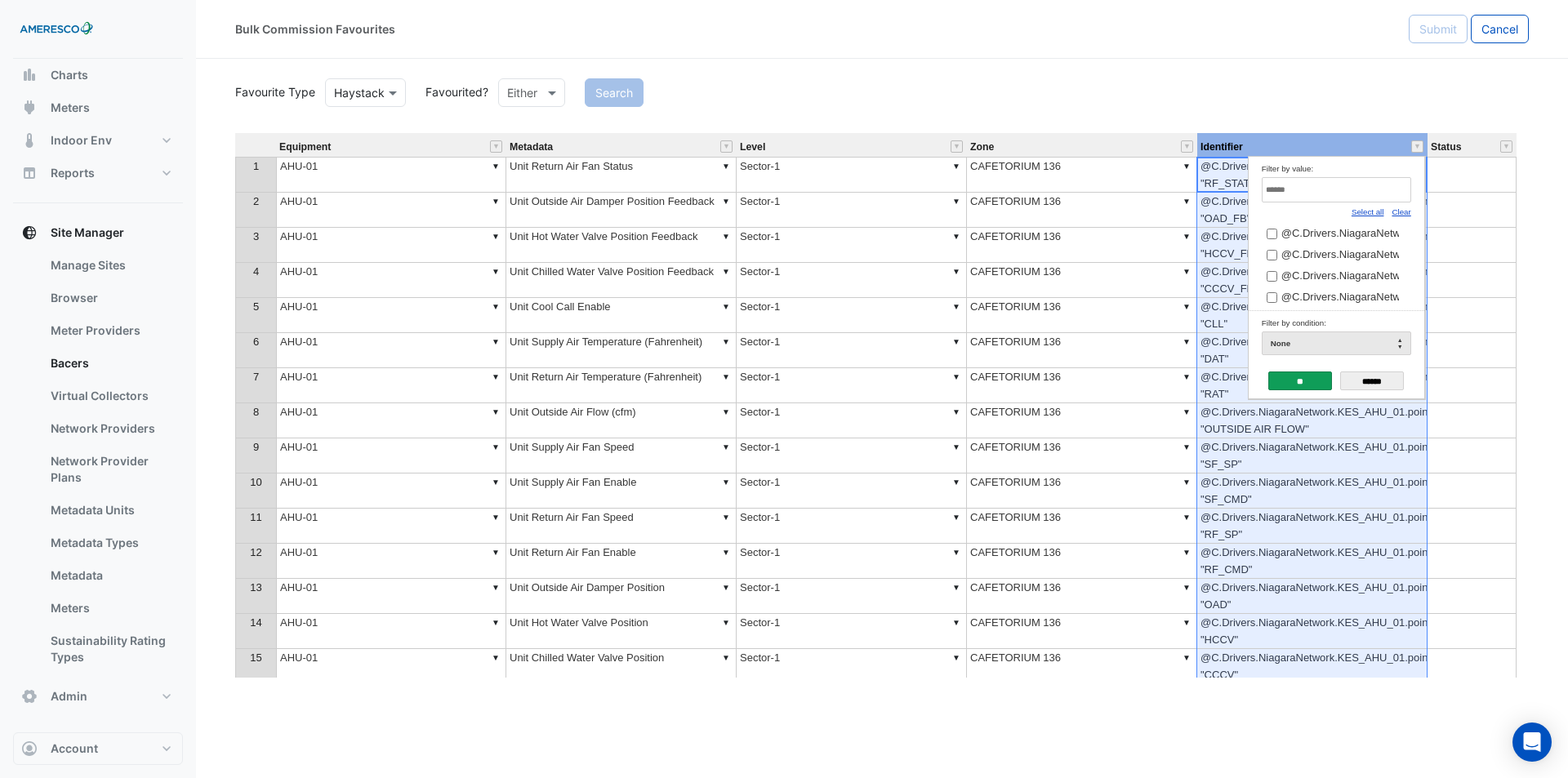 click on "Clear" at bounding box center (1401, 211) 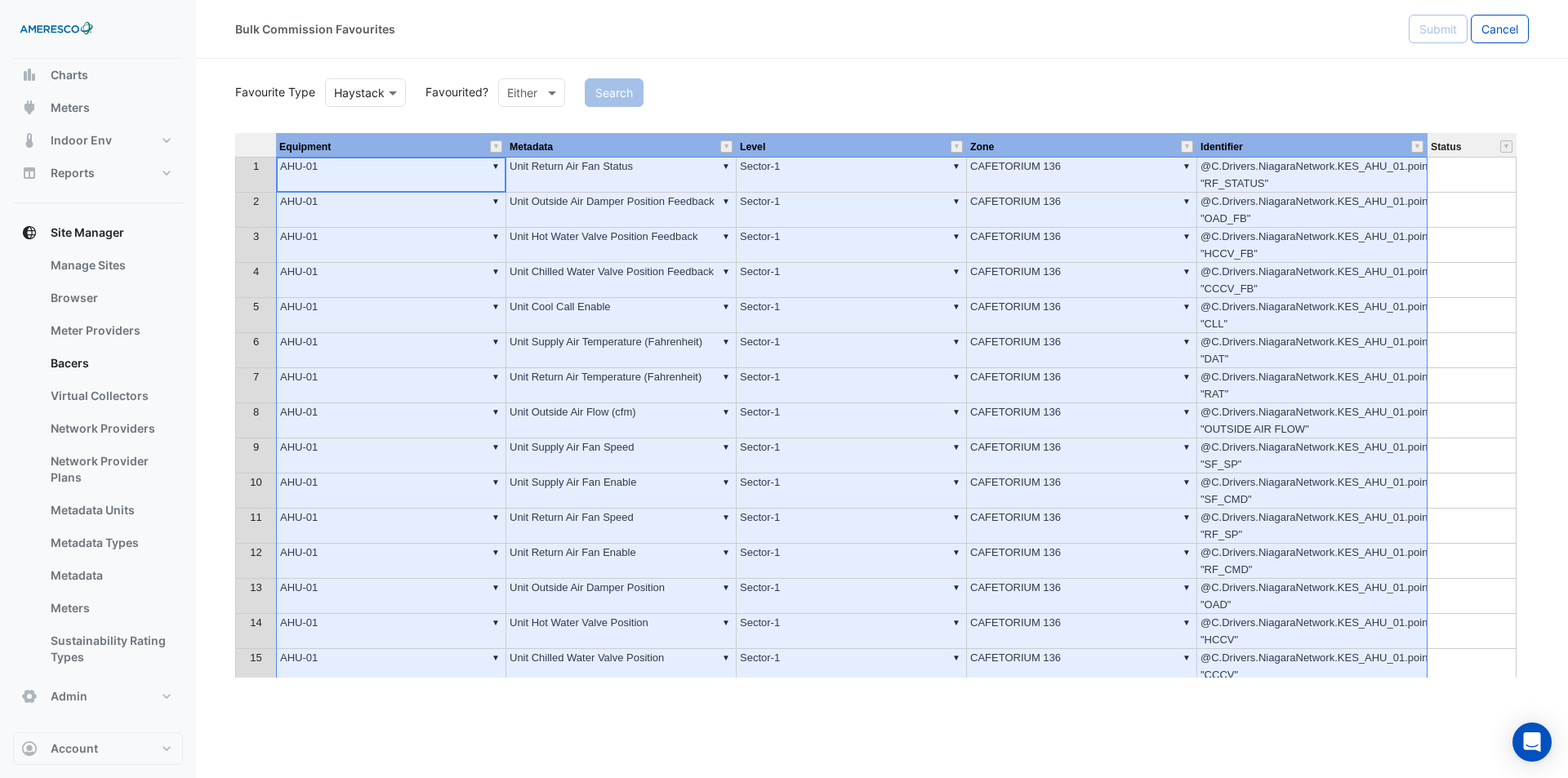 scroll, scrollTop: 34, scrollLeft: 0, axis: vertical 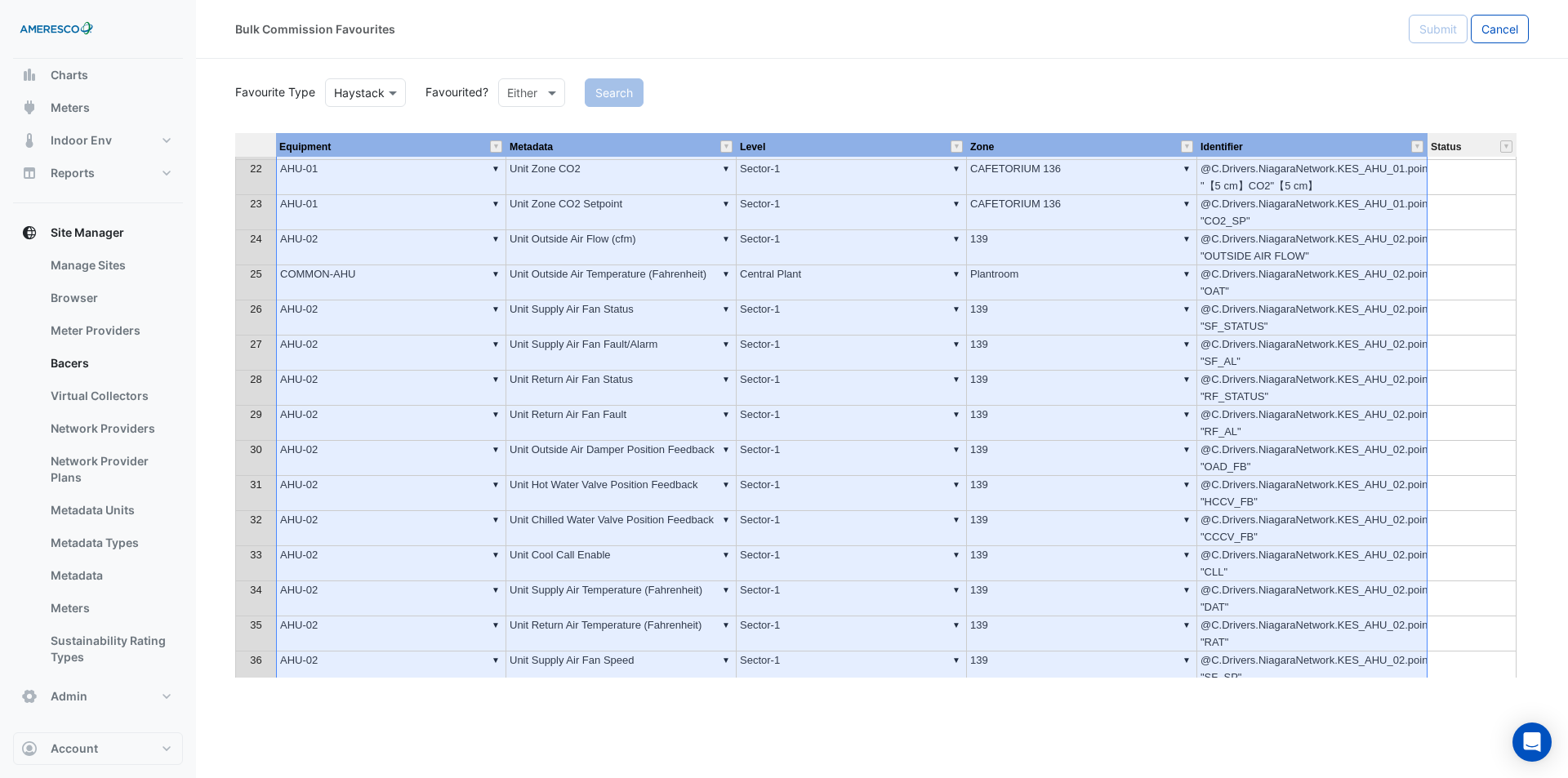 drag, startPoint x: 296, startPoint y: 133, endPoint x: 1324, endPoint y: 576, distance: 1119.3896 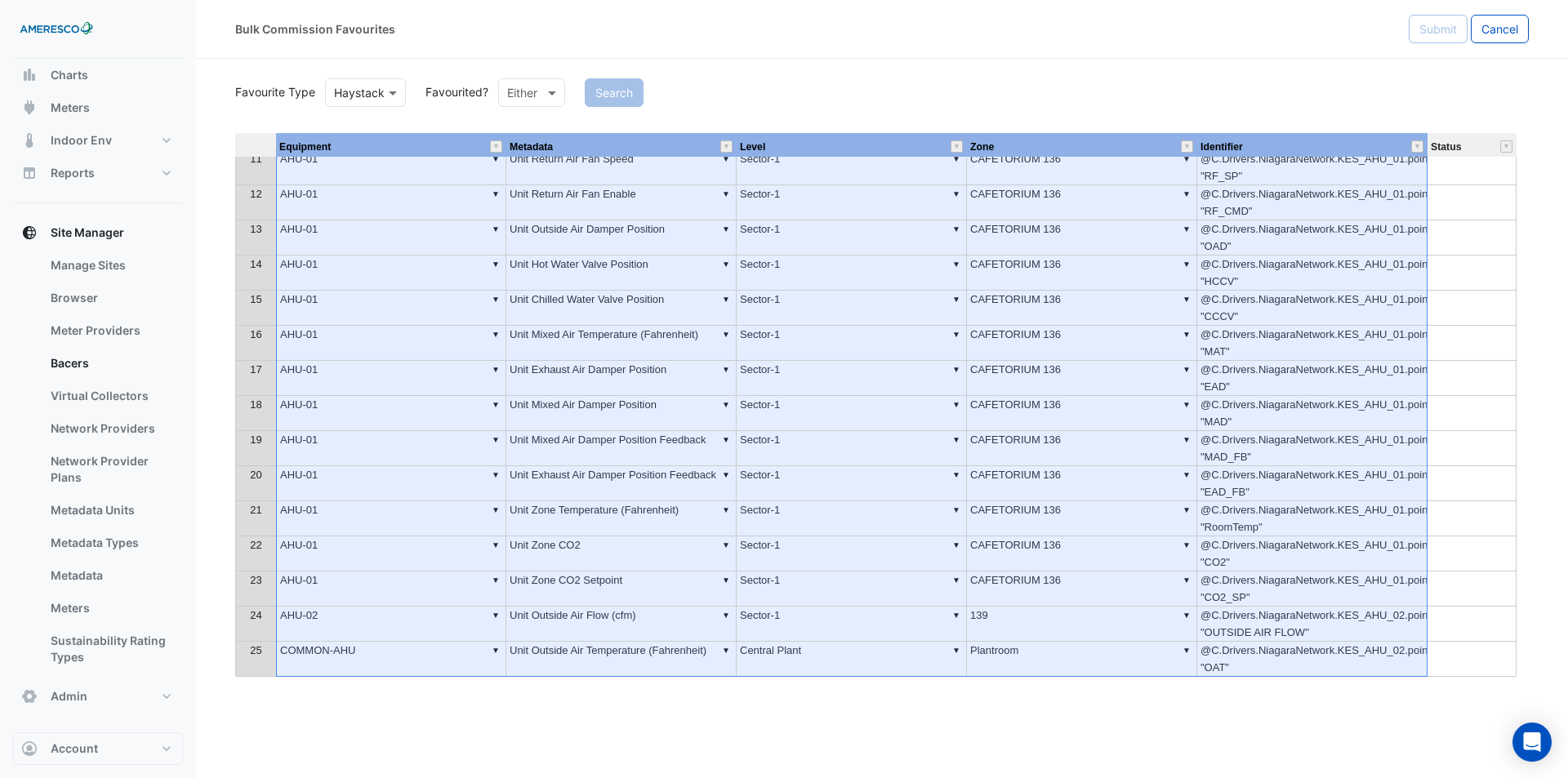 scroll, scrollTop: 245, scrollLeft: 0, axis: vertical 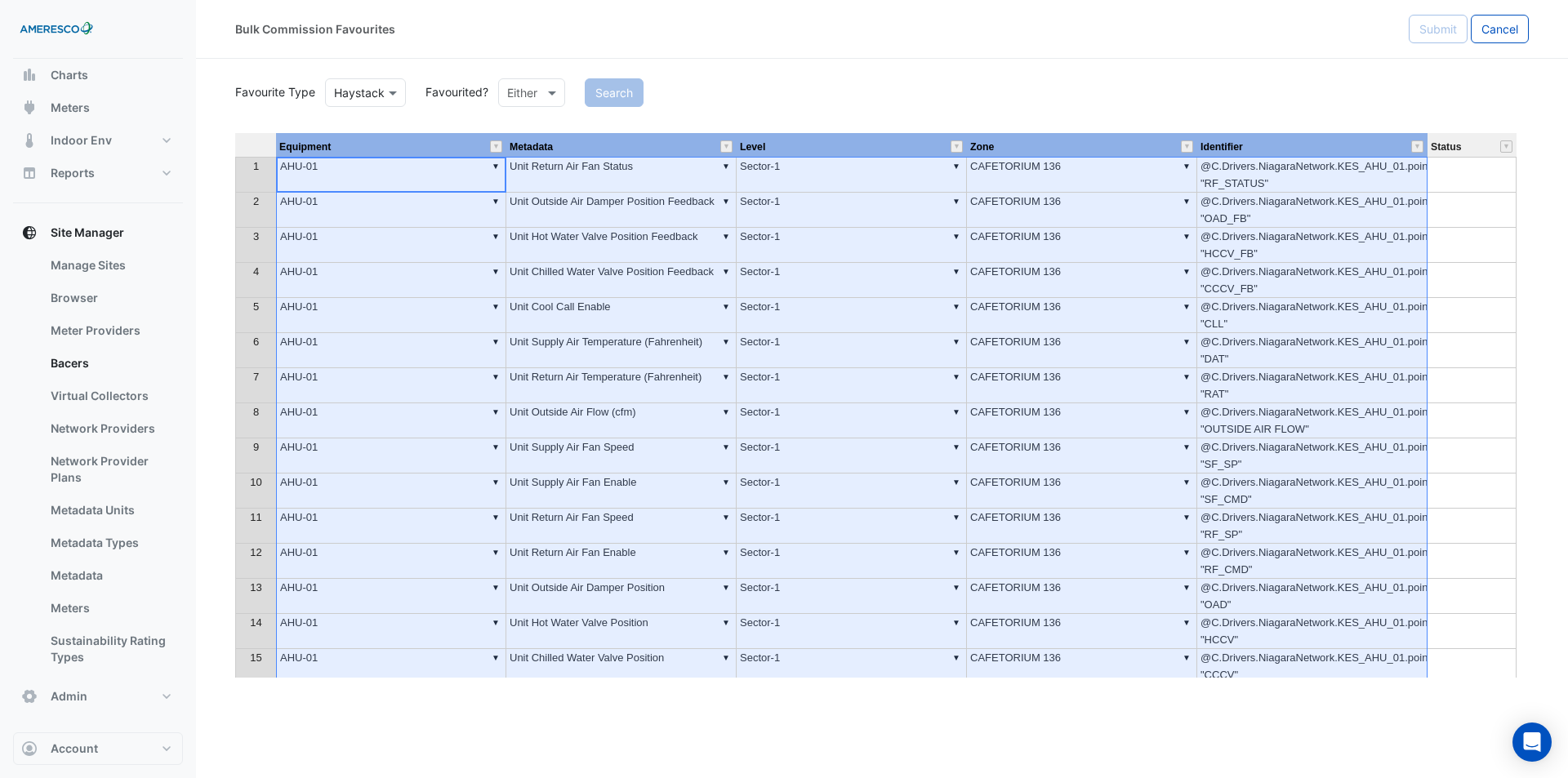 click on "Favourite Type
Favourite Type
Haystack
Favourited?
Either
Search
Equipment Metadata Level Zone Identifier Status 1 ▼ AHU-01 ▼ Unit Return Air Fan Status ▼ Sector-1 ▼ CAFETORIUM 136 @C.Drivers.NiagaraNetwork.KES_AHU_01.points.AHU.Logic.RF_STATUS "RF_STATUS" 2 ▼ AHU-01 ▼ Unit Outside Air Damper Position Feedback ▼ Sector-1 ▼ CAFETORIUM 136 @C.Drivers.NiagaraNetwork.KES_AHU_01.points.AHU.Logic.OAD_FB "OAD_FB" 3 ▼ AHU-01 ▼ Unit Hot Water Valve Position Feedback ▼ Sector-1 ▼ CAFETORIUM 136 @C.Drivers.NiagaraNetwork.KES_AHU_01.points.AHU.Logic.HCCV_FB "HCCV_FB" 4 ▼ AHU-01 ▼ Unit Chilled Water Valve Position Feedback ▼ Sector-1 ▼ CAFETORIUM 136 @C.Drivers.NiagaraNetwork.KES_AHU_01.points.AHU.Logic.CCCV_FB "CCCV_FB" 5" 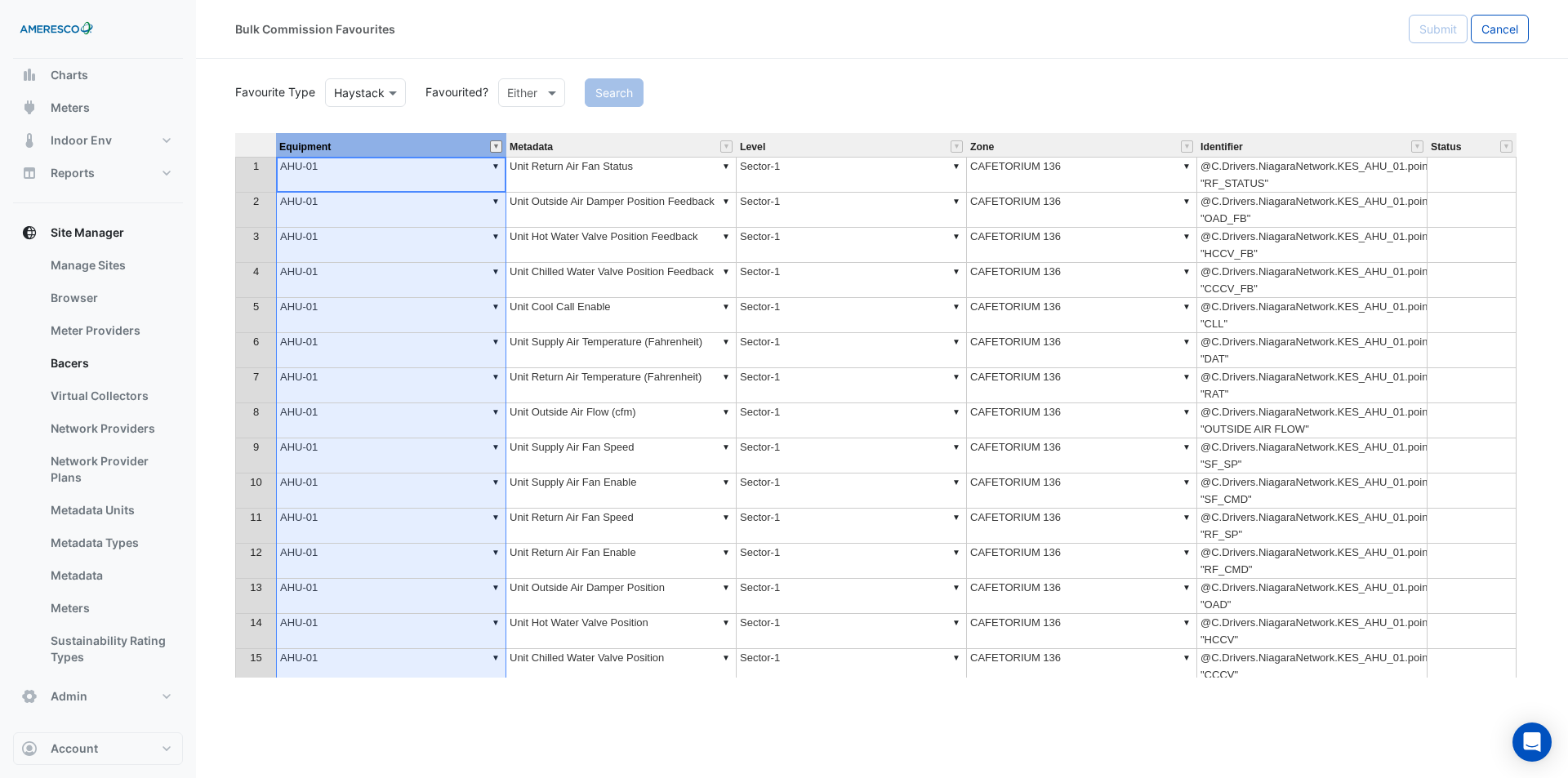 click at bounding box center [496, 146] 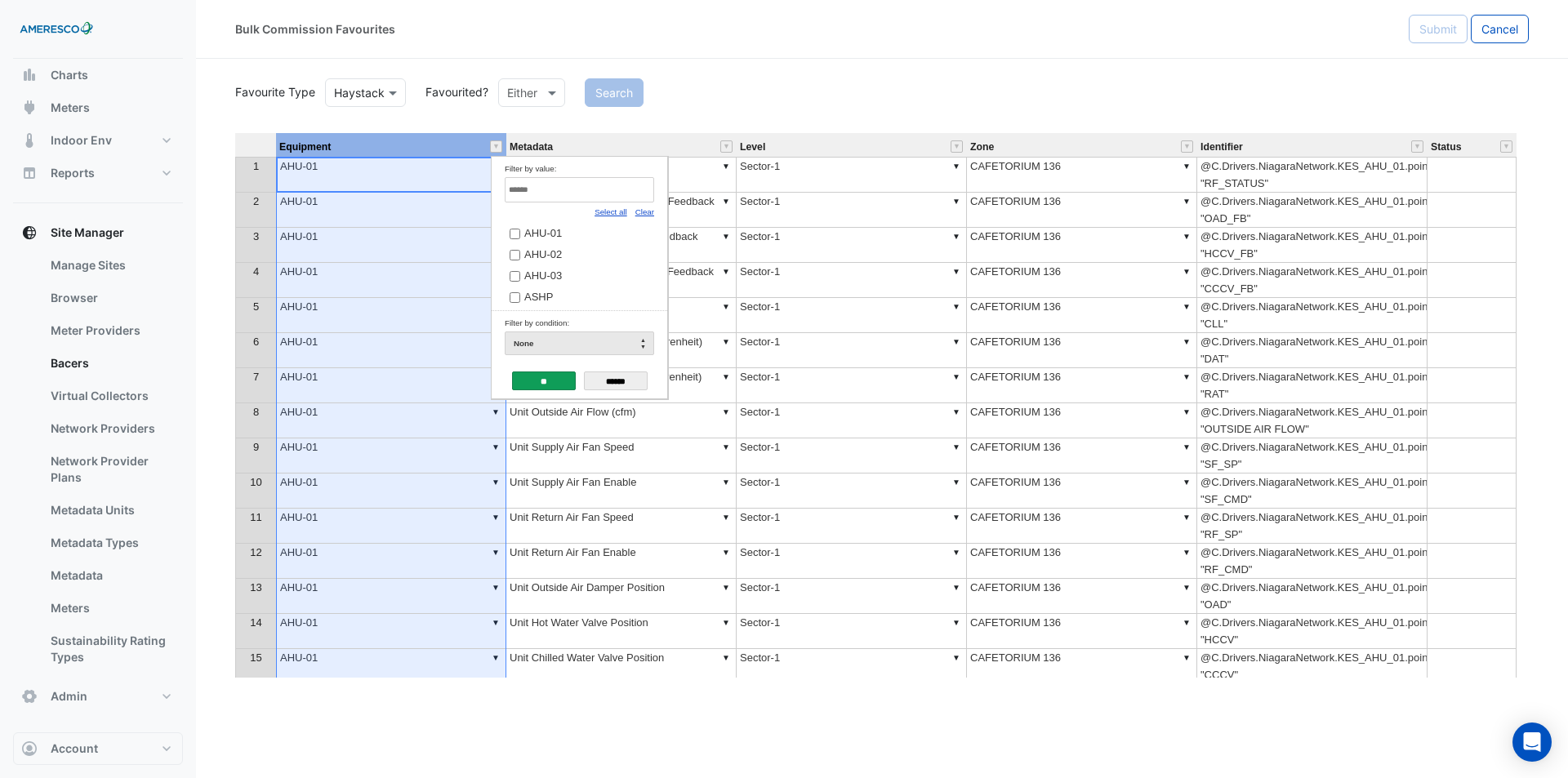 click on "Clear" at bounding box center (644, 211) 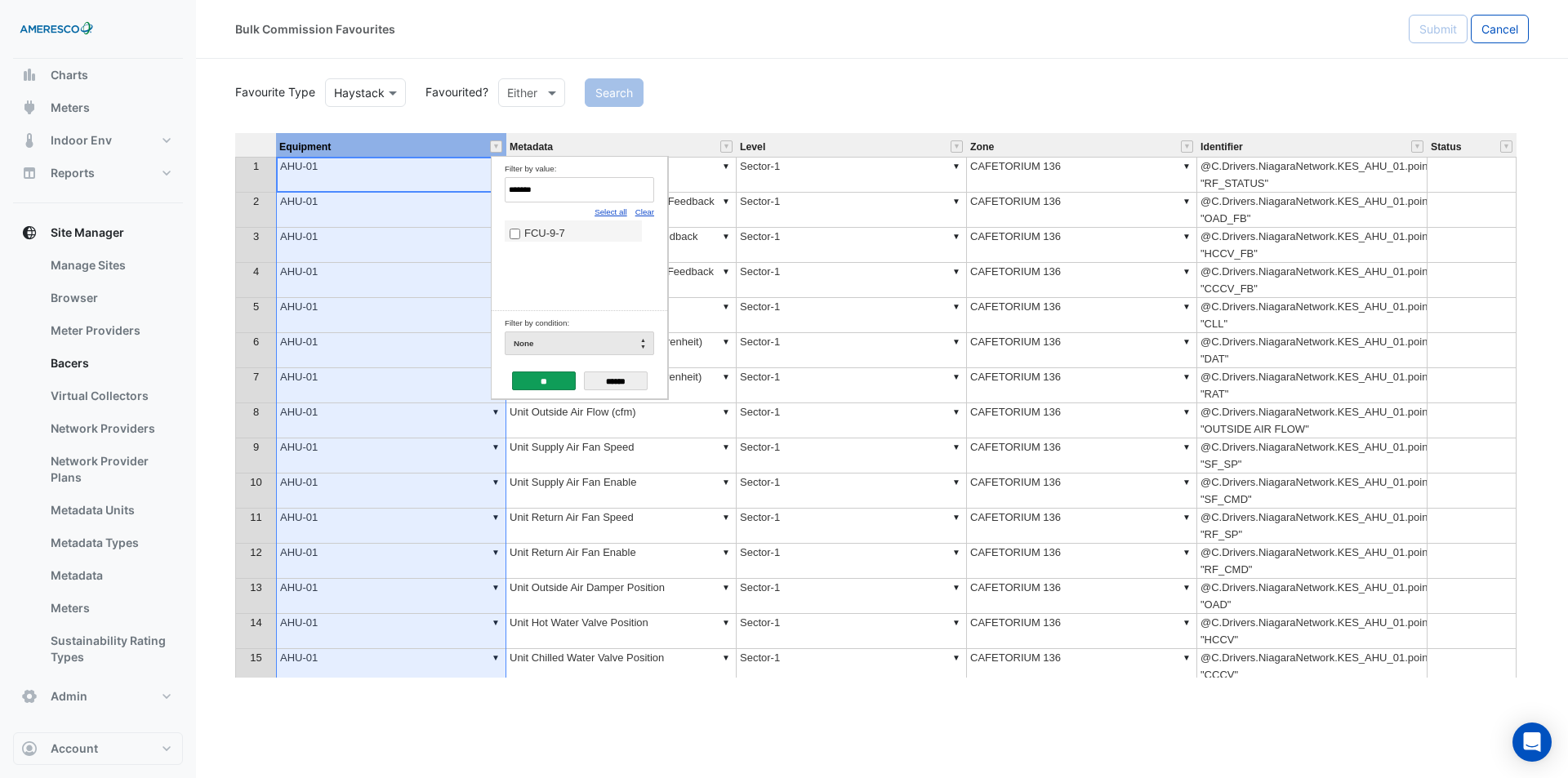 type on "*******" 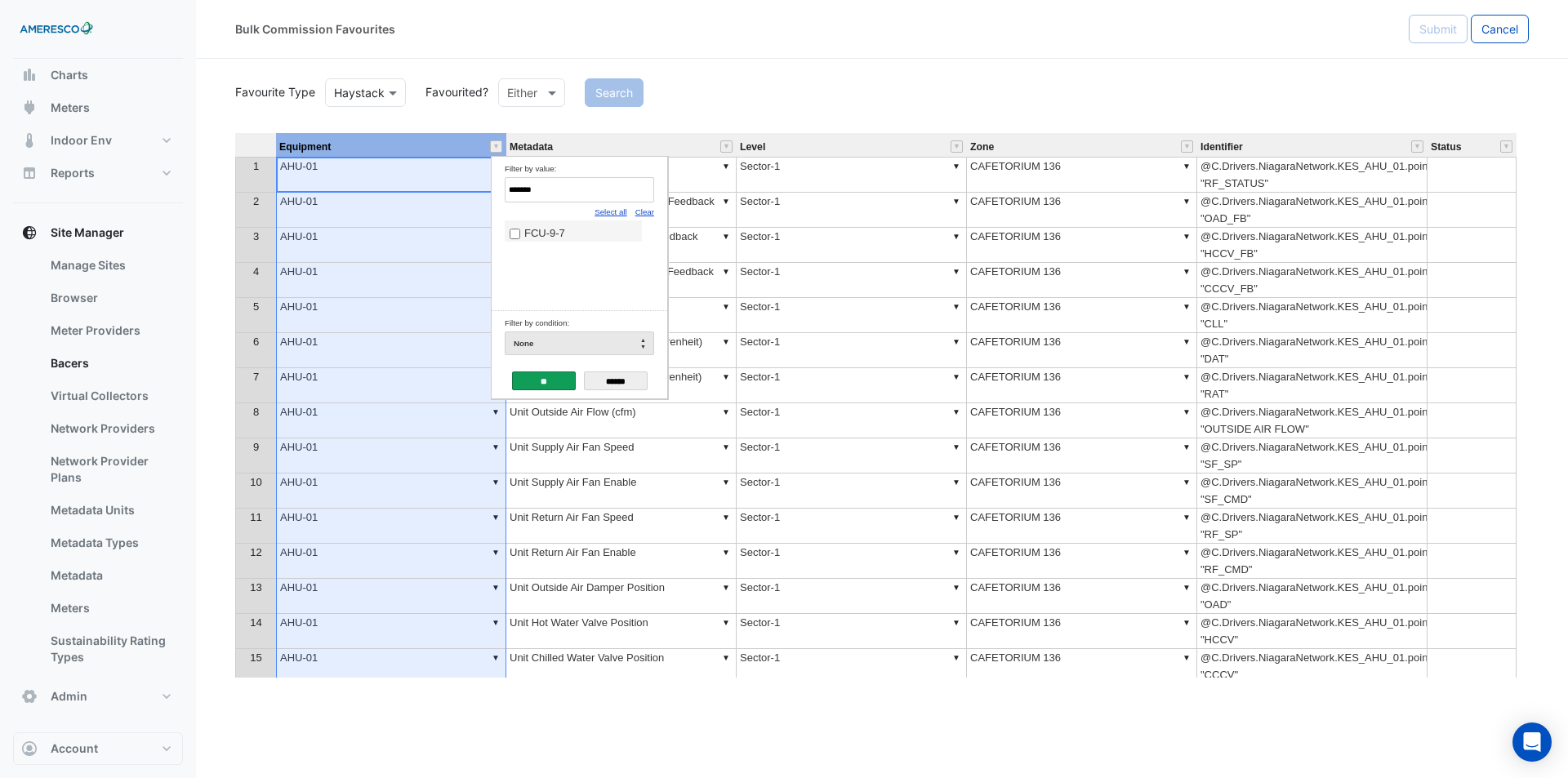 click on "**" at bounding box center [544, 380] 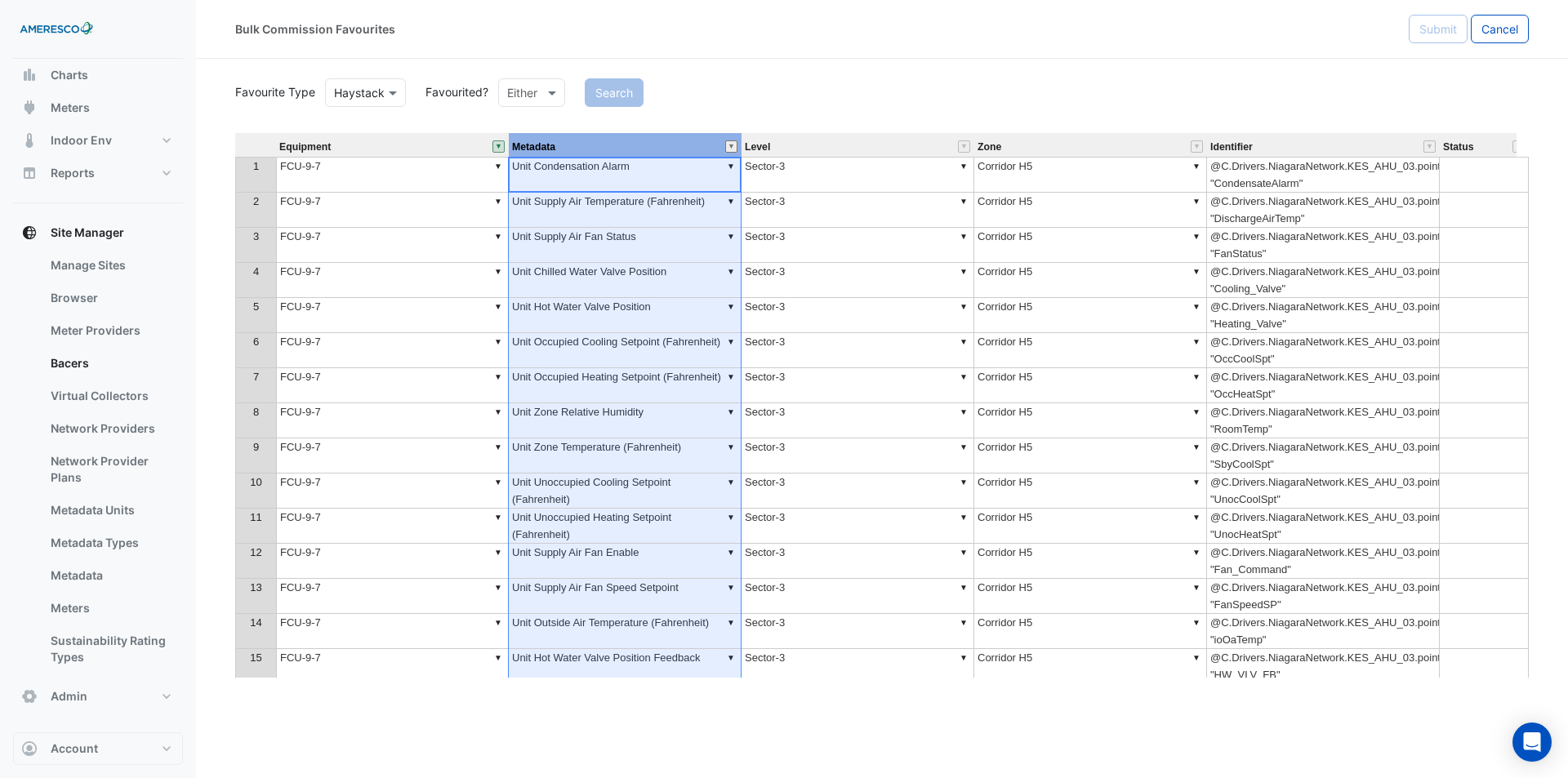 click at bounding box center [731, 146] 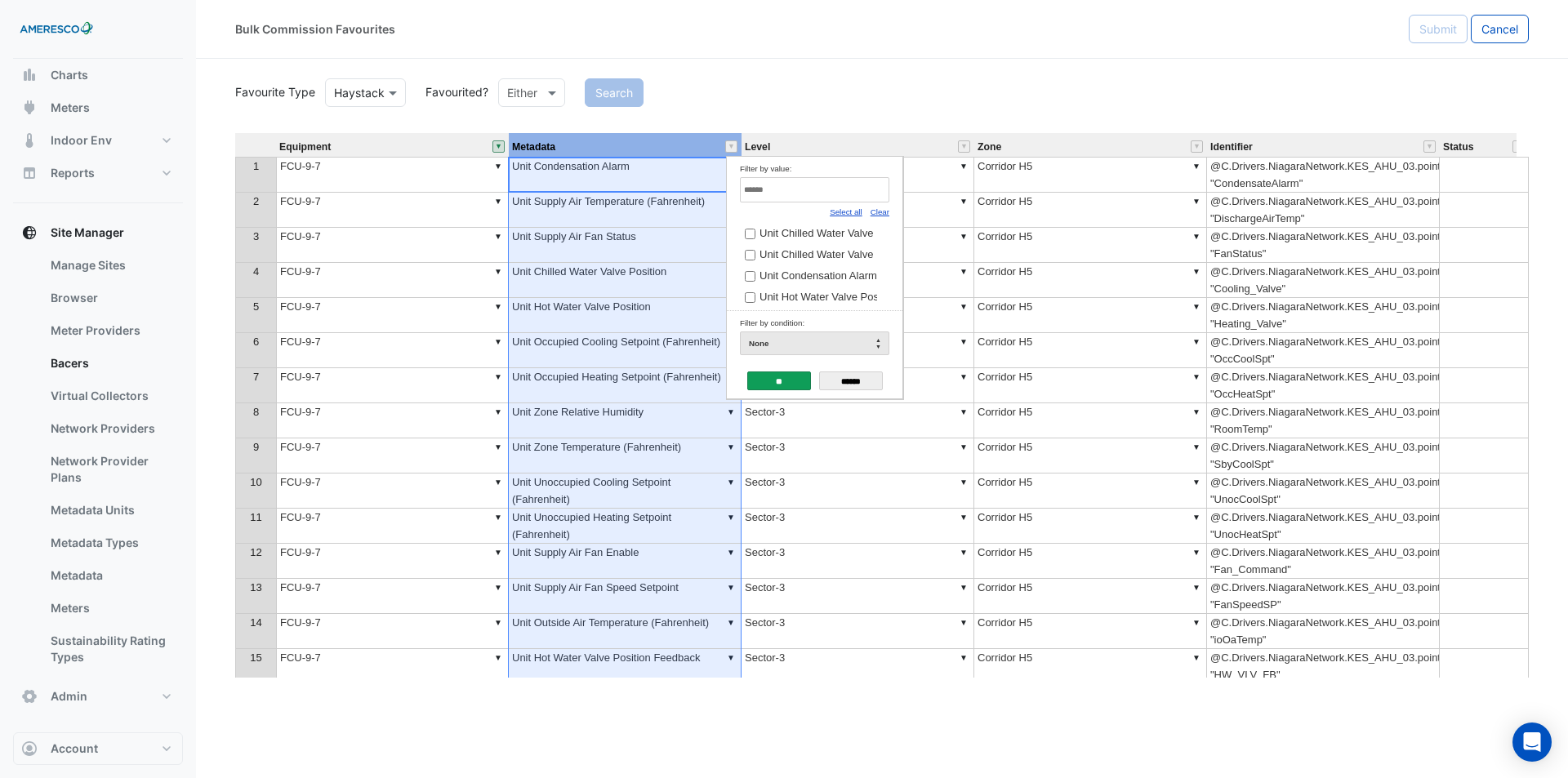 click on "Clear" at bounding box center [880, 211] 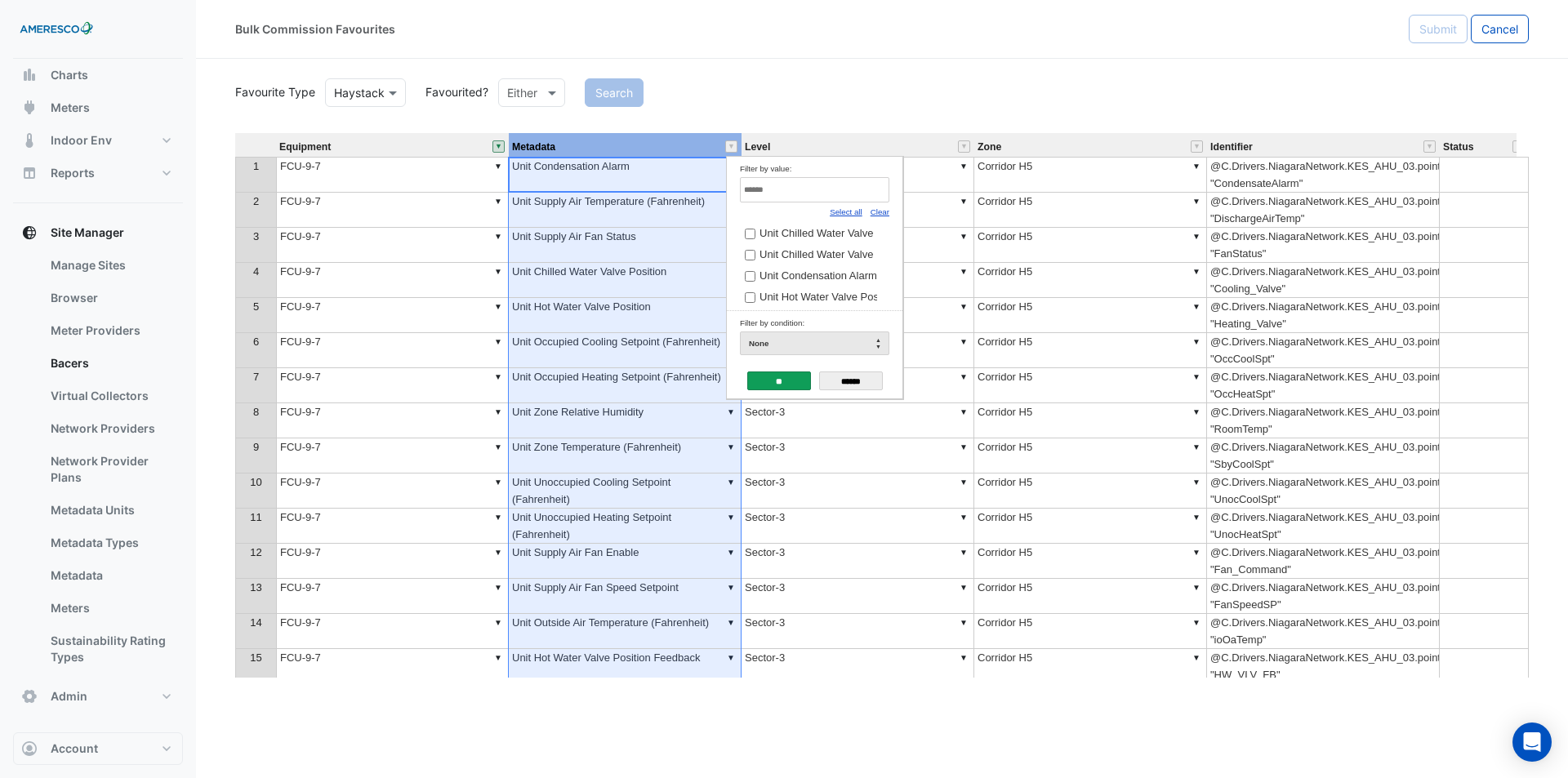 type on "*" 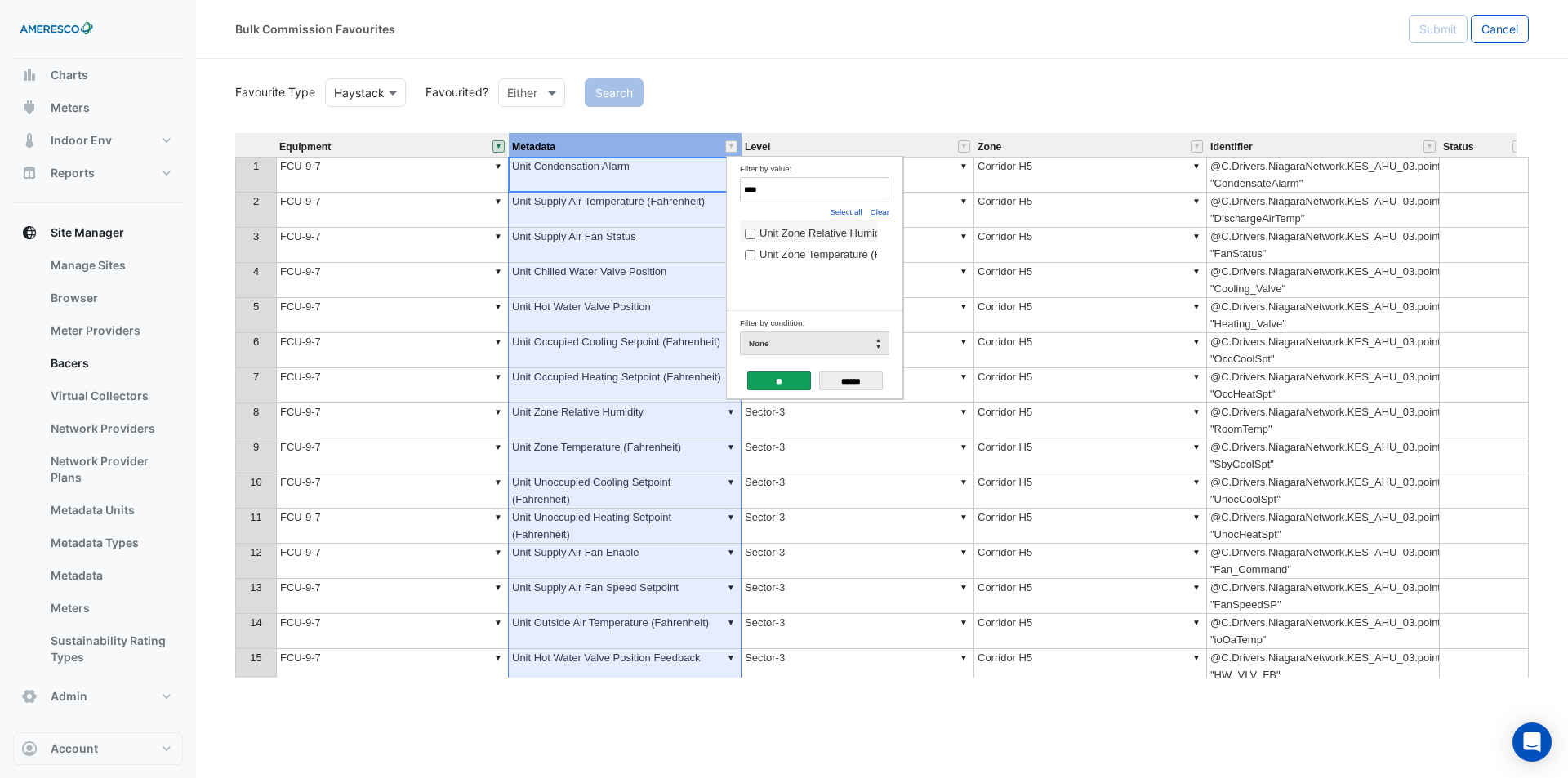 type on "****" 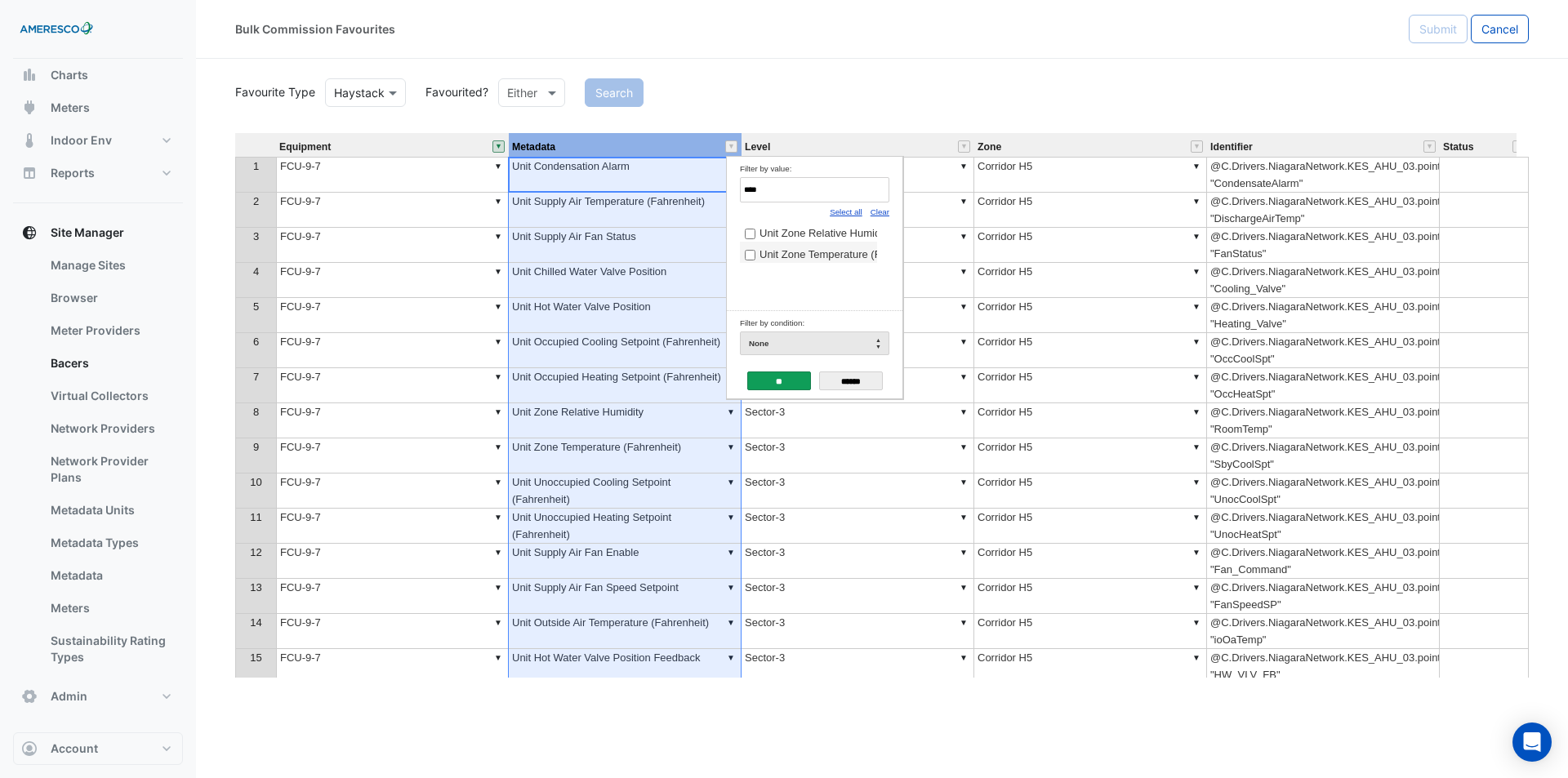 drag, startPoint x: 868, startPoint y: 234, endPoint x: 859, endPoint y: 246, distance: 15 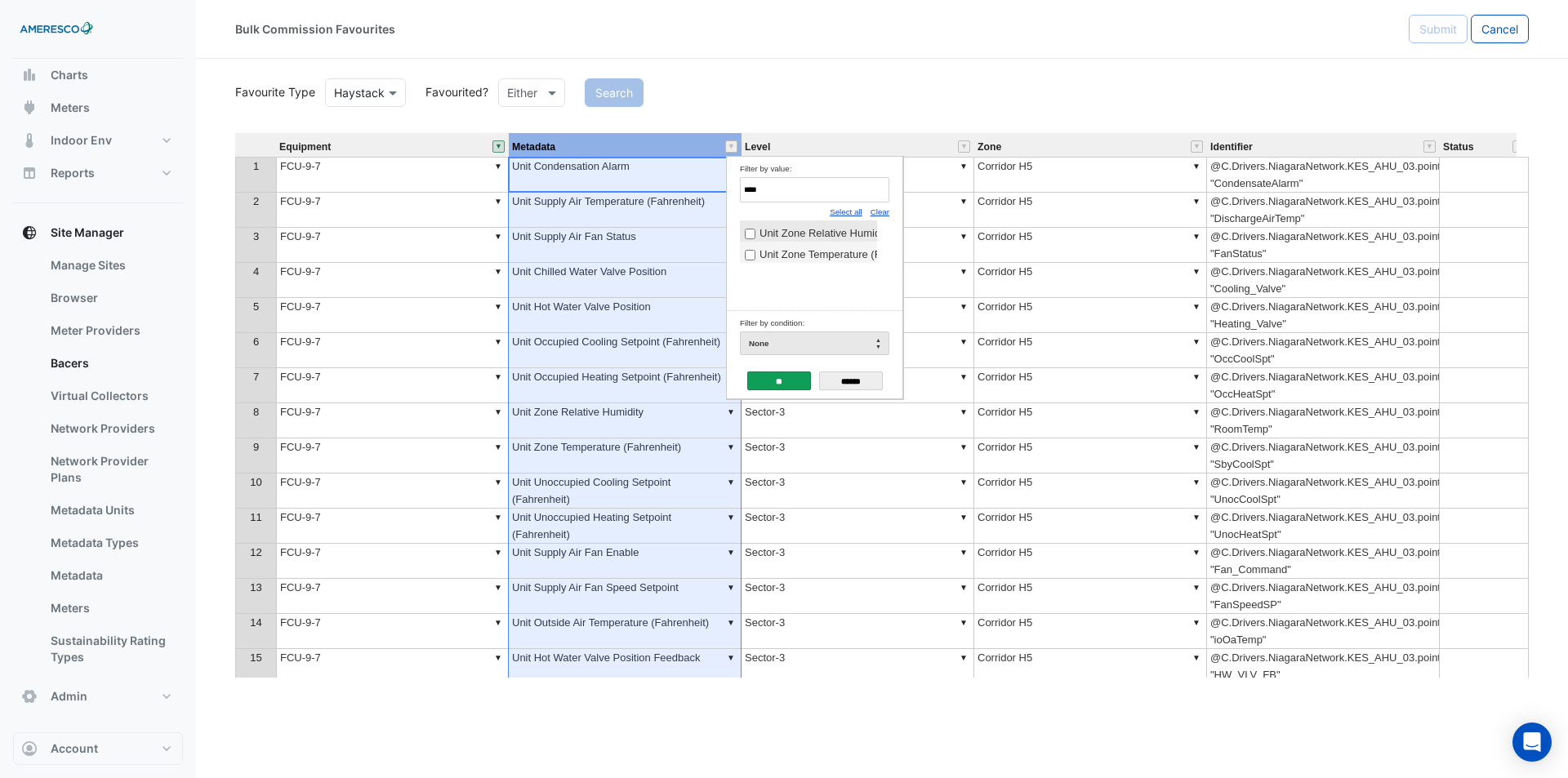click on "Unit Zone Temperature (Fahrenheit)" at bounding box center (808, 254) 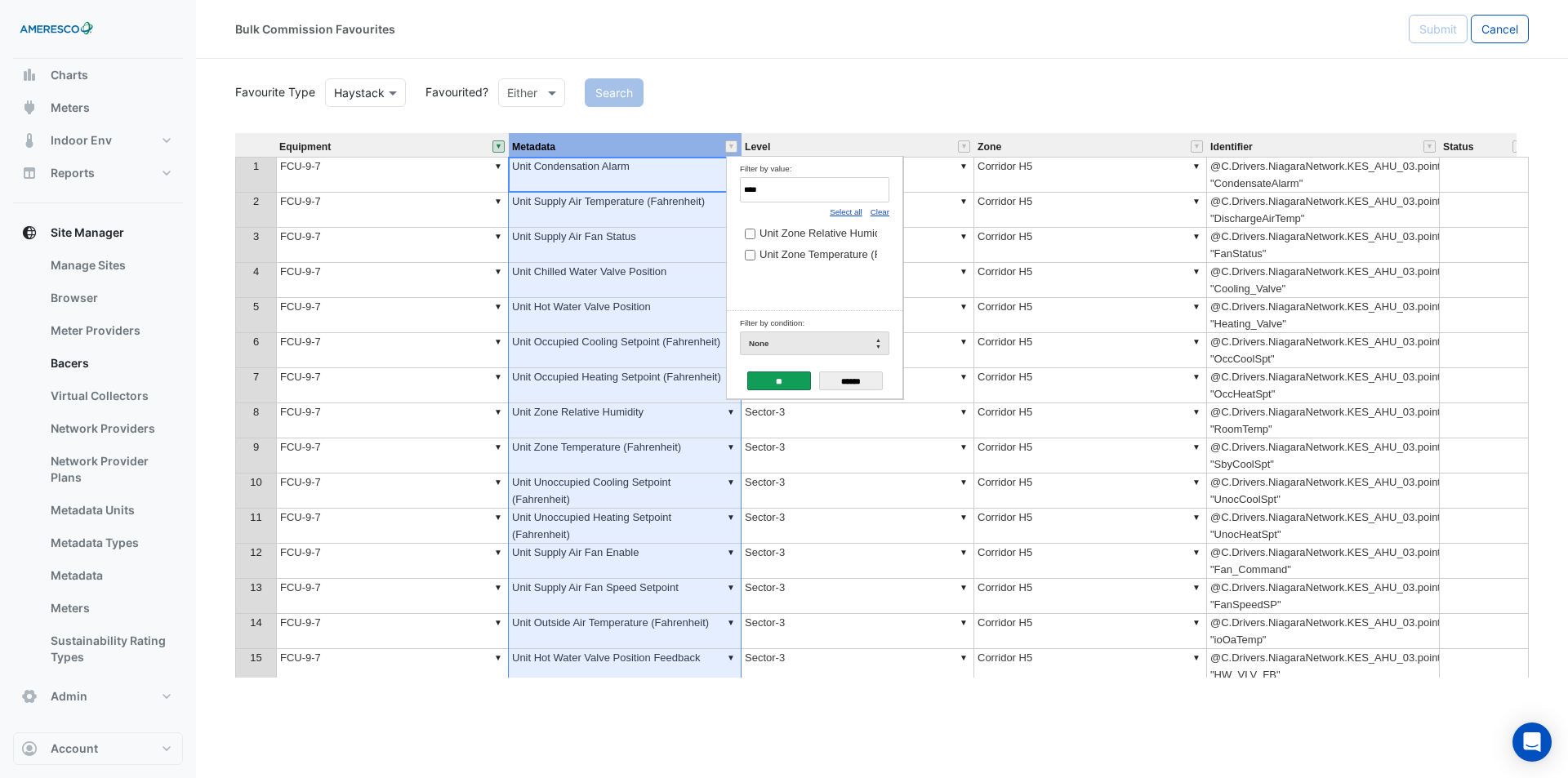 click on "**" at bounding box center [779, 380] 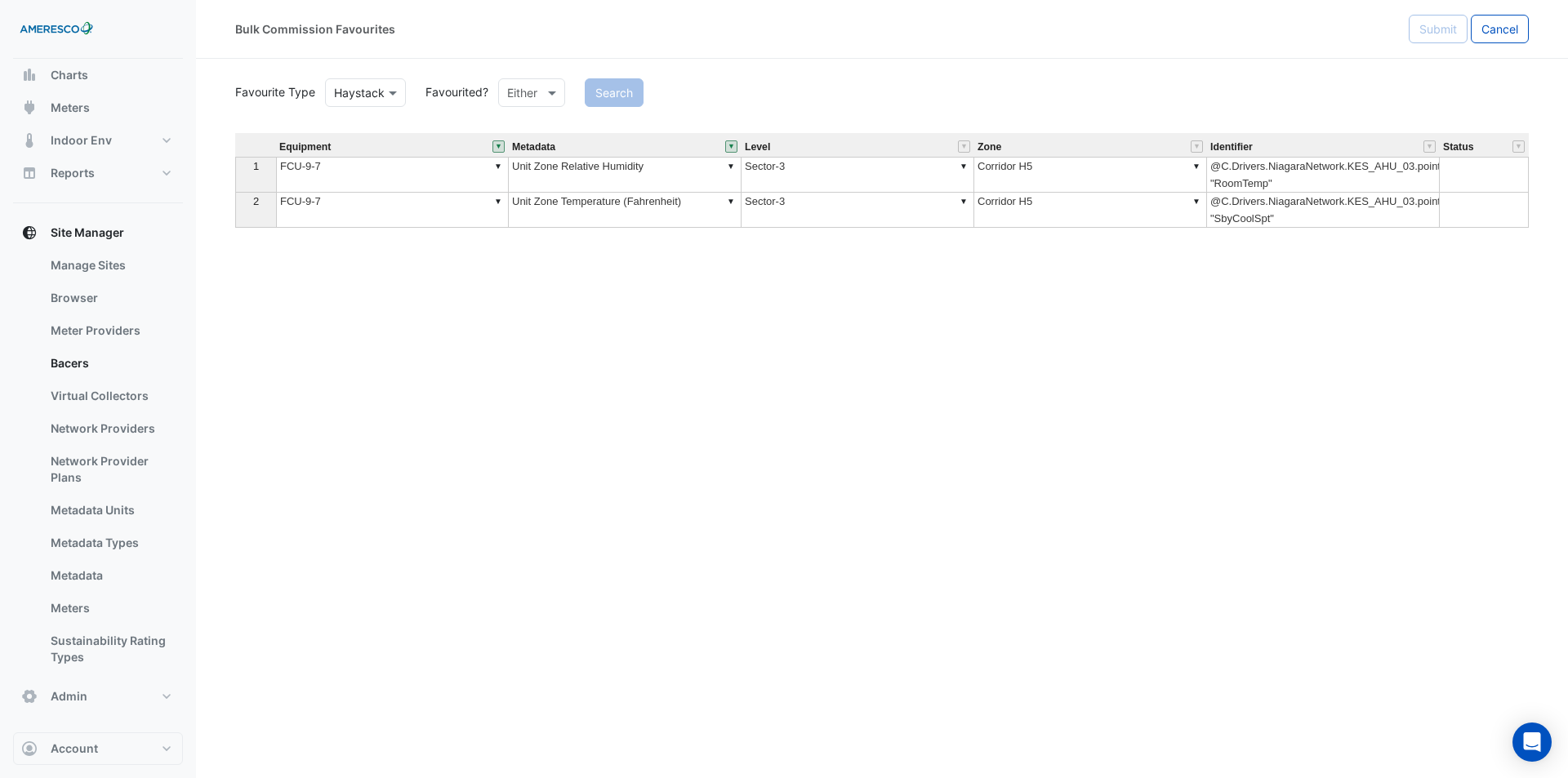 click on "Equipment Metadata Level Zone Identifier Status 1 ▼ FCU-9-7 ▼ Unit Zone Relative Humidity ▼ Sector-3 ▼ Corridor H5 @C.Drivers.NiagaraNetwork.KES_AHU_03.points.FCU_9_7.points.RoomTemp "RoomTemp" 2 ▼ FCU-9-7 ▼ Unit Zone Temperature (Fahrenheit) ▼ Sector-3 ▼ Corridor H5 @C.Drivers.NiagaraNetwork.KES_AHU_03.points.FCU_9_7.points.SbyCoolSpt "SbyCoolSpt"" at bounding box center (882, 405) 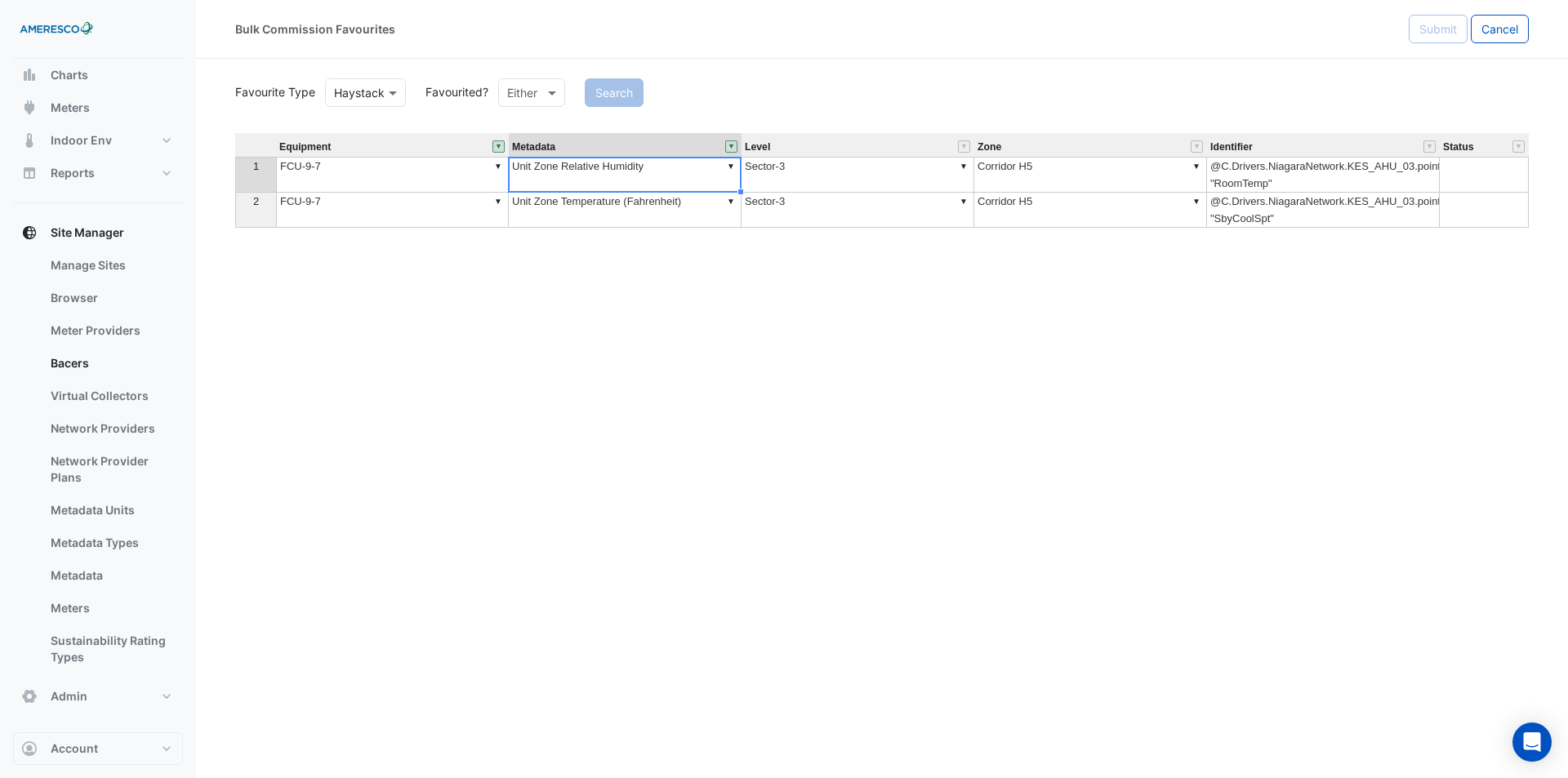 click on "▼ Unit Zone Relative Humidity" at bounding box center [625, 175] 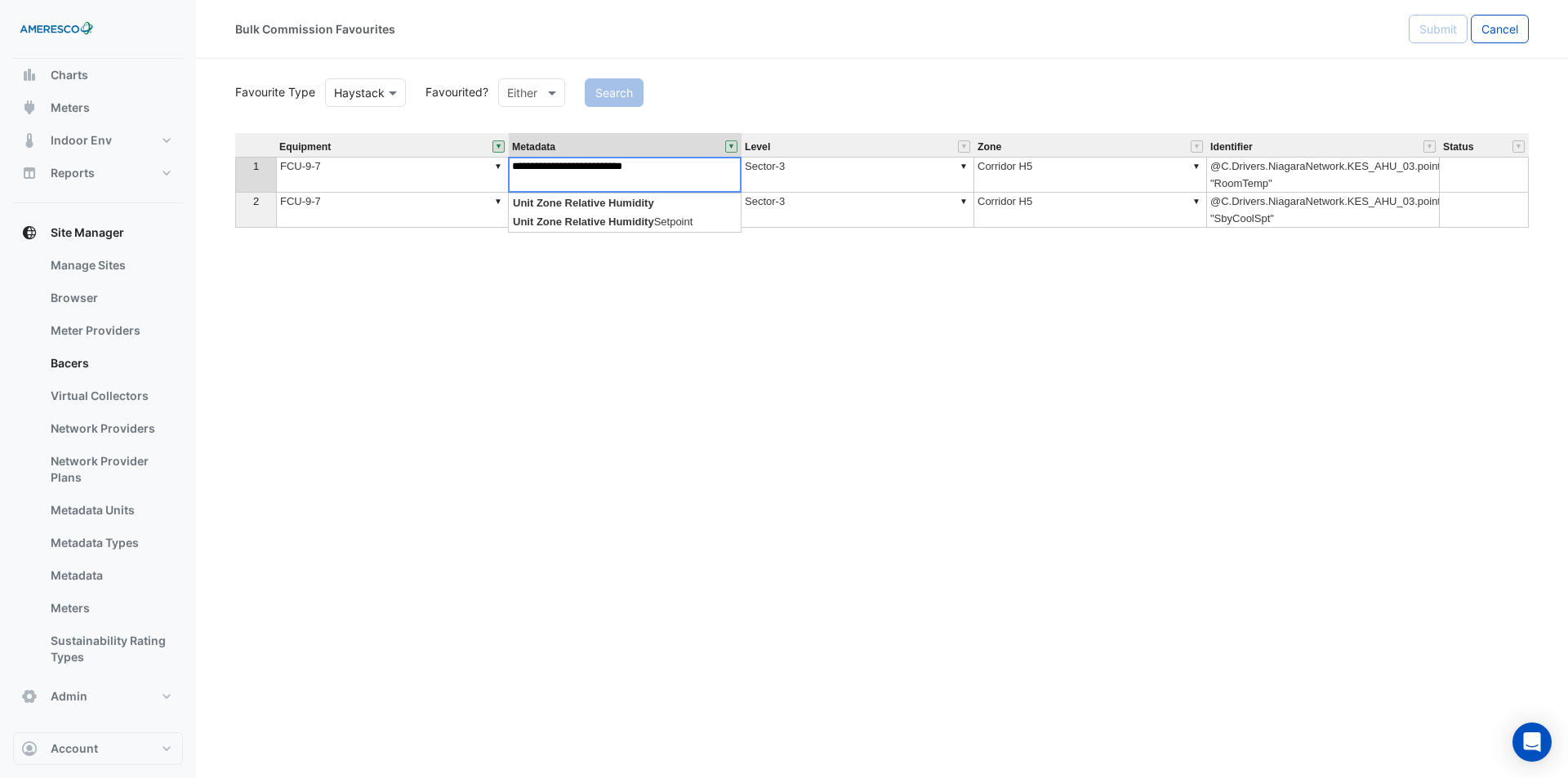 drag, startPoint x: 648, startPoint y: 171, endPoint x: 563, endPoint y: 169, distance: 85.02353 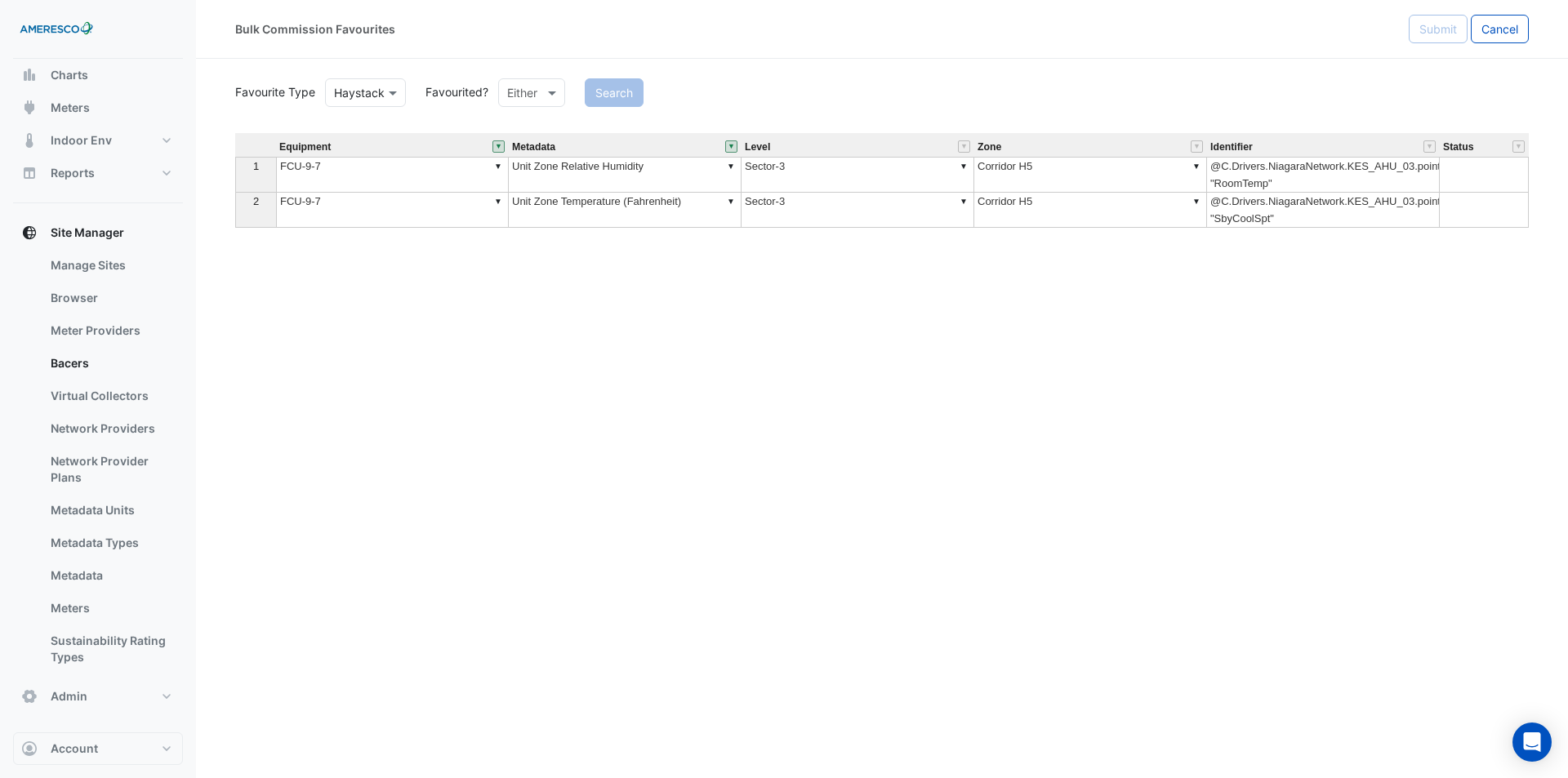 click on "Equipment Metadata Level Zone Identifier Status 1 ▼ FCU-9-7 ▼ Unit Zone Relative Humidity ▼ Sector-3 ▼ Corridor H5 @C.Drivers.NiagaraNetwork.KES_AHU_03.points.FCU_9_7.points.RoomTemp "RoomTemp" 2 ▼ FCU-9-7 ▼ Unit Zone Temperature (Fahrenheit) ▼ Sector-3 ▼ Corridor H5 @C.Drivers.NiagaraNetwork.KES_AHU_03.points.FCU_9_7.points.SbyCoolSpt "SbyCoolSpt"" at bounding box center [882, 405] 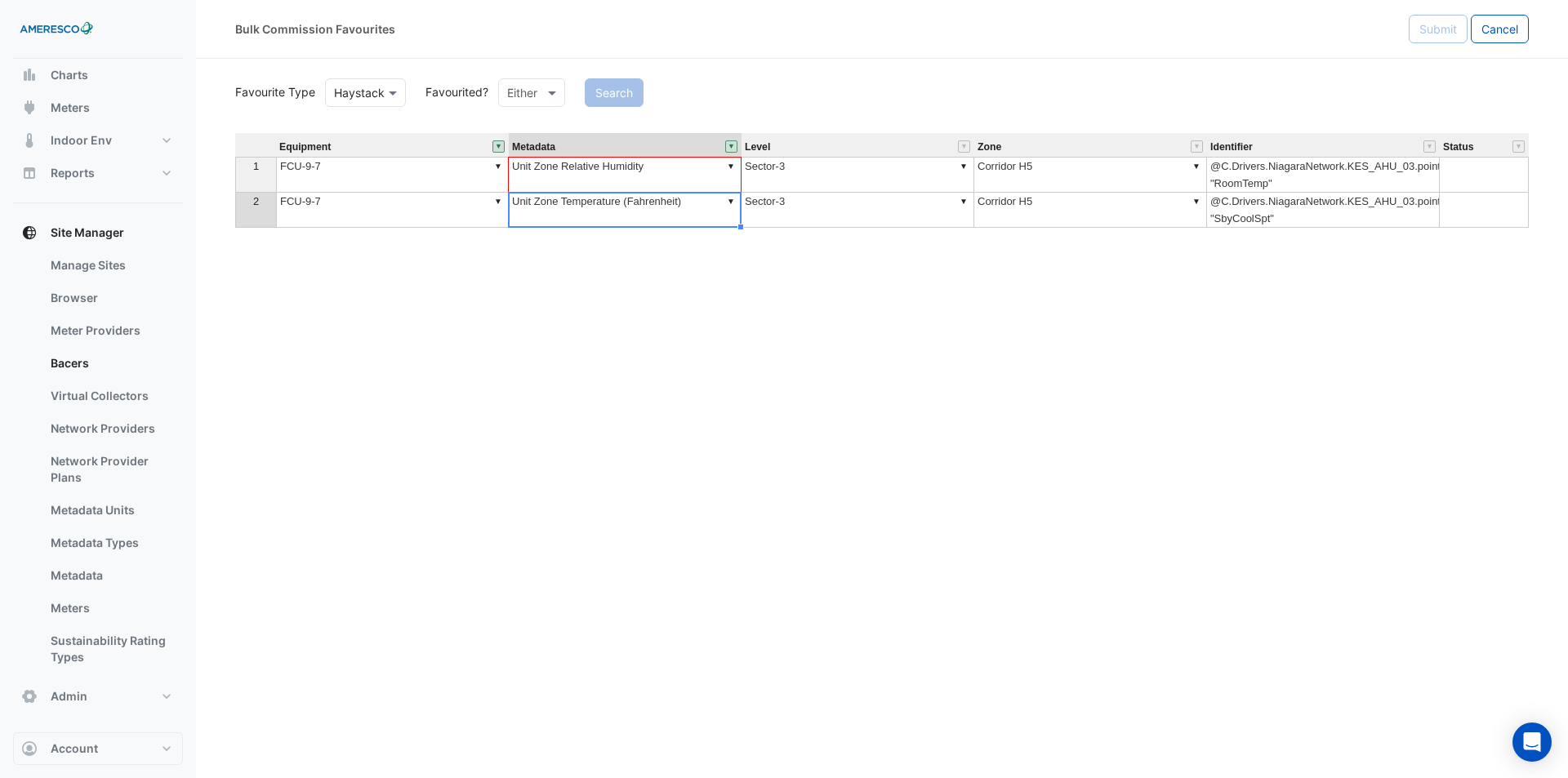 drag, startPoint x: 739, startPoint y: 225, endPoint x: 711, endPoint y: 153, distance: 77.25283 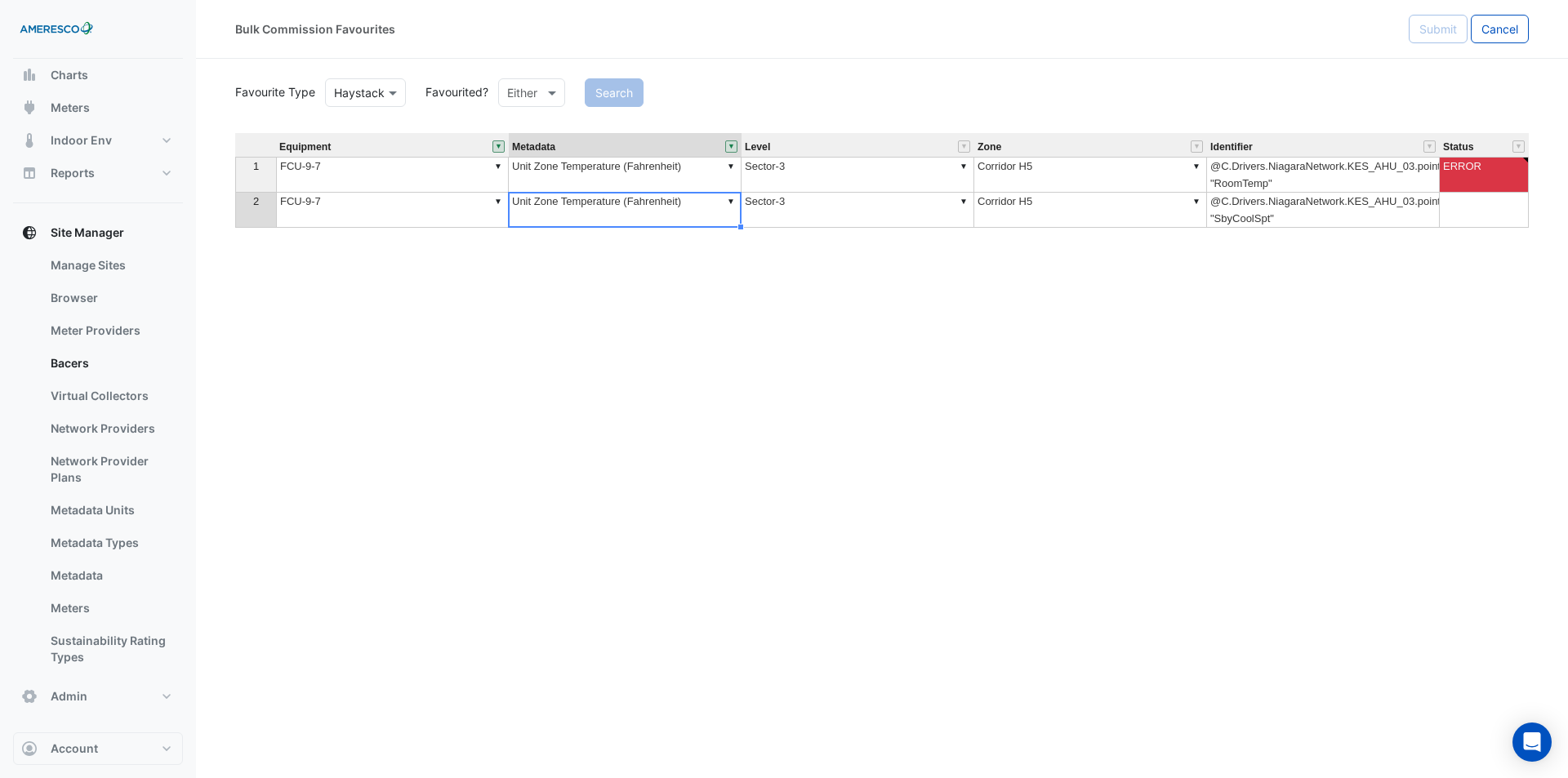 click on "▼ Unit Zone Temperature (Fahrenheit)" at bounding box center (625, 210) 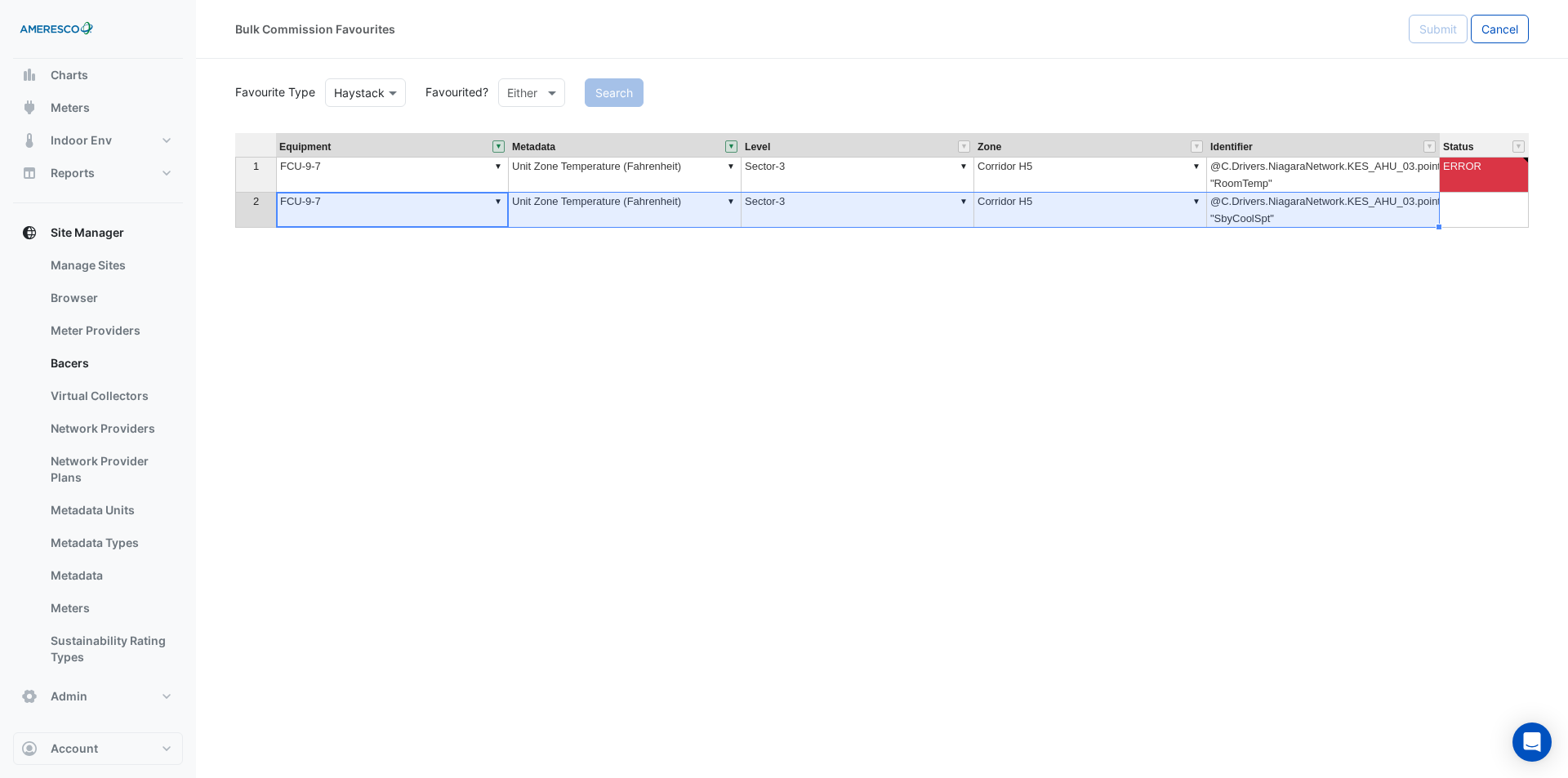 drag, startPoint x: 333, startPoint y: 213, endPoint x: 1224, endPoint y: 208, distance: 891.014 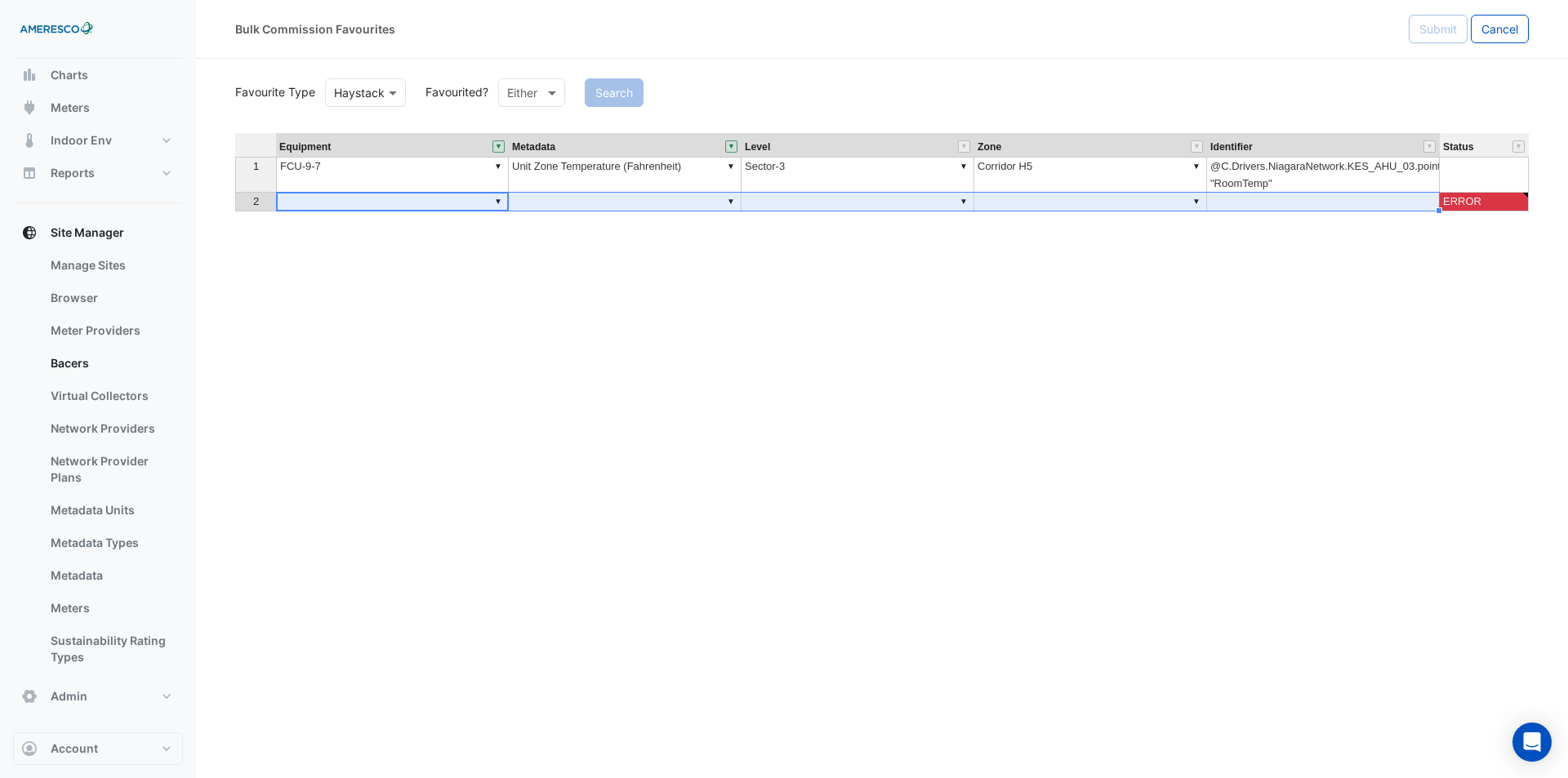 type on "*******" 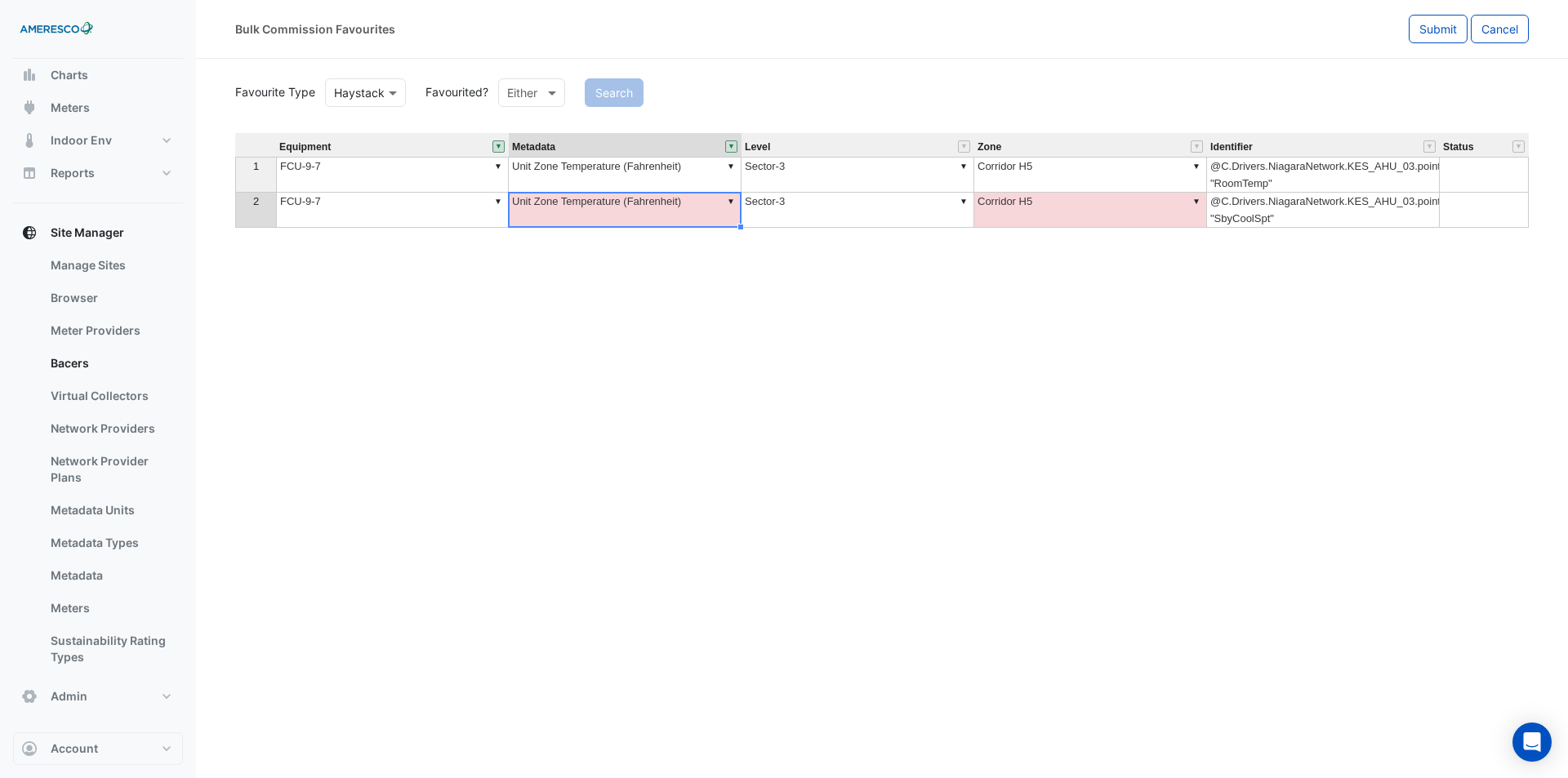 click on "▼ Unit Zone Temperature (Fahrenheit)" at bounding box center [625, 210] 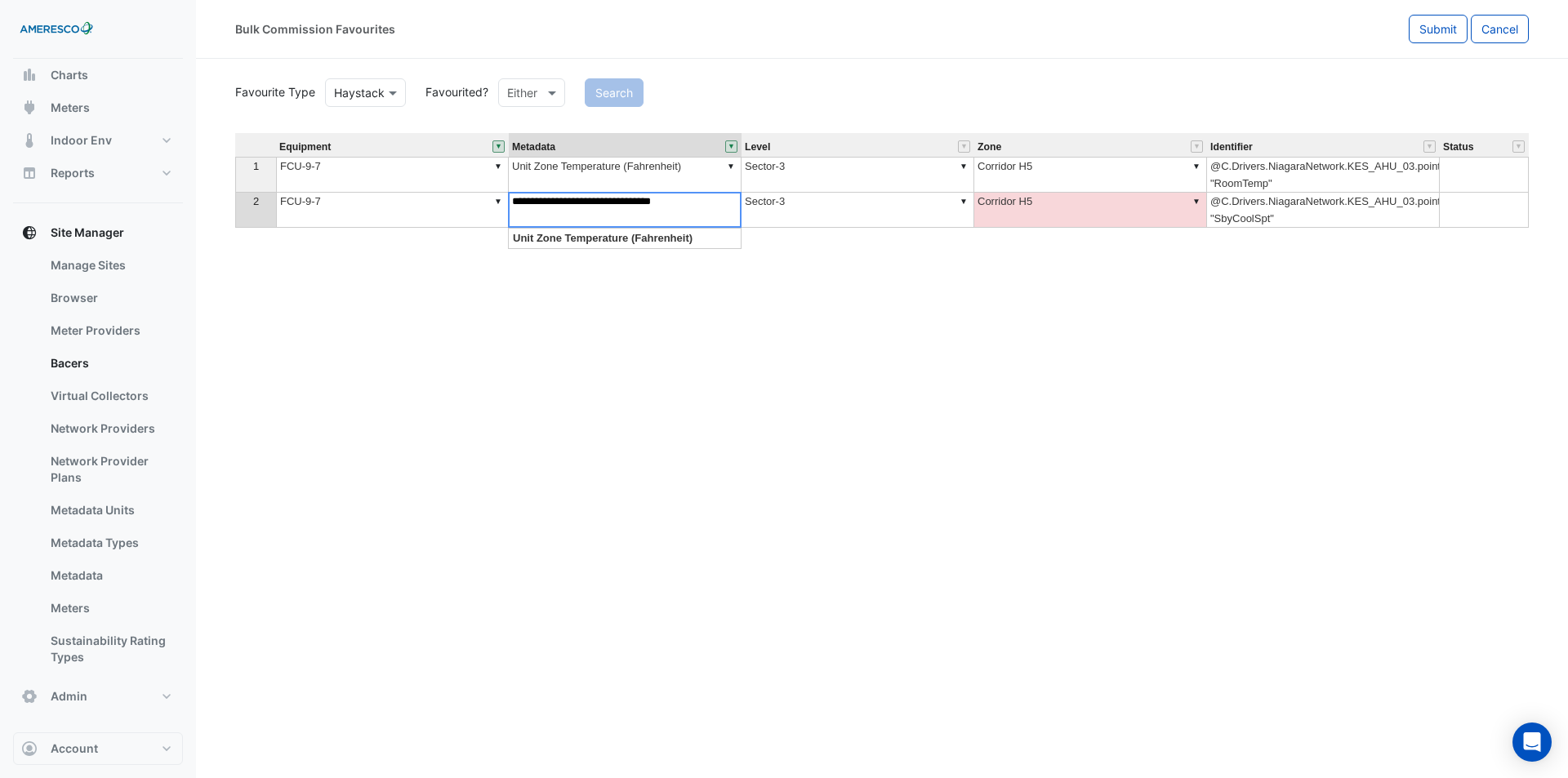 click on "**********" at bounding box center (625, 210) 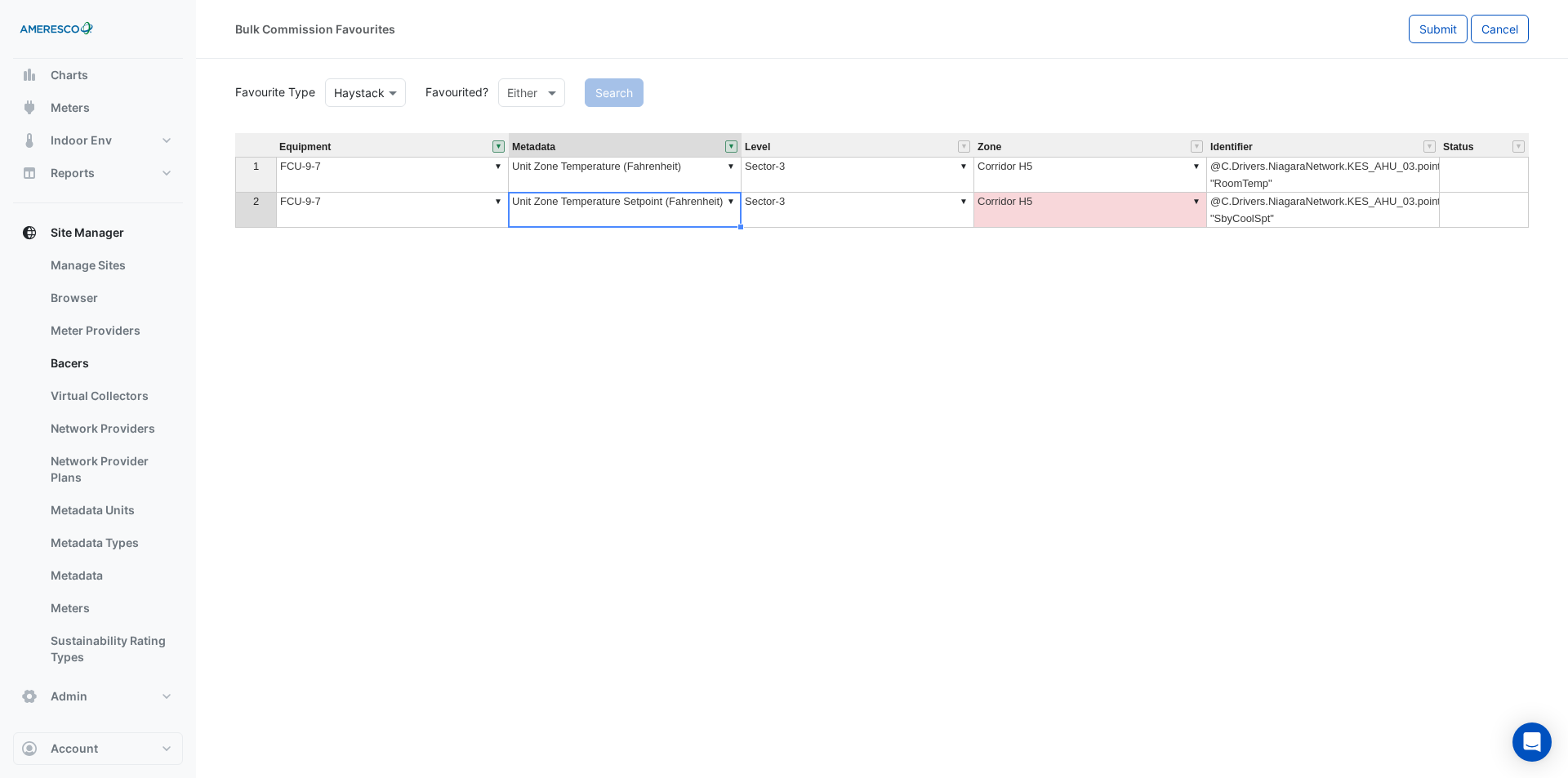 click on "**********" at bounding box center (882, 405) 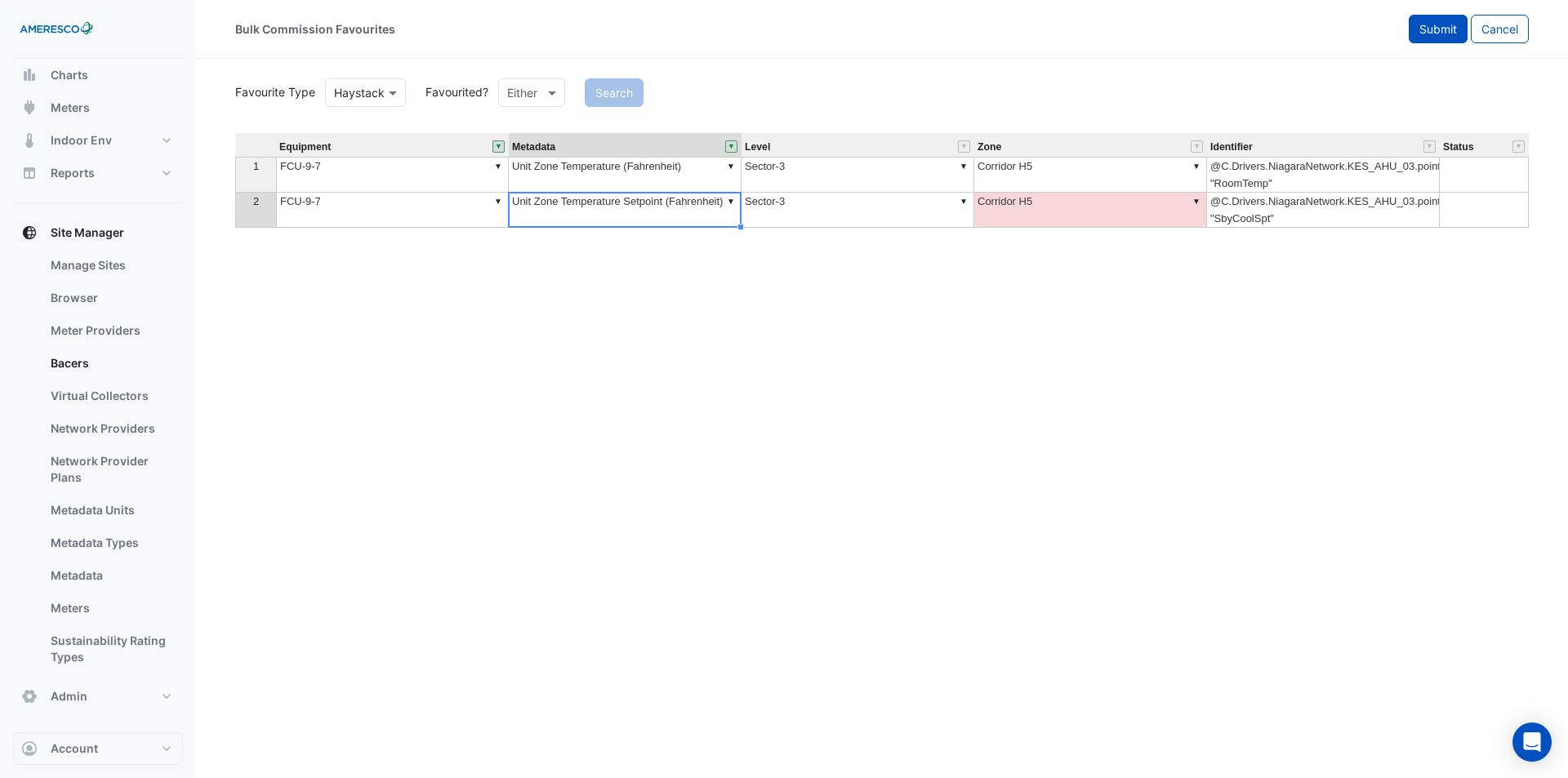 type on "**********" 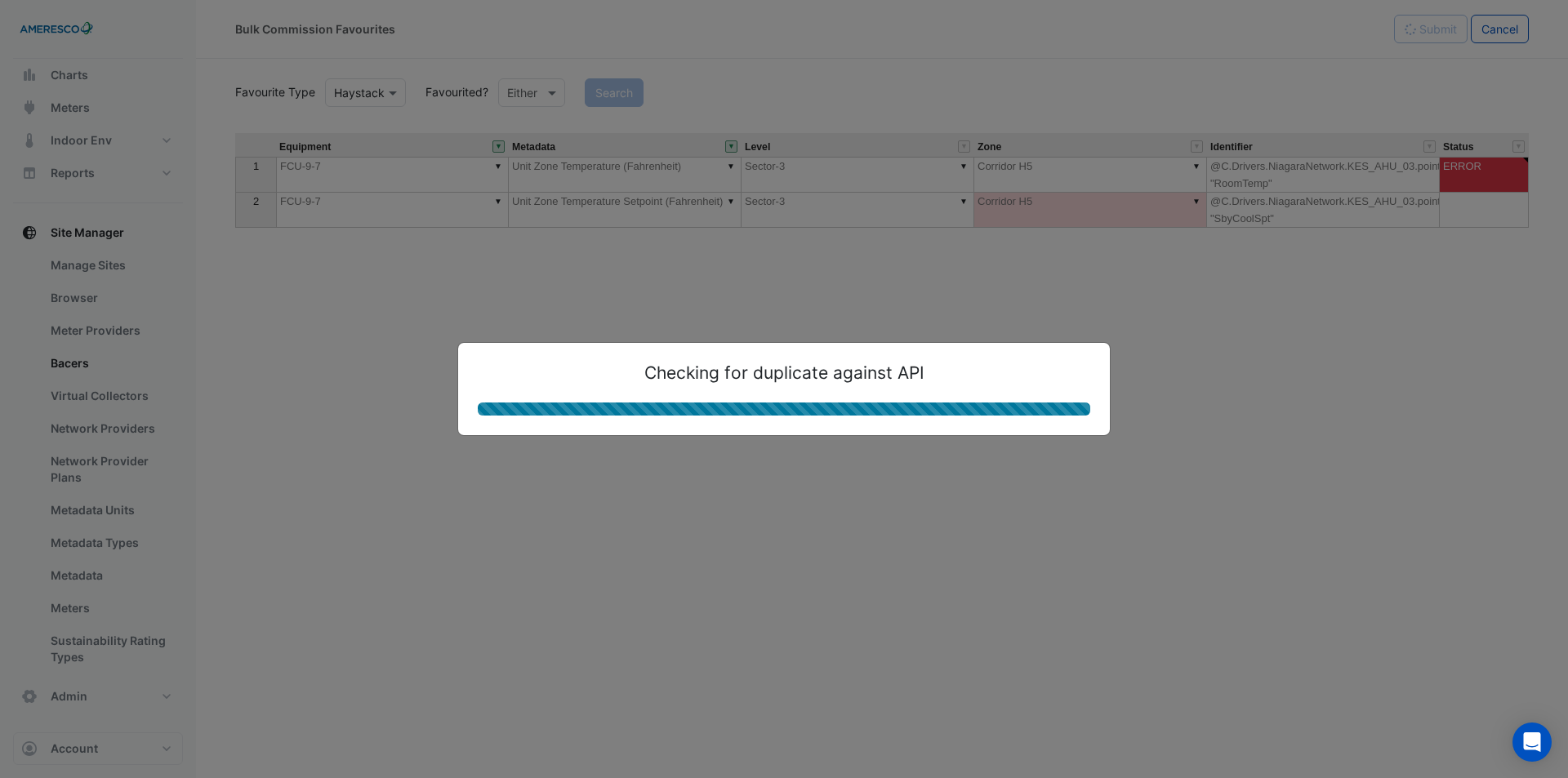 select on "**" 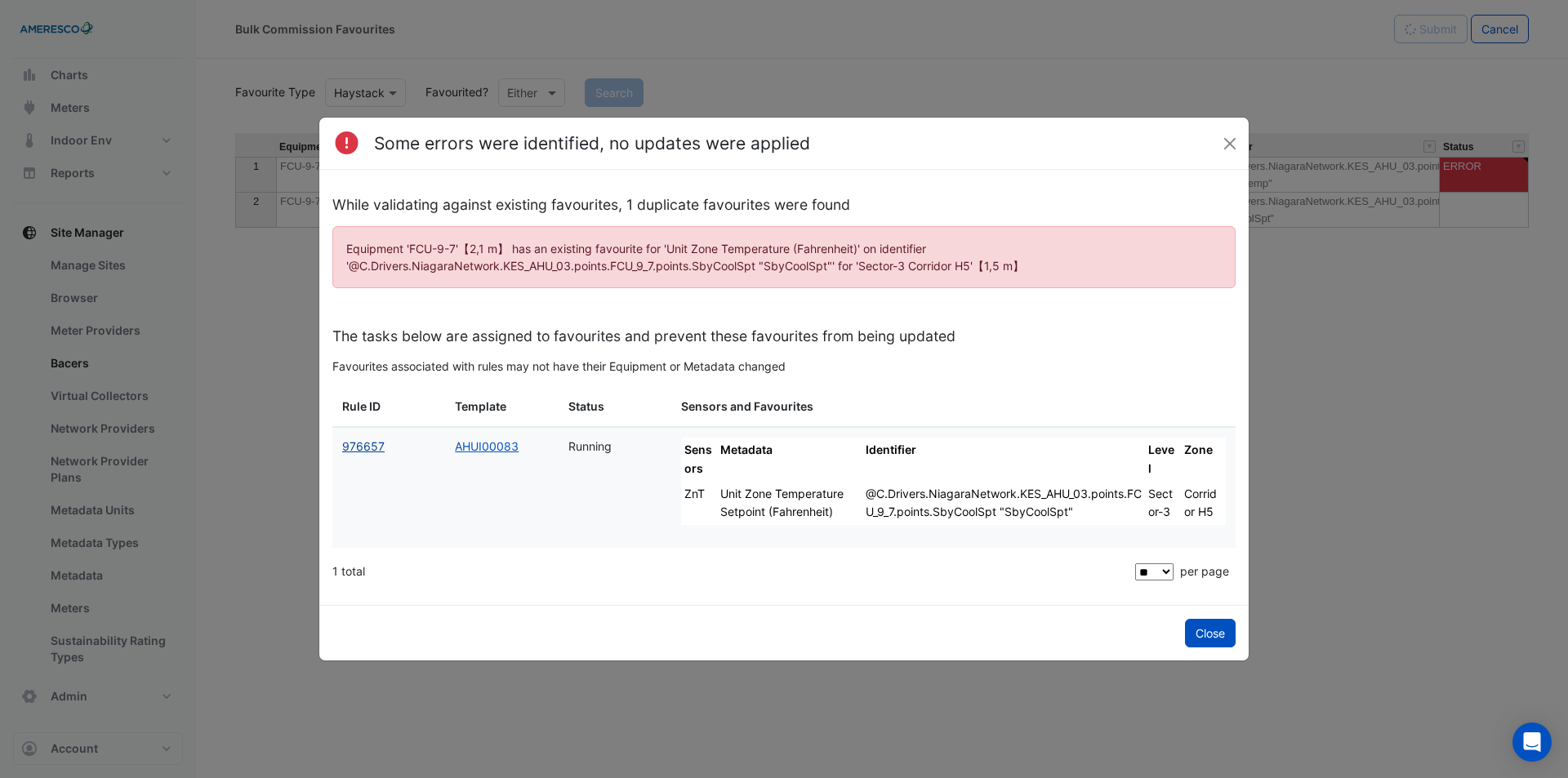 click on "976657" 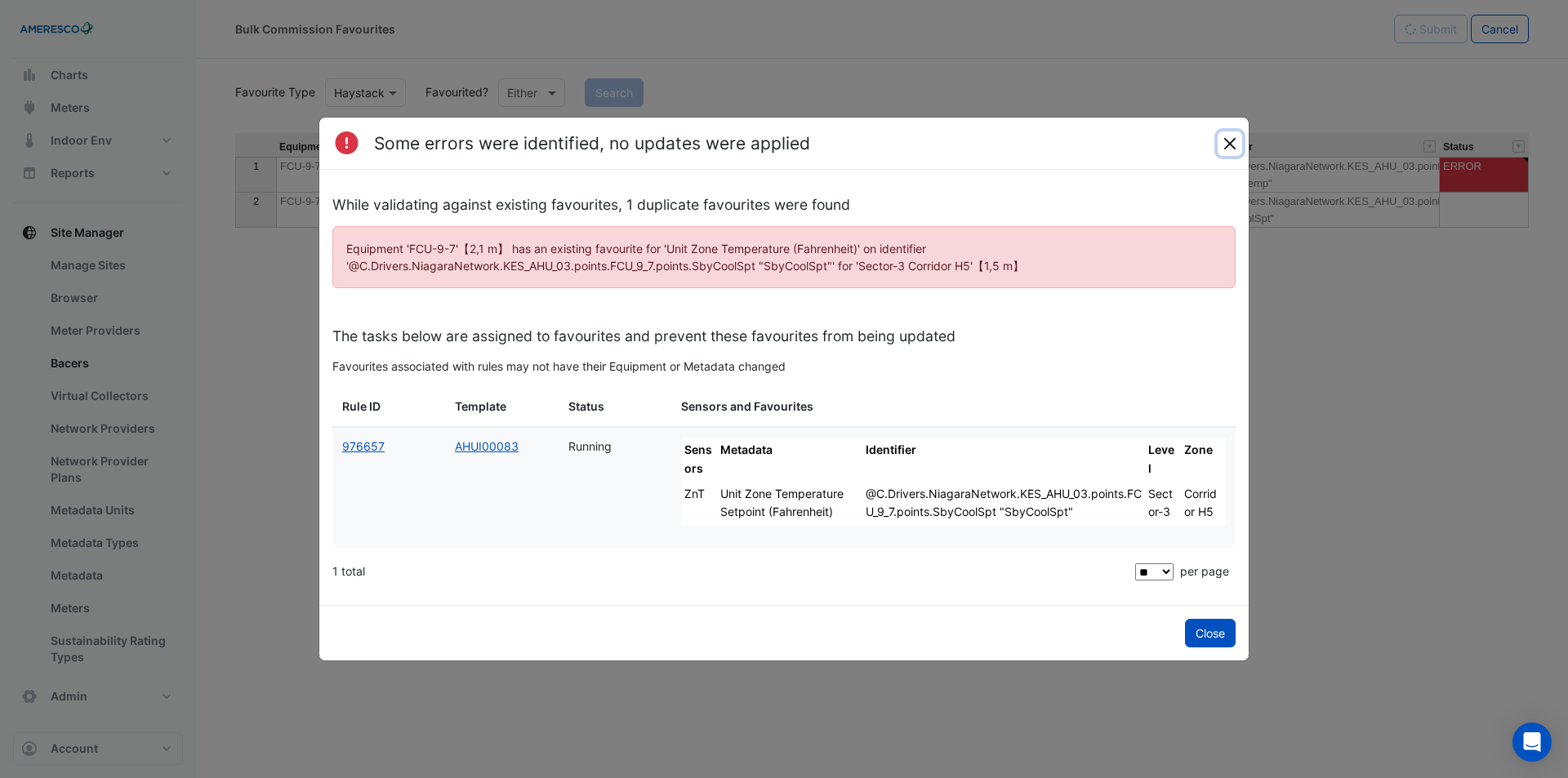 click 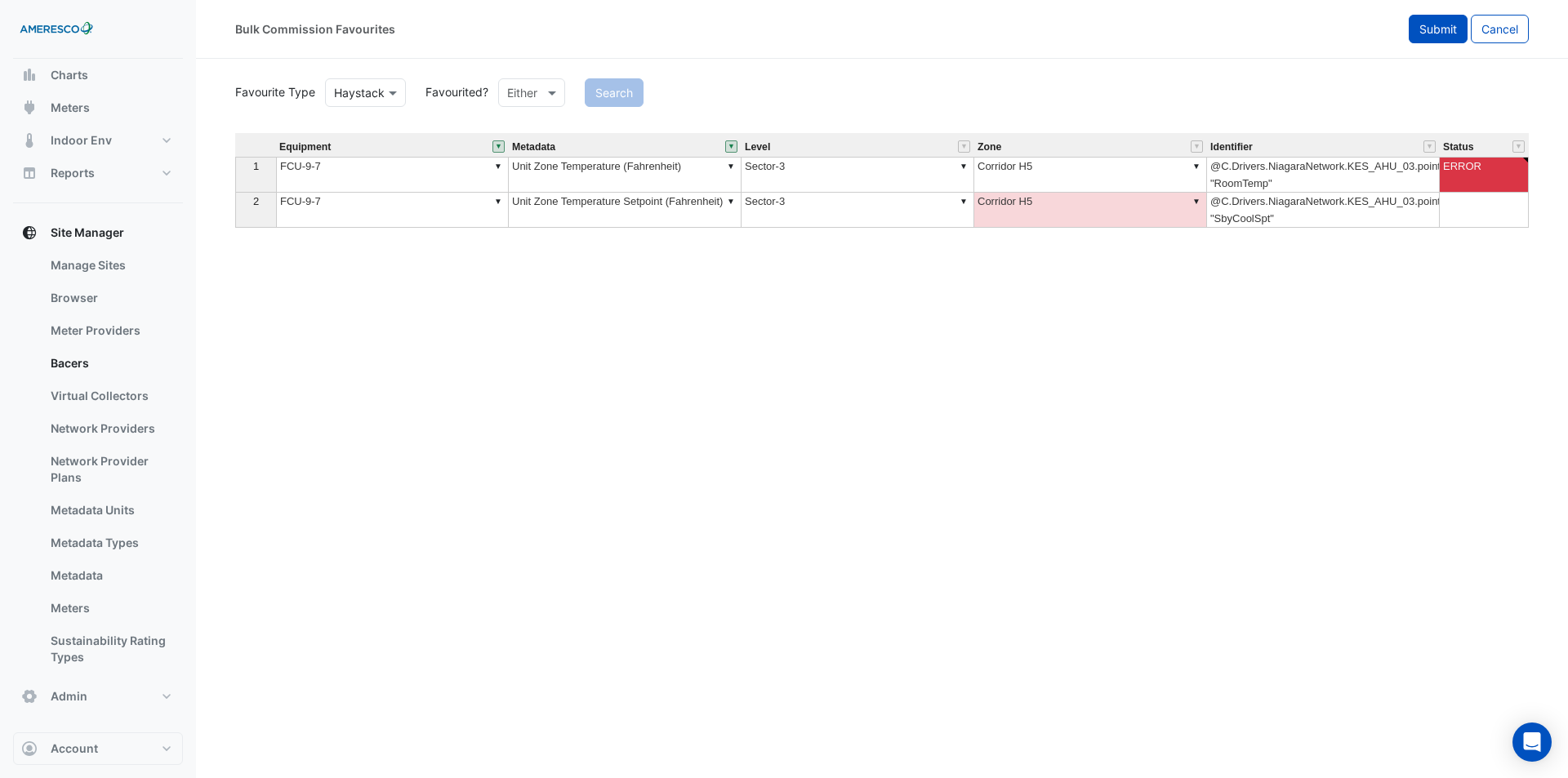 click on "Submit" 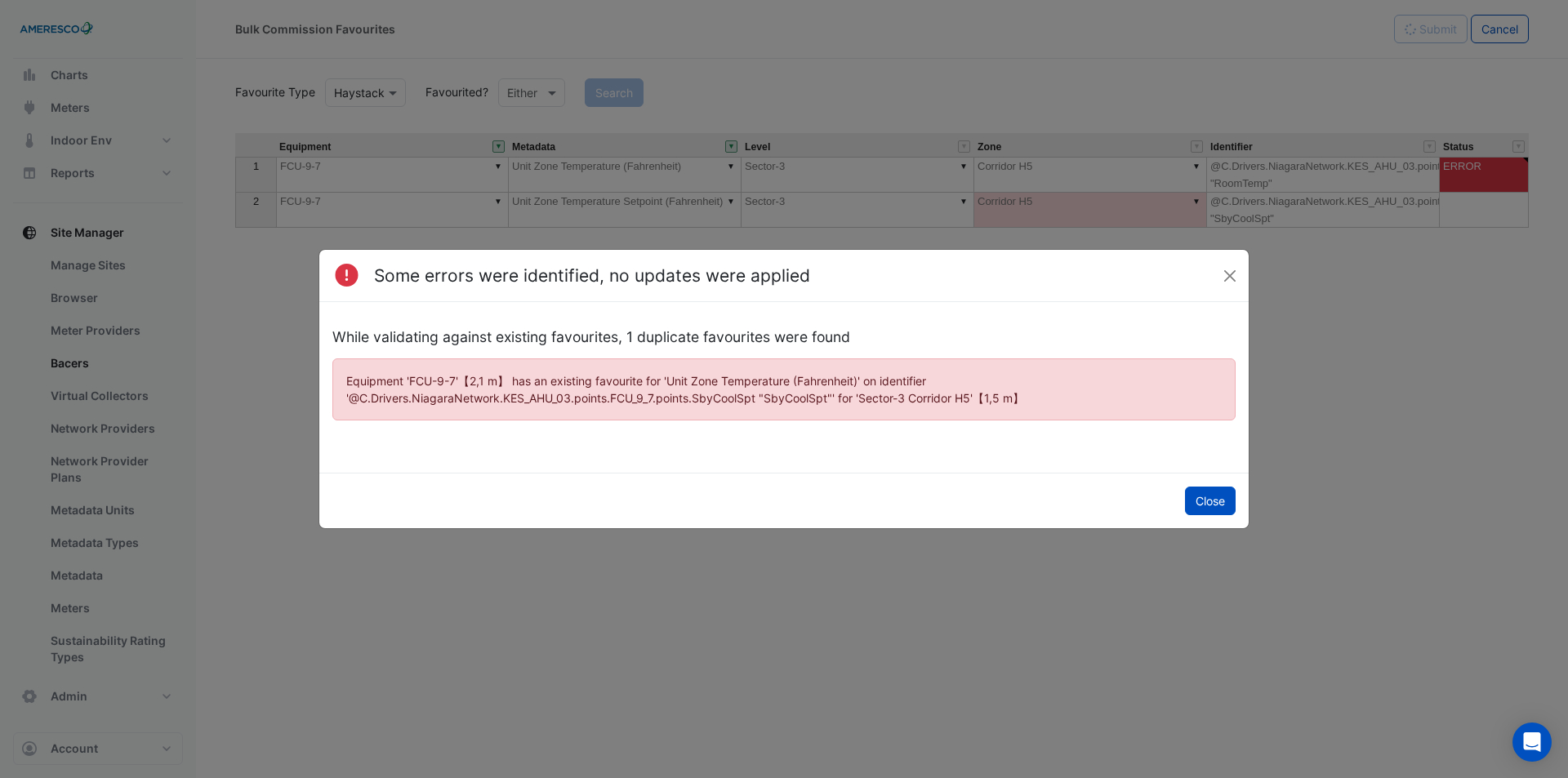 drag, startPoint x: 1216, startPoint y: 496, endPoint x: 1195, endPoint y: 292, distance: 205.07803 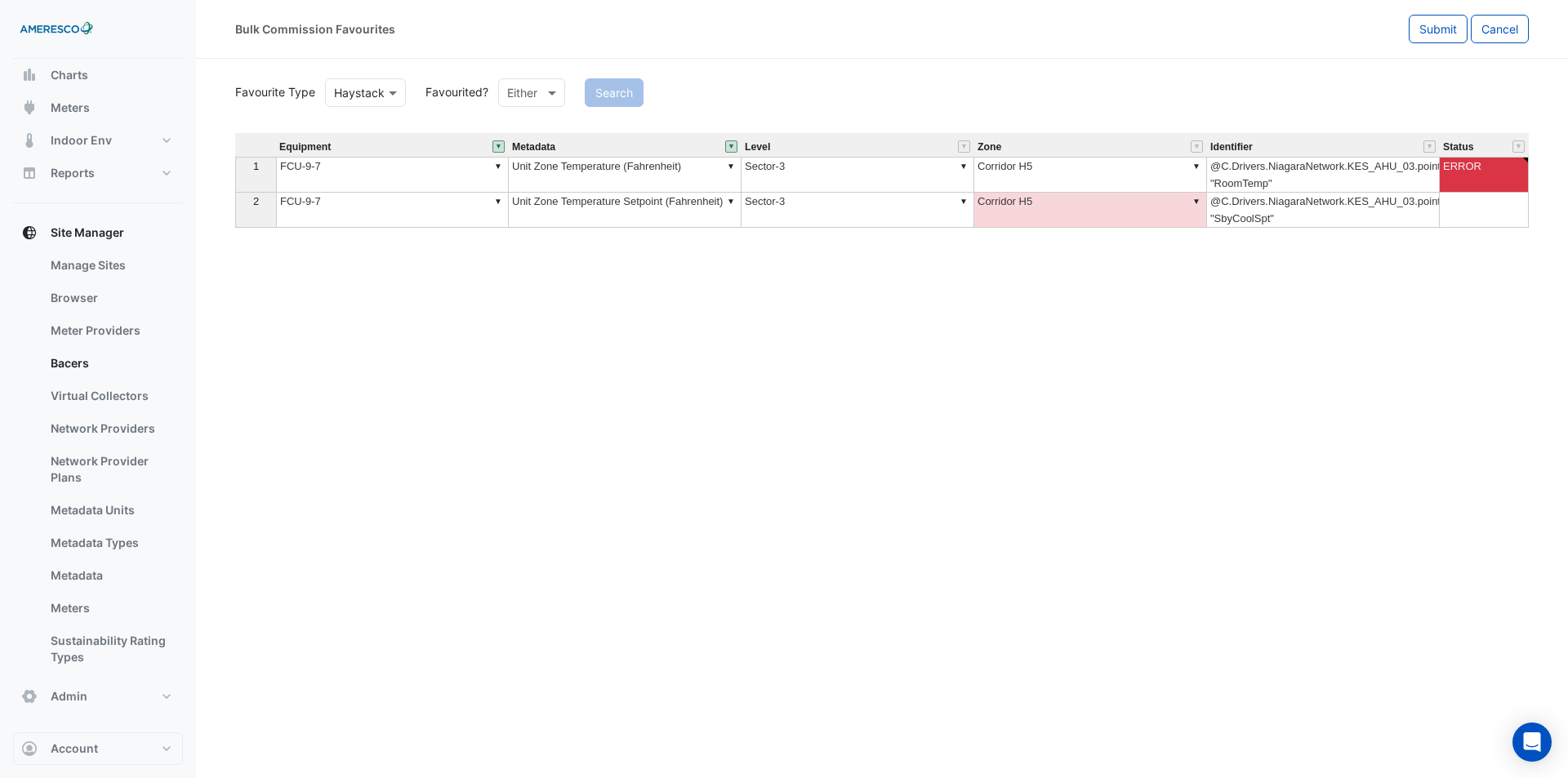 click on "▼ Corridor H5" at bounding box center (1090, 210) 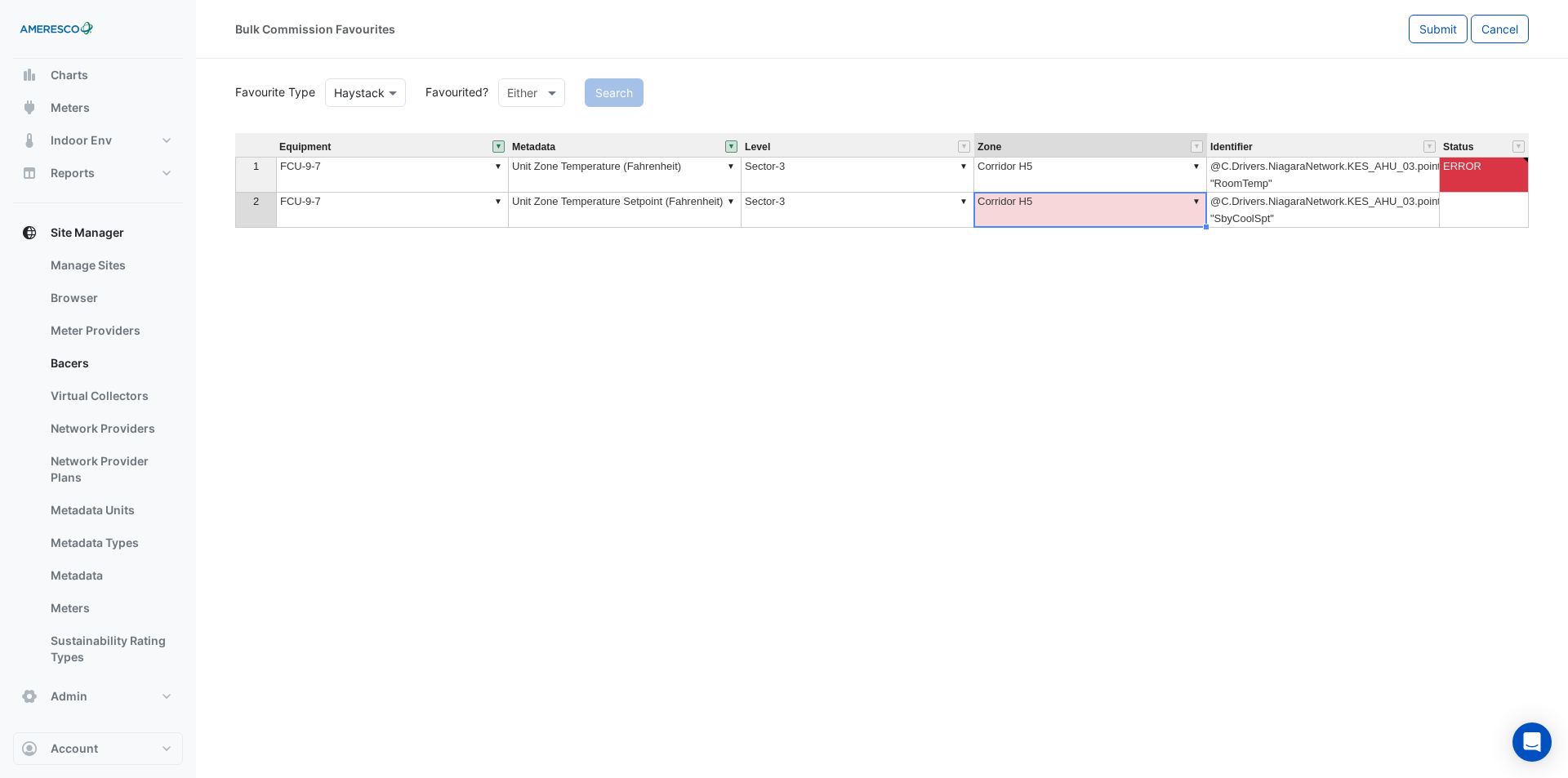 click on "▼ Corridor H5" at bounding box center (1090, 210) 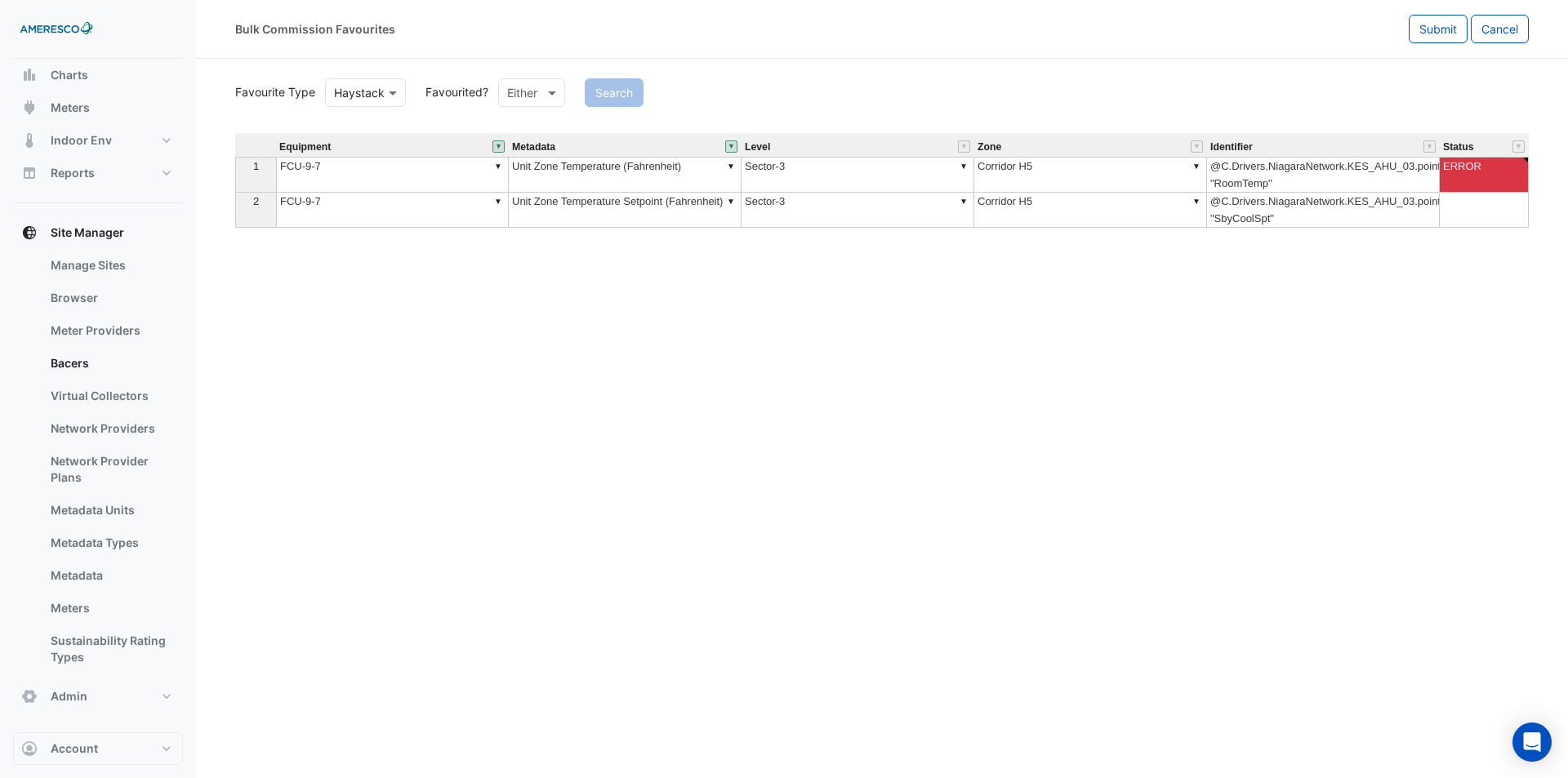 click on "Equipment Metadata Level Zone Identifier Status 1 ▼ FCU-9-7 ▼ Unit Zone Temperature (Fahrenheit) ▼ Sector-3 ▼ Corridor H5 @C.Drivers.NiagaraNetwork.KES_AHU_03.points.FCU_9_7.points.RoomTemp "RoomTemp" ERROR 2 ▼ FCU-9-7 ▼ Unit Zone Temperature Setpoint (Fahrenheit) ▼ Sector-3 ▼ Corridor H5 @C.Drivers.NiagaraNetwork.KES_AHU_03.points.FCU_9_7.points.SbyCoolSpt "SbyCoolSpt"" at bounding box center [882, 405] 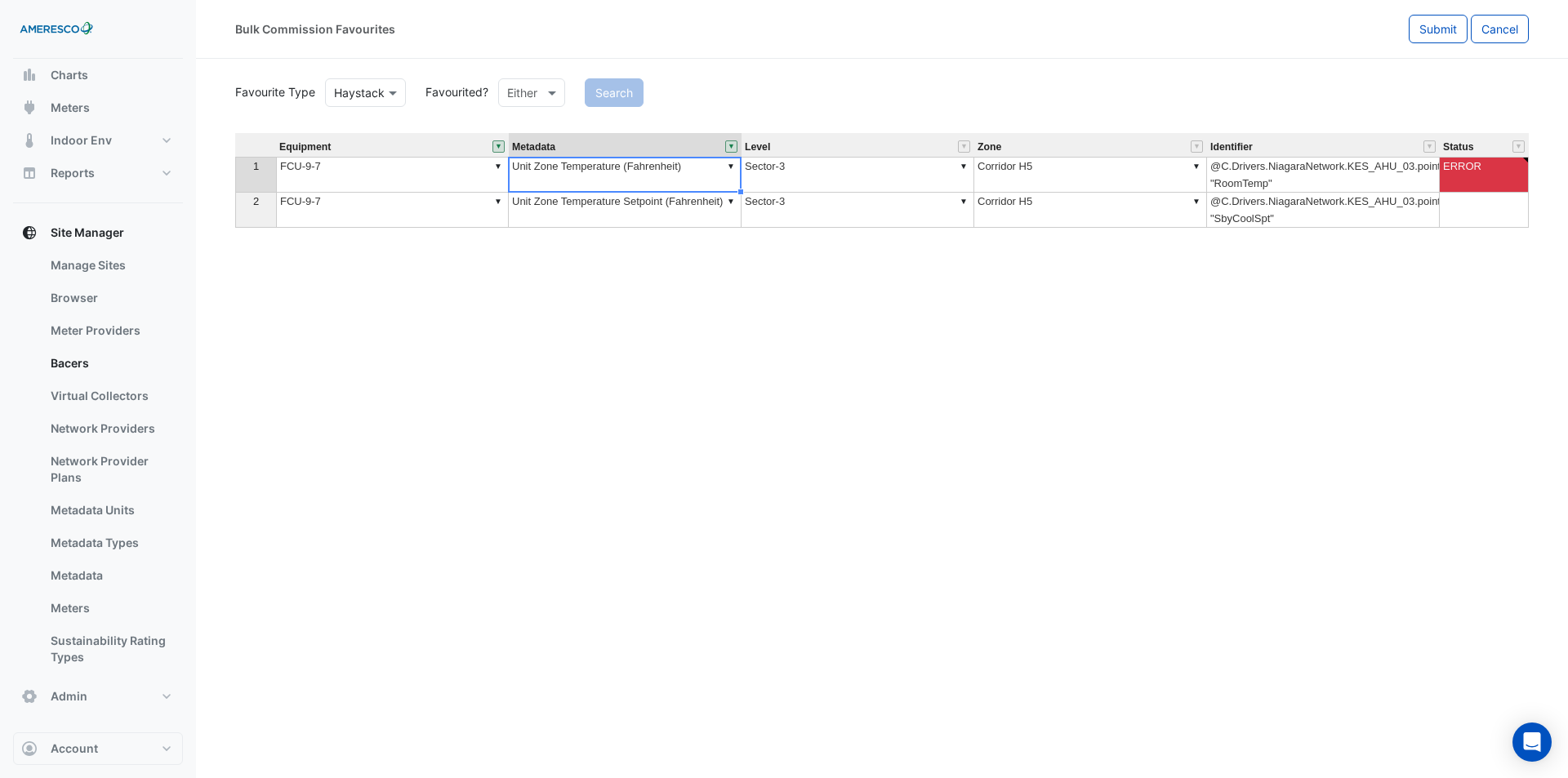click on "▼ Unit Zone Temperature (Fahrenheit)" at bounding box center [625, 175] 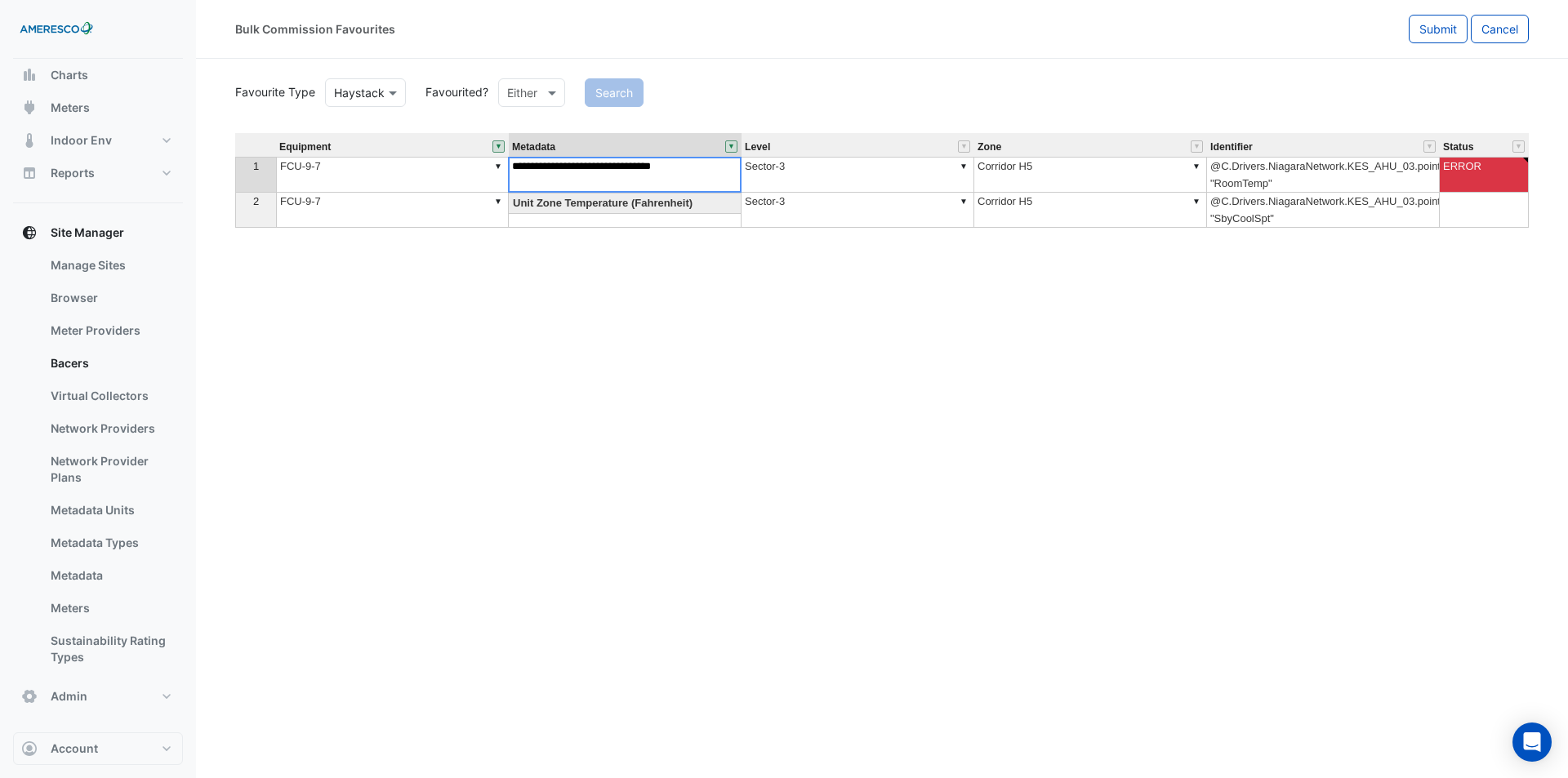 click on "Equipment Metadata Level Zone Identifier Status 1 ▼ FCU-9-7 ▼ Unit Zone Temperature (Fahrenheit) ▼ Sector-3 ▼ Corridor H5 @C.Drivers.NiagaraNetwork.KES_AHU_03.points.FCU_9_7.points.RoomTemp "RoomTemp" ERROR 2 ▼ FCU-9-7 ▼ Unit Zone Temperature Setpoint (Fahrenheit) ▼ Sector-3 ▼ Corridor H5 @C.Drivers.NiagaraNetwork.KES_AHU_03.points.FCU_9_7.points.SbyCoolSpt "SbyCoolSpt"" at bounding box center (882, 405) 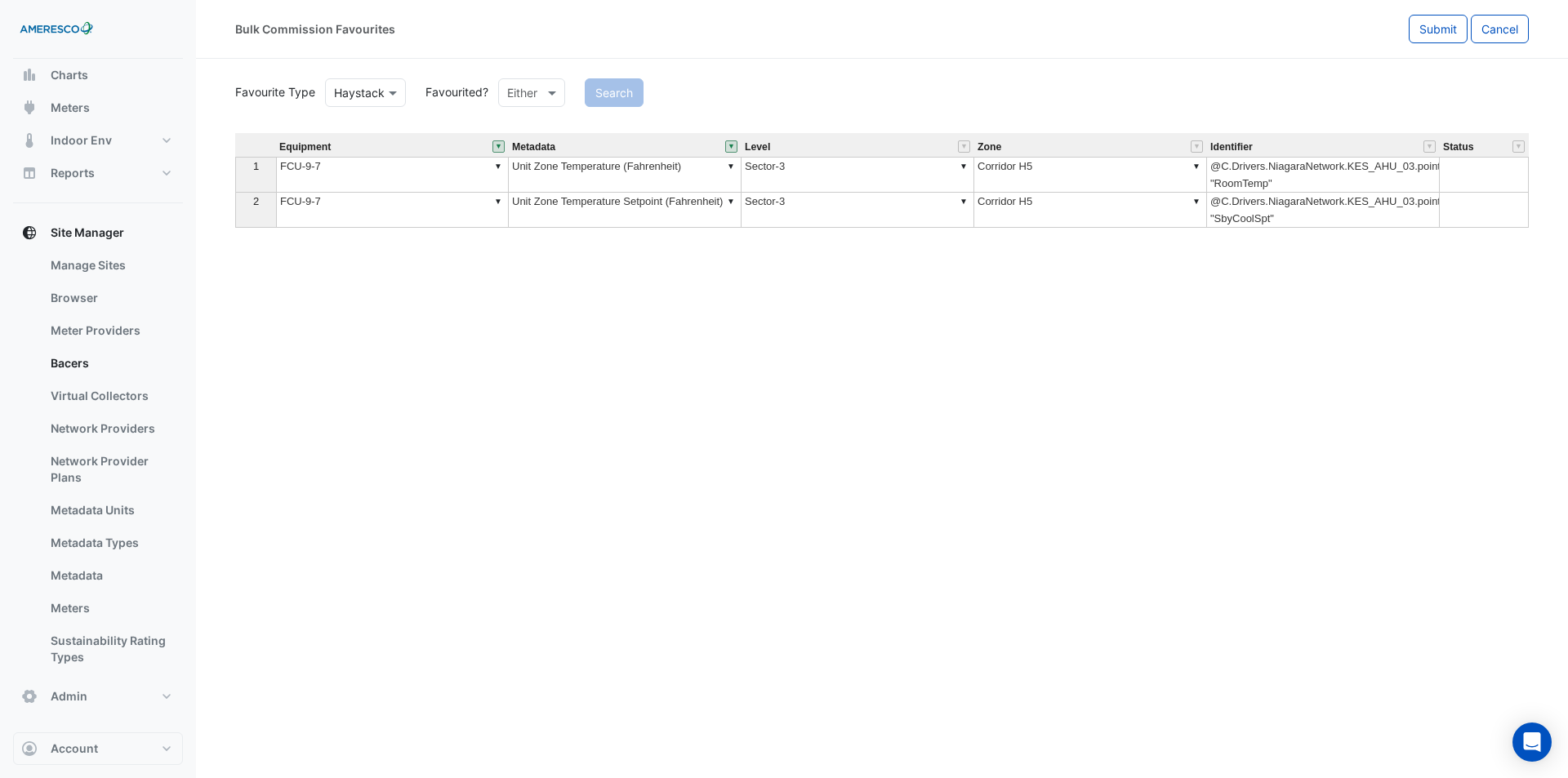 click on "▼ Unit Zone Temperature Setpoint (Fahrenheit)" at bounding box center (625, 210) 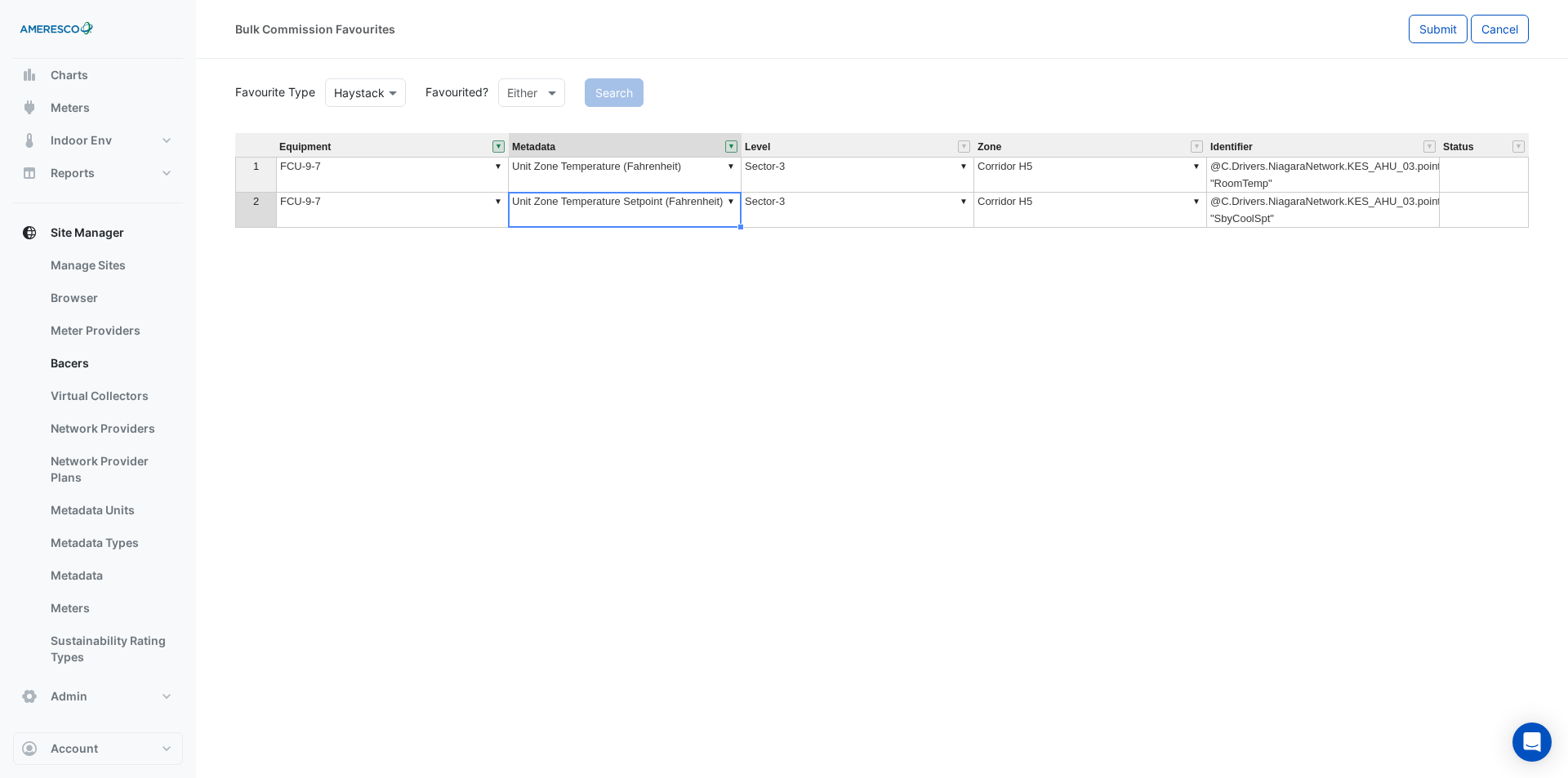 click on "▼ Unit Zone Temperature Setpoint (Fahrenheit)" at bounding box center [625, 210] 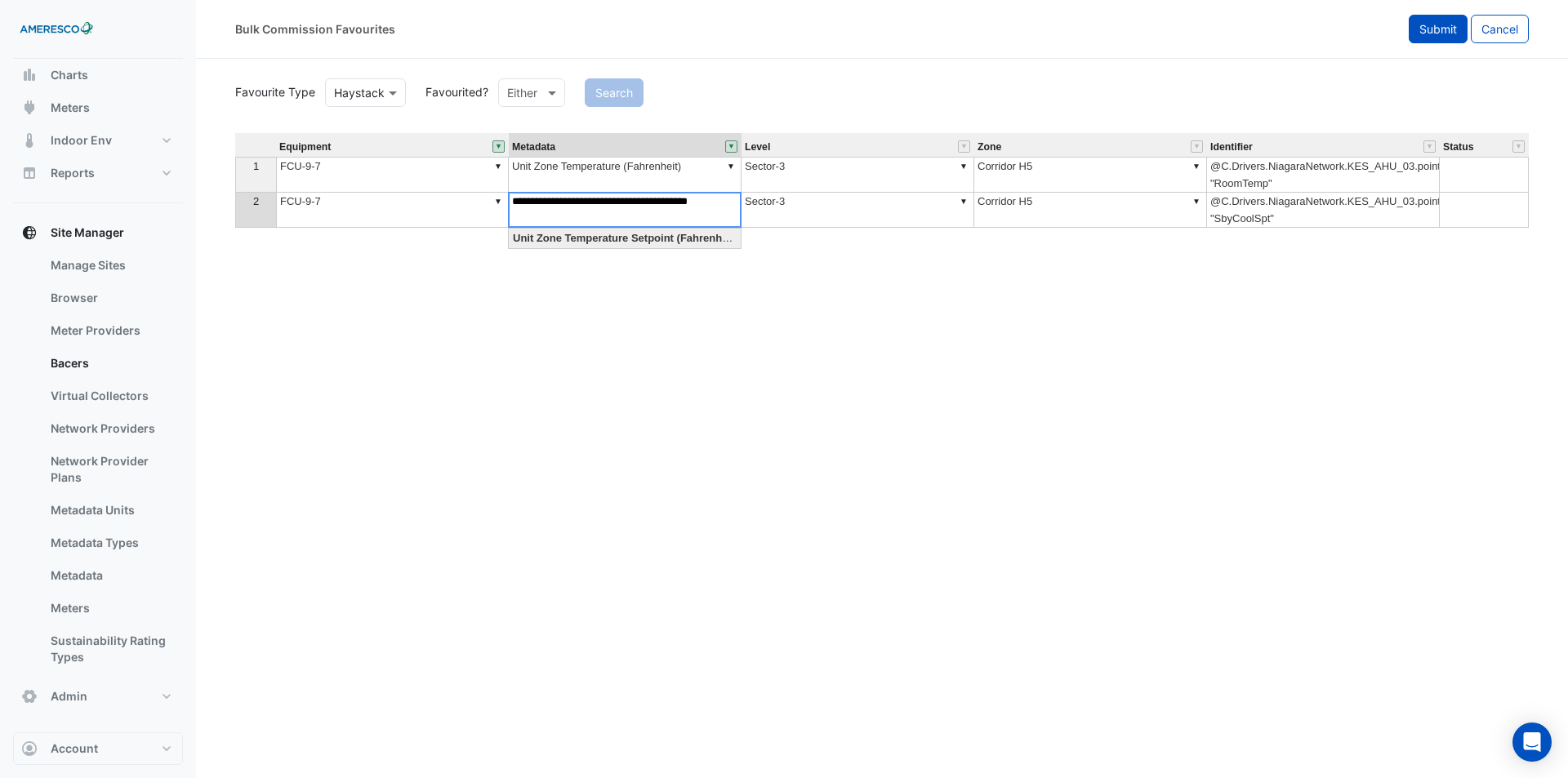 click on "Submit" 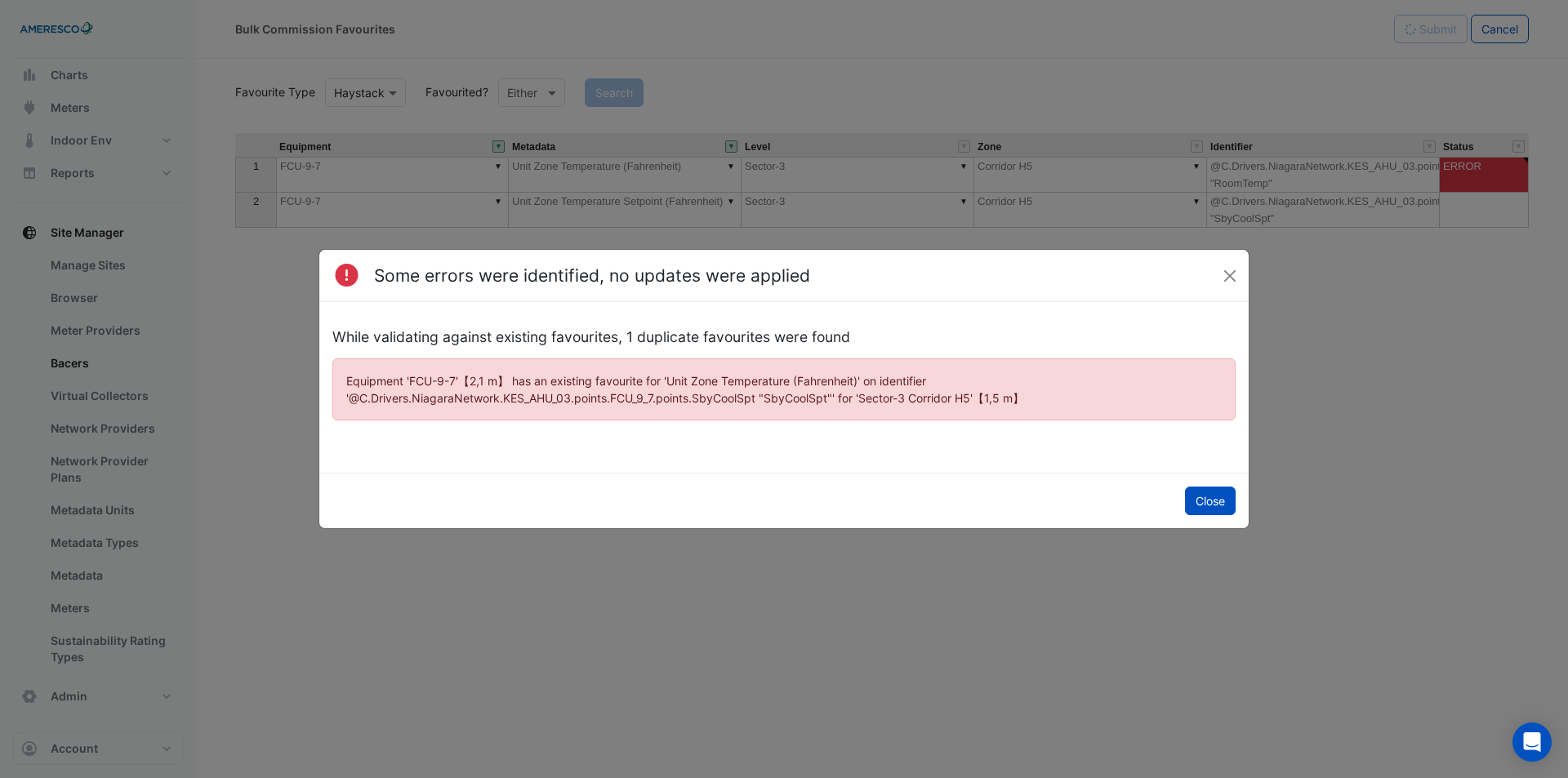 click on "Close" 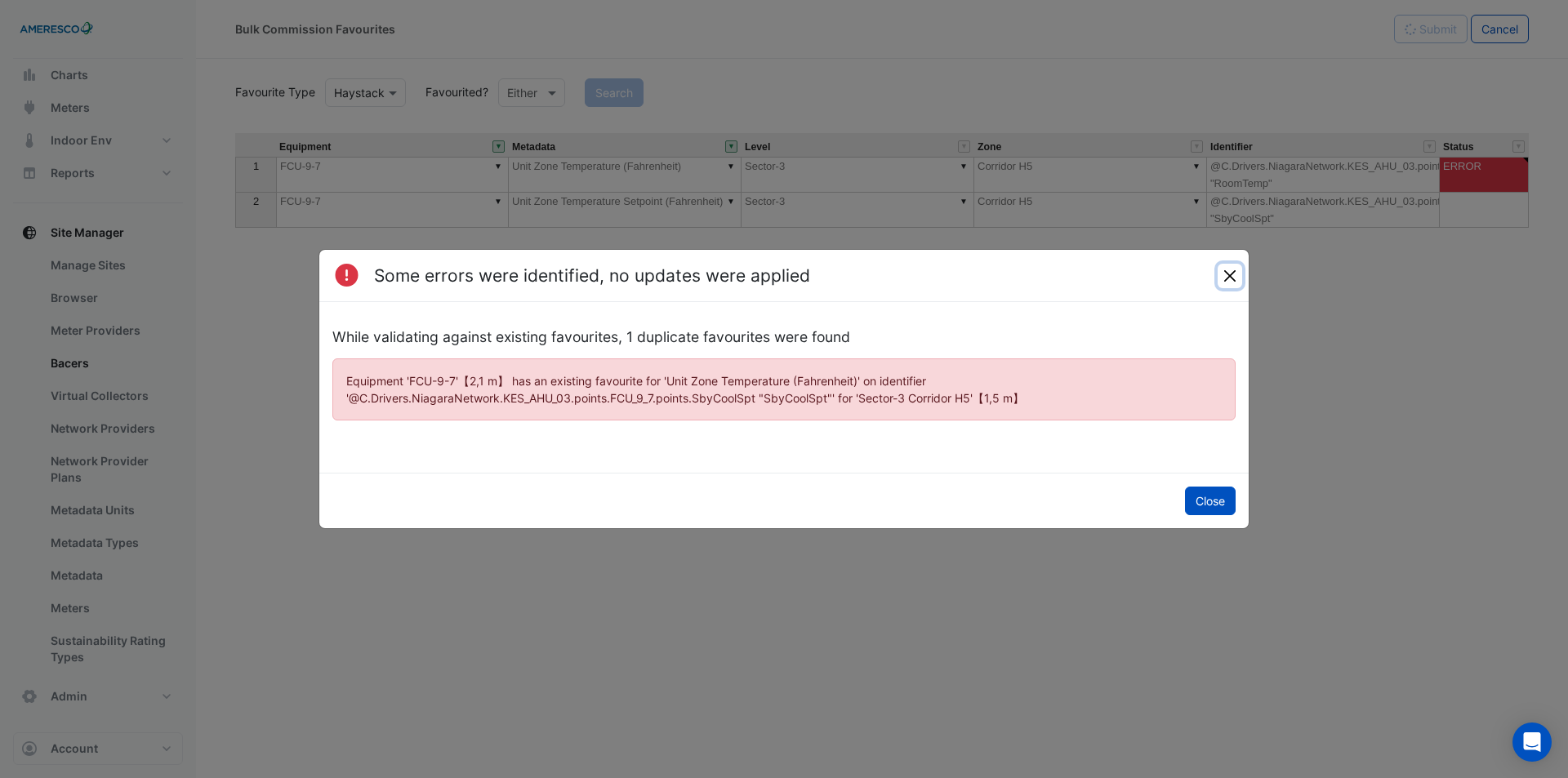 click 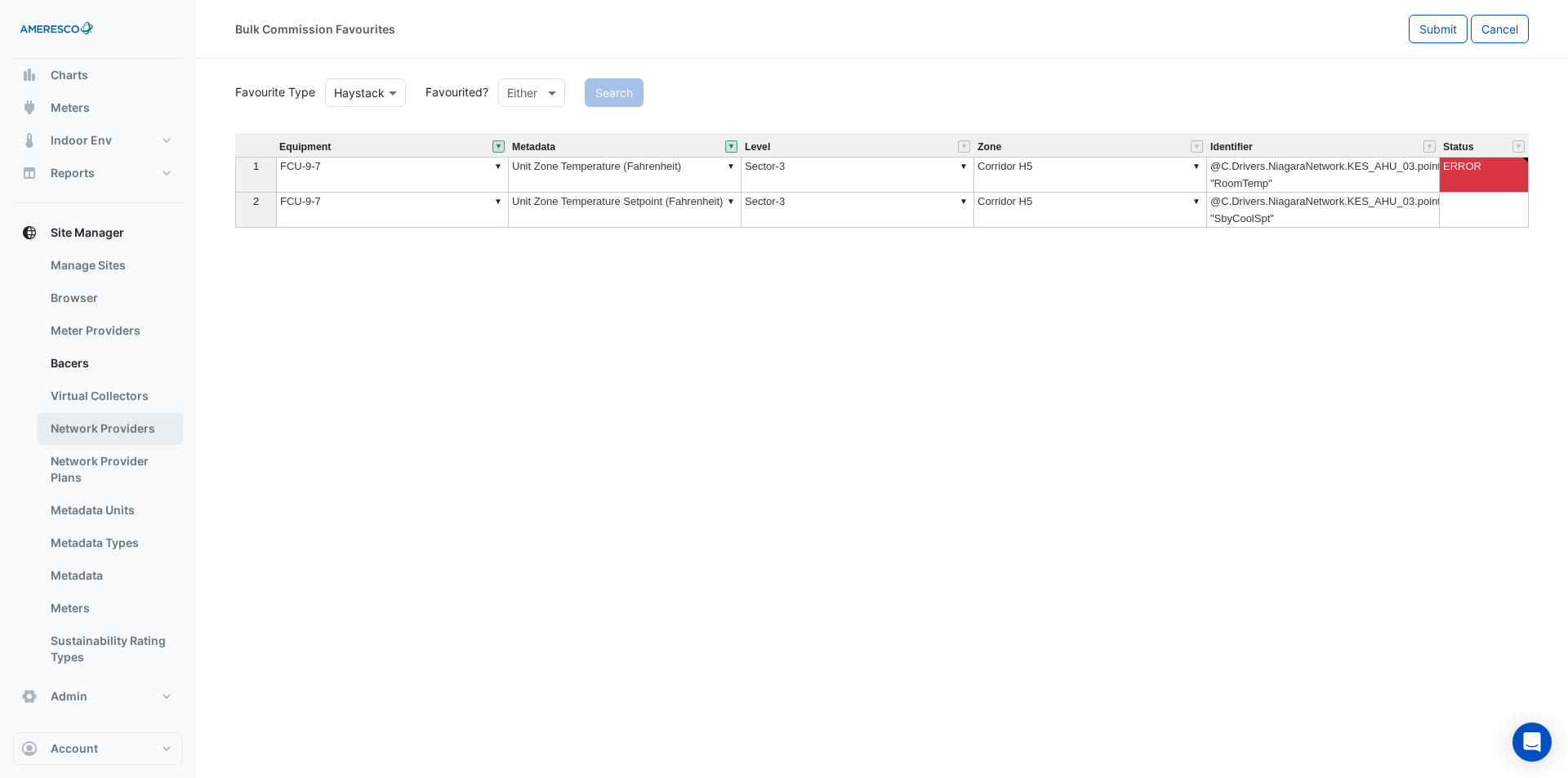 drag, startPoint x: 140, startPoint y: 376, endPoint x: 108, endPoint y: 421, distance: 55.217751 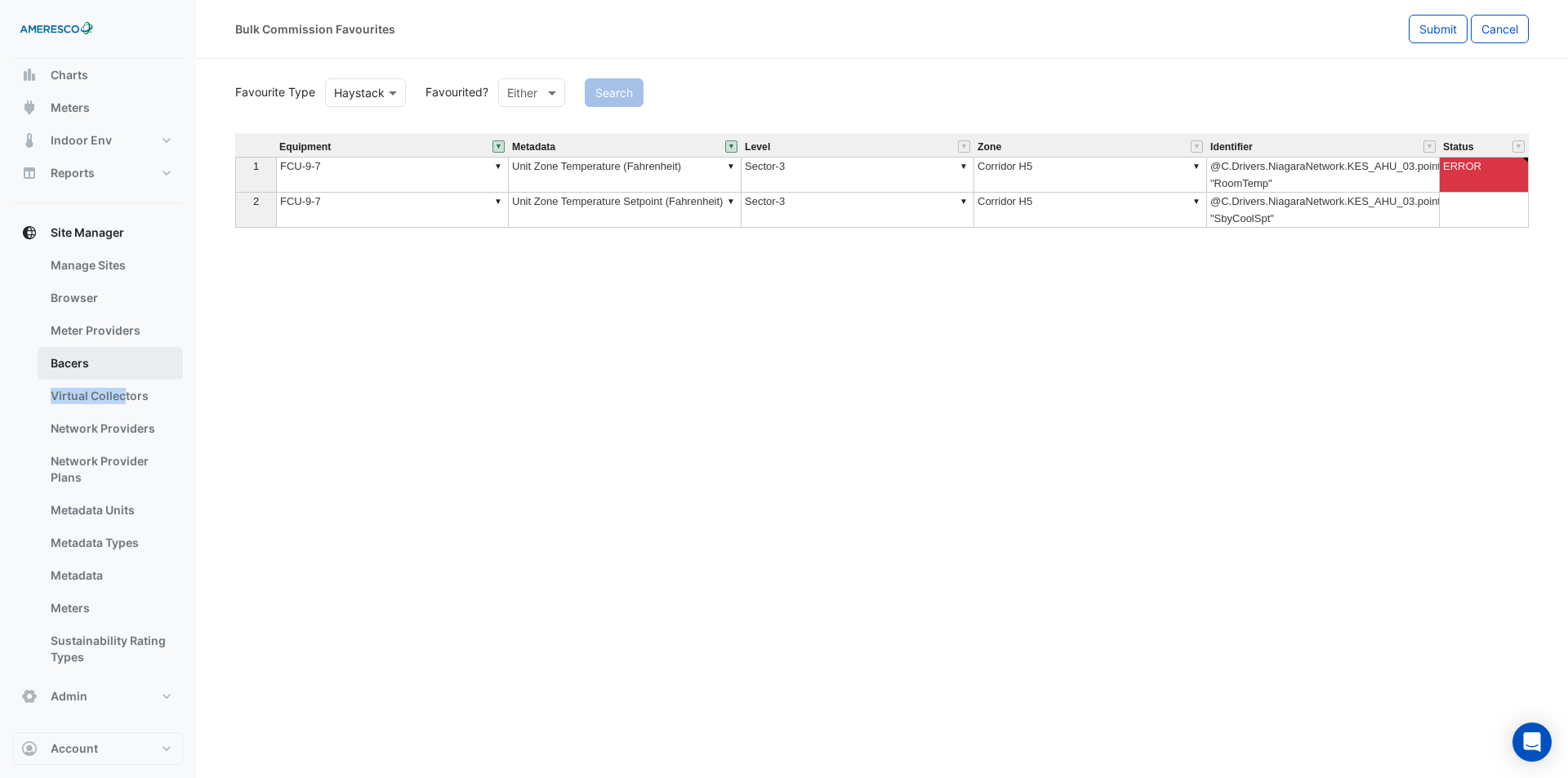 click on "Bacers" at bounding box center [110, 363] 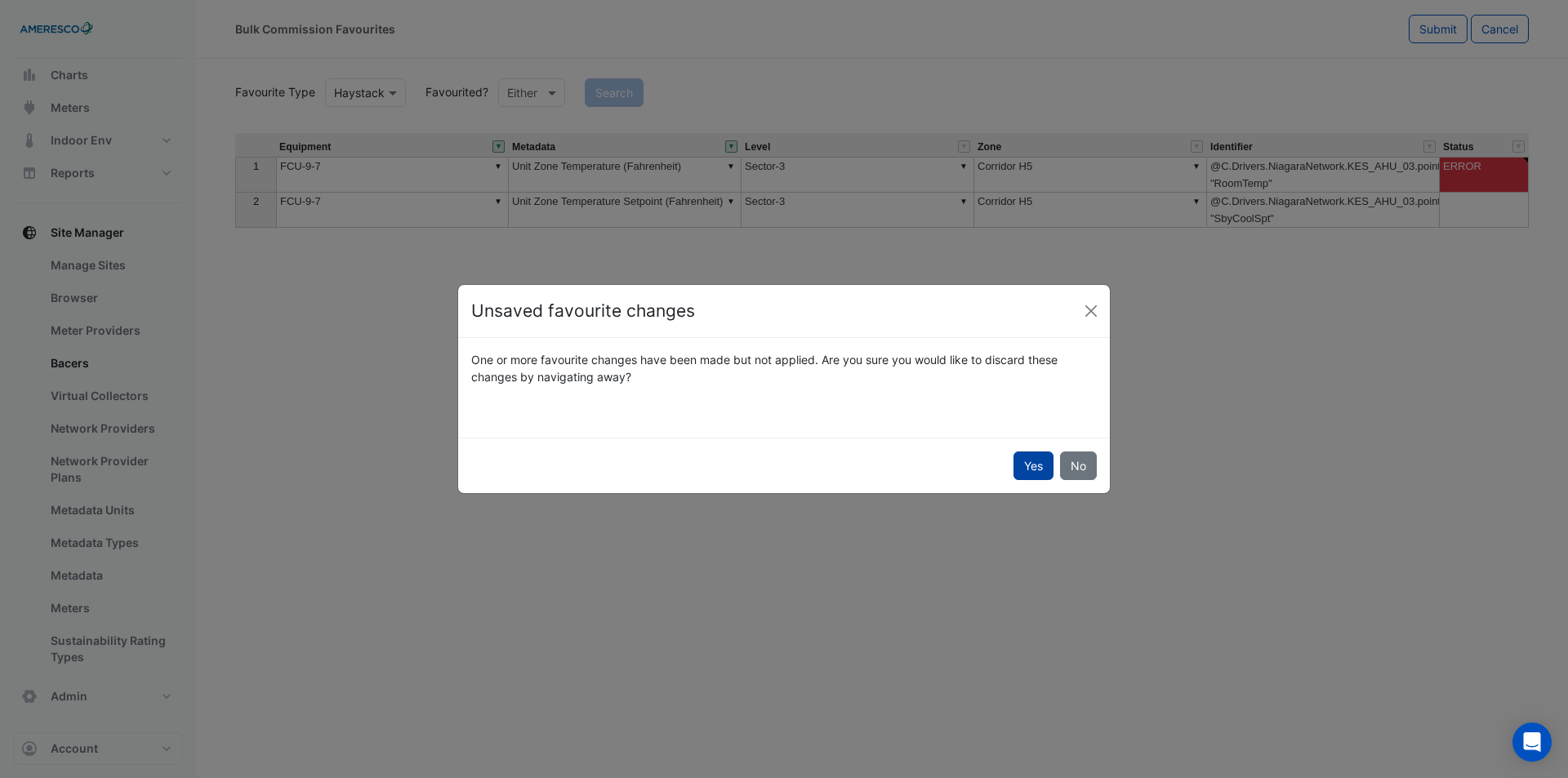 click on "Yes" 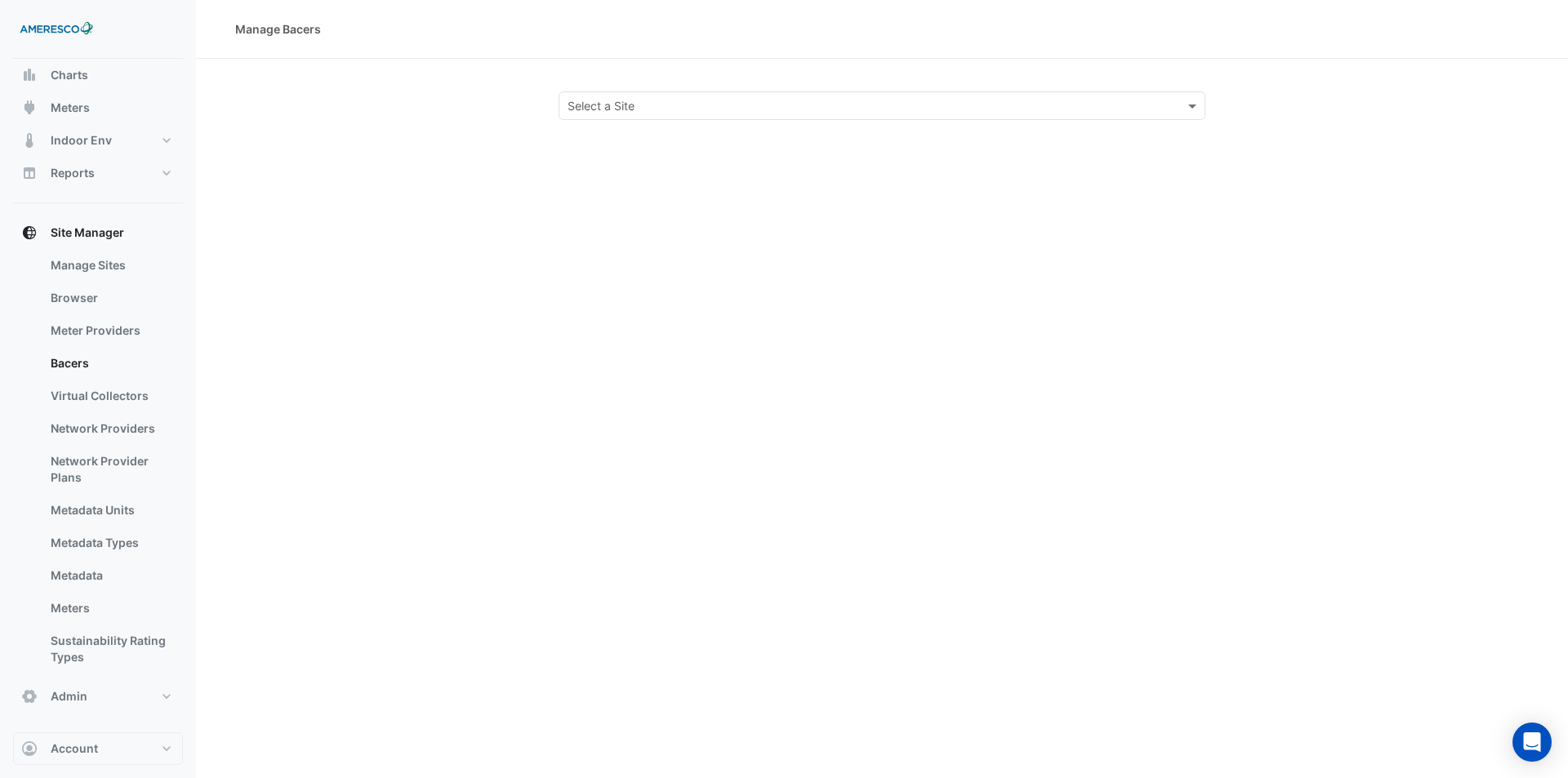 click on "Select a Site" 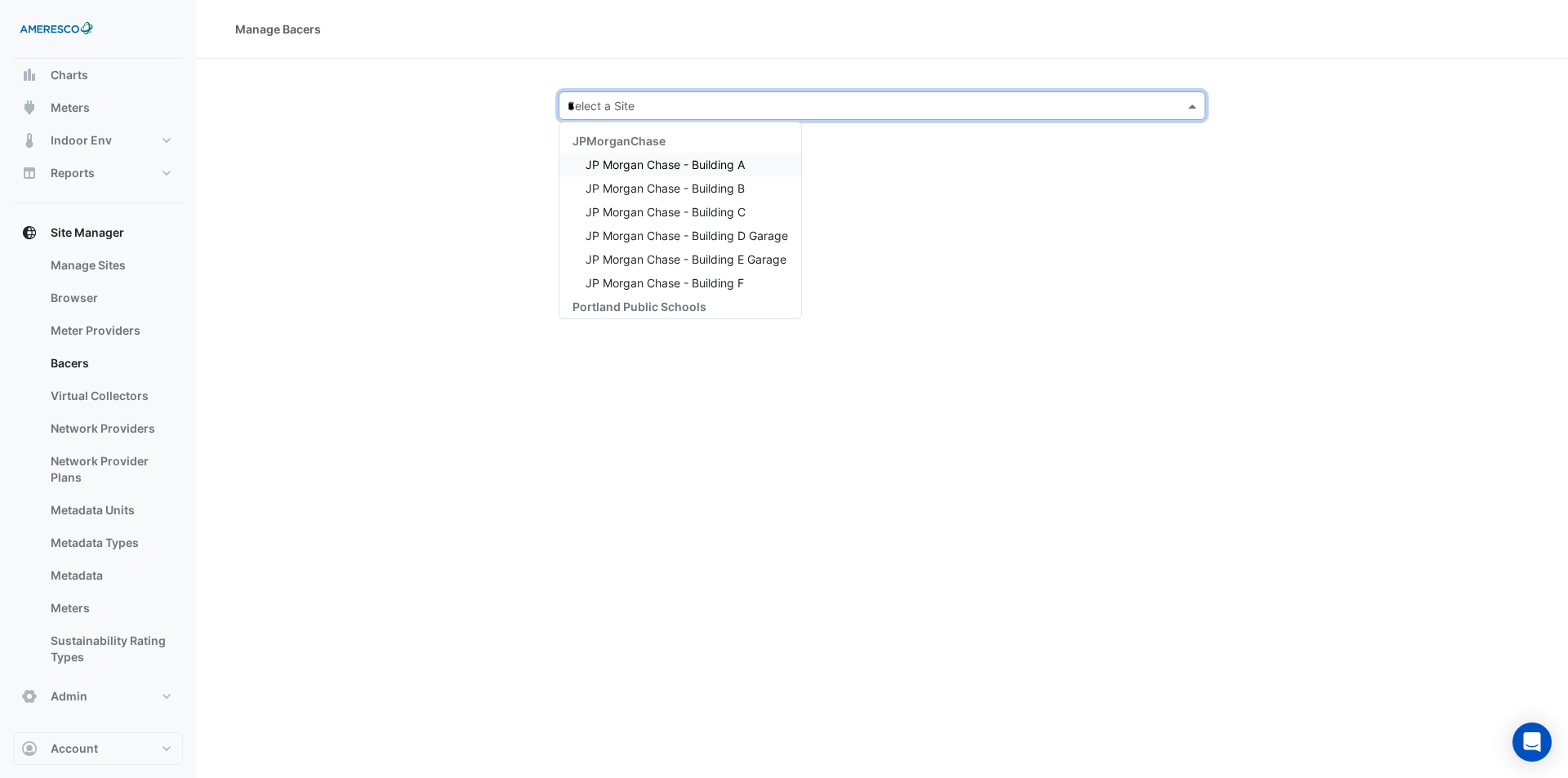 type on "**" 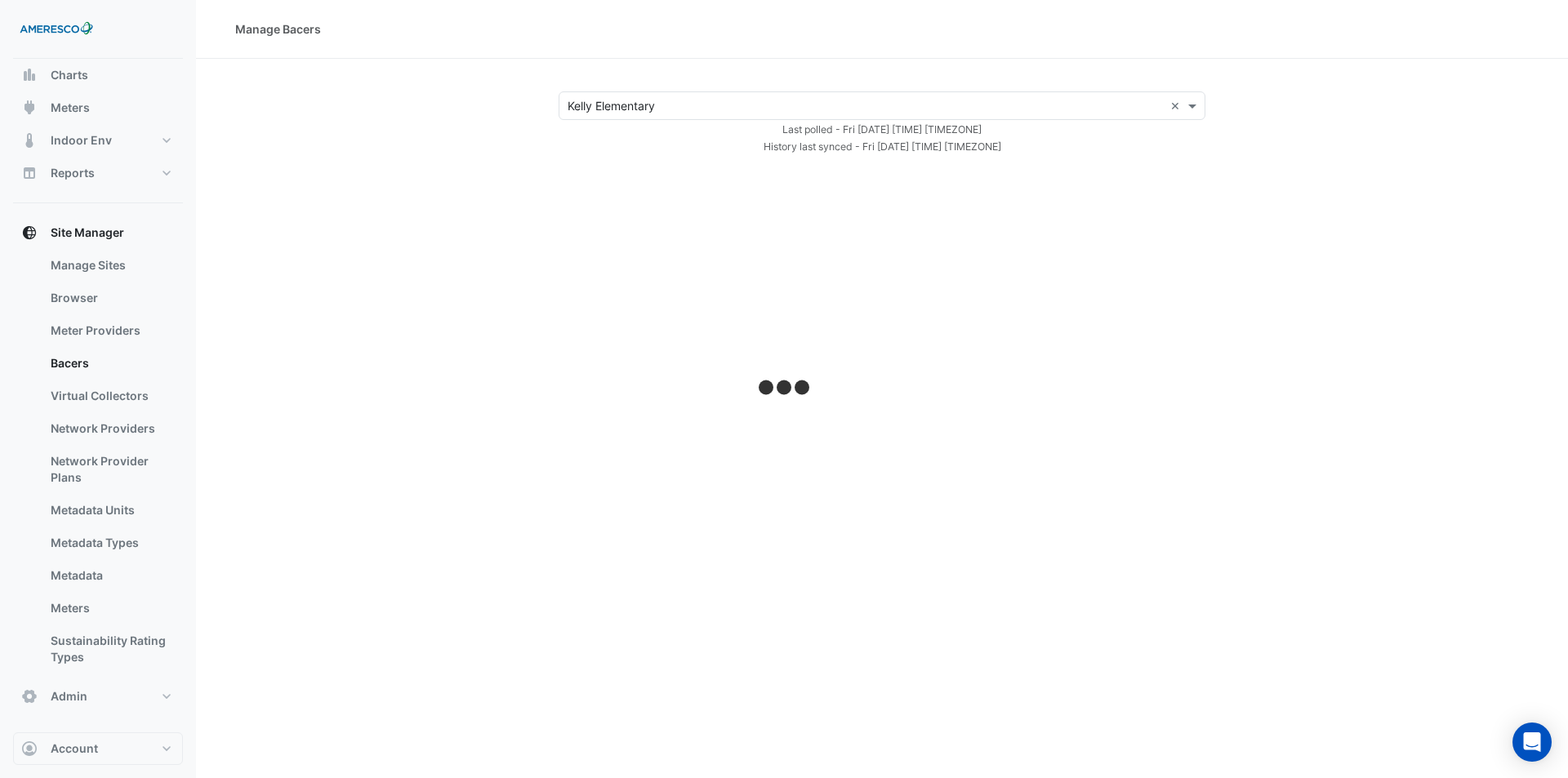 select on "**" 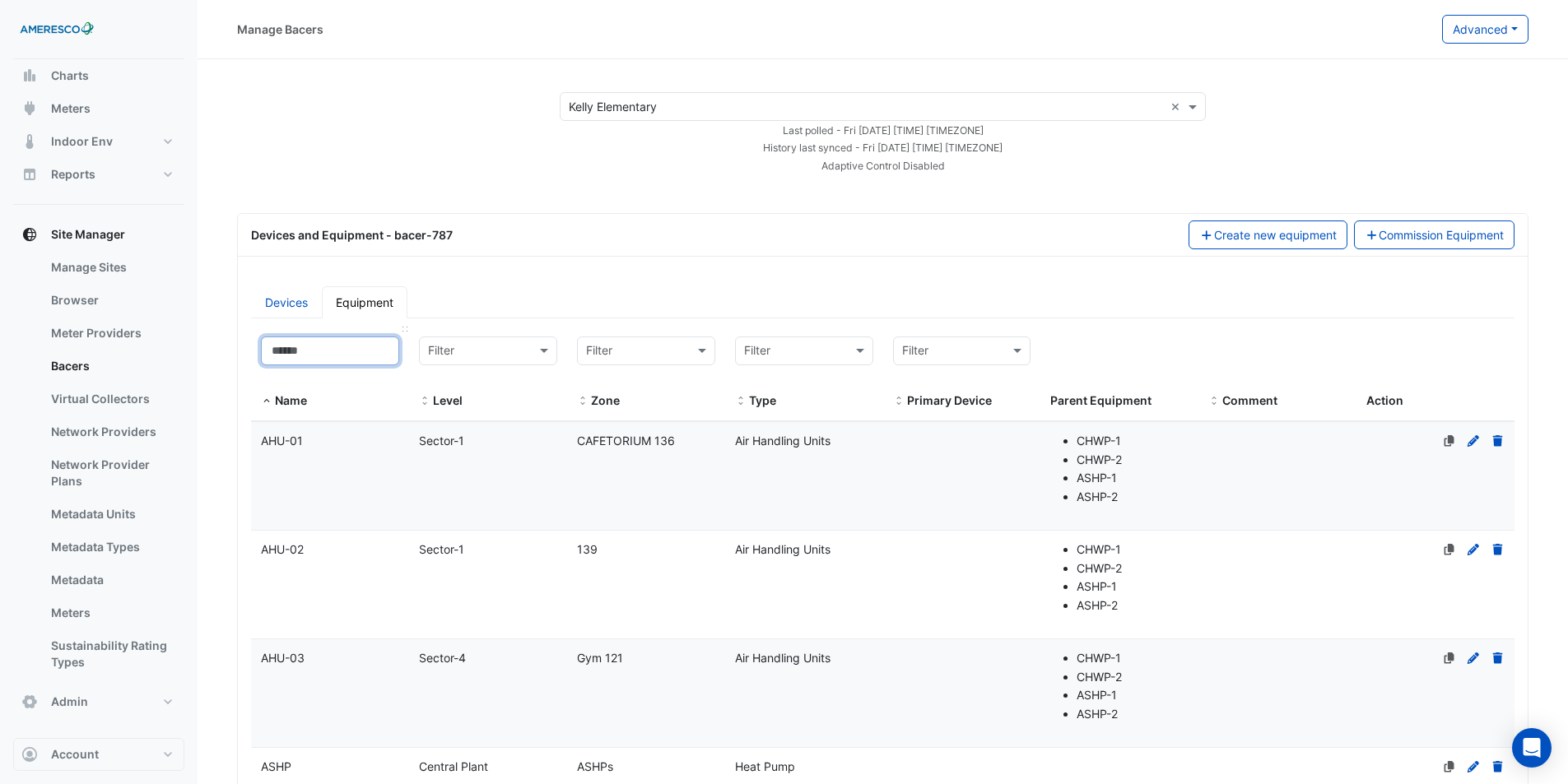 click at bounding box center [330, 350] 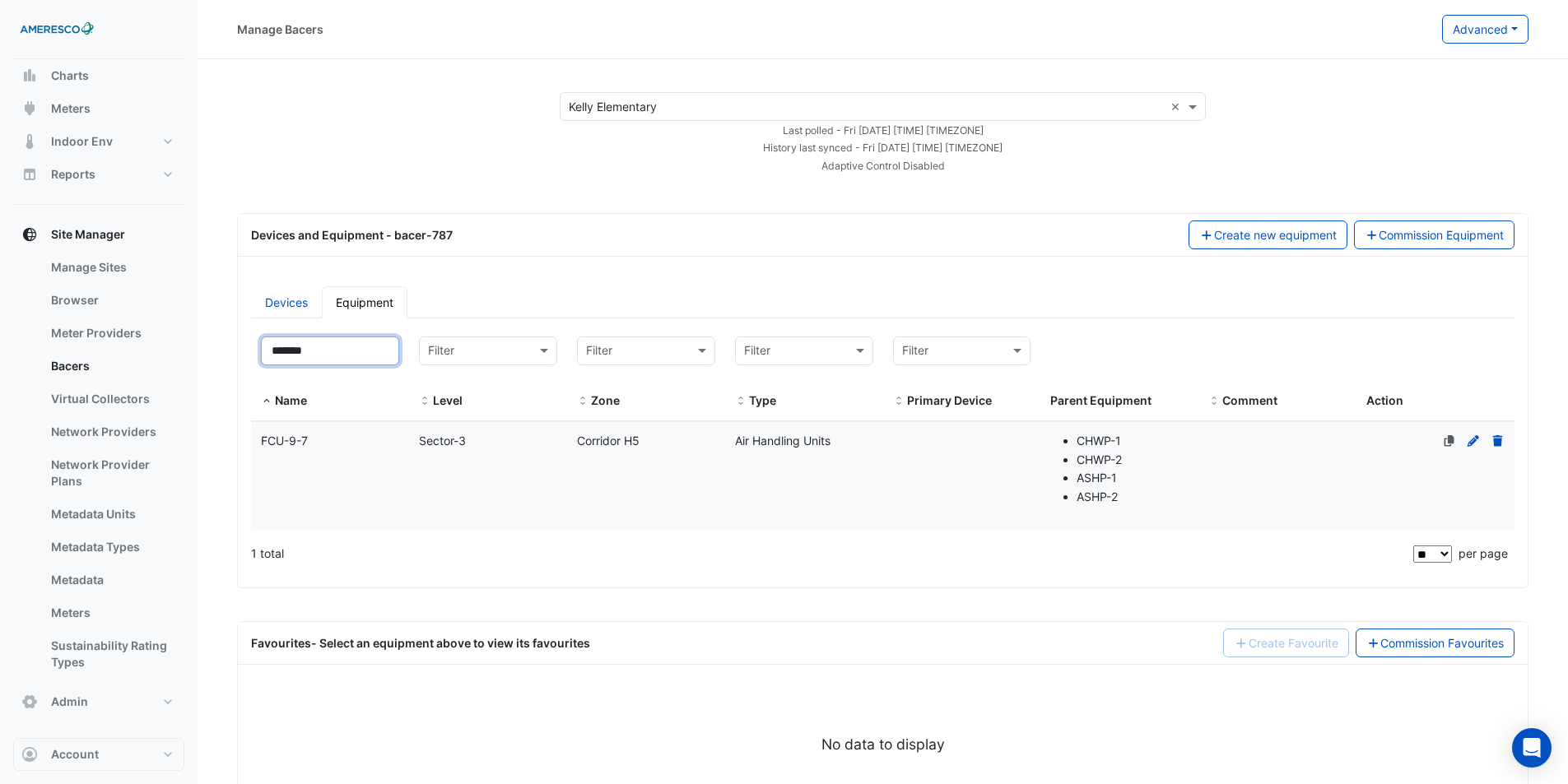 type on "*******" 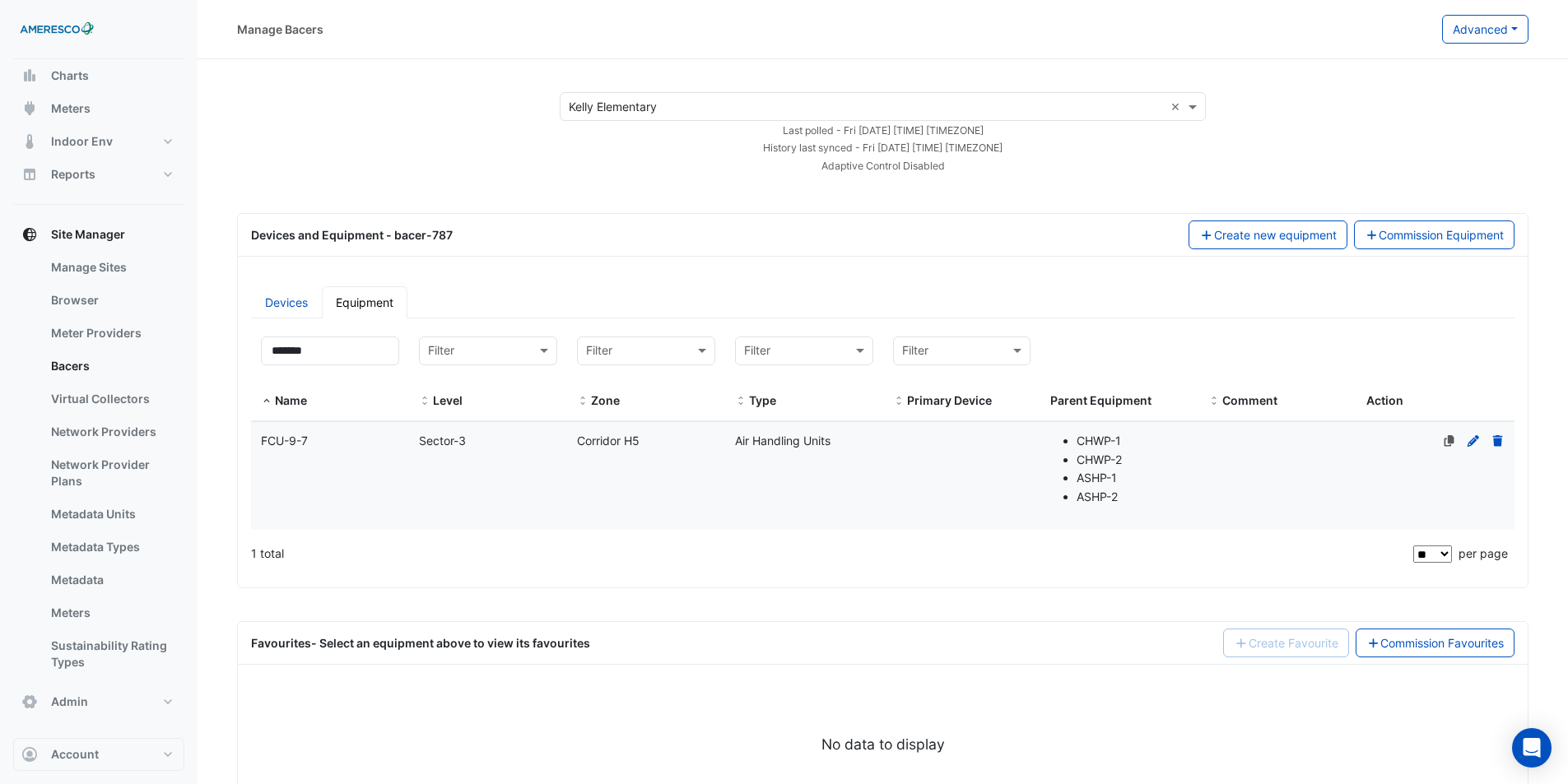 click on "Corridor H5" 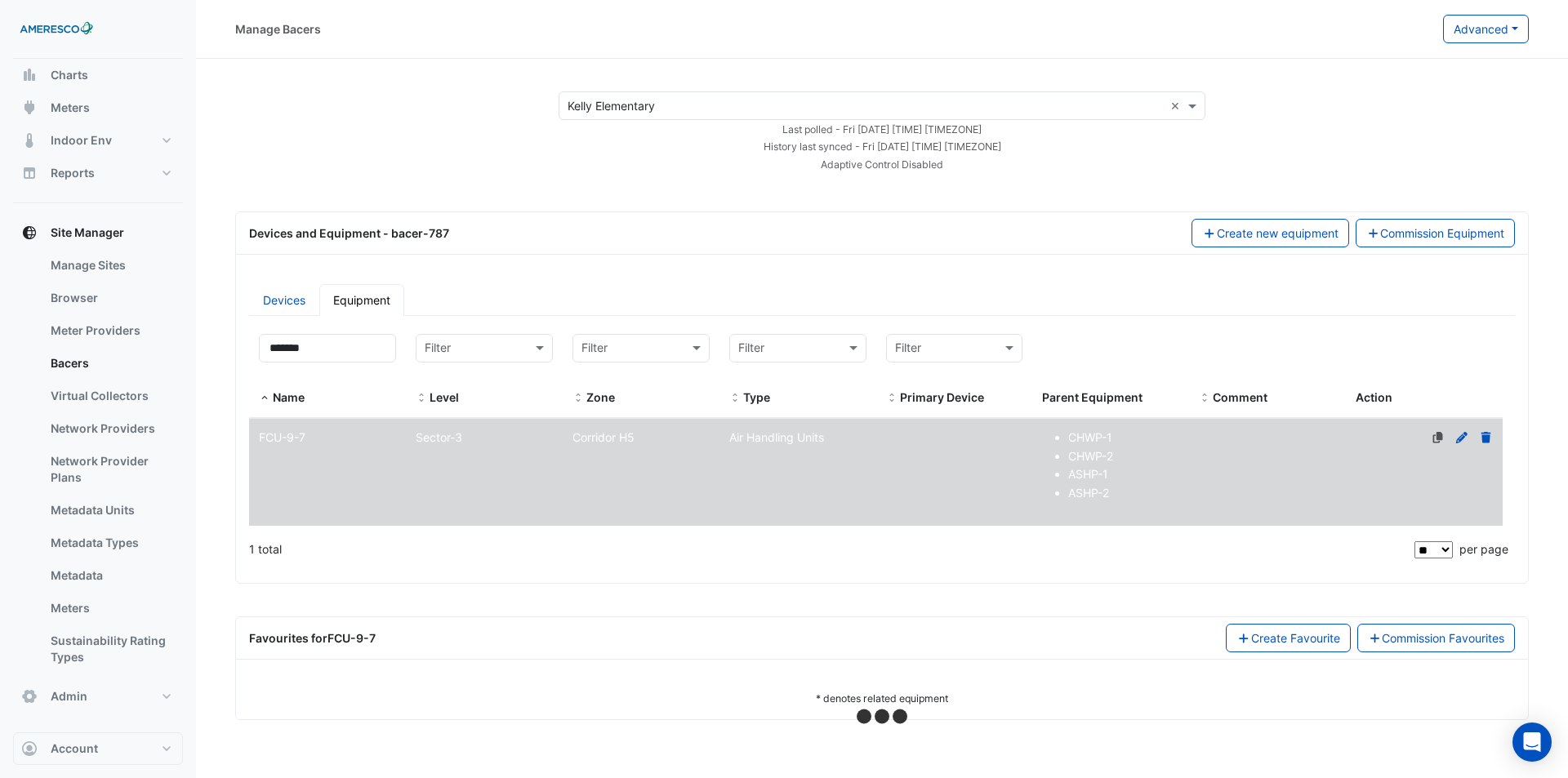select on "**" 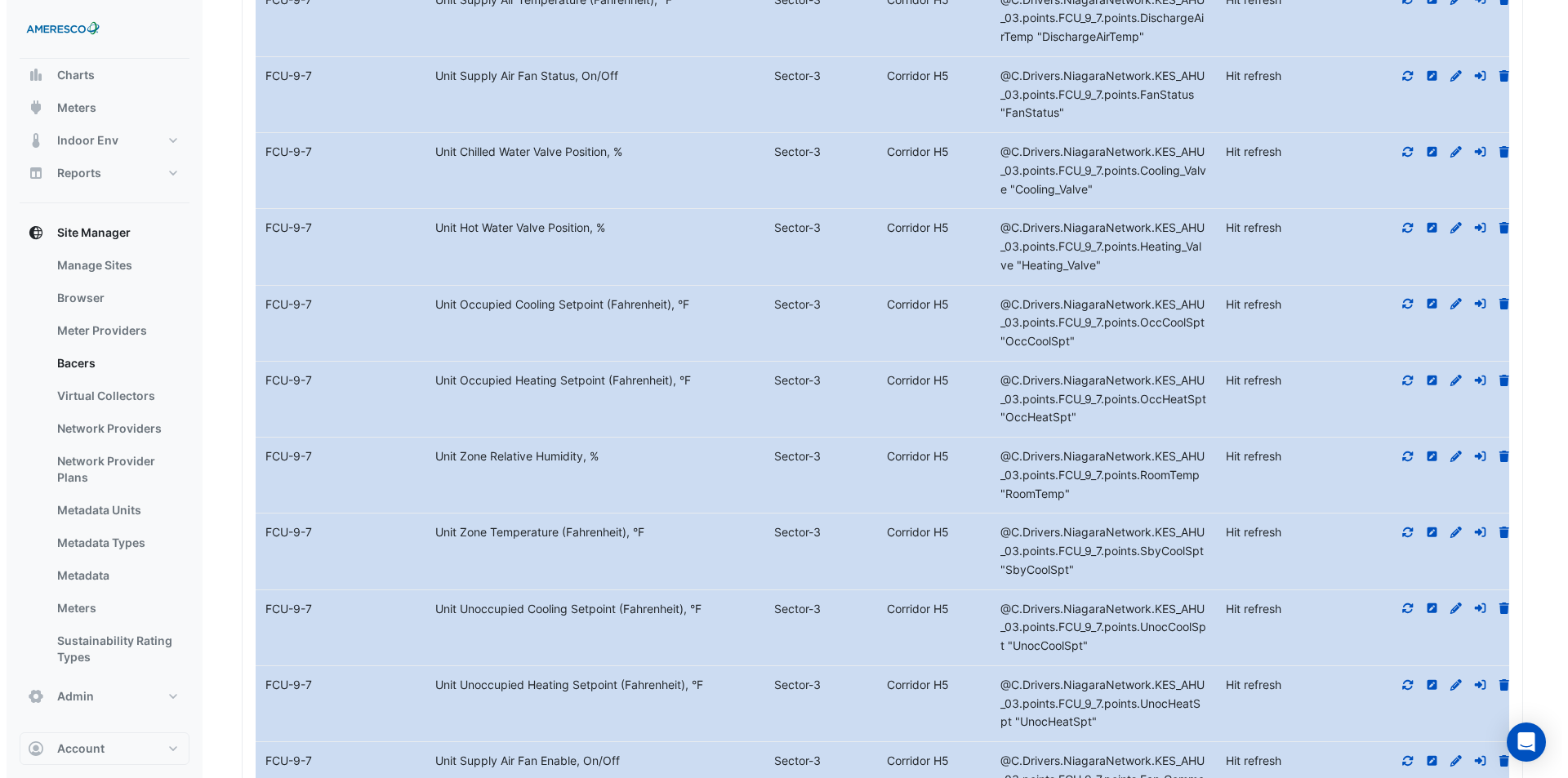 scroll, scrollTop: 898, scrollLeft: 0, axis: vertical 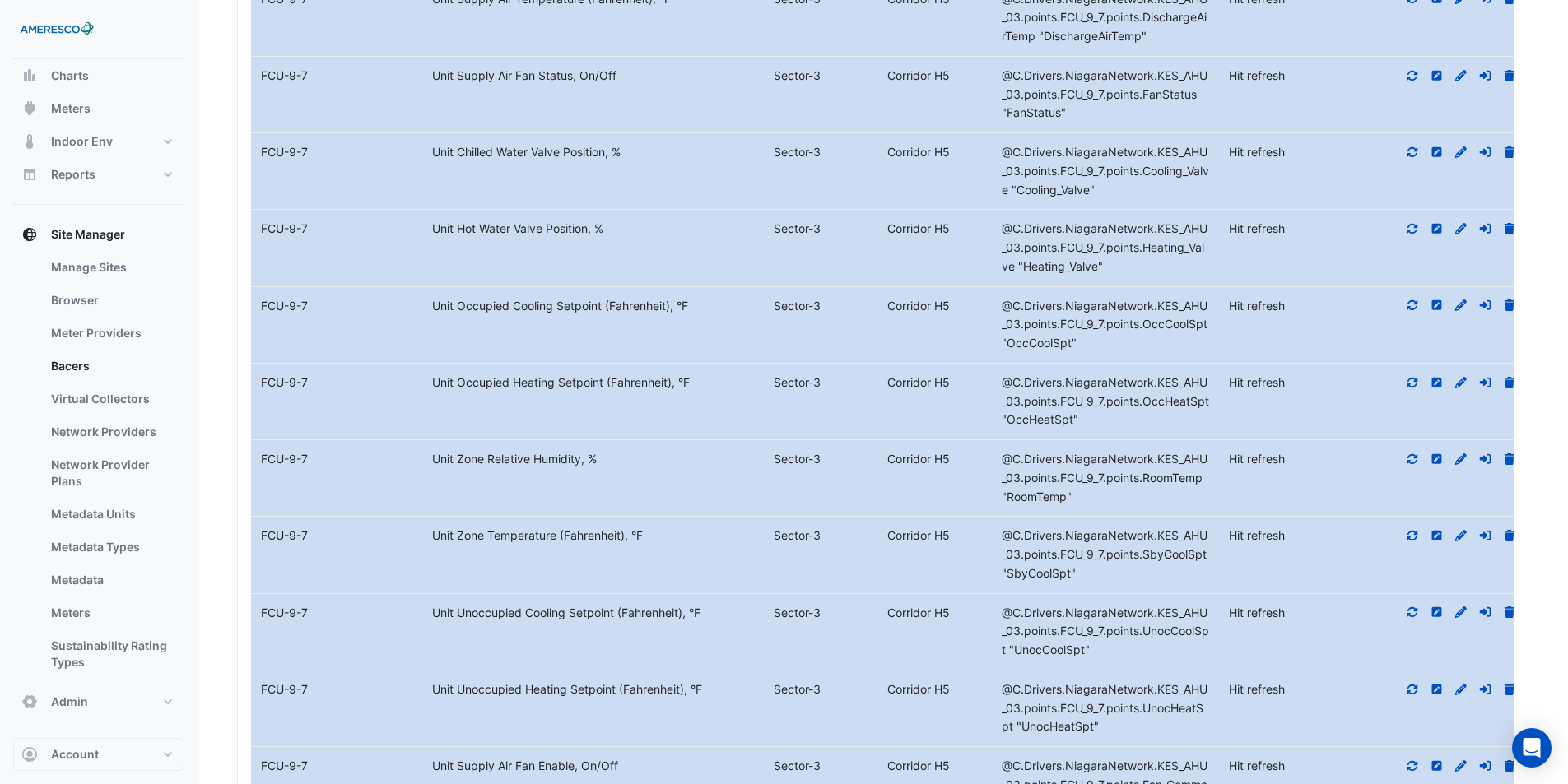 click 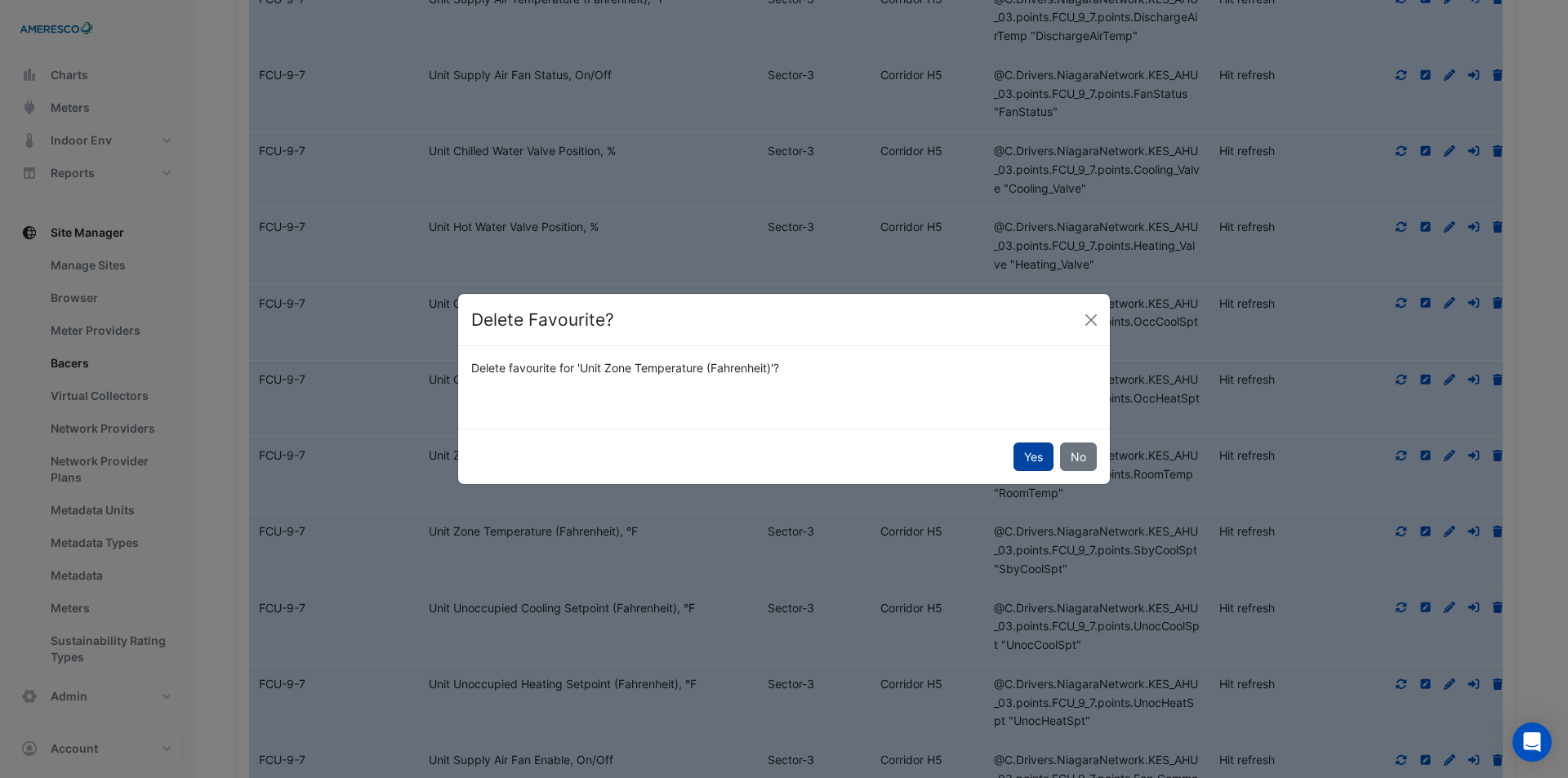click on "Yes" 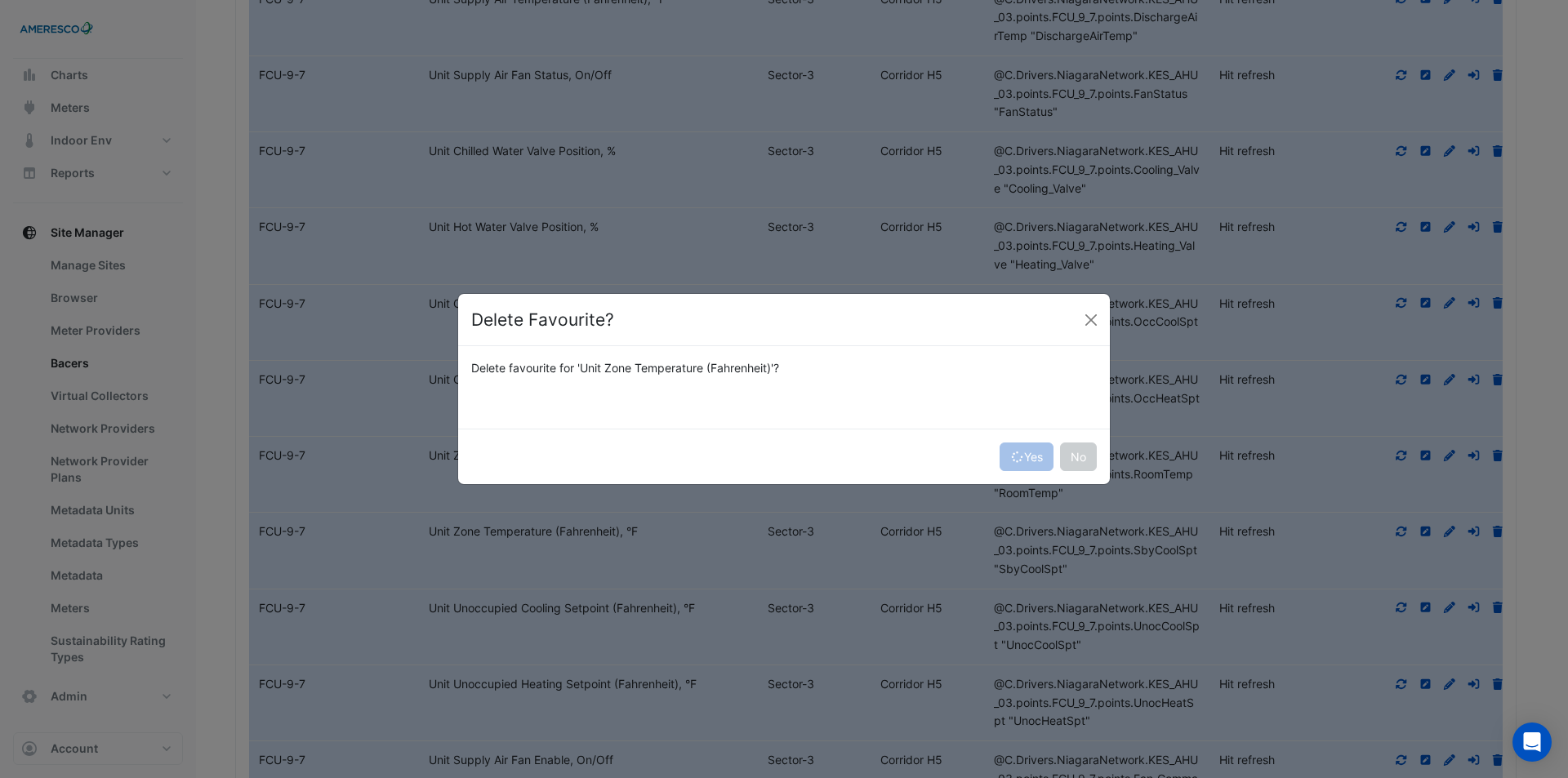 type 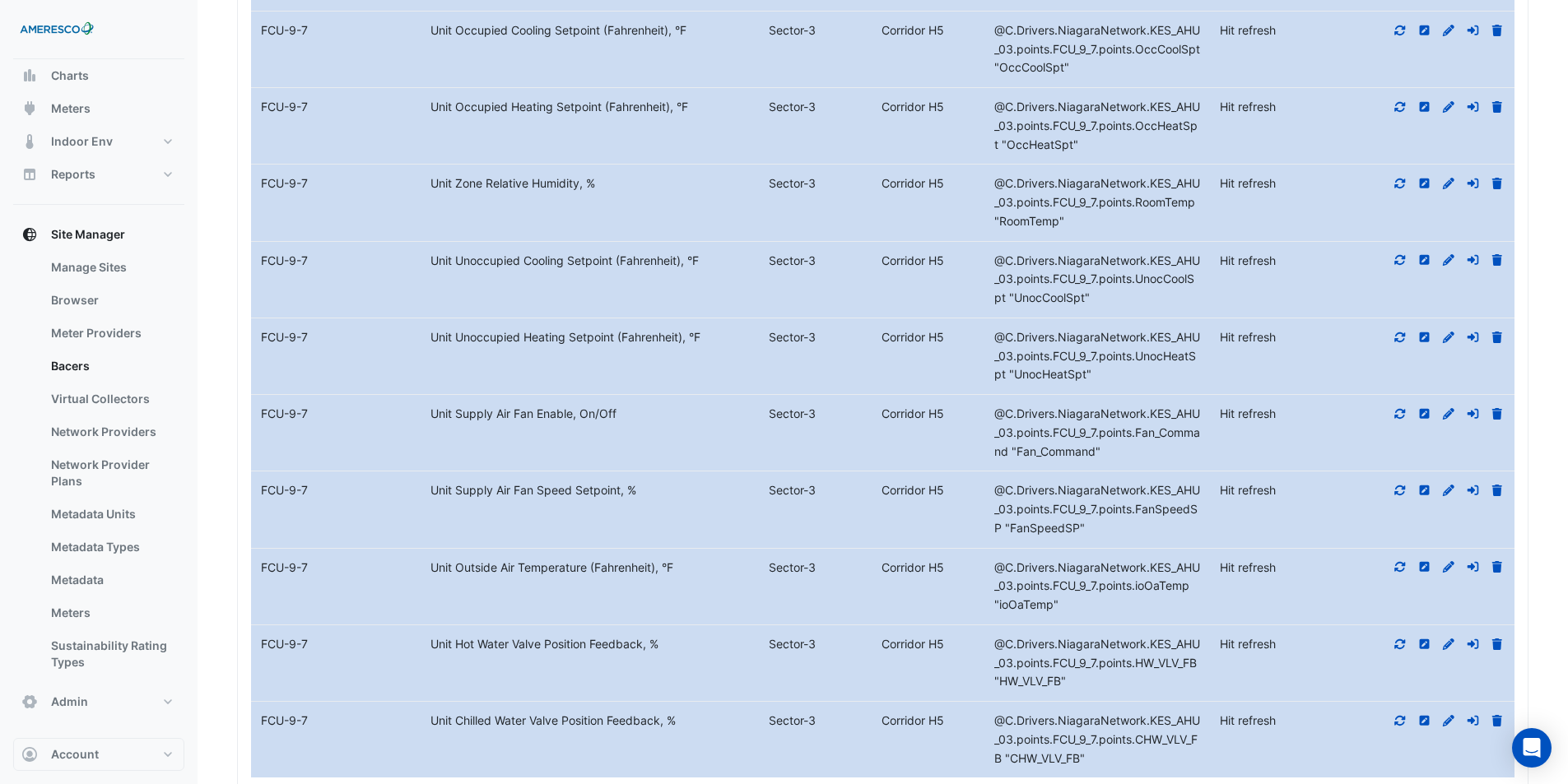 scroll, scrollTop: 5289, scrollLeft: 0, axis: vertical 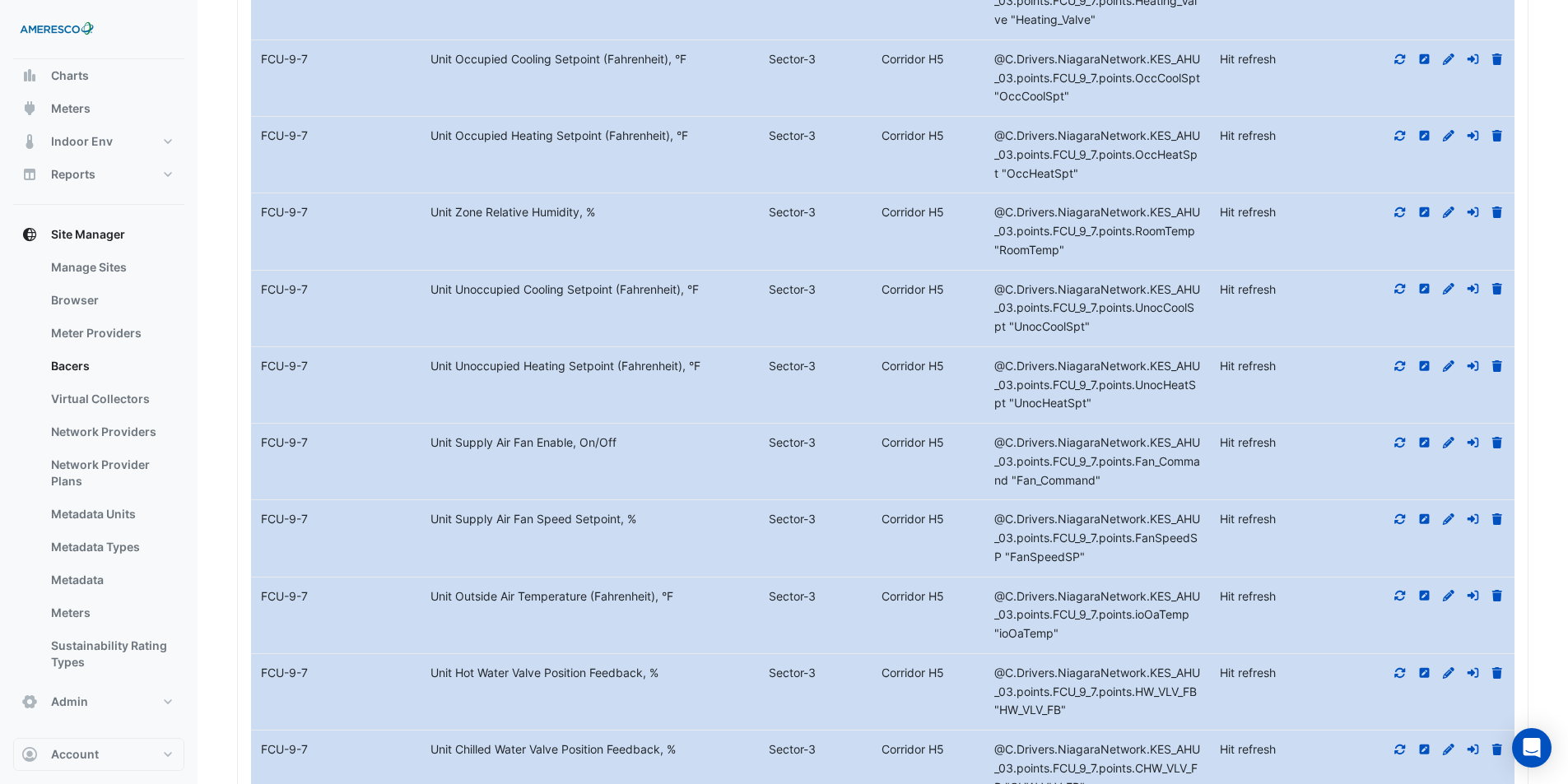 click 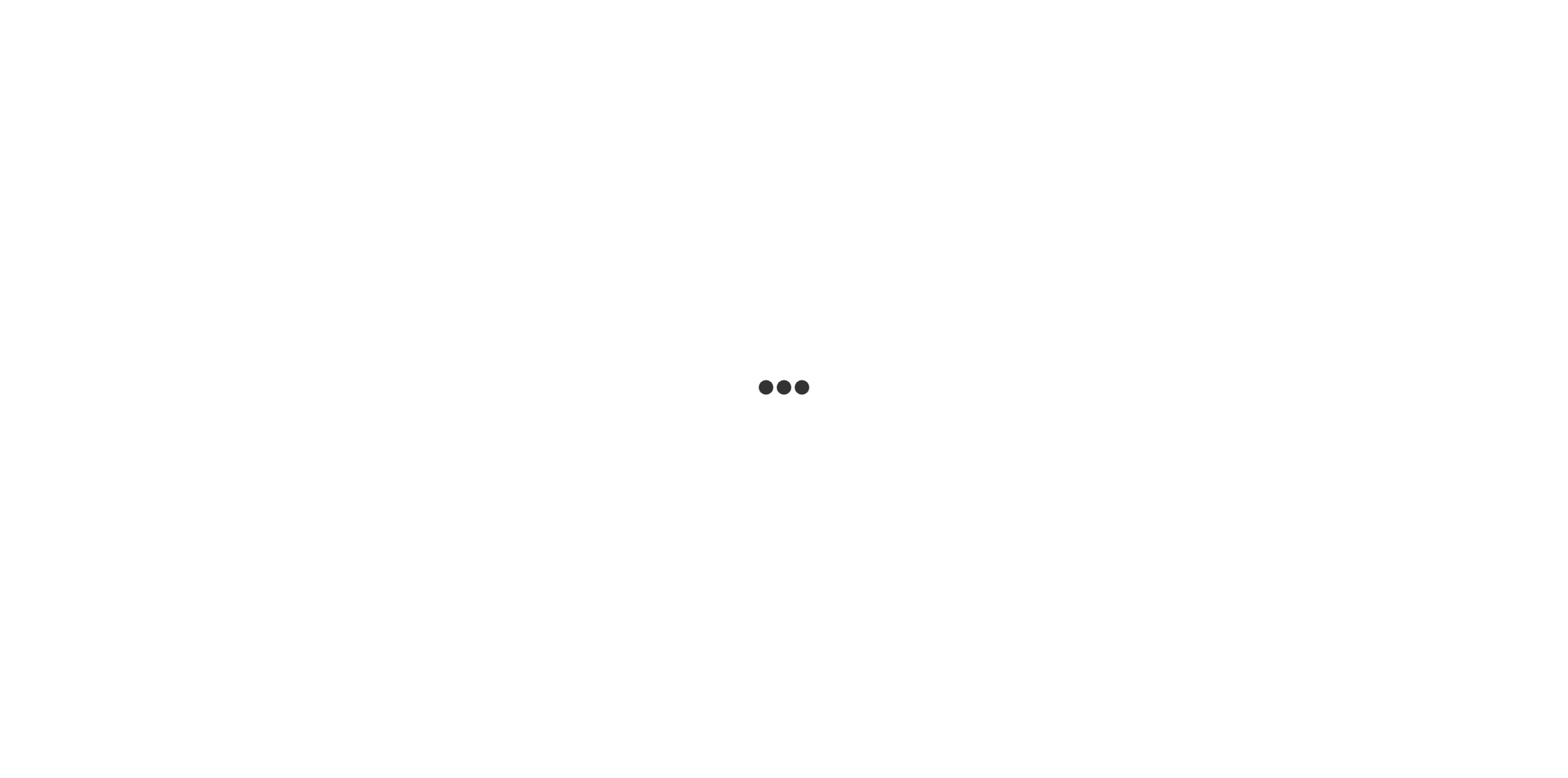 scroll, scrollTop: 0, scrollLeft: 0, axis: both 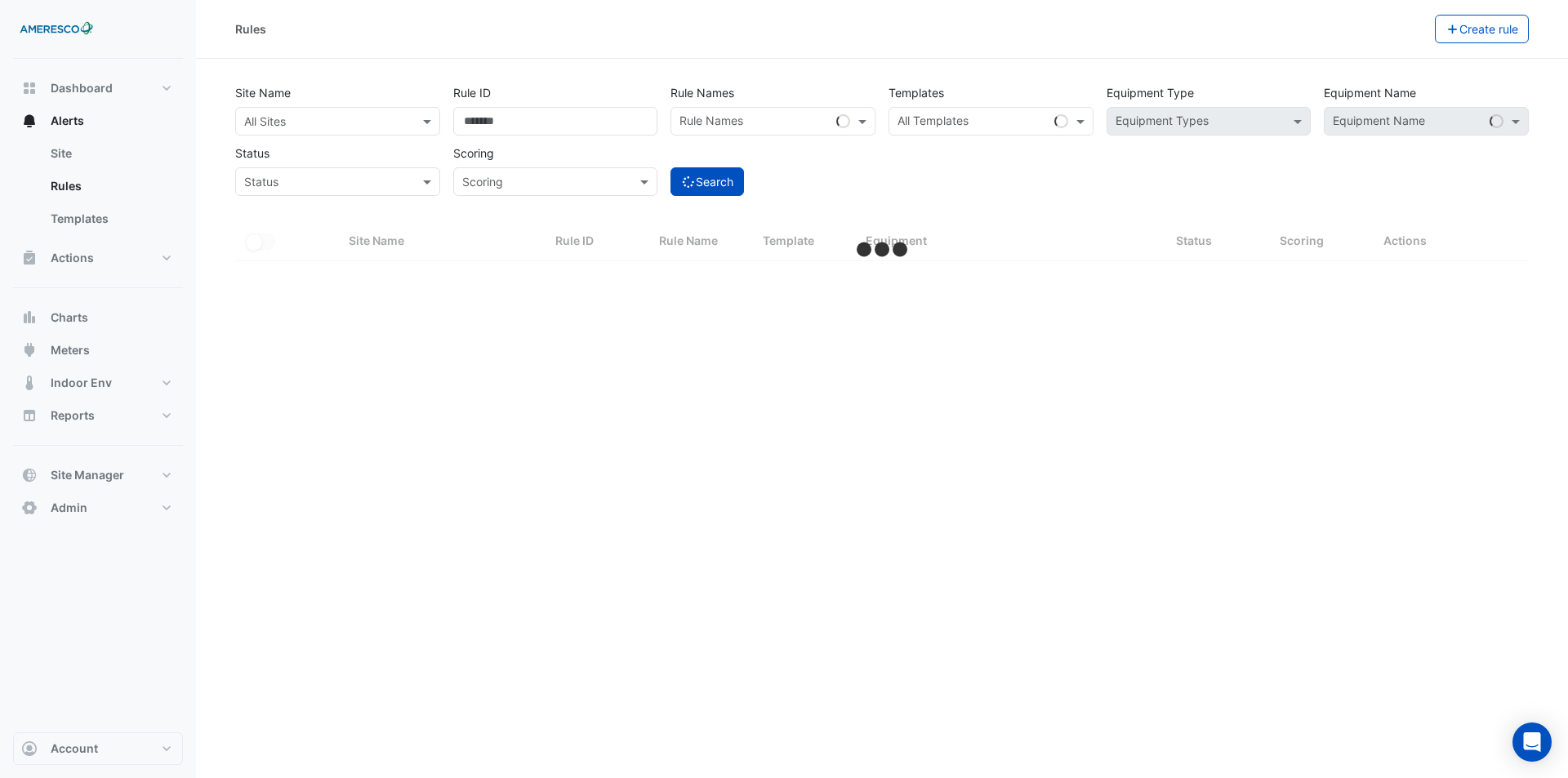 select on "**" 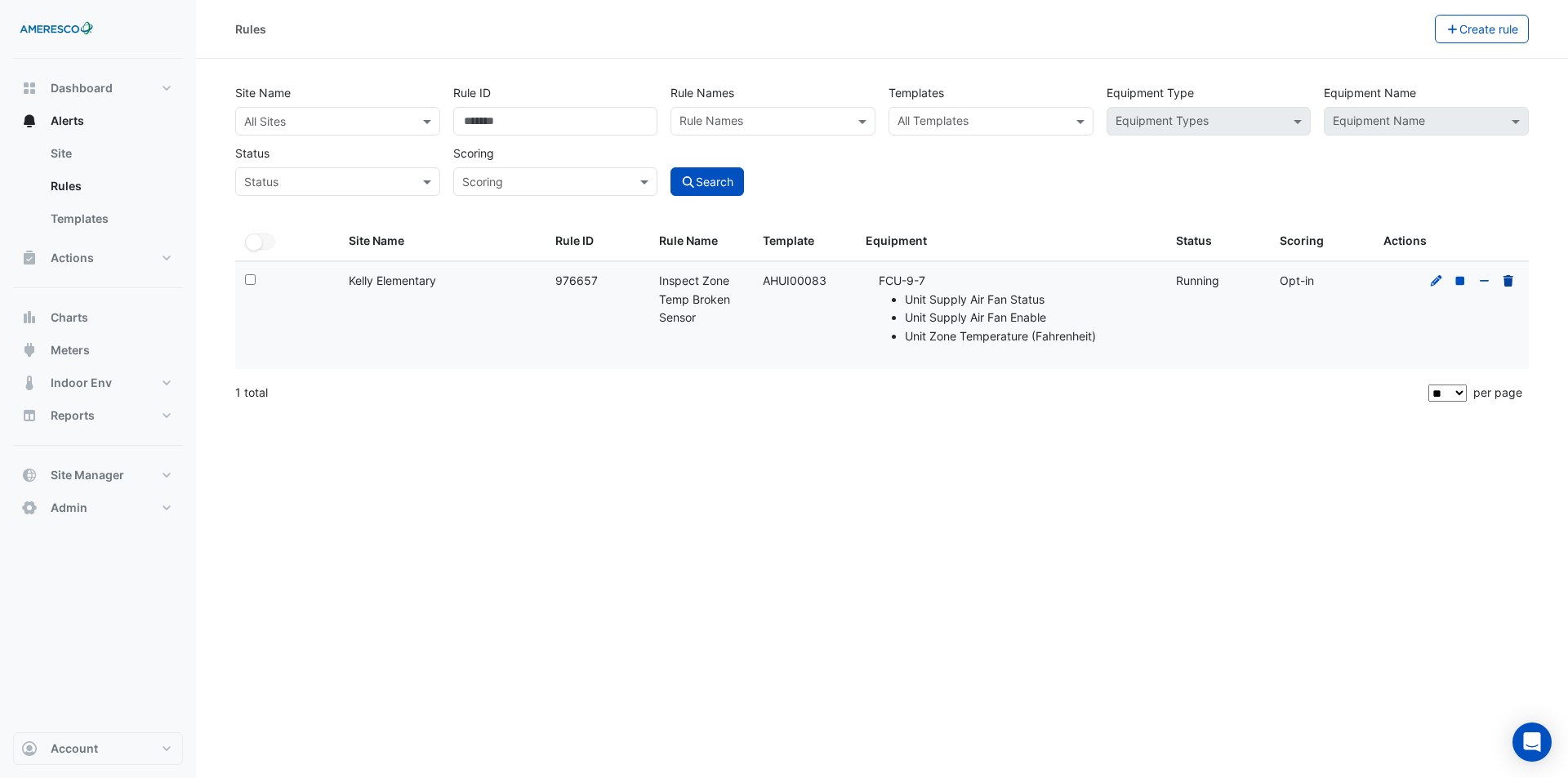 click 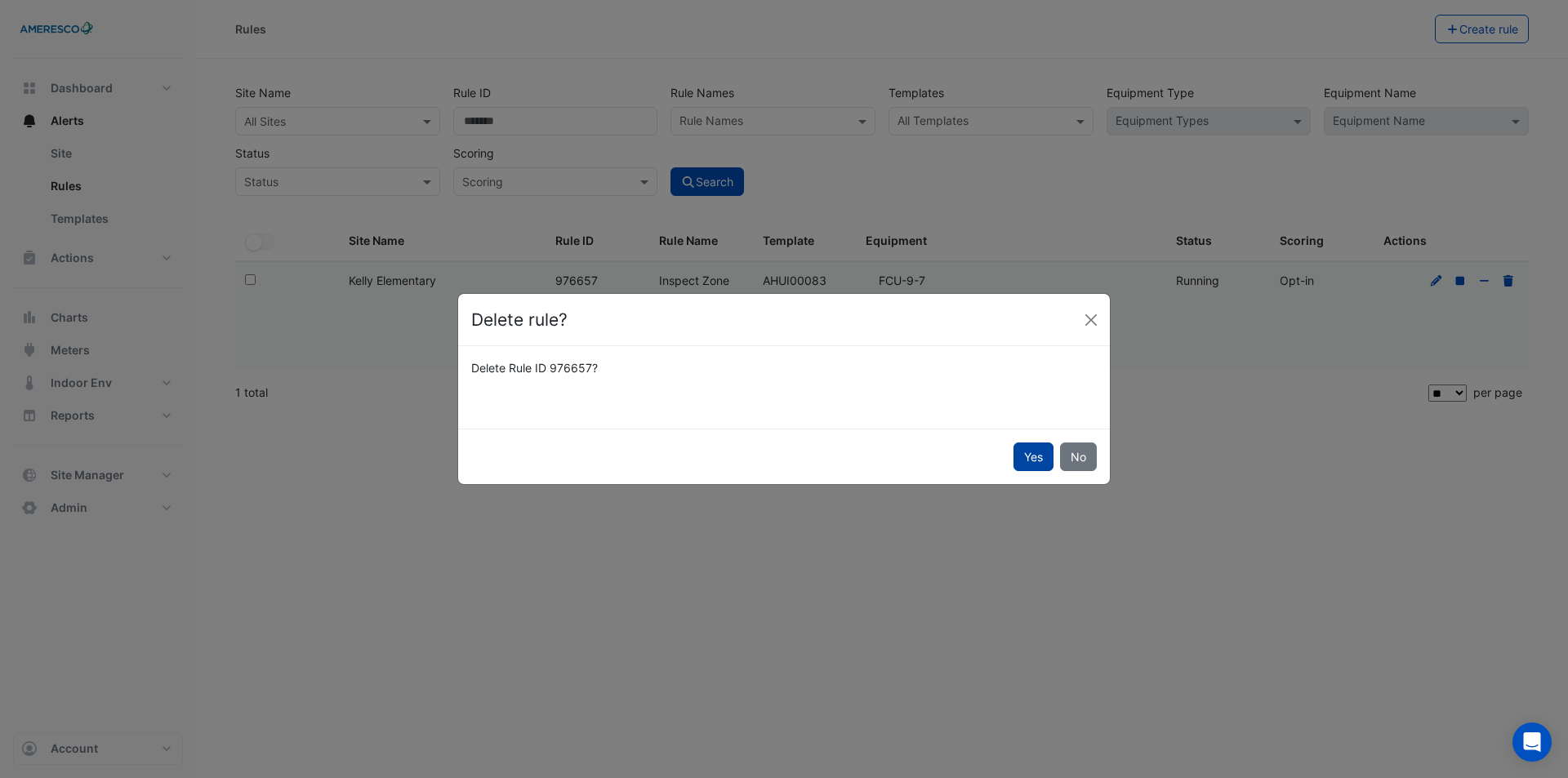 click on "Yes" 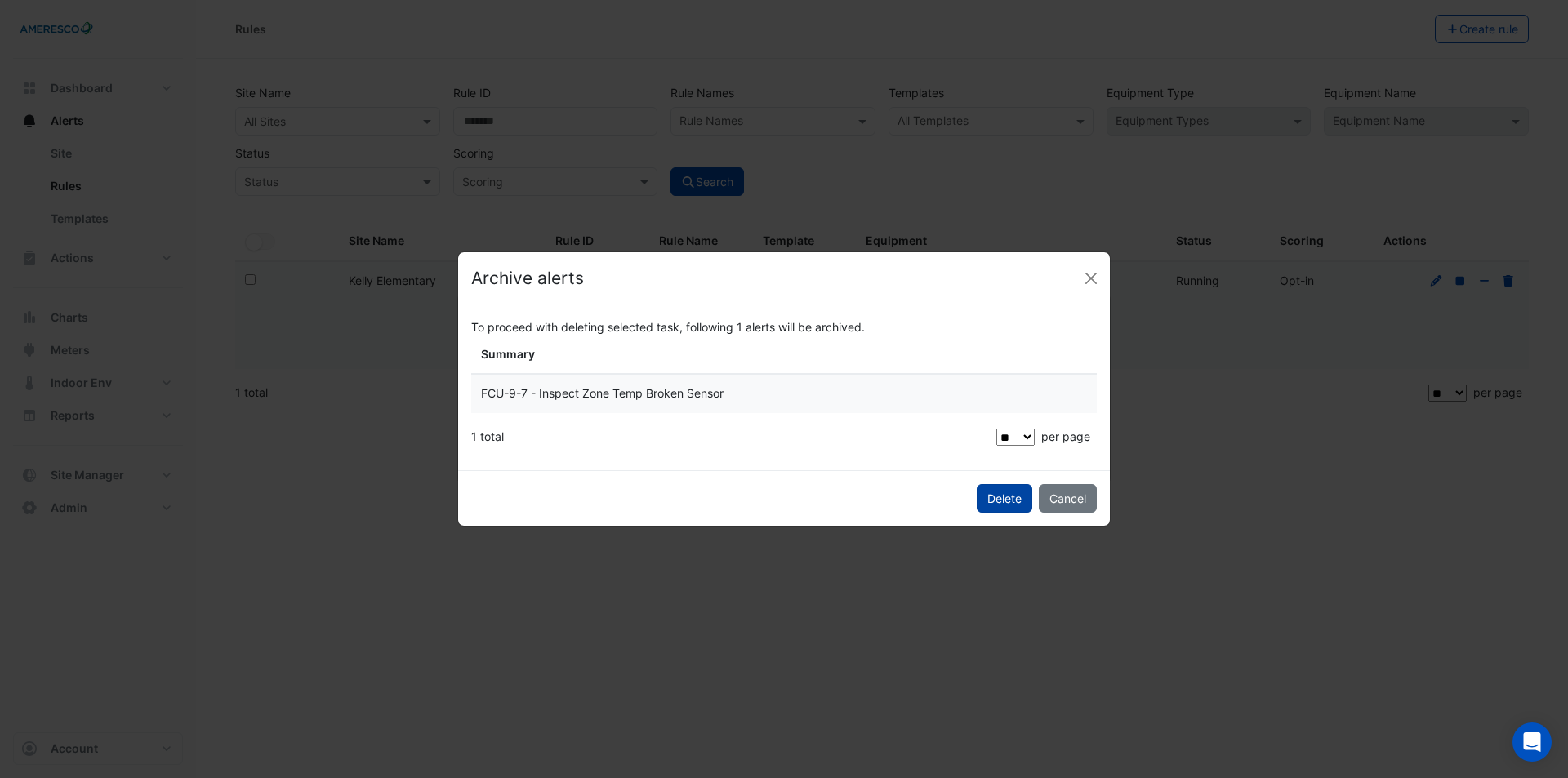 click on "Delete" 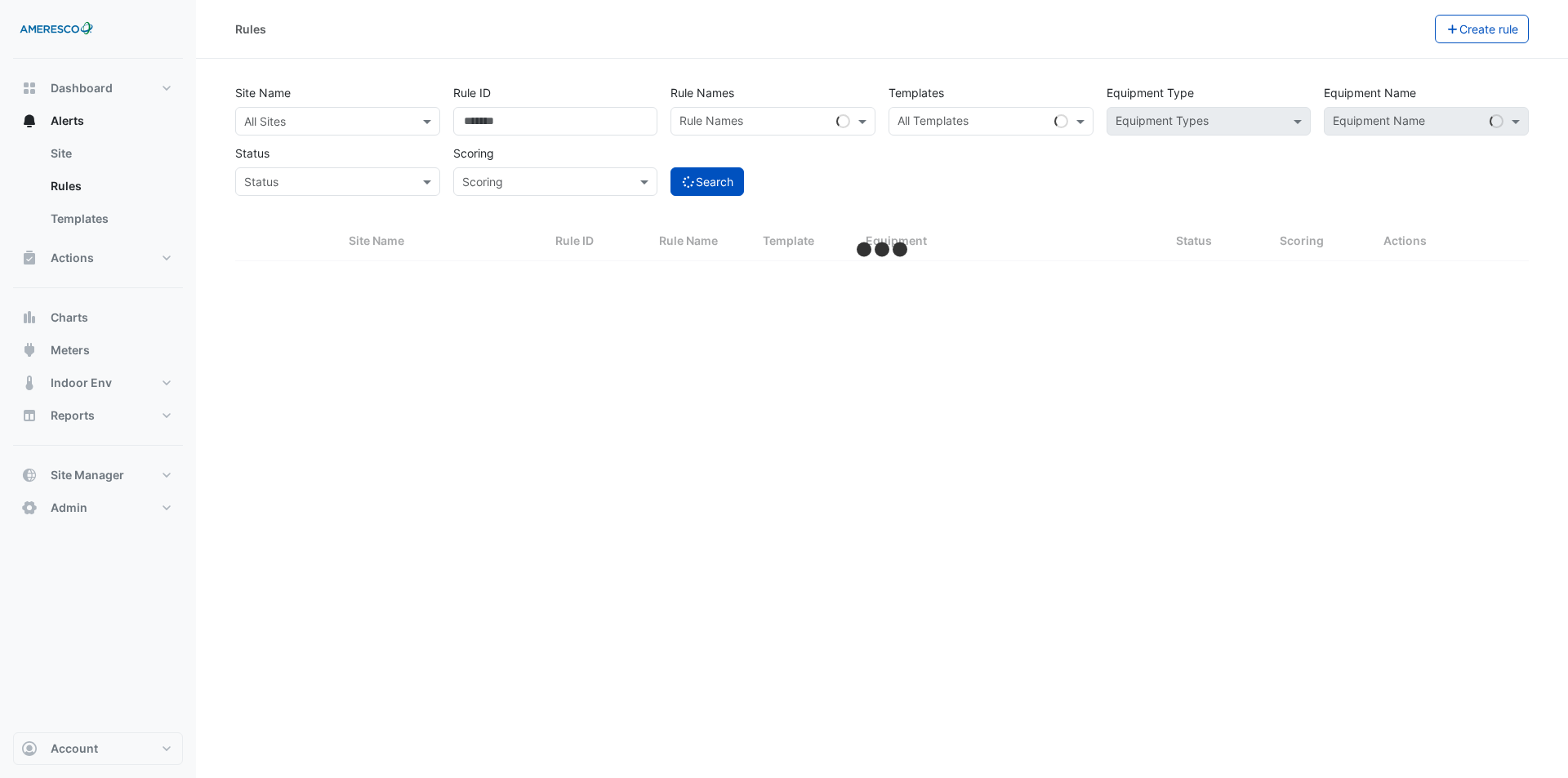 scroll, scrollTop: 0, scrollLeft: 0, axis: both 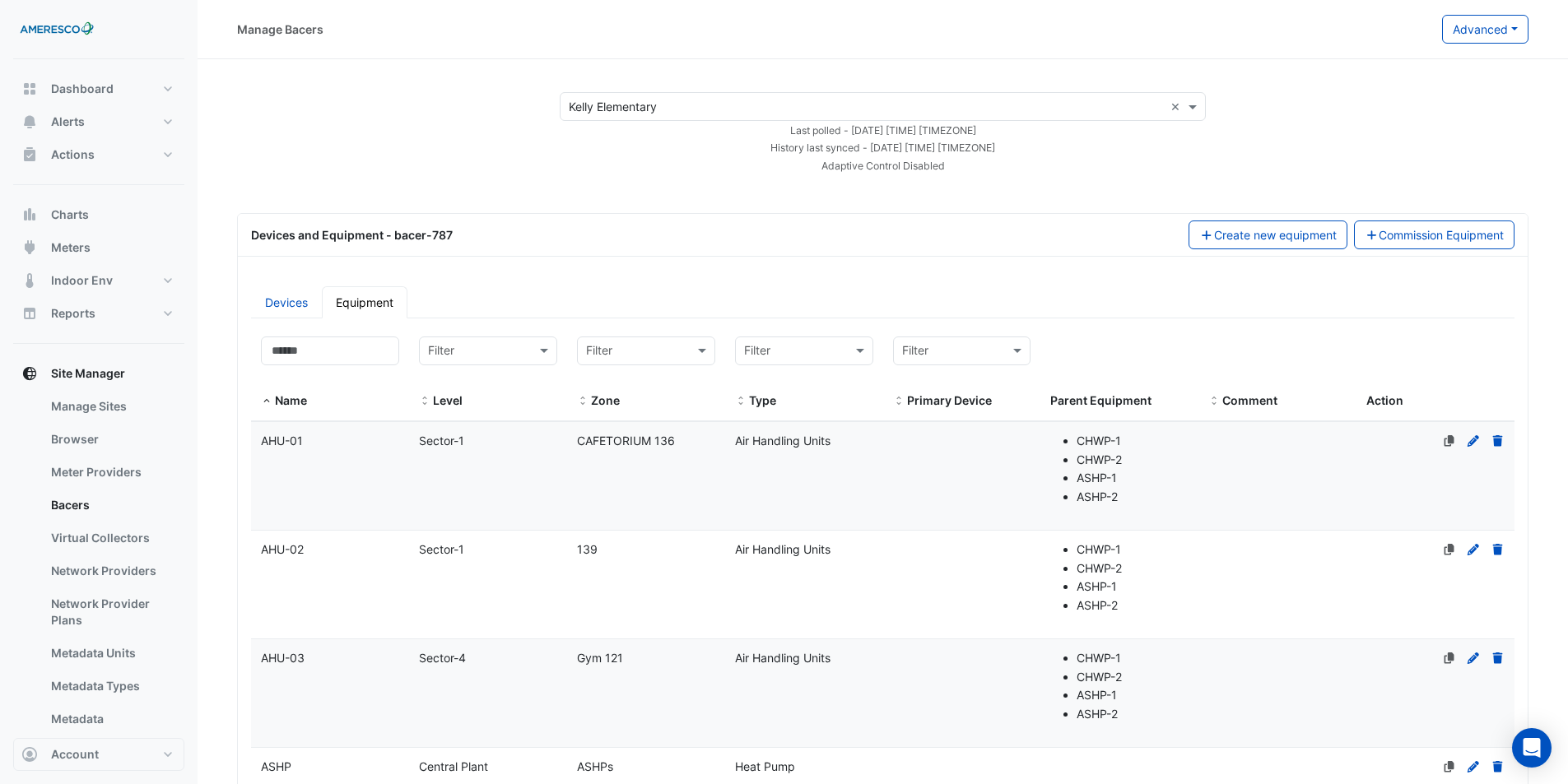 select on "**" 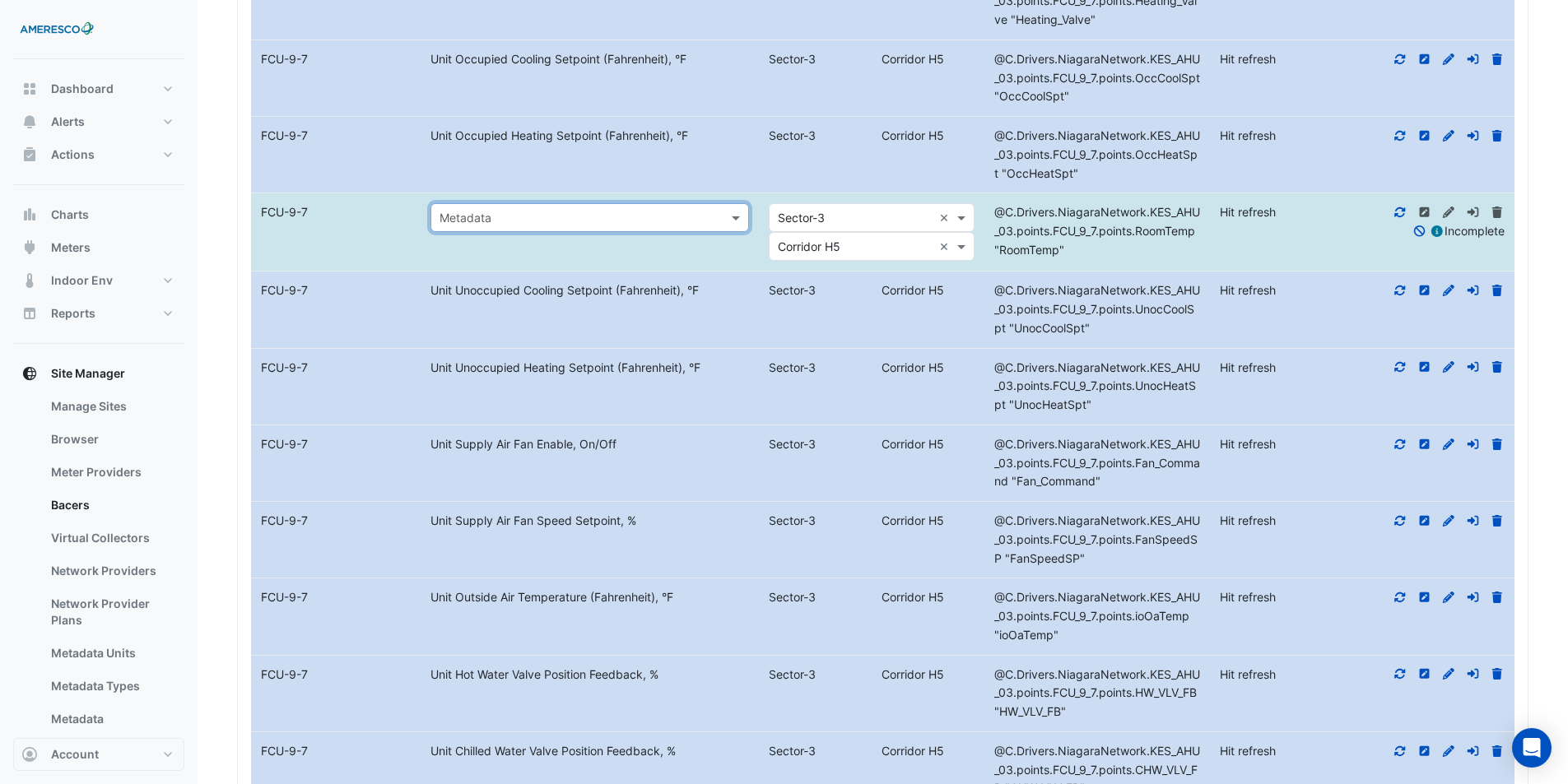 scroll, scrollTop: 139, scrollLeft: 0, axis: vertical 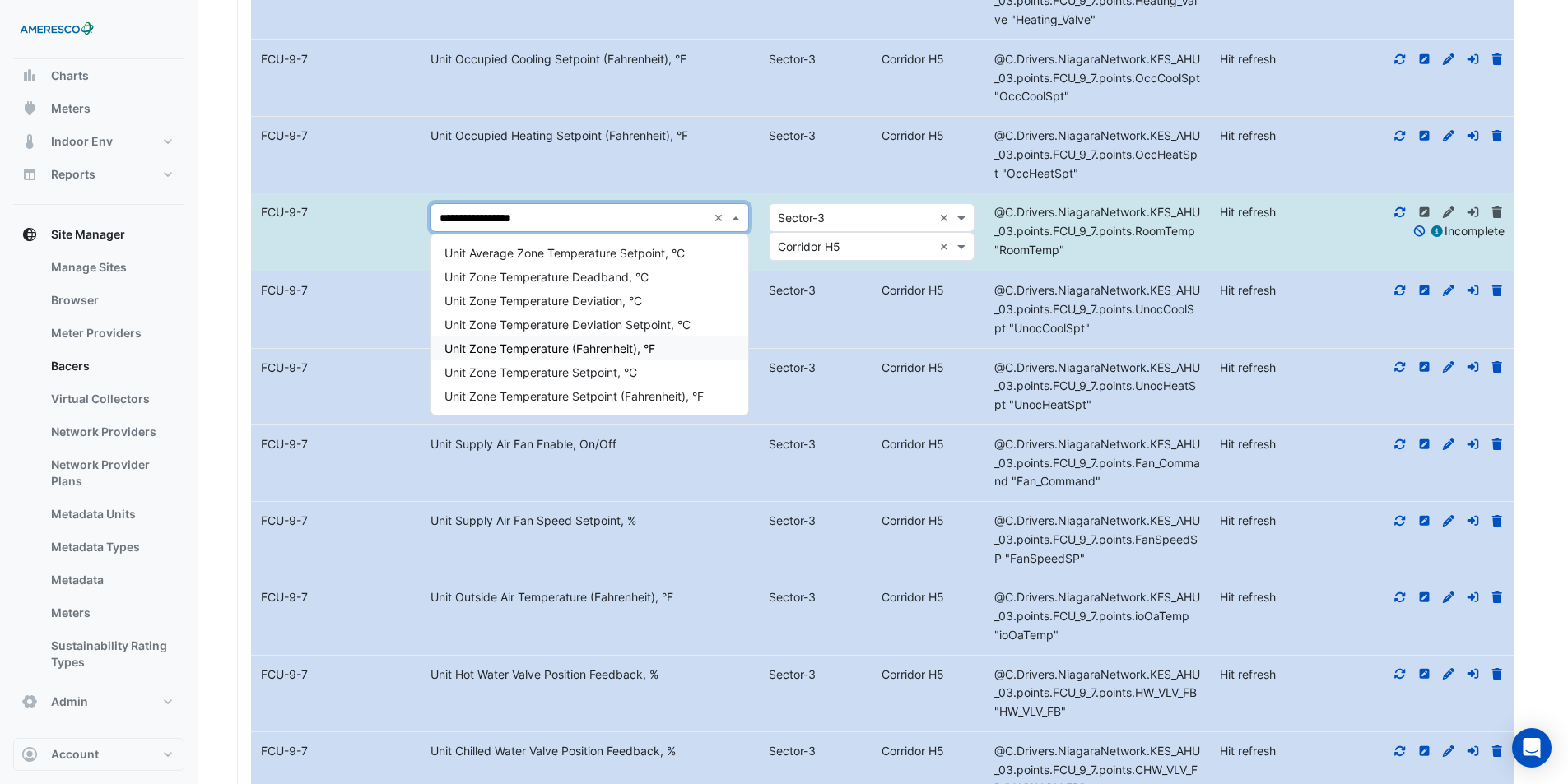 type on "**********" 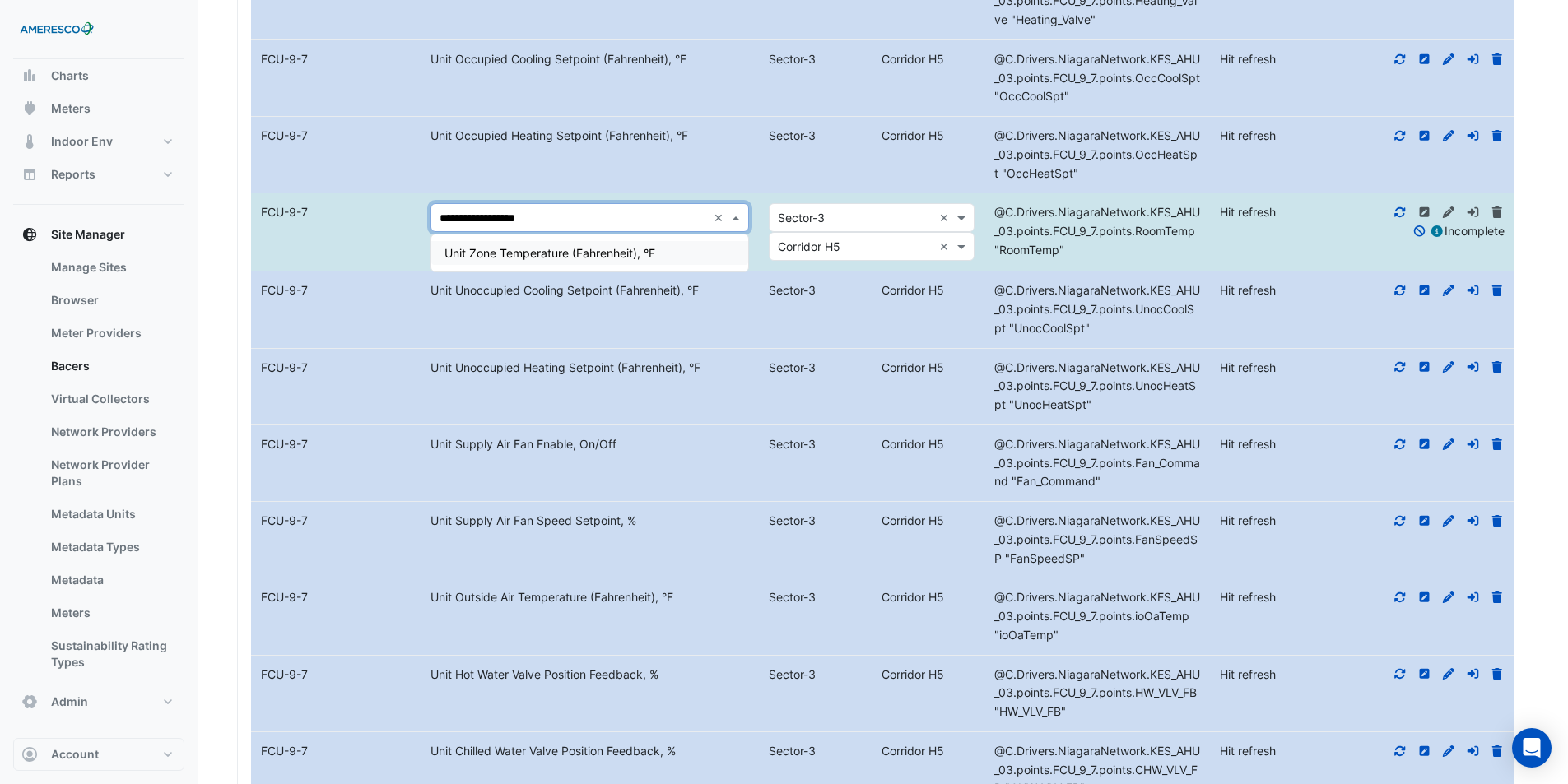 type 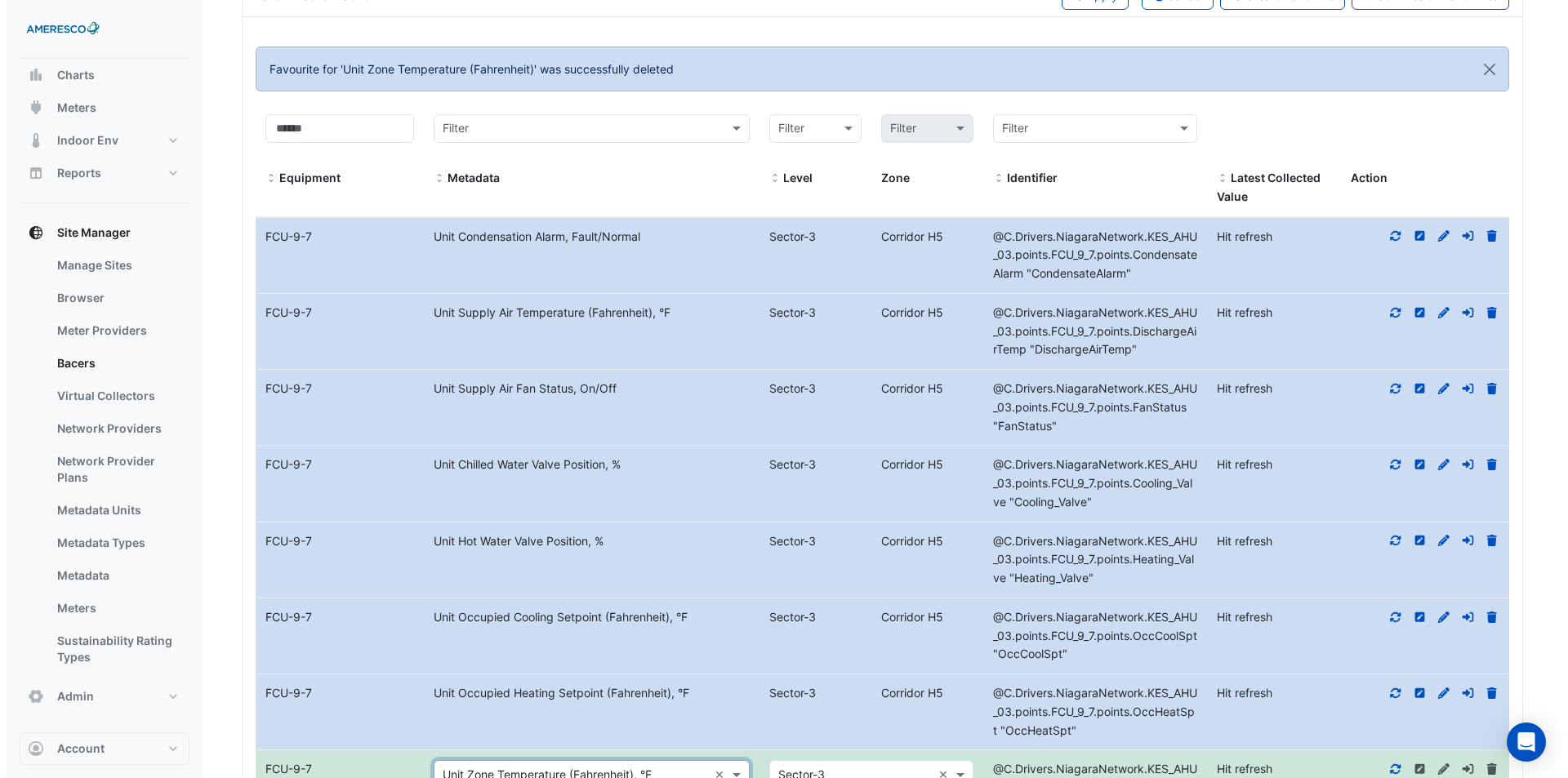 scroll, scrollTop: 4595, scrollLeft: 0, axis: vertical 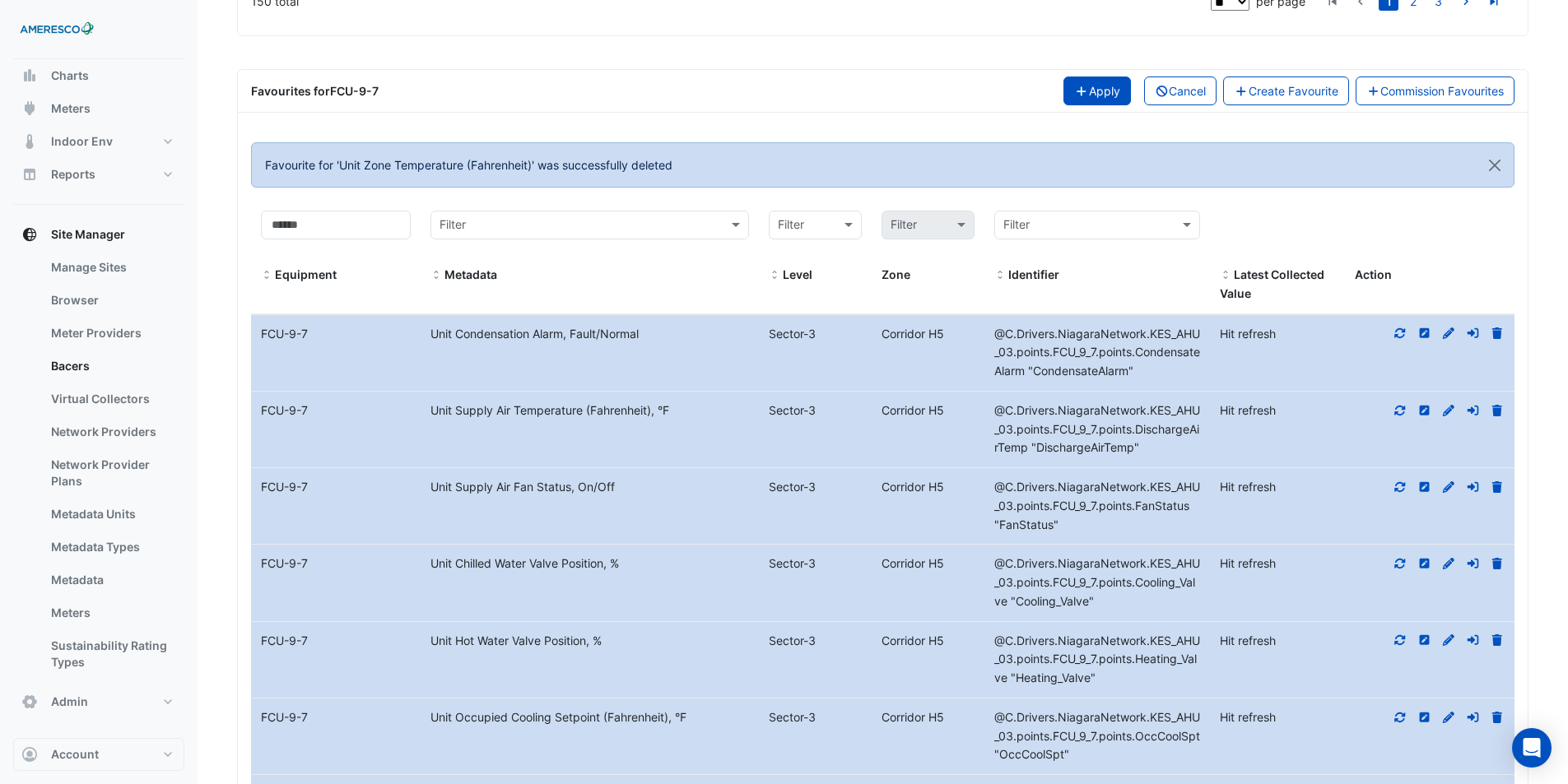 click on "Apply" 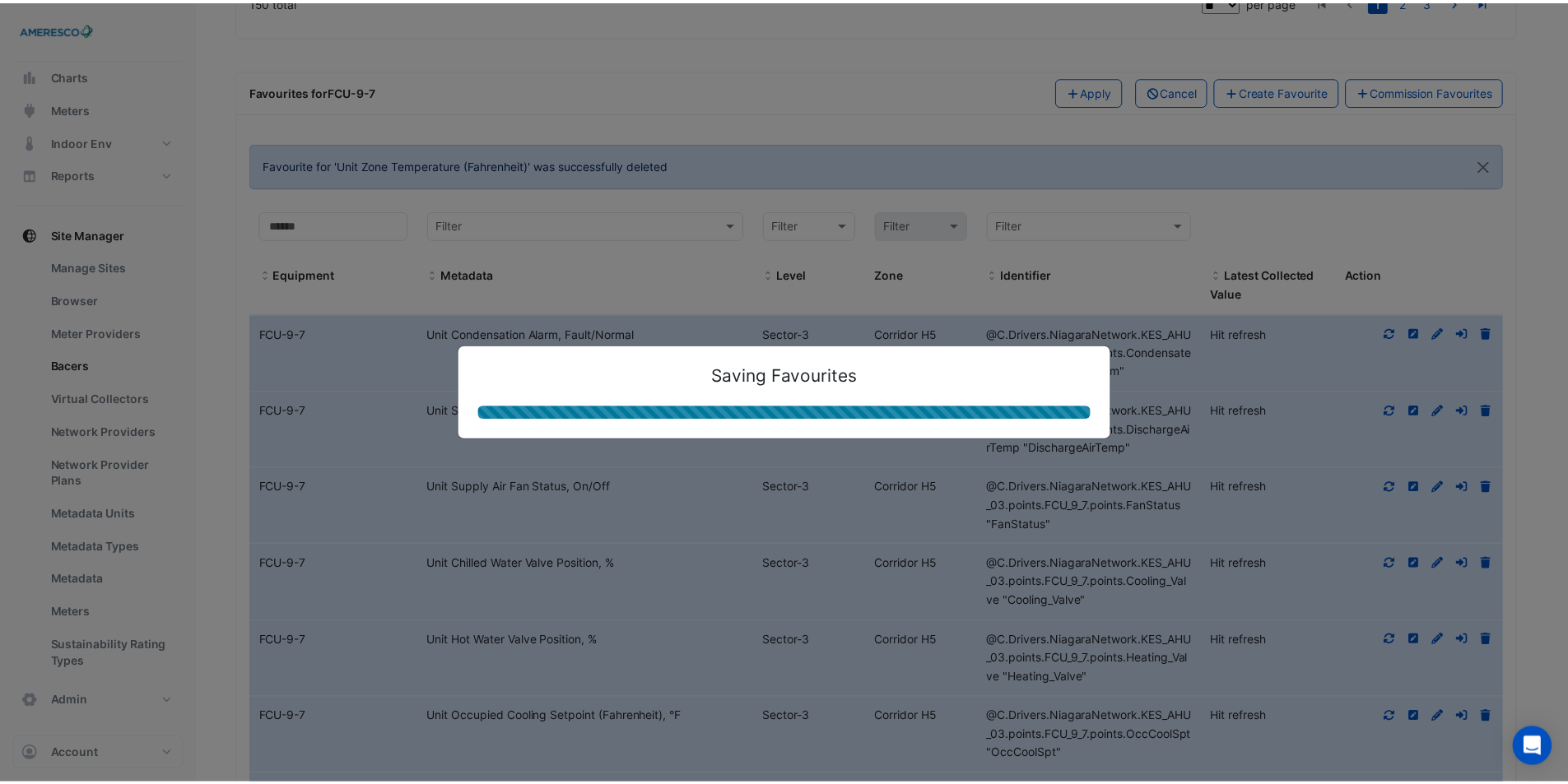 scroll, scrollTop: 4225, scrollLeft: 0, axis: vertical 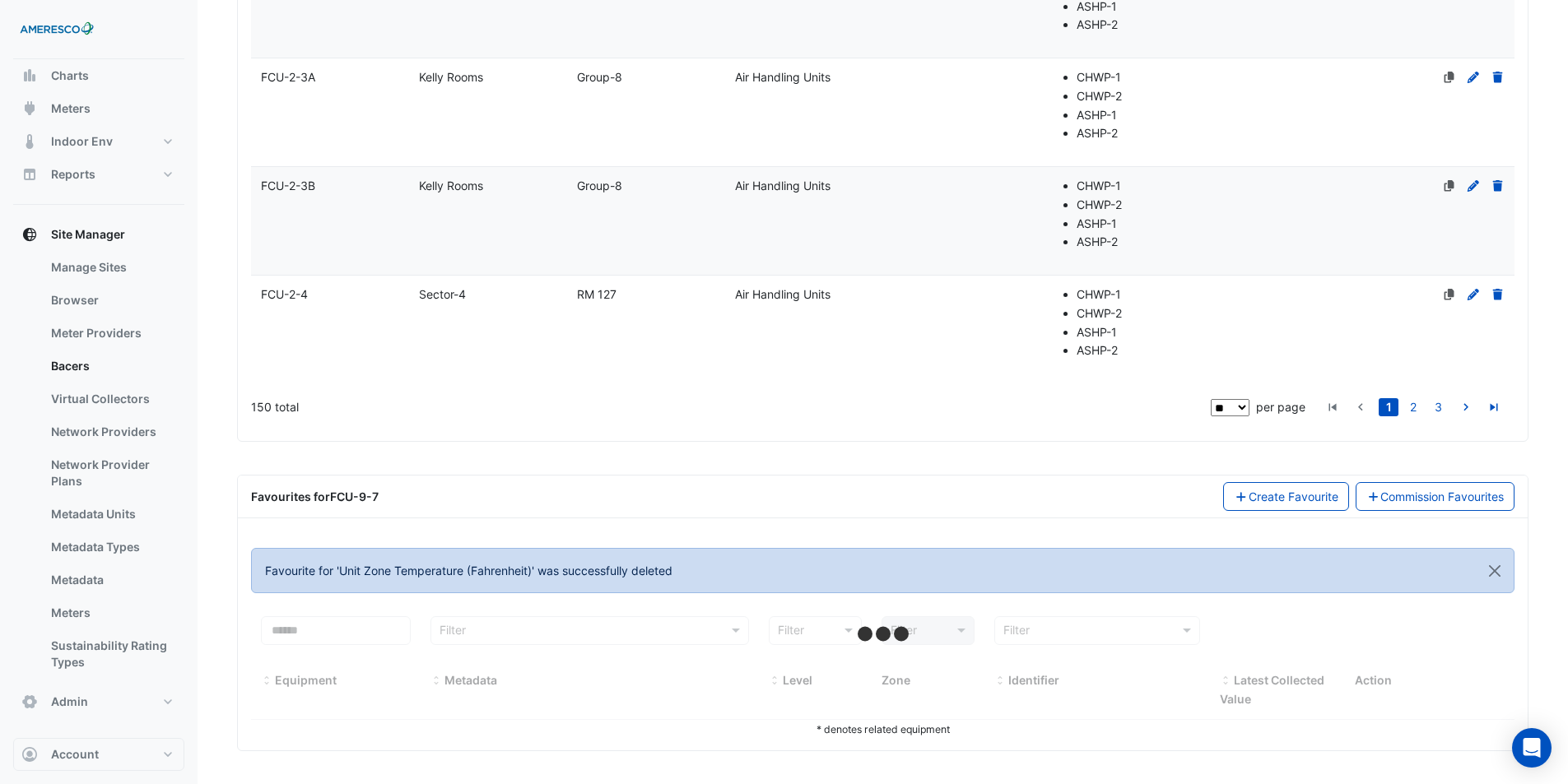 select on "**" 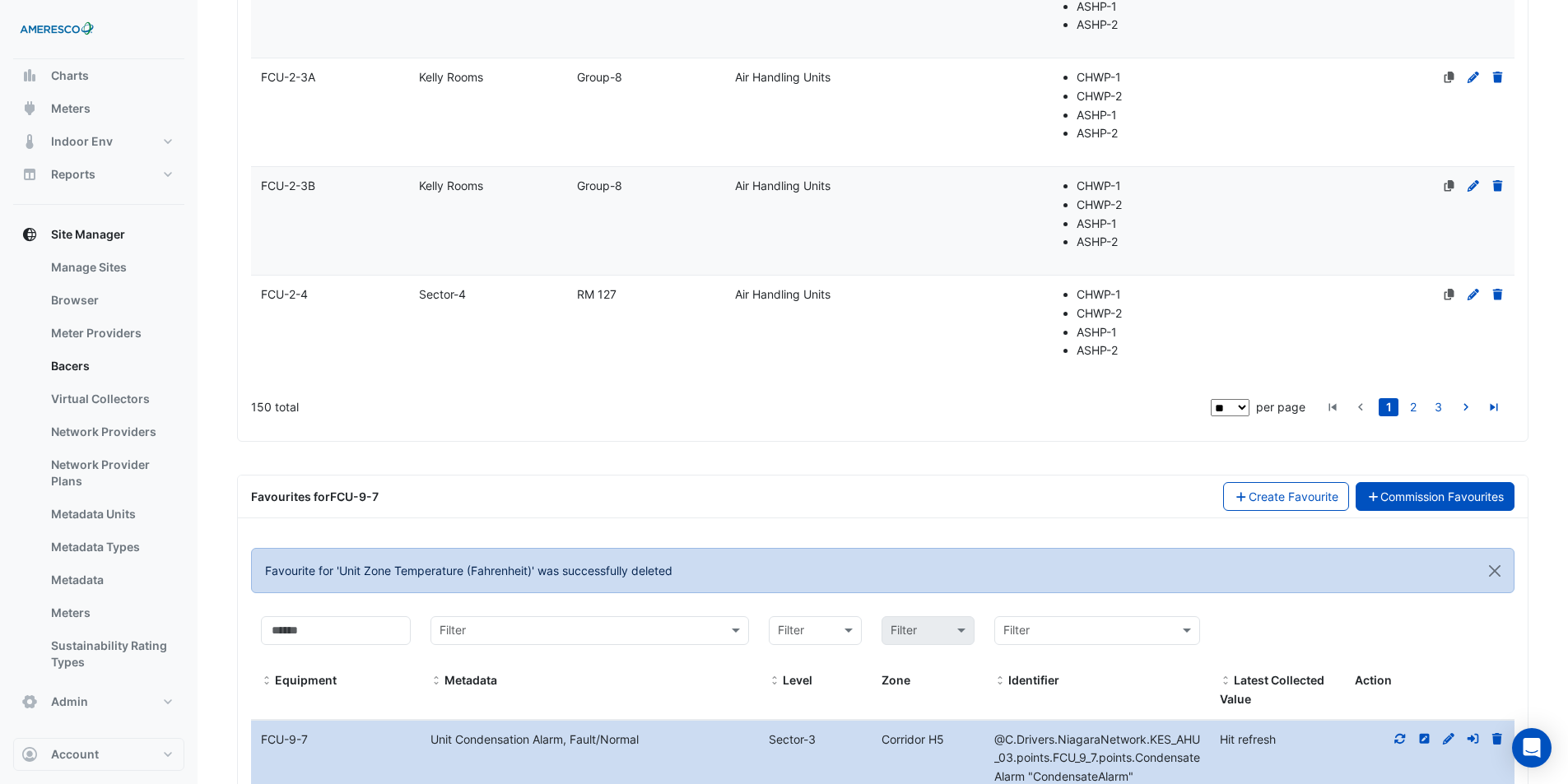 click on "Commission Favourites" 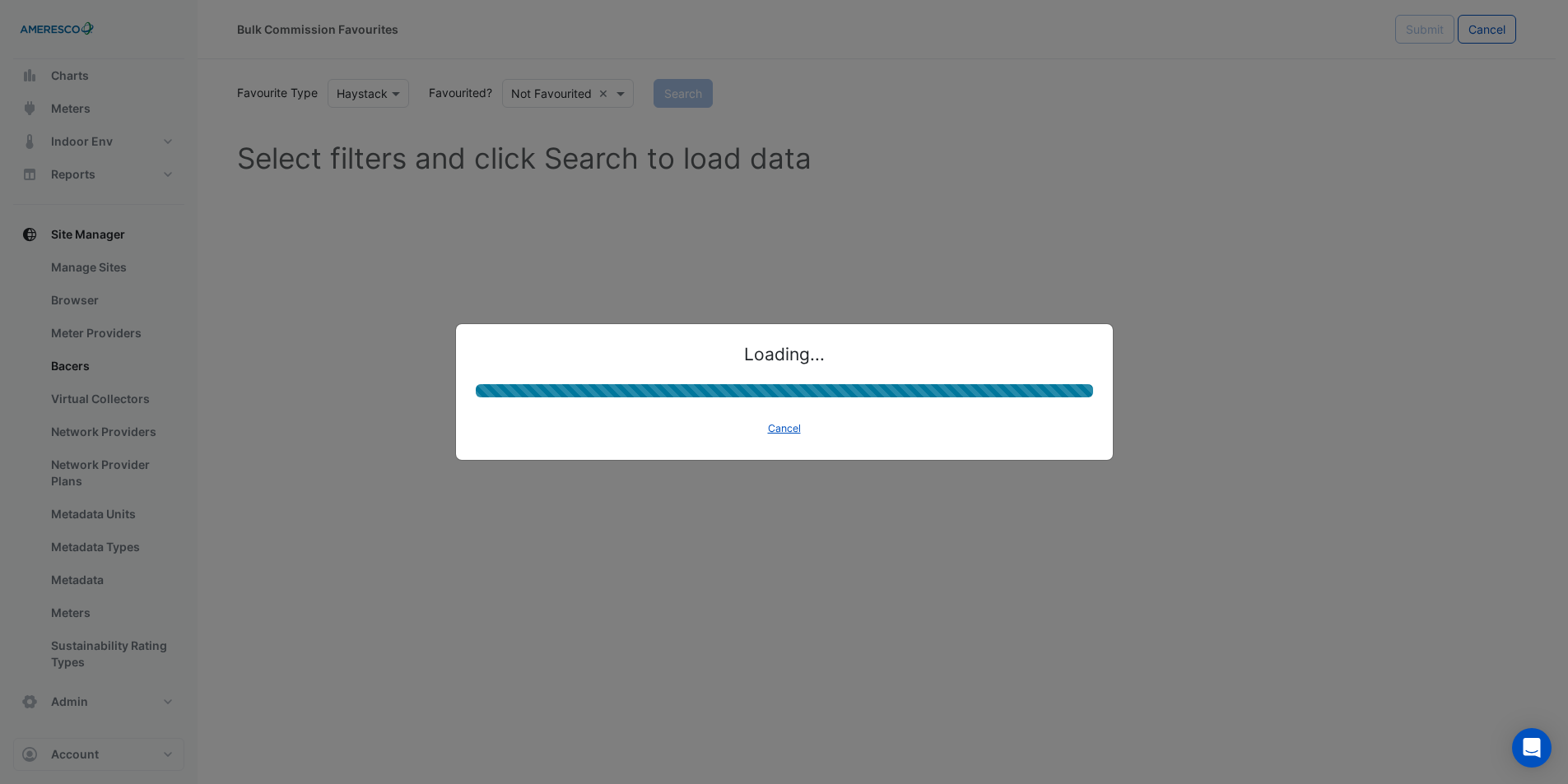 scroll, scrollTop: 0, scrollLeft: 0, axis: both 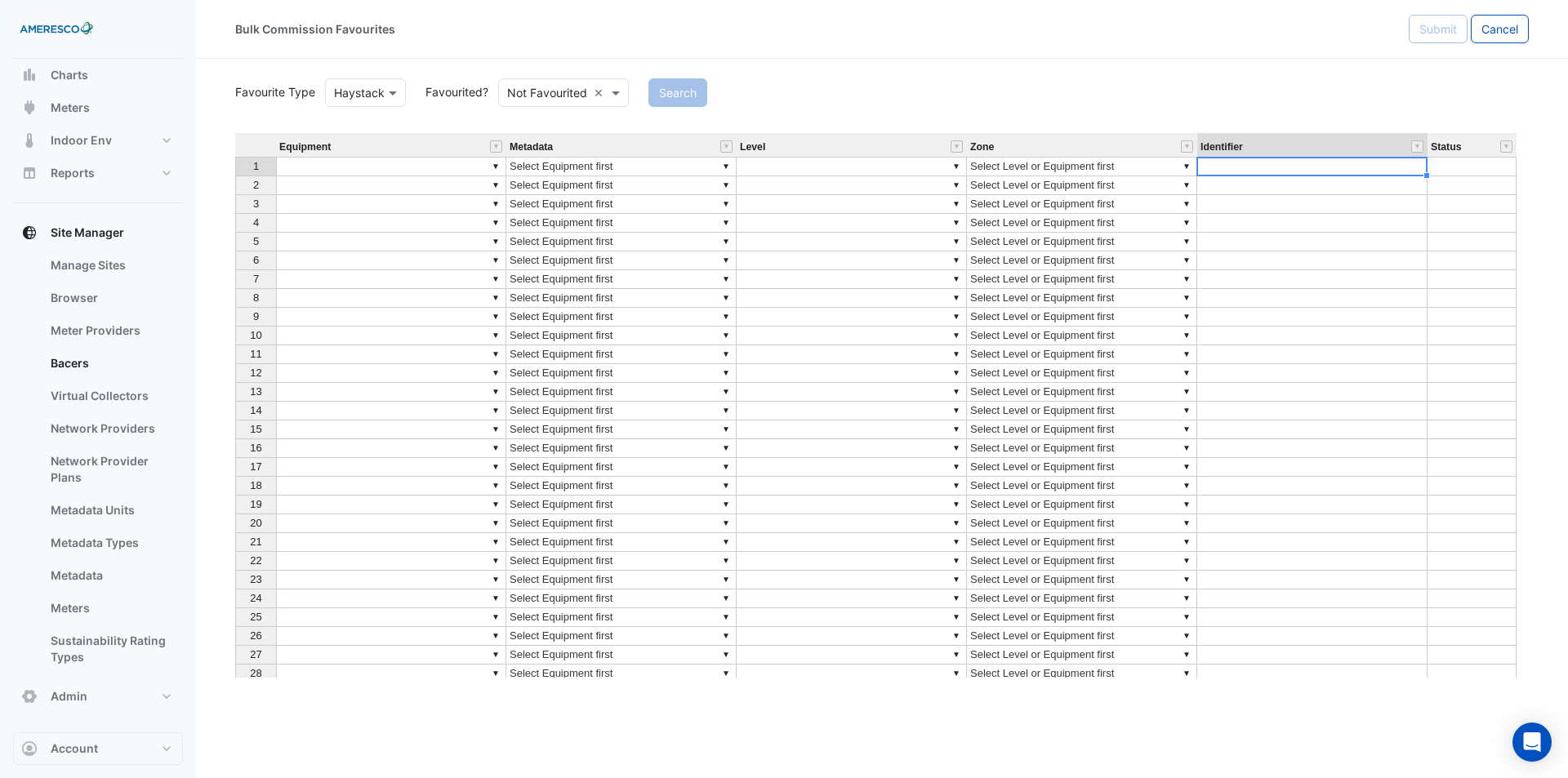 click on "Equipment Metadata Level Zone Identifier Status 1 ▼ ▼ Select Equipment first ▼ ▼ Select Level or Equipment first 2 ▼ ▼ Select Equipment first ▼ ▼ Select Level or Equipment first 3 ▼ ▼ Select Equipment first ▼ ▼ Select Level or Equipment first 4 ▼ ▼ Select Equipment first ▼ ▼ Select Level or Equipment first 5 ▼ ▼ Select Equipment first ▼ ▼ Select Level or Equipment first 6 ▼ ▼ Select Equipment first ▼ ▼ Select Level or Equipment first 7 ▼ ▼ Select Equipment first ▼ ▼ Select Level or Equipment first 8 ▼ ▼ Select Equipment first ▼ ▼ Select Level or Equipment first 9 ▼ ▼ Select Equipment first ▼ ▼ Select Level or Equipment first 10 ▼ ▼ Select Equipment first ▼ ▼ Select Level or Equipment first 11 ▼ ▼ Select Equipment first ▼ ▼ Select Level or Equipment first 12 ▼ ▼ Select Equipment first ▼ ▼ Select Level or Equipment first 13 ▼ ▼ Select Equipment first ▼ ▼ Select Level or Equipment first 14 ▼ ▼ ▼ ▼" at bounding box center (235, 446) 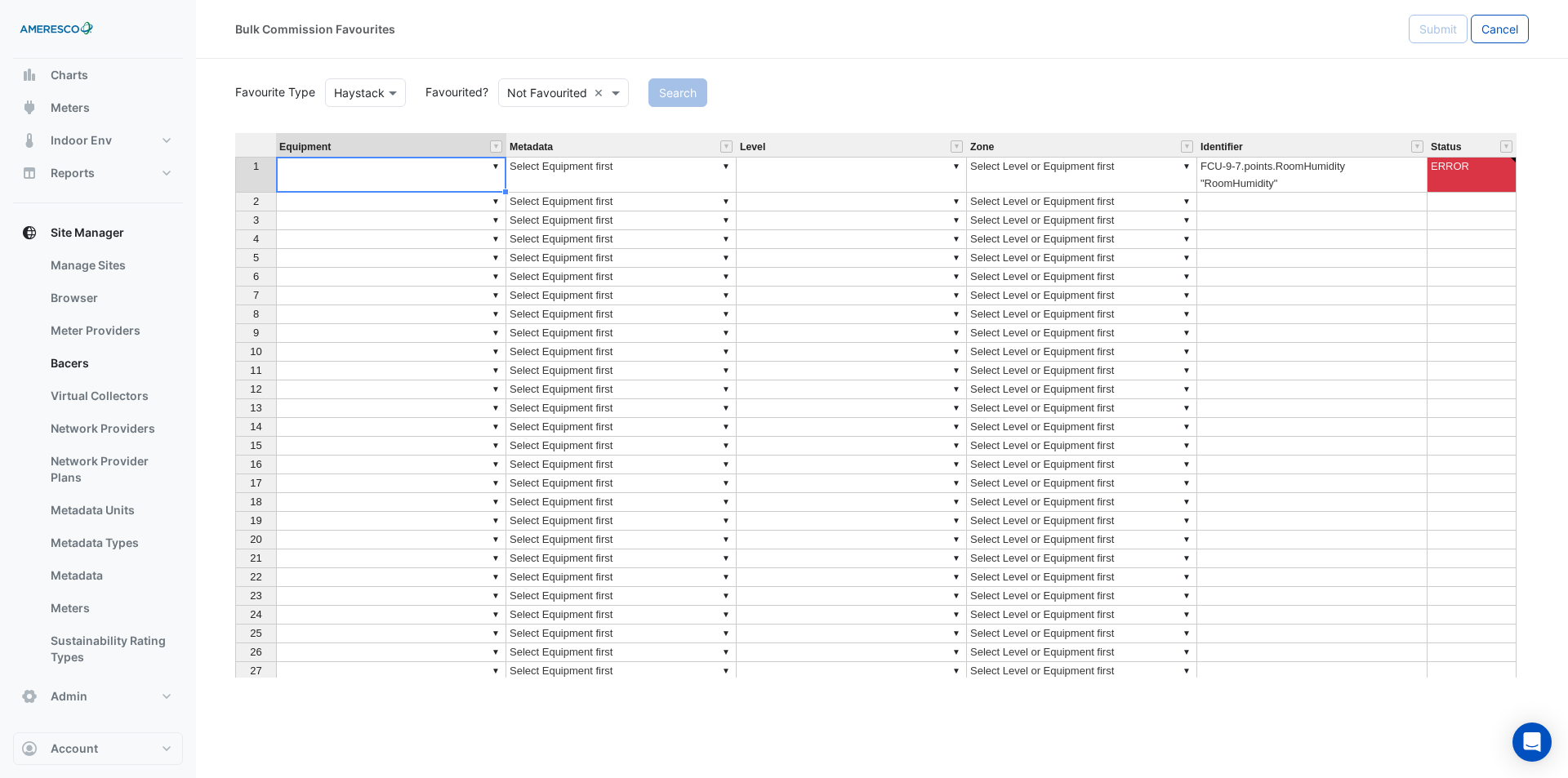 click on "▼" at bounding box center (391, 175) 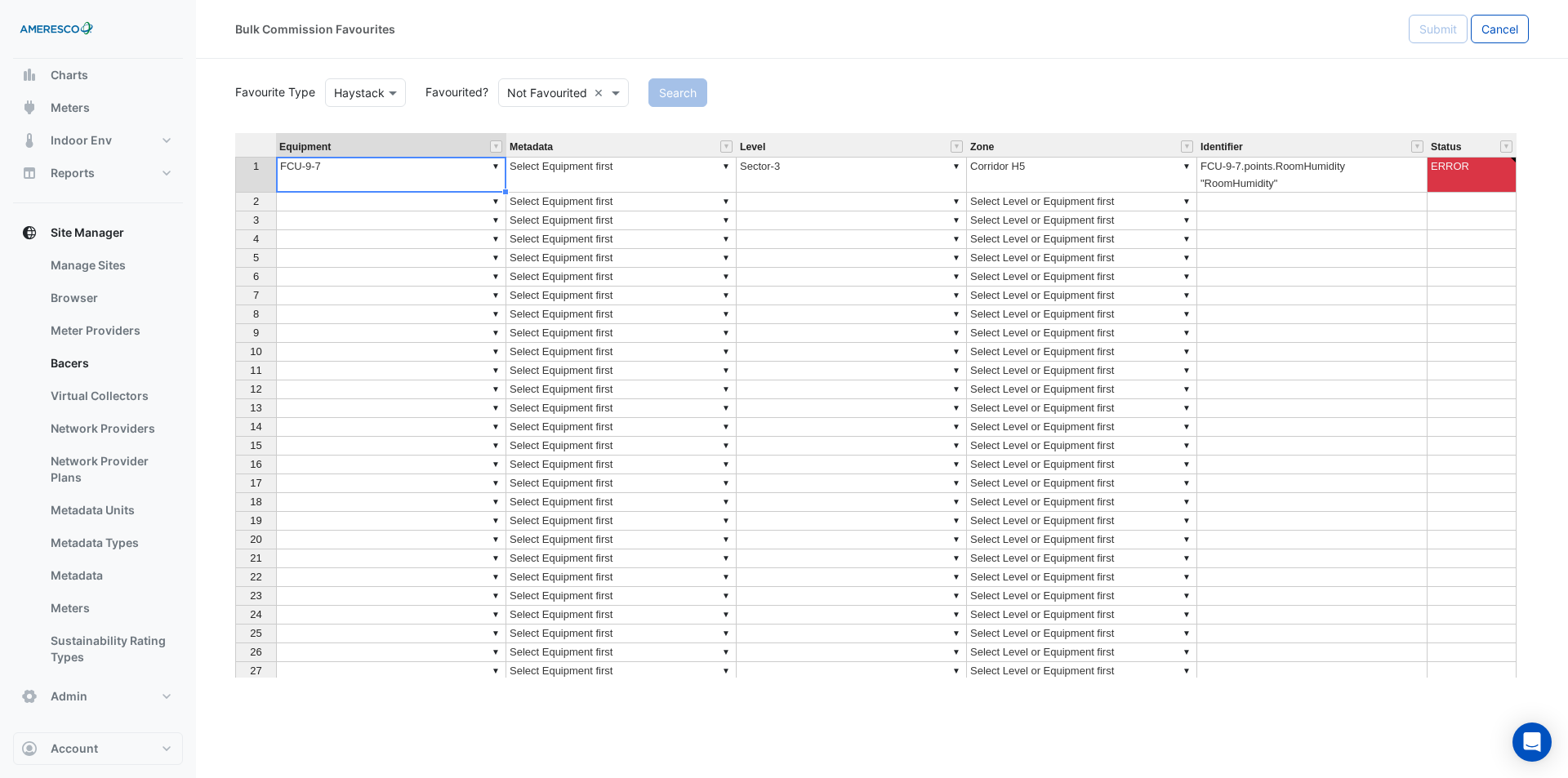 click on "Equipment Metadata Level Zone Identifier Status 1 ▼ FCU-9-7 ▼ Select Equipment first ▼ Sector-3 ▼ Corridor H5 @C.Drivers.NiagaraNetwork.KES_AHU_03.points.FCU_9_7.points.RoomHumidity "RoomHumidity" ERROR 2 ▼ ▼ Select Equipment first ▼ ▼ Select Level or Equipment first 3 ▼ ▼ Select Equipment first ▼ ▼ Select Level or Equipment first 4 ▼ ▼ Select Equipment first ▼ ▼ Select Level or Equipment first 5 ▼ ▼ Select Equipment first ▼ ▼ Select Level or Equipment first 6 ▼ ▼ Select Equipment first ▼ ▼ Select Level or Equipment first 7 ▼ ▼ Select Equipment first ▼ ▼ Select Level or Equipment first 8 ▼ ▼ Select Equipment first ▼ ▼ Select Level or Equipment first 9 ▼ ▼ Select Equipment first ▼ ▼ Select Level or Equipment first 10 ▼ ▼ Select Equipment first ▼ ▼ Select Level or Equipment first 11 ▼ ▼ Select Equipment first ▼ ▼ Select Level or Equipment first 12 ▼ ▼ Select Equipment first ▼ ▼ Select Level or Equipment first 13 1" at bounding box center [882, 405] 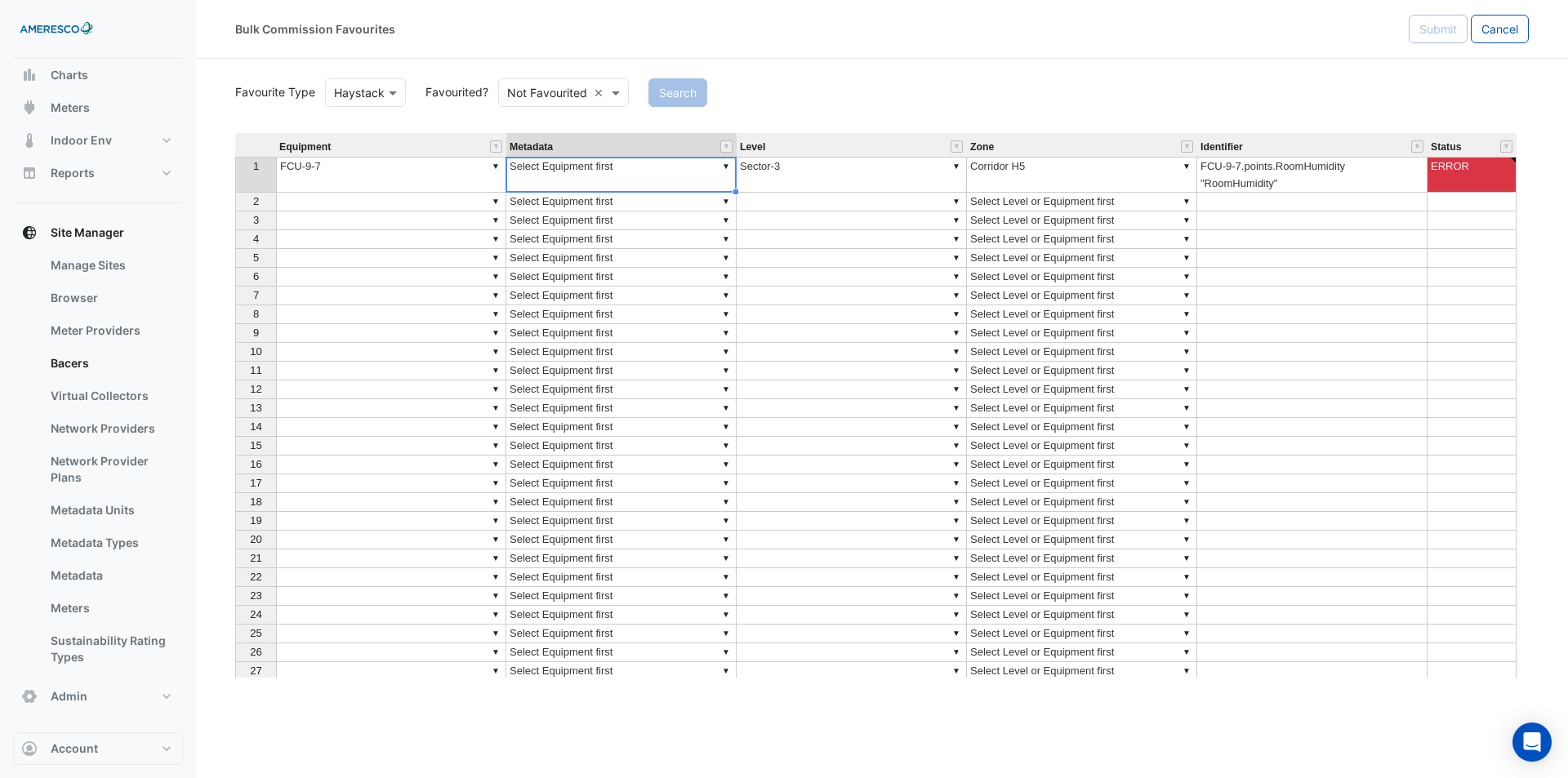 click on "▼ Select Equipment first" at bounding box center [621, 175] 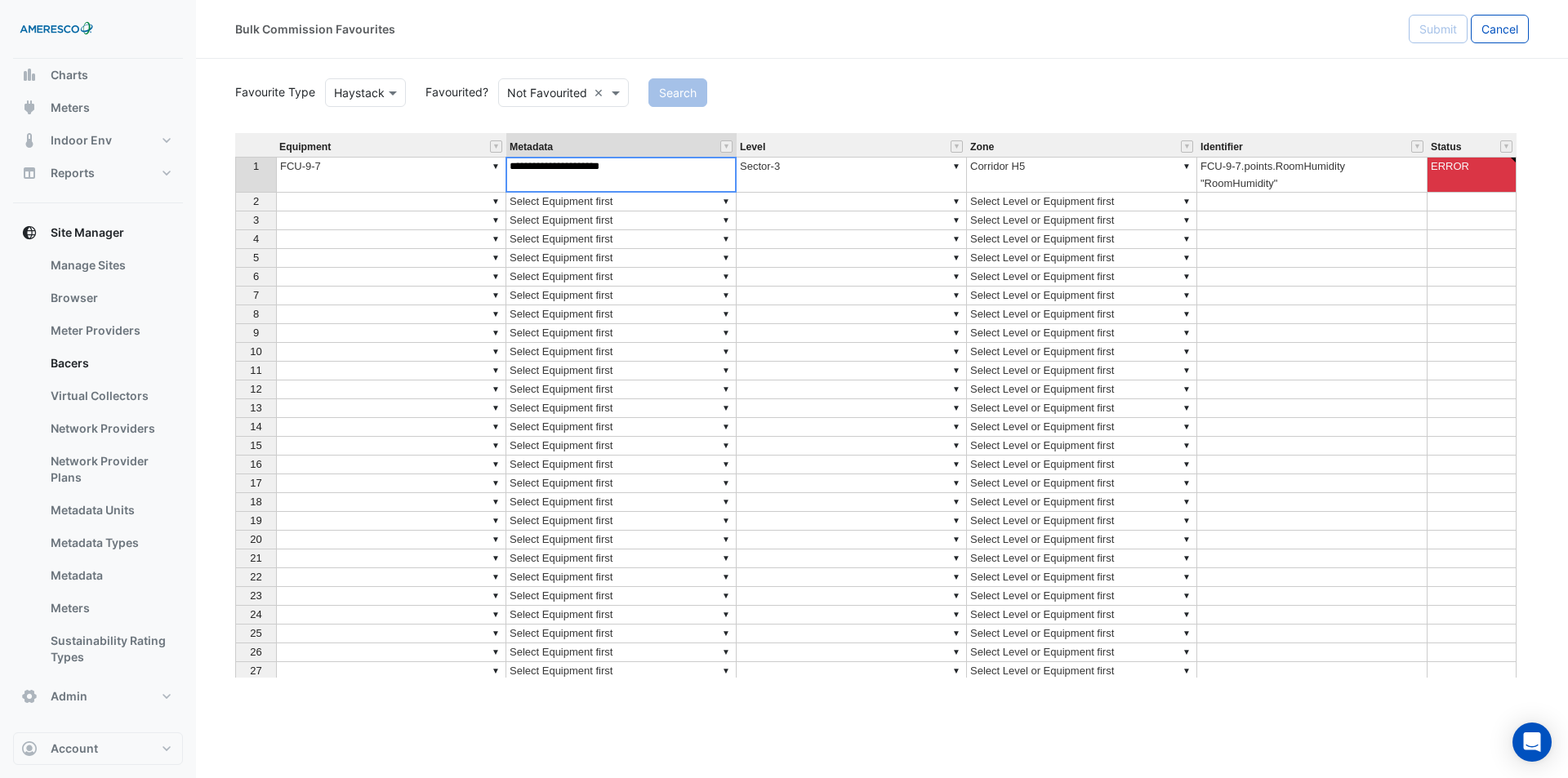 click on "**********" at bounding box center (621, 175) 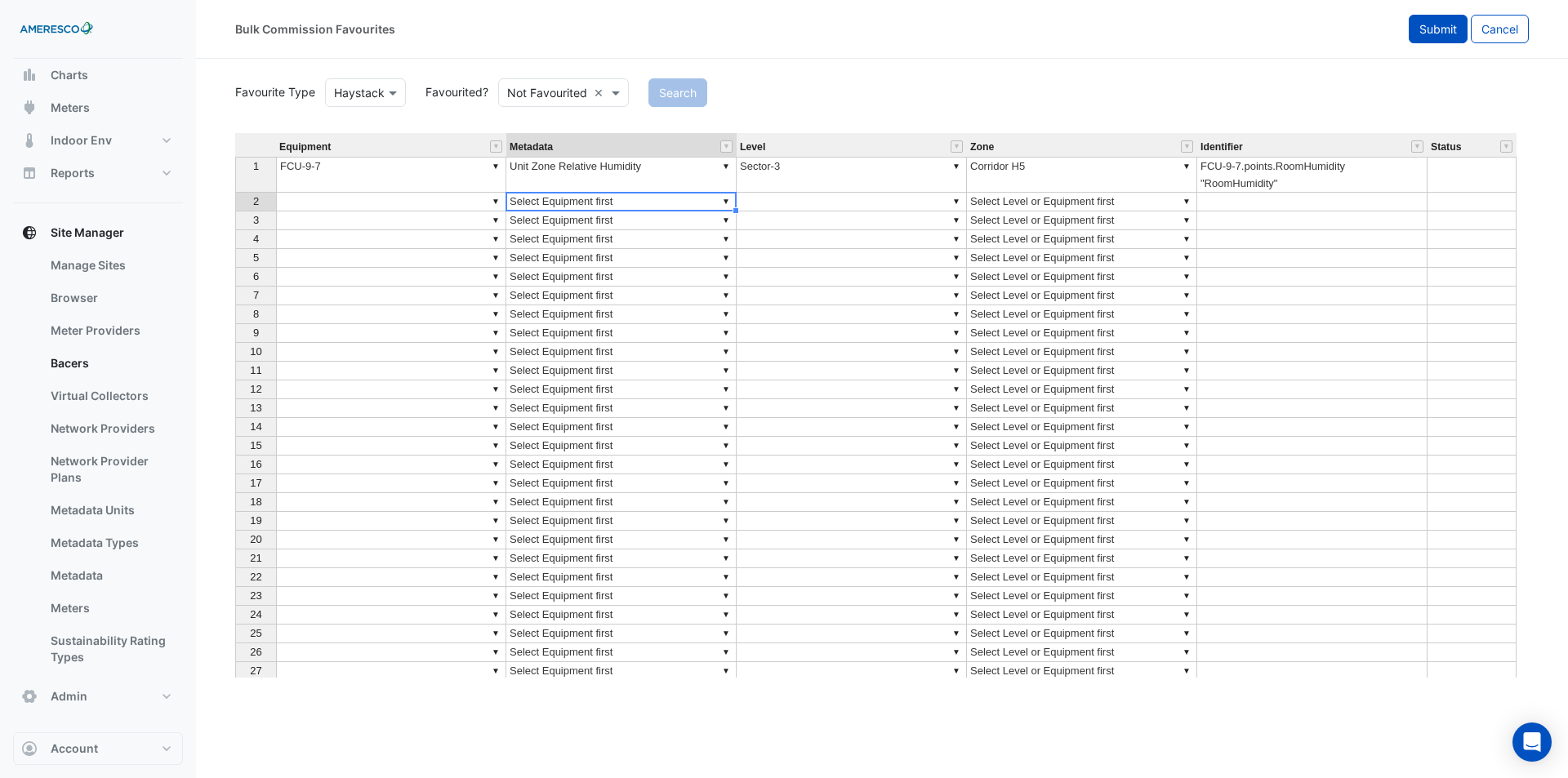 click on "Submit" 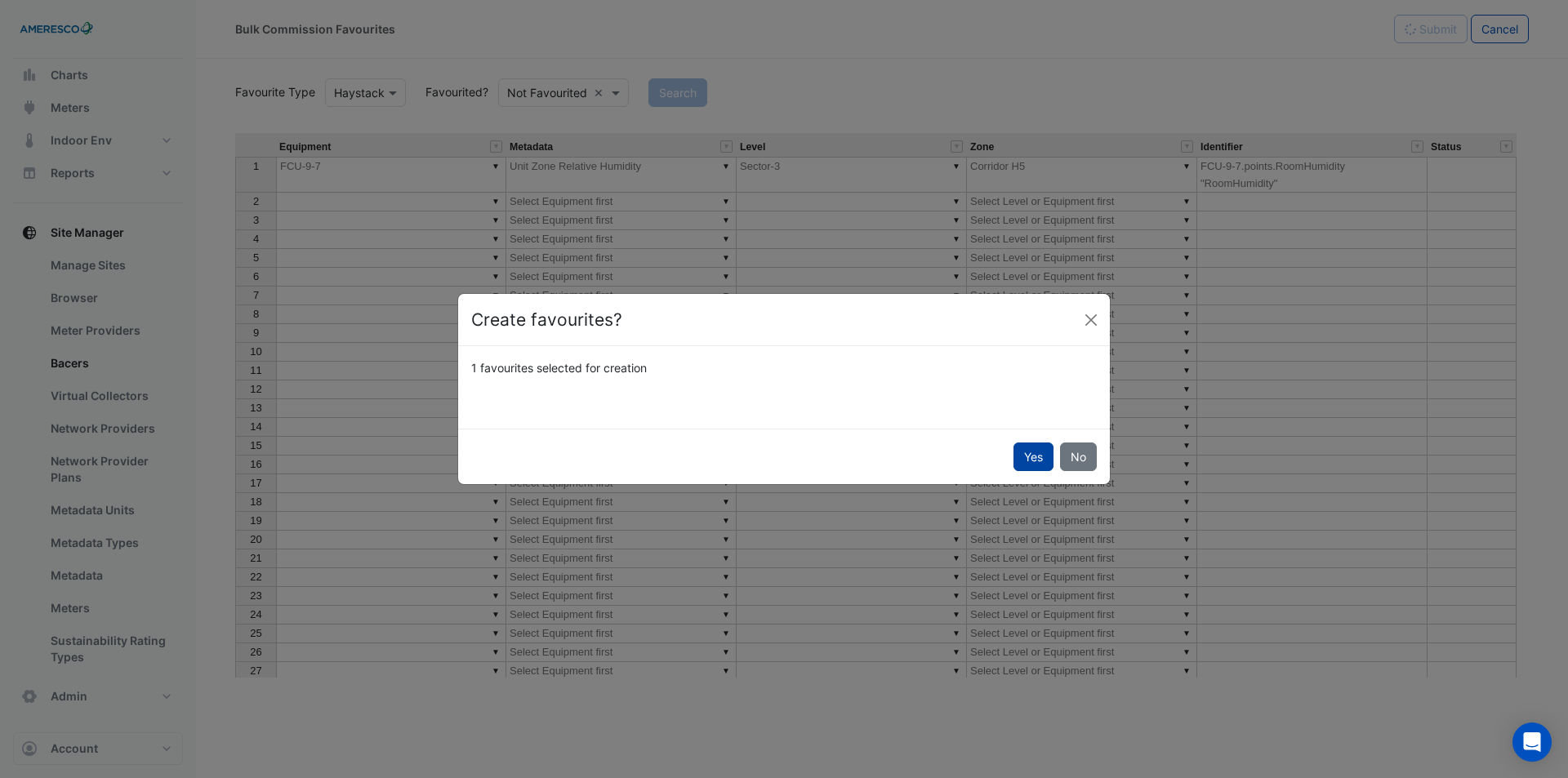 click on "Yes" 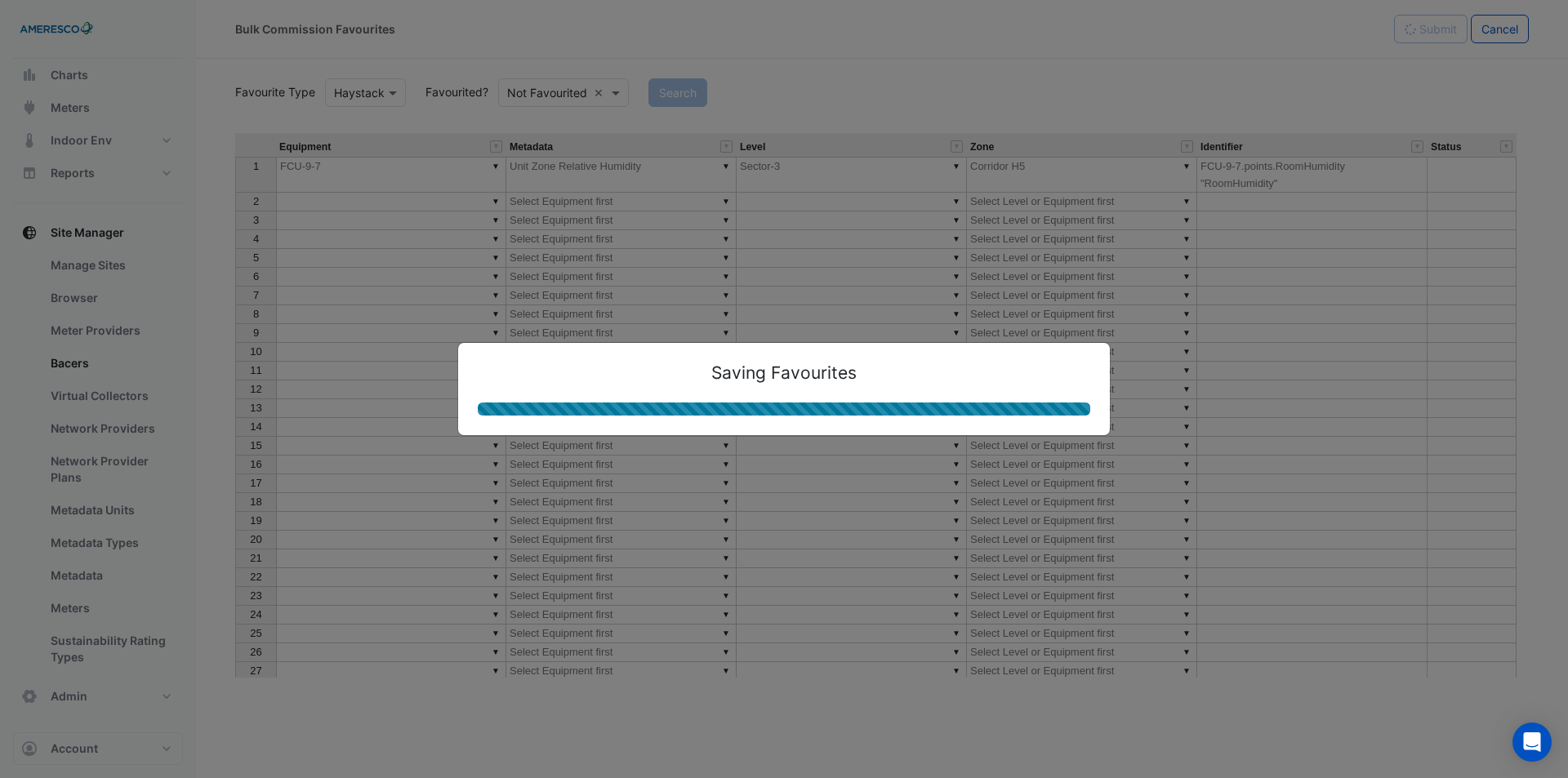 type on "**********" 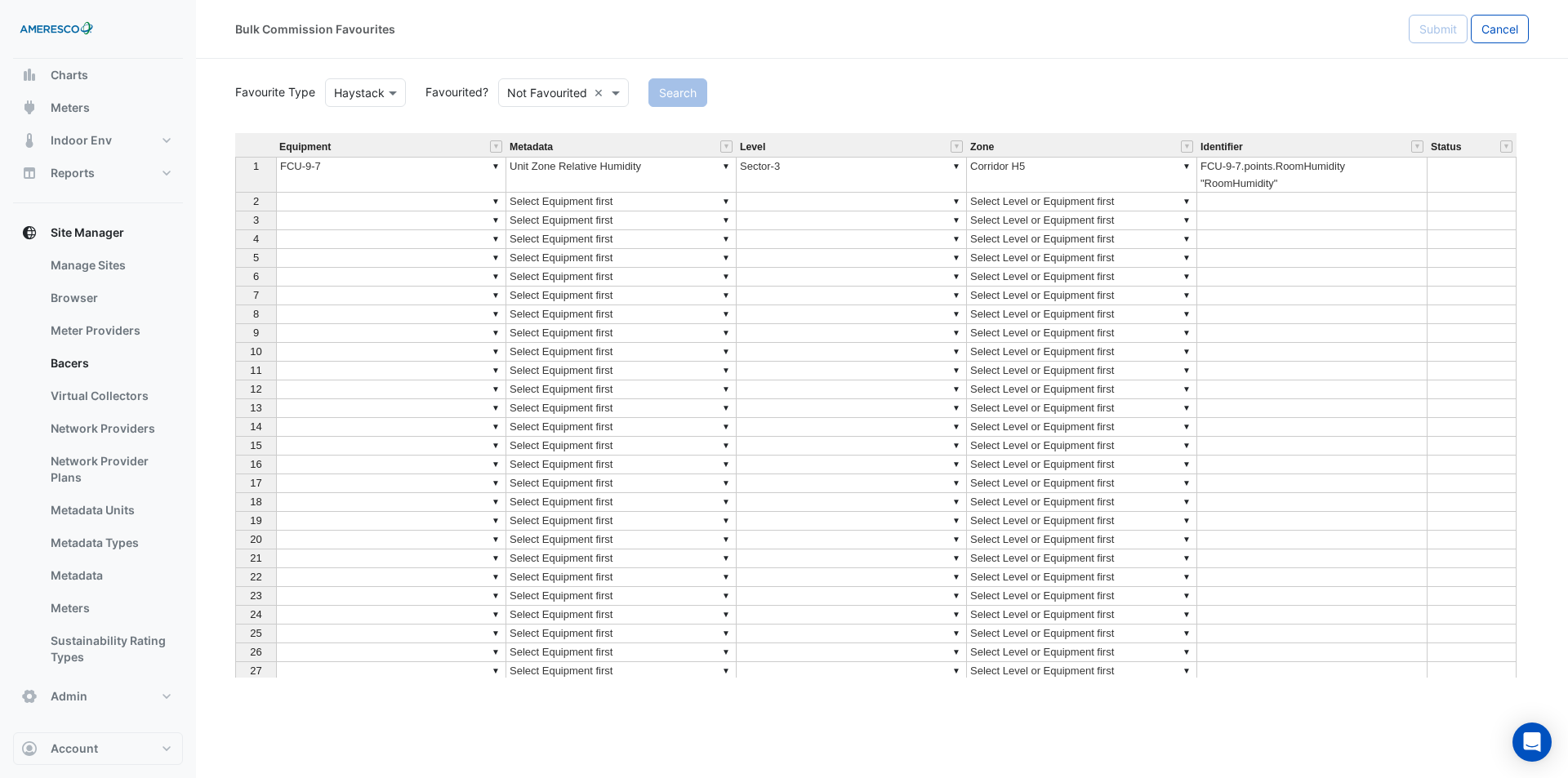 drag, startPoint x: 1524, startPoint y: 21, endPoint x: 6, endPoint y: 74, distance: 1518.925 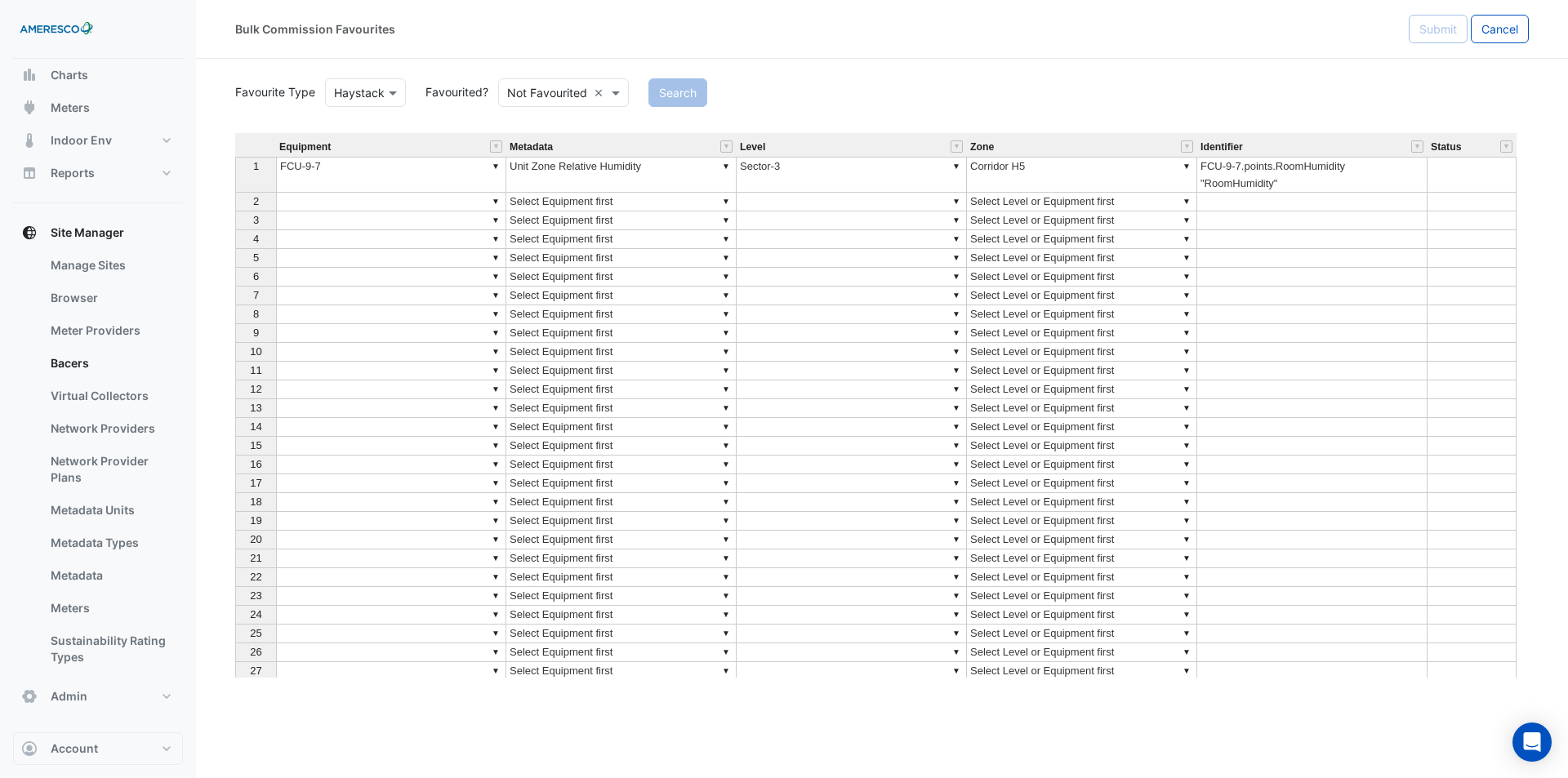 select on "**" 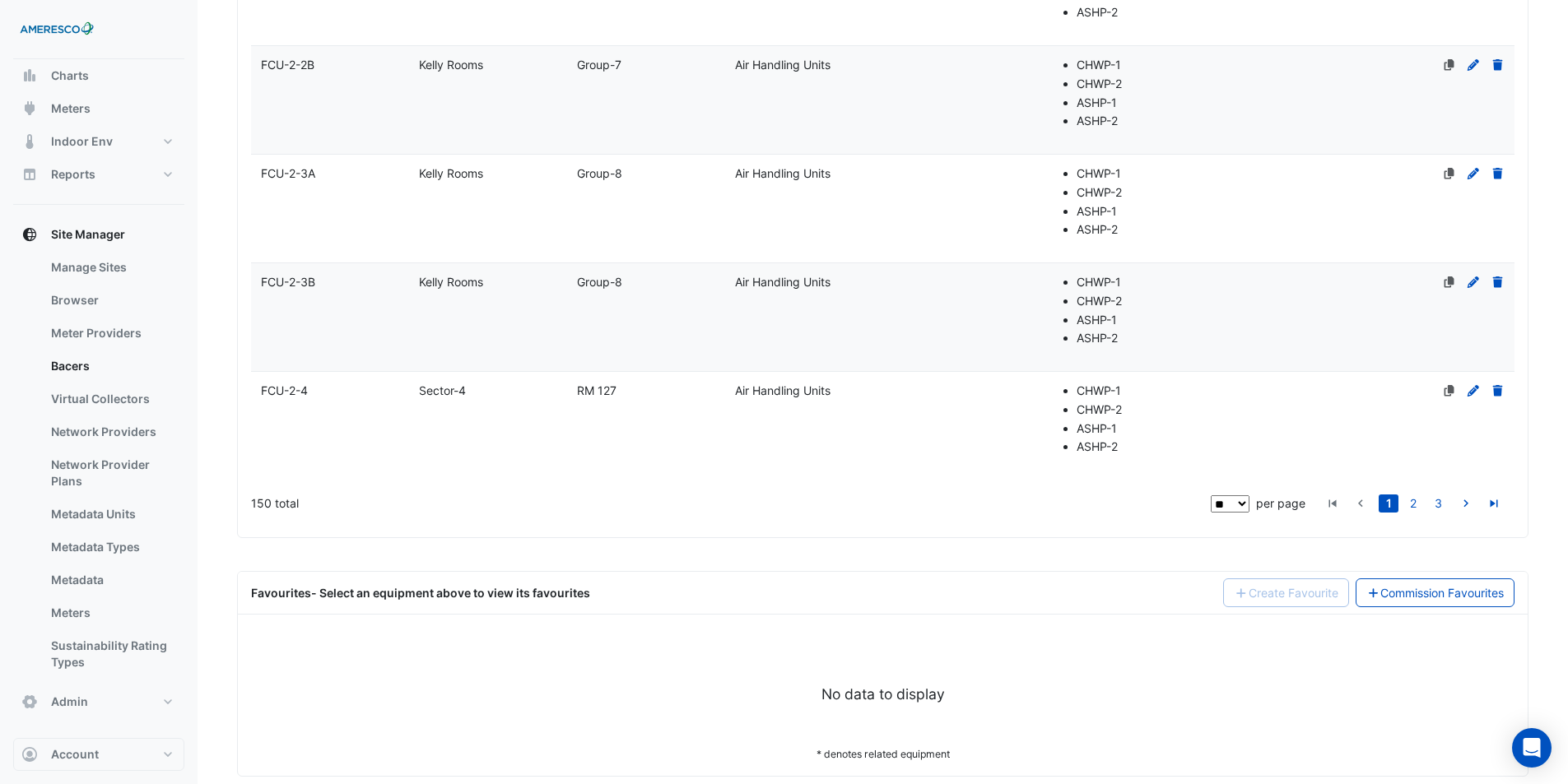 scroll, scrollTop: 4154, scrollLeft: 0, axis: vertical 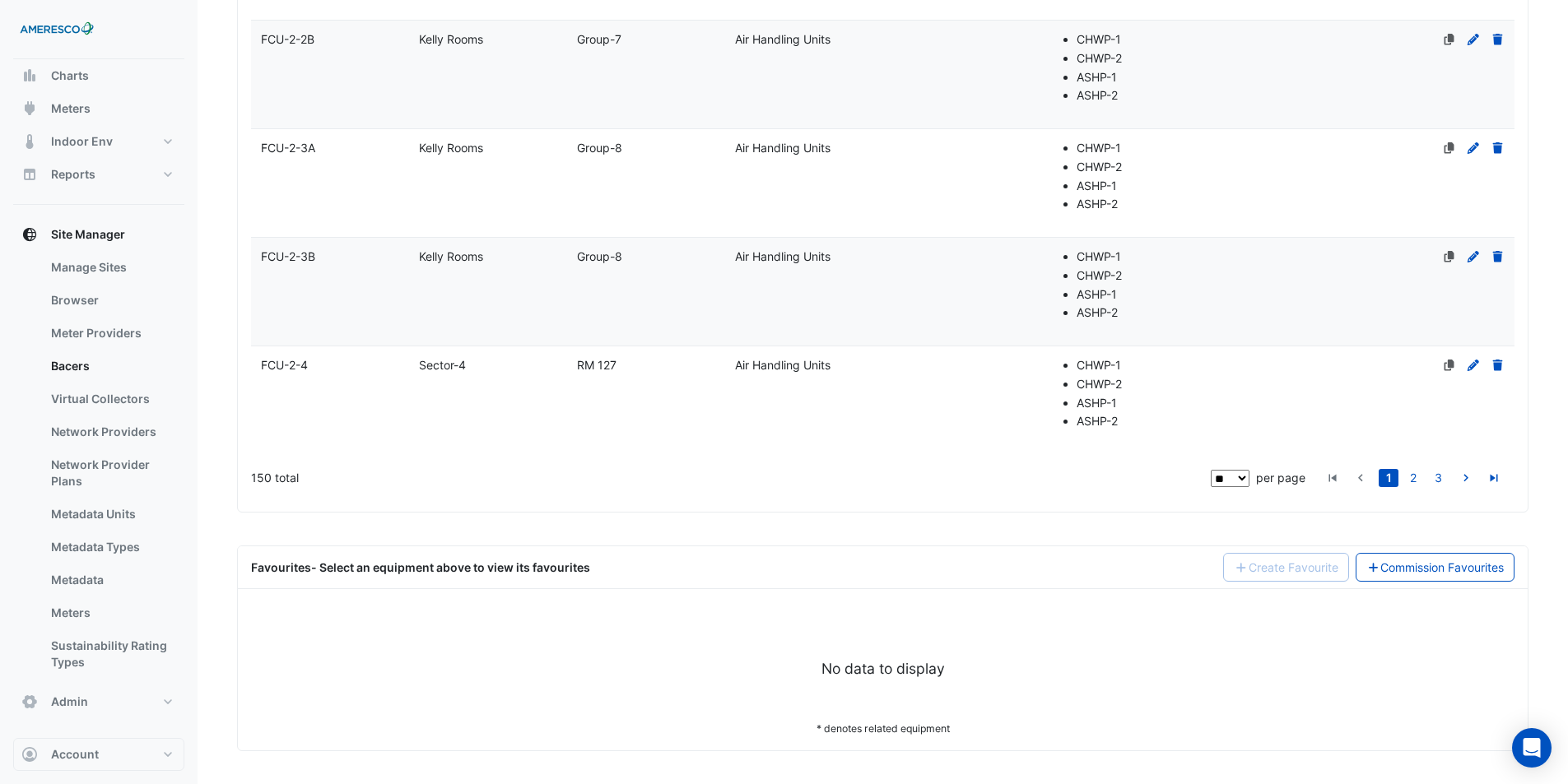 click on "Favourites
- Select an equipment above to view its favourites
Create Favourite
Commission Favourites" 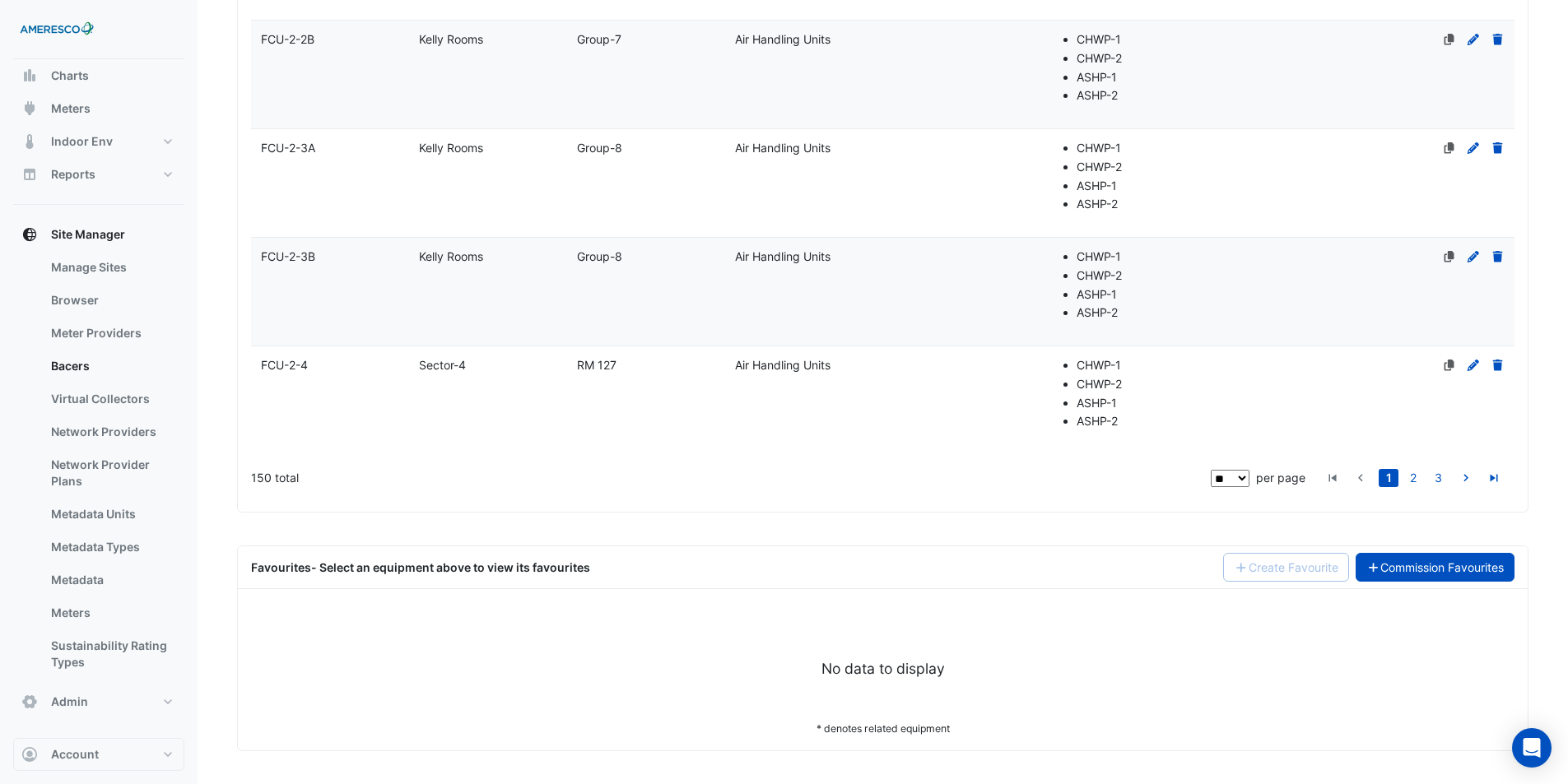 click on "Commission Favourites" 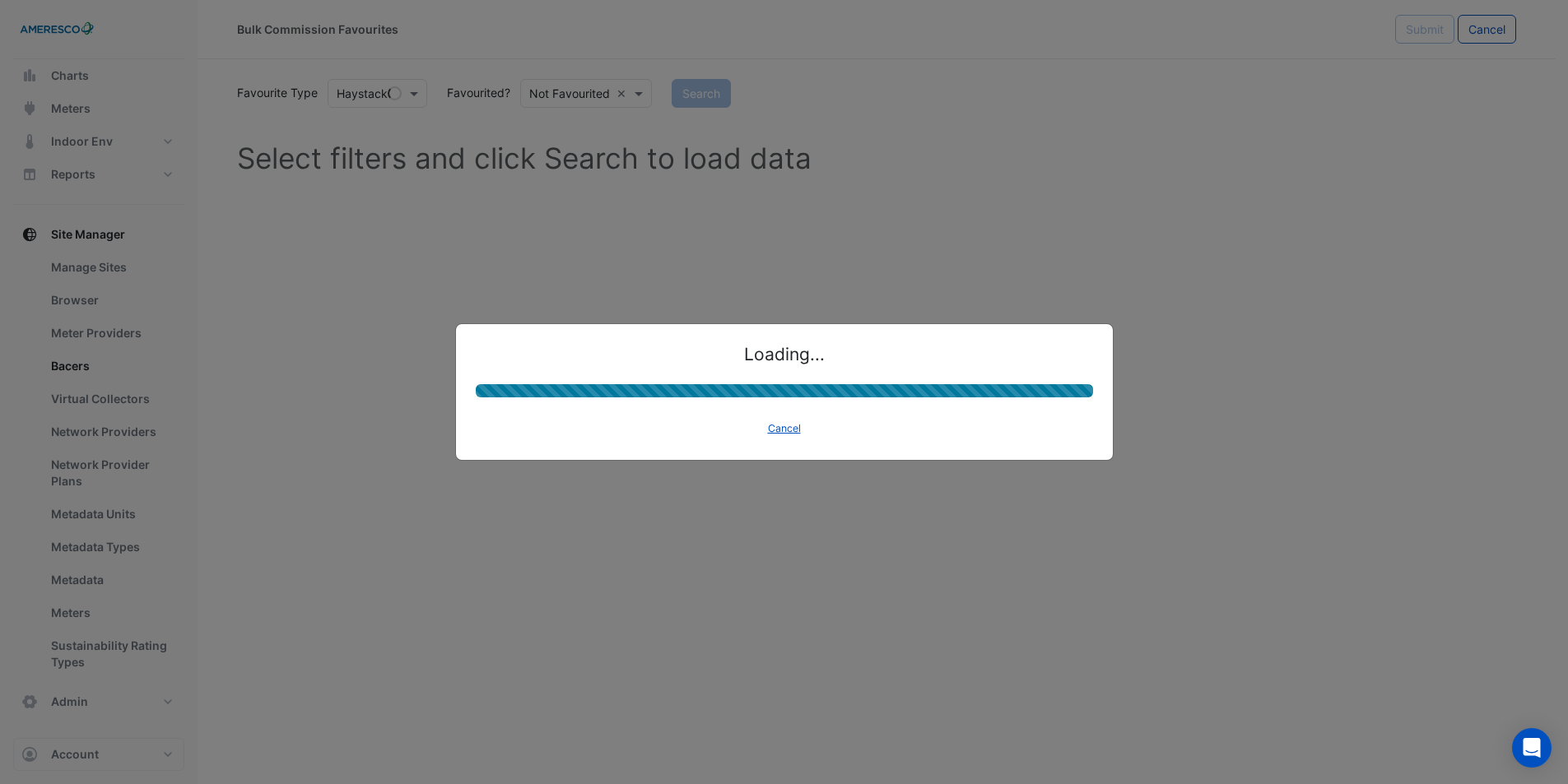 scroll, scrollTop: 0, scrollLeft: 0, axis: both 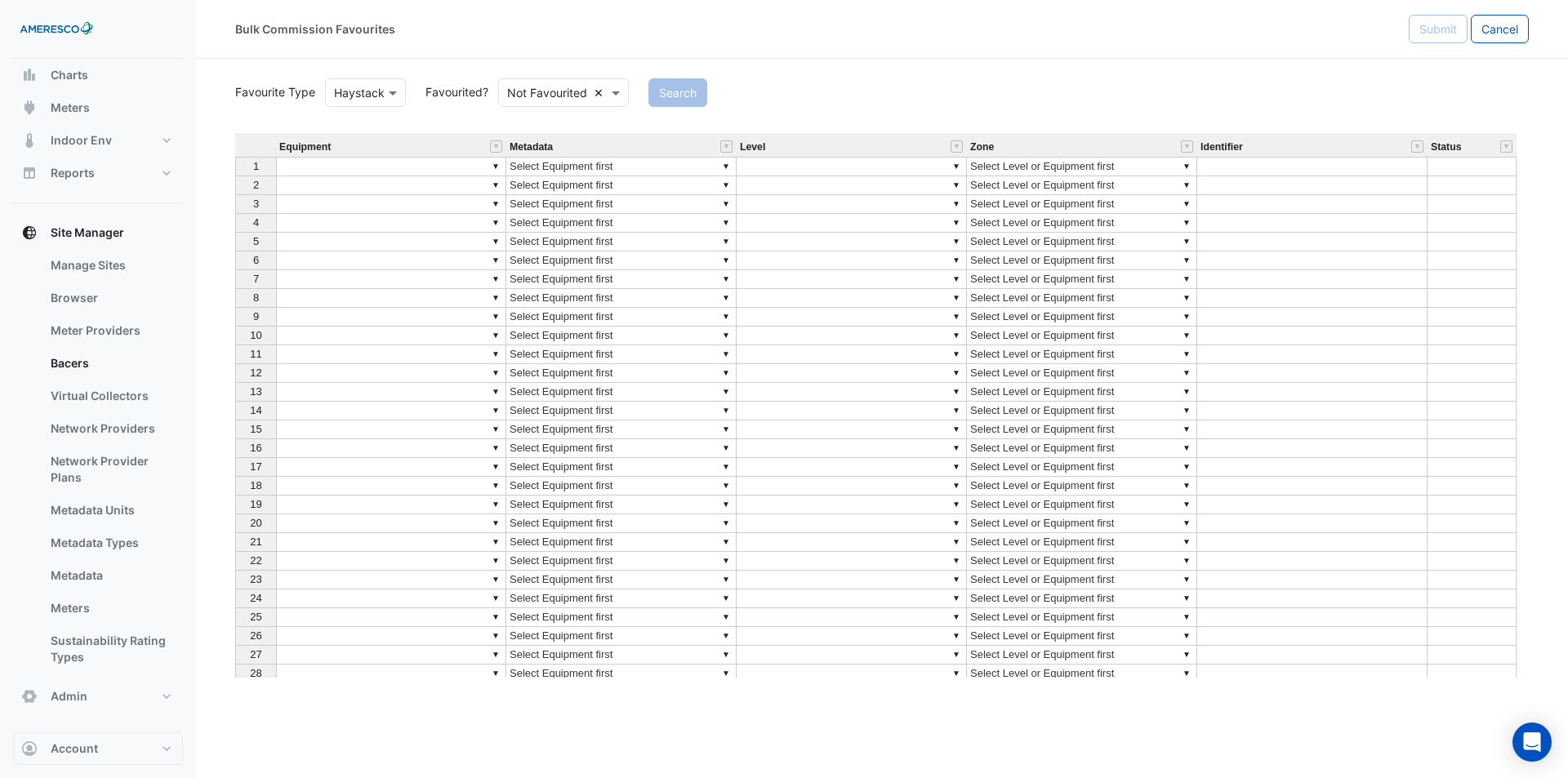 click 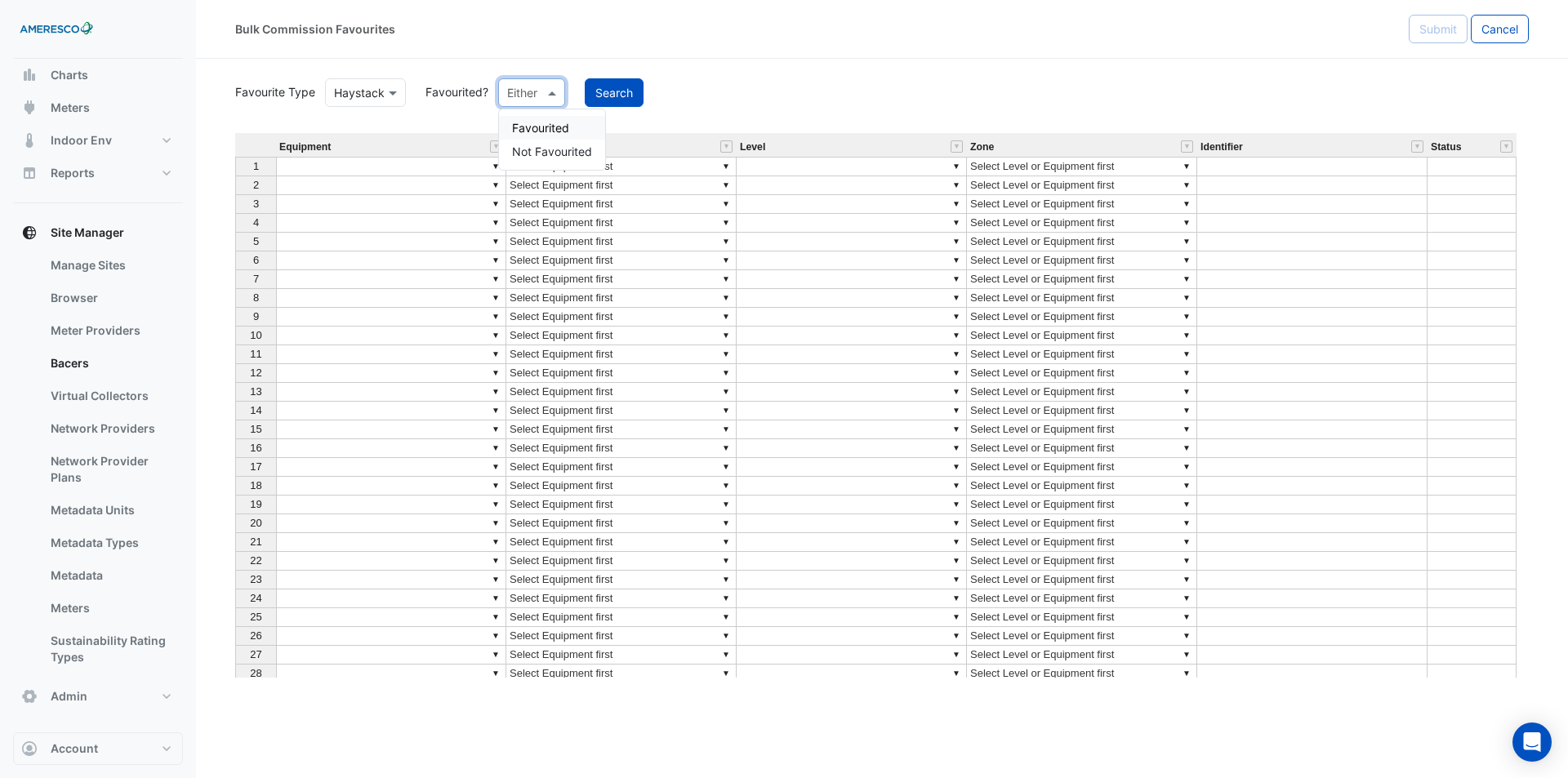 drag, startPoint x: 574, startPoint y: 136, endPoint x: 583, endPoint y: 119, distance: 19.235384 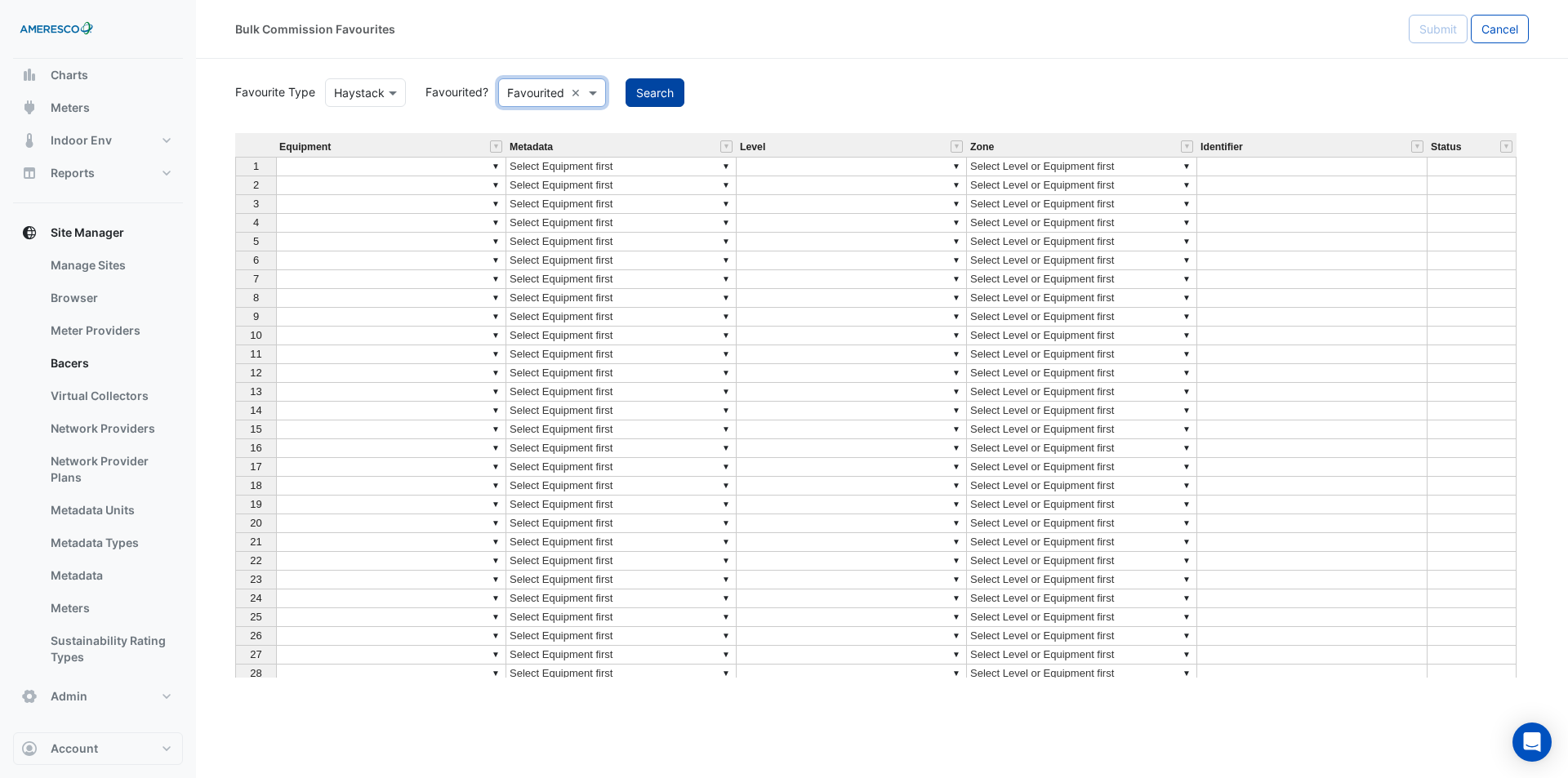 click on "Search" 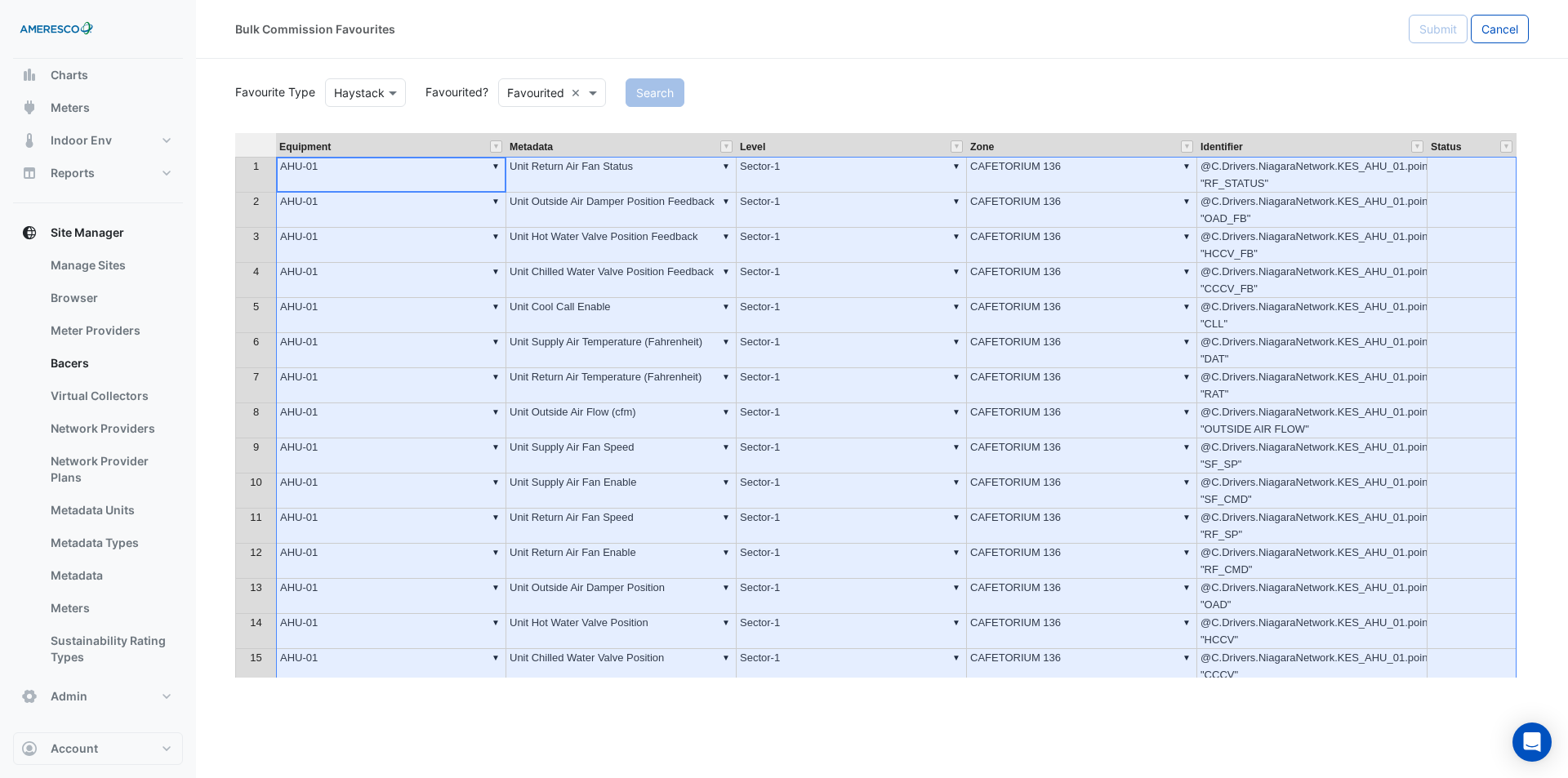click at bounding box center (256, 144) 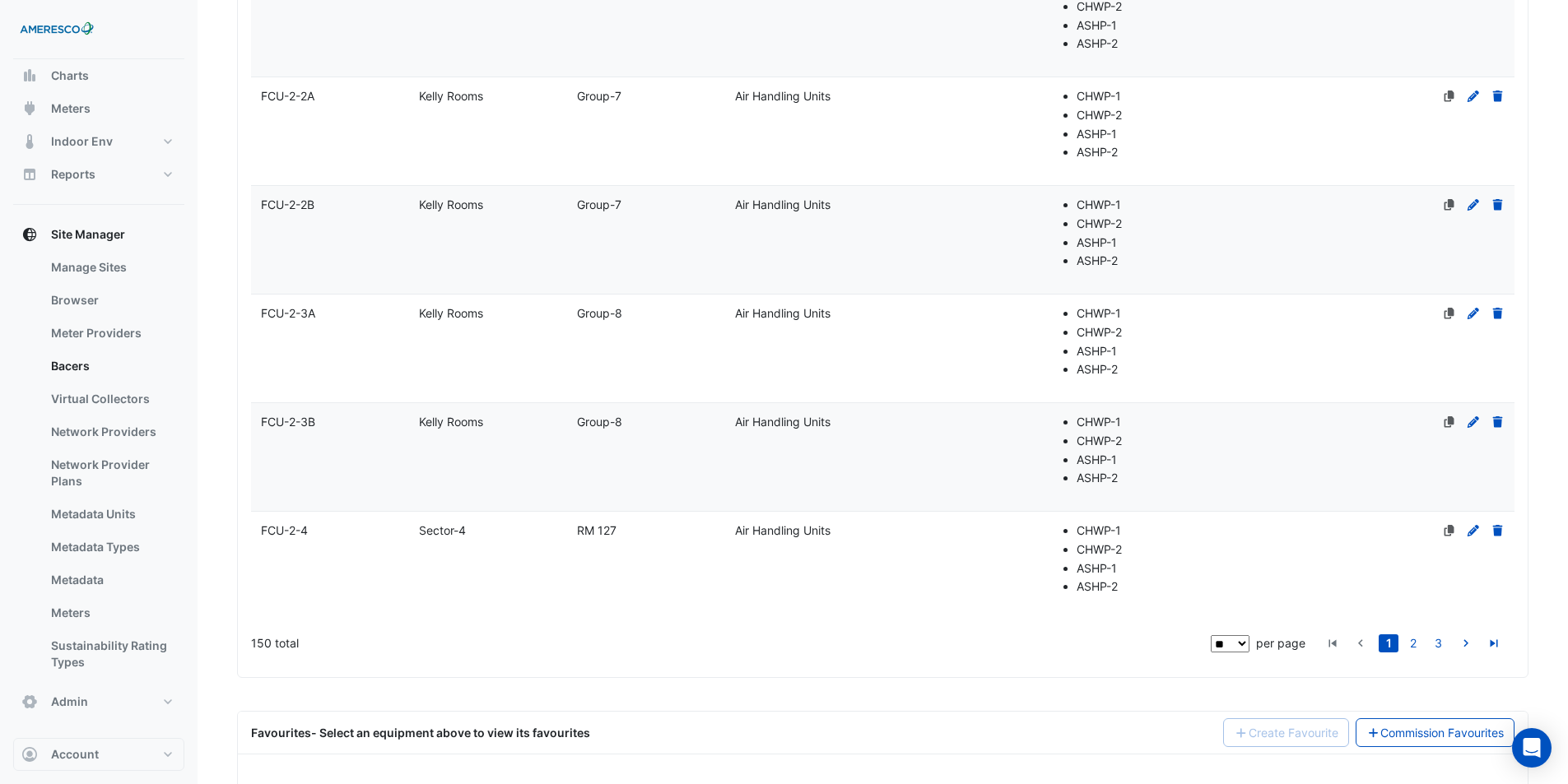 scroll, scrollTop: 4154, scrollLeft: 0, axis: vertical 